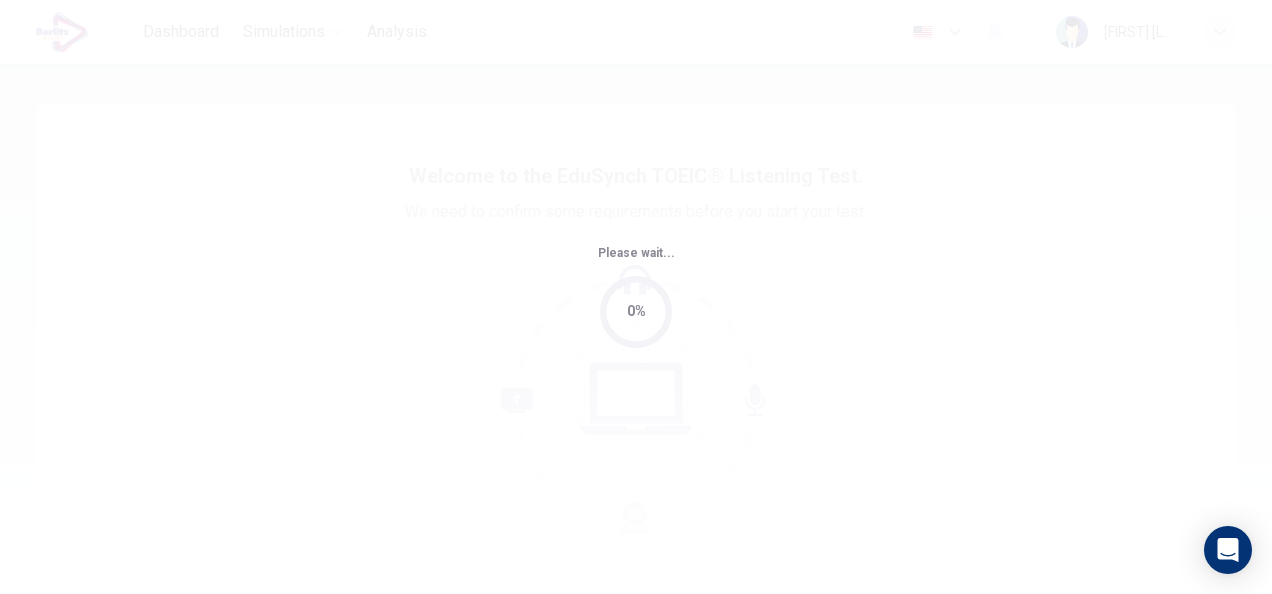 scroll, scrollTop: 0, scrollLeft: 0, axis: both 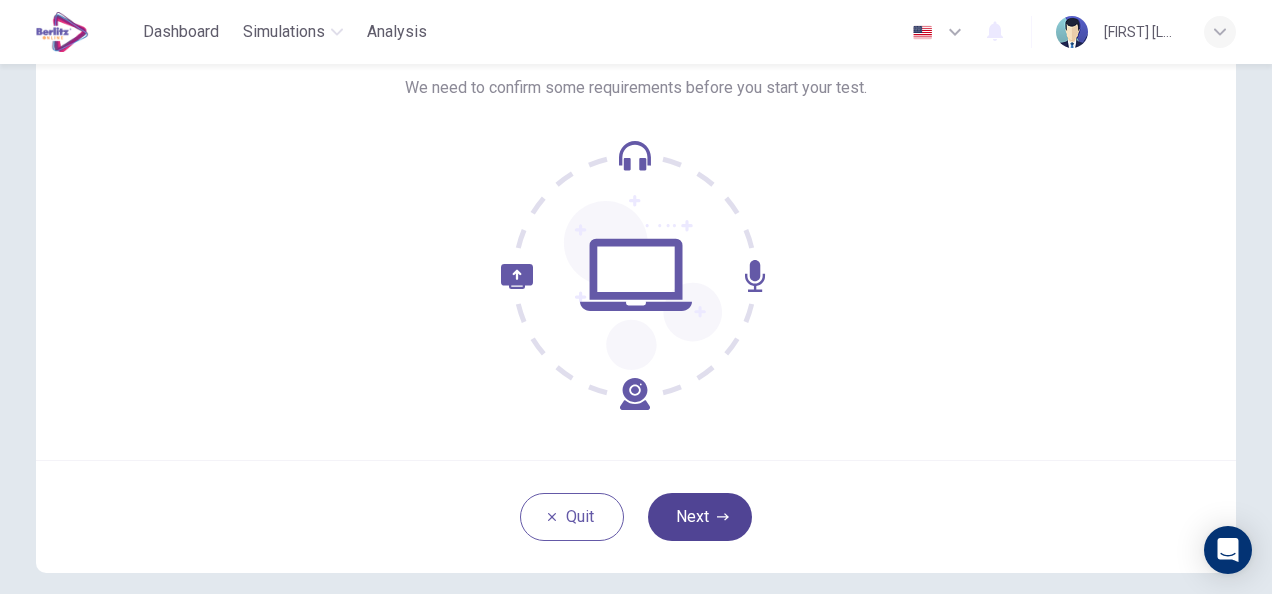 click on "Next" at bounding box center [700, 517] 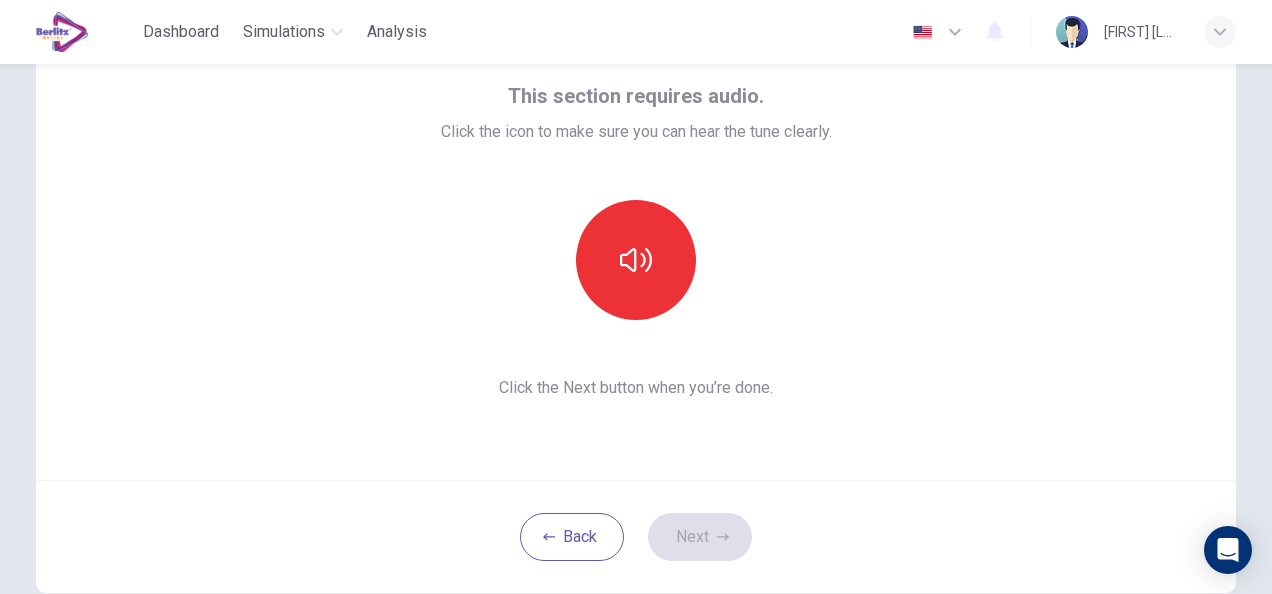 scroll, scrollTop: 105, scrollLeft: 0, axis: vertical 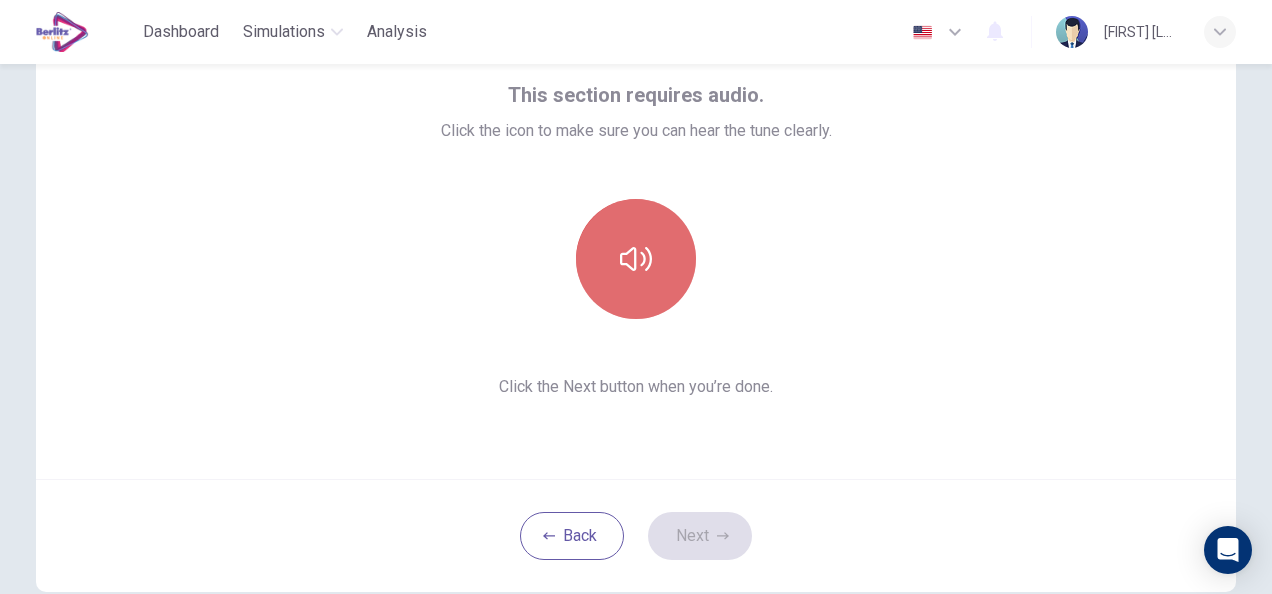click at bounding box center (636, 259) 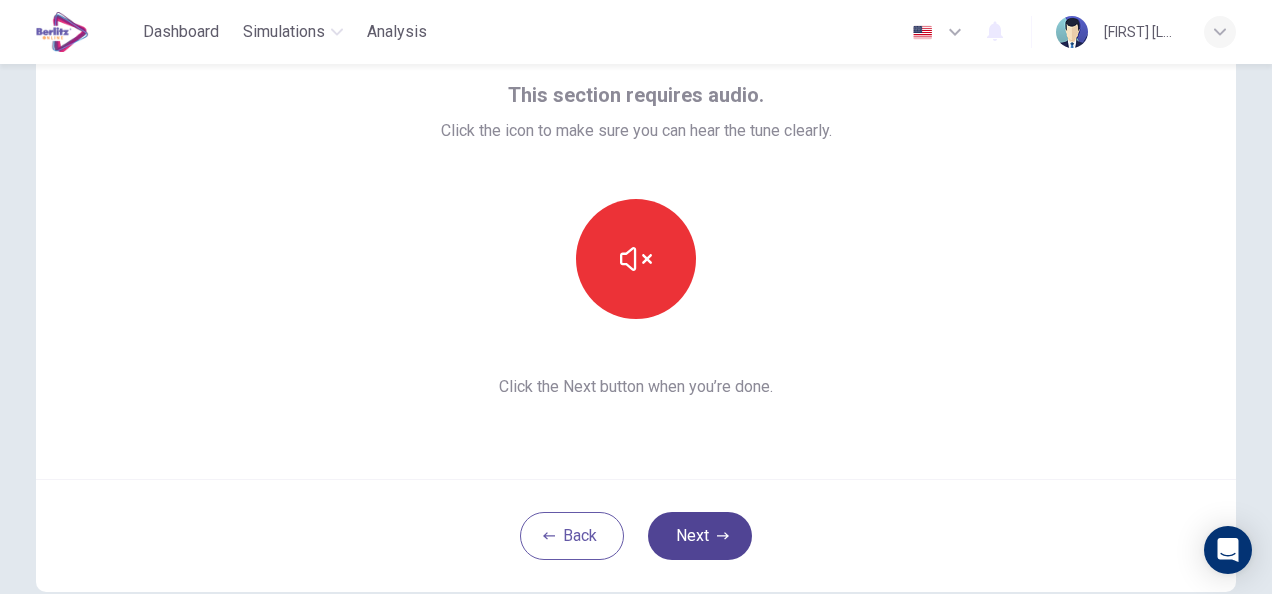 click on "Next" at bounding box center (700, 536) 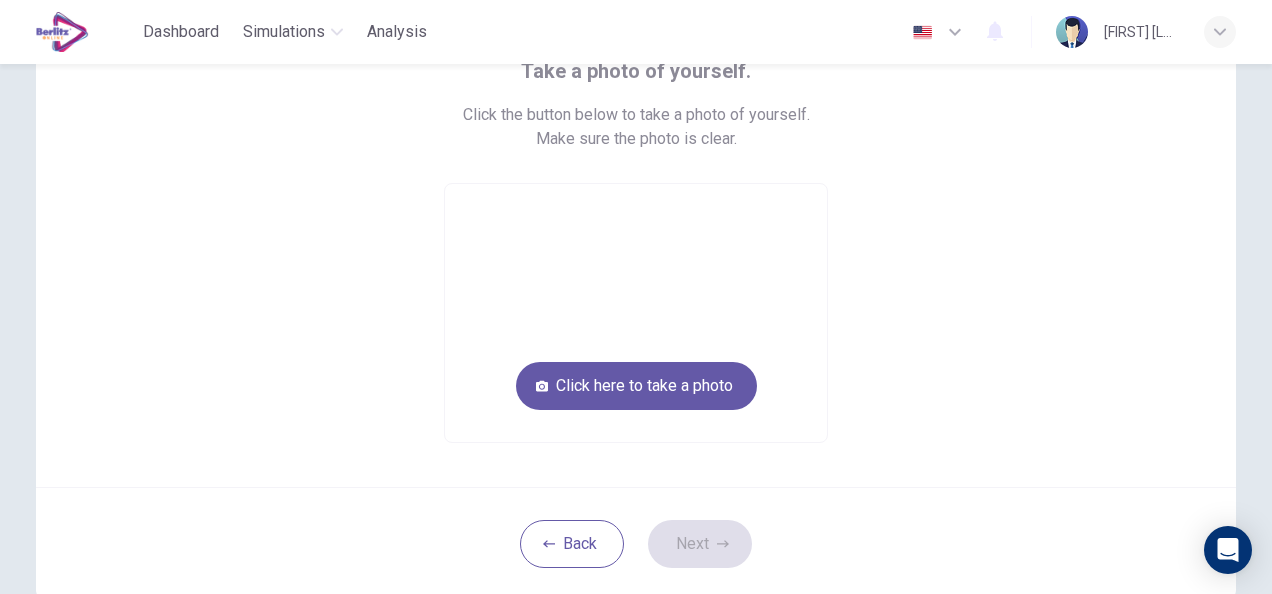 scroll, scrollTop: 129, scrollLeft: 0, axis: vertical 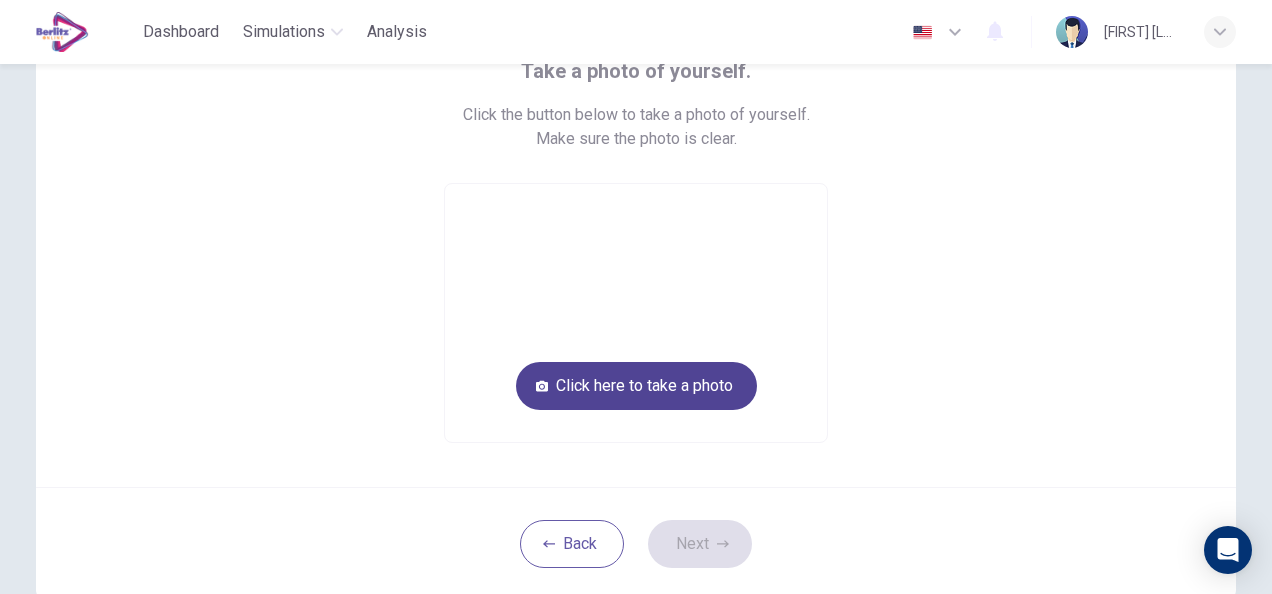 click on "Click here to take a photo" at bounding box center (636, 386) 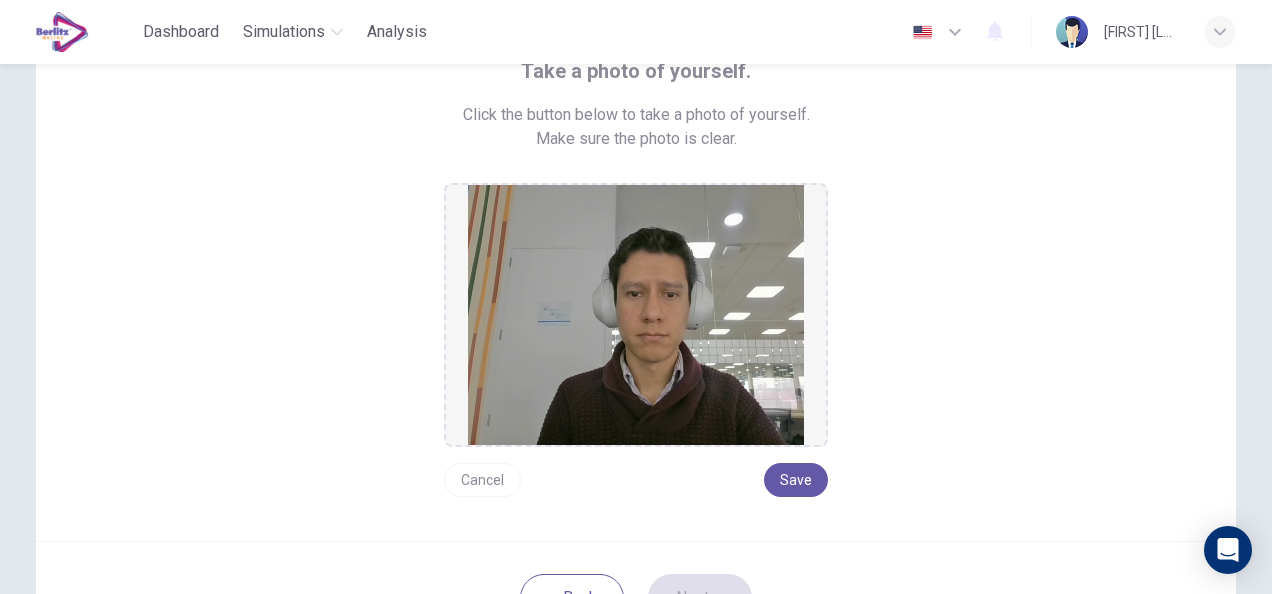click on "Cancel" at bounding box center [482, 480] 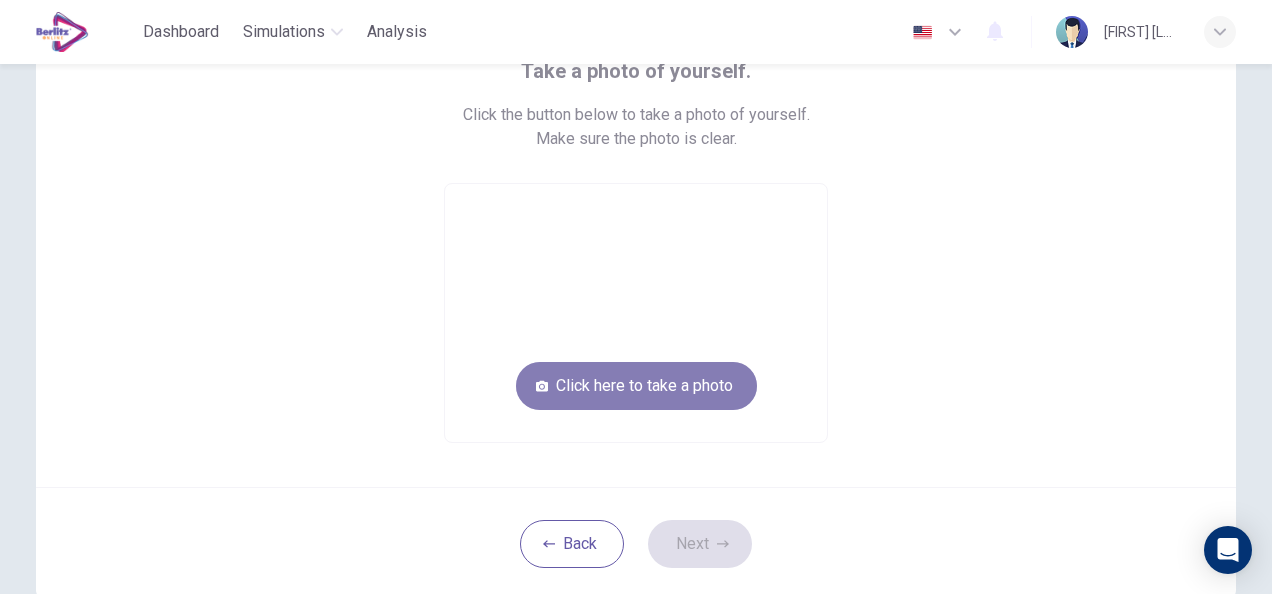click on "Click here to take a photo" at bounding box center [636, 386] 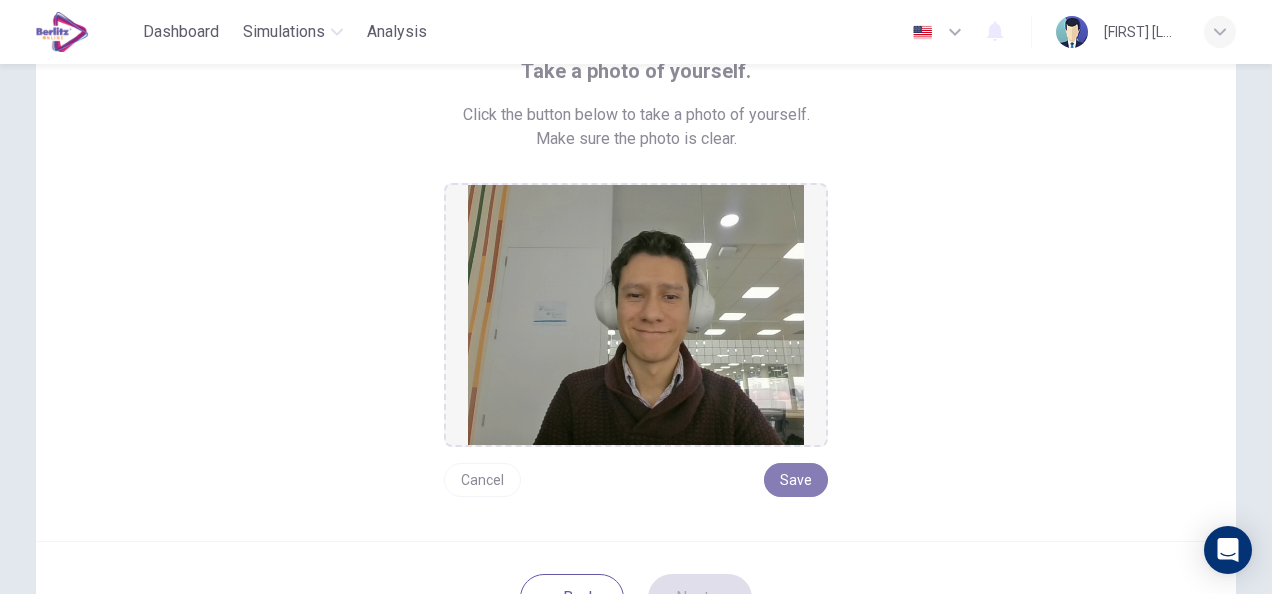 click on "Save" at bounding box center [796, 480] 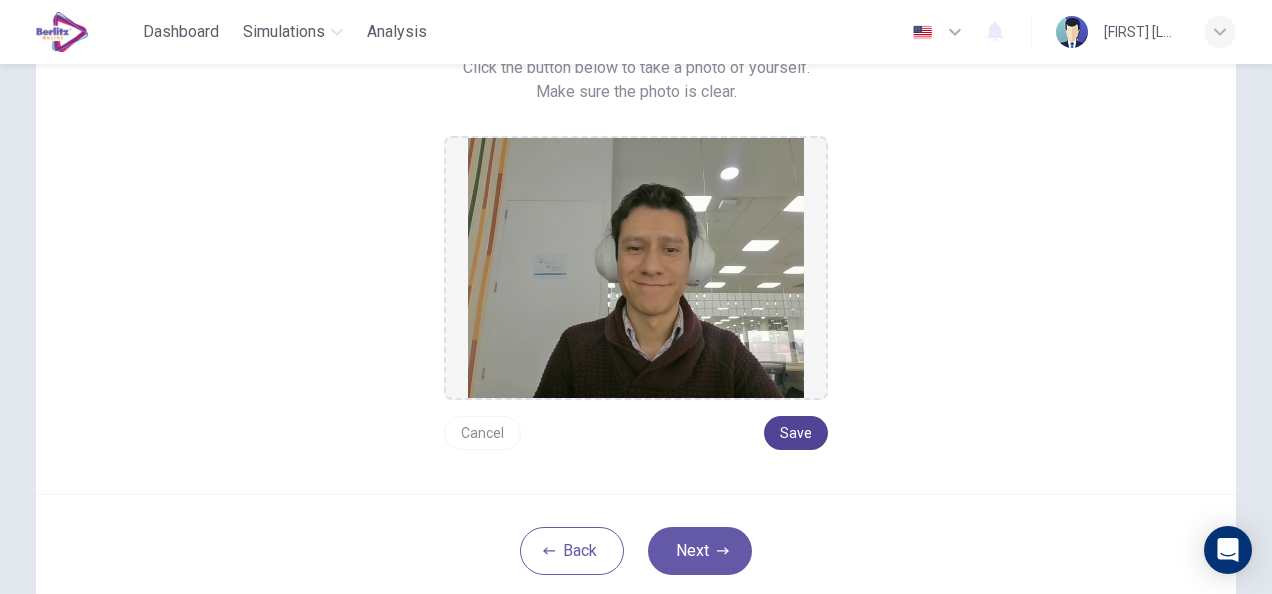 scroll, scrollTop: 199, scrollLeft: 0, axis: vertical 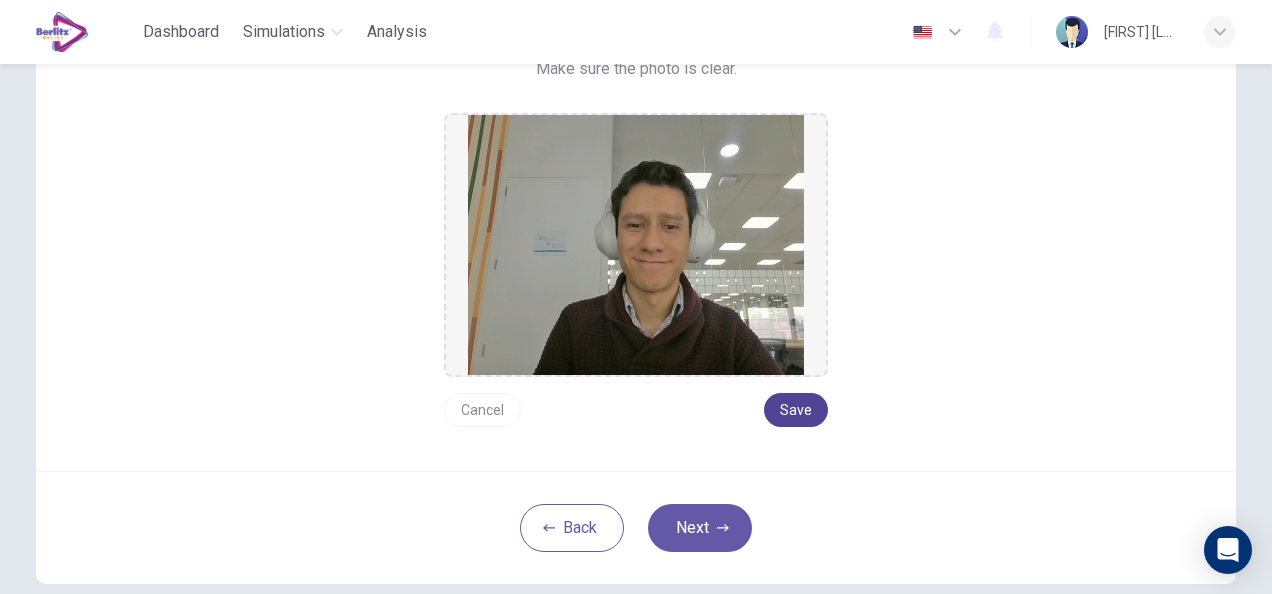 click on "Save" at bounding box center [796, 410] 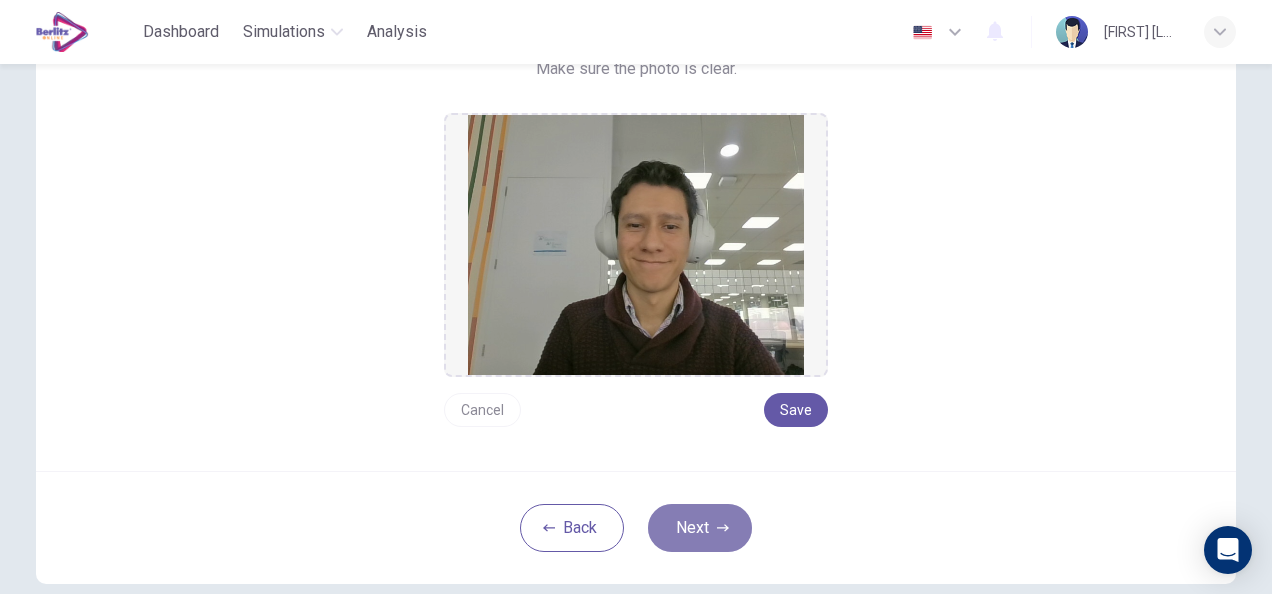 click on "Next" at bounding box center [700, 528] 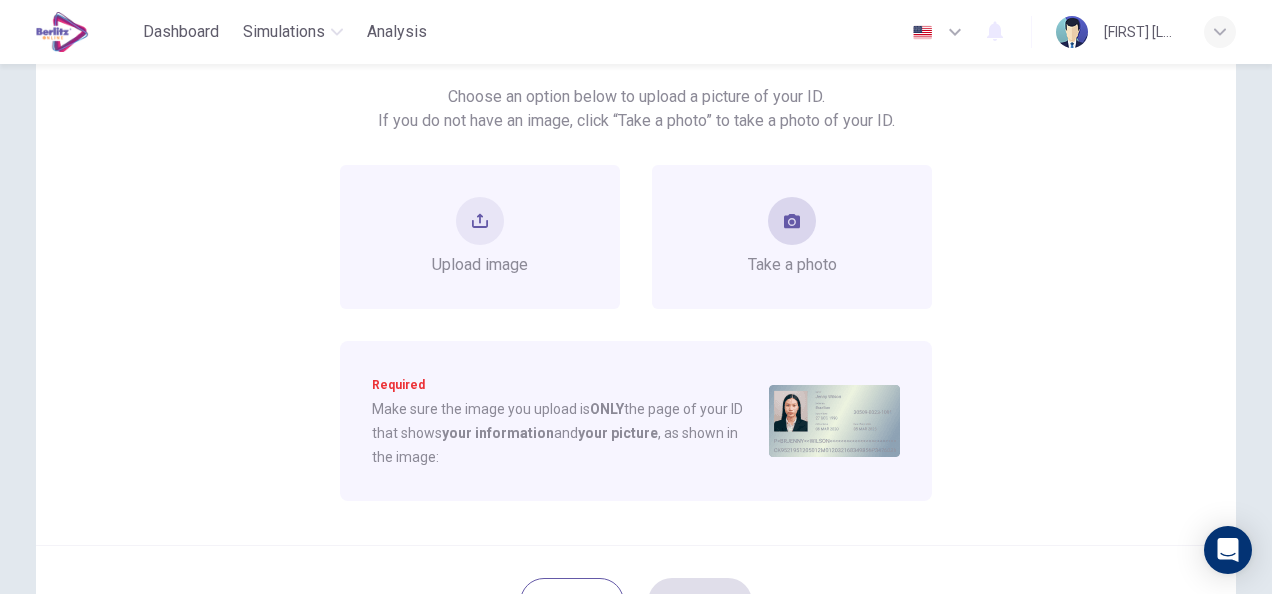 scroll, scrollTop: 146, scrollLeft: 0, axis: vertical 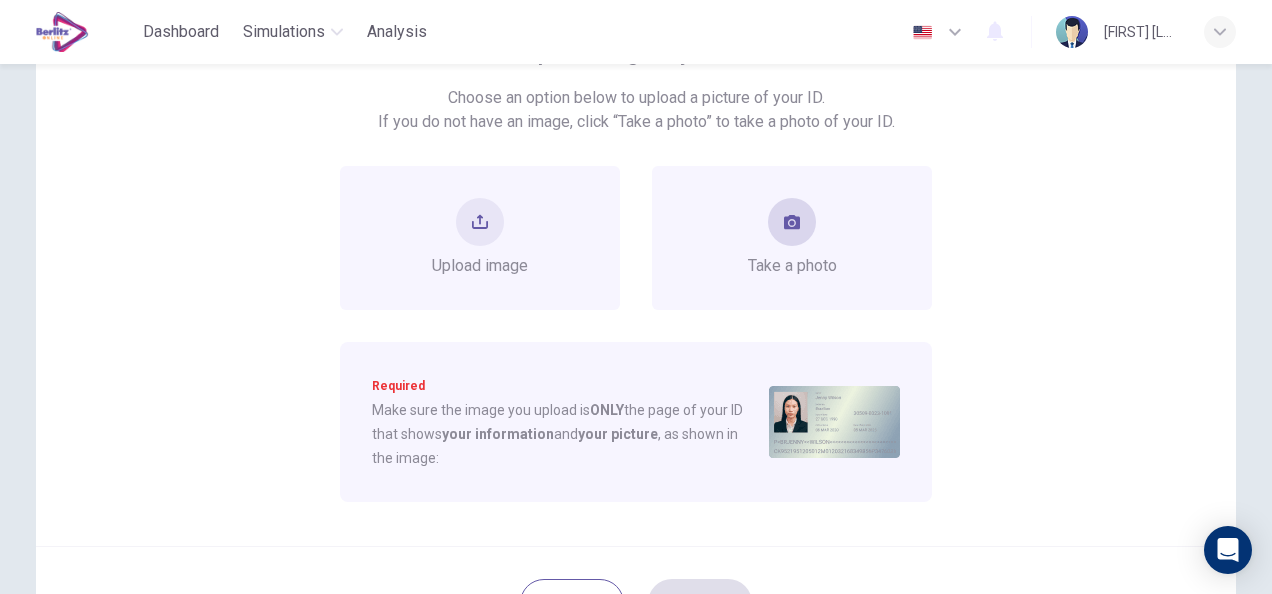click at bounding box center [792, 222] 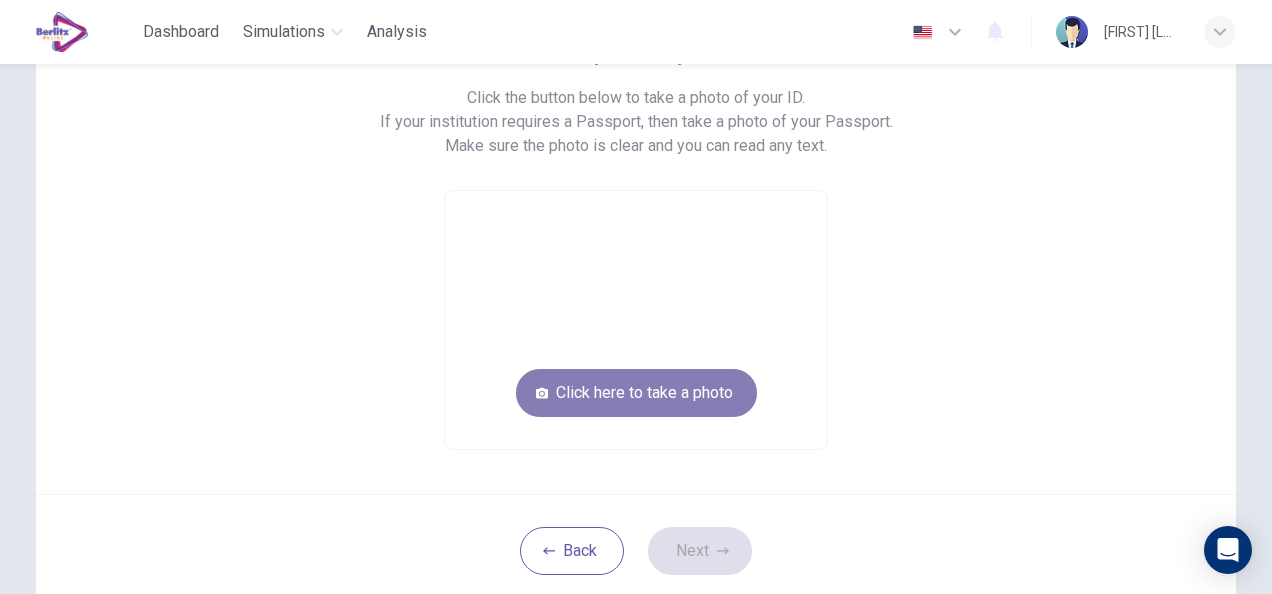click on "Click here to take a photo" at bounding box center (636, 393) 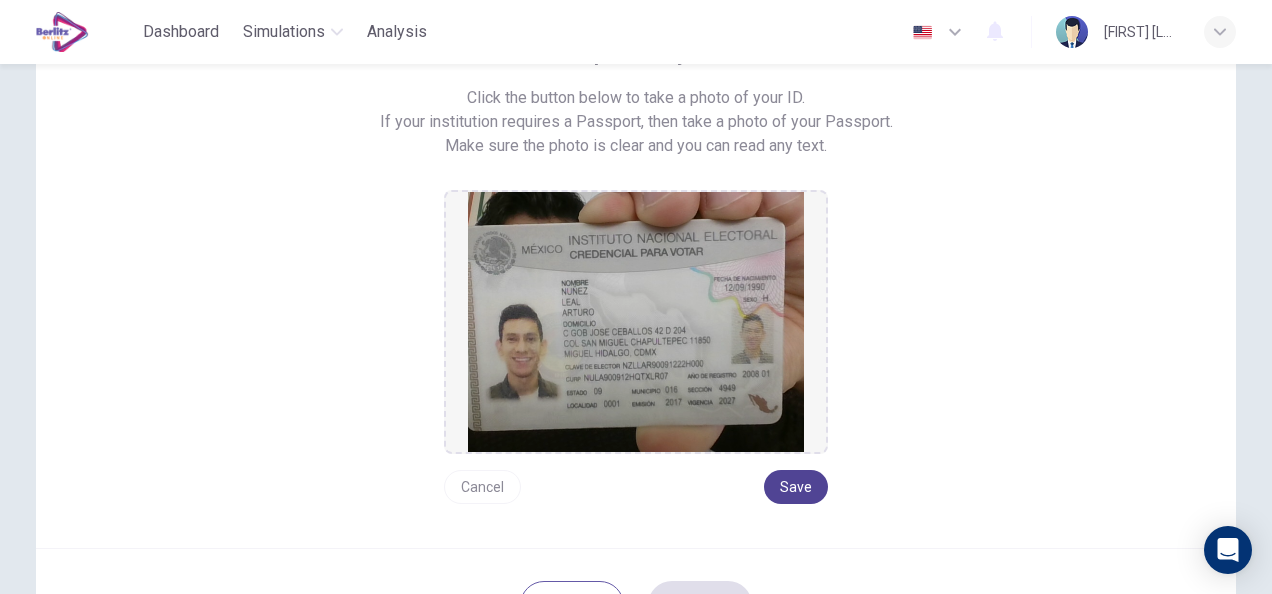 click on "Save" at bounding box center (796, 487) 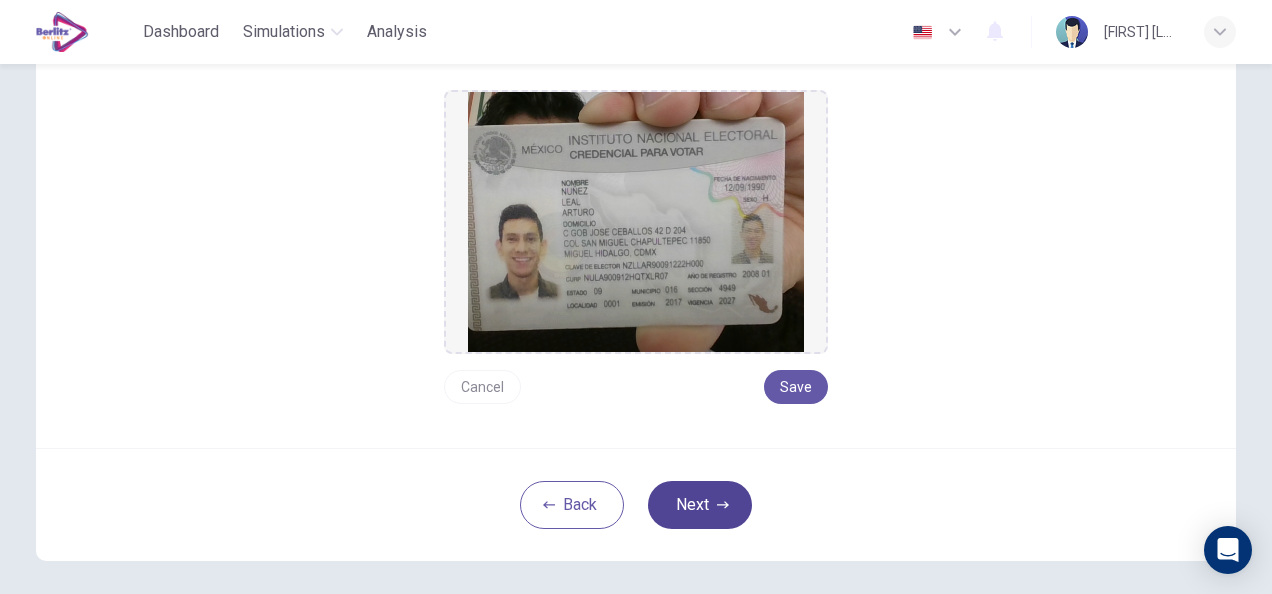 click on "Next" at bounding box center (700, 505) 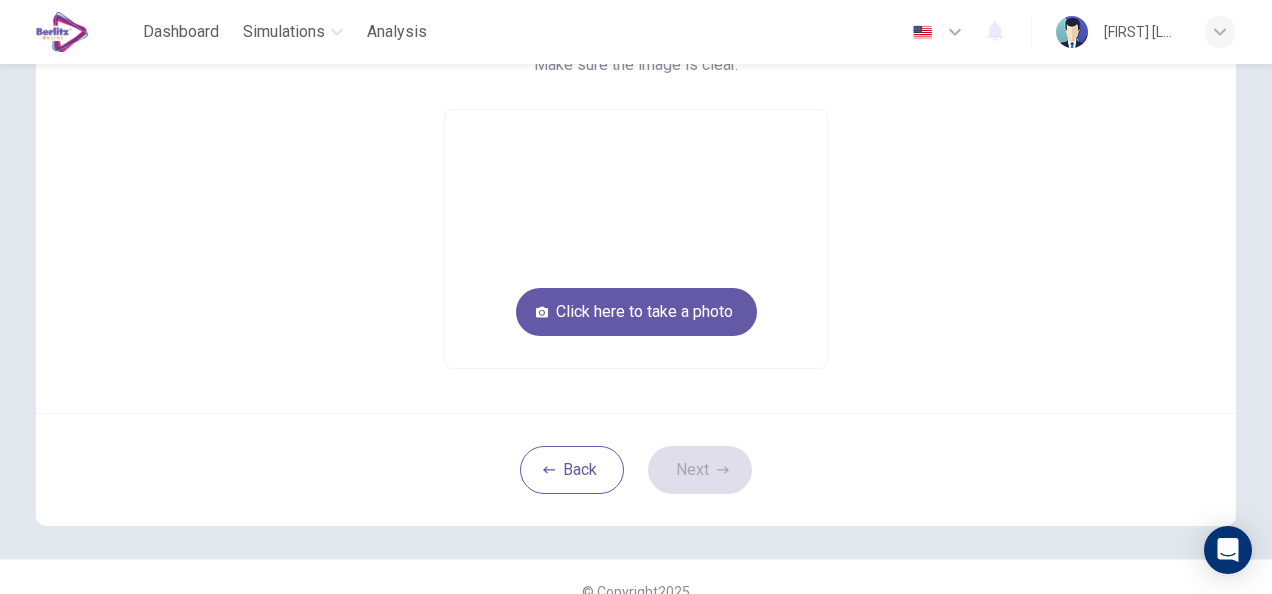 scroll, scrollTop: 204, scrollLeft: 0, axis: vertical 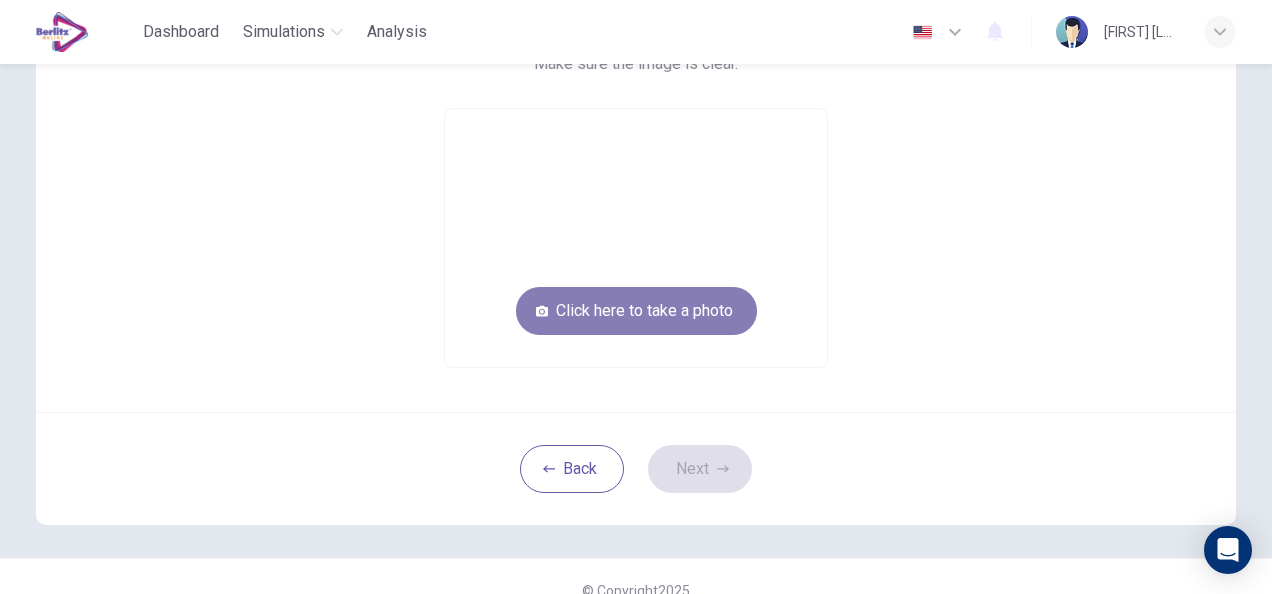 click on "Click here to take a photo" at bounding box center [636, 311] 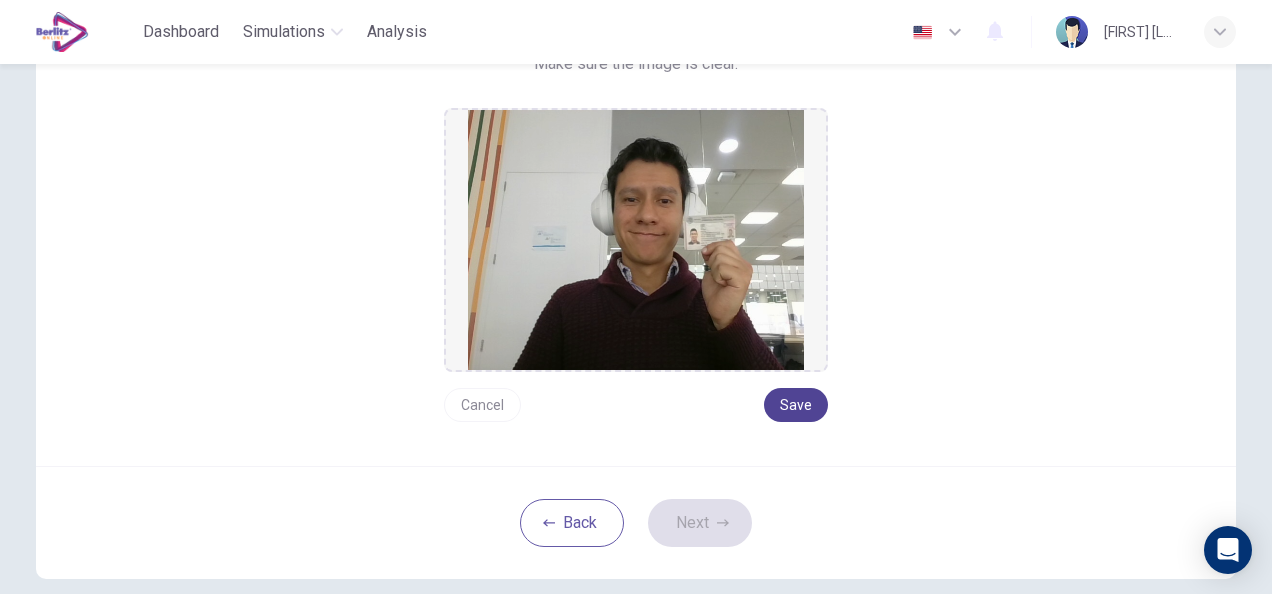 click on "Save" at bounding box center (796, 405) 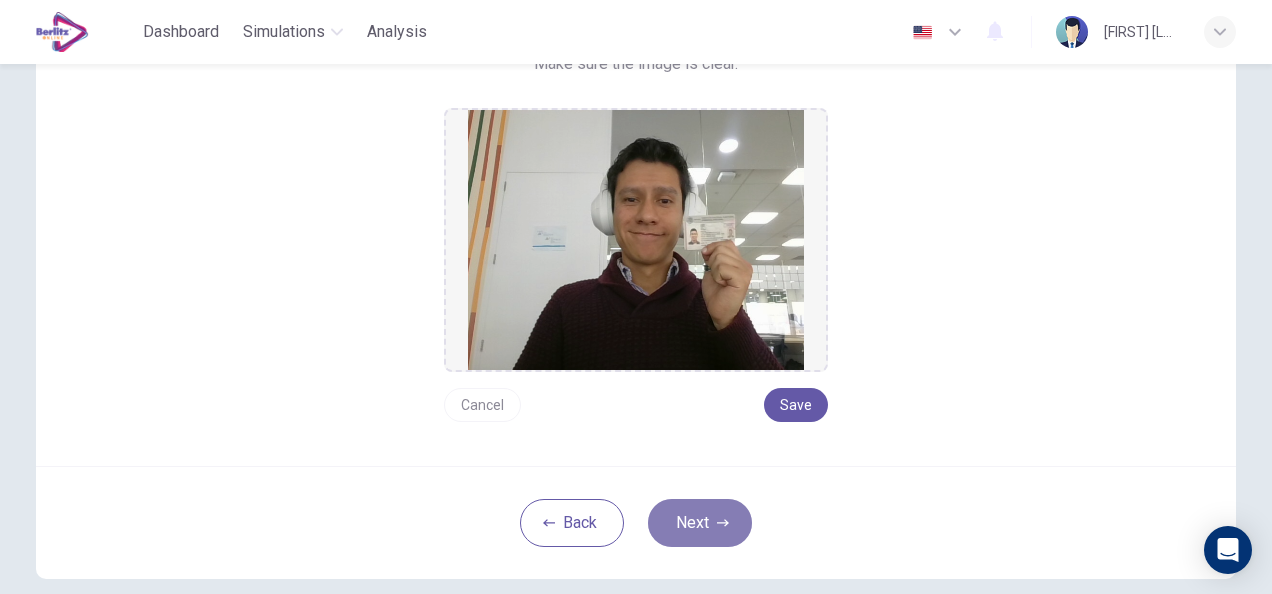 click on "Next" at bounding box center [700, 523] 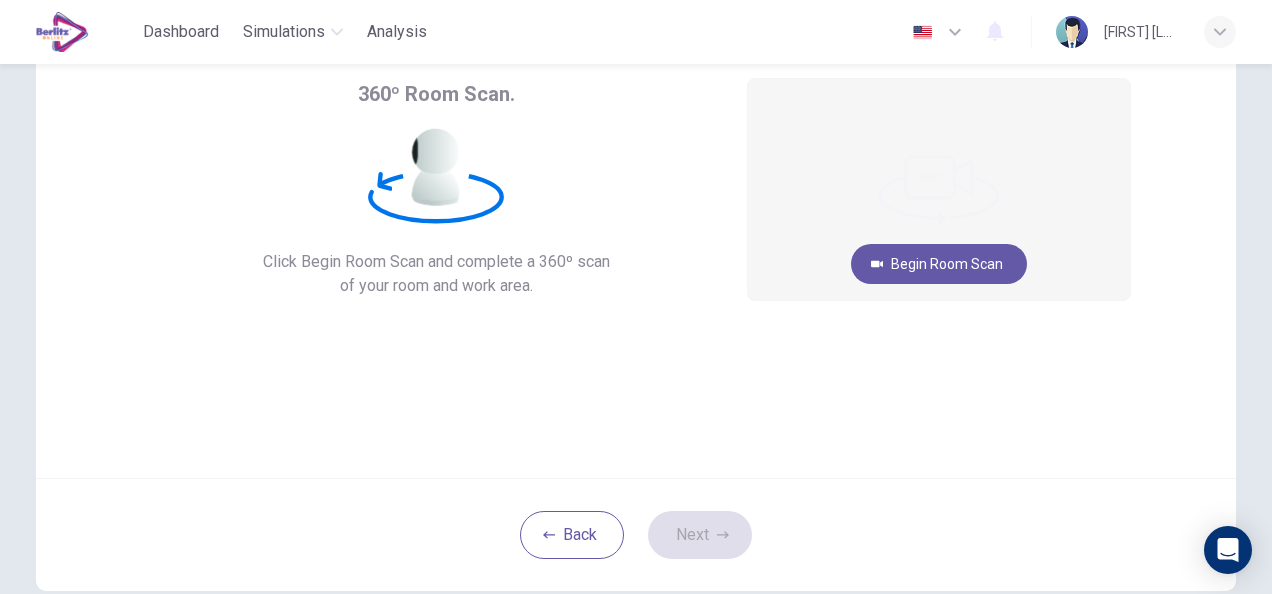 scroll, scrollTop: 82, scrollLeft: 0, axis: vertical 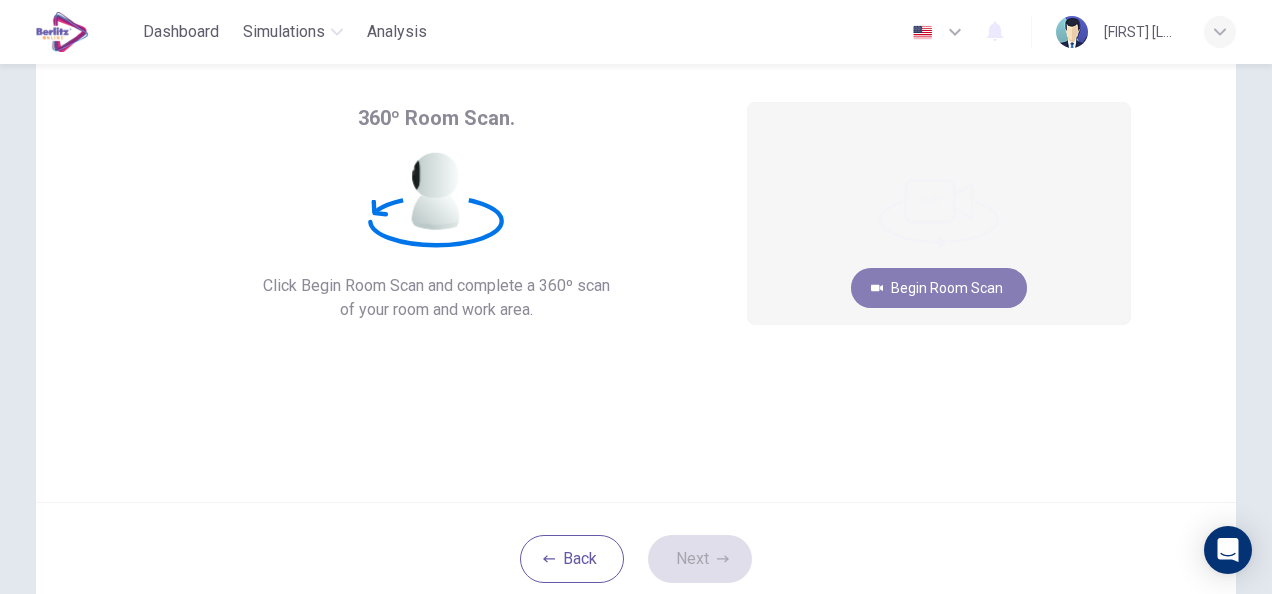 click on "Begin Room Scan" at bounding box center [939, 288] 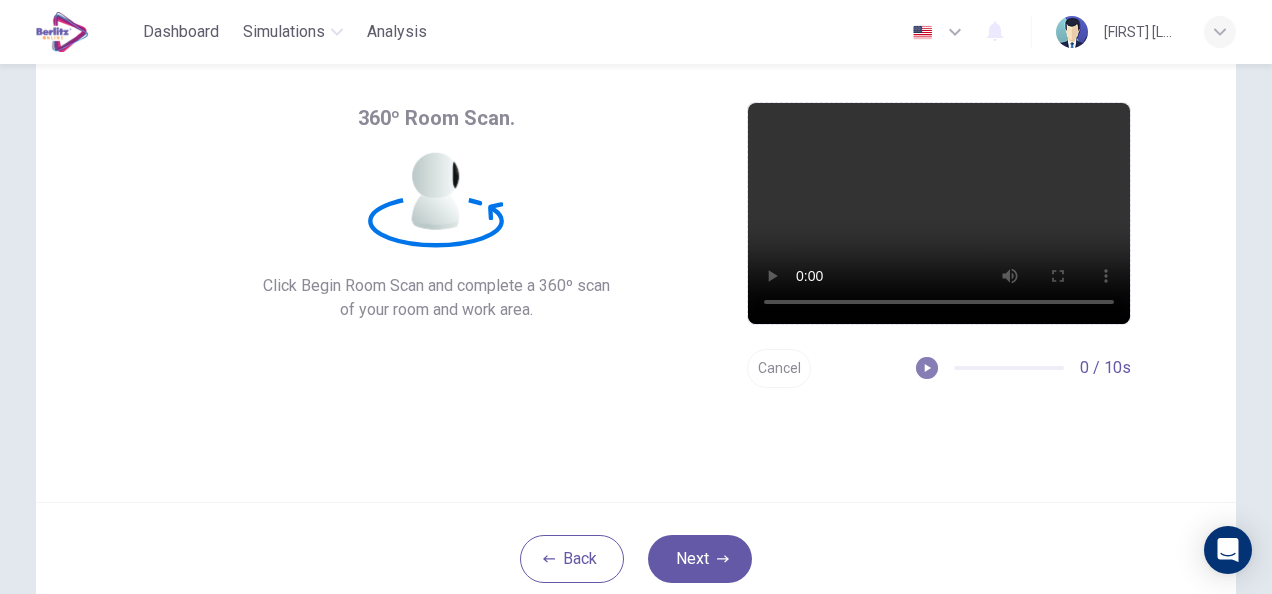 click 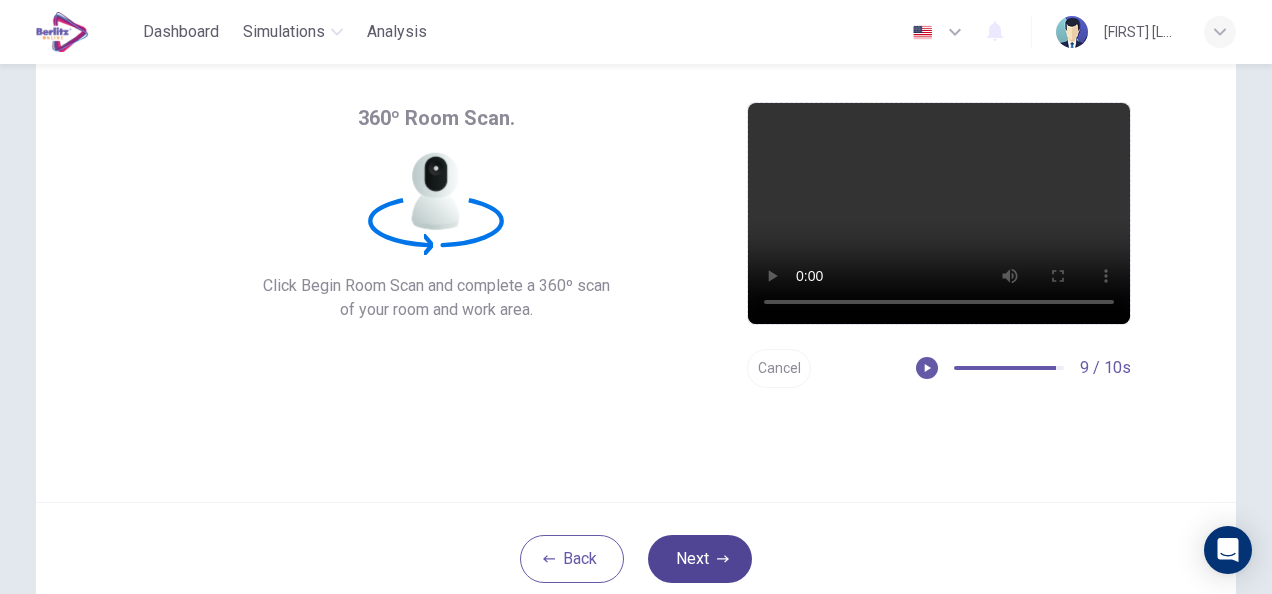 click on "Next" at bounding box center (700, 559) 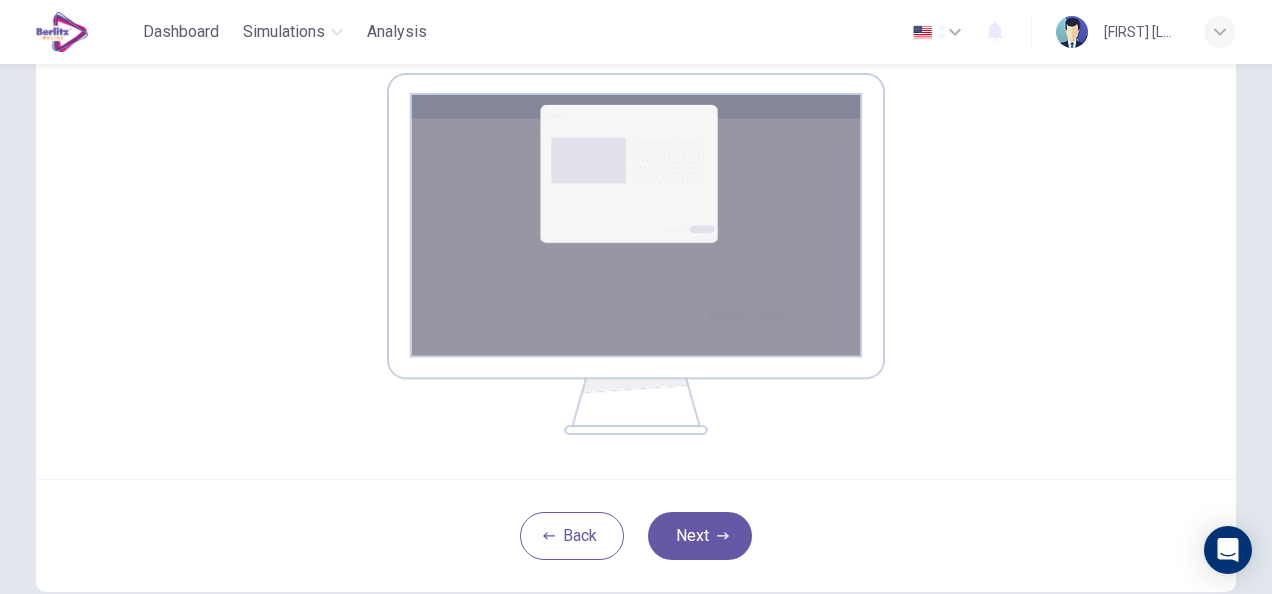 scroll, scrollTop: 313, scrollLeft: 0, axis: vertical 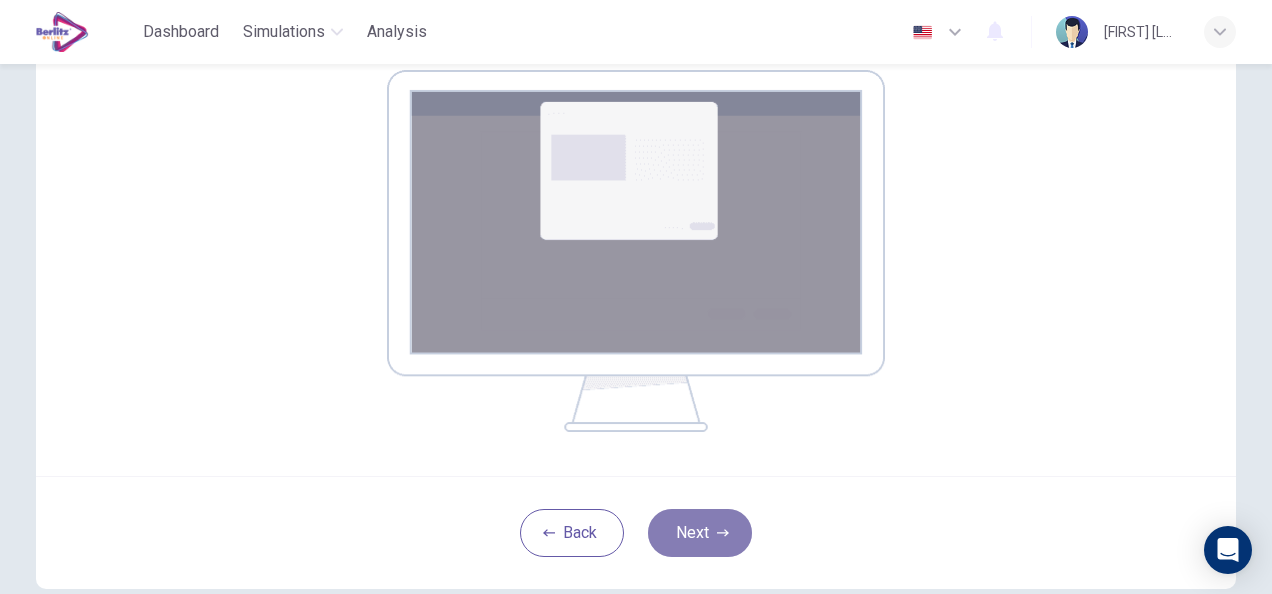 click on "Next" at bounding box center (700, 533) 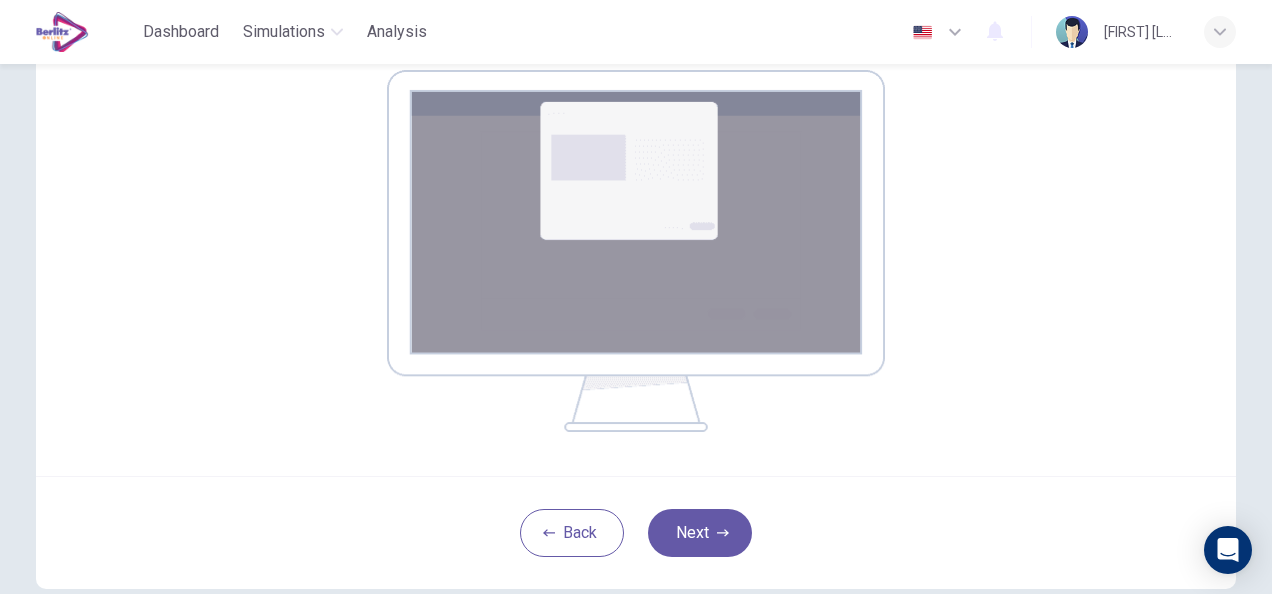 click at bounding box center (636, 251) 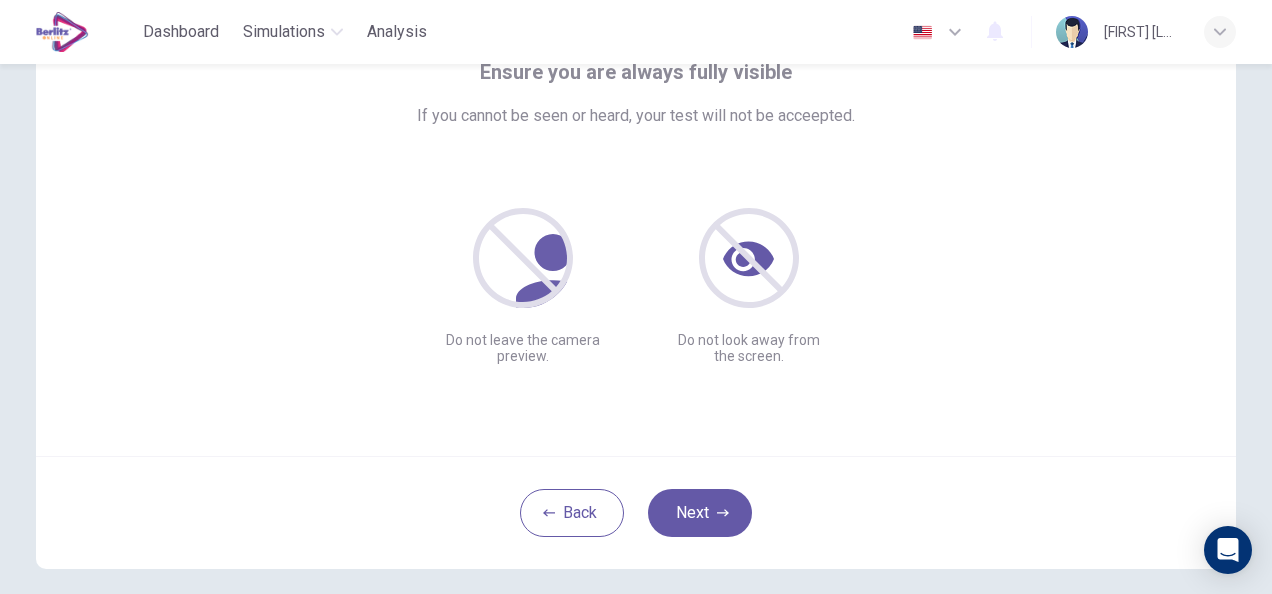 scroll, scrollTop: 200, scrollLeft: 0, axis: vertical 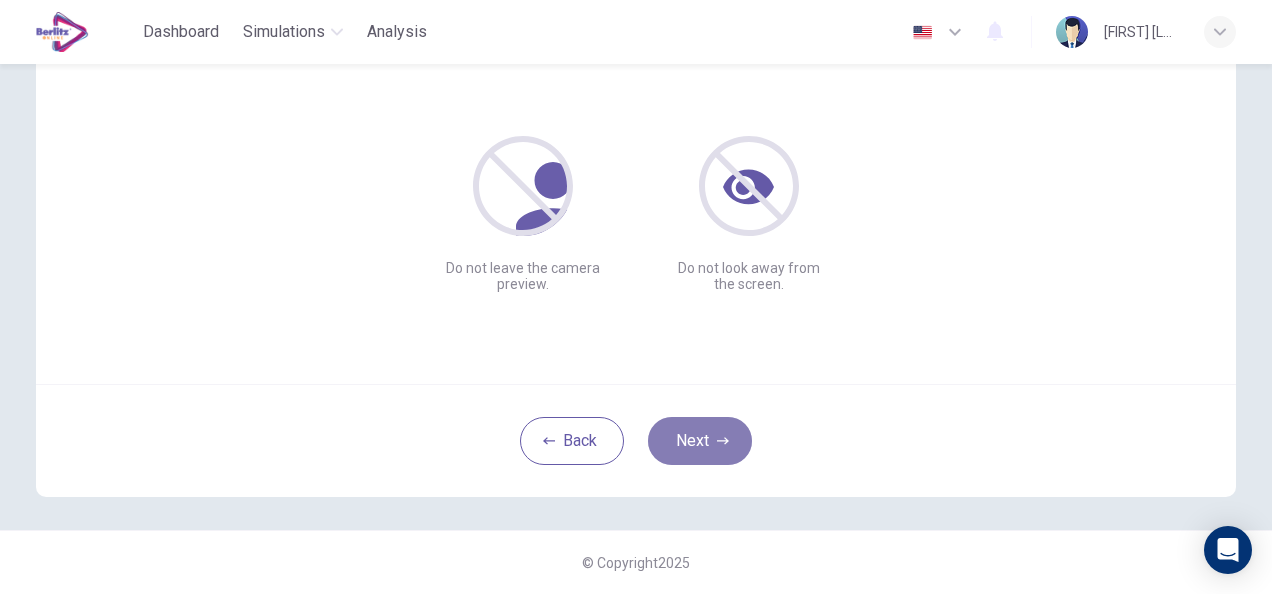 click on "Next" at bounding box center (700, 441) 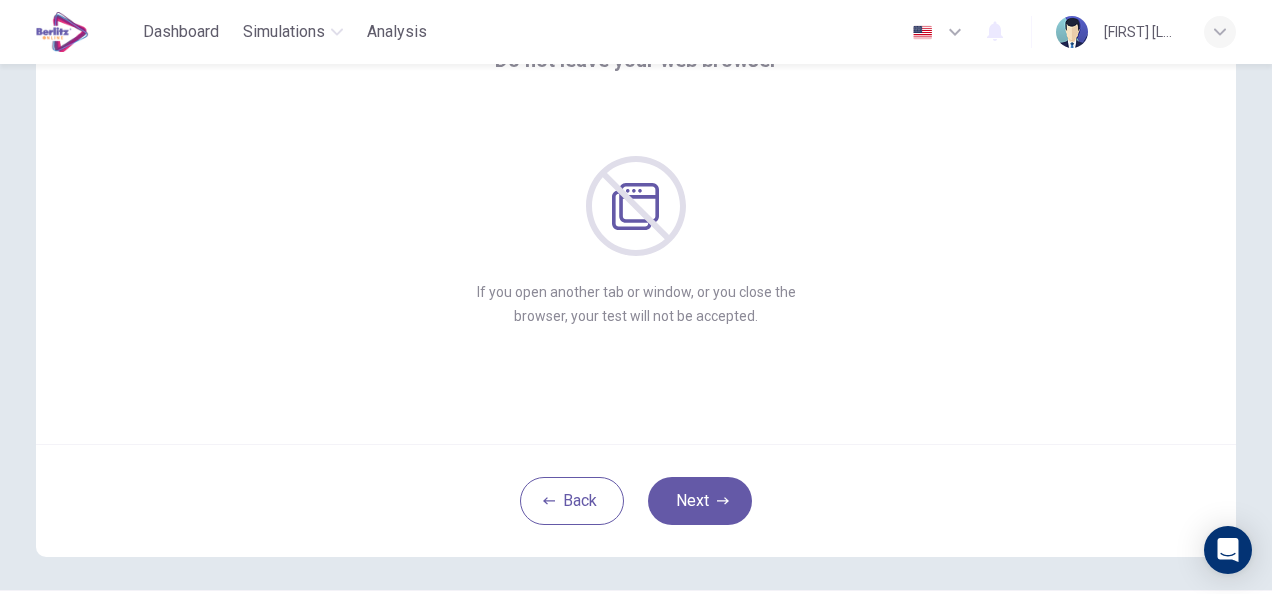 scroll, scrollTop: 143, scrollLeft: 0, axis: vertical 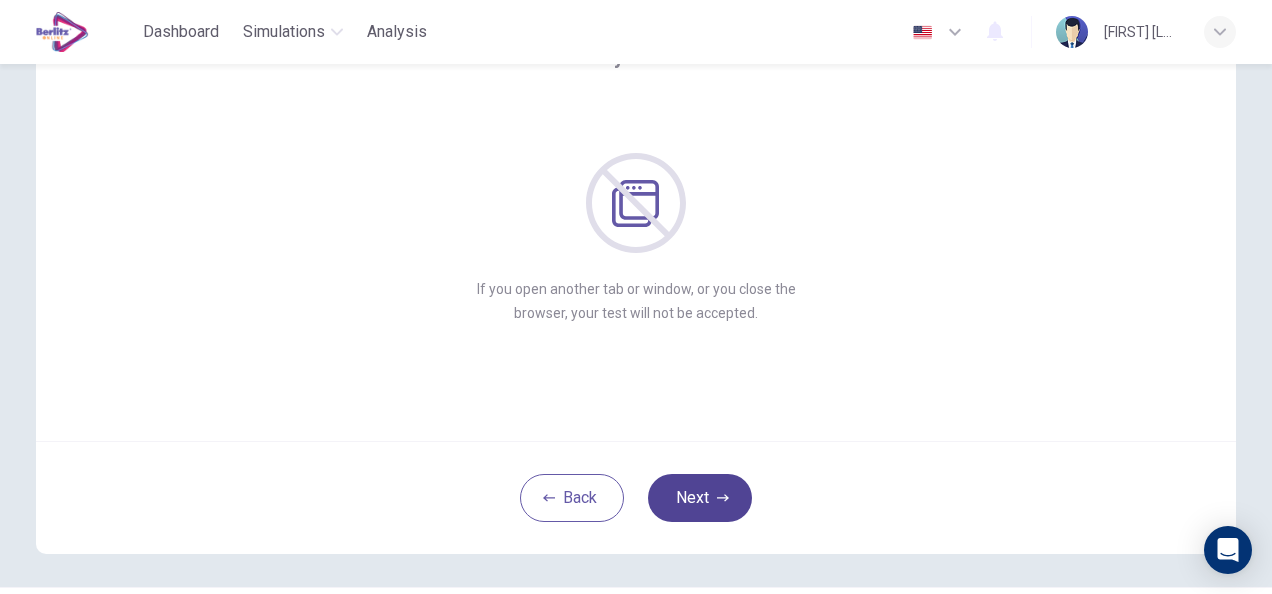 click on "Next" at bounding box center [700, 498] 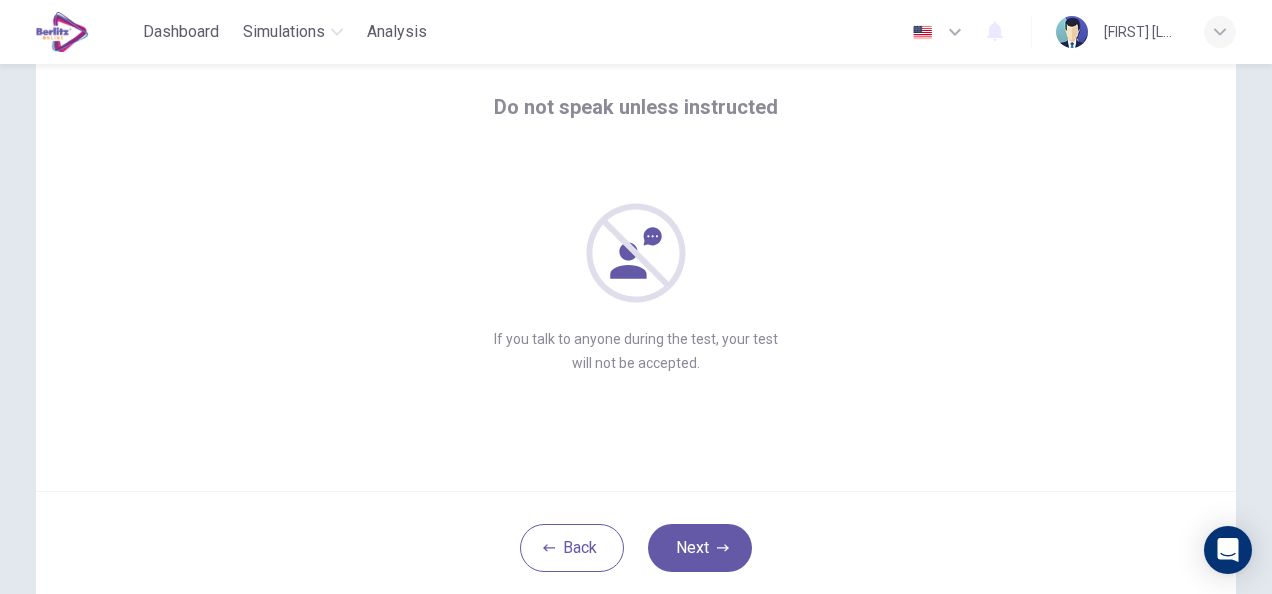 scroll, scrollTop: 97, scrollLeft: 0, axis: vertical 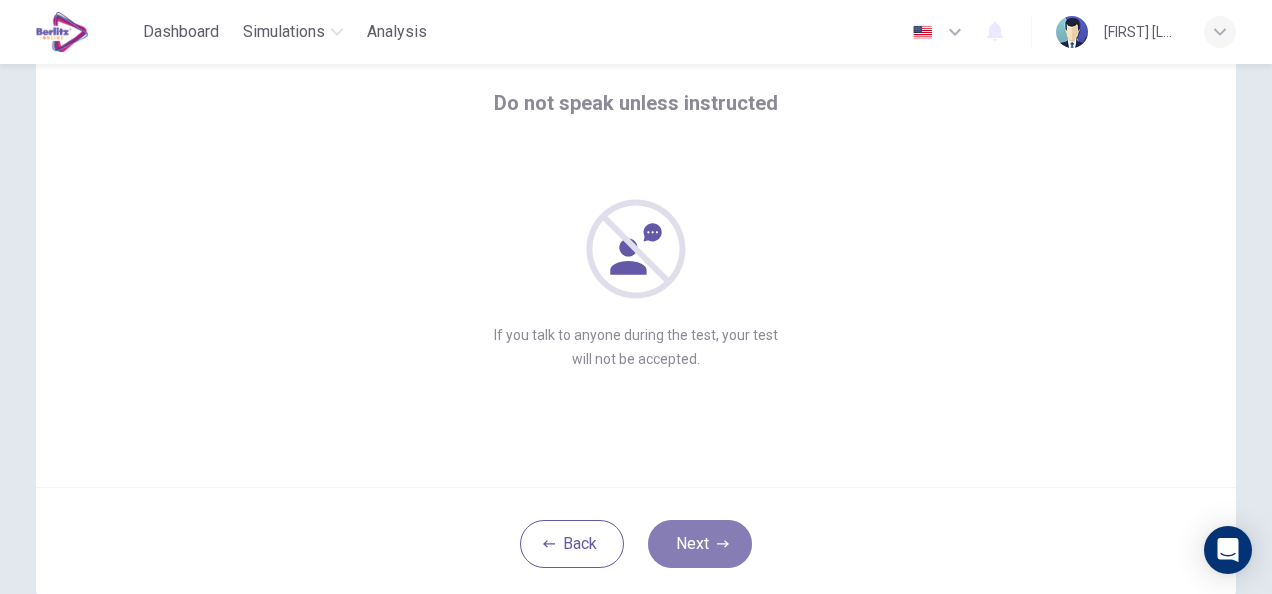 click on "Next" at bounding box center [700, 544] 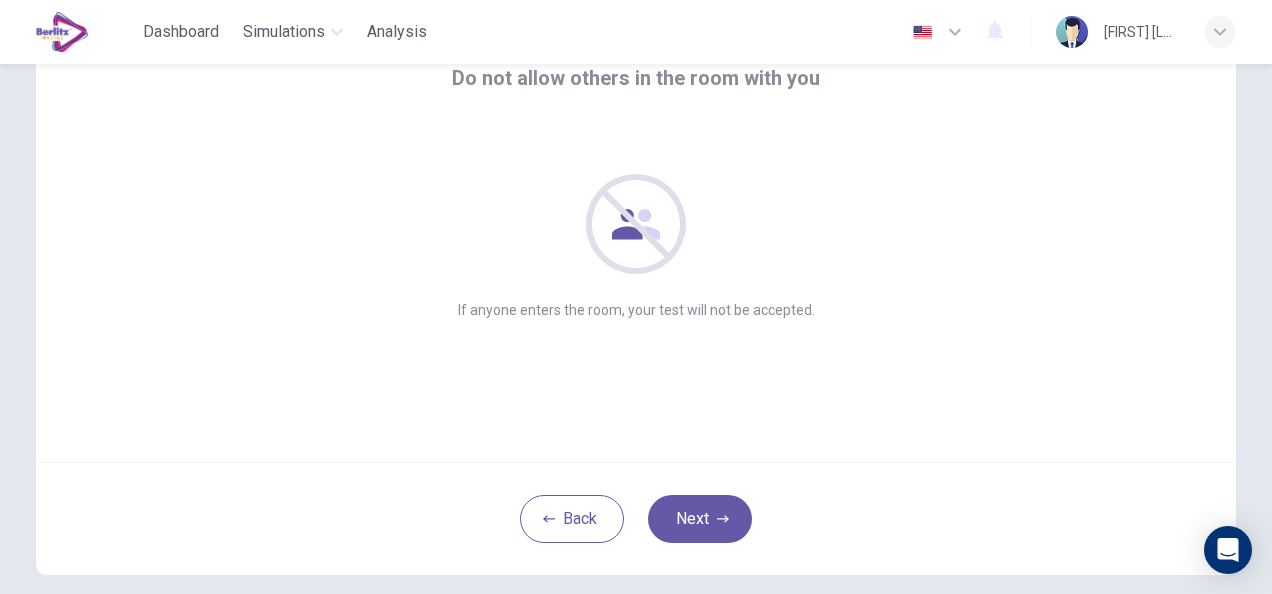 scroll, scrollTop: 123, scrollLeft: 0, axis: vertical 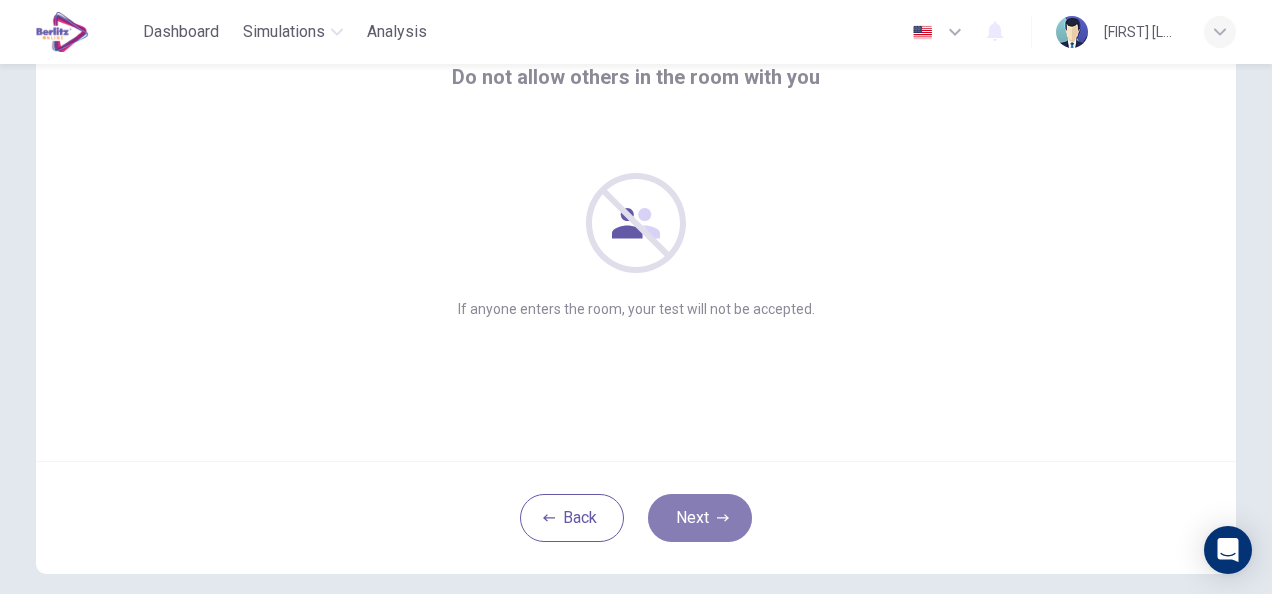 click on "Next" at bounding box center [700, 518] 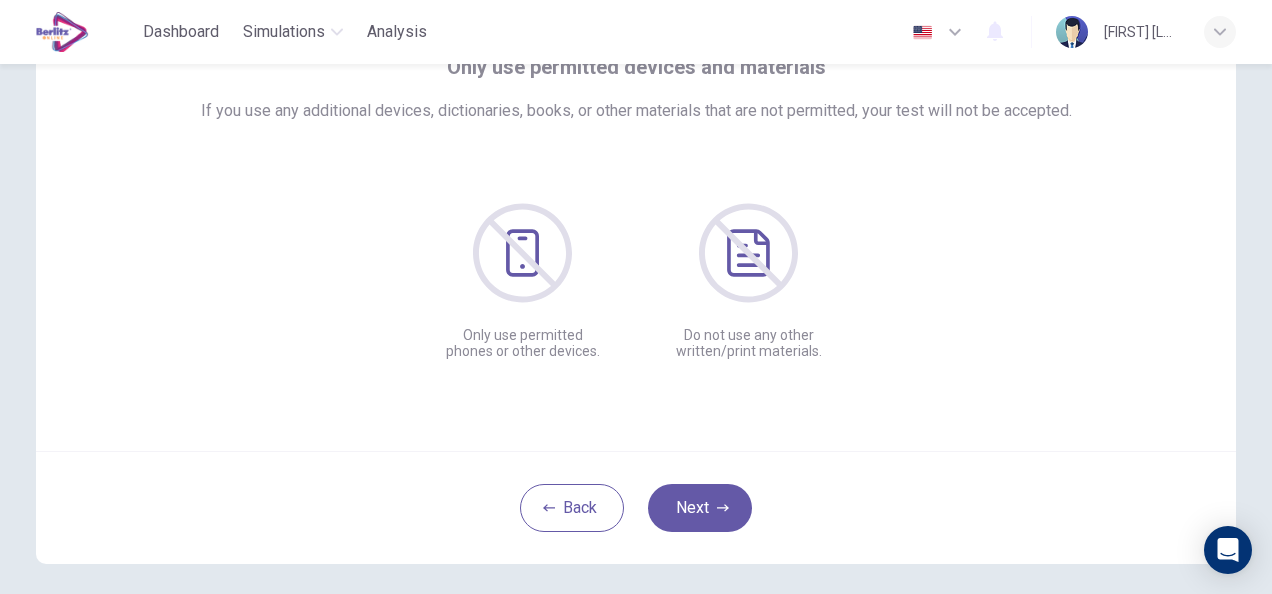scroll, scrollTop: 135, scrollLeft: 0, axis: vertical 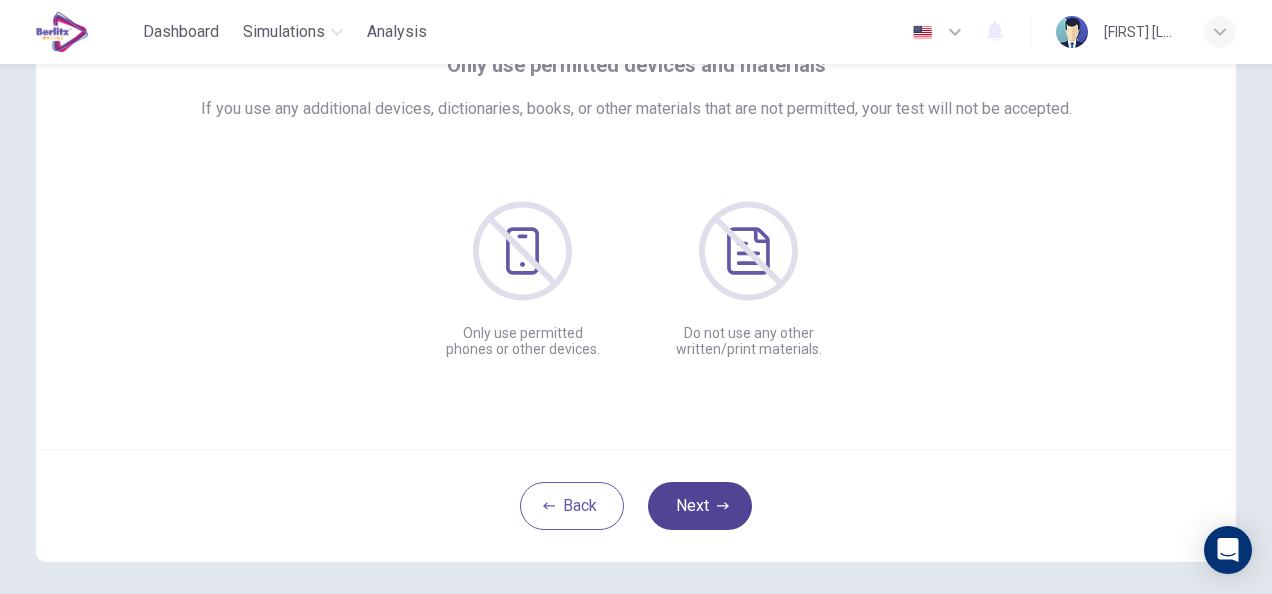 click on "Next" at bounding box center [700, 506] 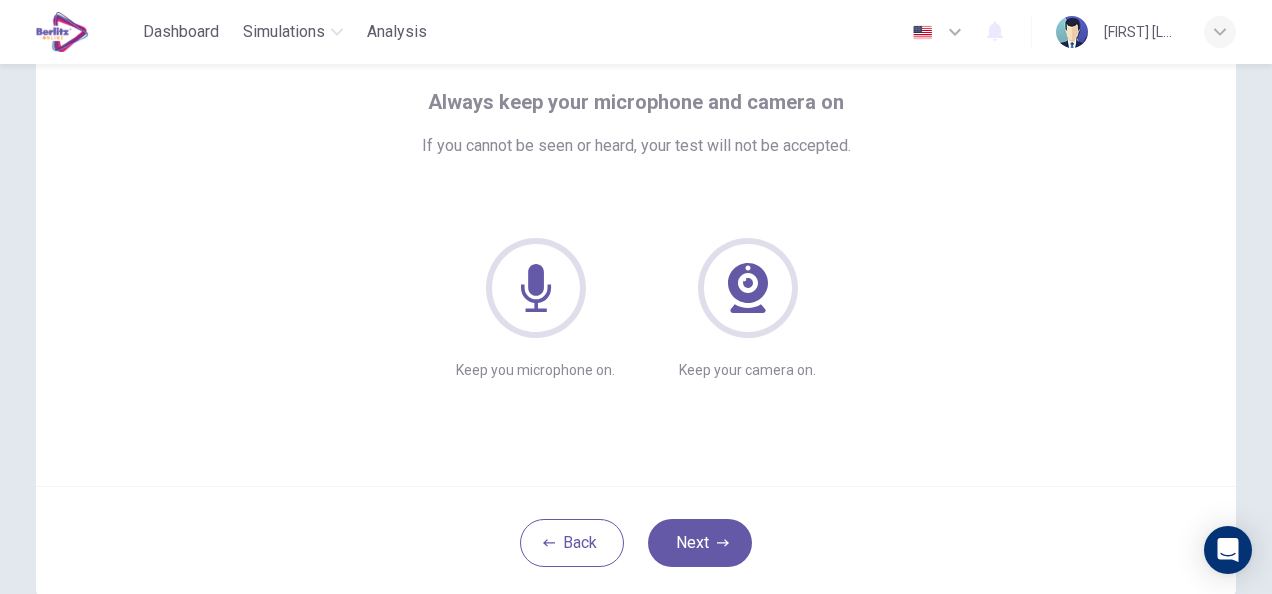 scroll, scrollTop: 100, scrollLeft: 0, axis: vertical 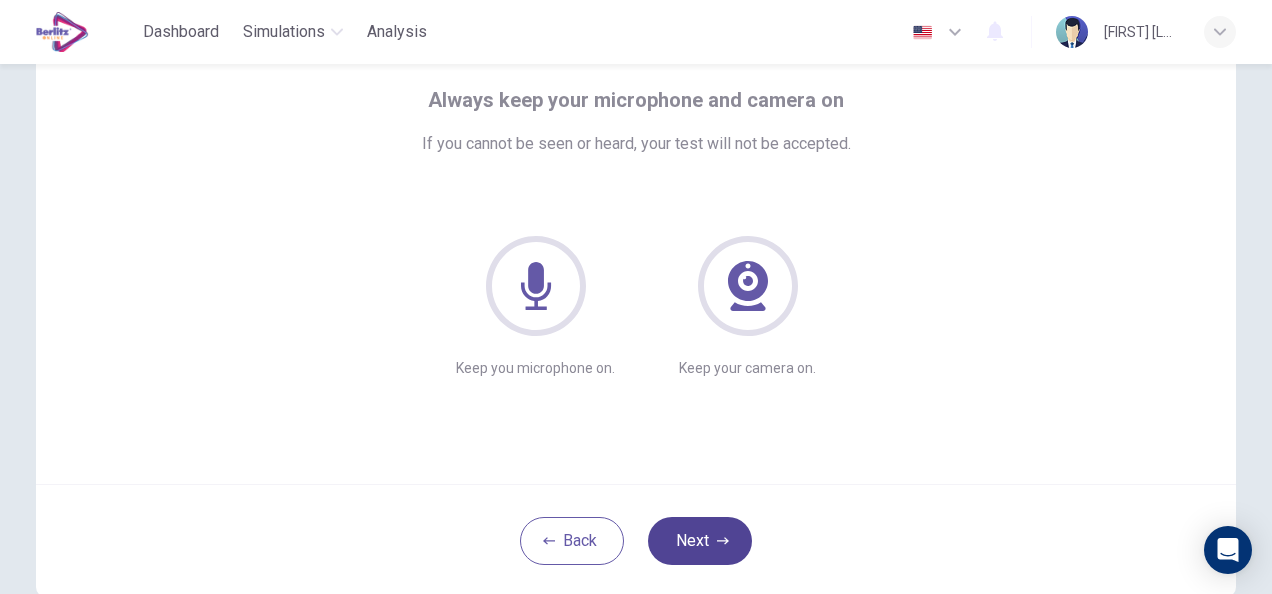 click on "Next" at bounding box center (700, 541) 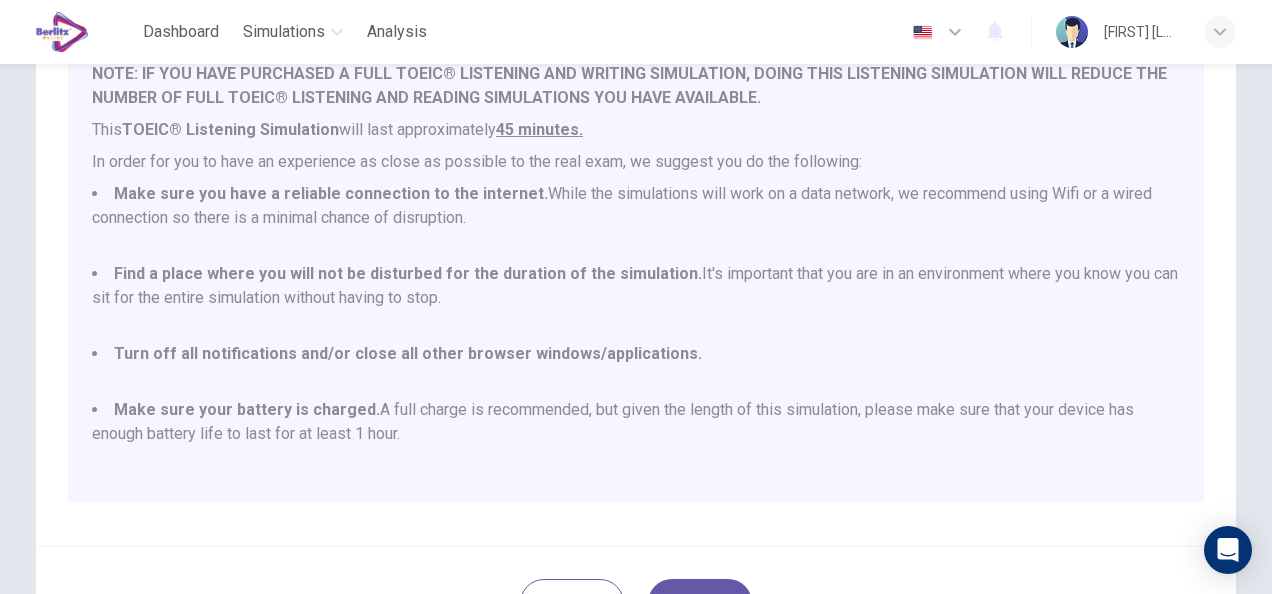 scroll, scrollTop: 275, scrollLeft: 0, axis: vertical 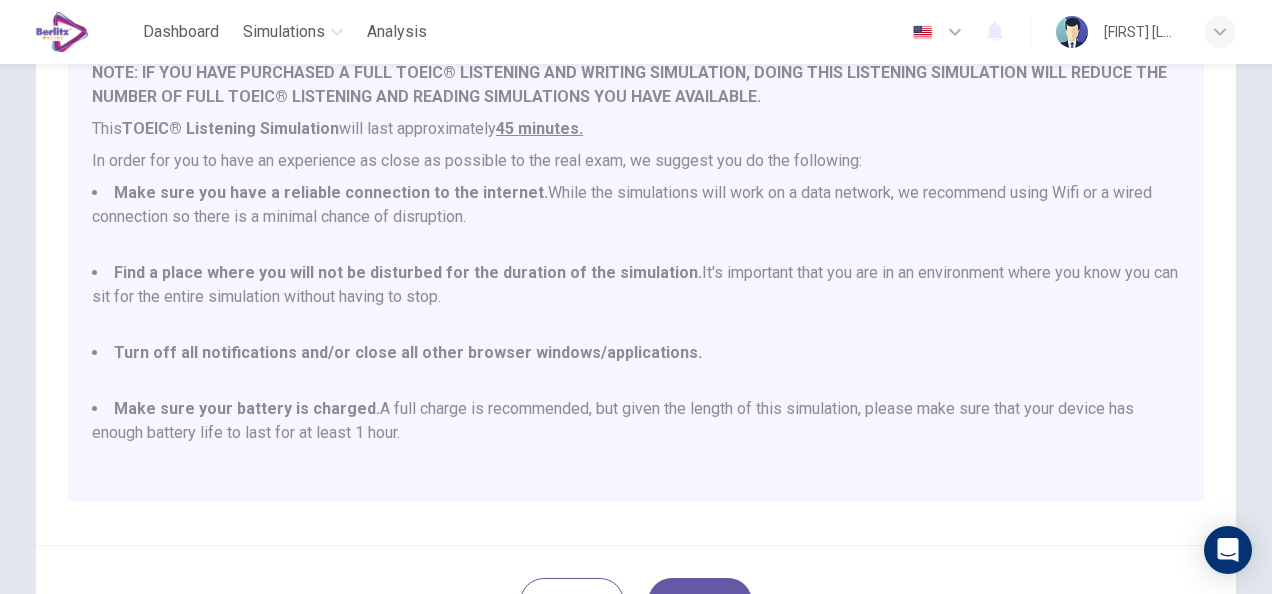 click on "Make sure your battery is charged.  A full charge is recommended, but given the length of this simulation, please make sure that your device has enough battery life to last for at least 1 hour." at bounding box center (636, 433) 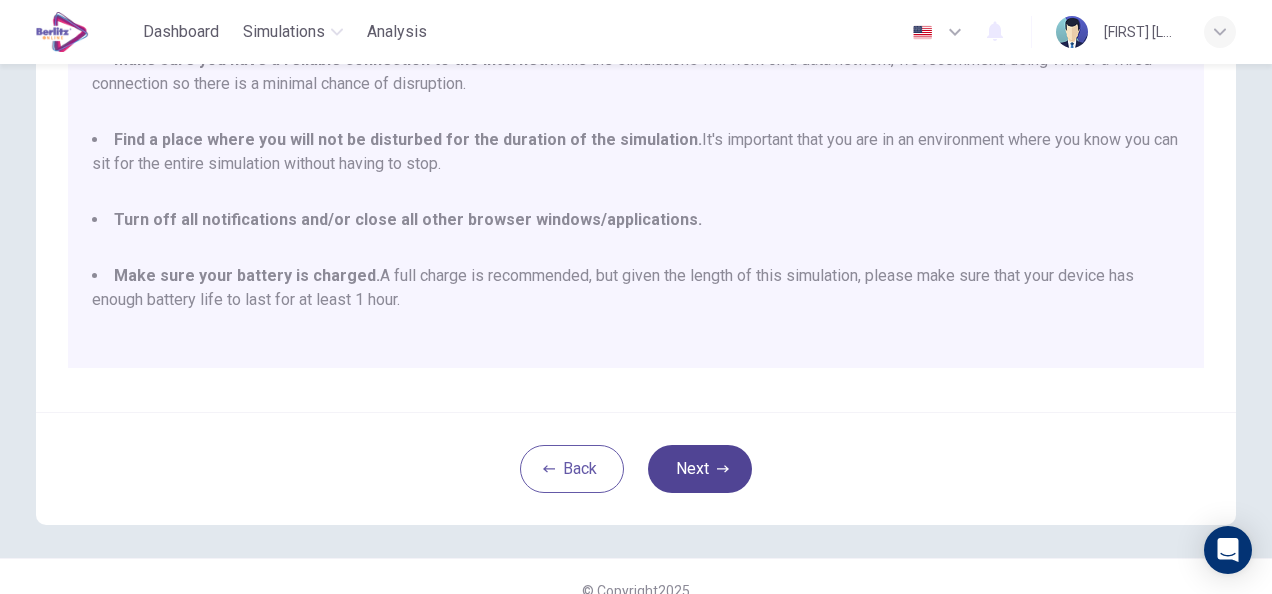 click on "Next" at bounding box center (700, 469) 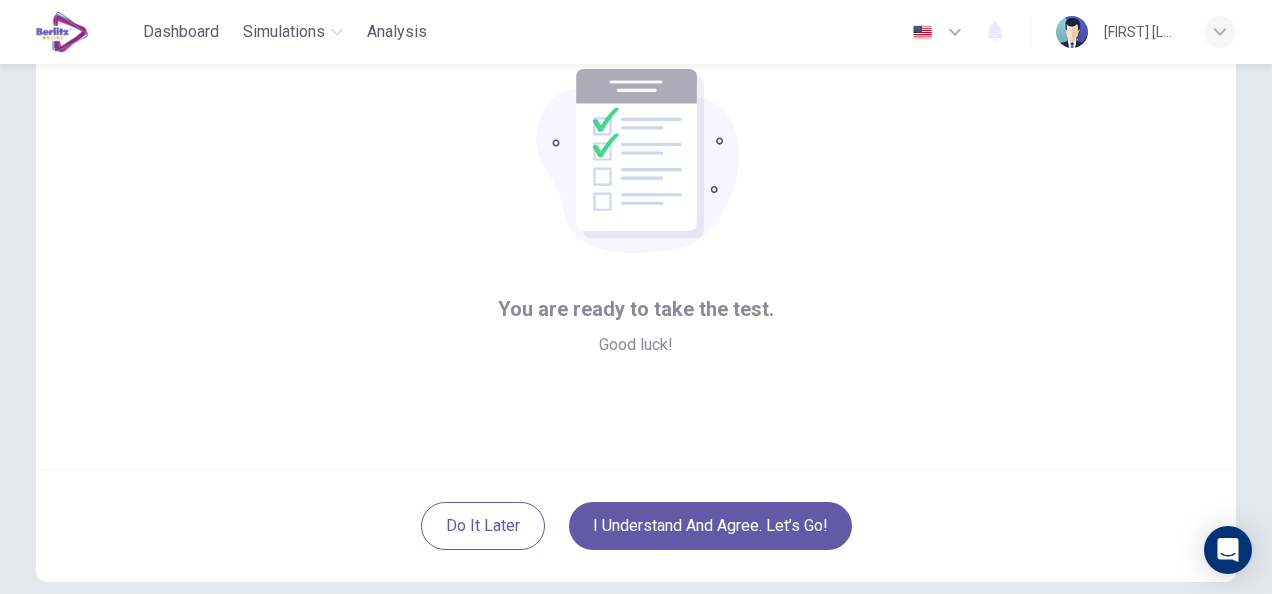 scroll, scrollTop: 126, scrollLeft: 0, axis: vertical 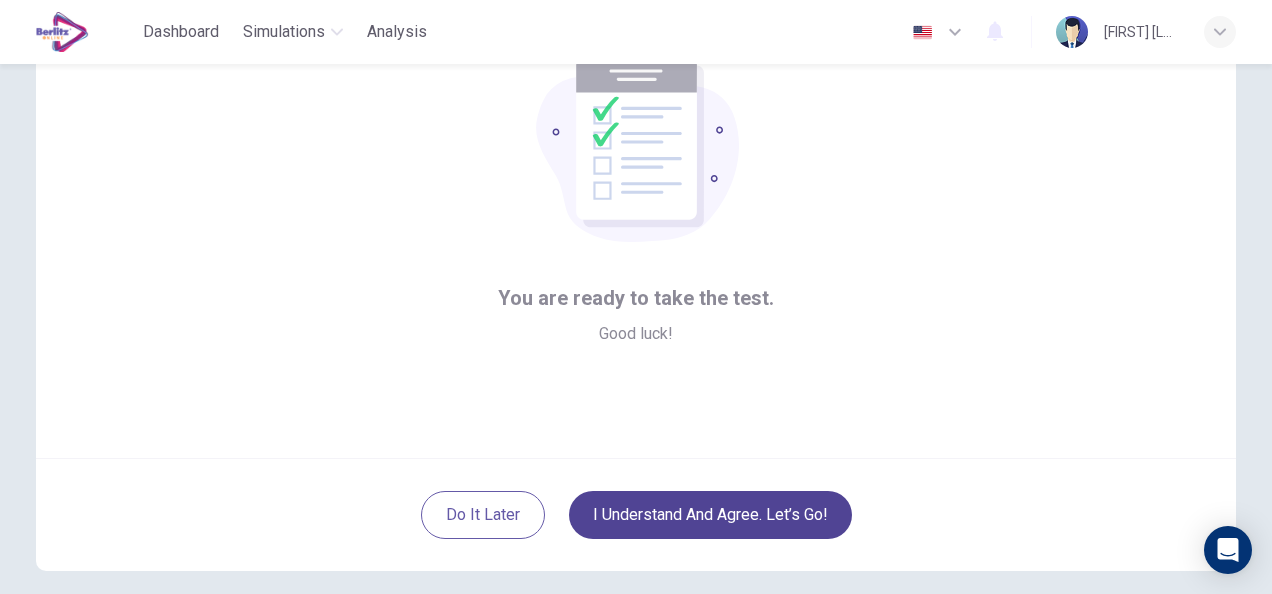 click on "I understand and agree. Let’s go!" at bounding box center [710, 515] 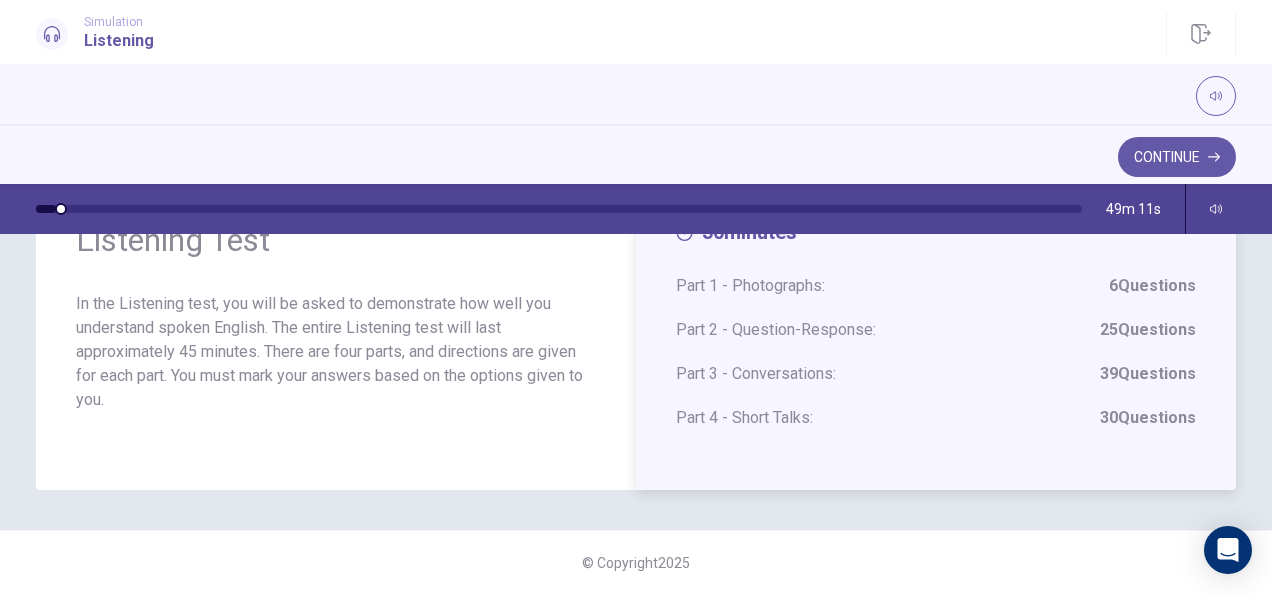 scroll, scrollTop: 0, scrollLeft: 0, axis: both 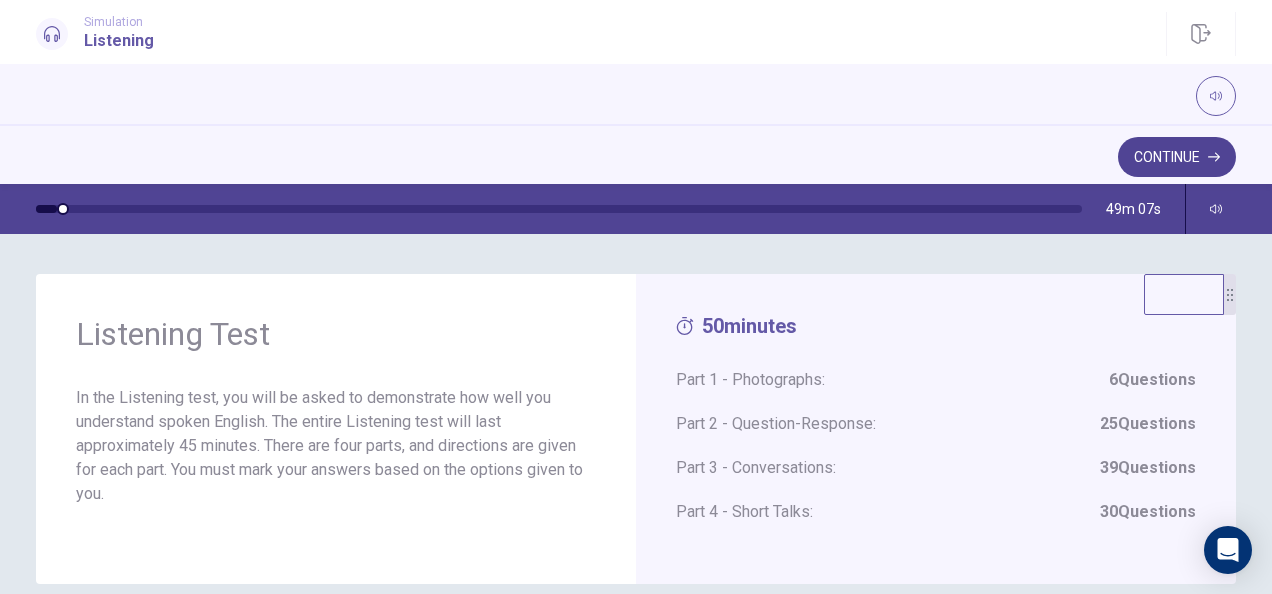 click on "Continue" at bounding box center [1177, 157] 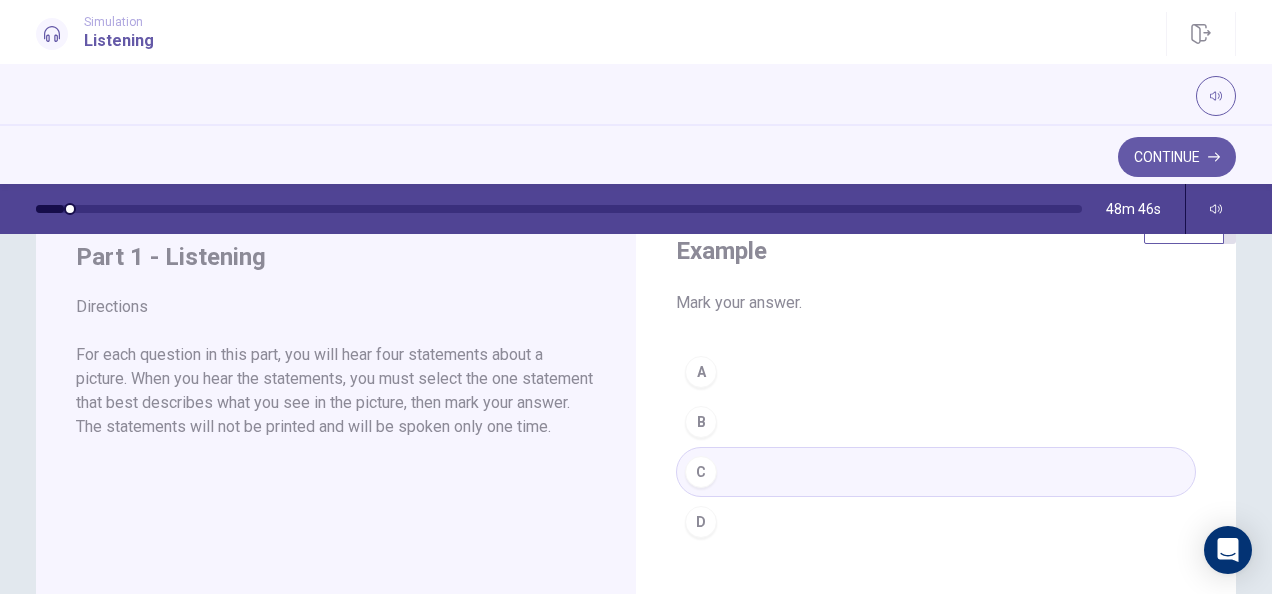 scroll, scrollTop: 80, scrollLeft: 0, axis: vertical 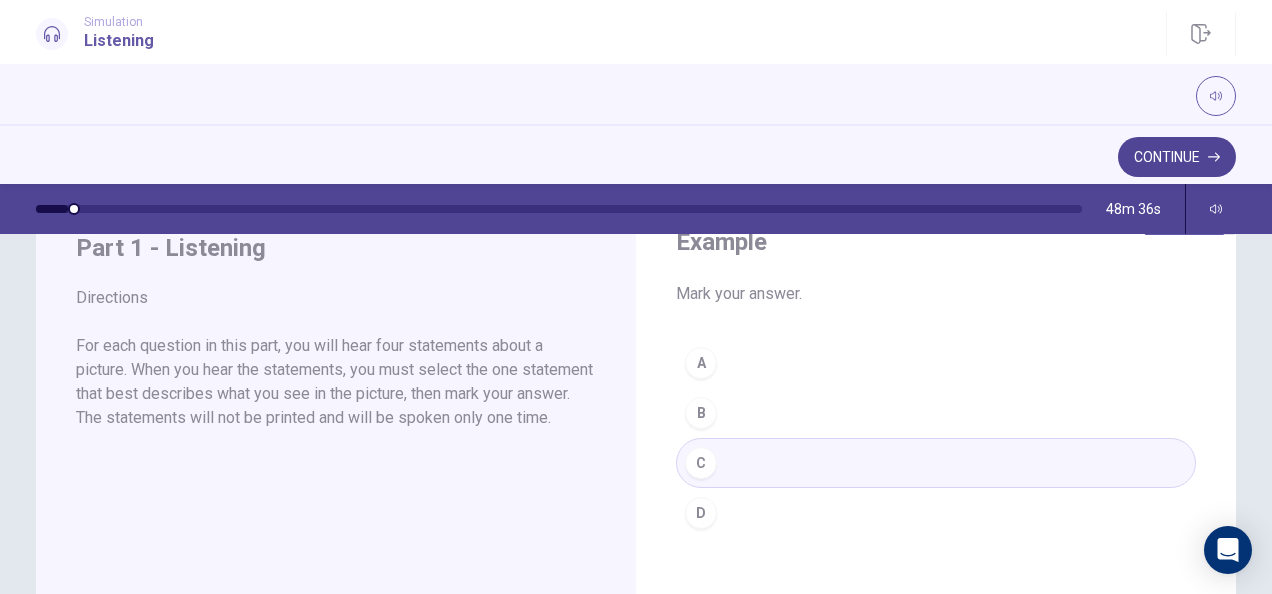 click on "Continue" at bounding box center [1177, 157] 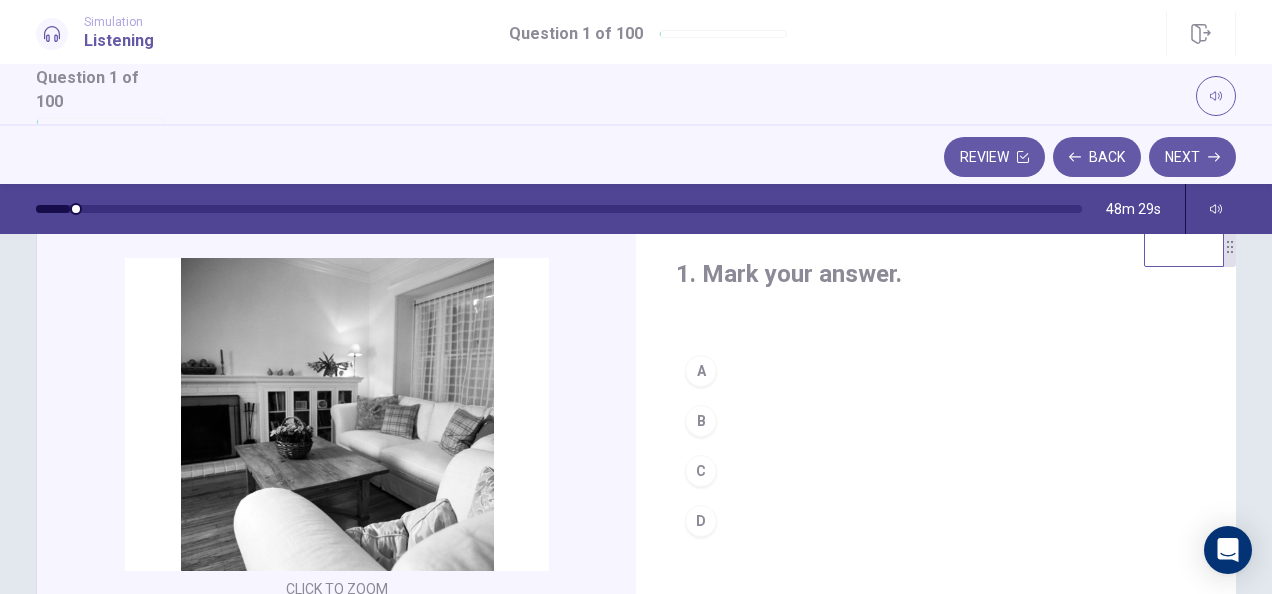 scroll, scrollTop: 54, scrollLeft: 0, axis: vertical 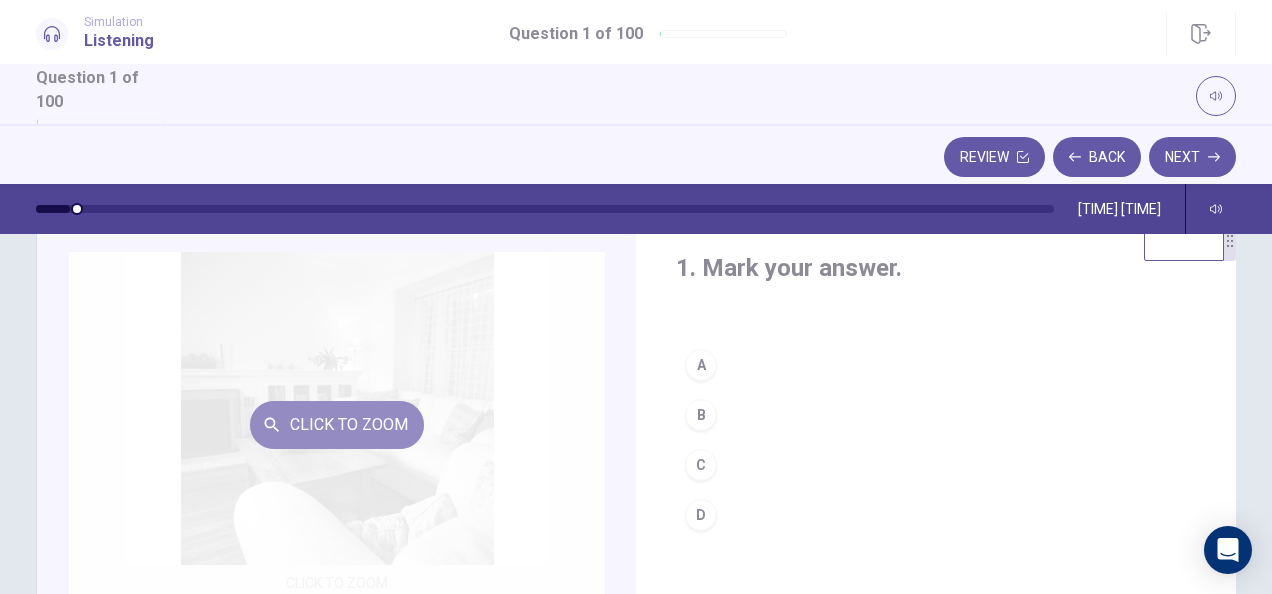 click on "Click to Zoom" at bounding box center (337, 425) 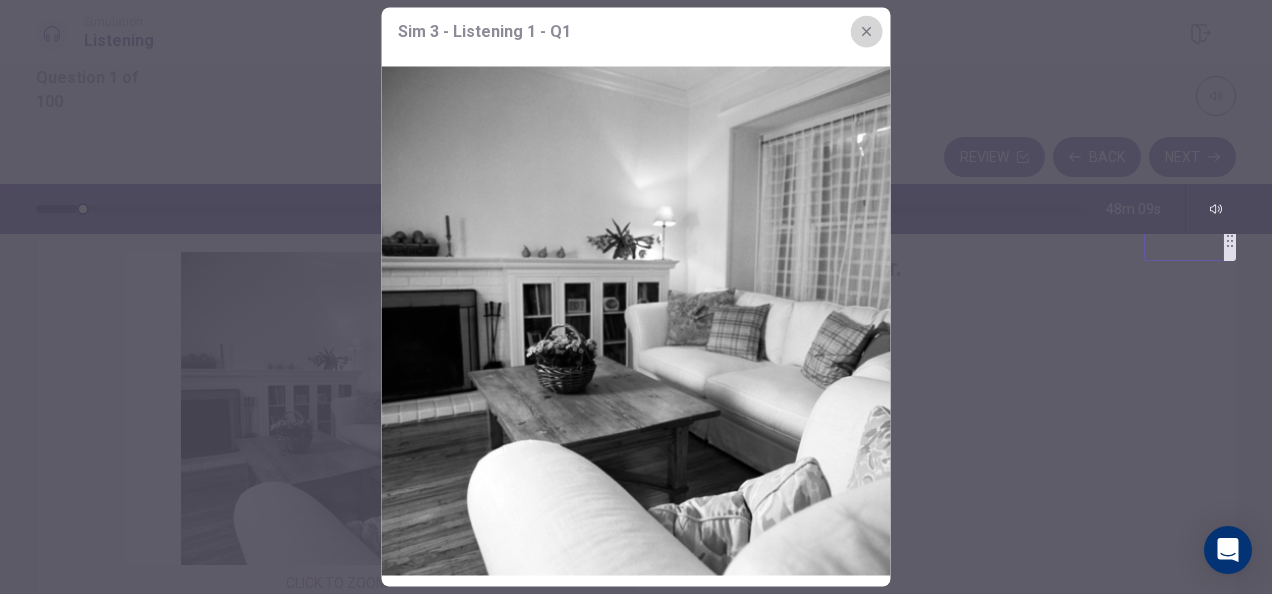 click 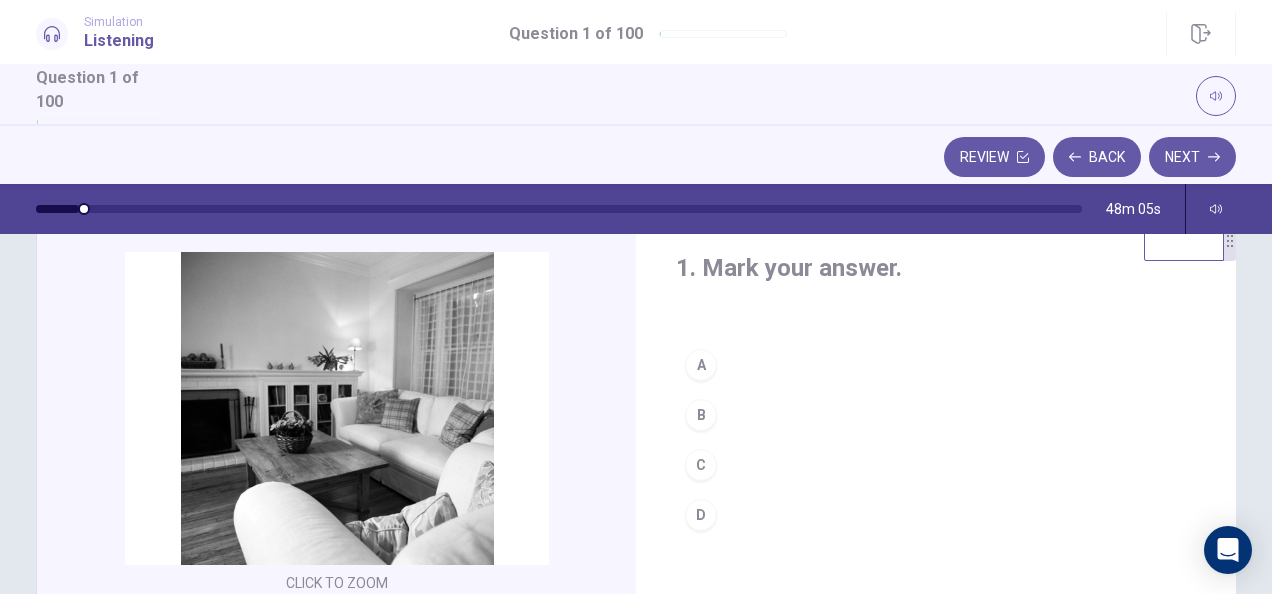 click on "B" at bounding box center [701, 415] 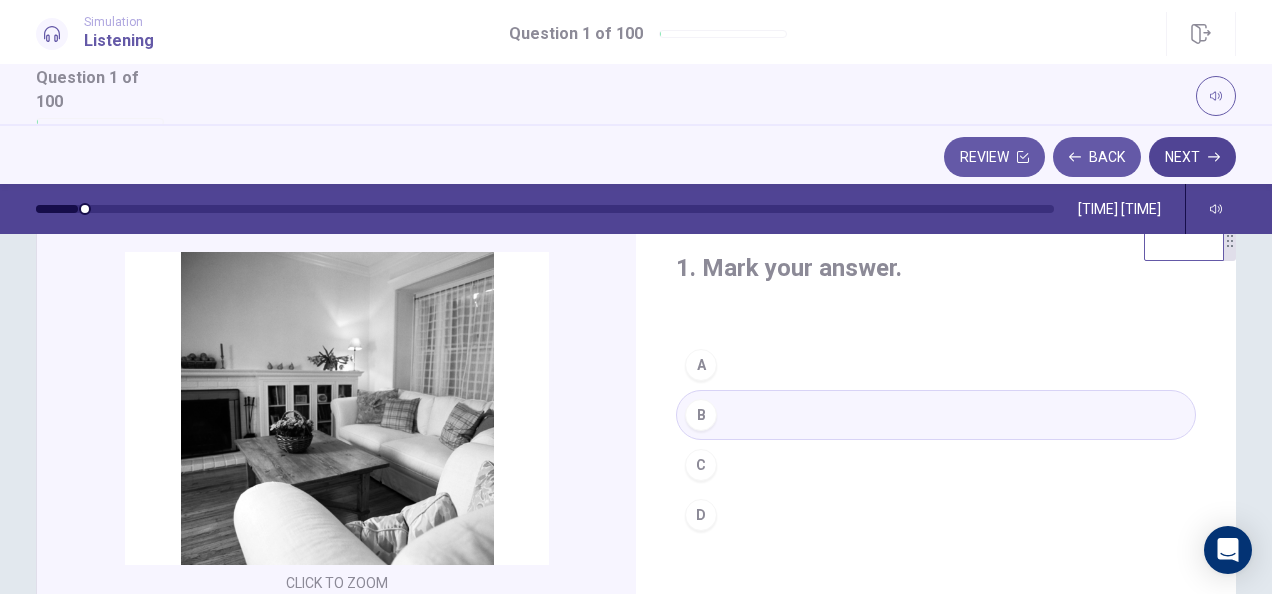 click on "Next" at bounding box center (1192, 157) 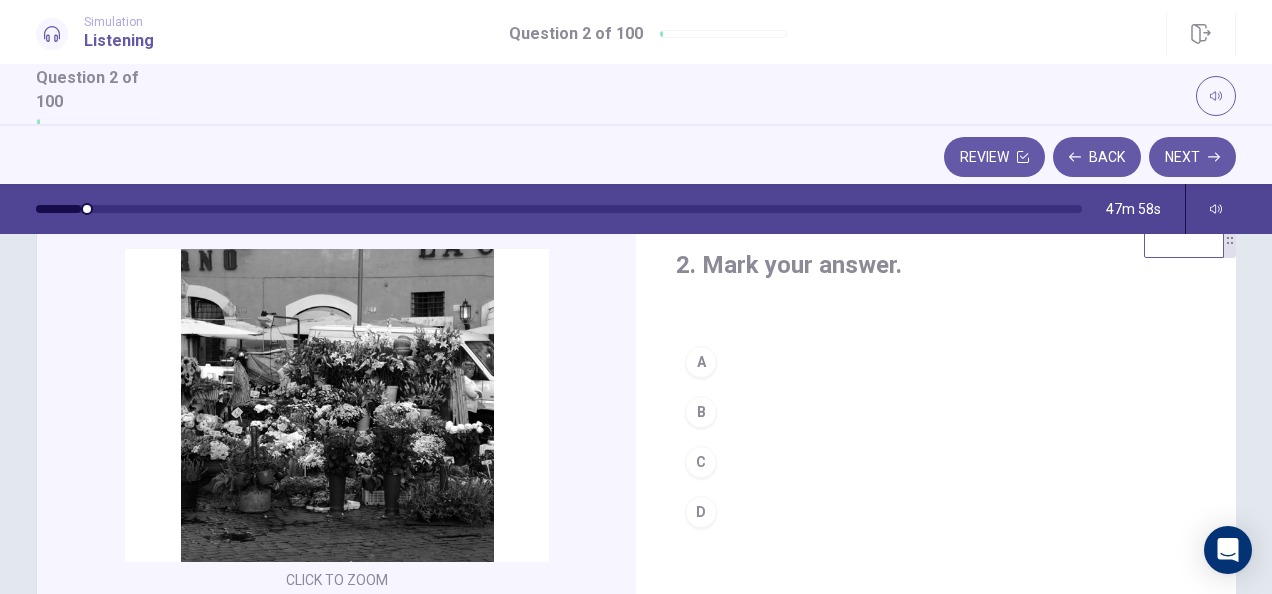 scroll, scrollTop: 56, scrollLeft: 0, axis: vertical 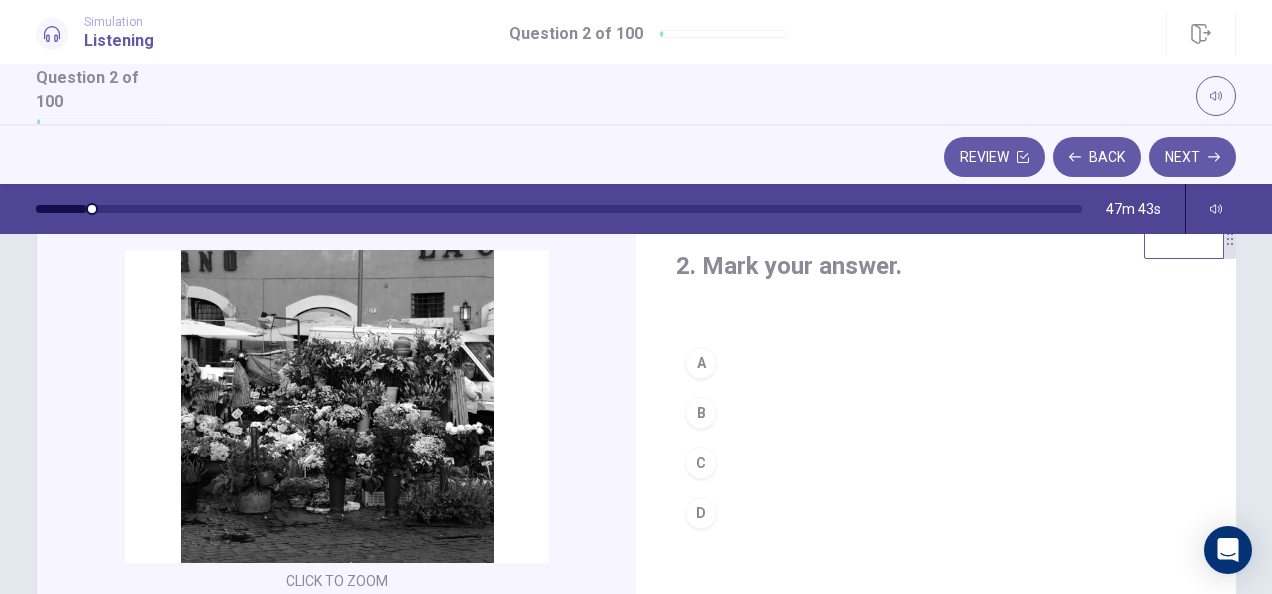 click on "B" at bounding box center (701, 413) 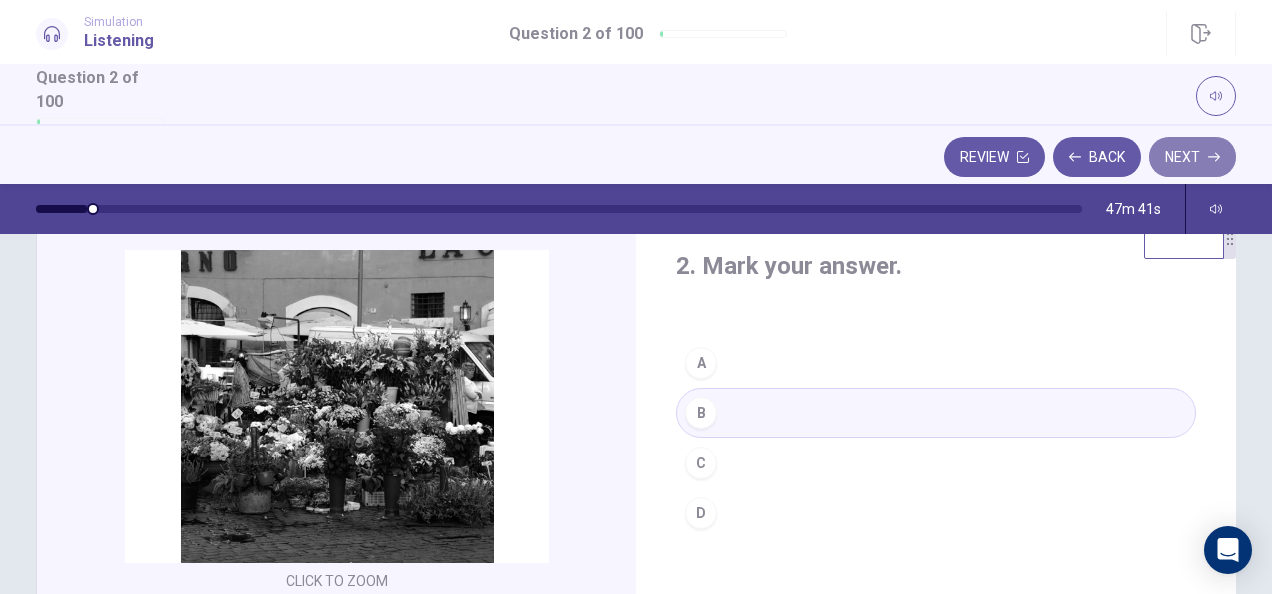 click 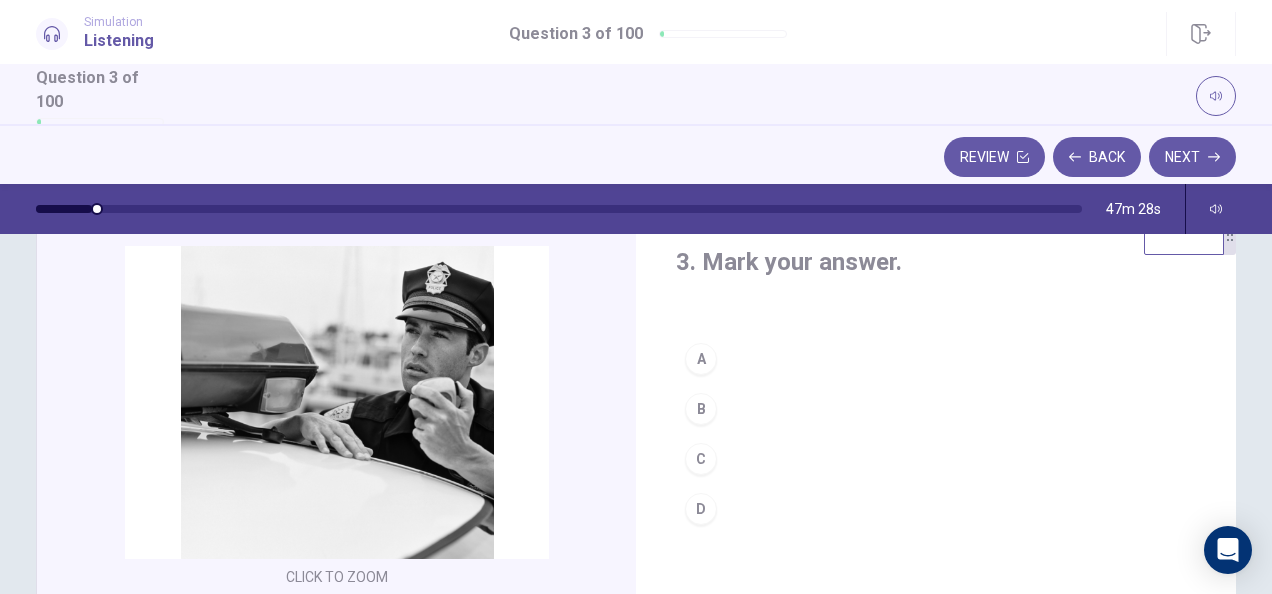 scroll, scrollTop: 58, scrollLeft: 0, axis: vertical 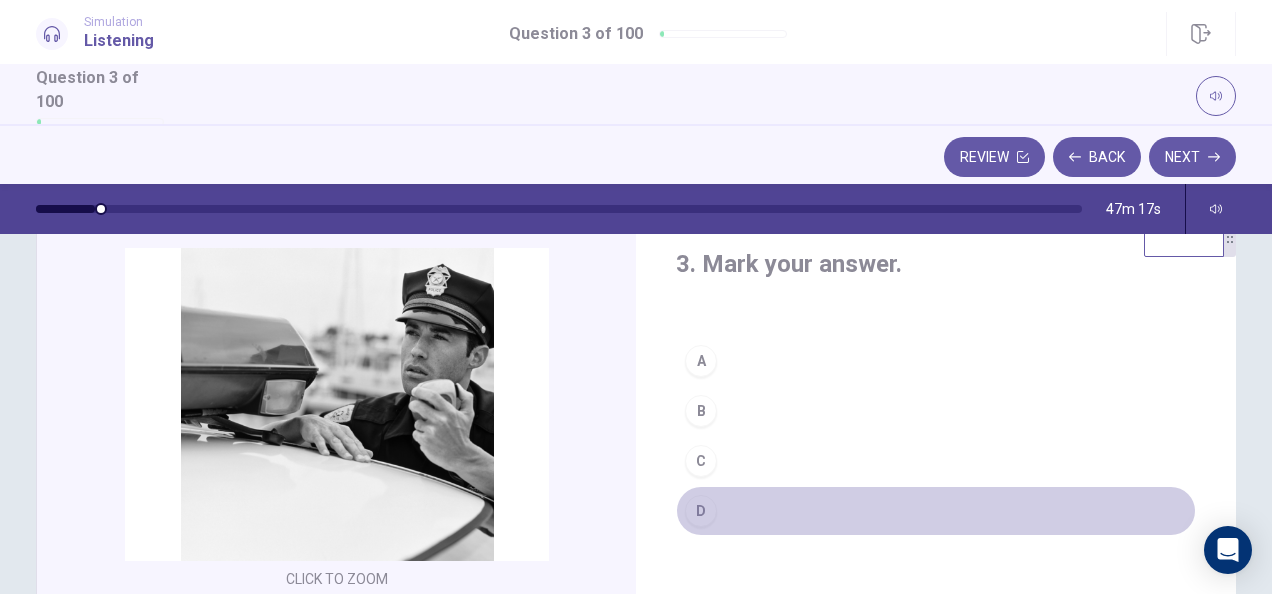 click on "D" at bounding box center [701, 511] 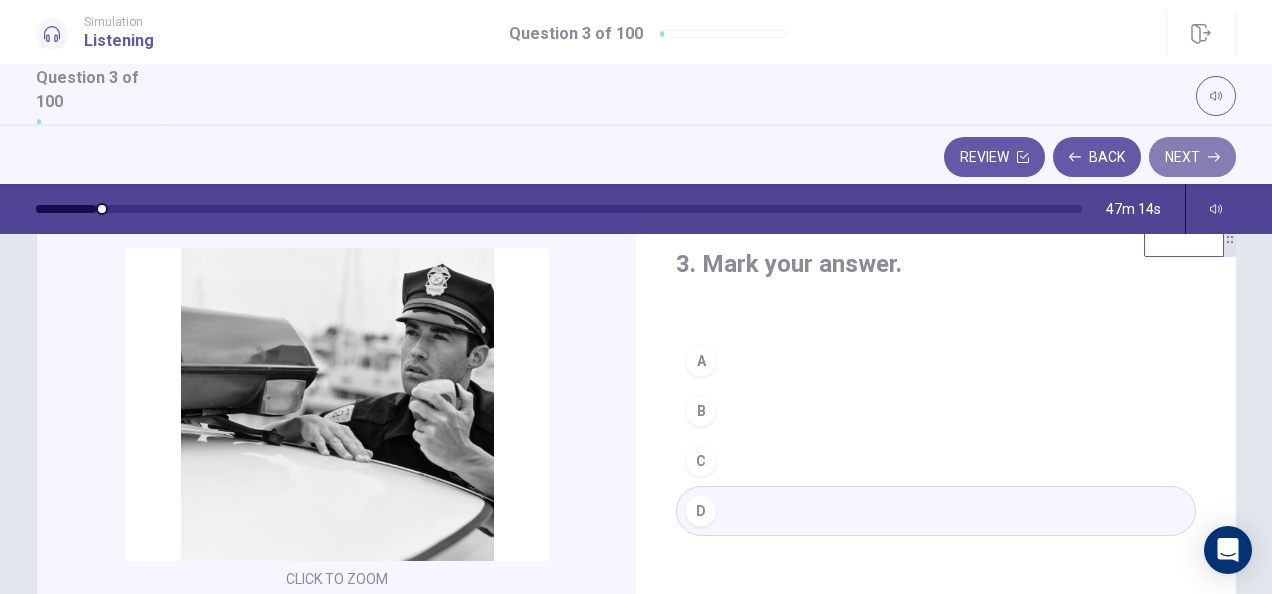 click on "Next" at bounding box center [1192, 157] 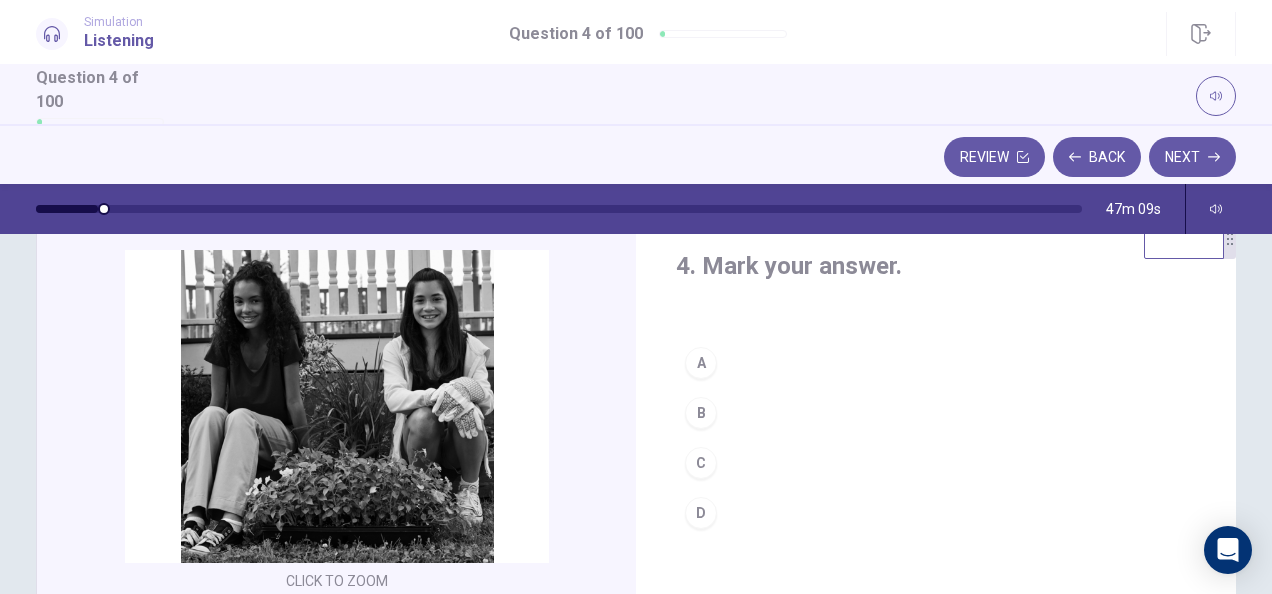 scroll, scrollTop: 54, scrollLeft: 0, axis: vertical 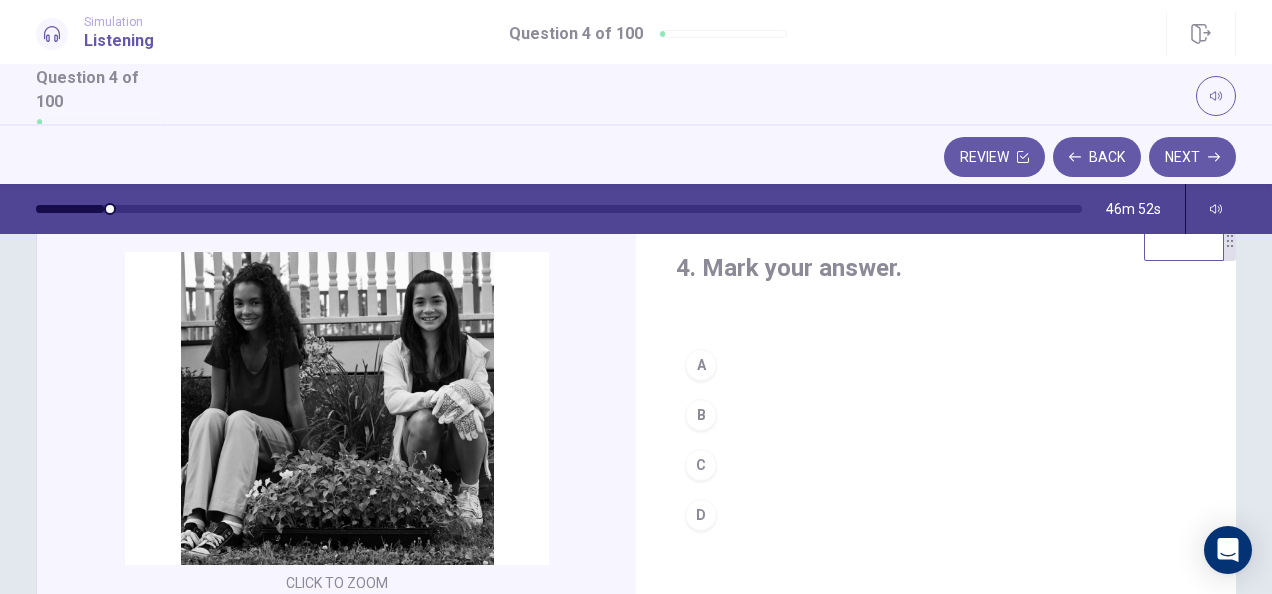 click on "B" at bounding box center (701, 415) 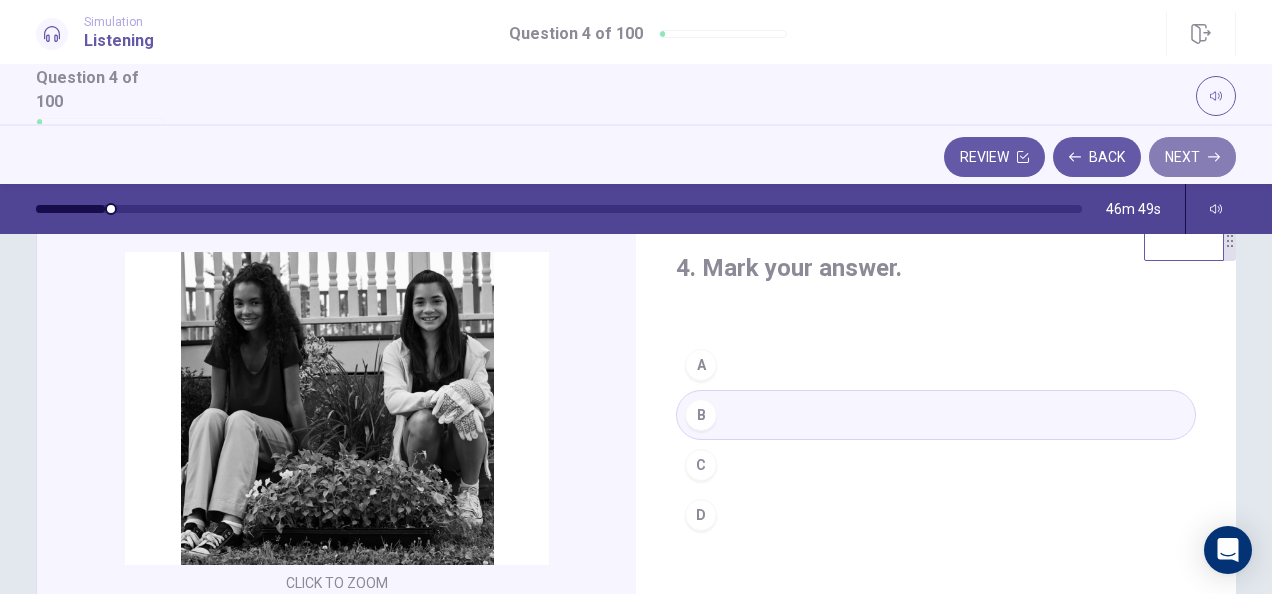 click on "Next" at bounding box center (1192, 157) 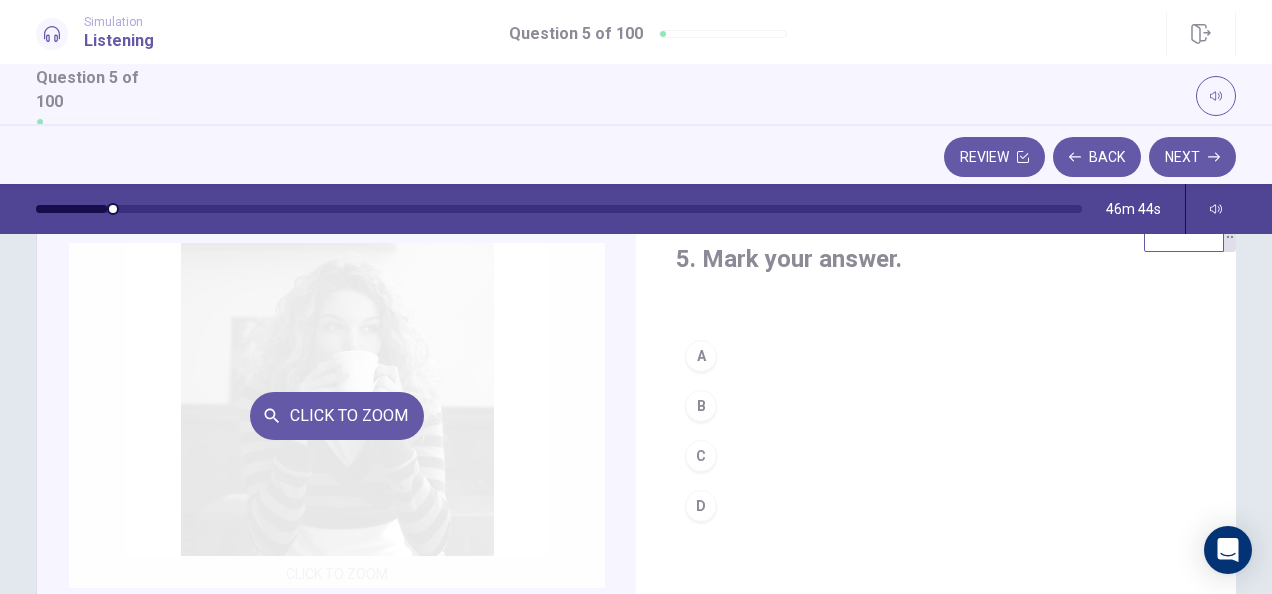 scroll, scrollTop: 62, scrollLeft: 0, axis: vertical 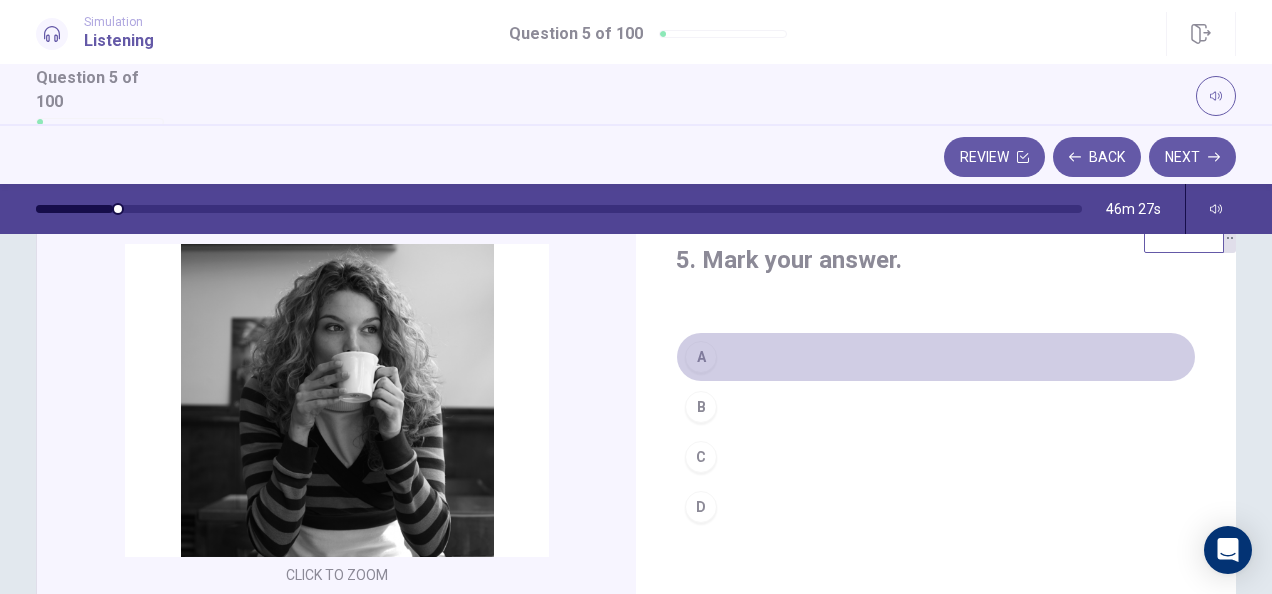click on "A" at bounding box center (701, 357) 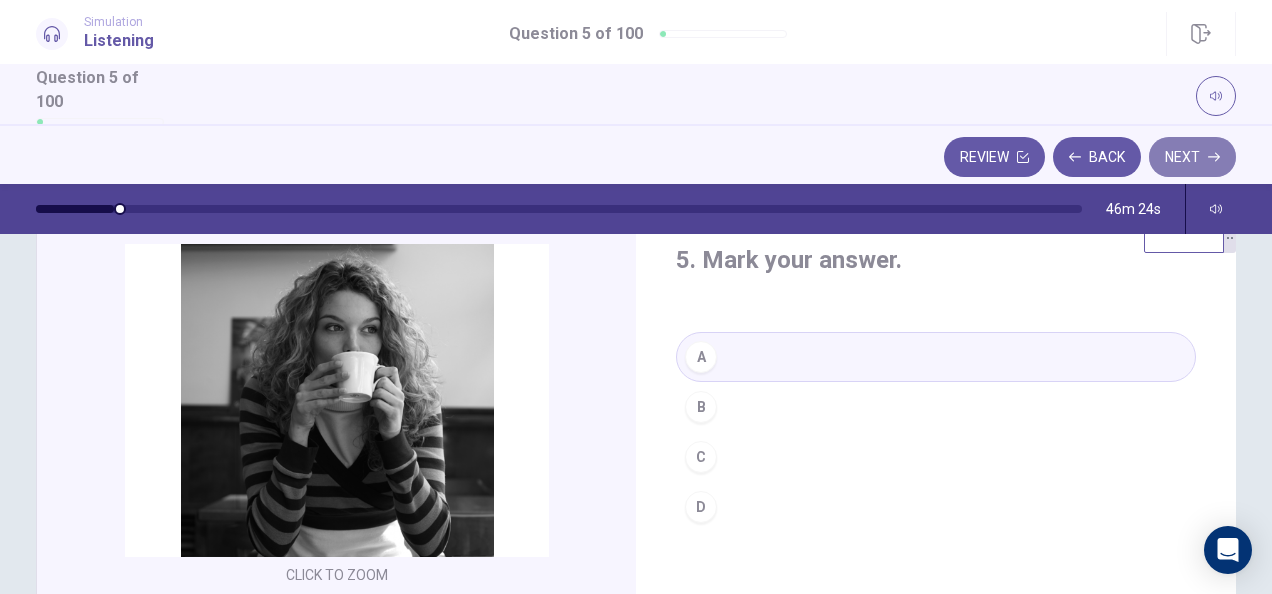 click 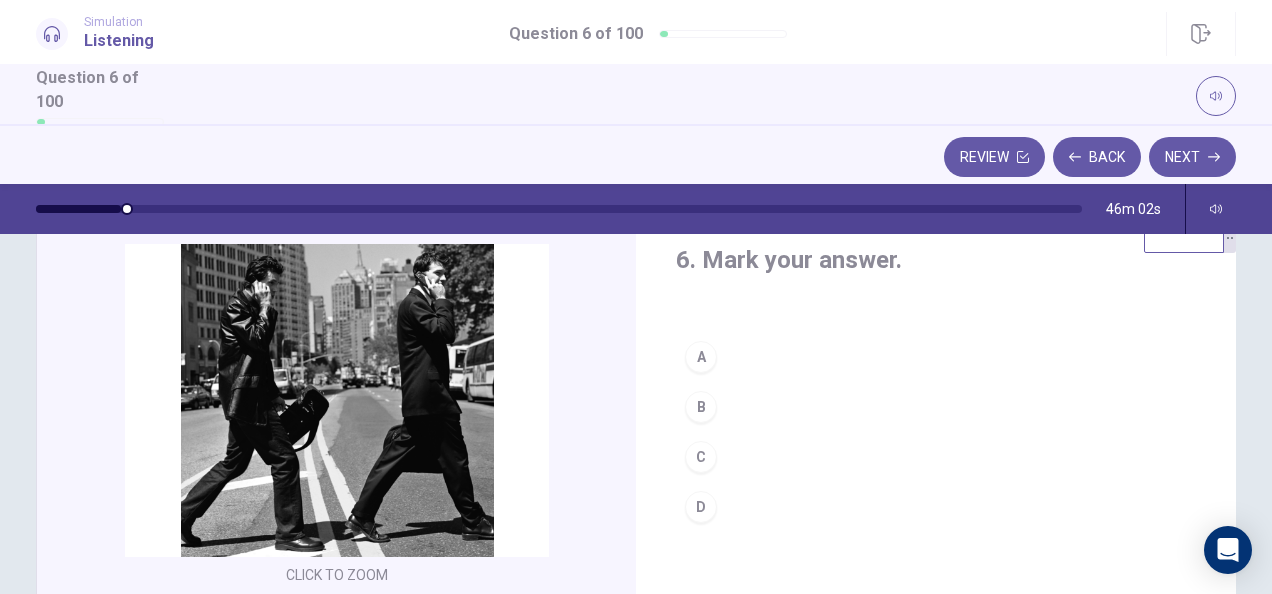 click on "B" at bounding box center [701, 407] 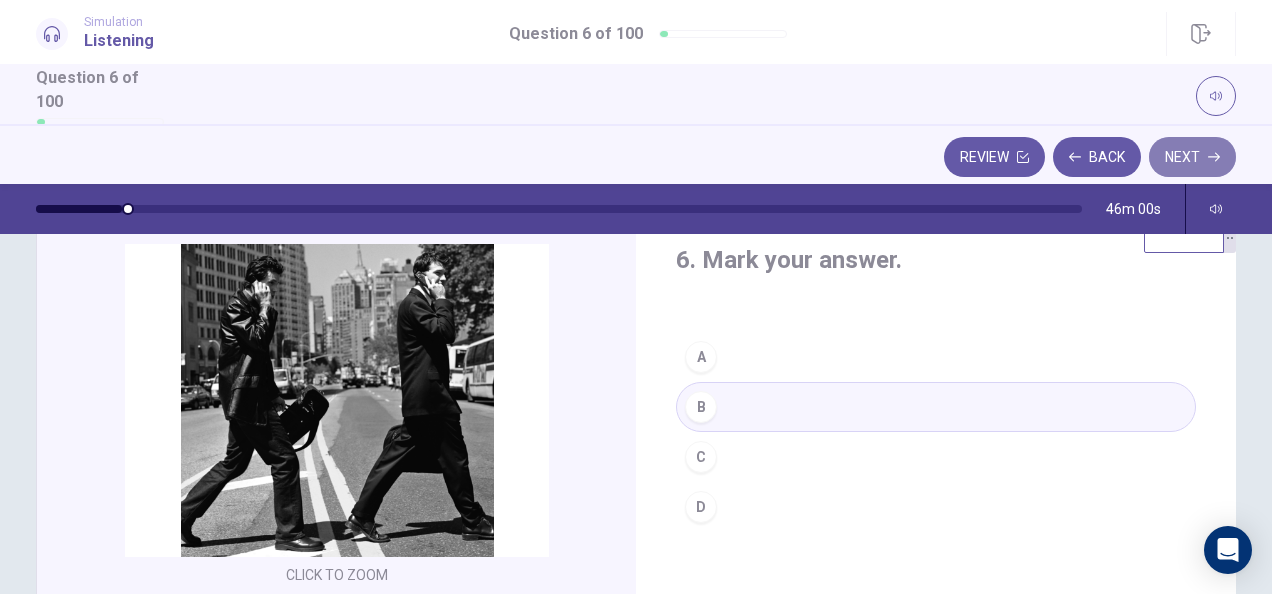 click on "Next" at bounding box center (1192, 157) 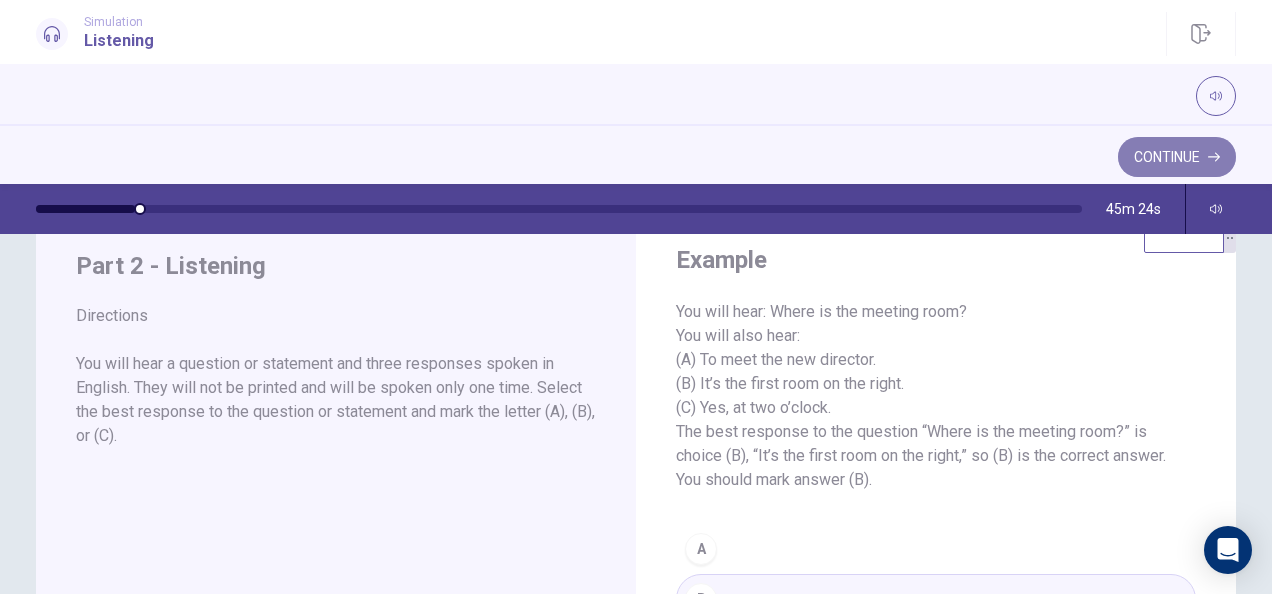 click on "Continue" at bounding box center (1177, 157) 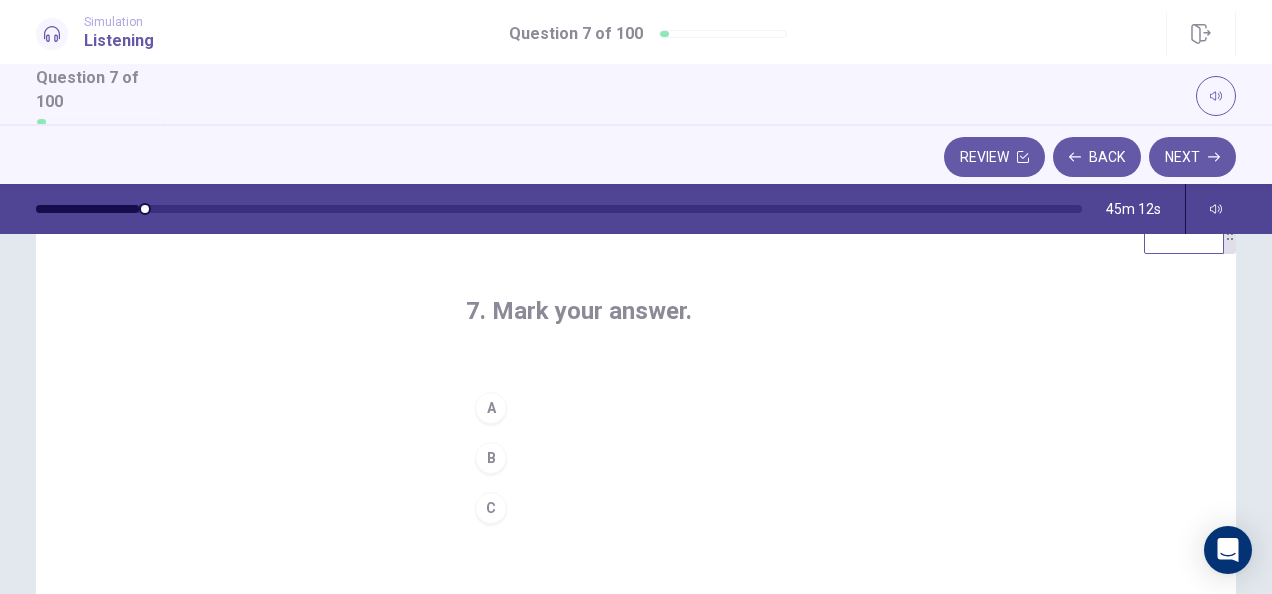 scroll, scrollTop: 62, scrollLeft: 0, axis: vertical 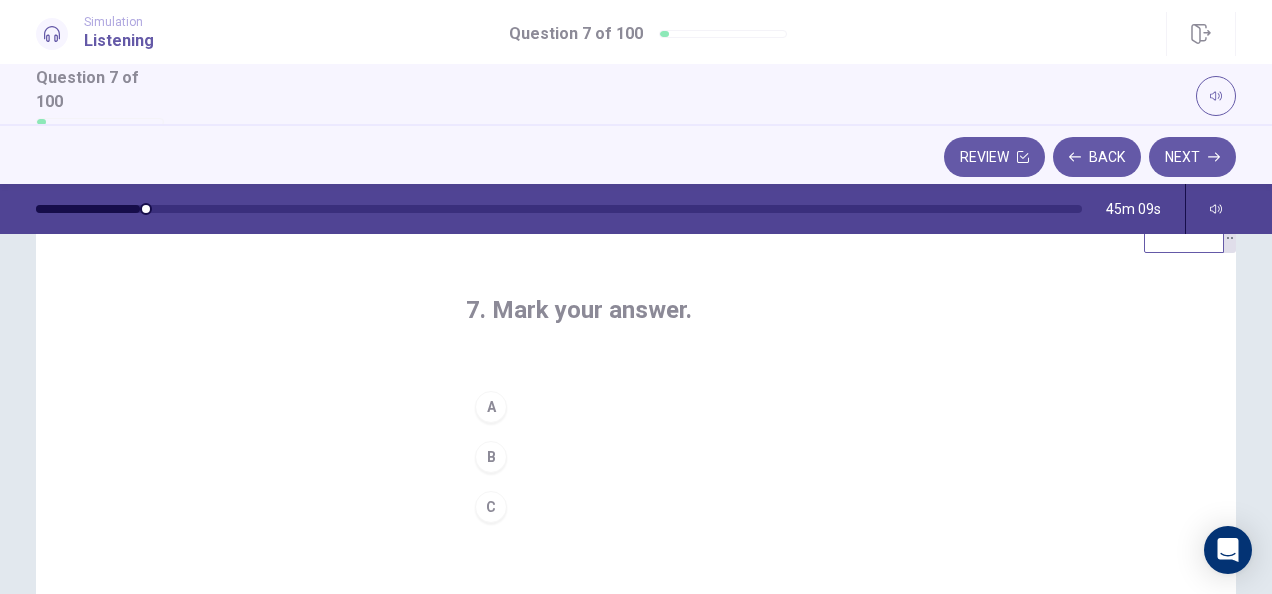 click on "A" at bounding box center [491, 407] 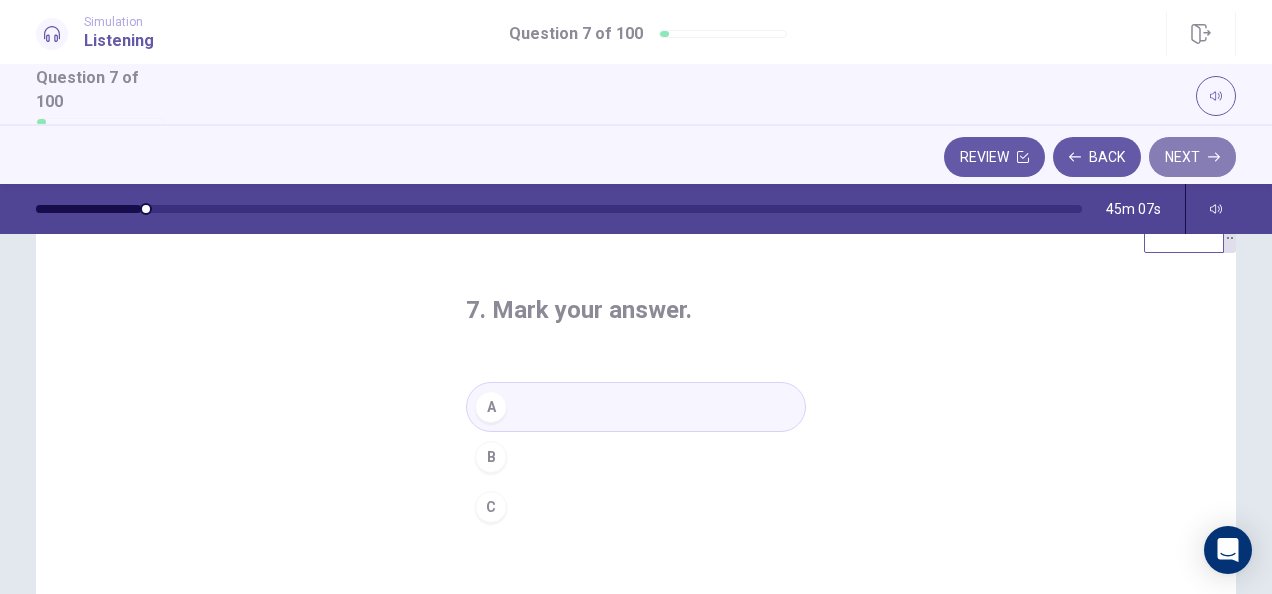 click on "Next" at bounding box center (1192, 157) 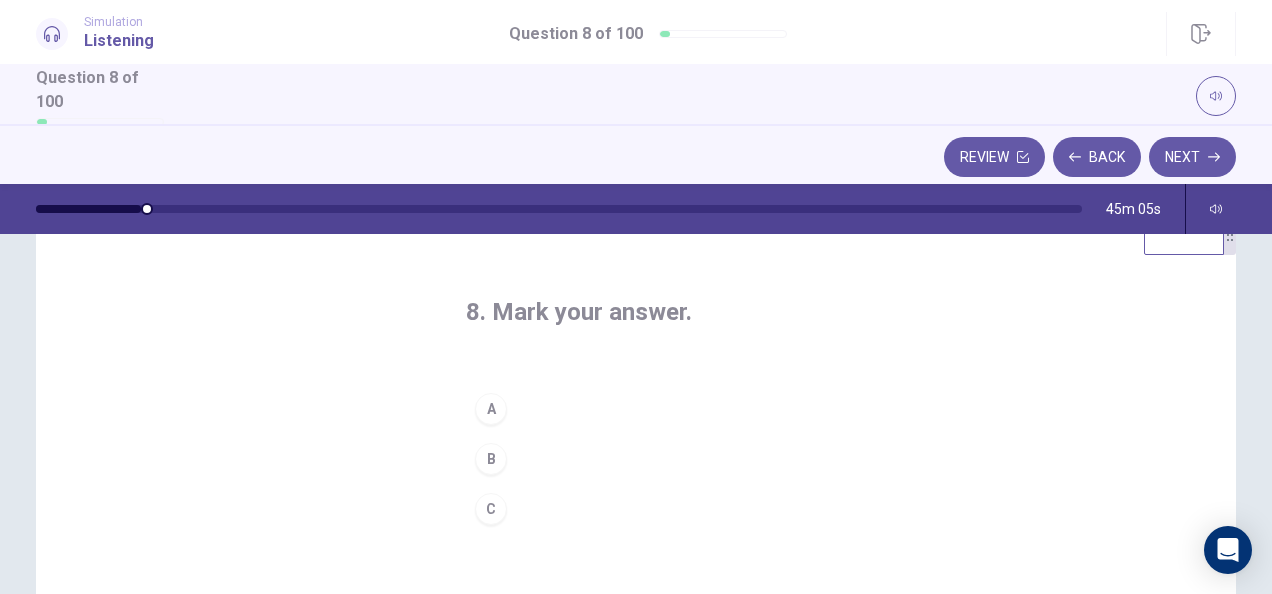 scroll, scrollTop: 62, scrollLeft: 0, axis: vertical 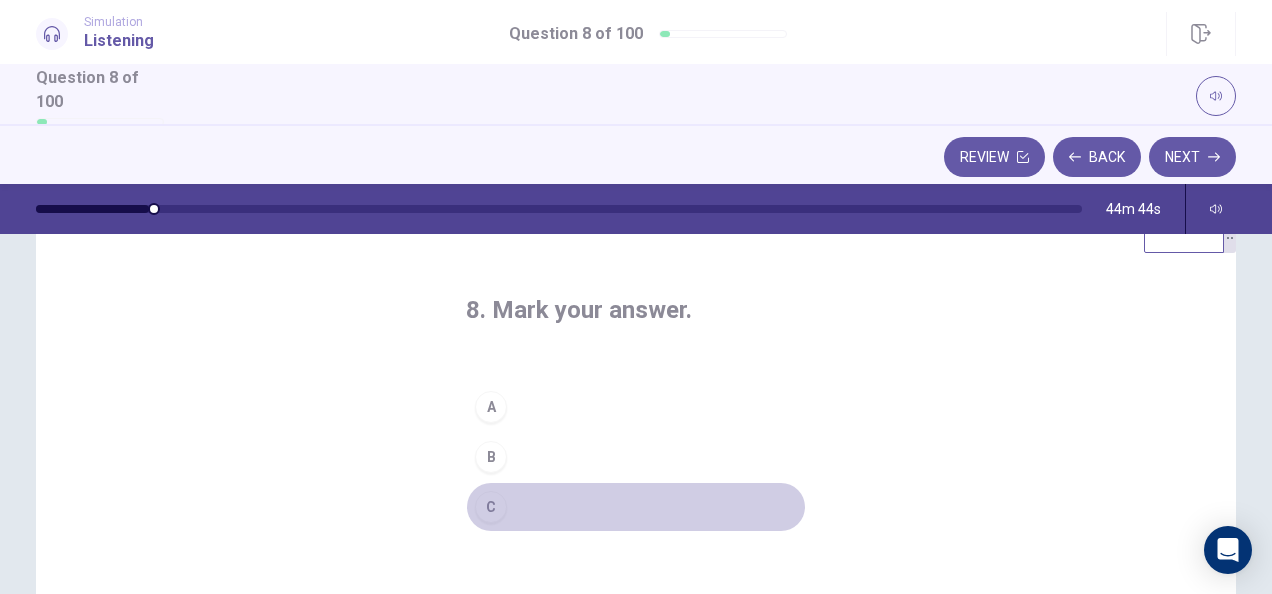 click on "C" at bounding box center (491, 507) 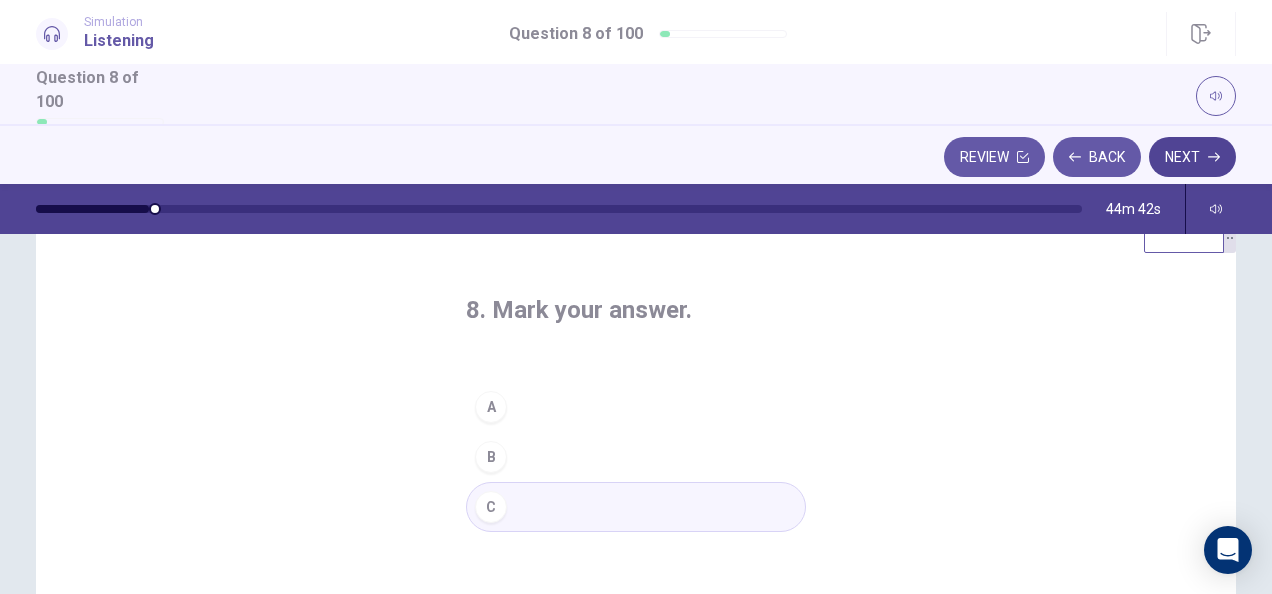 click on "Next" at bounding box center (1192, 157) 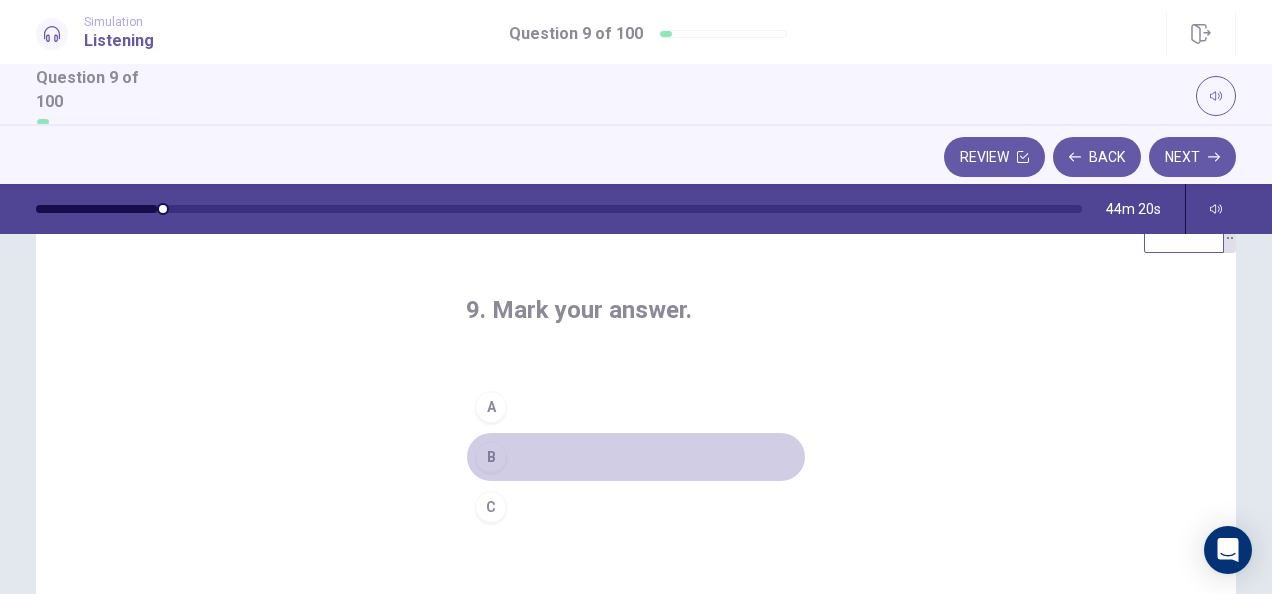 click on "B" at bounding box center [491, 457] 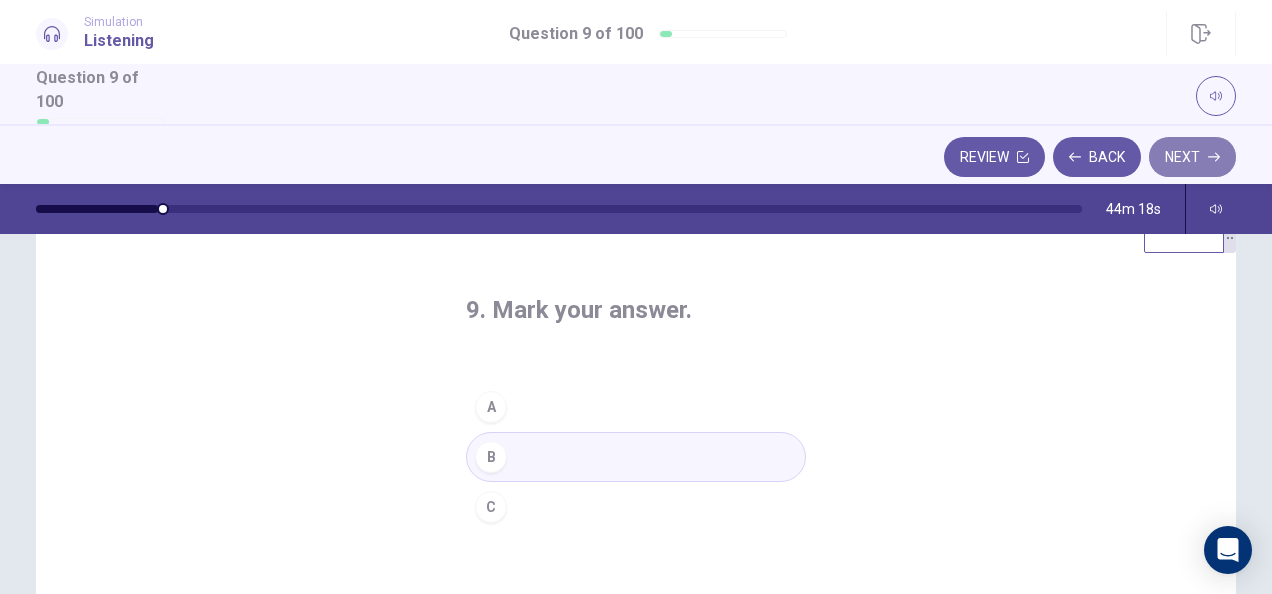 click on "Next" at bounding box center [1192, 157] 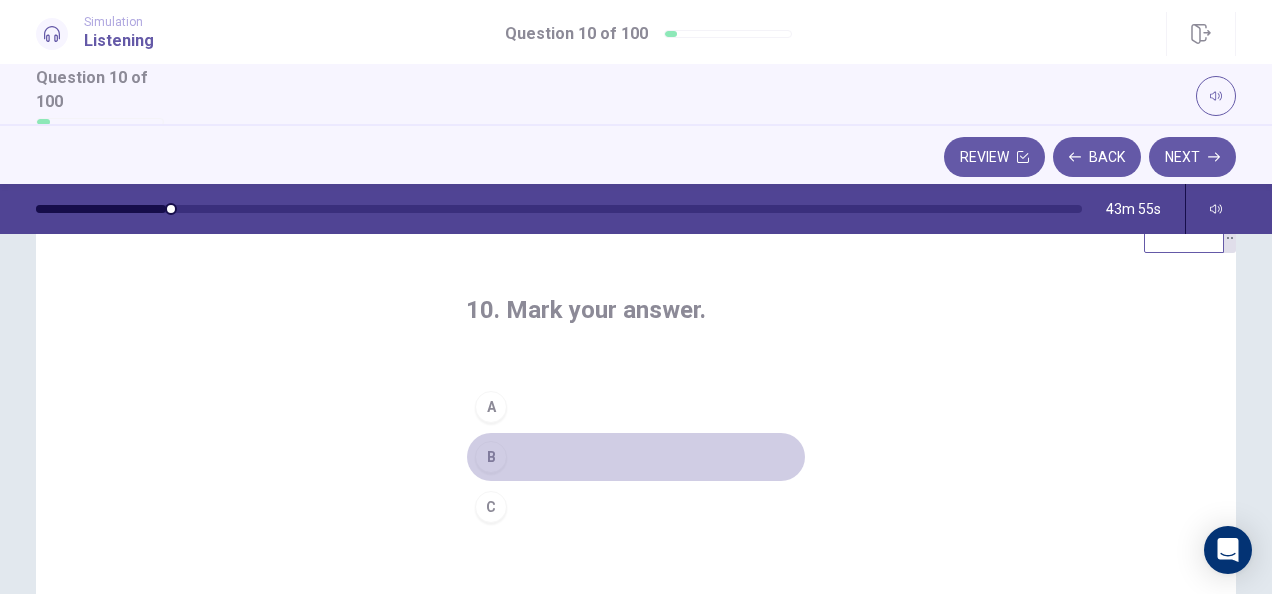 click on "B" at bounding box center [491, 457] 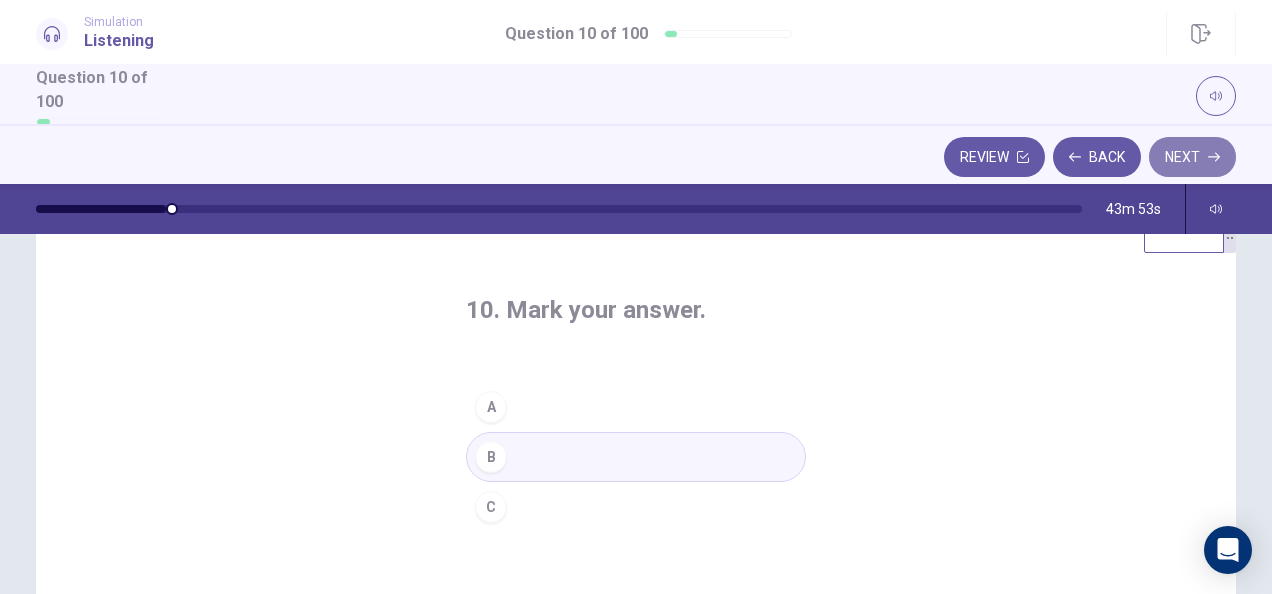 click on "Next" at bounding box center [1192, 157] 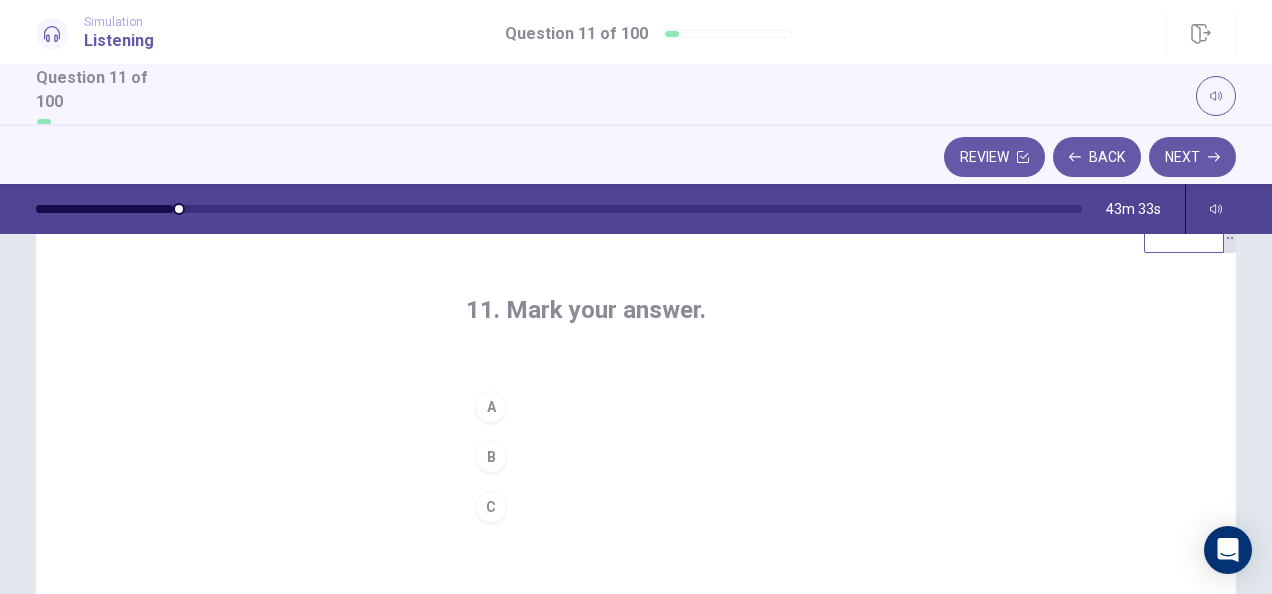 click on "C" at bounding box center [491, 507] 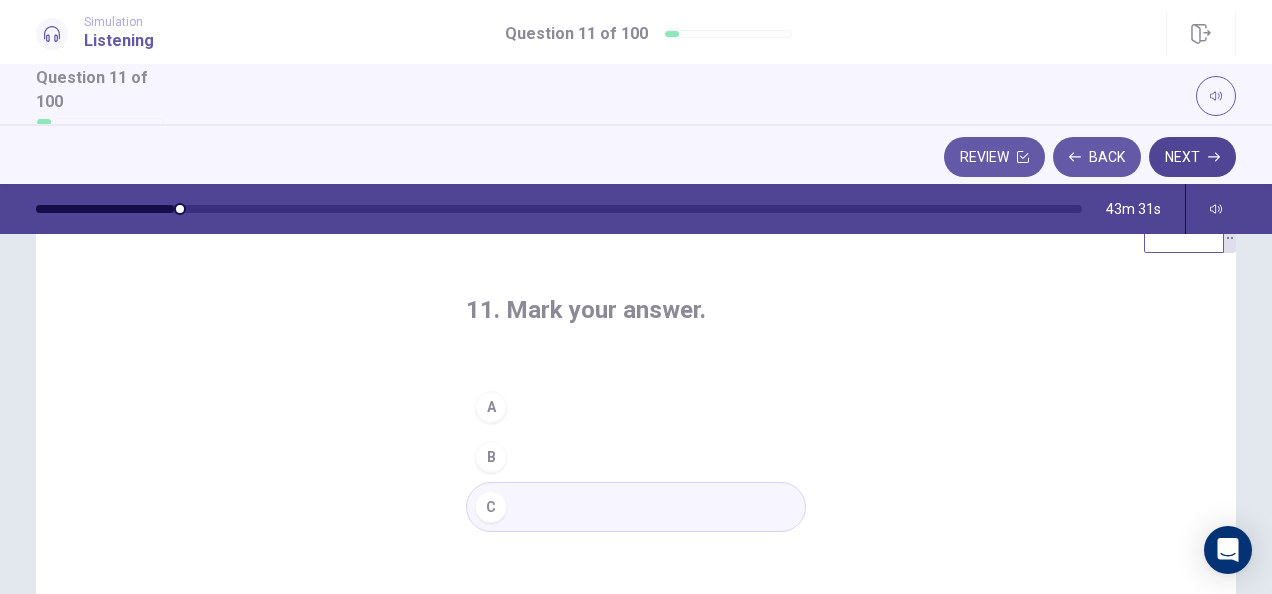 click on "Next" at bounding box center [1192, 157] 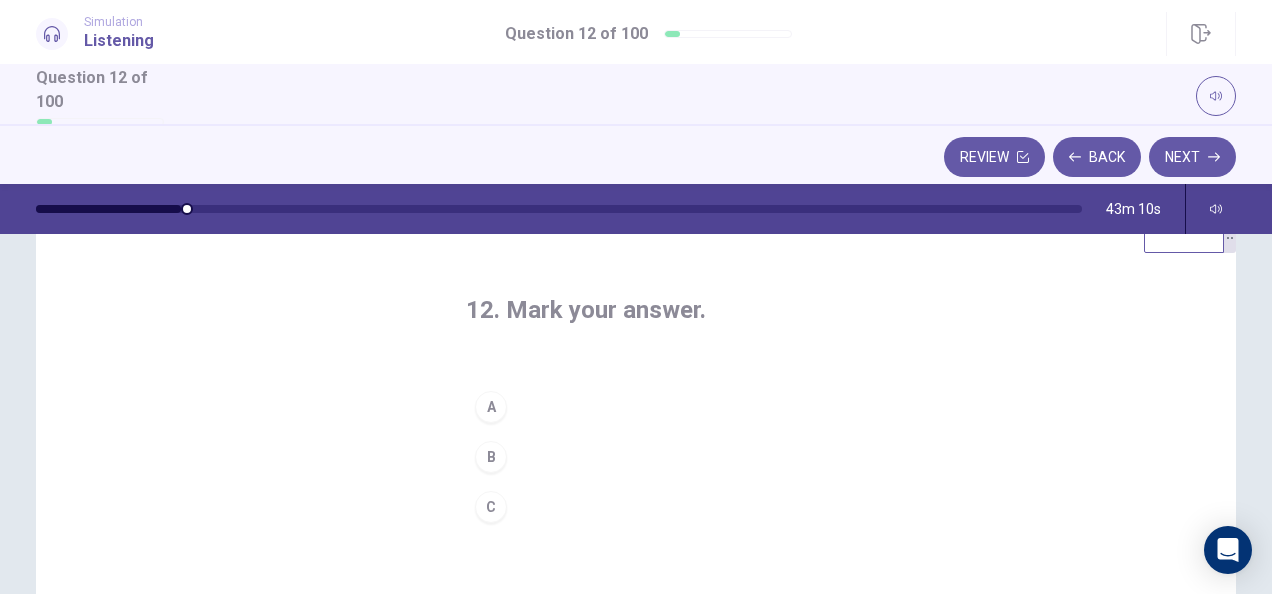 click on "C" at bounding box center [491, 507] 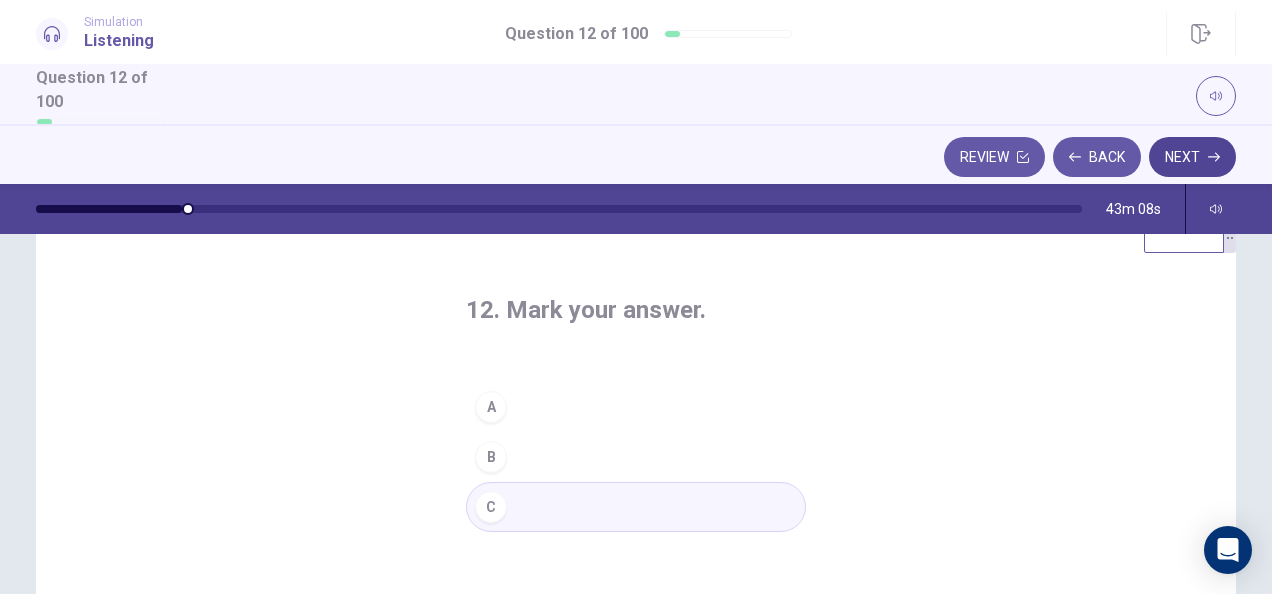 click on "Next" at bounding box center (1192, 157) 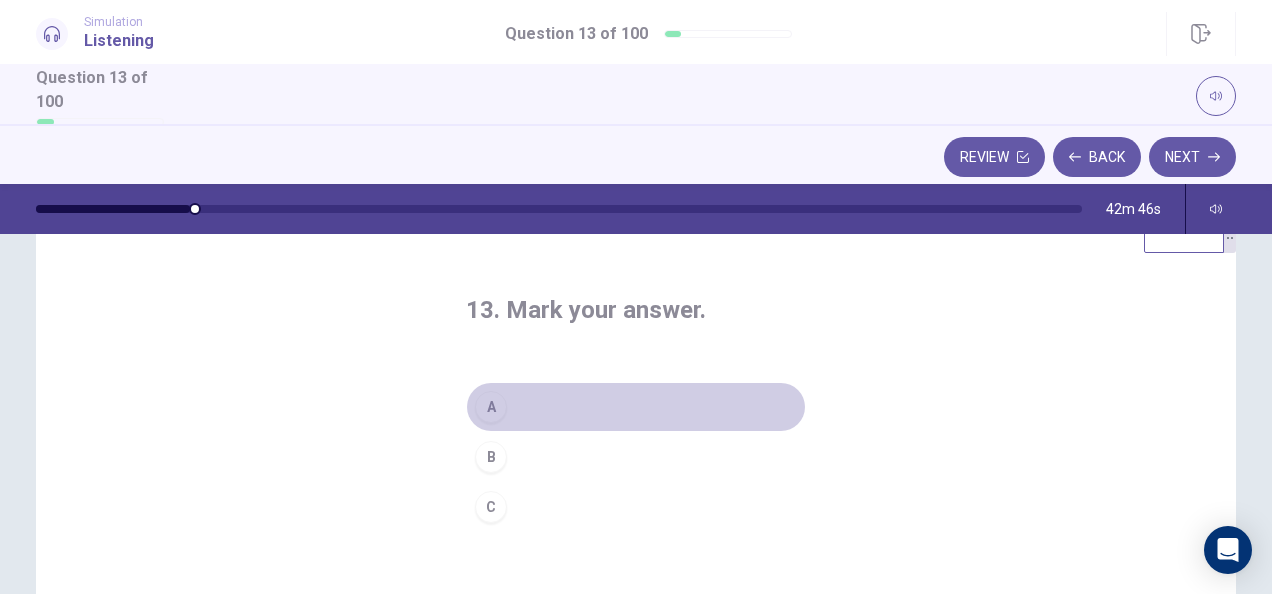 click on "A" at bounding box center [491, 407] 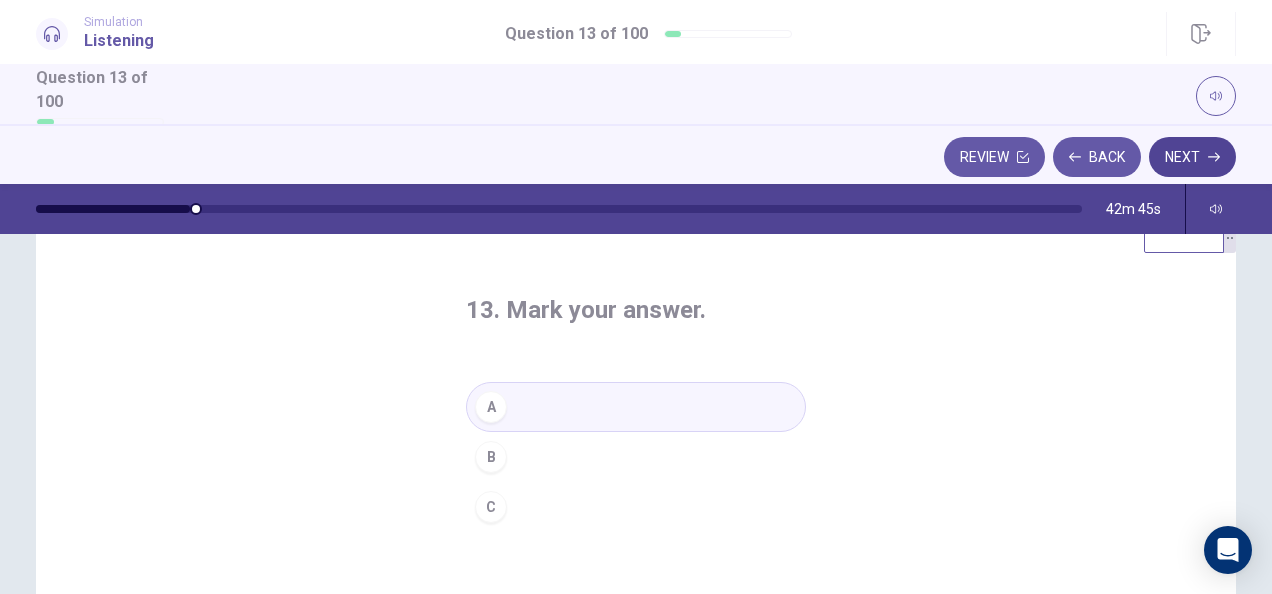 click on "Next" at bounding box center (1192, 157) 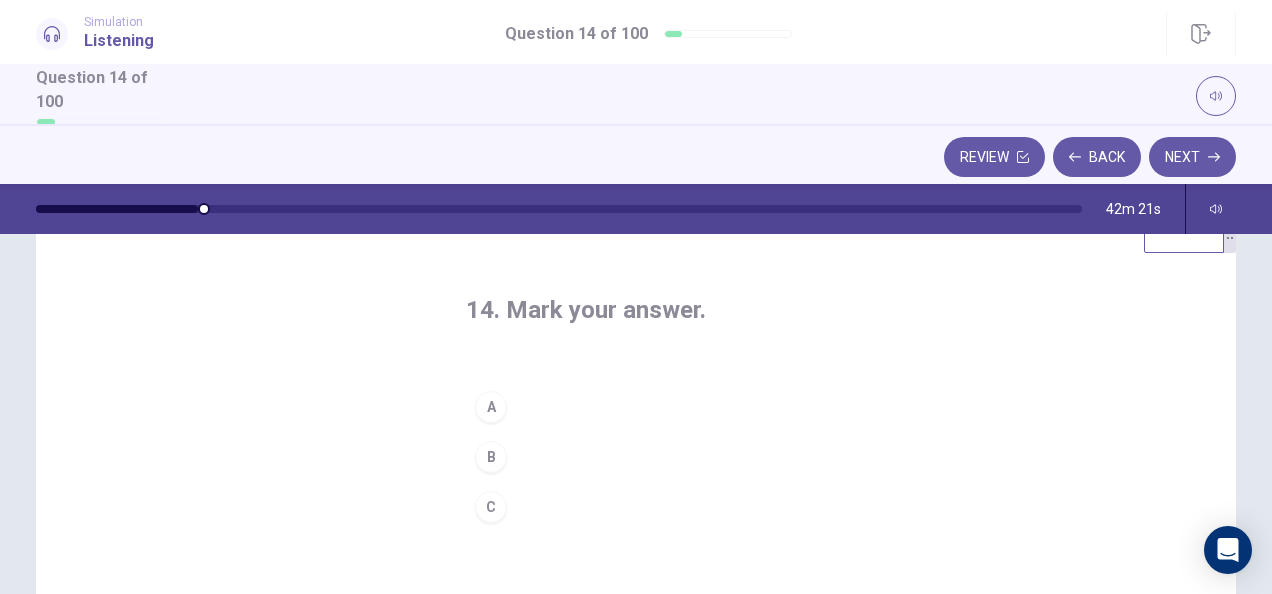 click on "C" at bounding box center [491, 507] 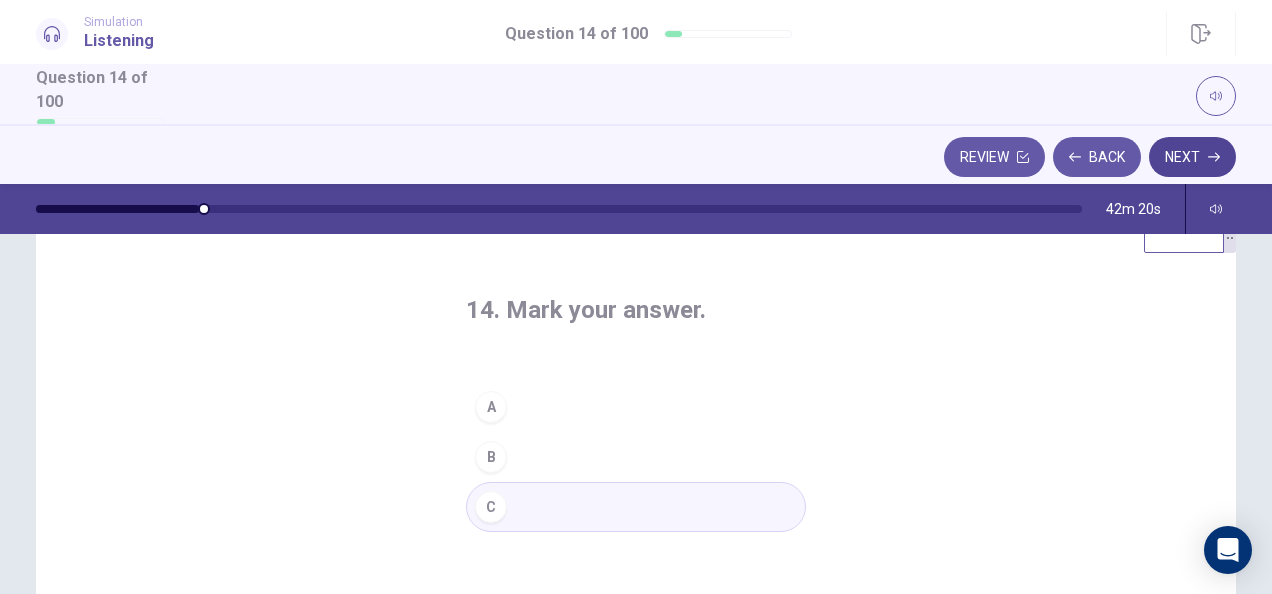 click on "Next" at bounding box center [1192, 157] 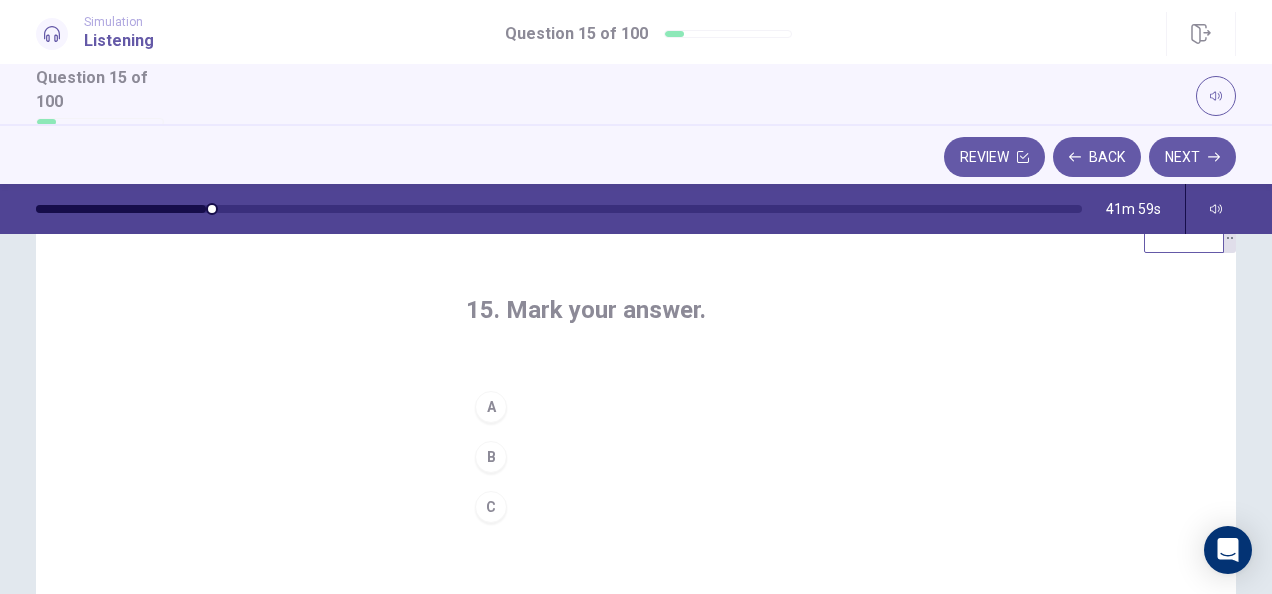 click on "A" at bounding box center [491, 407] 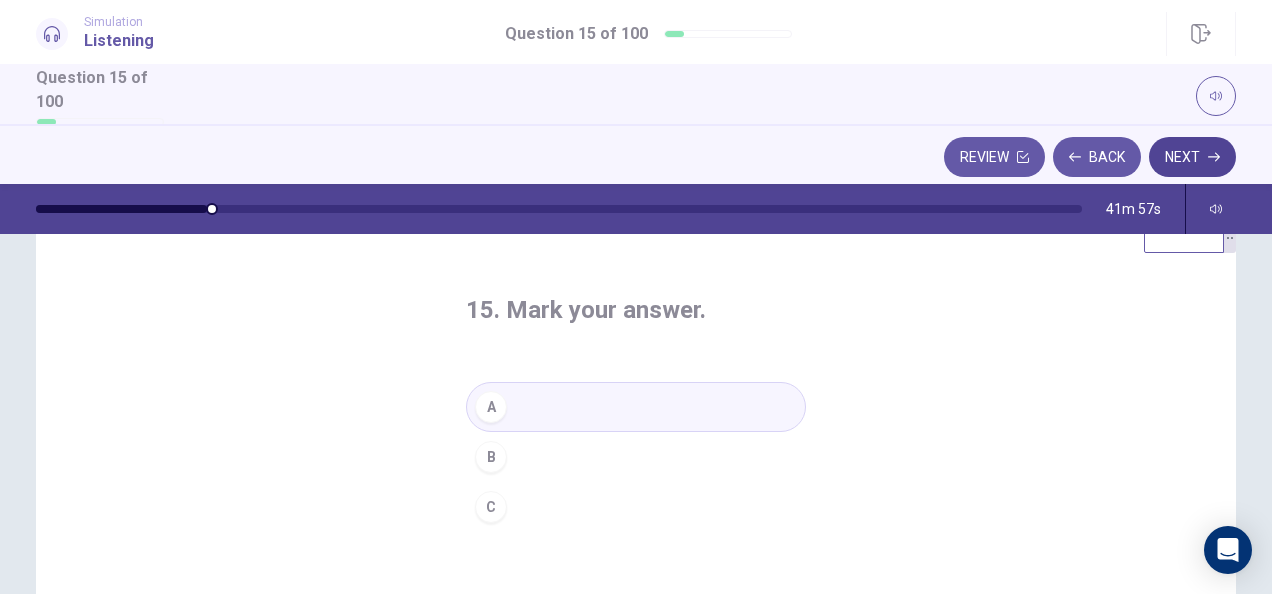 click 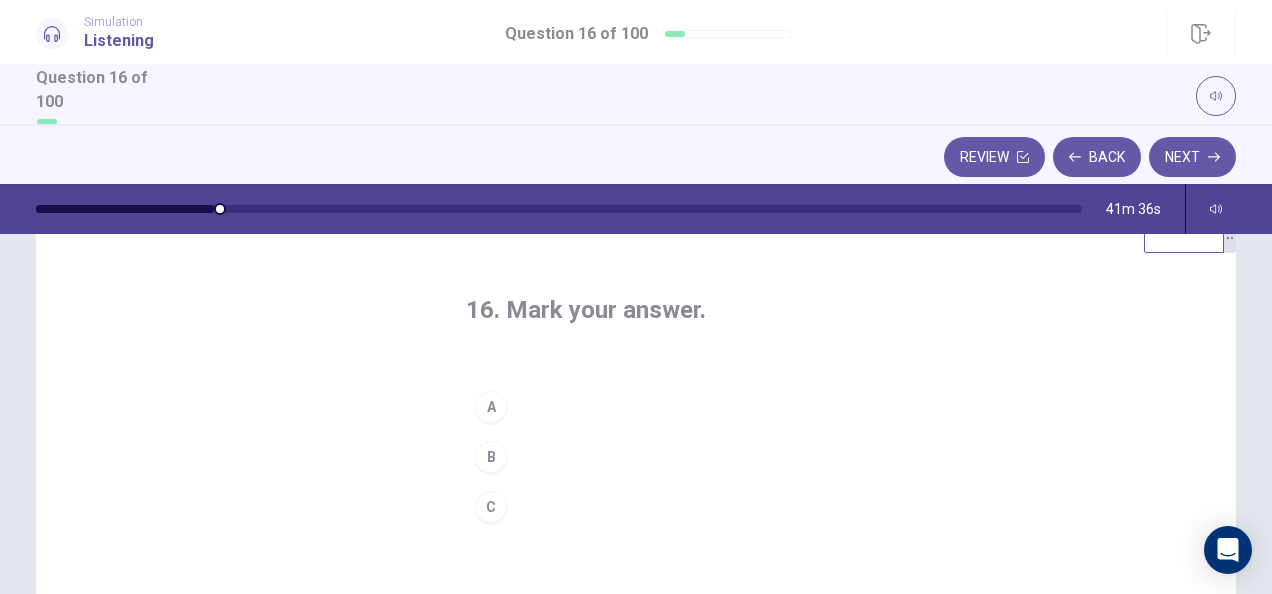 click on "B" at bounding box center [491, 457] 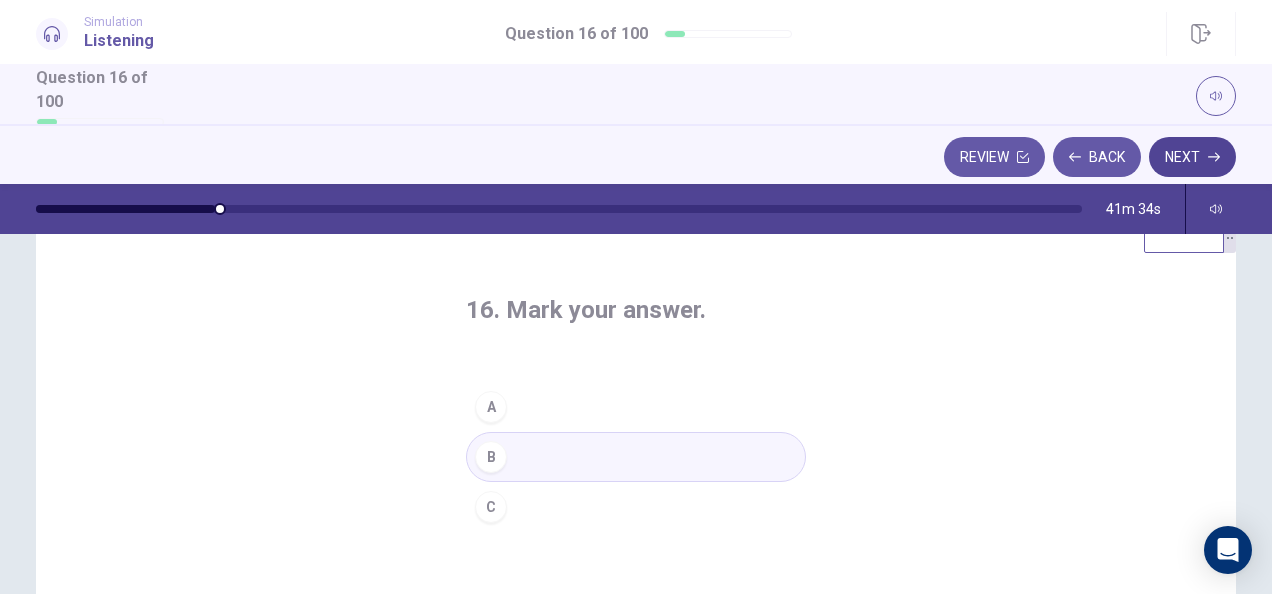 click on "Next" at bounding box center [1192, 157] 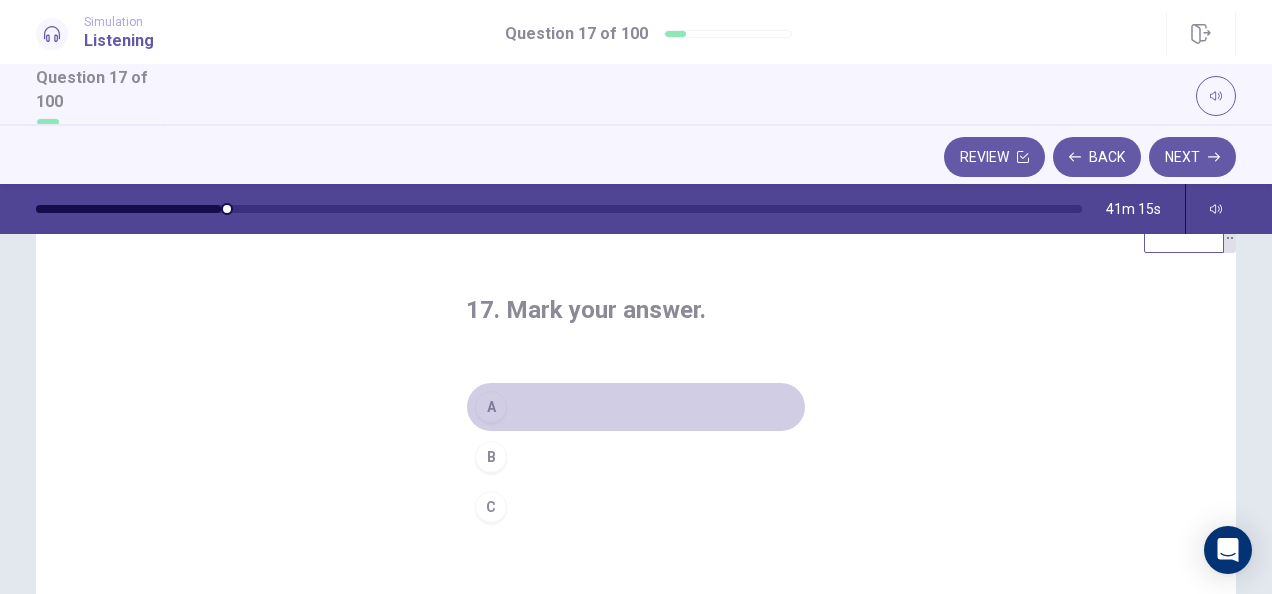 click on "A" at bounding box center (491, 407) 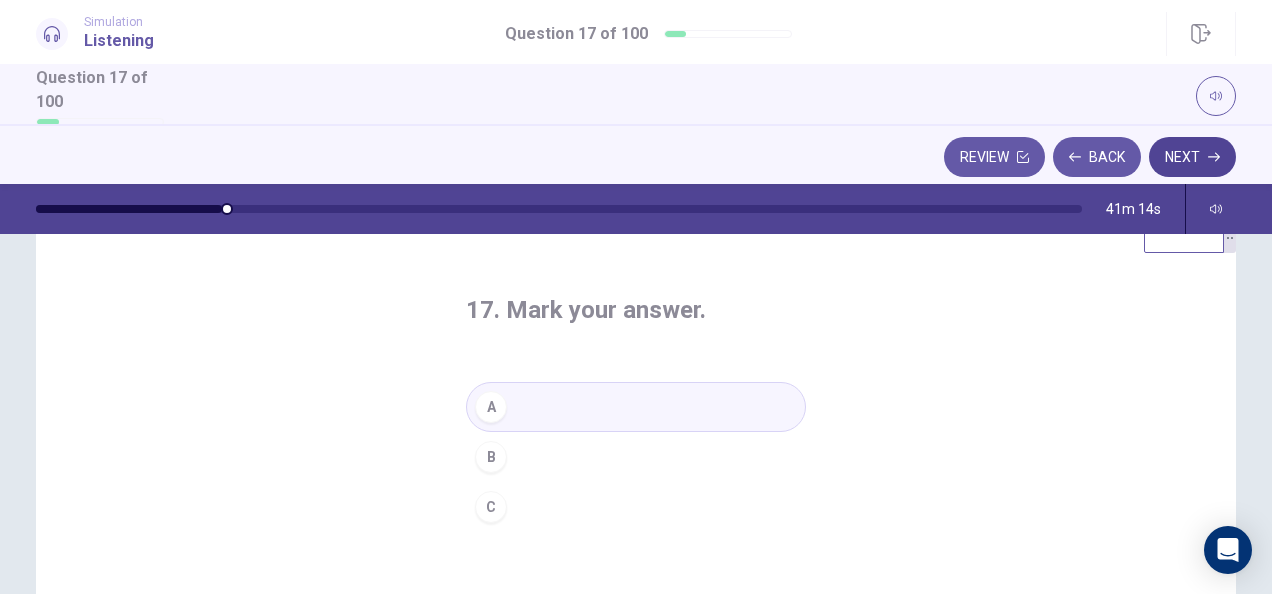 click on "Next" at bounding box center [1192, 157] 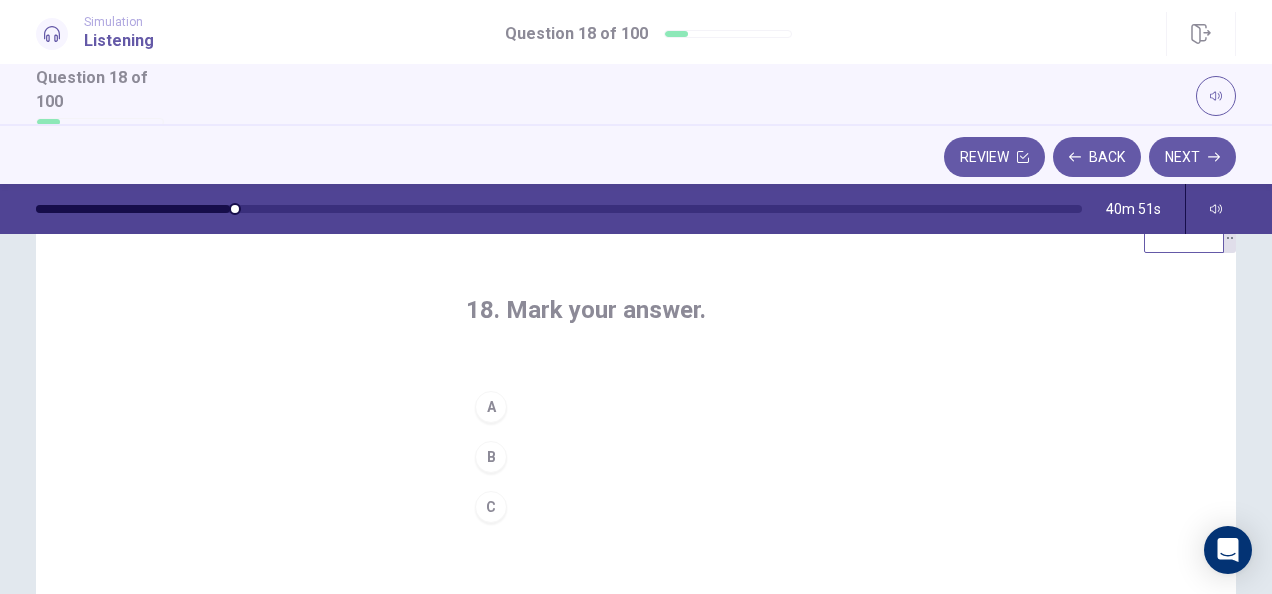 click on "A" at bounding box center [491, 407] 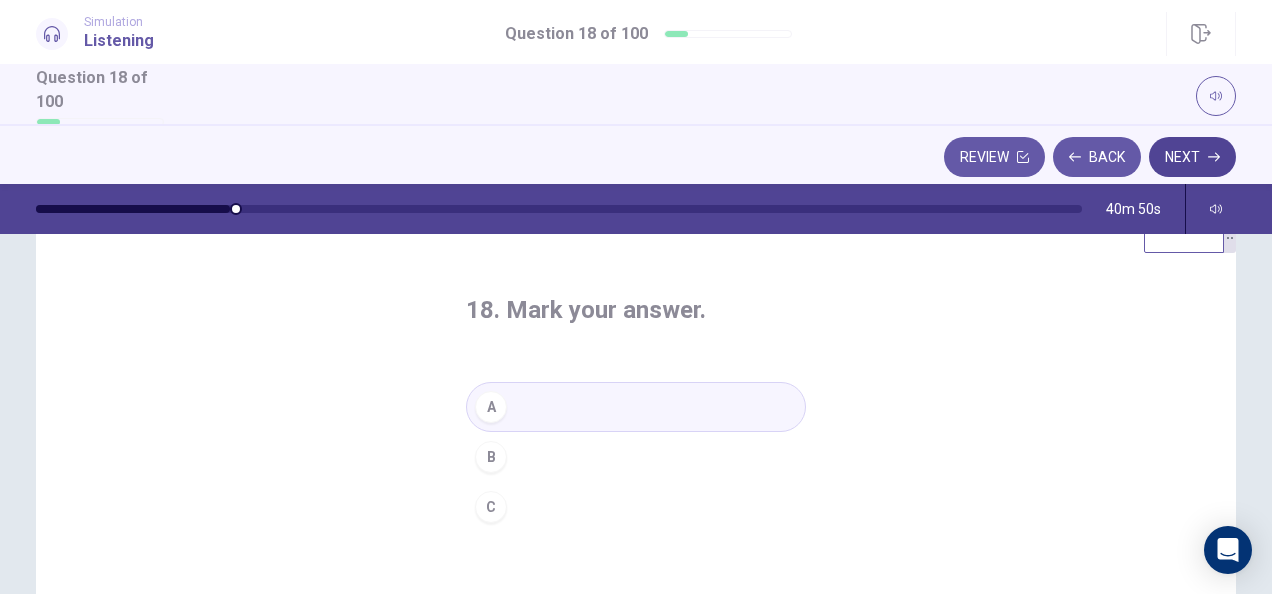 click on "Next" at bounding box center (1192, 157) 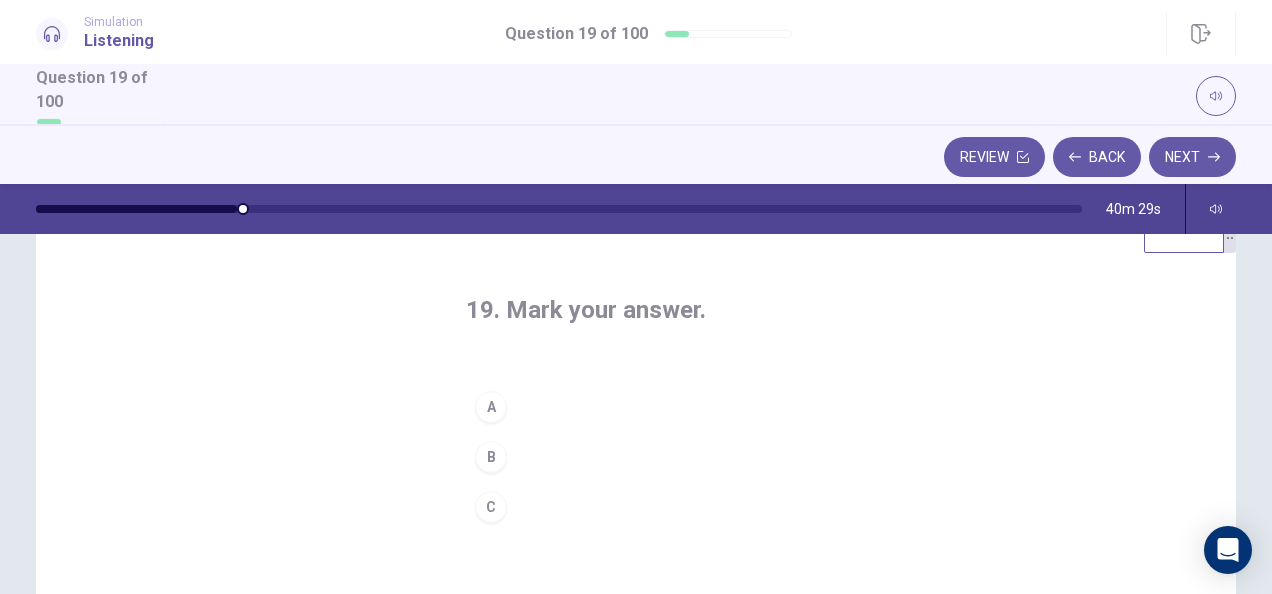 click on "A" at bounding box center [491, 407] 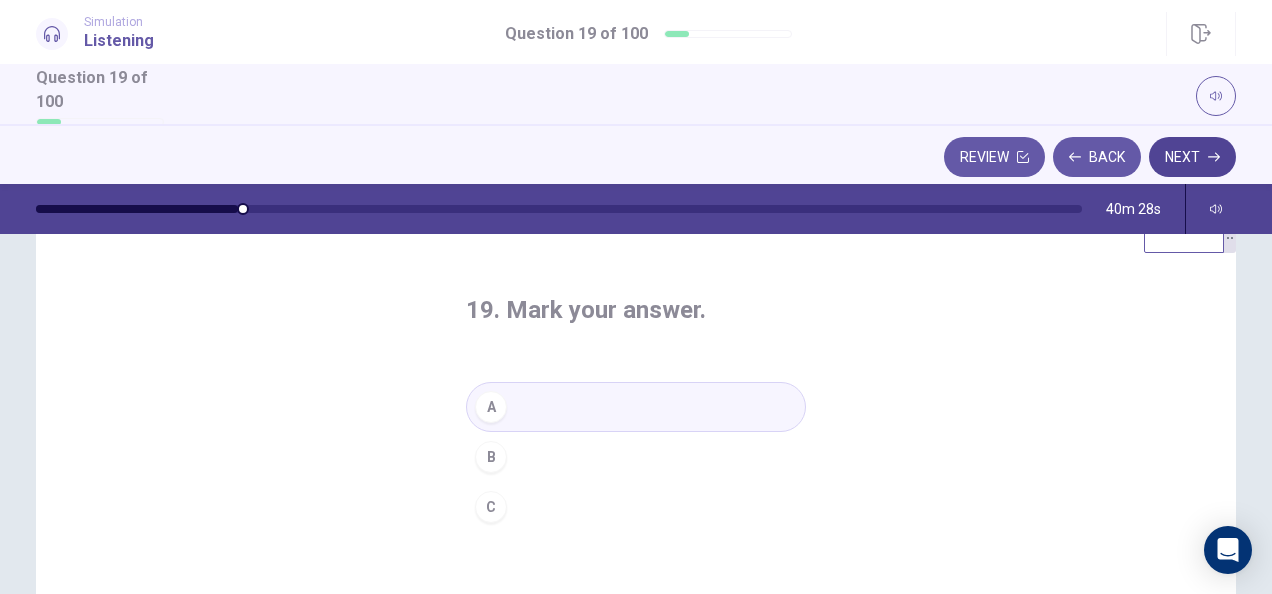 click on "Next" at bounding box center (1192, 157) 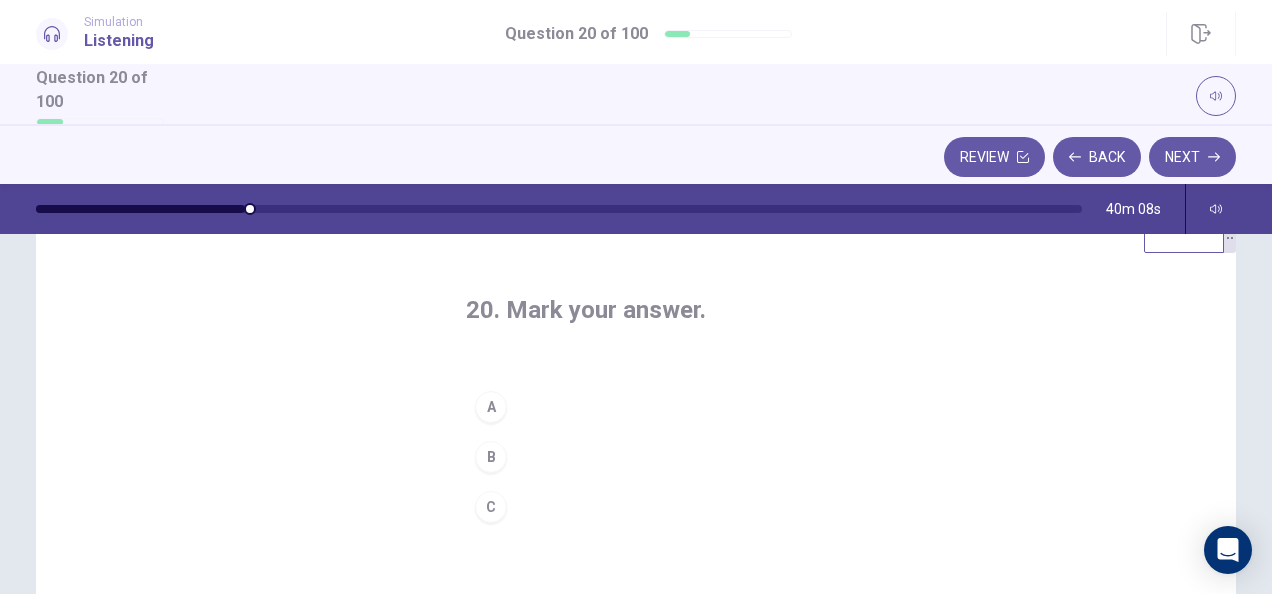 click on "C" at bounding box center (491, 507) 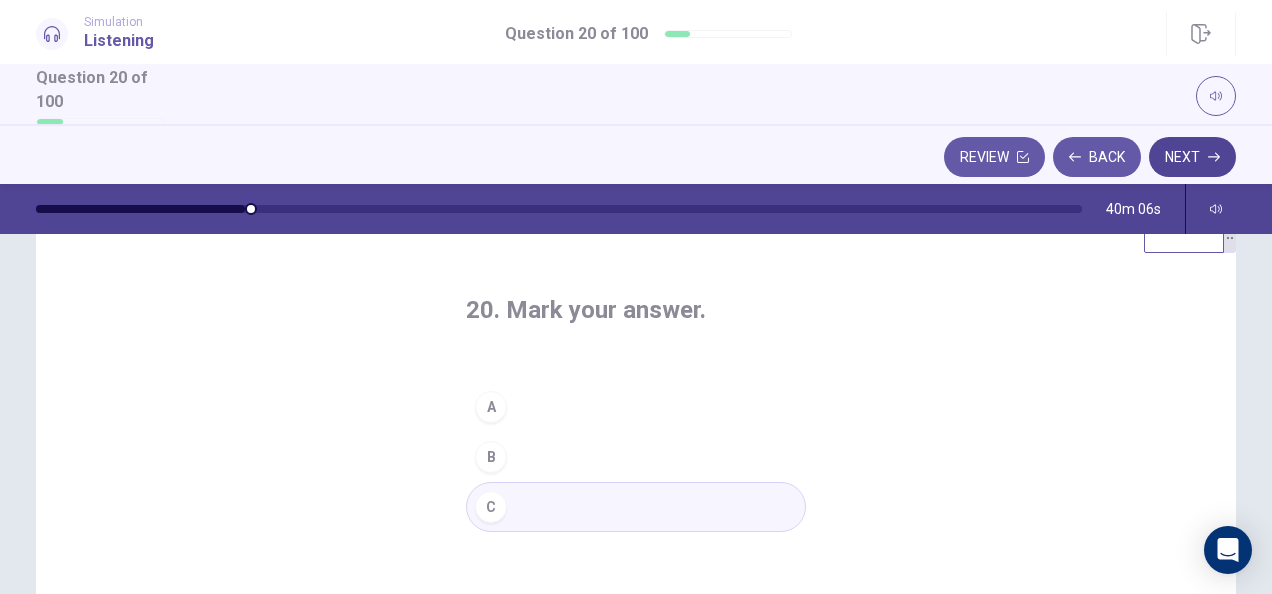click on "Next" at bounding box center [1192, 157] 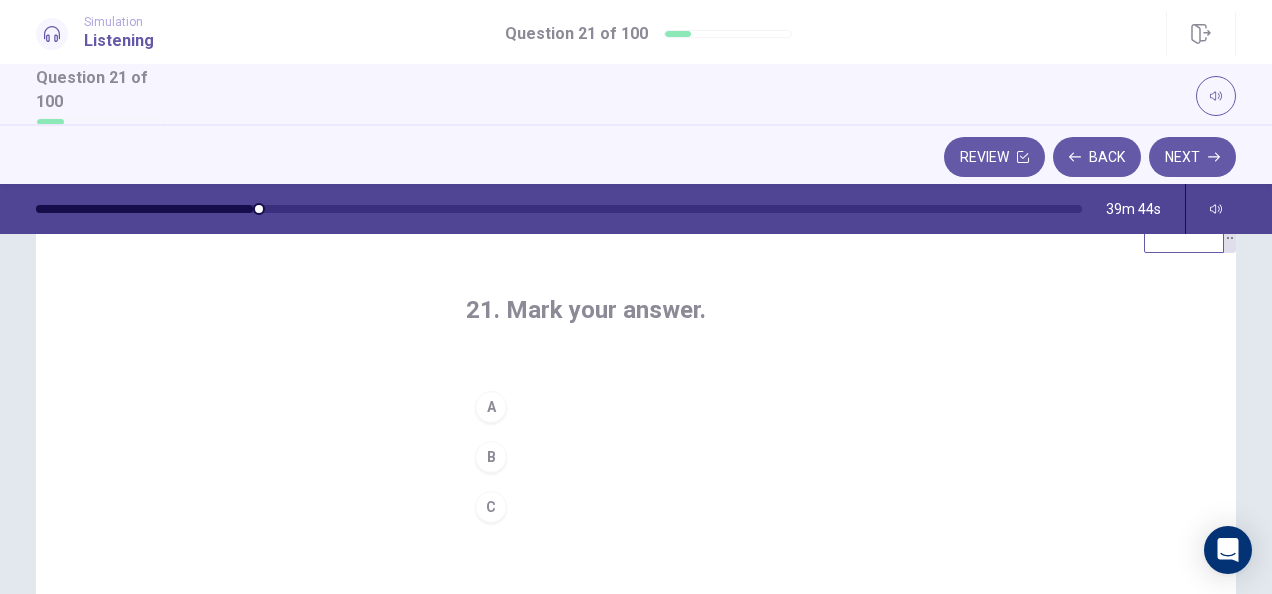 click on "B" at bounding box center (491, 457) 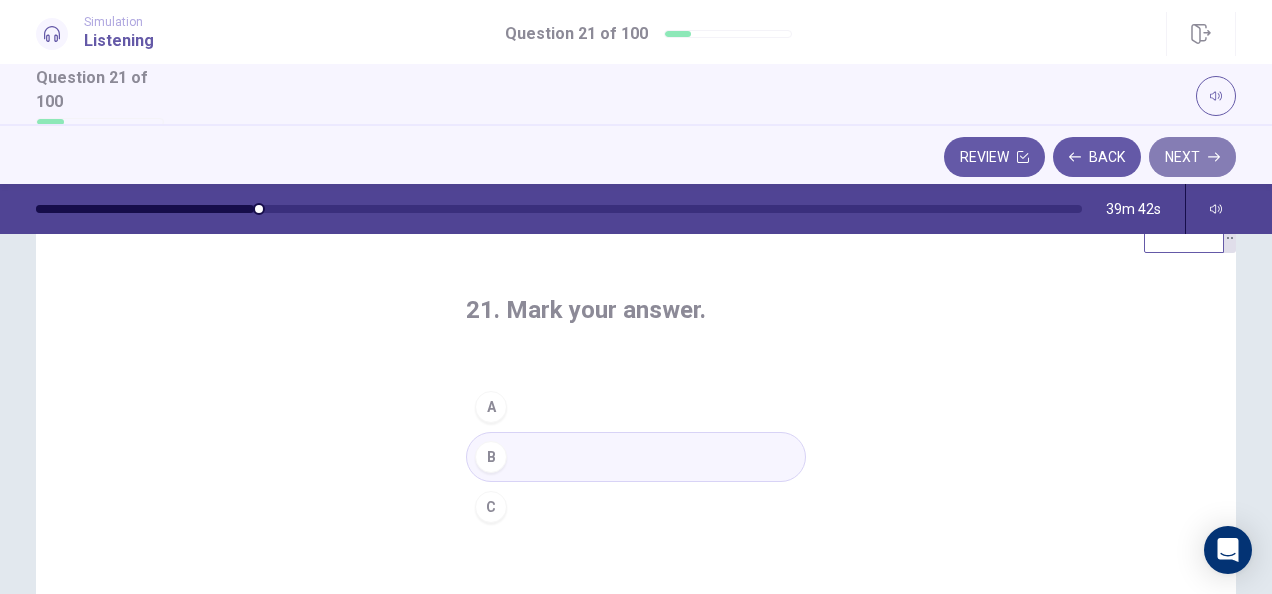 click on "Next" at bounding box center [1192, 157] 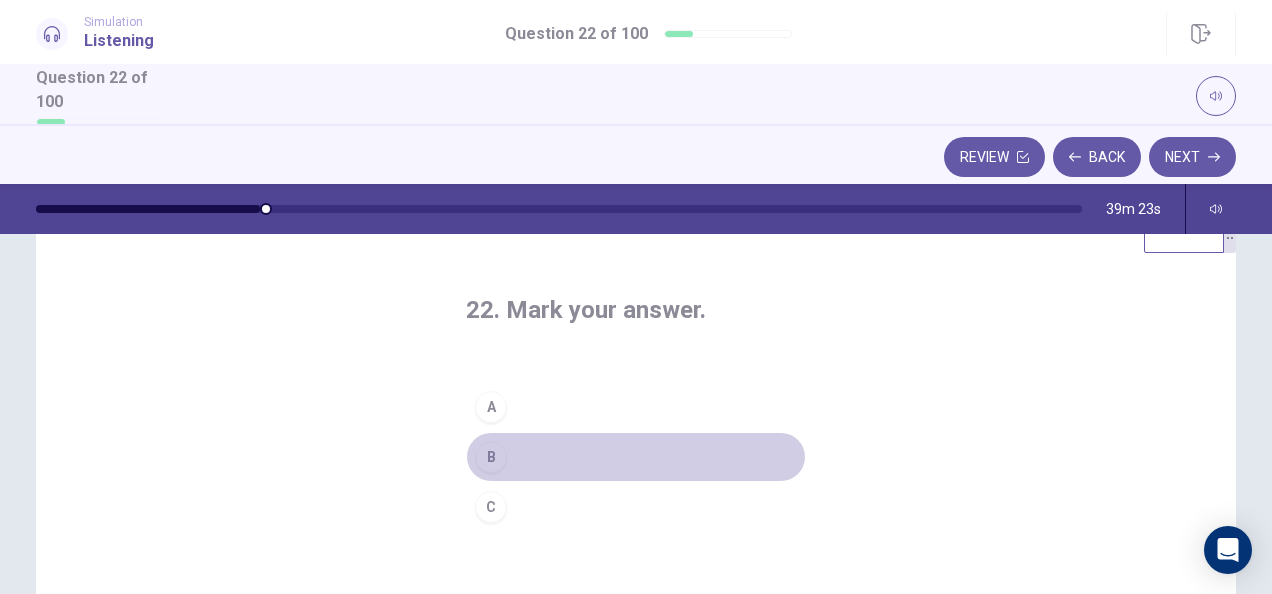 click on "B" at bounding box center (491, 457) 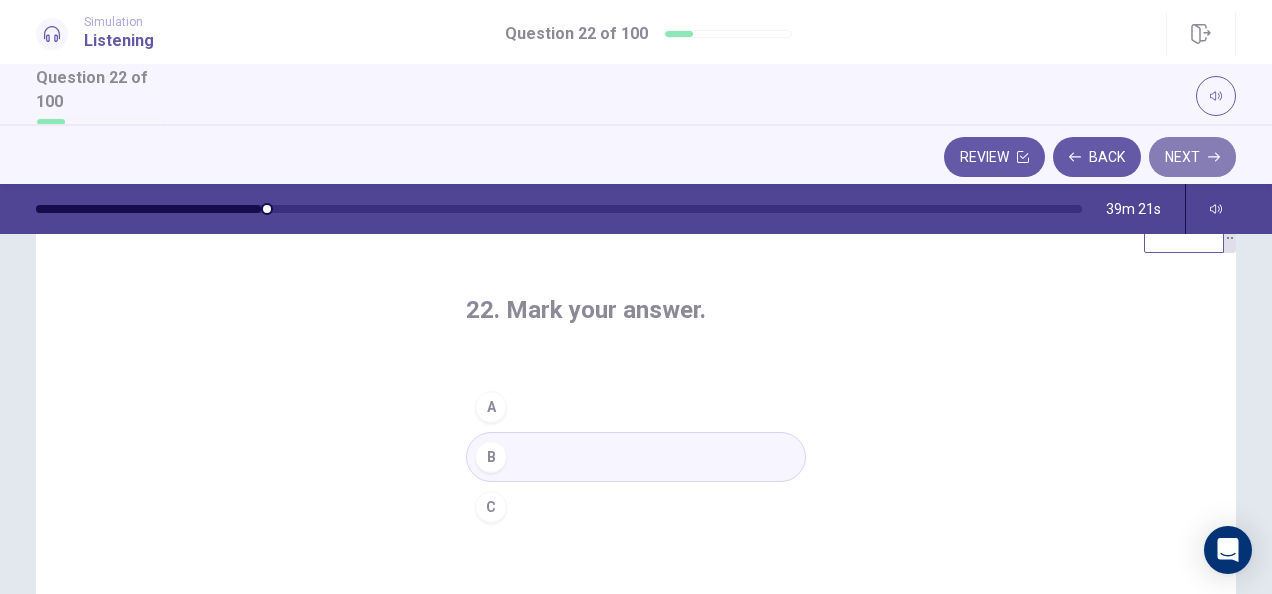 click on "Next" at bounding box center (1192, 157) 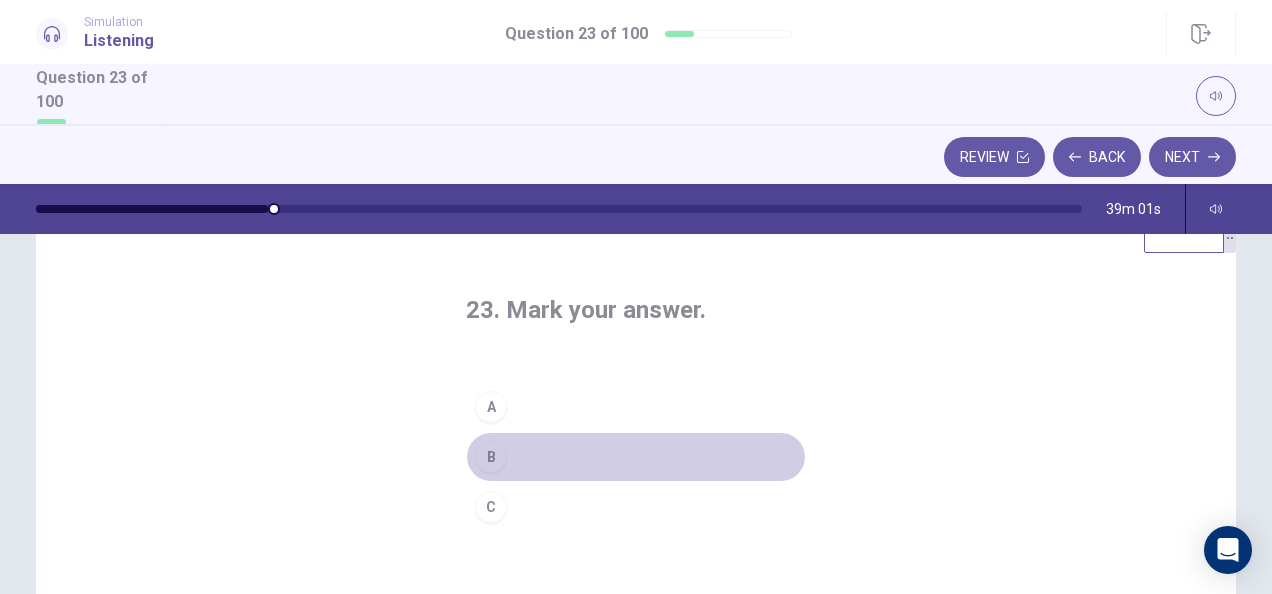 click on "B" at bounding box center [491, 457] 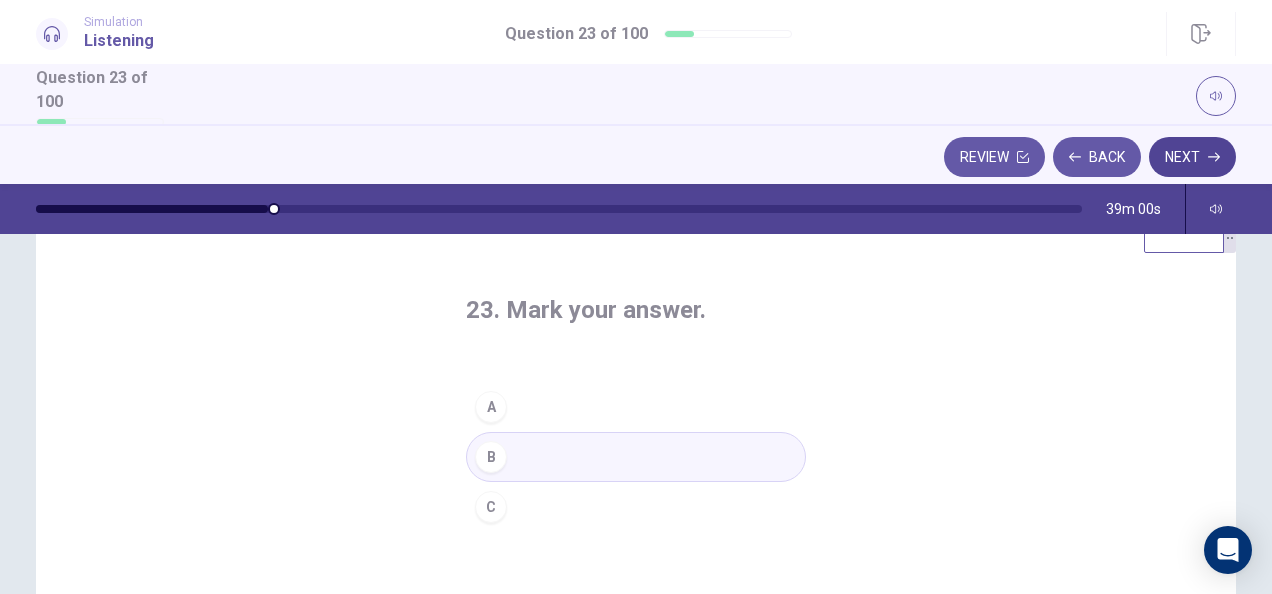 click on "Next" at bounding box center [1192, 157] 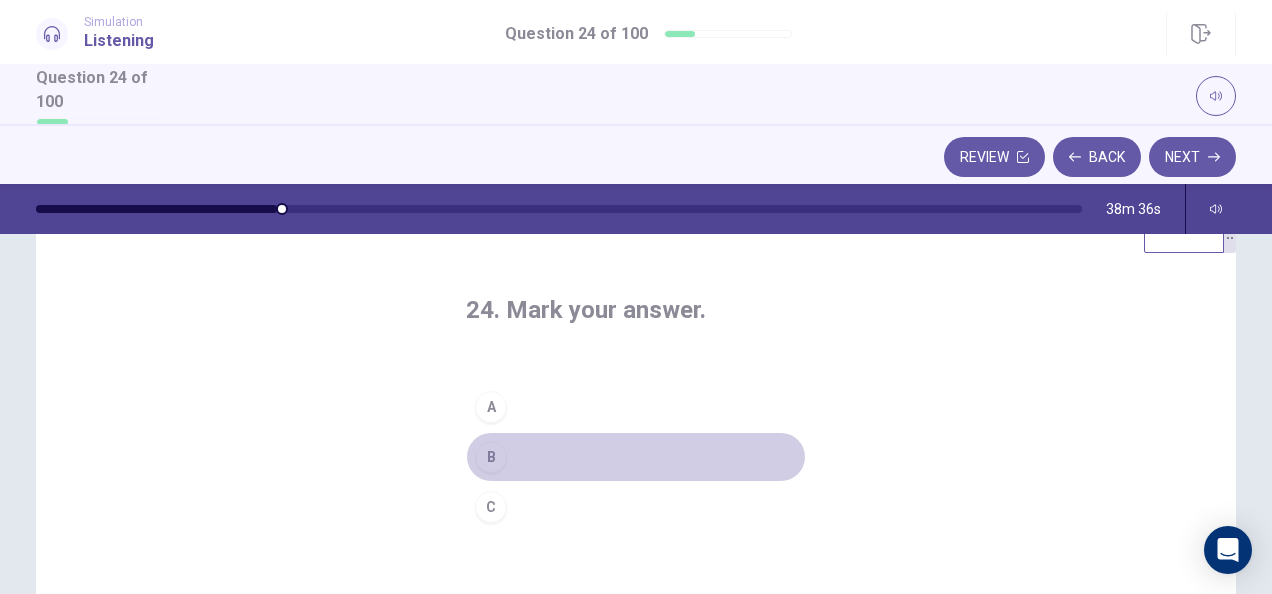 click on "B" at bounding box center [491, 457] 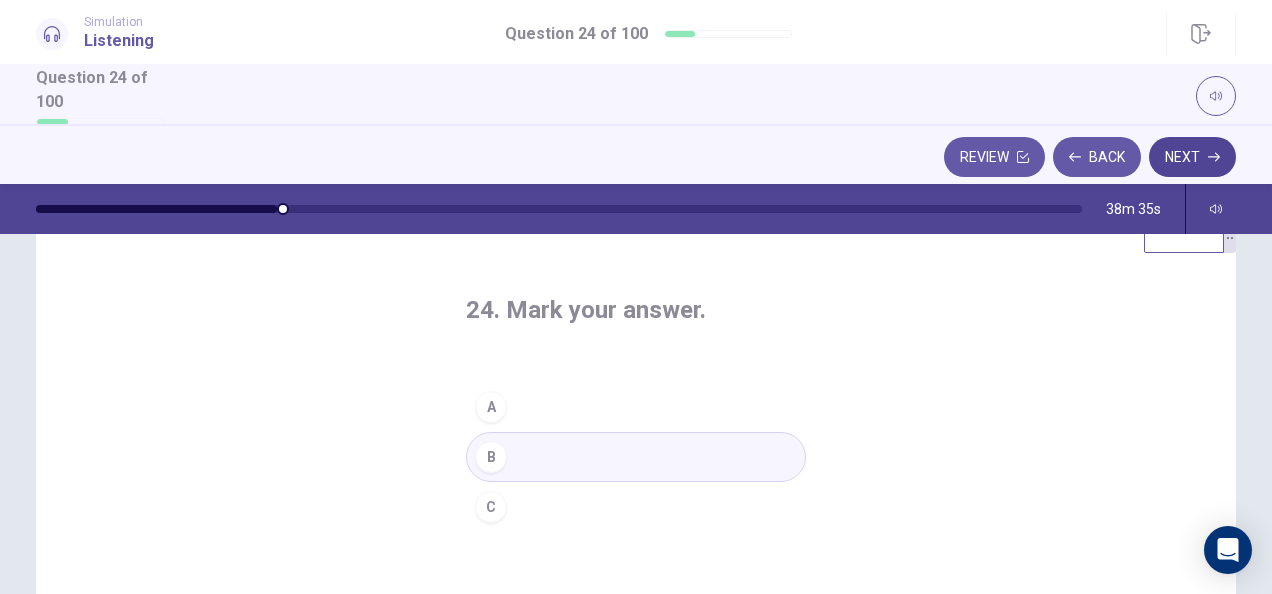 click on "Next" at bounding box center (1192, 157) 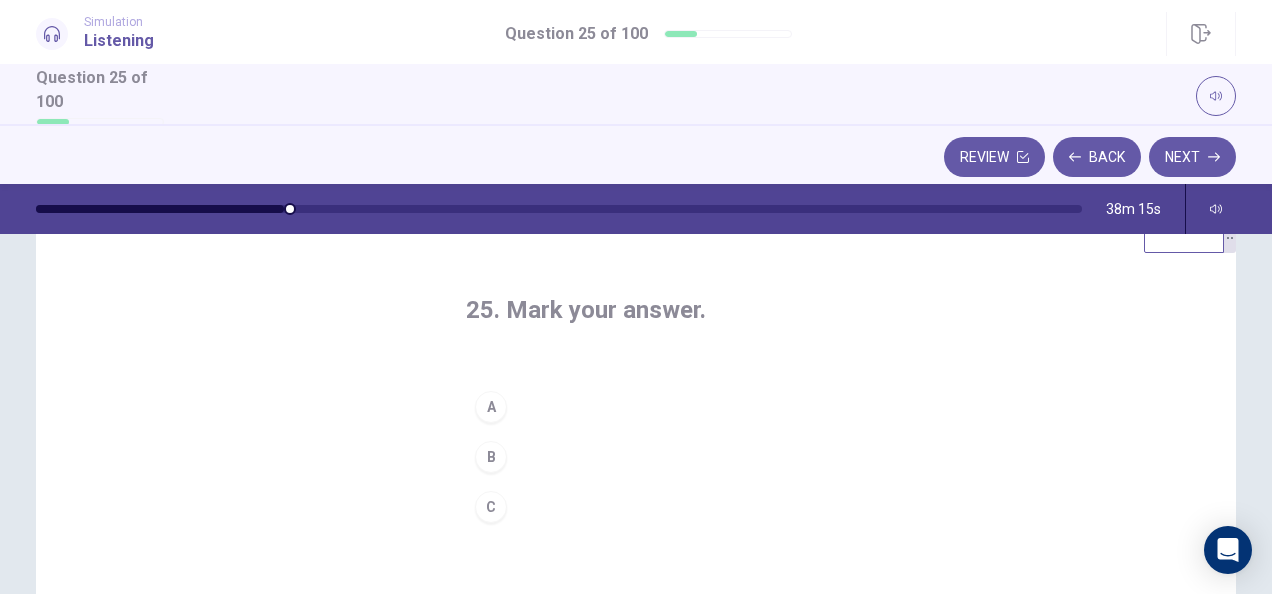 click on "B" at bounding box center [491, 457] 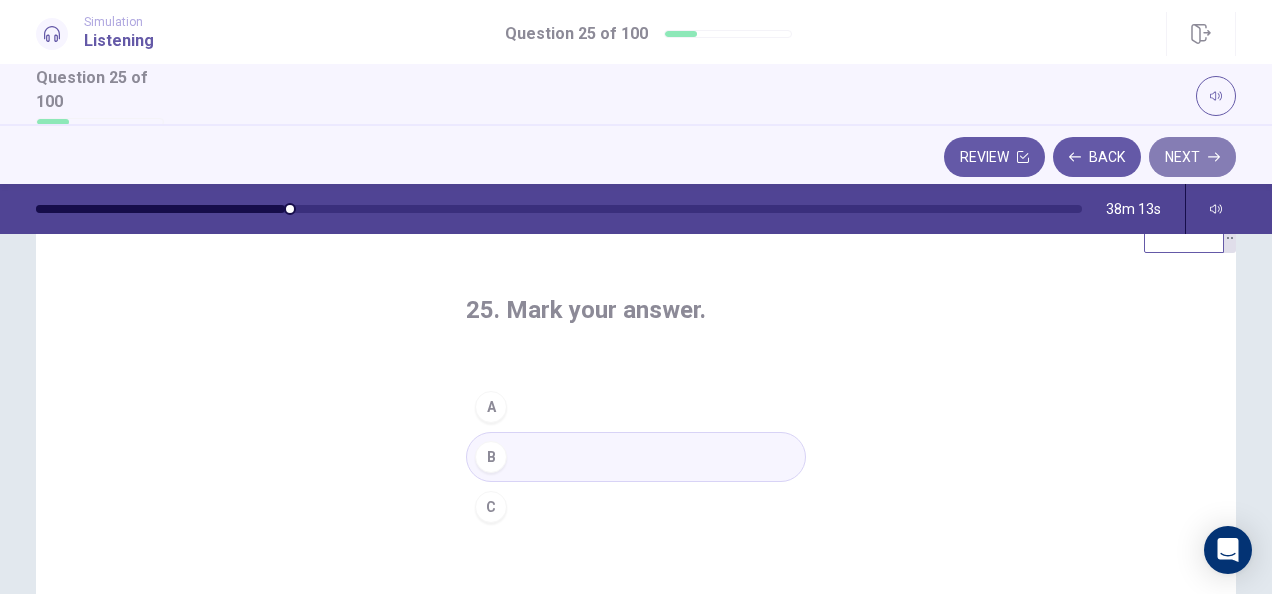 click on "Next" at bounding box center (1192, 157) 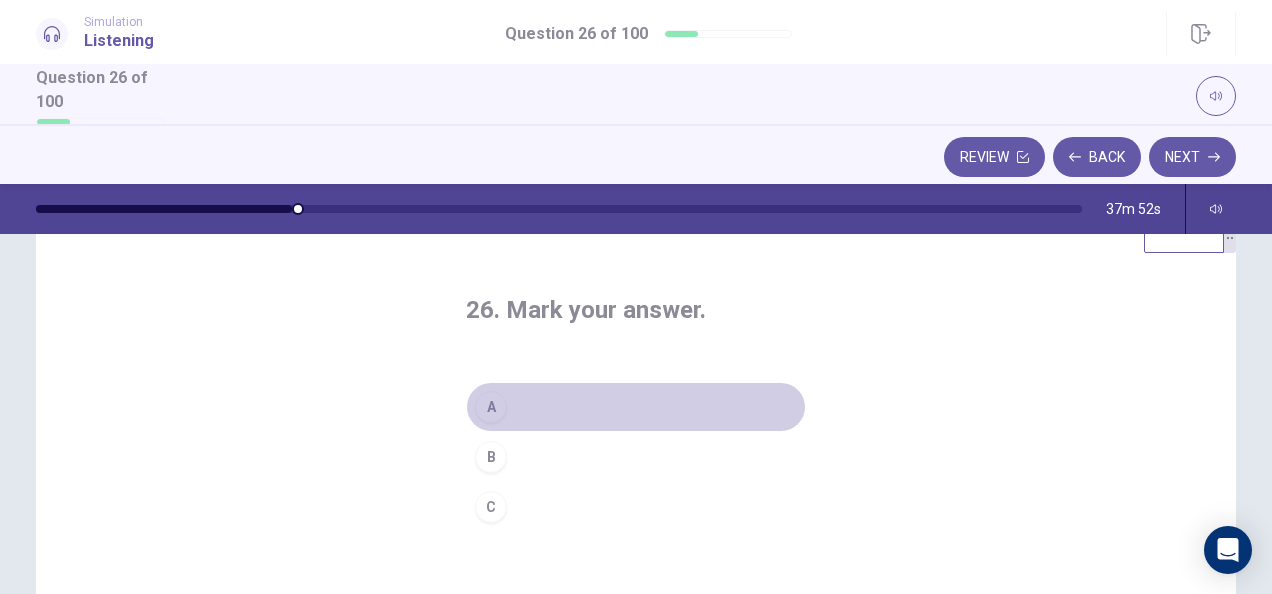 click on "A" at bounding box center (491, 407) 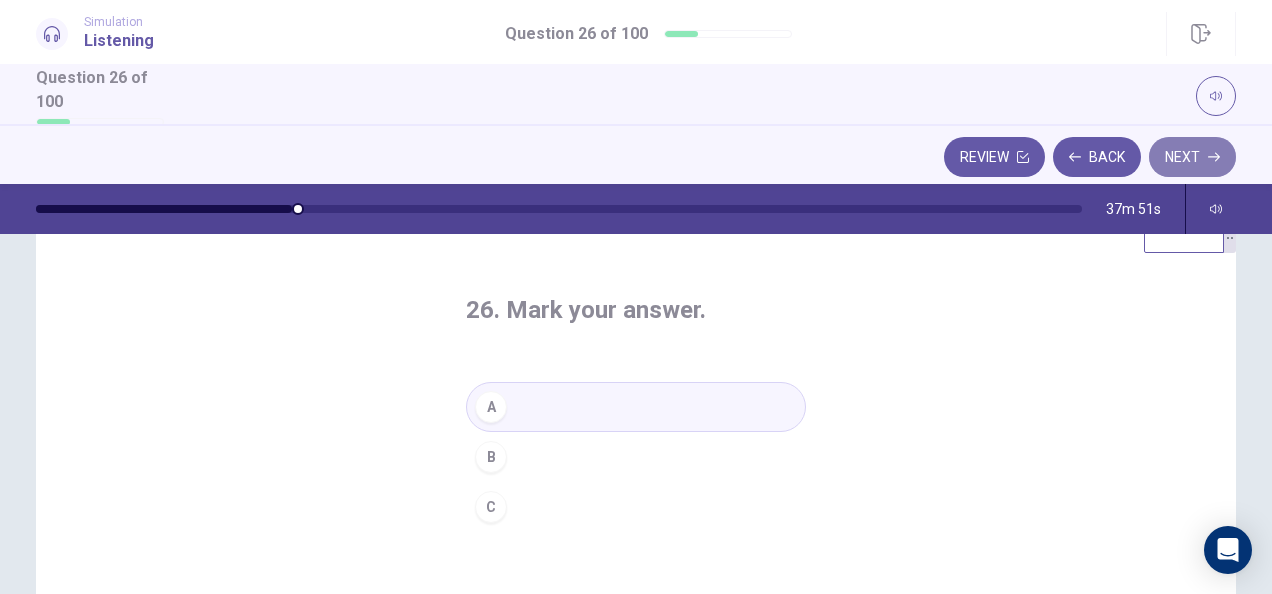 click on "Next" at bounding box center [1192, 157] 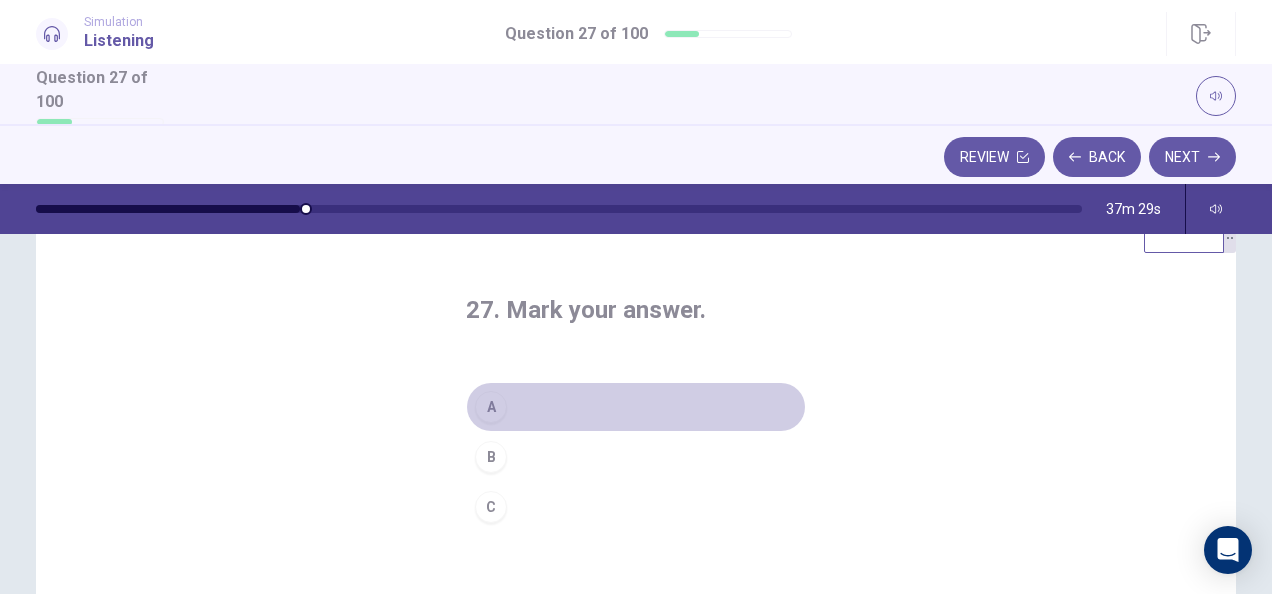 click on "A" at bounding box center (491, 407) 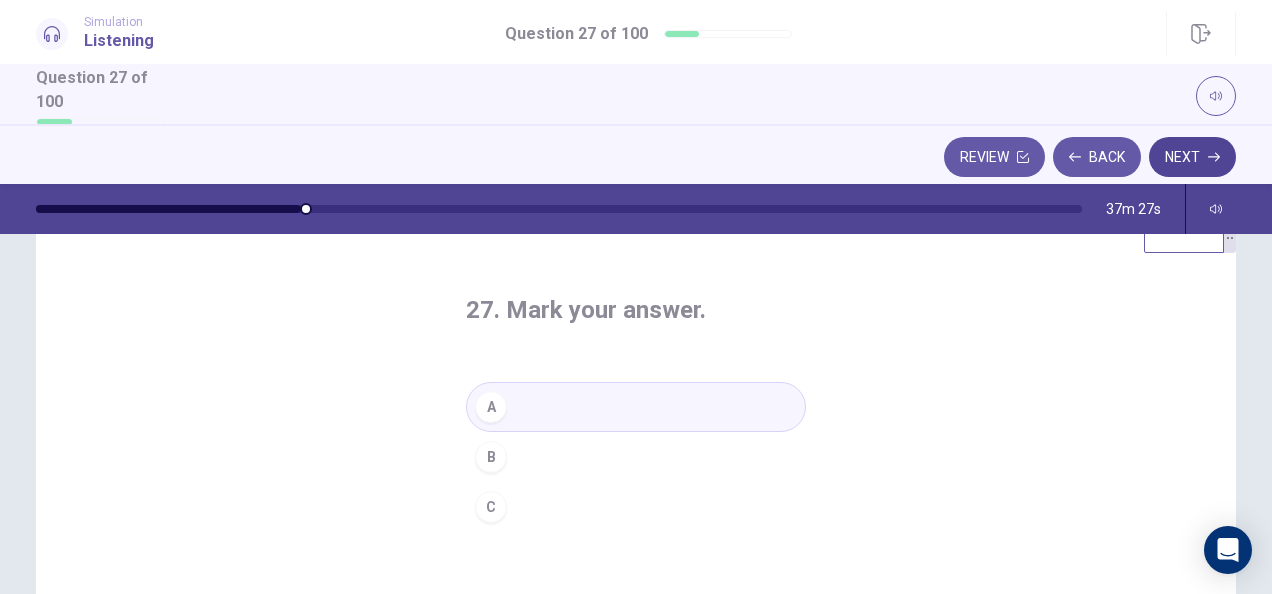 click on "Next" at bounding box center [1192, 157] 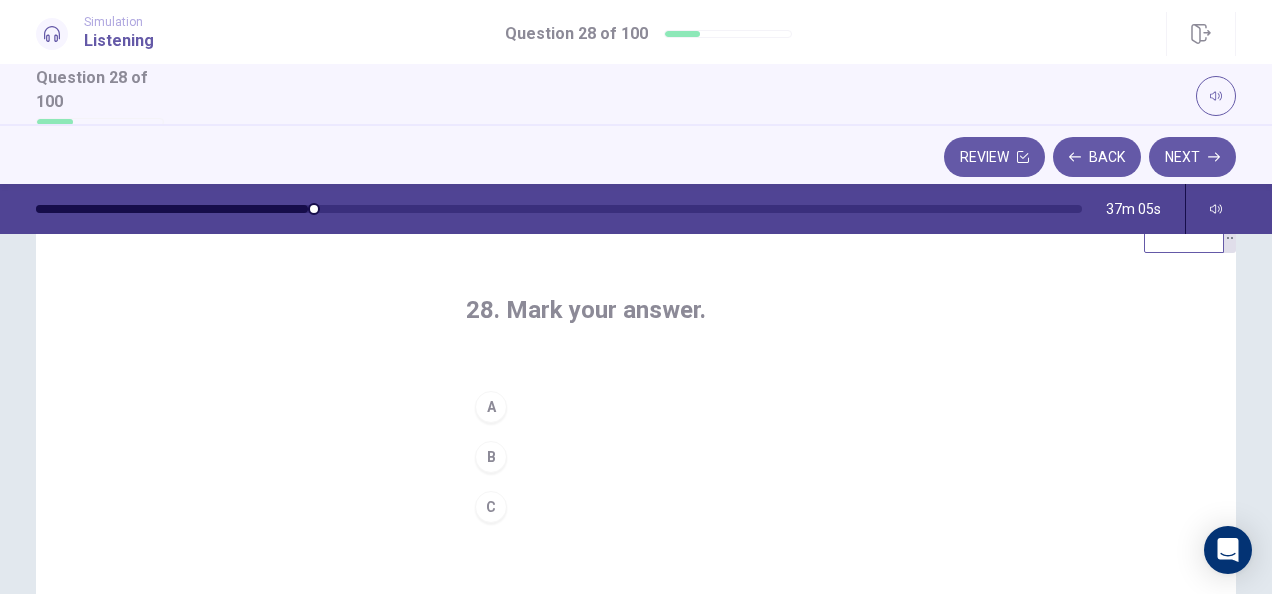 click on "B" at bounding box center [491, 457] 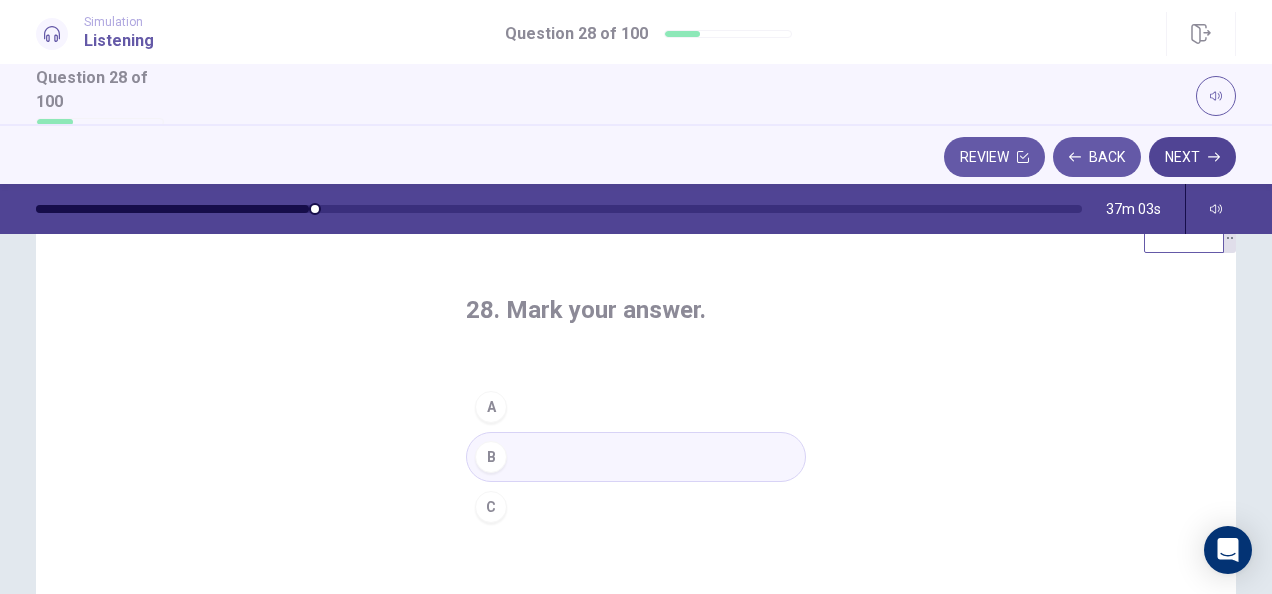 click on "Next" at bounding box center [1192, 157] 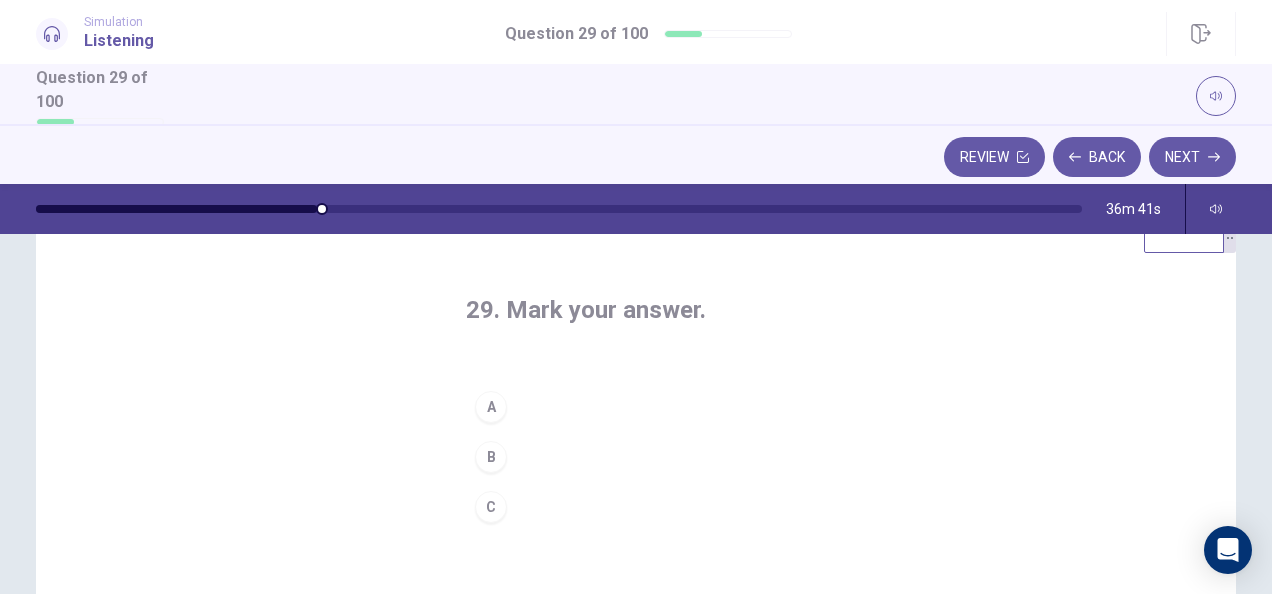 click on "C" at bounding box center [491, 507] 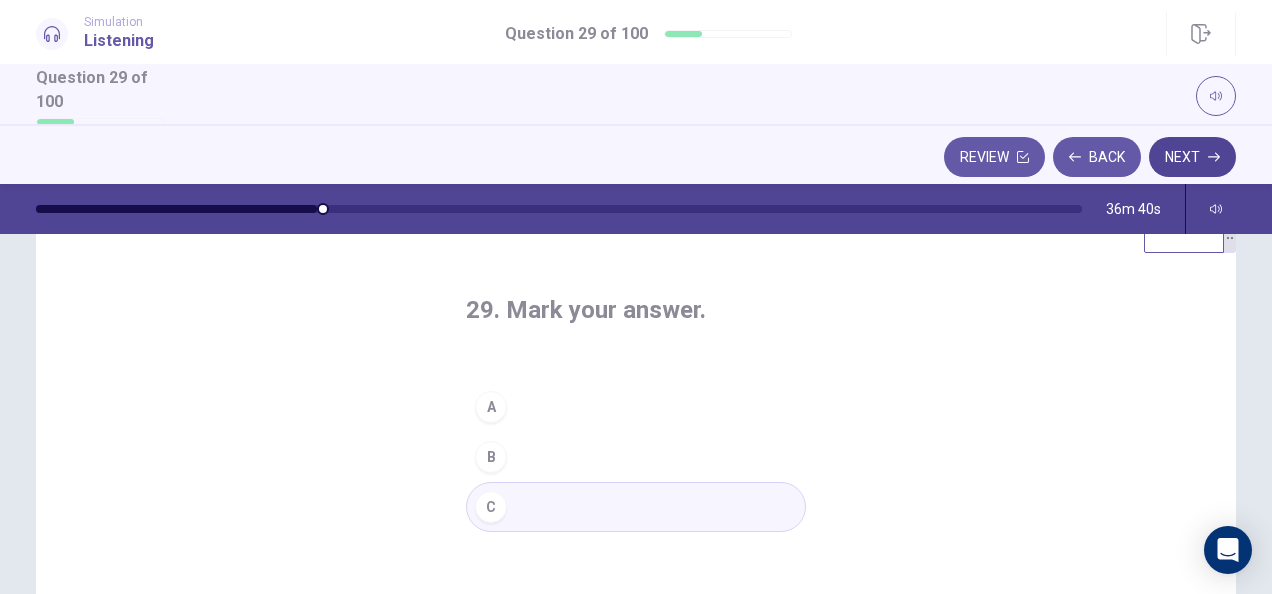 click on "Next" at bounding box center [1192, 157] 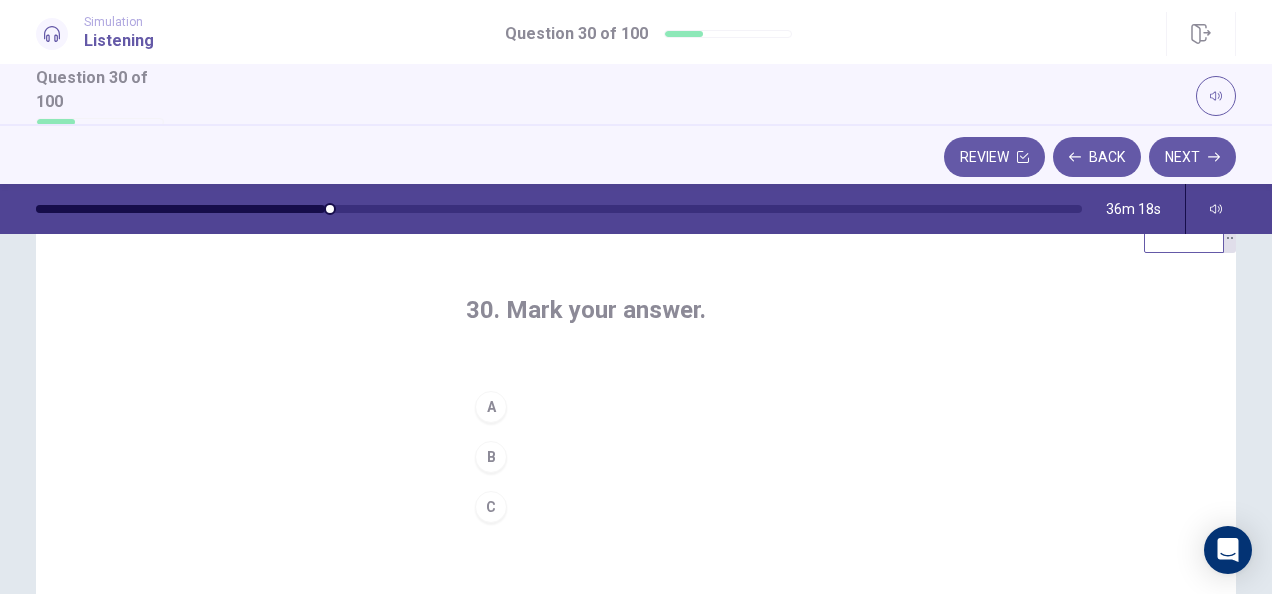 click on "A" at bounding box center [491, 407] 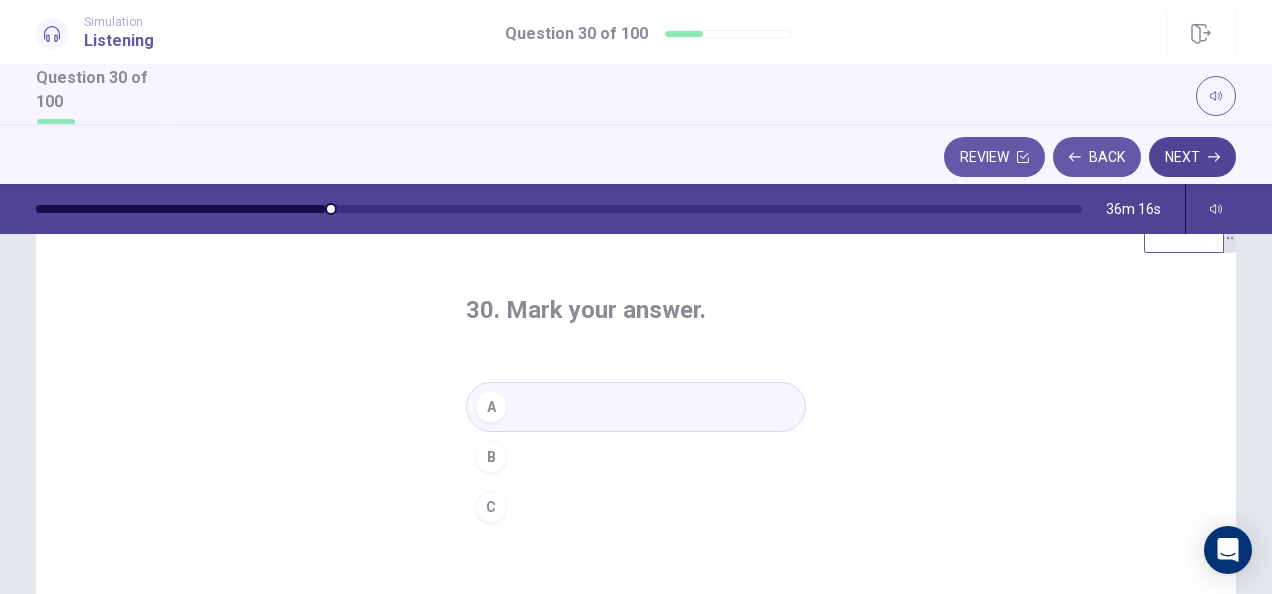 click on "Next" at bounding box center [1192, 157] 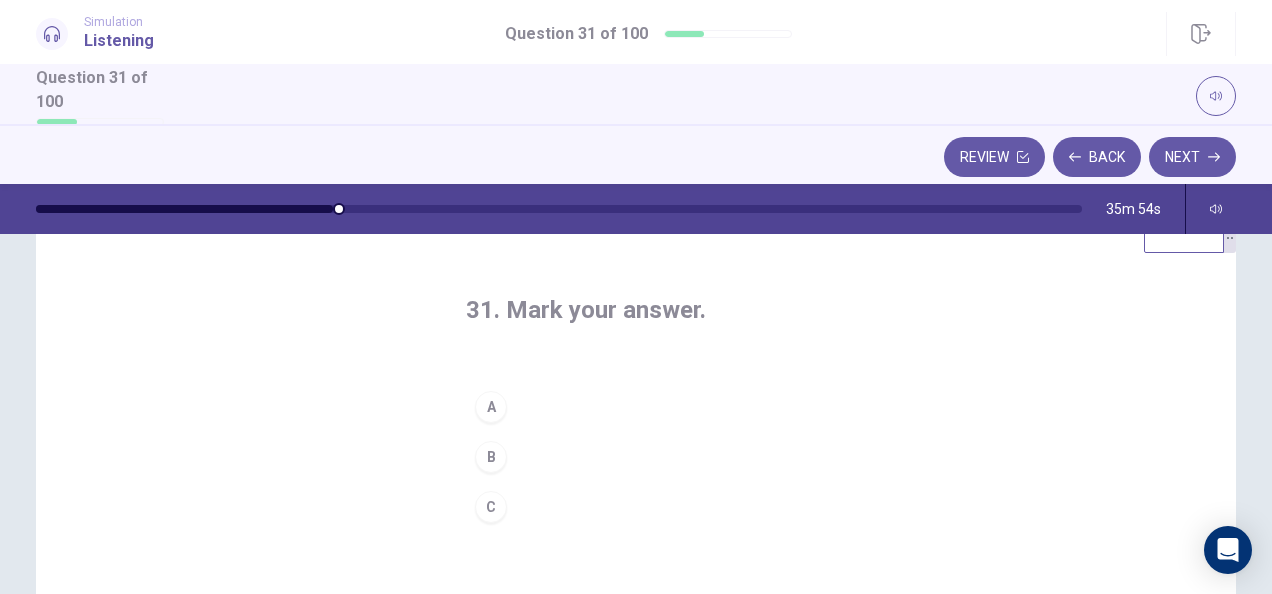click on "A" at bounding box center [491, 407] 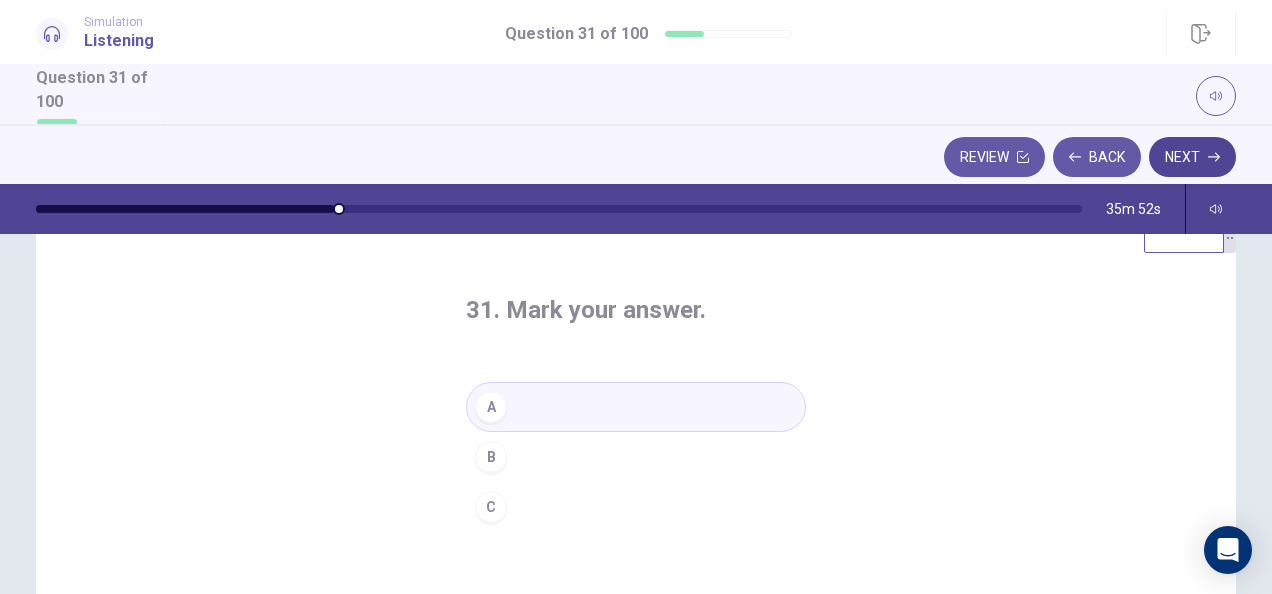 click on "Next" at bounding box center (1192, 157) 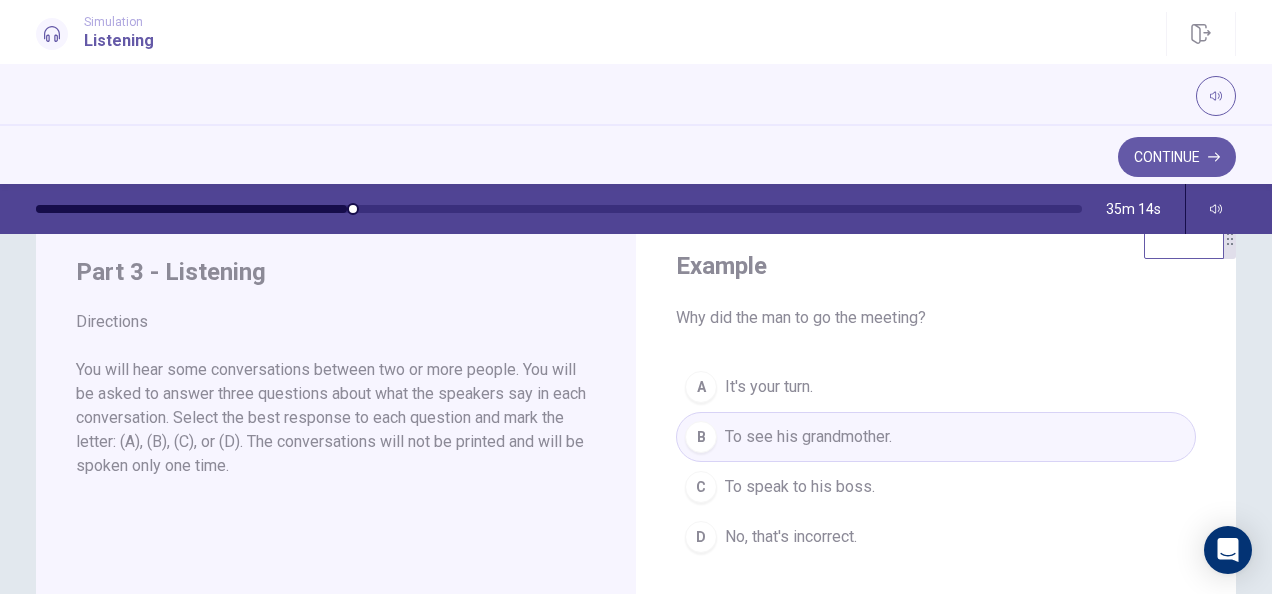 scroll, scrollTop: 50, scrollLeft: 0, axis: vertical 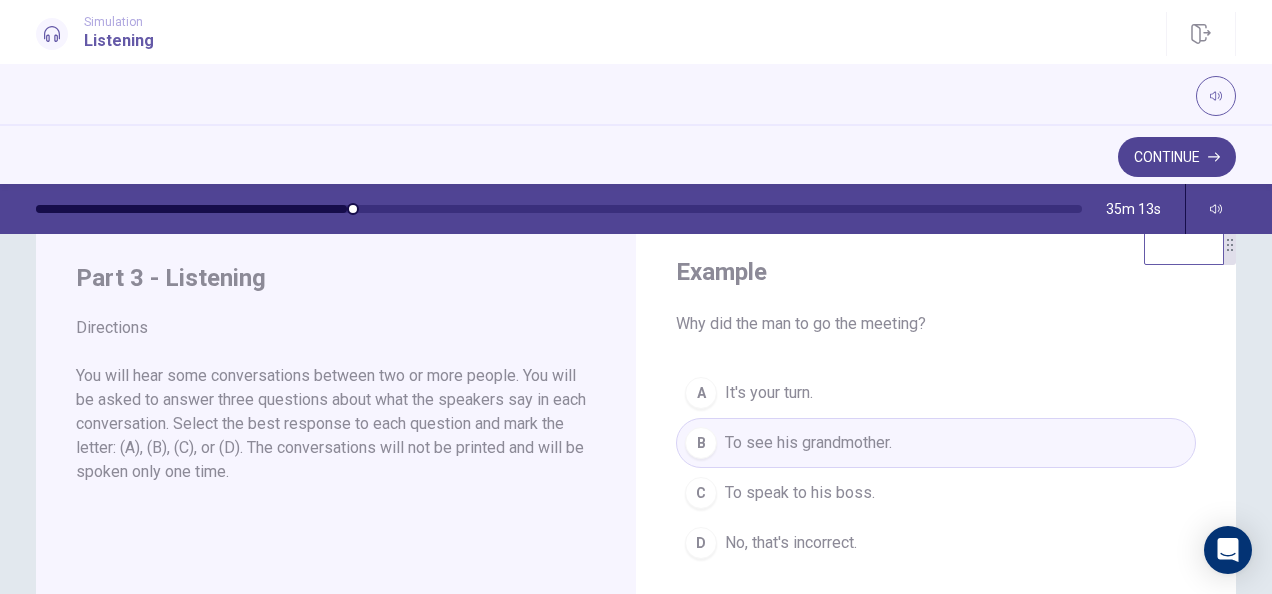 click on "Continue" at bounding box center [1177, 157] 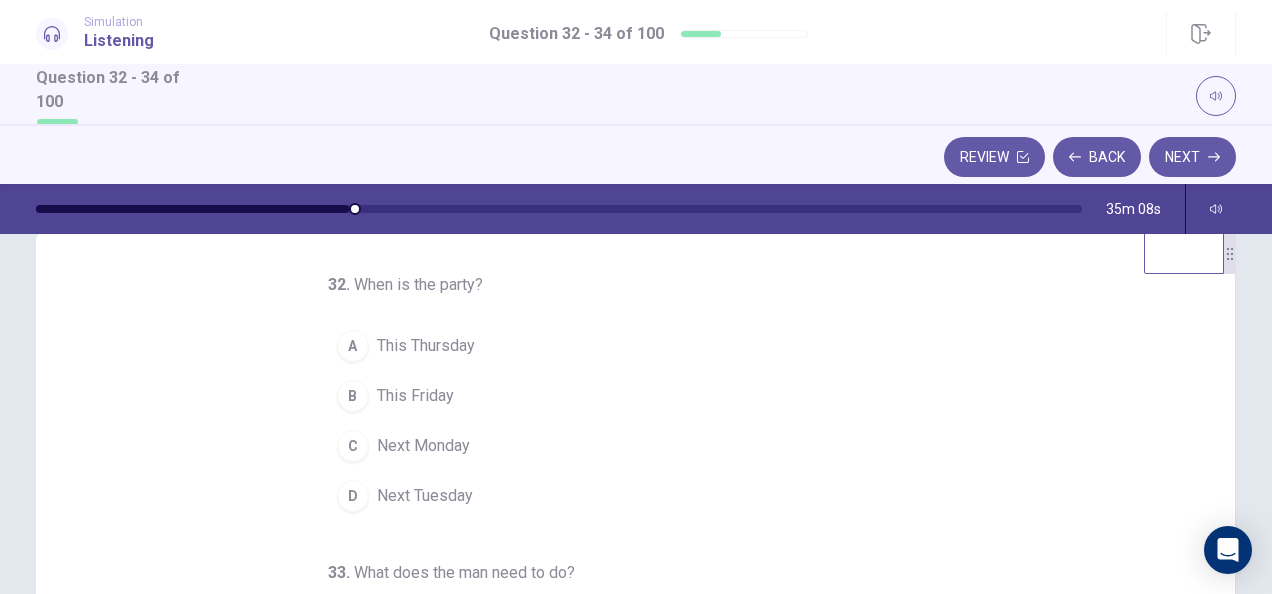 scroll, scrollTop: 48, scrollLeft: 0, axis: vertical 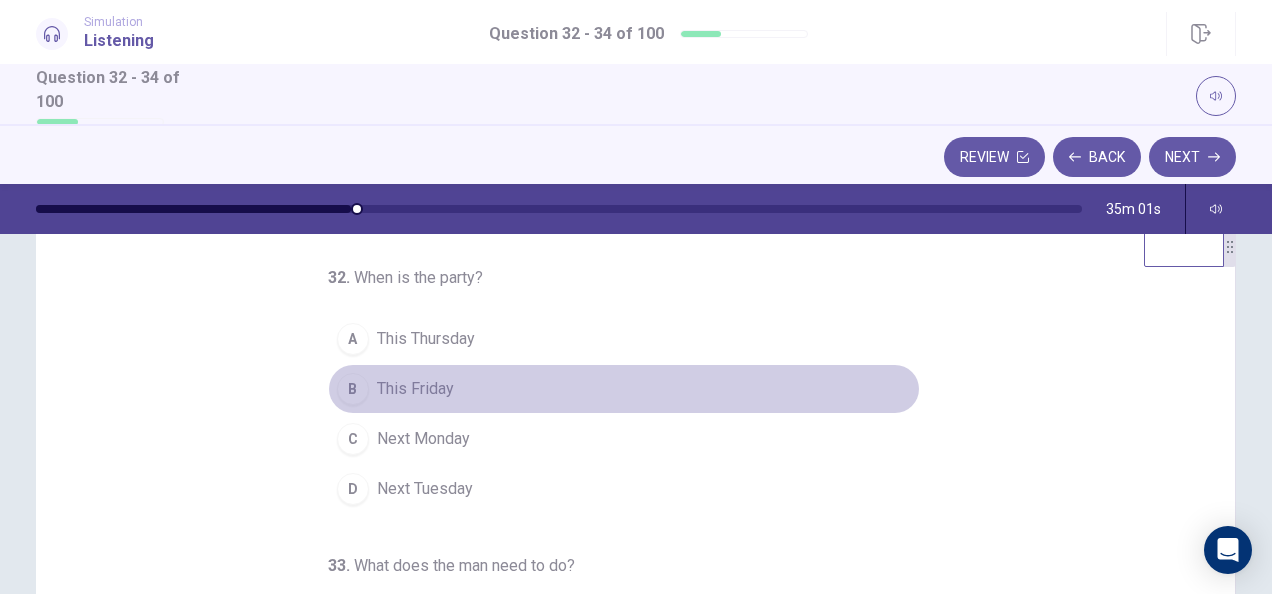 click on "B" at bounding box center (353, 389) 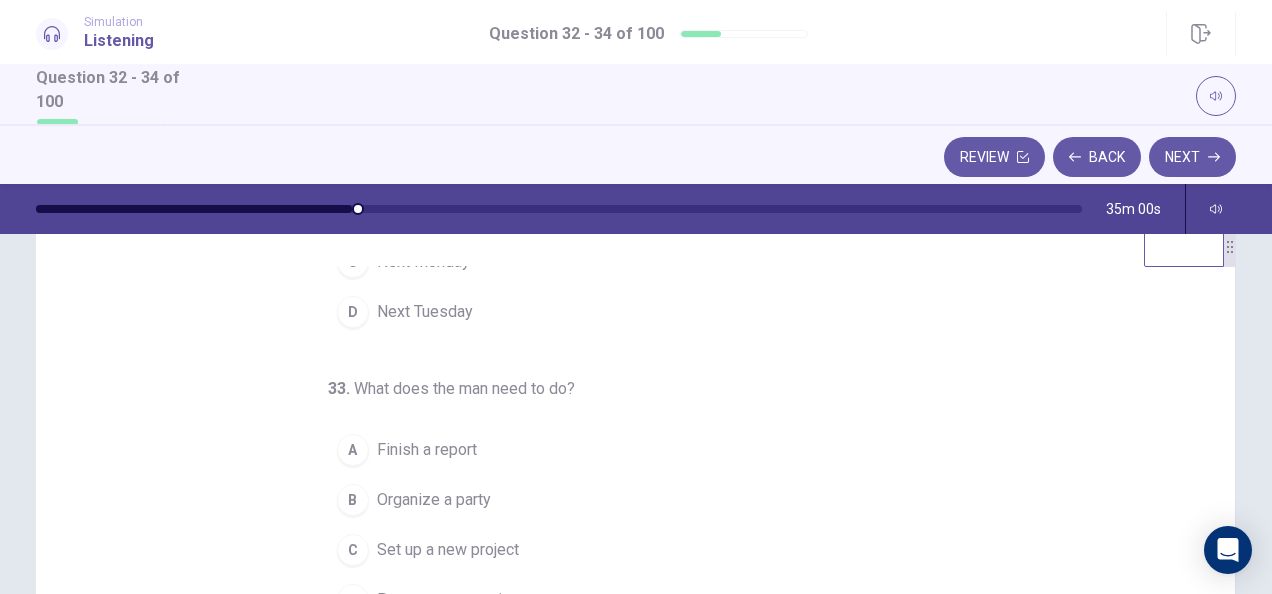 scroll, scrollTop: 200, scrollLeft: 0, axis: vertical 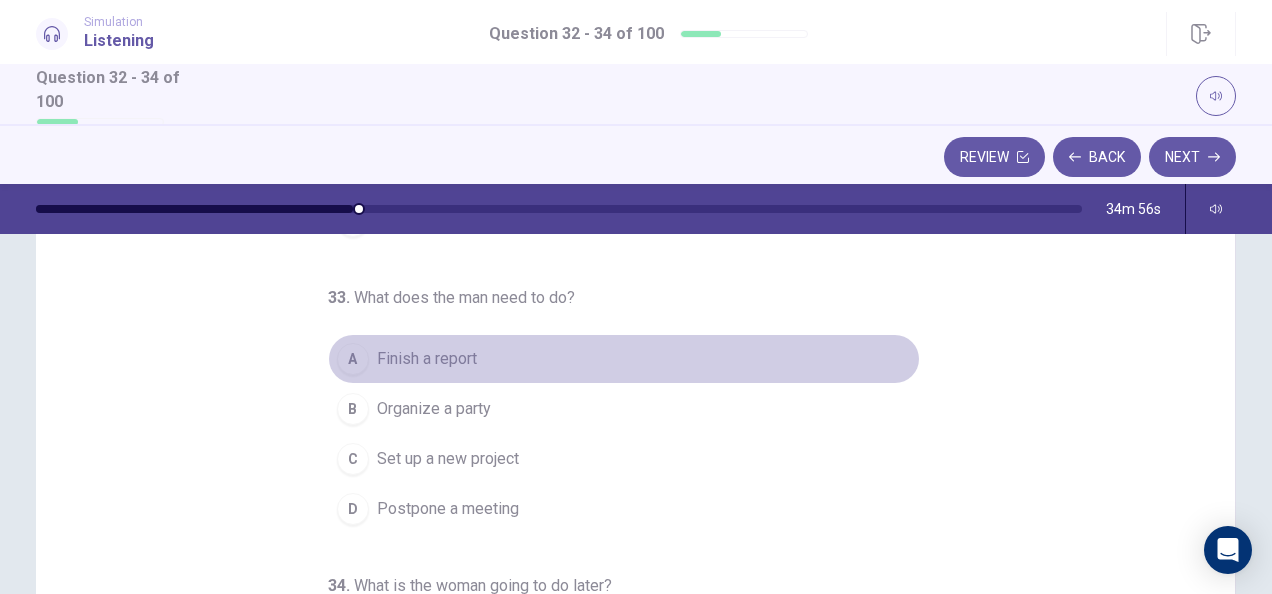 click on "A" at bounding box center (353, 359) 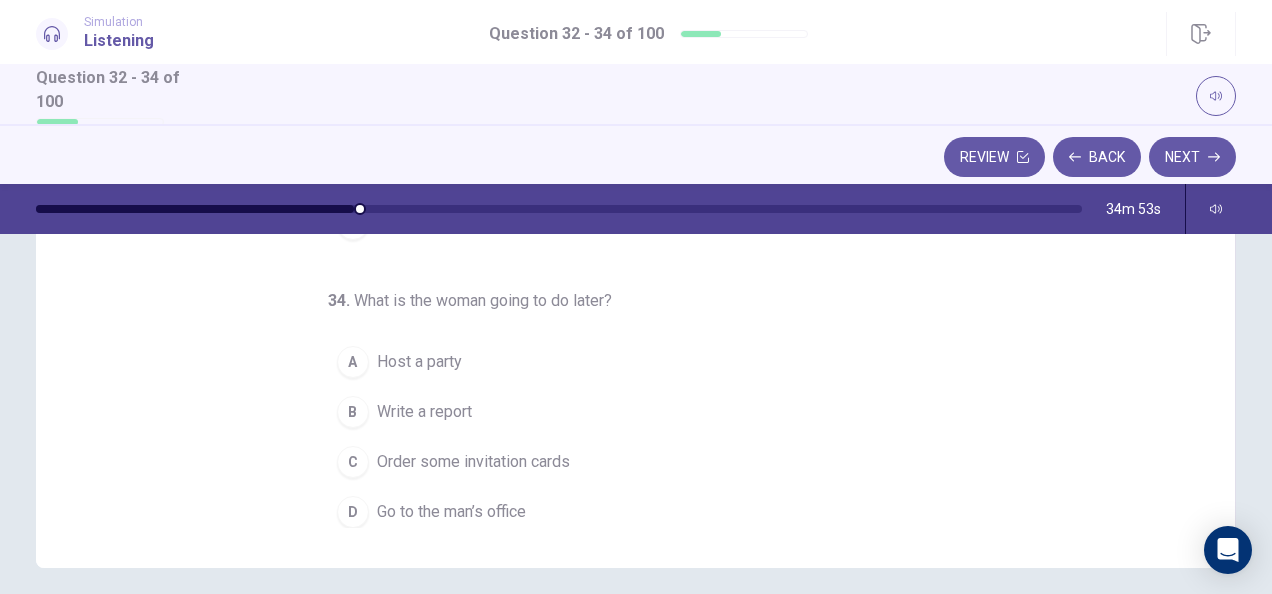 scroll, scrollTop: 403, scrollLeft: 0, axis: vertical 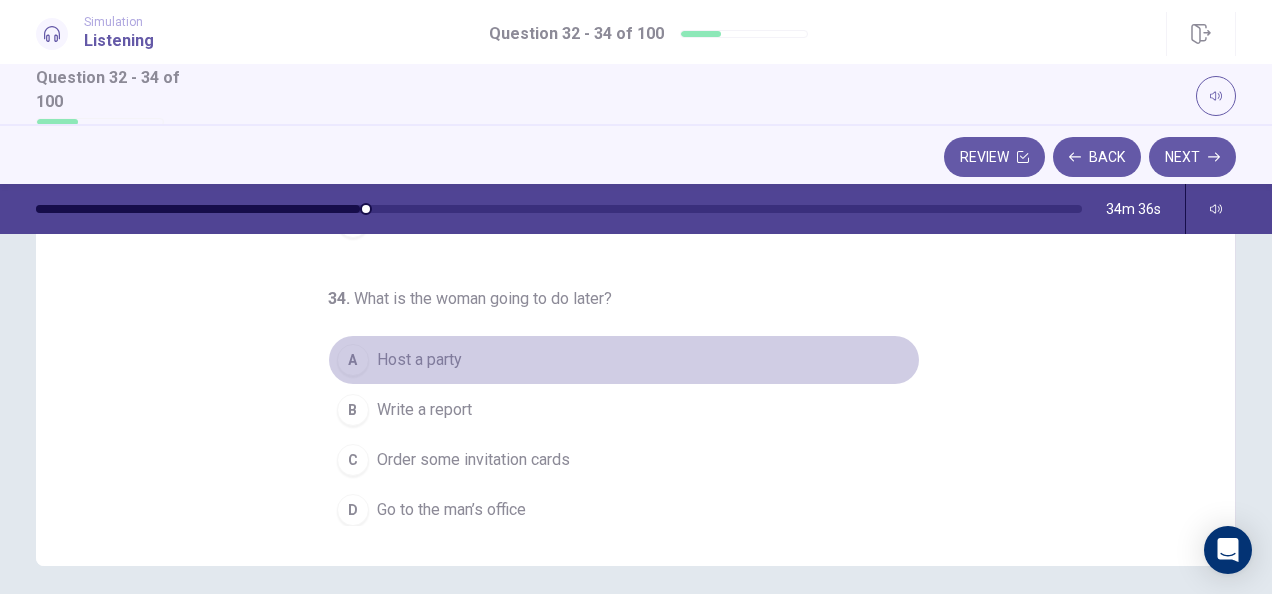 click on "A" at bounding box center (353, 360) 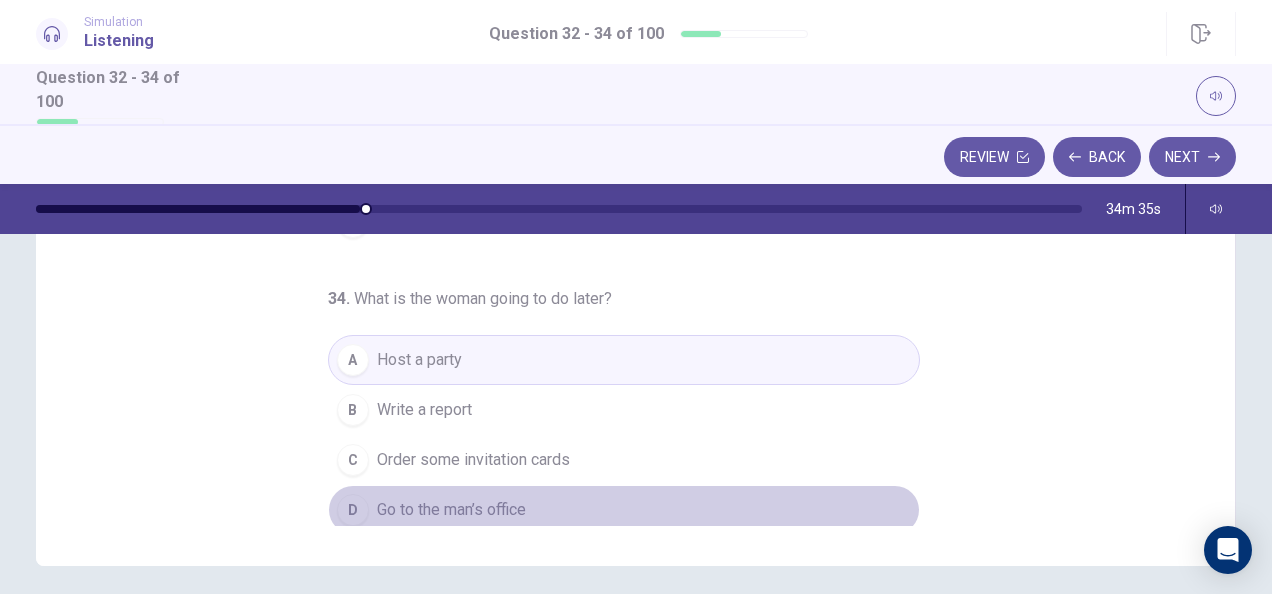 click on "Go to the man’s office" at bounding box center (451, 510) 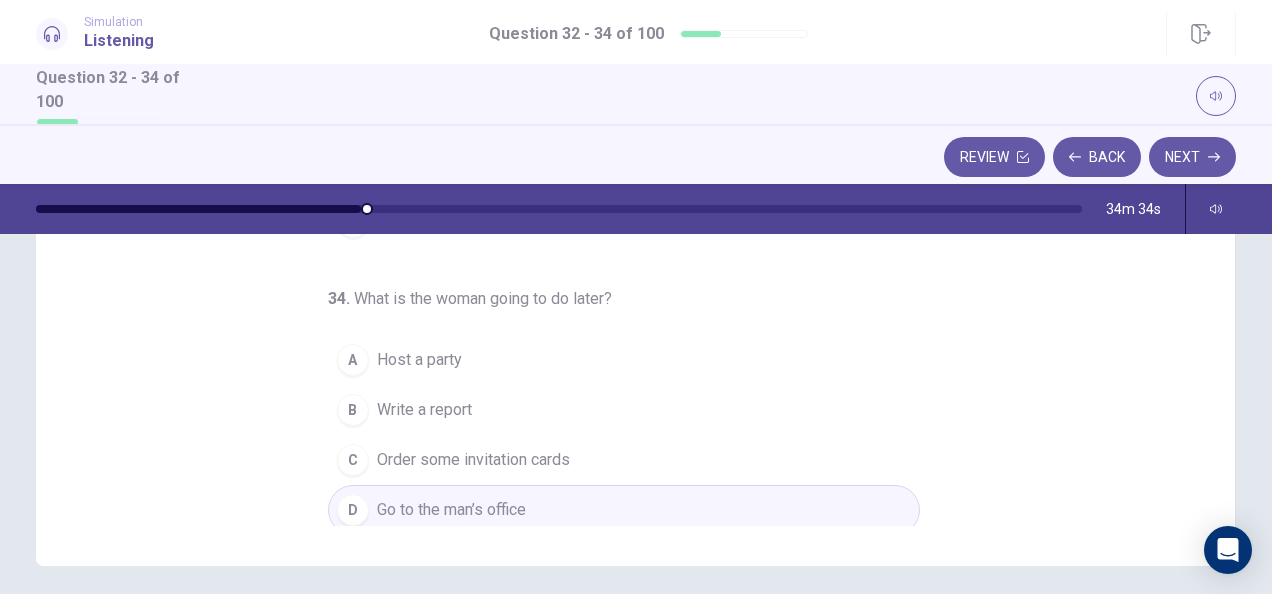 click on "Host a party" at bounding box center [419, 360] 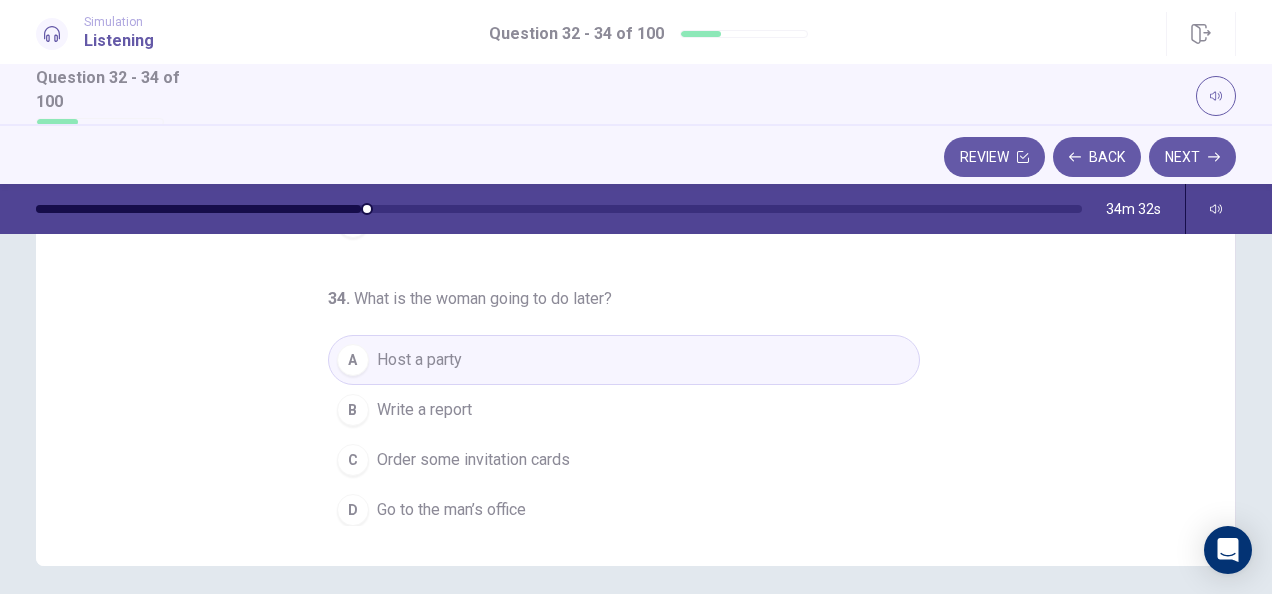 scroll, scrollTop: 0, scrollLeft: 0, axis: both 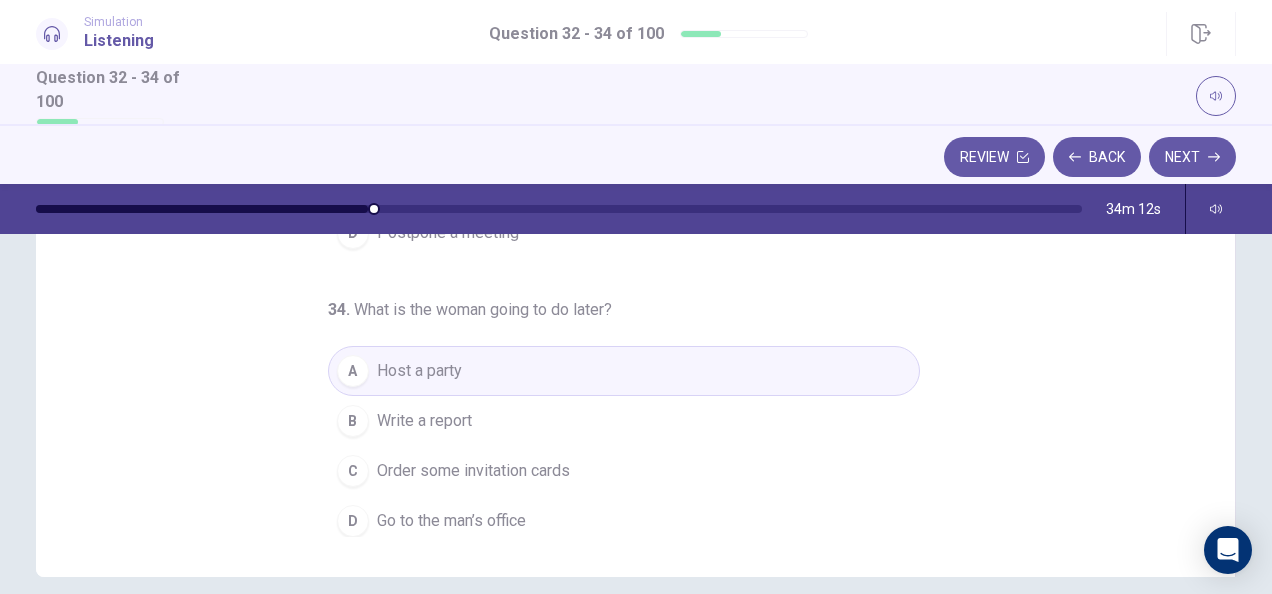 click on "Go to the man’s office" at bounding box center (451, 521) 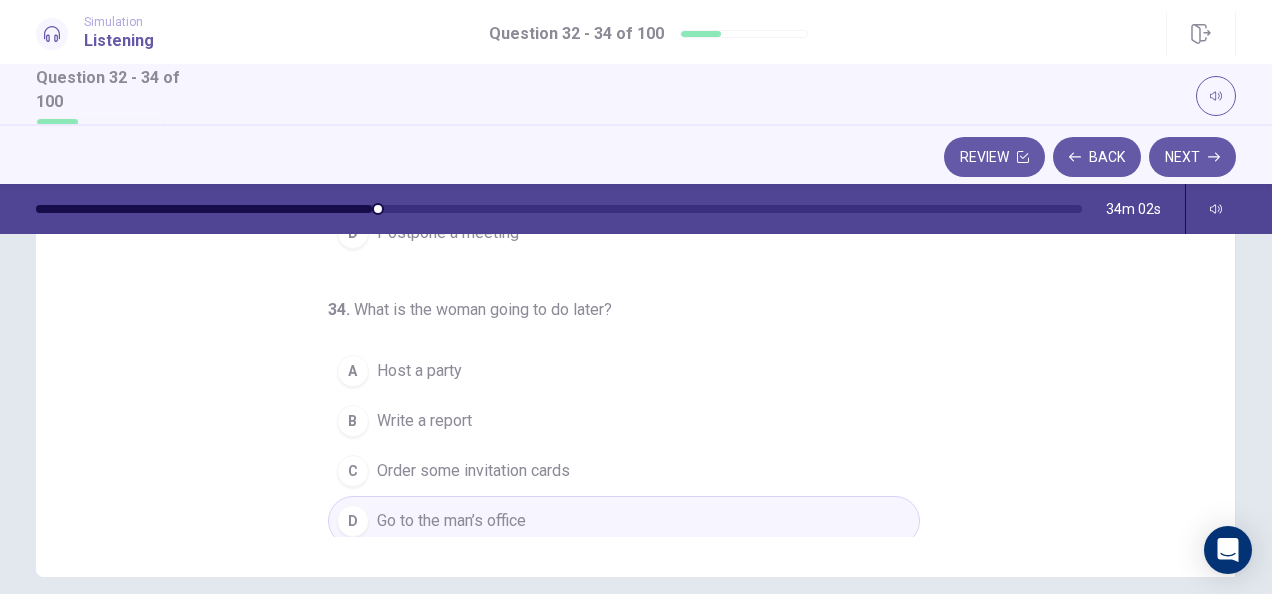 scroll, scrollTop: 451, scrollLeft: 0, axis: vertical 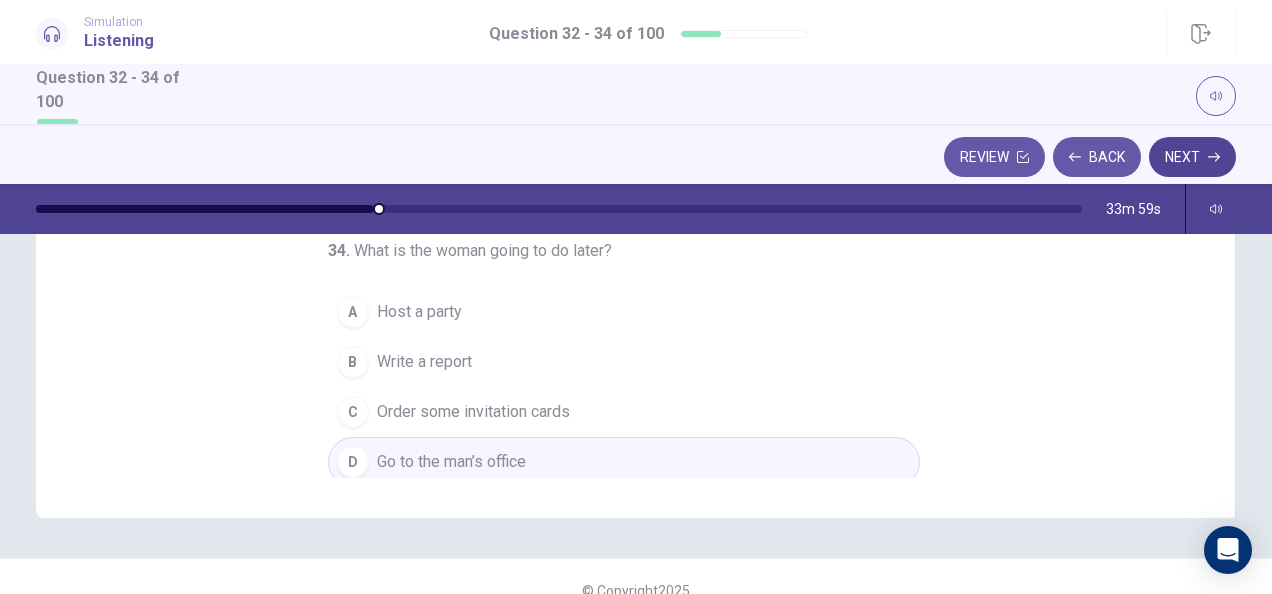 click on "Next" at bounding box center (1192, 157) 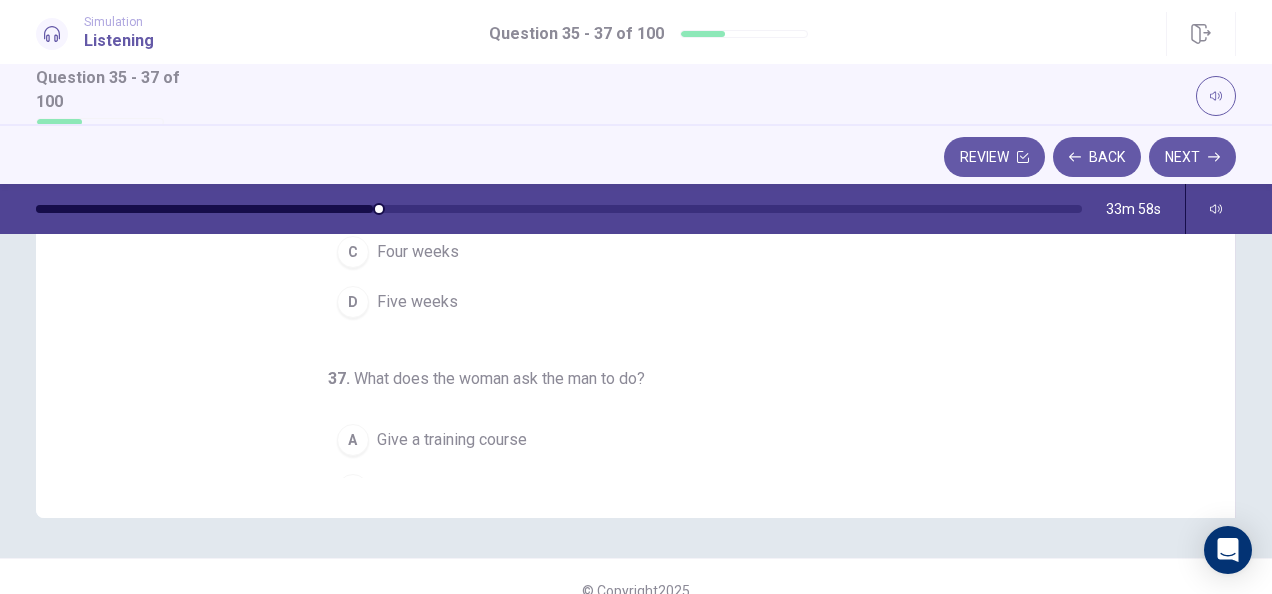 scroll, scrollTop: 0, scrollLeft: 0, axis: both 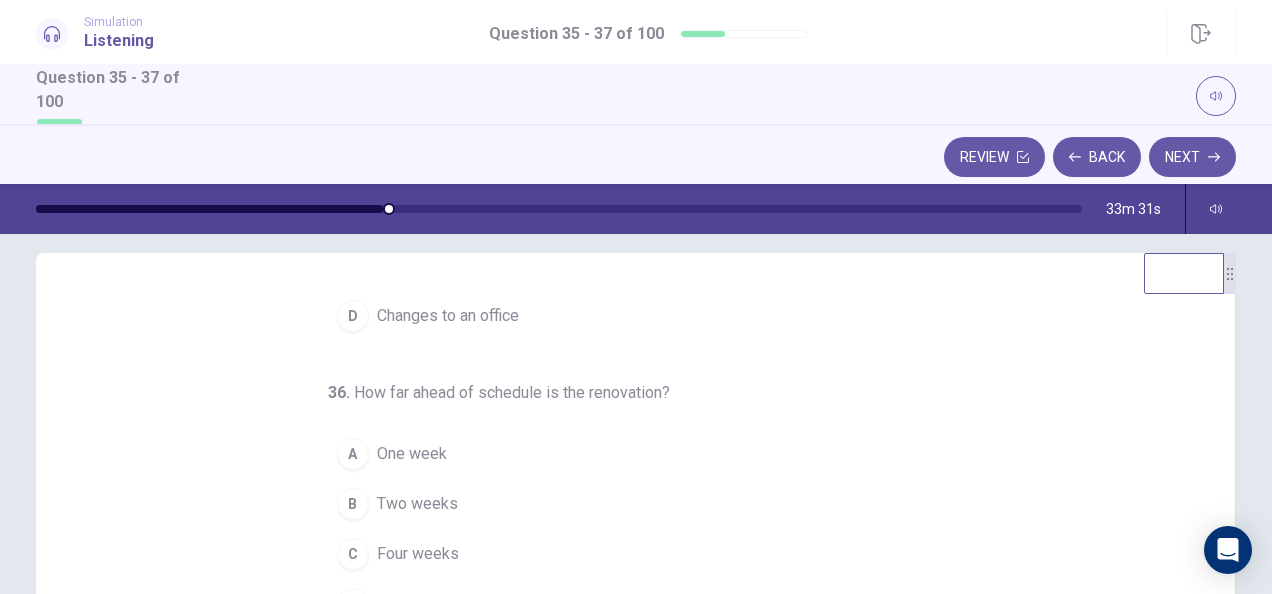 click on "One week" at bounding box center [412, 454] 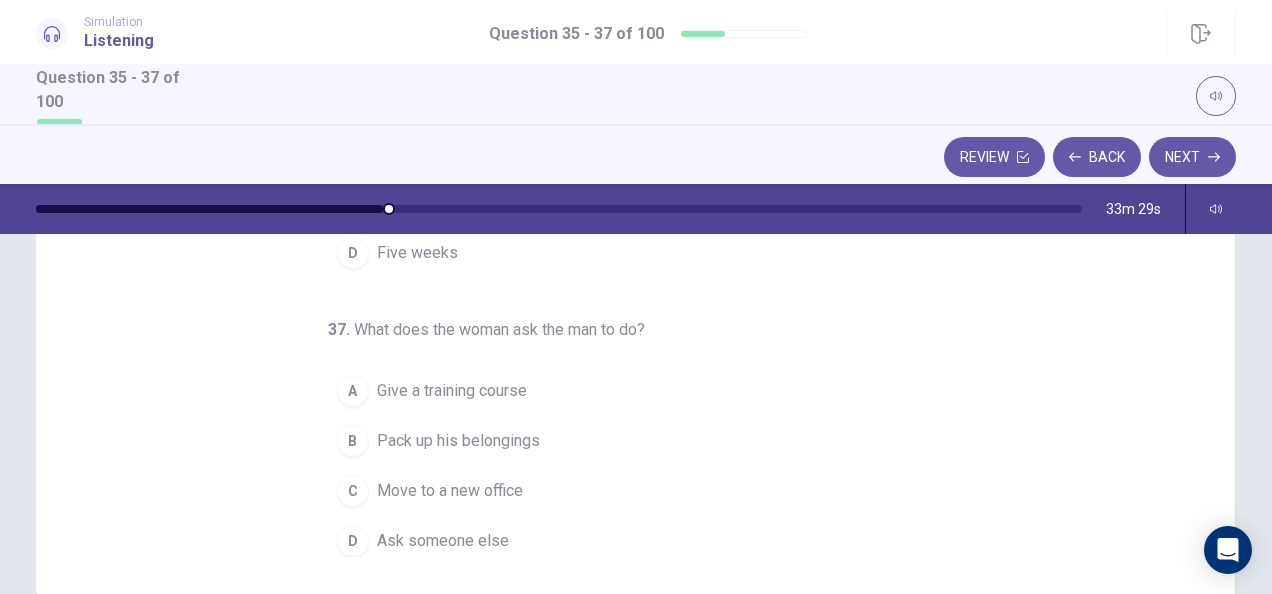 scroll, scrollTop: 388, scrollLeft: 0, axis: vertical 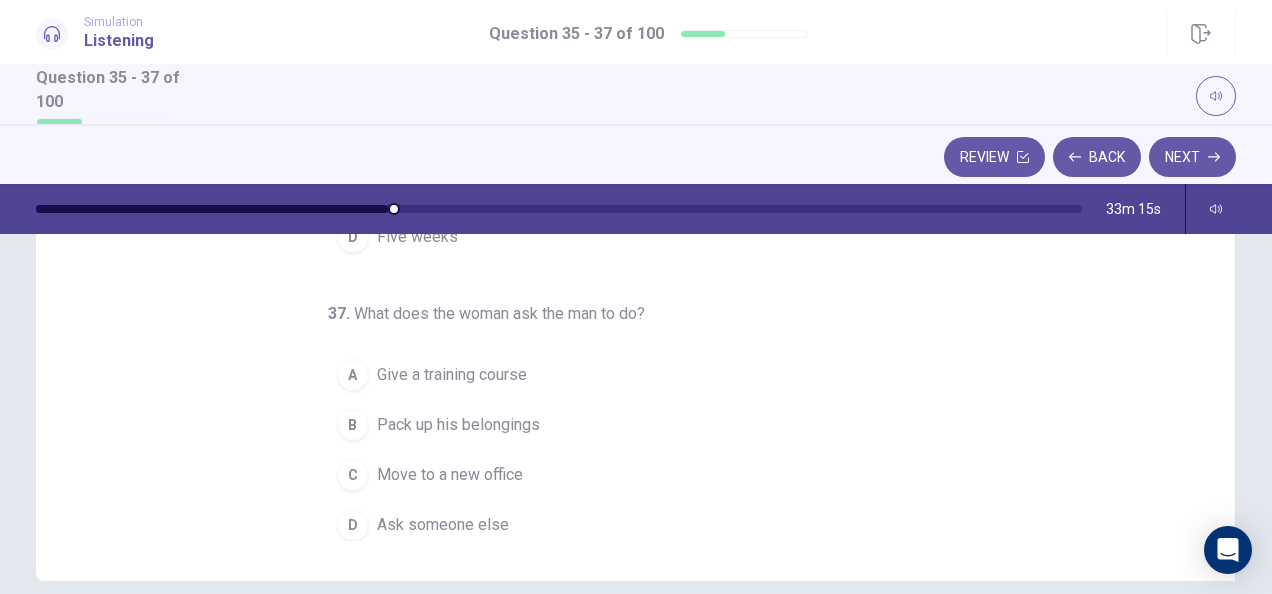 click on "Pack up his belongings" at bounding box center (458, 425) 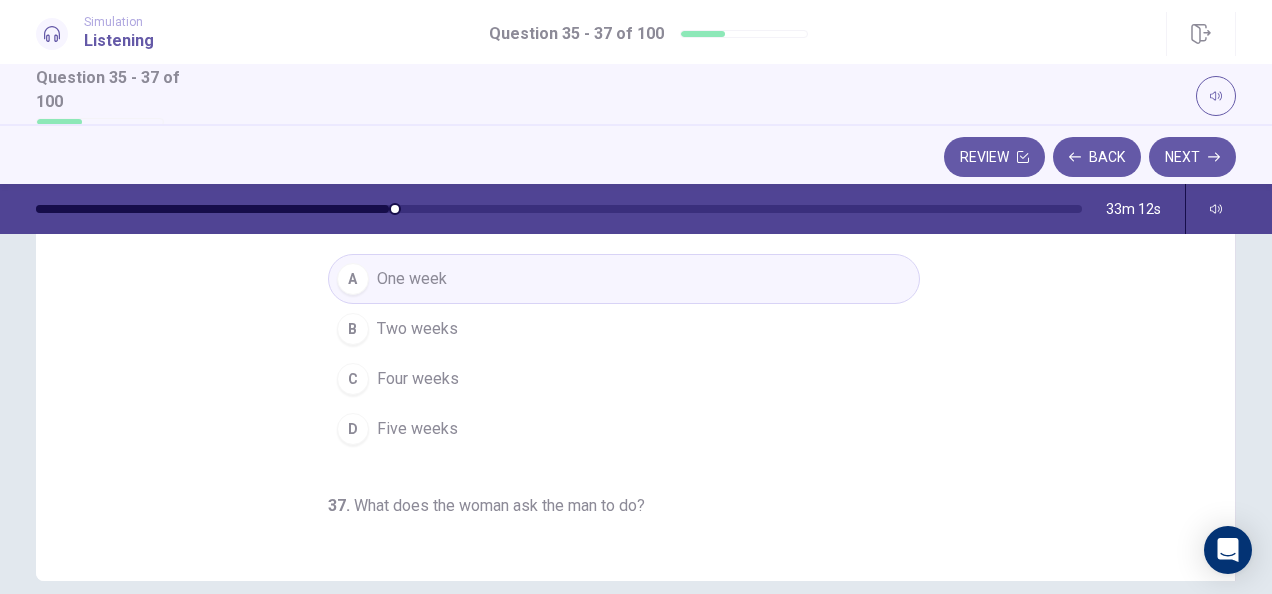 scroll, scrollTop: 0, scrollLeft: 0, axis: both 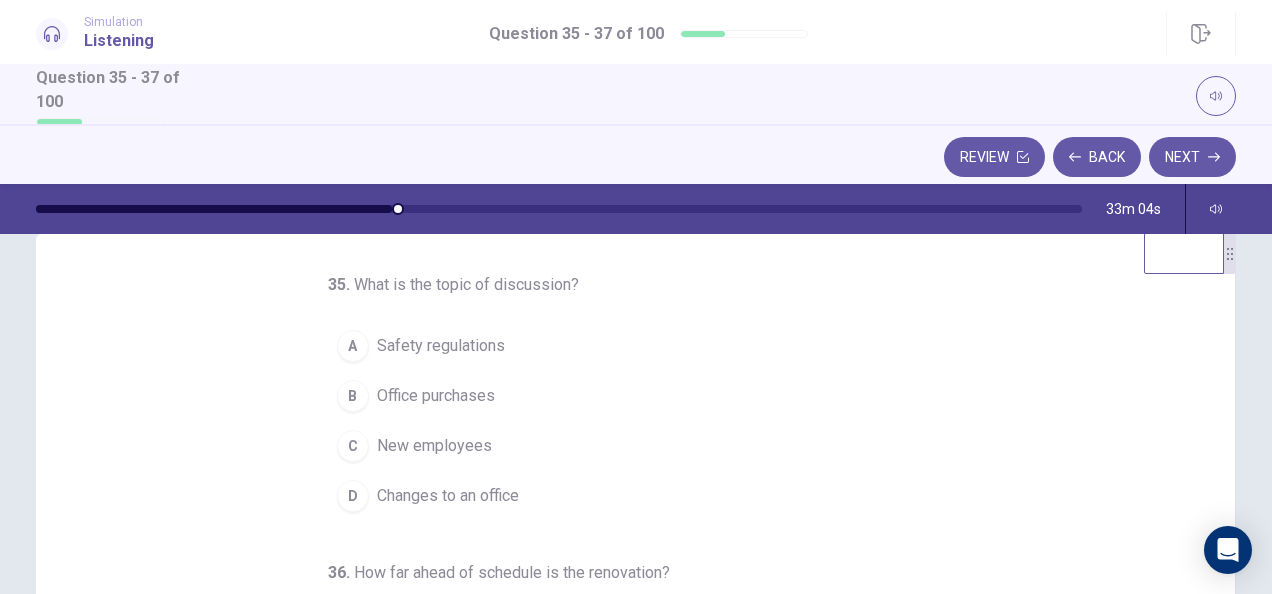 click on "D" at bounding box center (353, 496) 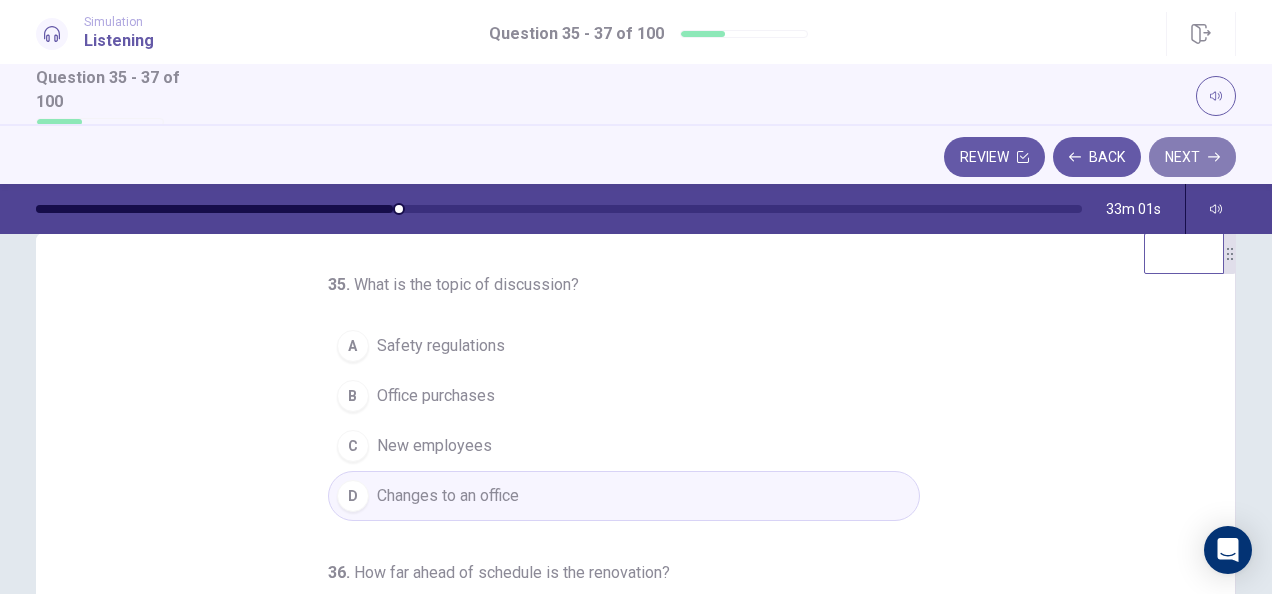 click on "Next" at bounding box center (1192, 157) 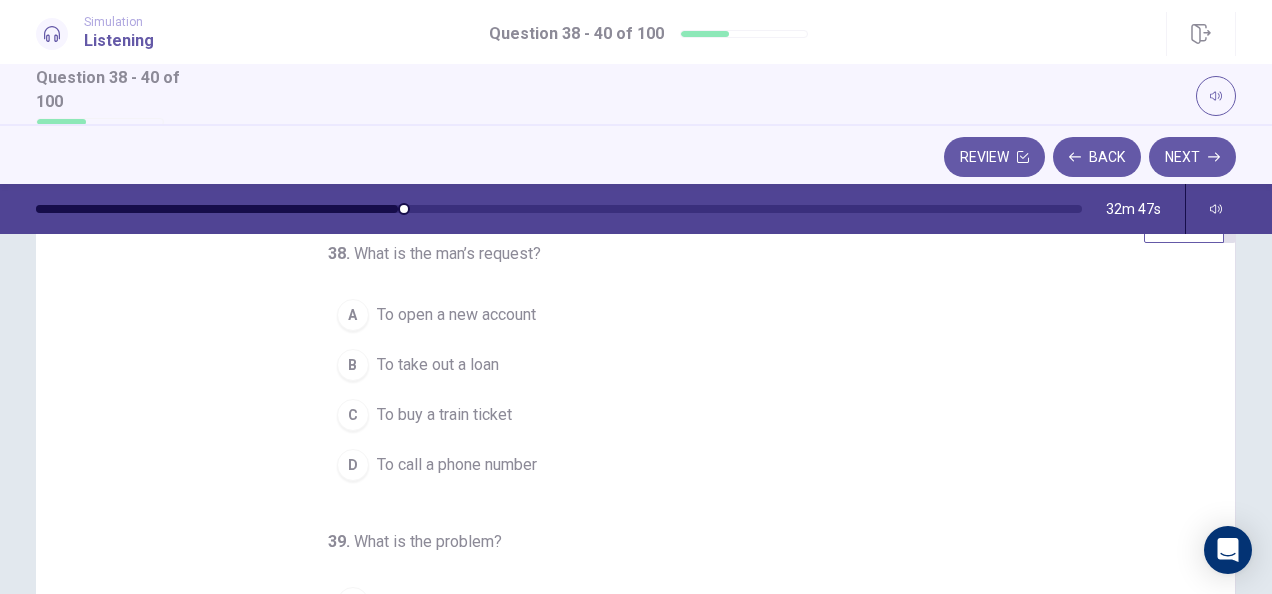 scroll, scrollTop: 73, scrollLeft: 0, axis: vertical 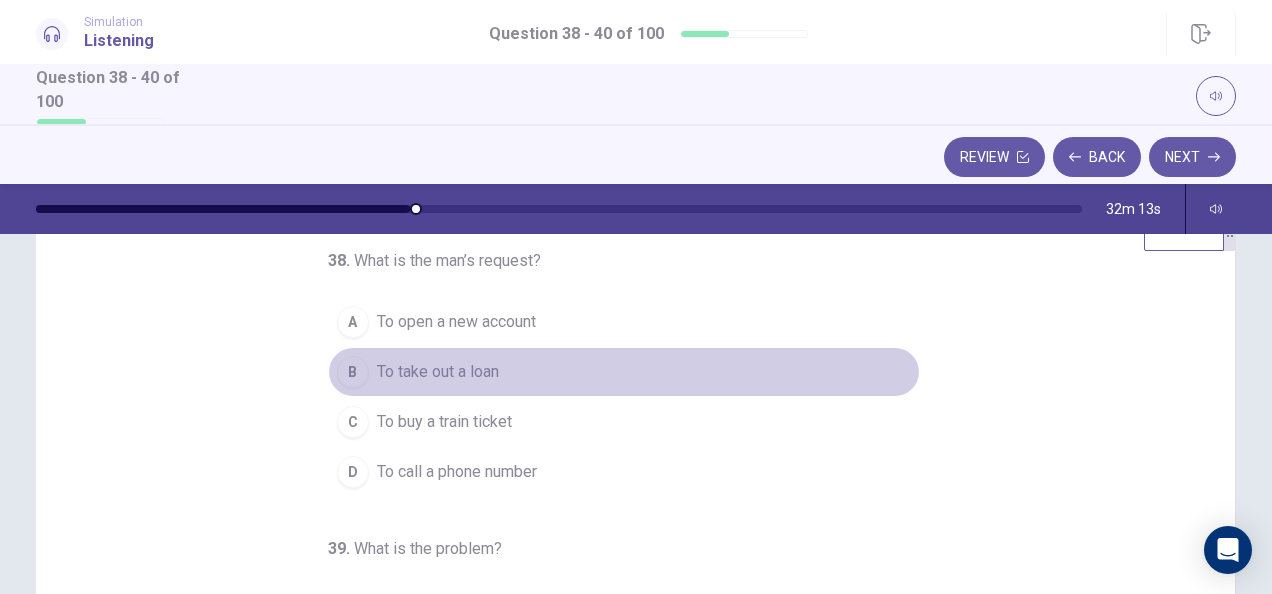 click on "To take out a loan" at bounding box center [438, 372] 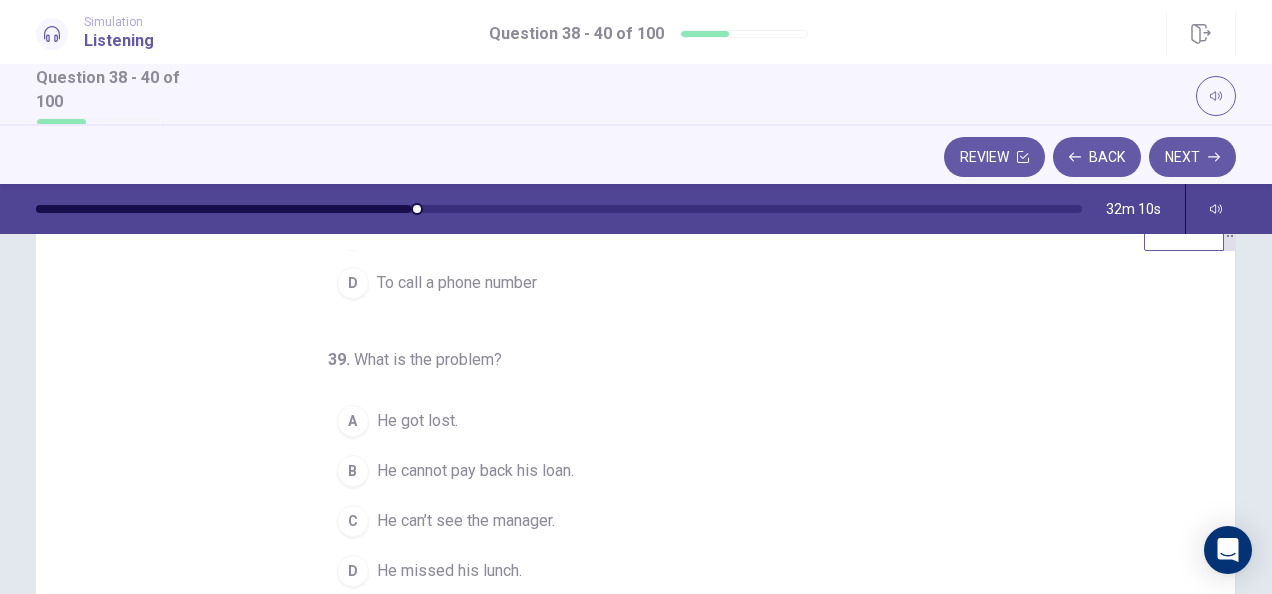 scroll, scrollTop: 200, scrollLeft: 0, axis: vertical 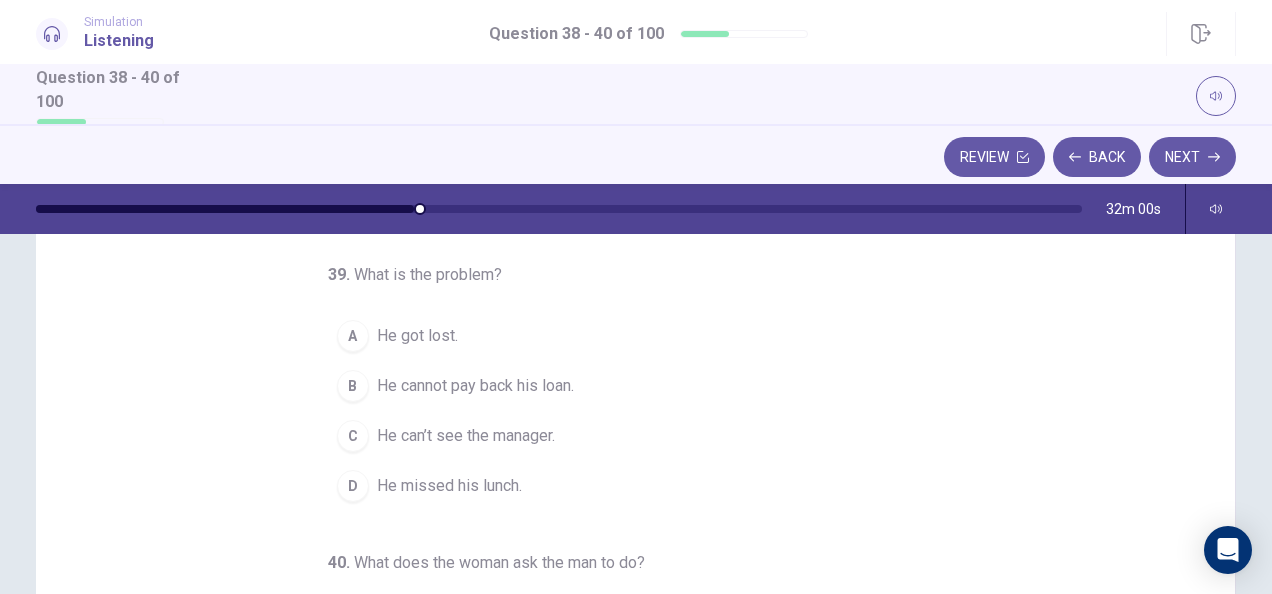 click on "C" at bounding box center (353, 436) 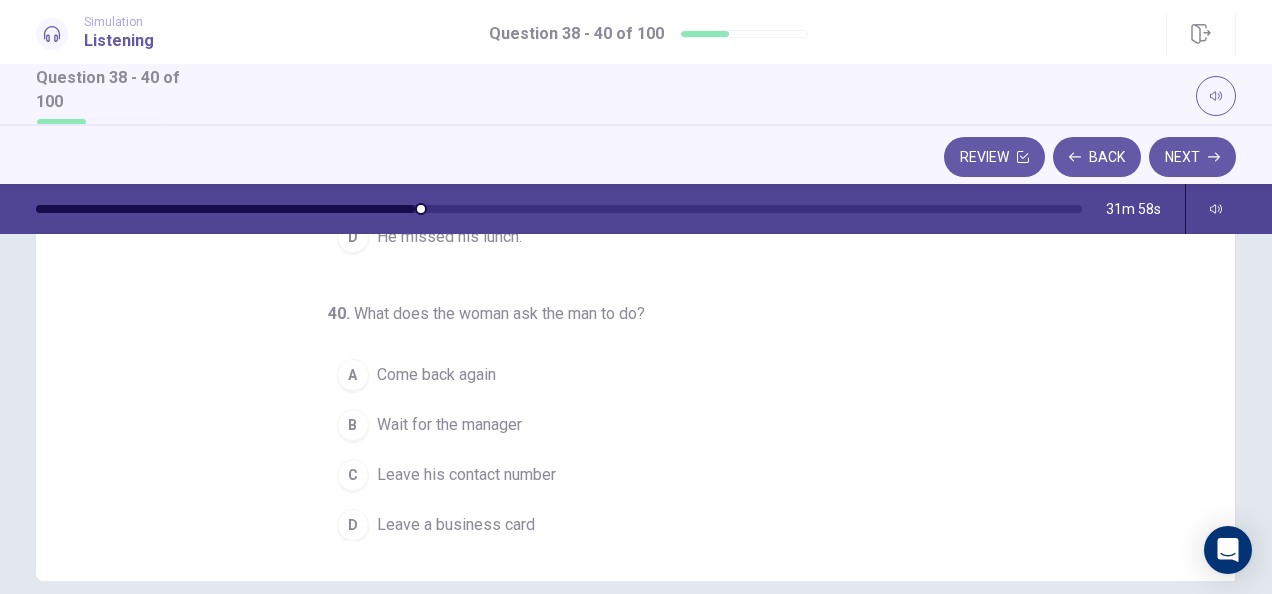 scroll, scrollTop: 391, scrollLeft: 0, axis: vertical 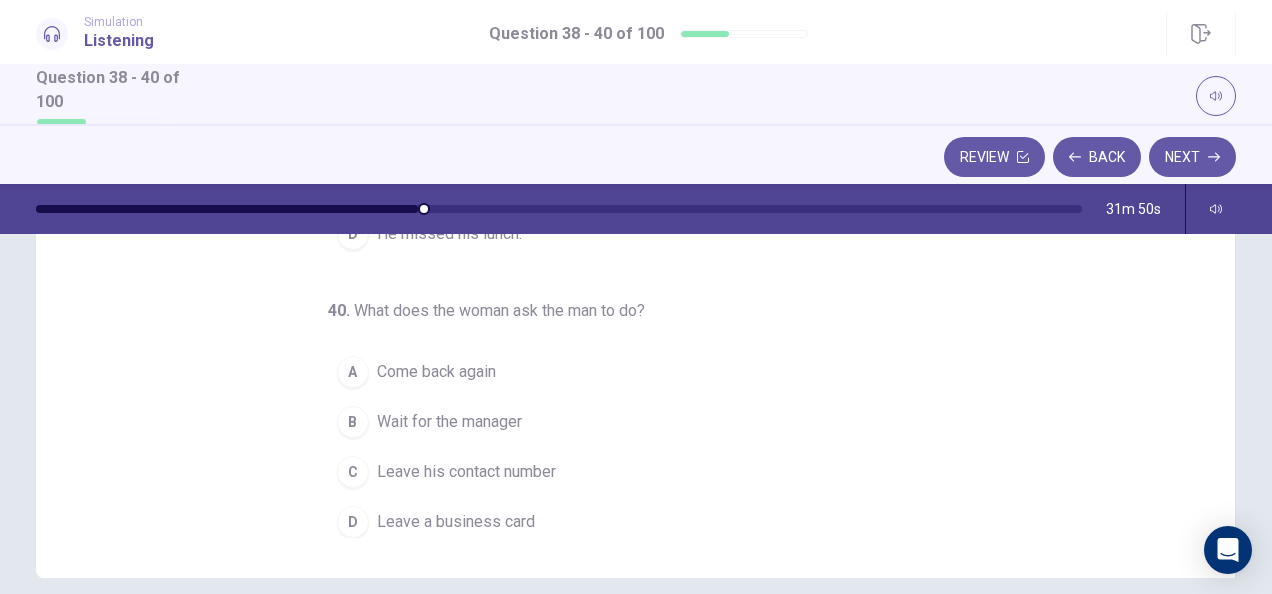 click on "C" at bounding box center [353, 472] 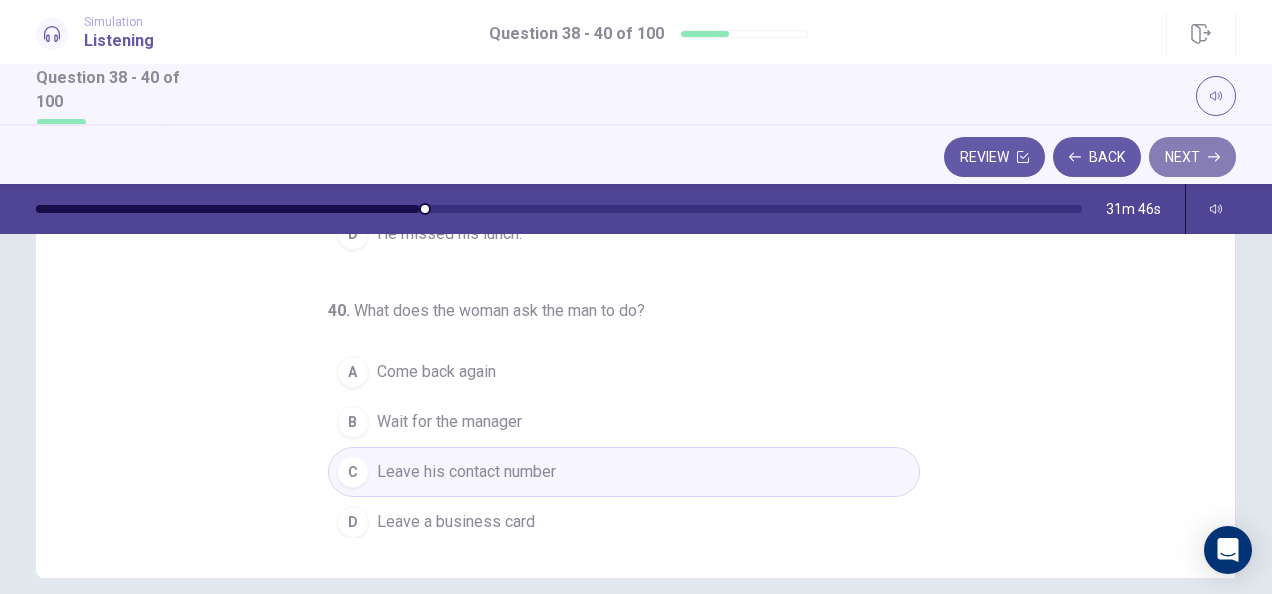 click on "Next" at bounding box center (1192, 157) 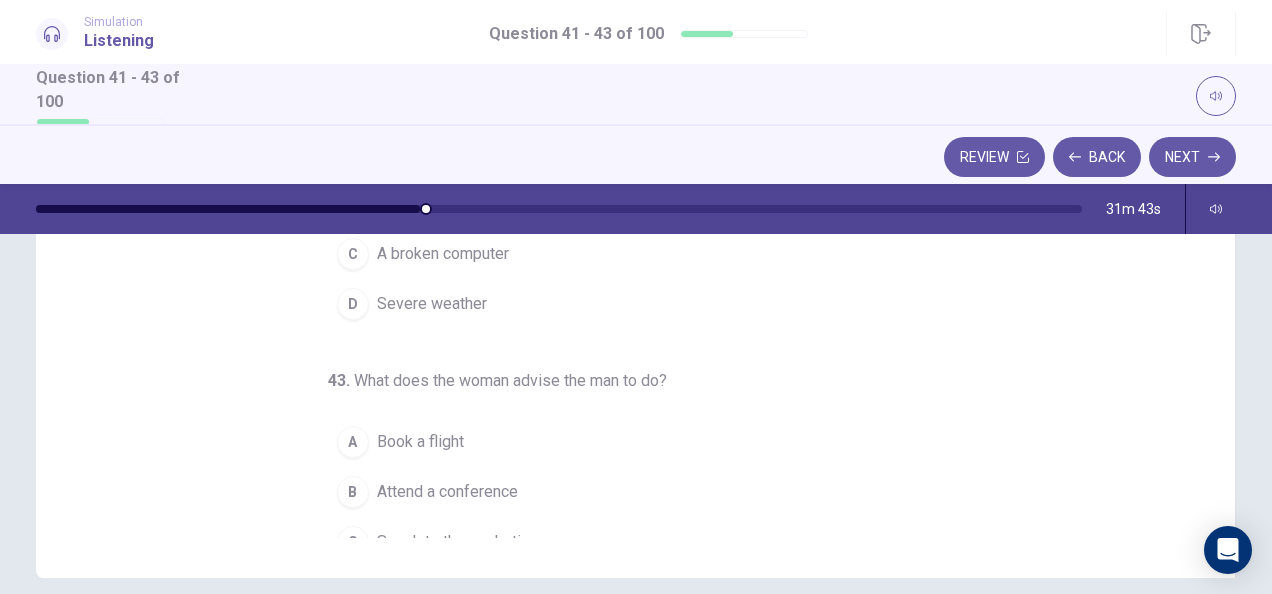 scroll, scrollTop: 0, scrollLeft: 0, axis: both 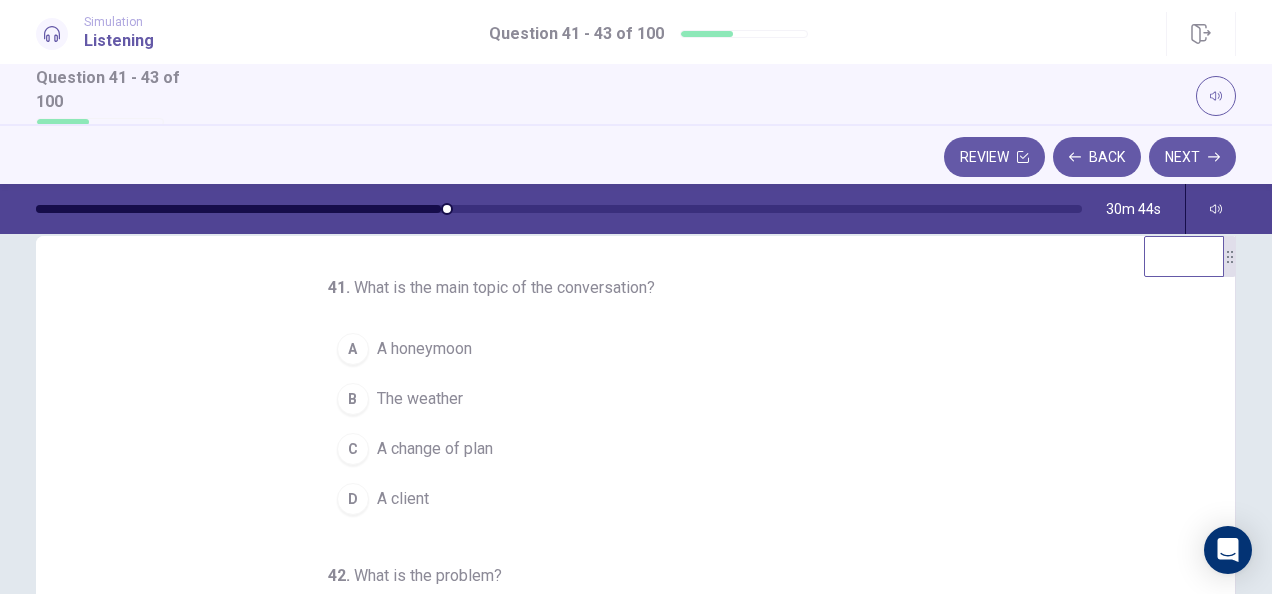 click on "C" at bounding box center [353, 449] 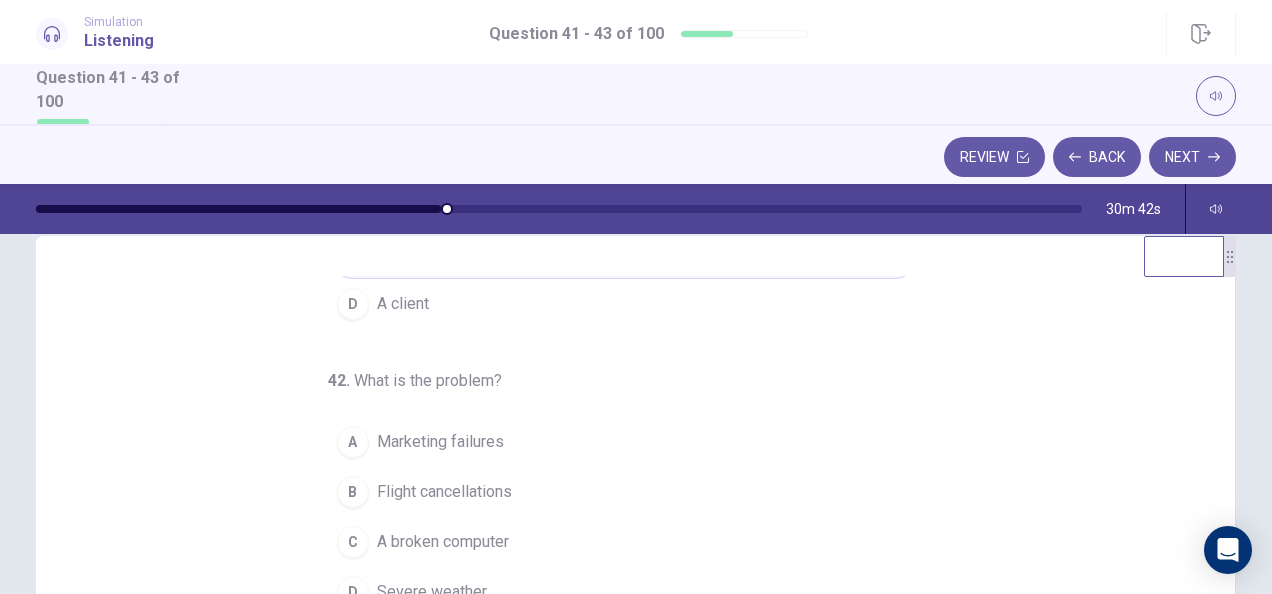 scroll, scrollTop: 200, scrollLeft: 0, axis: vertical 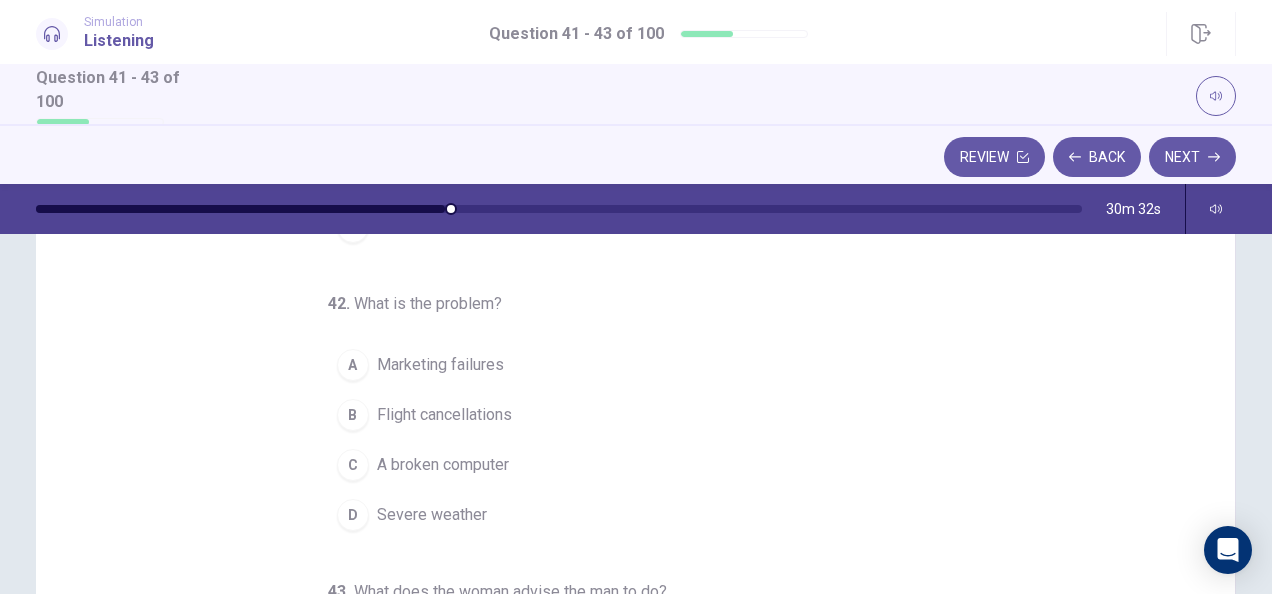 click on "D" at bounding box center (353, 515) 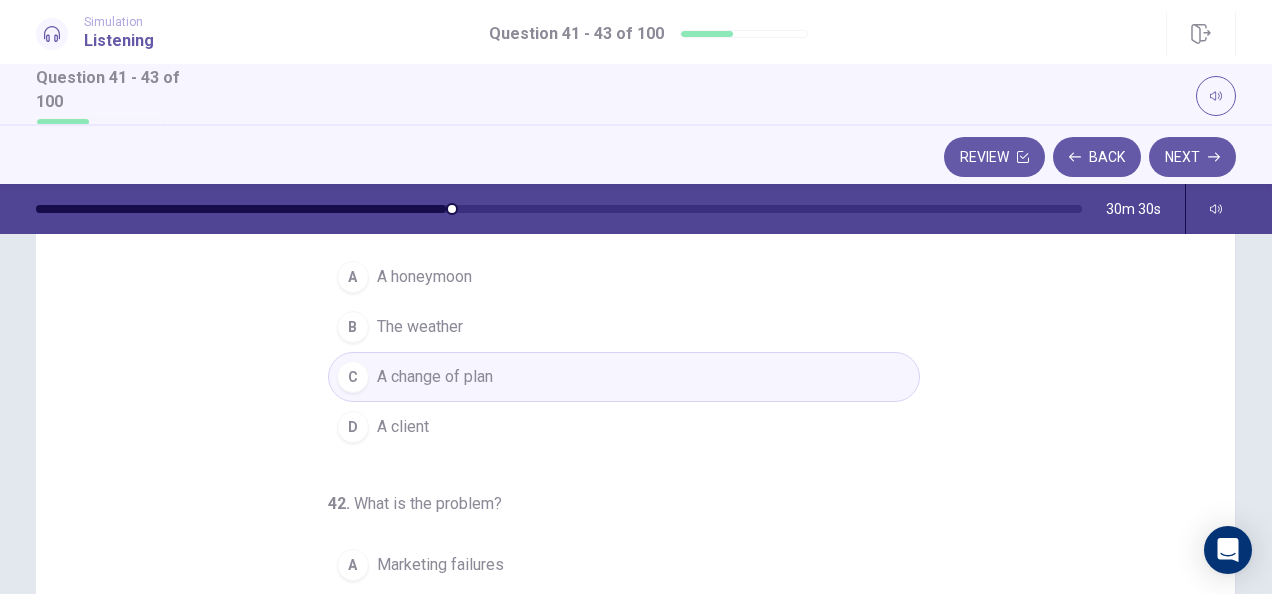scroll, scrollTop: 200, scrollLeft: 0, axis: vertical 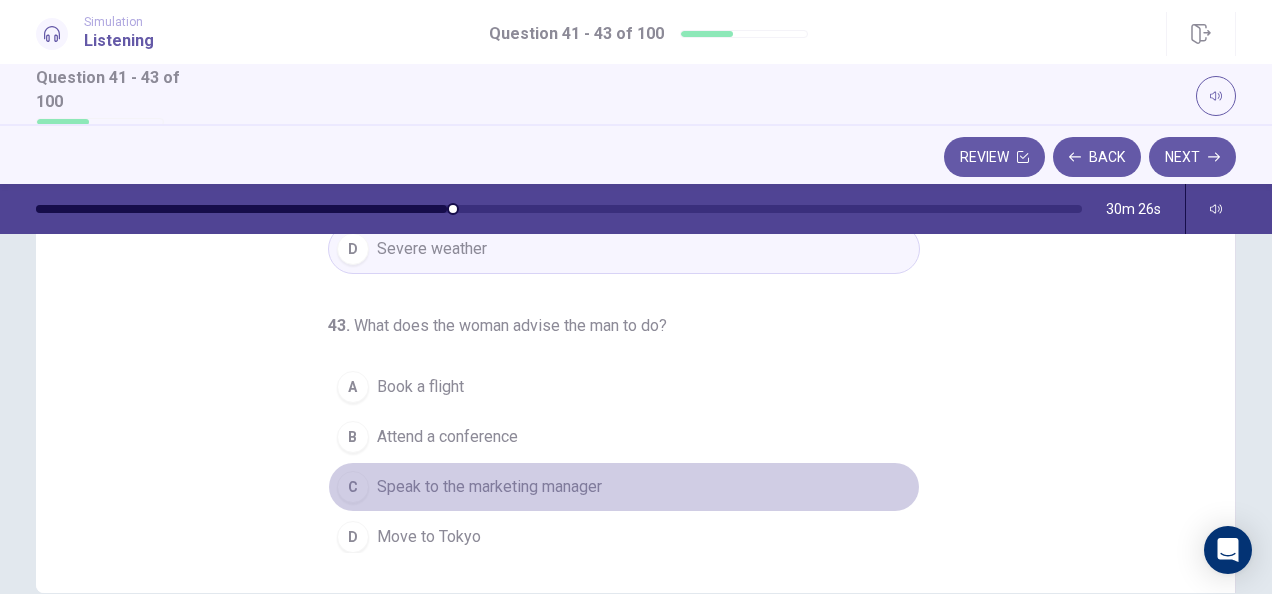 click on "C" at bounding box center [353, 487] 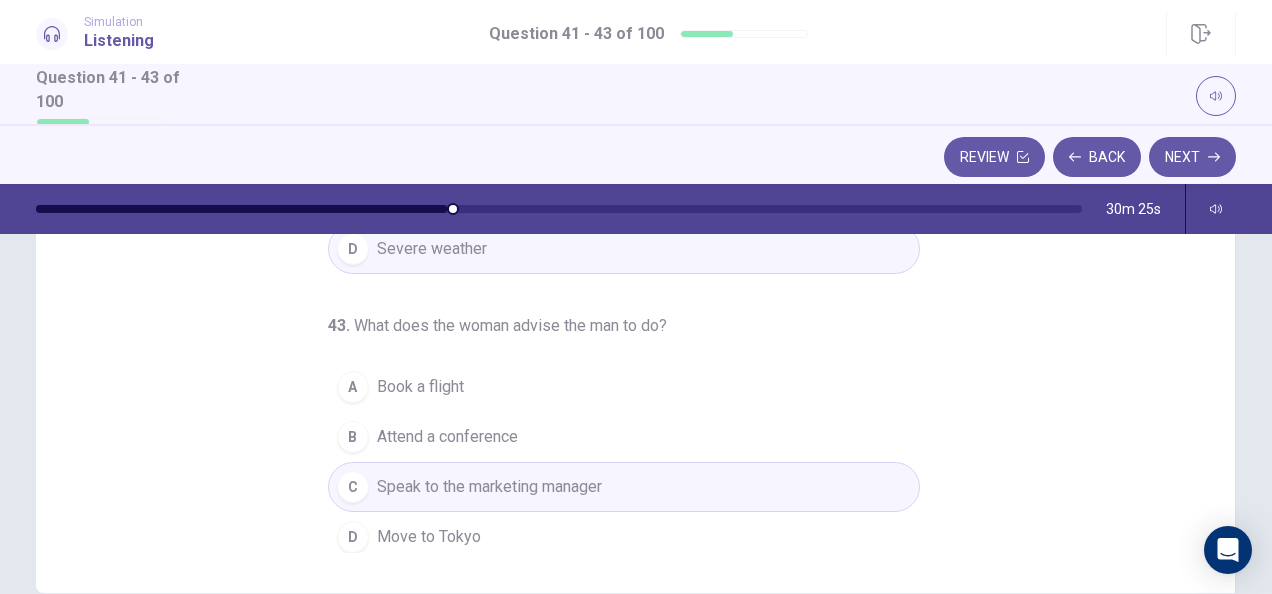 scroll, scrollTop: 0, scrollLeft: 0, axis: both 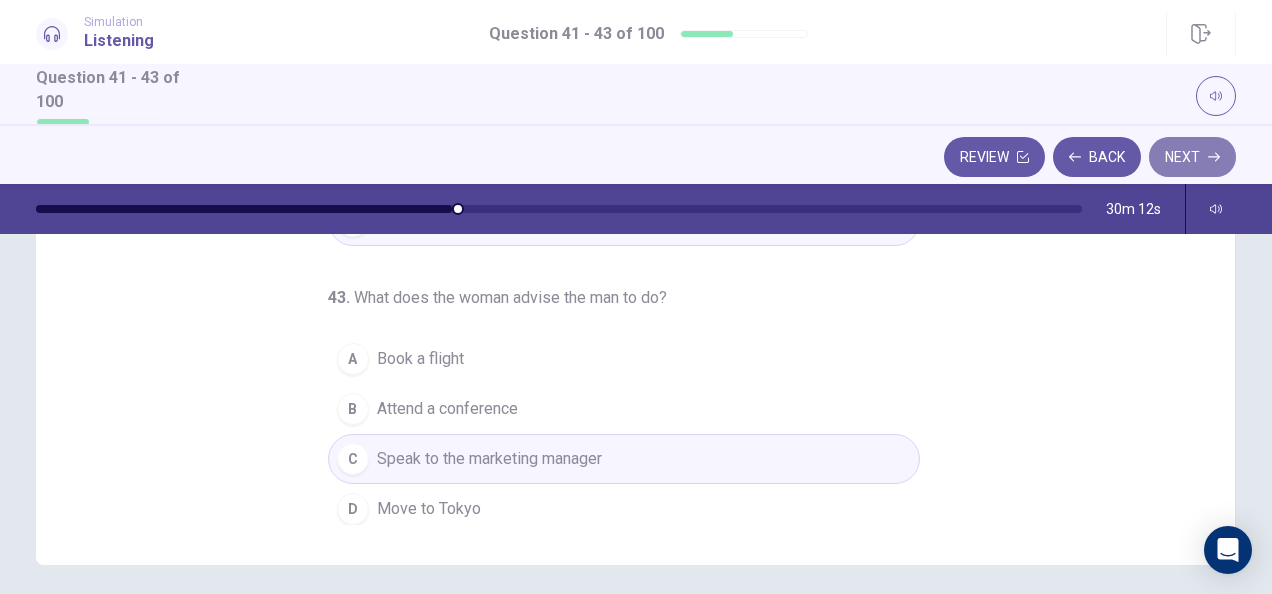 click on "Next" at bounding box center (1192, 157) 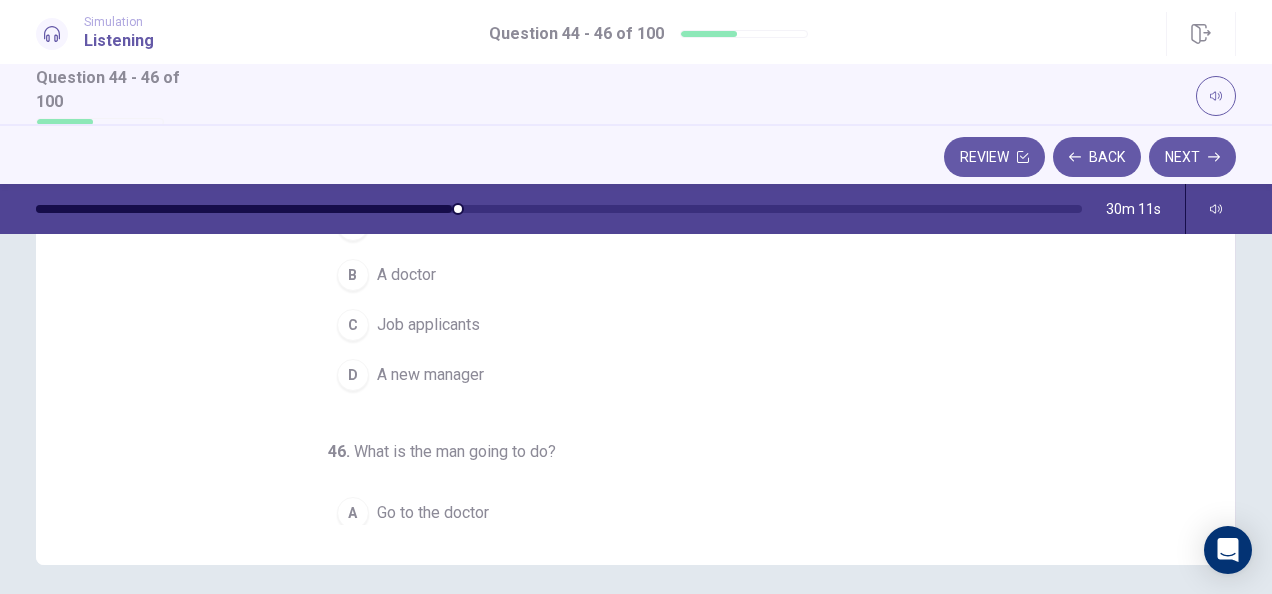 scroll, scrollTop: 0, scrollLeft: 0, axis: both 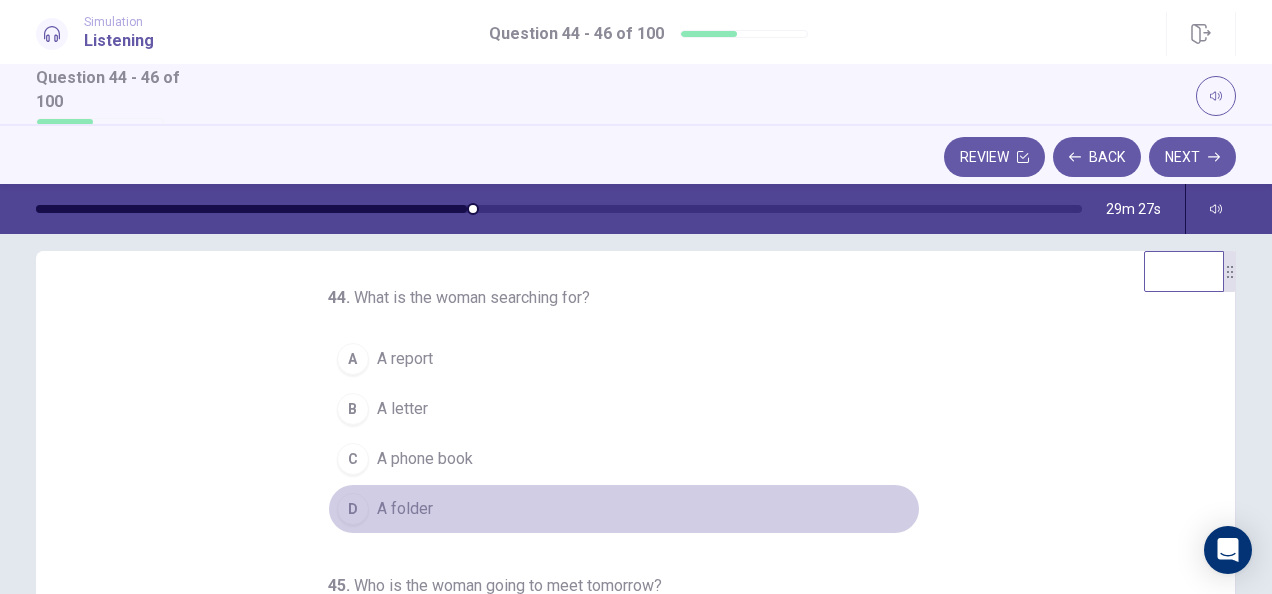 click on "D A folder" at bounding box center [624, 509] 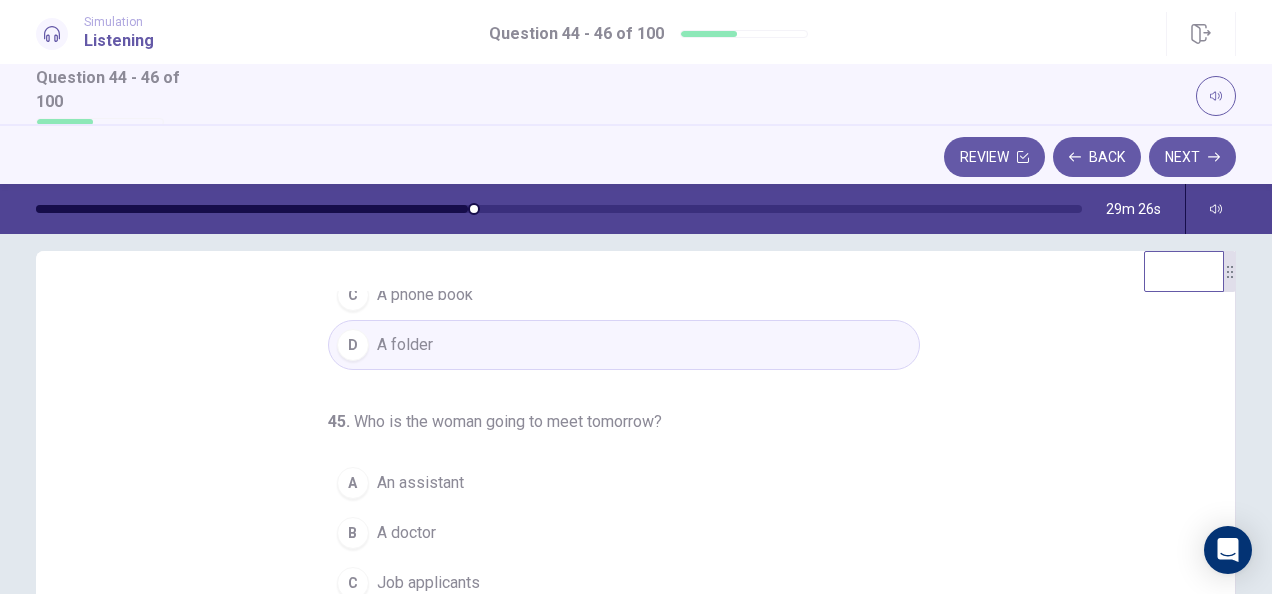 scroll, scrollTop: 200, scrollLeft: 0, axis: vertical 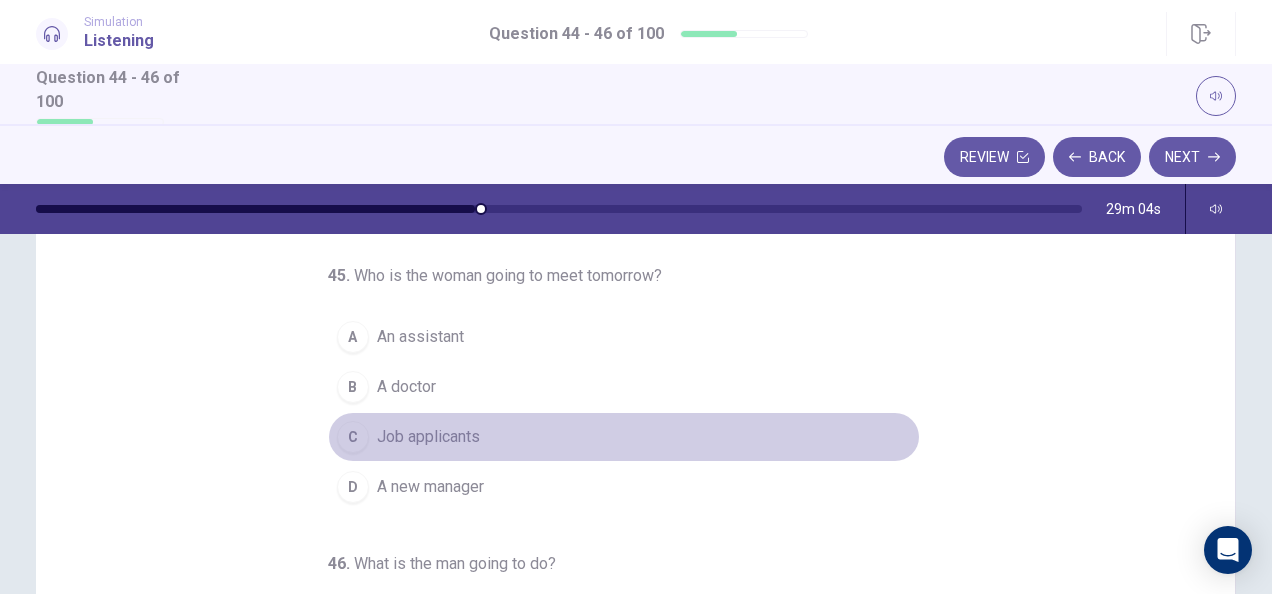 click on "C Job applicants" at bounding box center (624, 437) 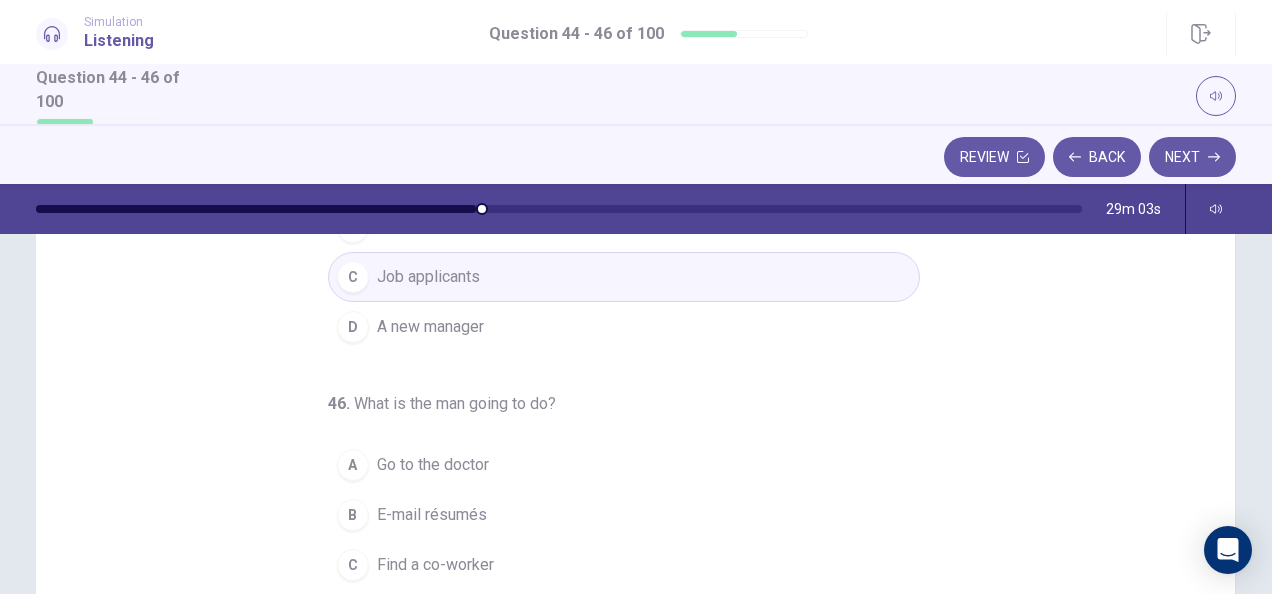scroll, scrollTop: 200, scrollLeft: 0, axis: vertical 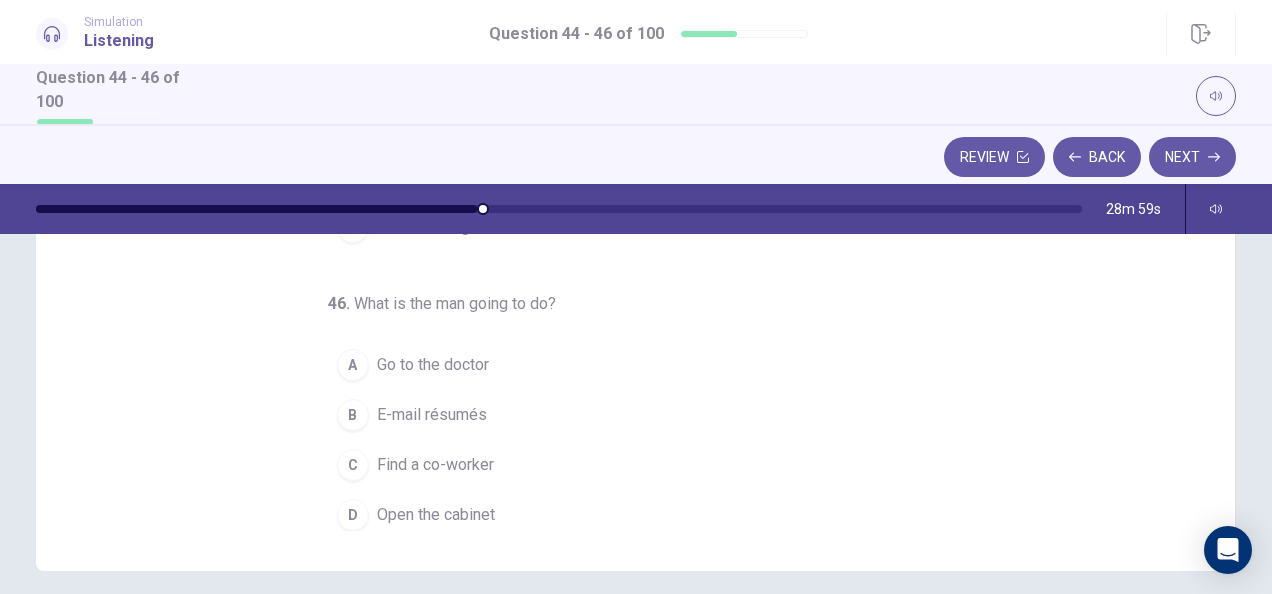 click on "E-mail résumés" at bounding box center (432, 415) 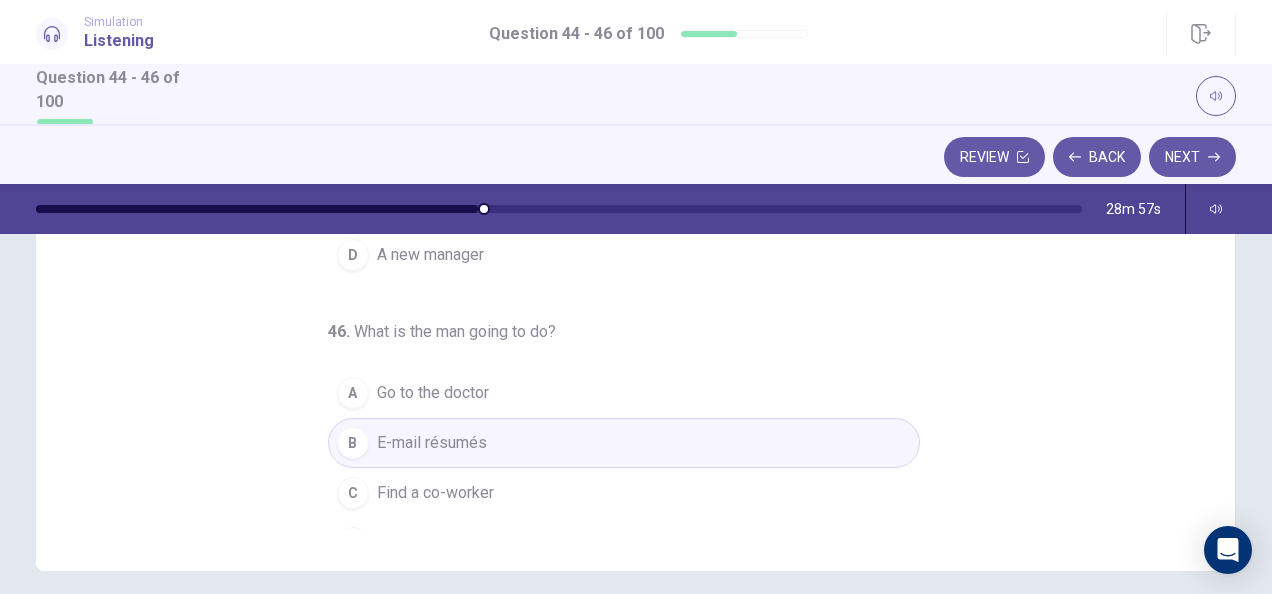 scroll, scrollTop: 0, scrollLeft: 0, axis: both 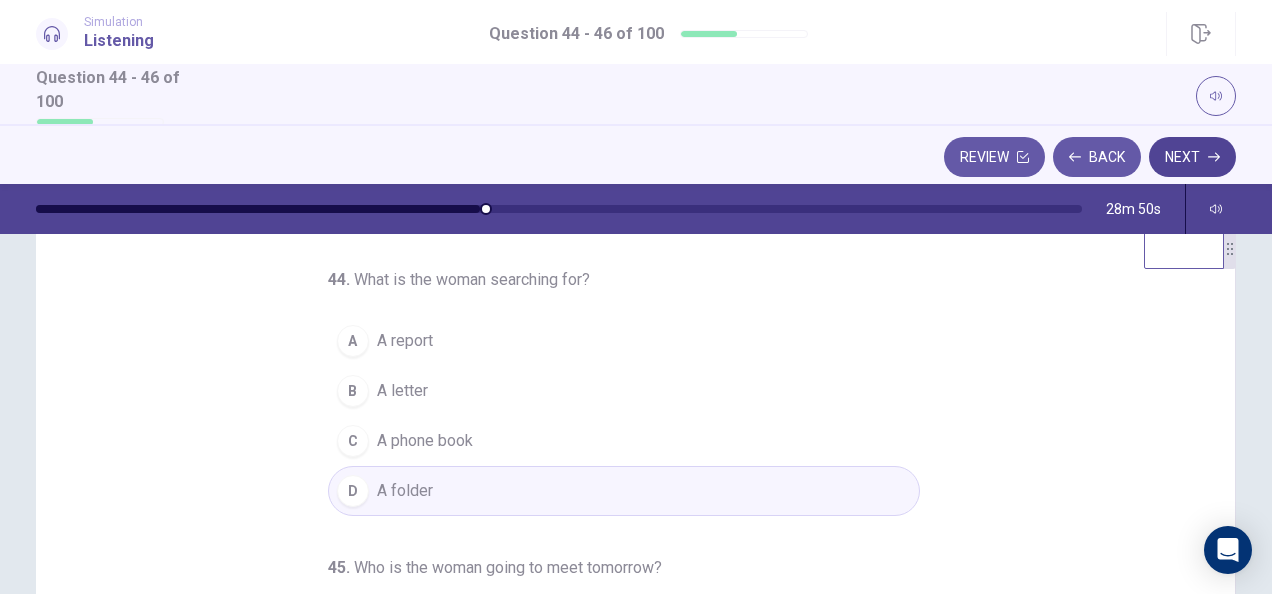 click on "Next" at bounding box center (1192, 157) 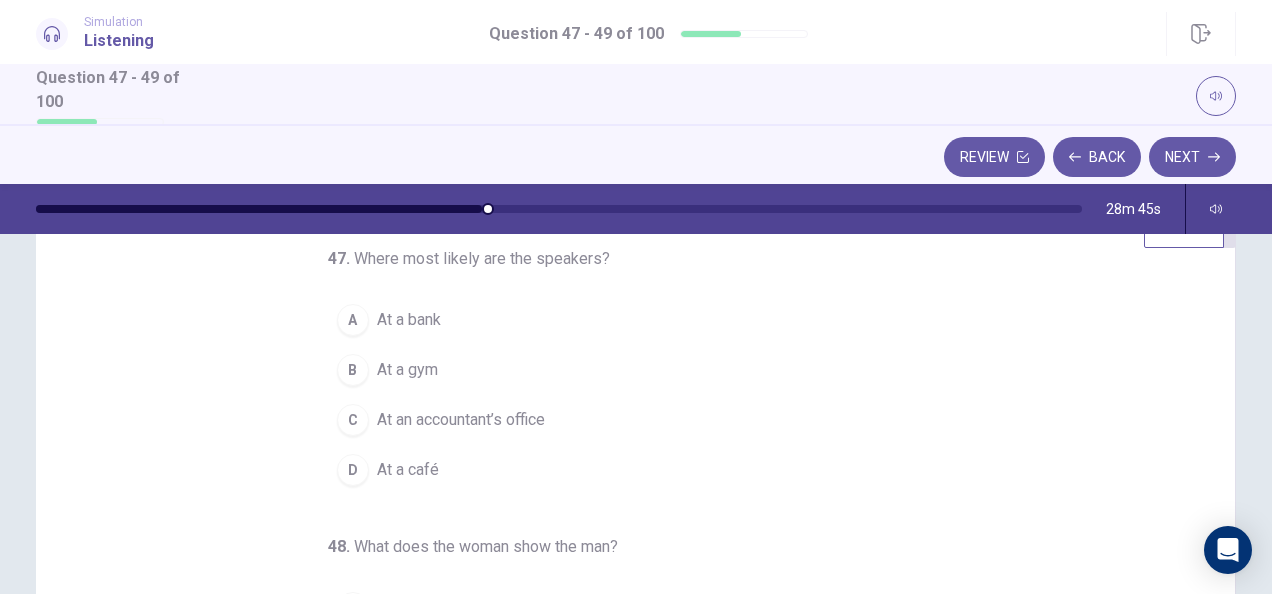 scroll, scrollTop: 86, scrollLeft: 0, axis: vertical 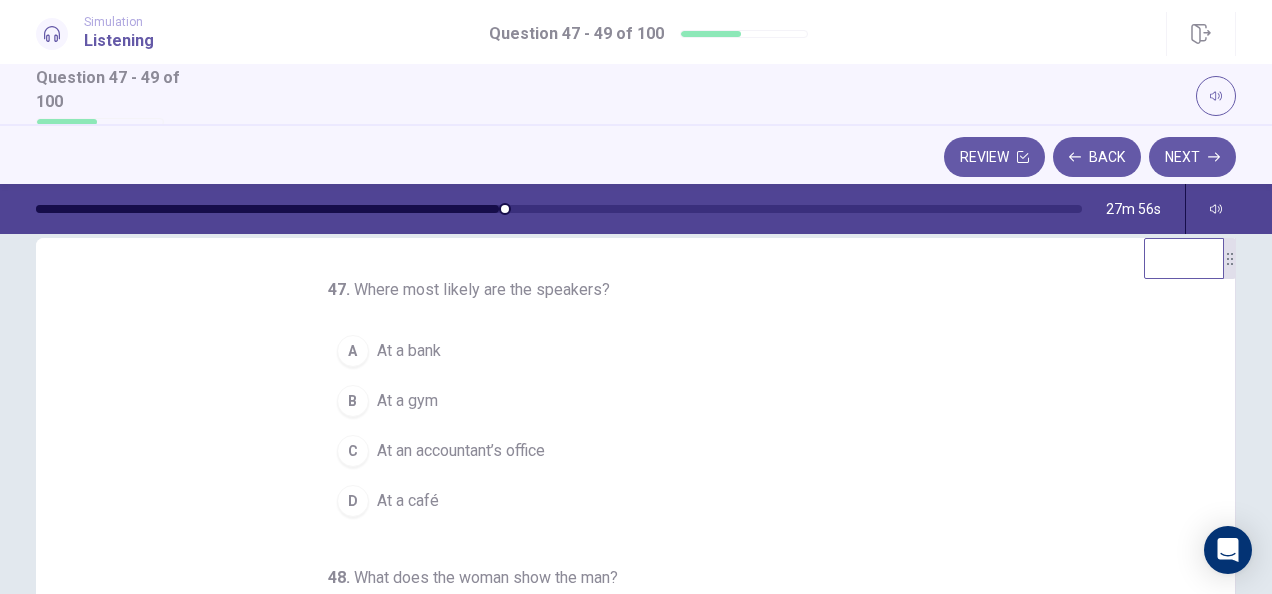 click on "At a bank" at bounding box center (409, 351) 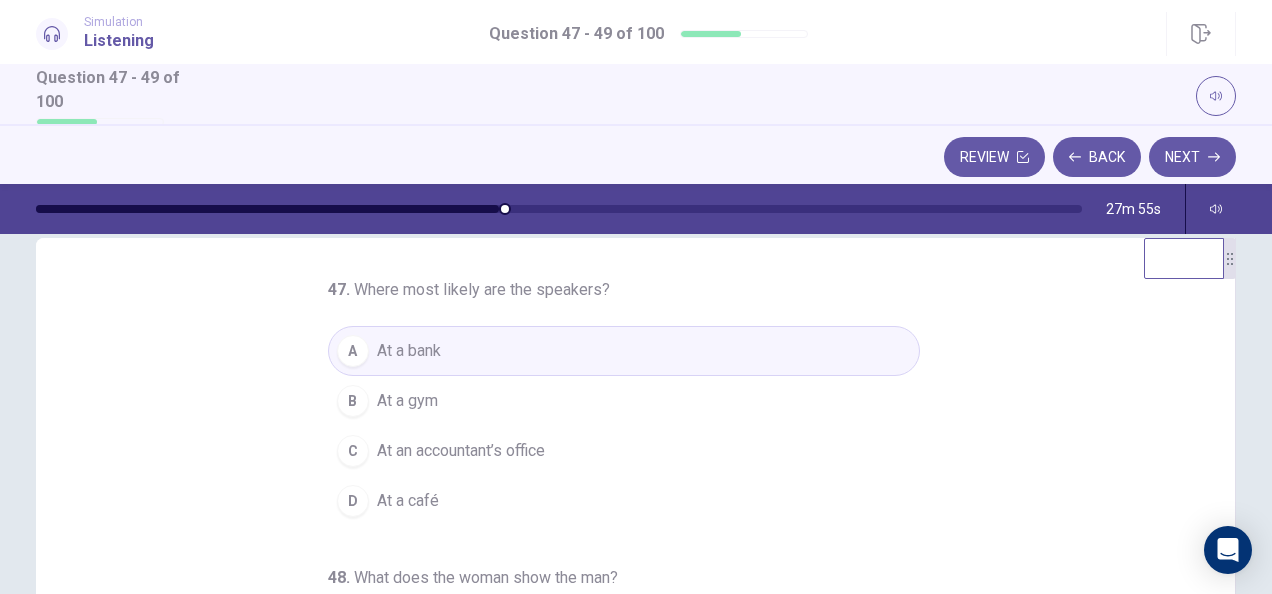 scroll, scrollTop: 200, scrollLeft: 0, axis: vertical 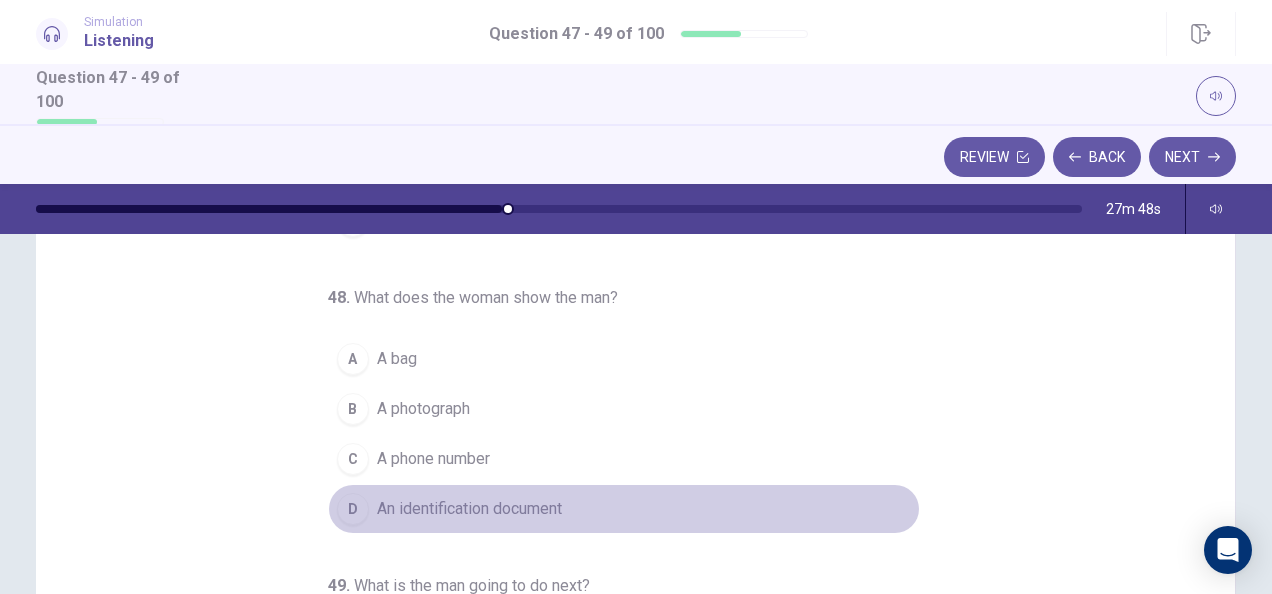 click on "An identification document" at bounding box center [469, 509] 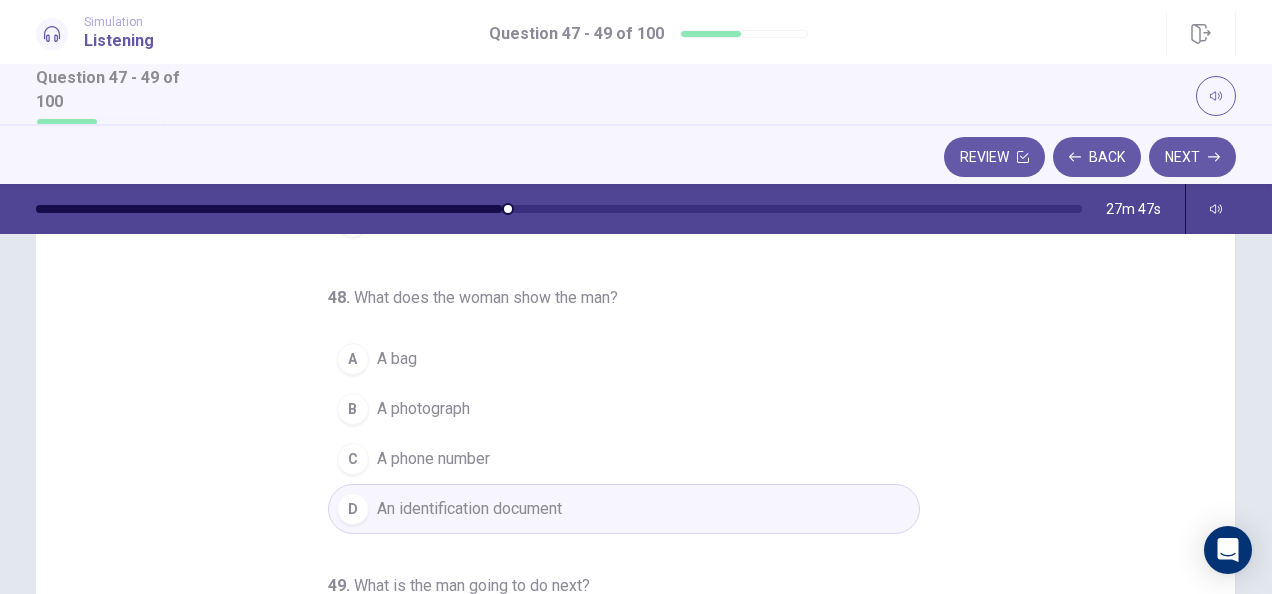 scroll, scrollTop: 200, scrollLeft: 0, axis: vertical 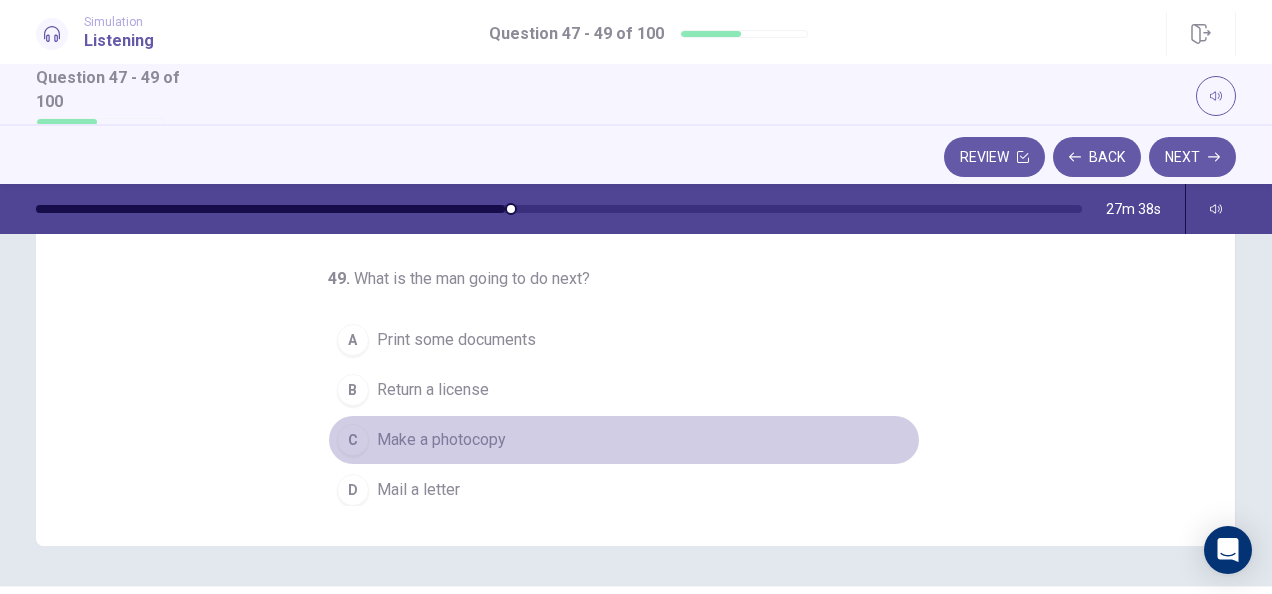 click on "C Make a photocopy" at bounding box center (624, 440) 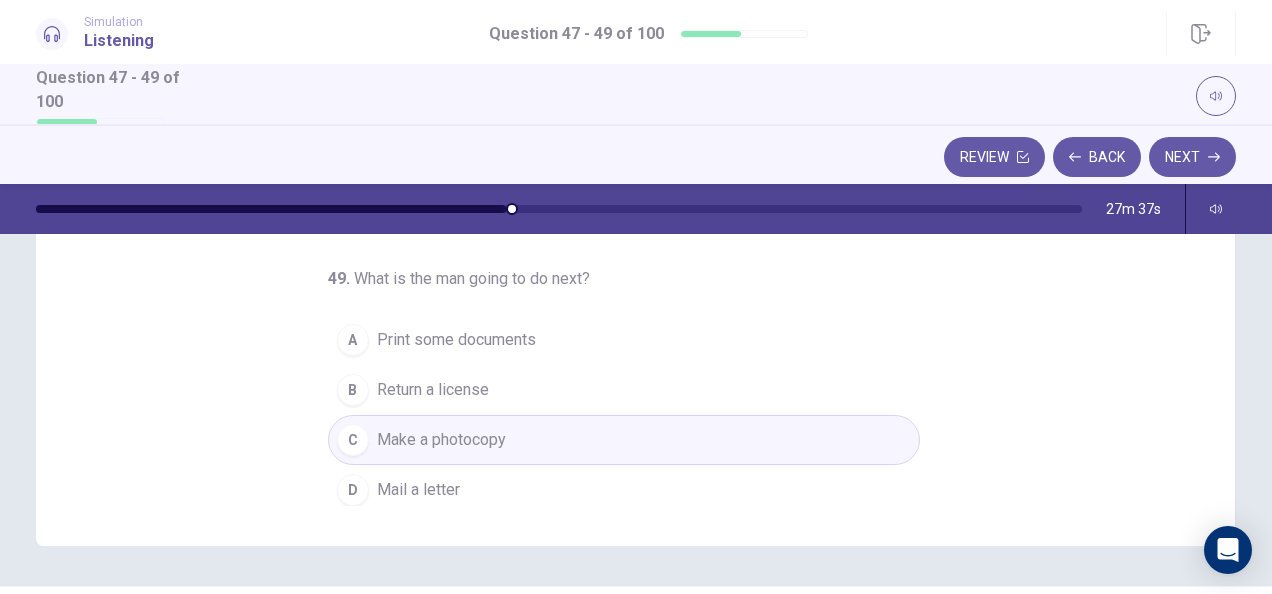 scroll, scrollTop: 0, scrollLeft: 0, axis: both 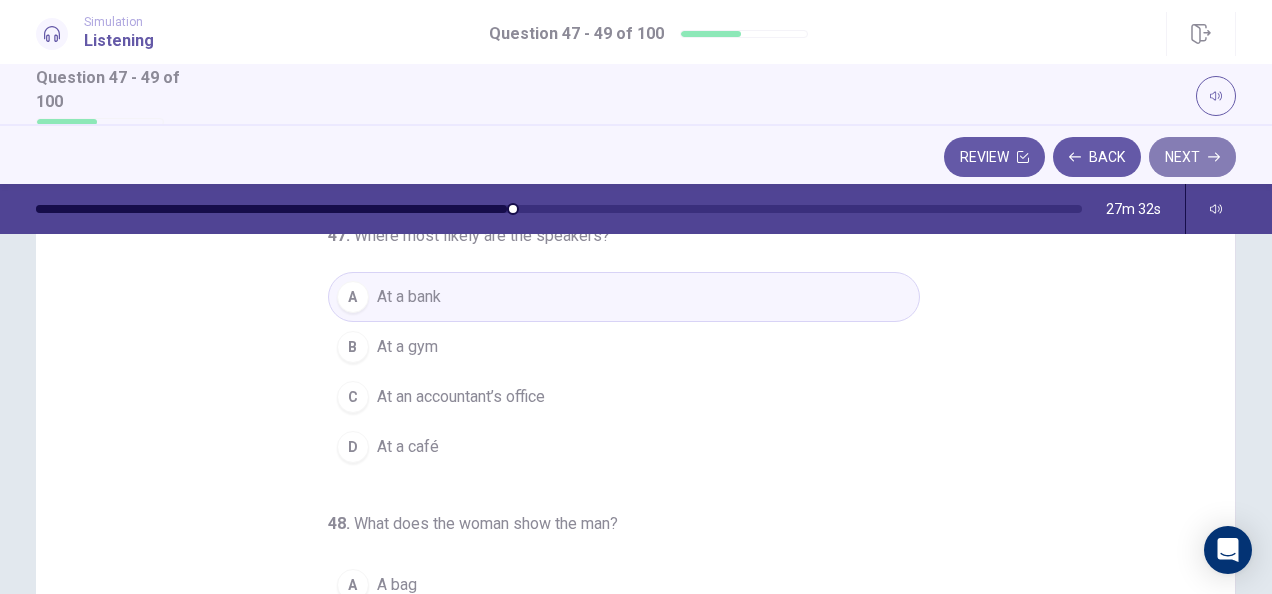 click on "Next" at bounding box center [1192, 157] 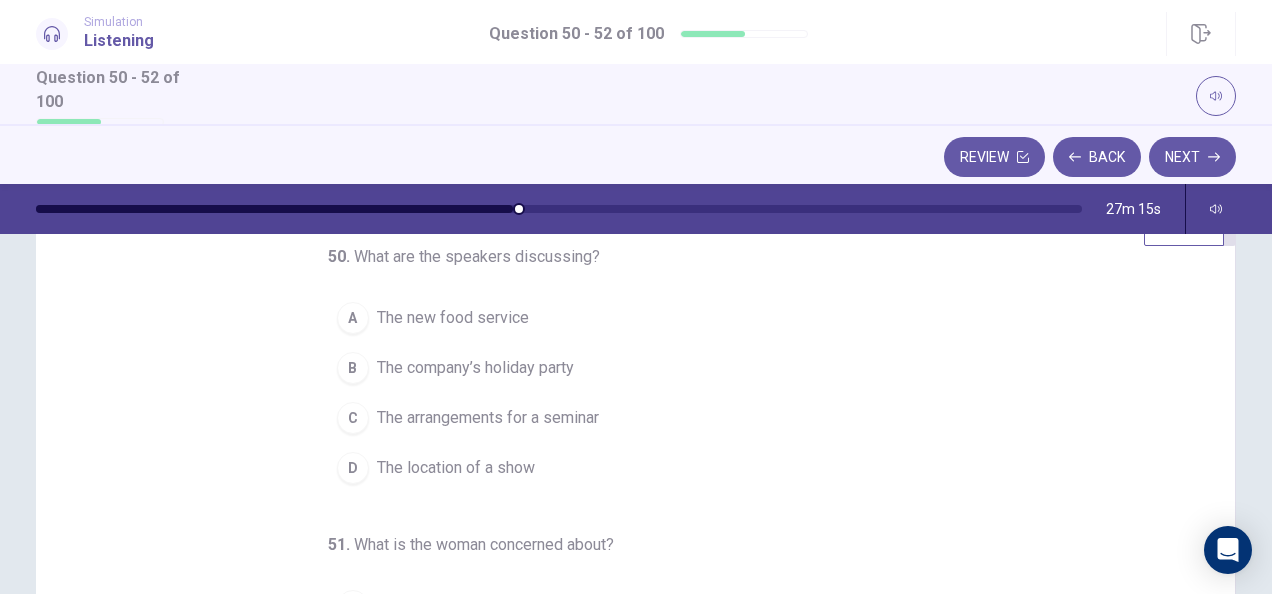scroll, scrollTop: 83, scrollLeft: 0, axis: vertical 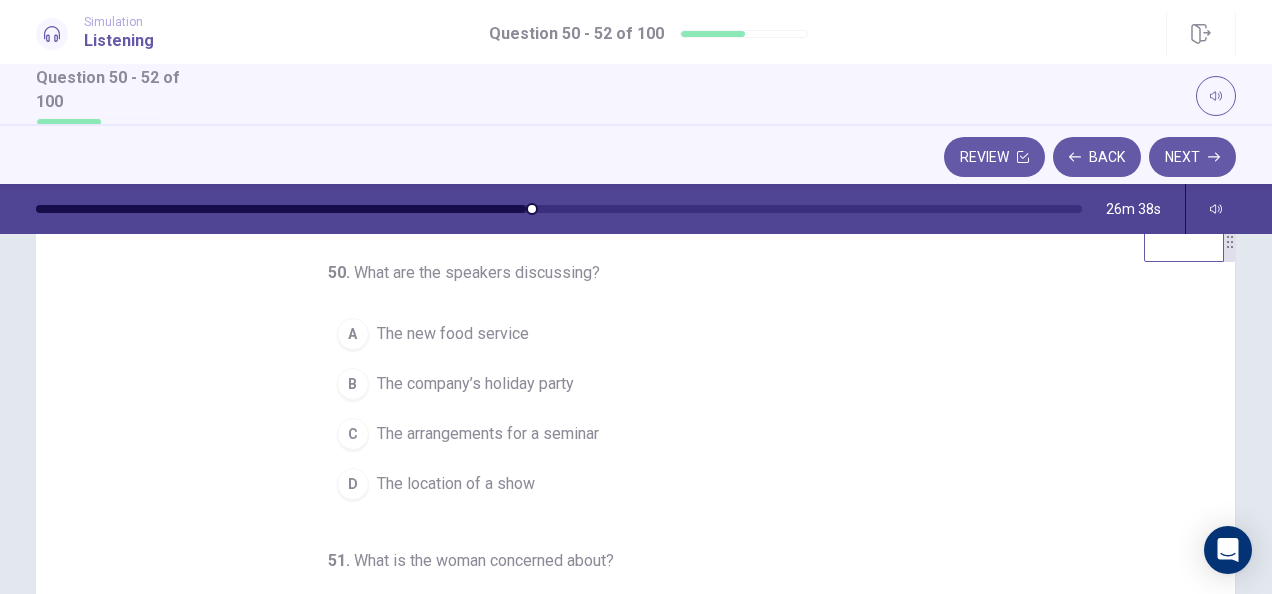 click on "The arrangements for a seminar" at bounding box center (488, 434) 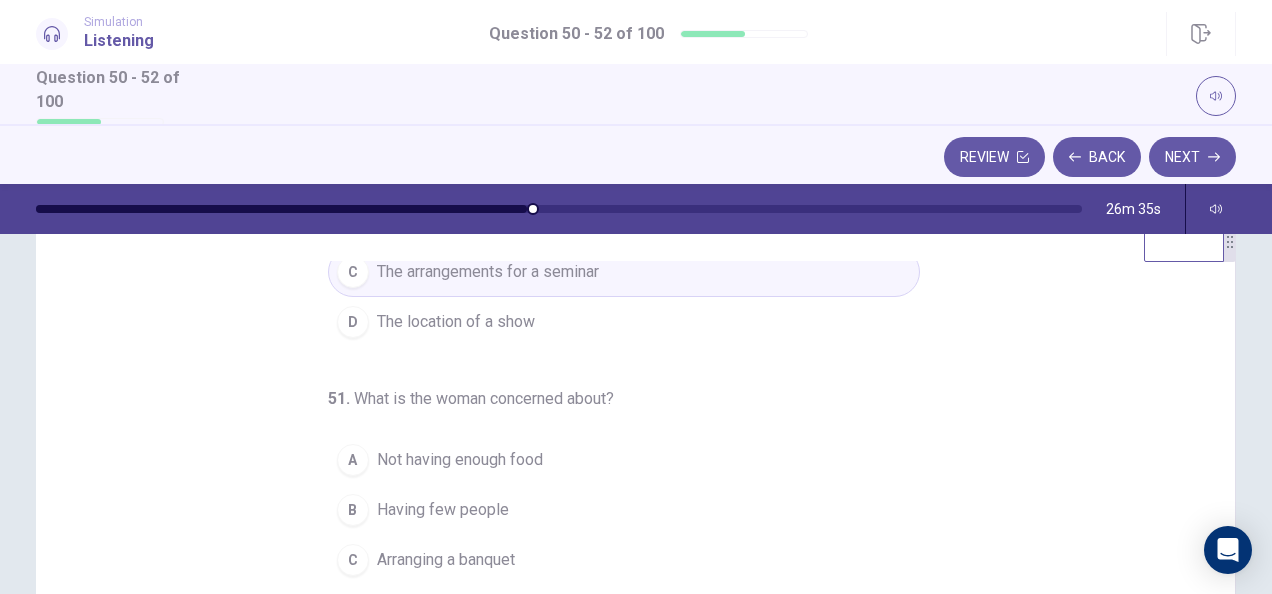 scroll, scrollTop: 200, scrollLeft: 0, axis: vertical 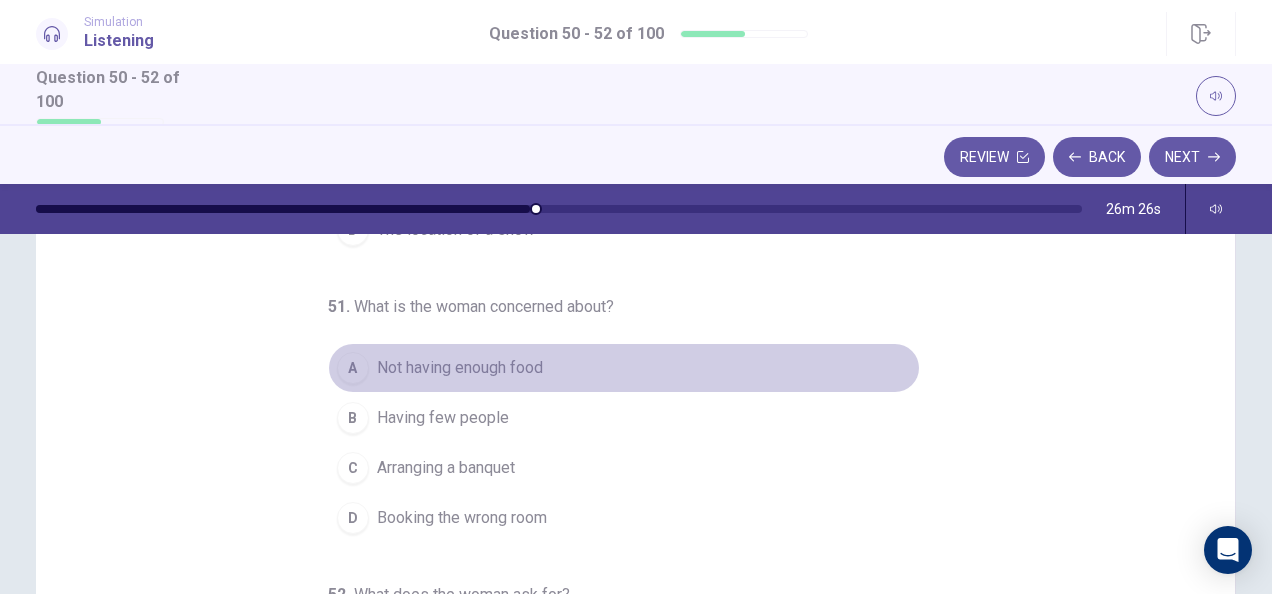 click on "A" at bounding box center (353, 368) 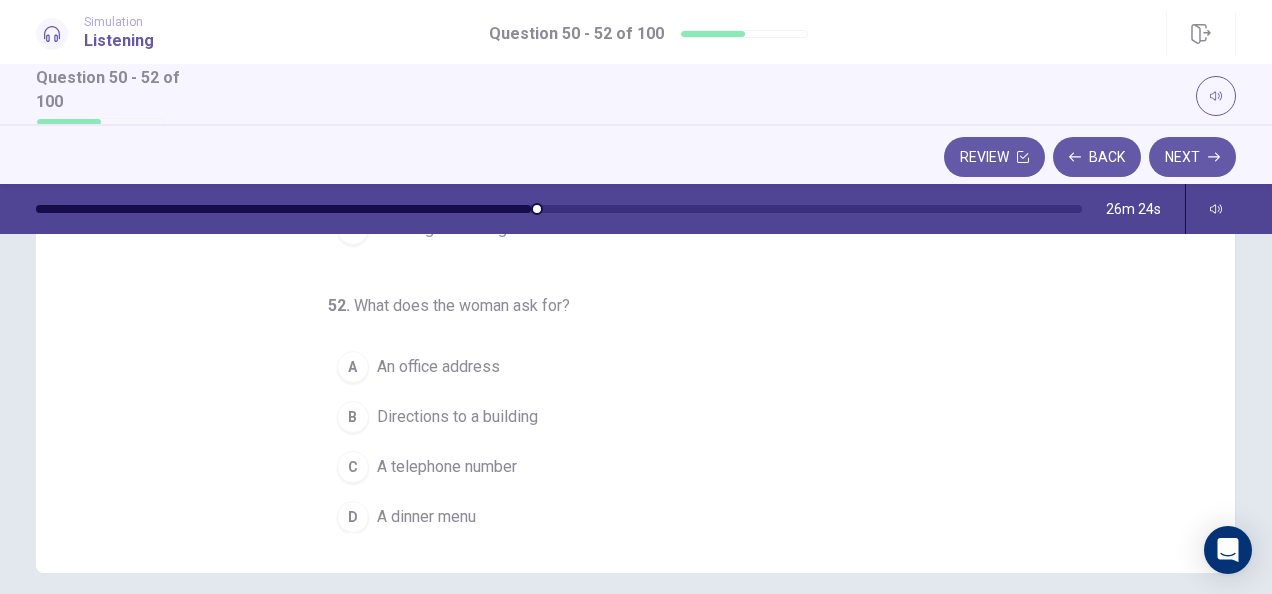 scroll, scrollTop: 400, scrollLeft: 0, axis: vertical 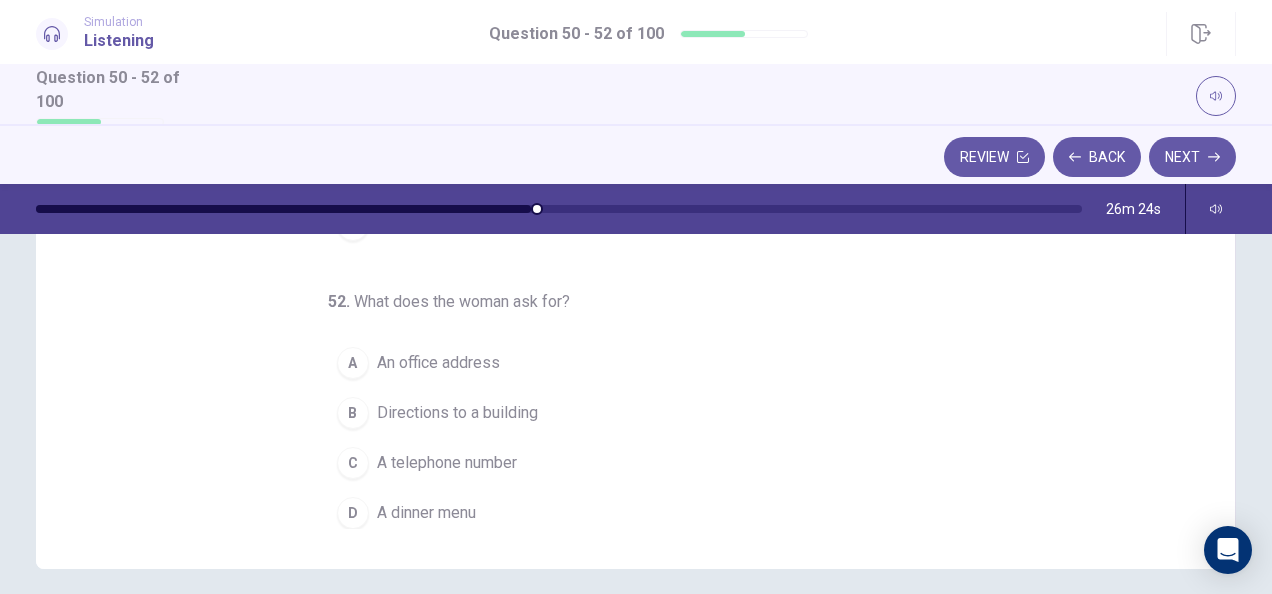click on "50 .   What are the speakers discussing? A The new food service B The company’s holiday party C The arrangements for a seminar D The location of a show 51 .   What is the woman concerned about? A Not having enough food B Having few people C Arranging a banquet D Booking the wrong room 52 .   What does the woman ask for? A An office address B  Directions to a building C A telephone number D A dinner menu" at bounding box center (643, 221) 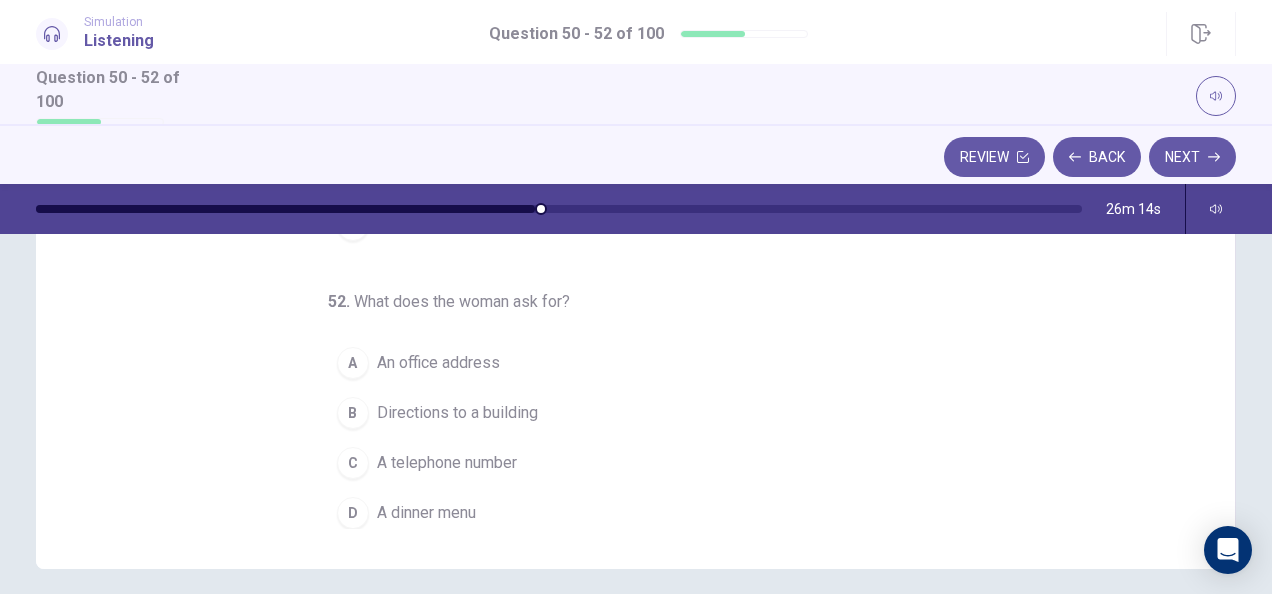 click on "A telephone number" at bounding box center [447, 463] 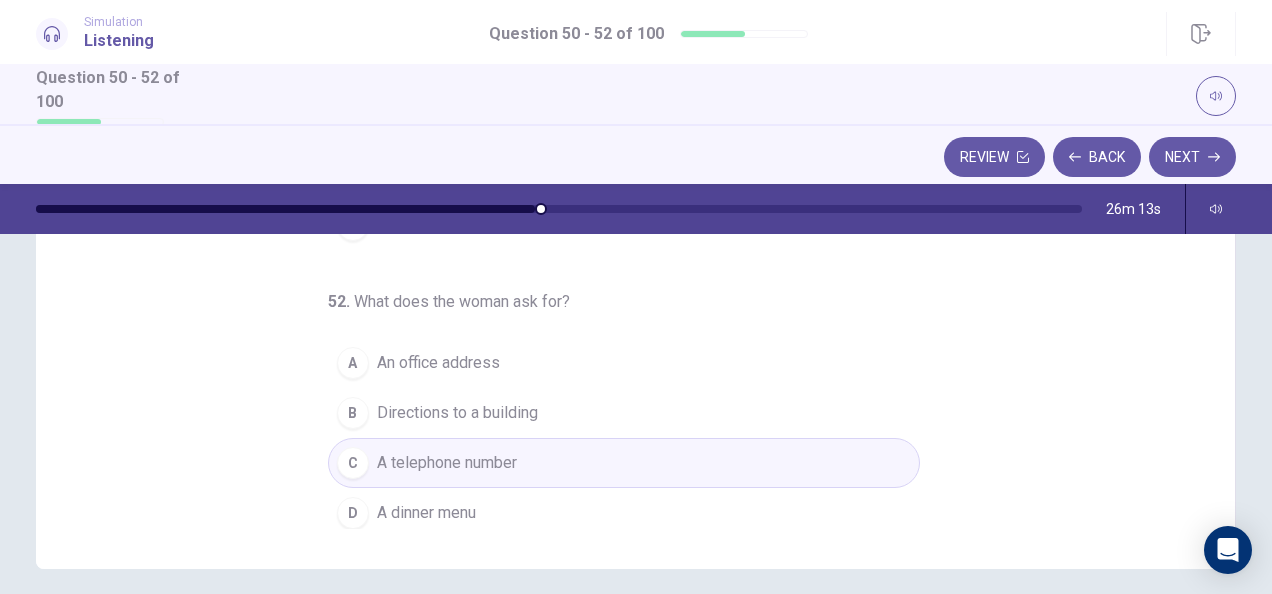 scroll, scrollTop: 0, scrollLeft: 0, axis: both 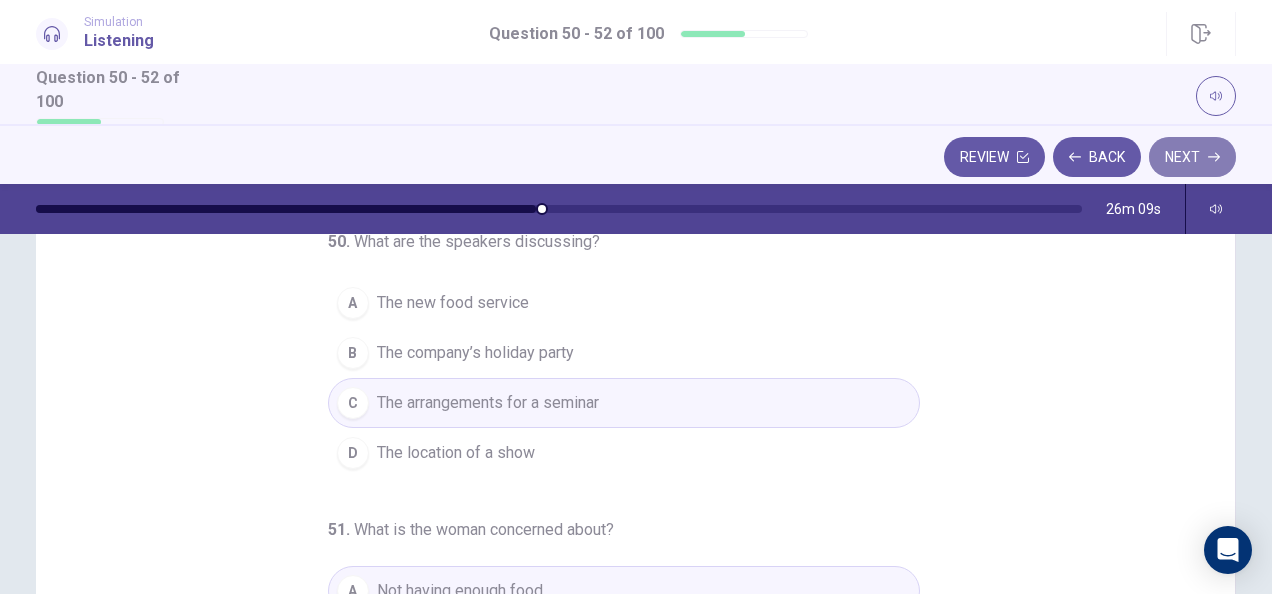click on "Next" at bounding box center [1192, 157] 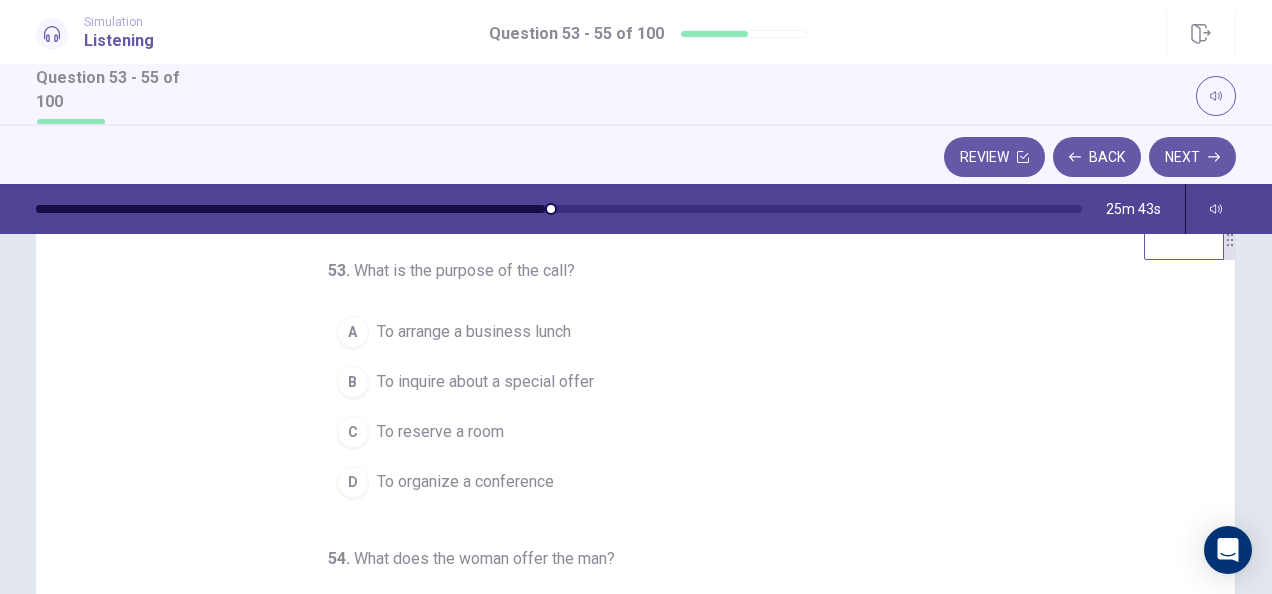 scroll, scrollTop: 53, scrollLeft: 0, axis: vertical 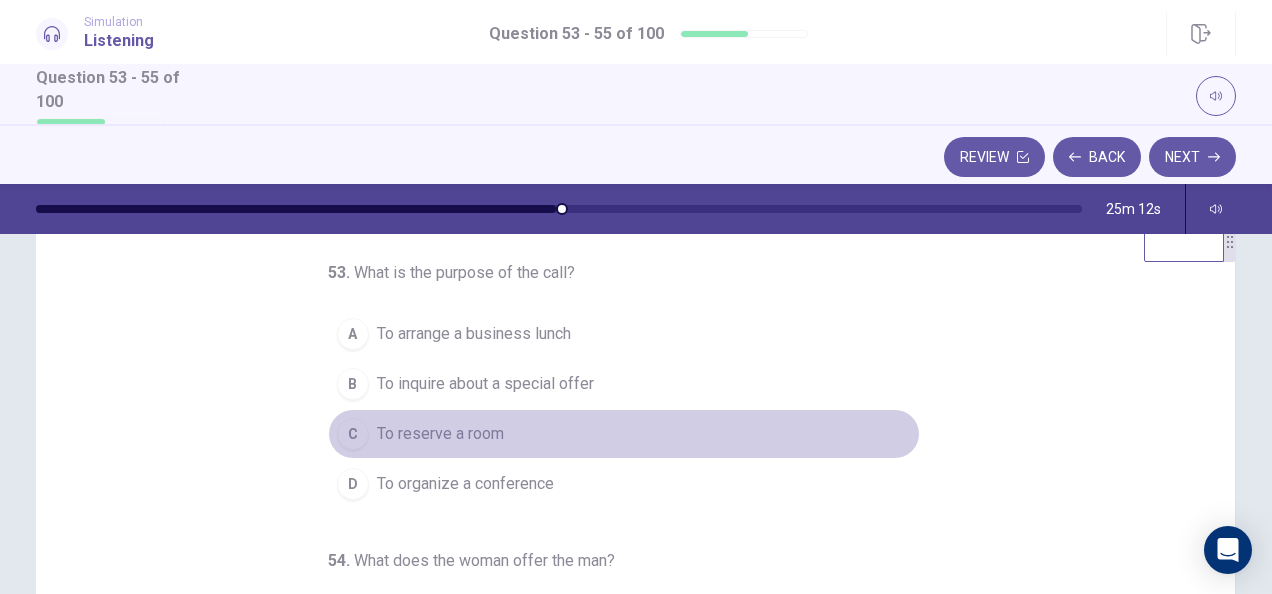 click on "To reserve a room" at bounding box center [440, 434] 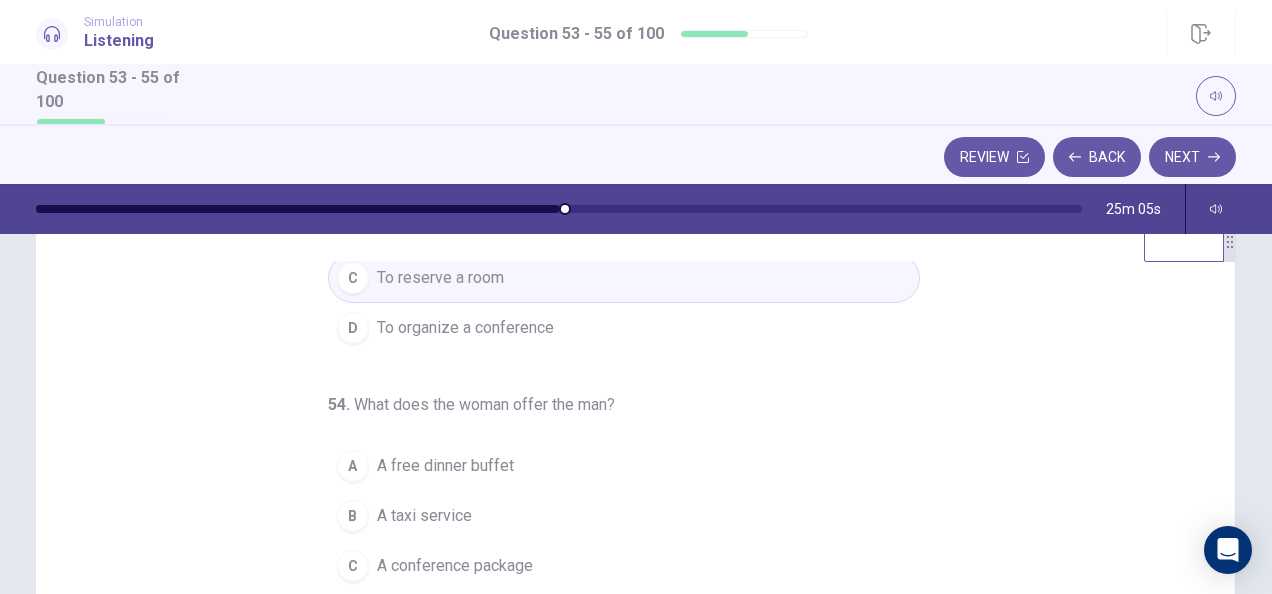 scroll, scrollTop: 200, scrollLeft: 0, axis: vertical 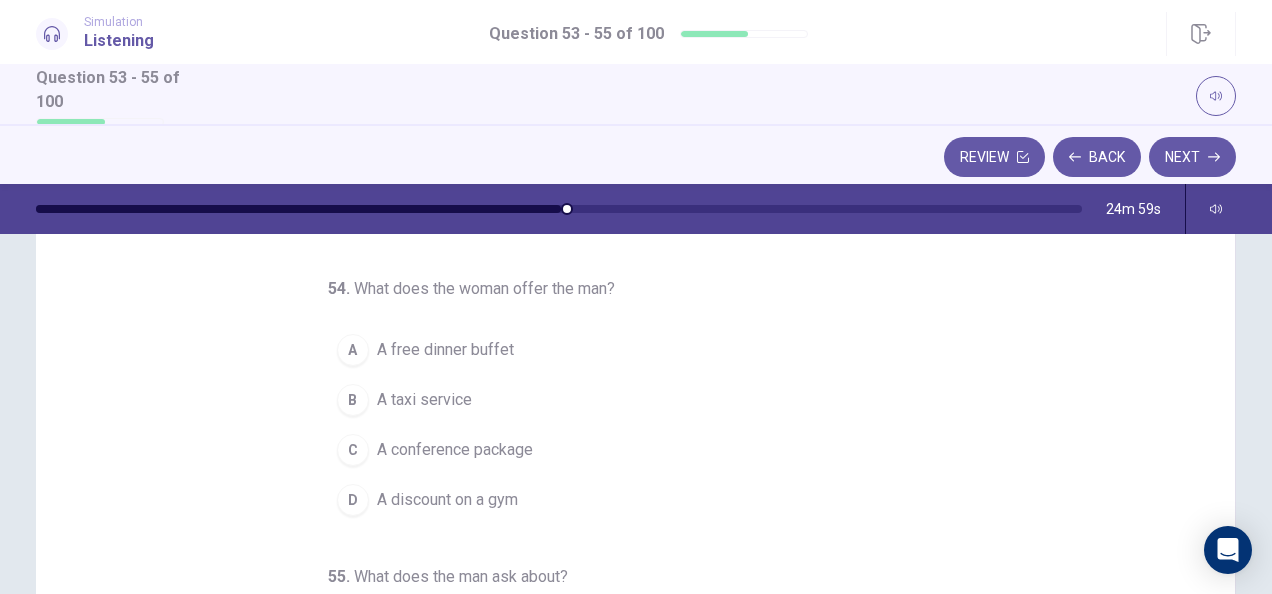 click on "C" at bounding box center (353, 450) 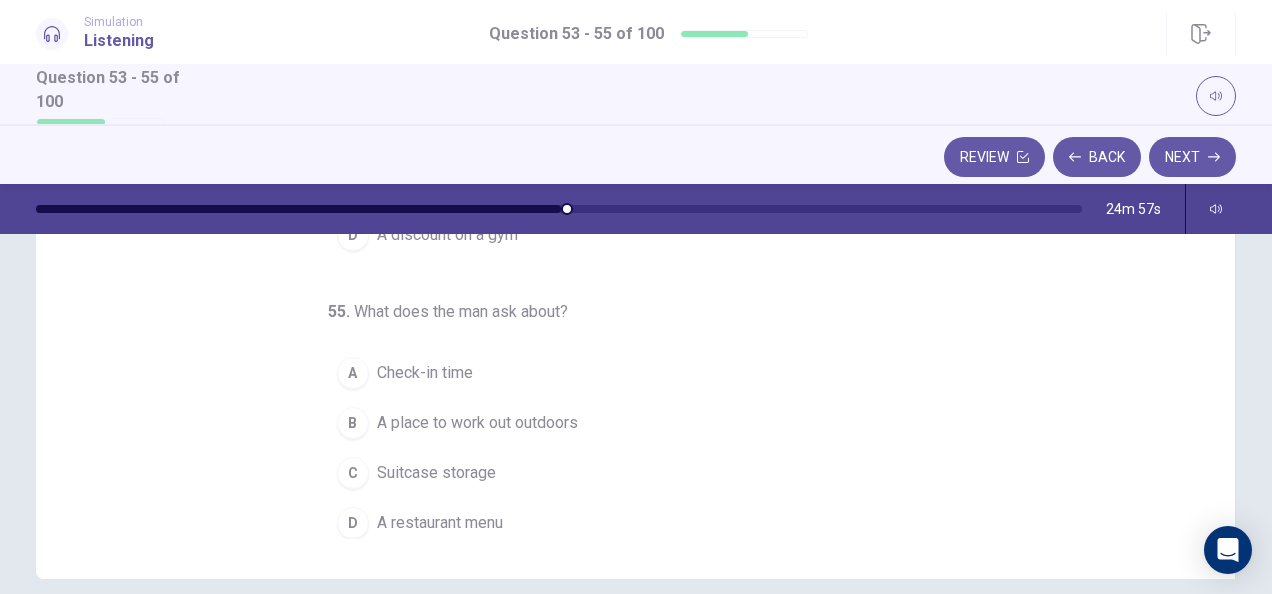 scroll, scrollTop: 246, scrollLeft: 0, axis: vertical 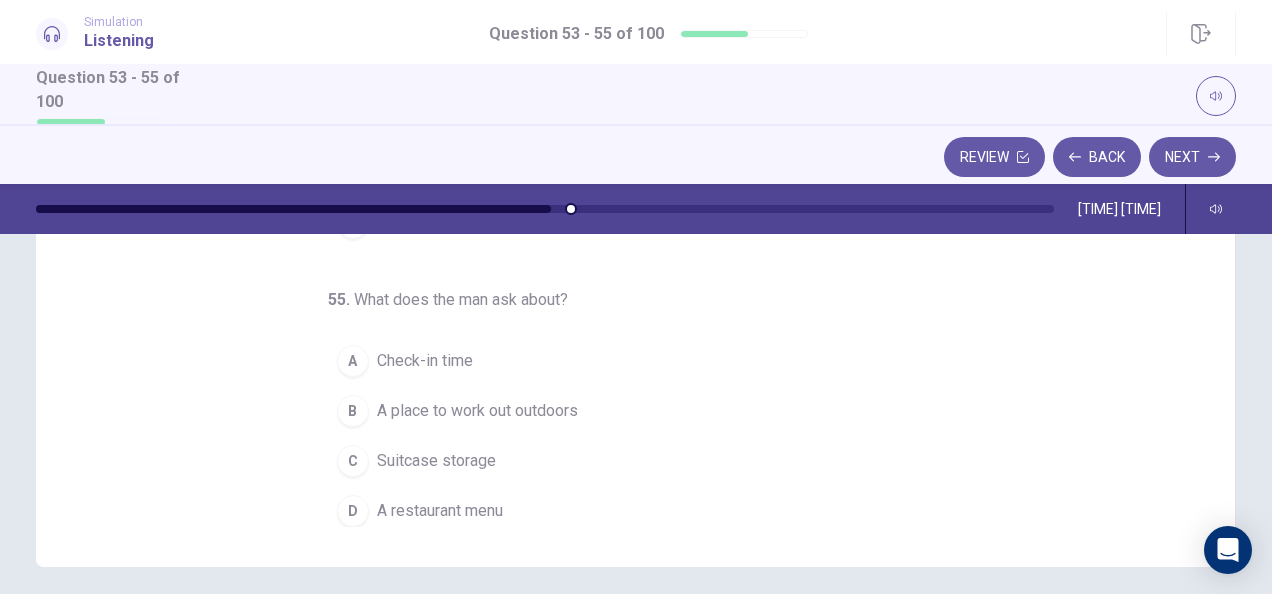 click on "A place to work out outdoors" at bounding box center [477, 411] 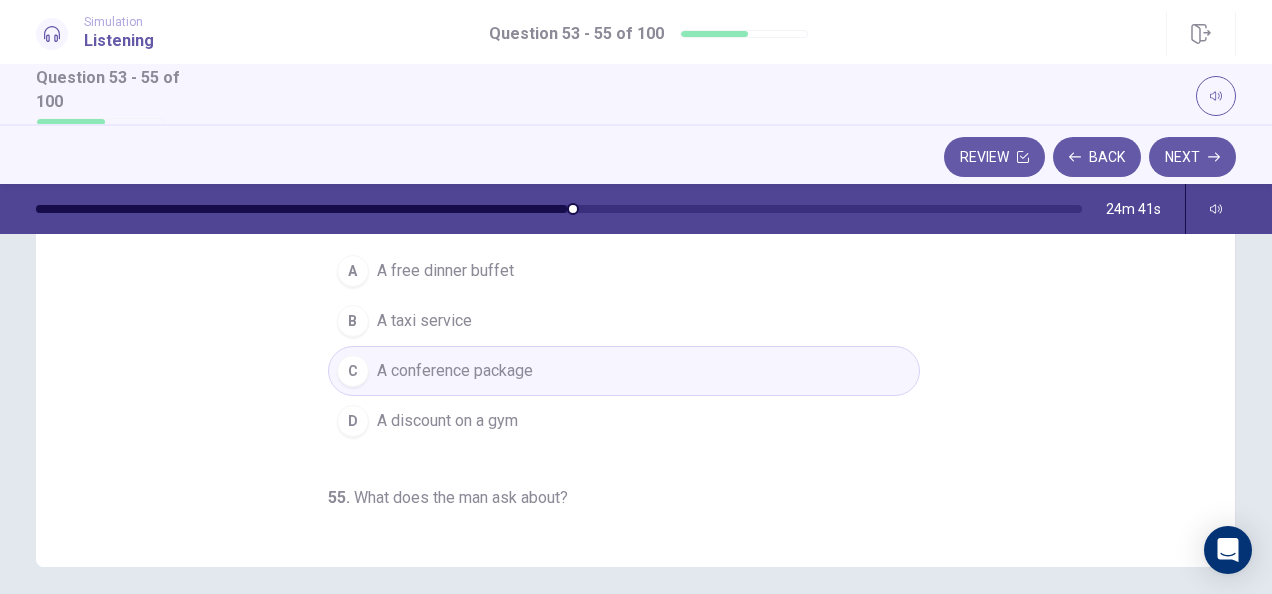 scroll, scrollTop: 0, scrollLeft: 0, axis: both 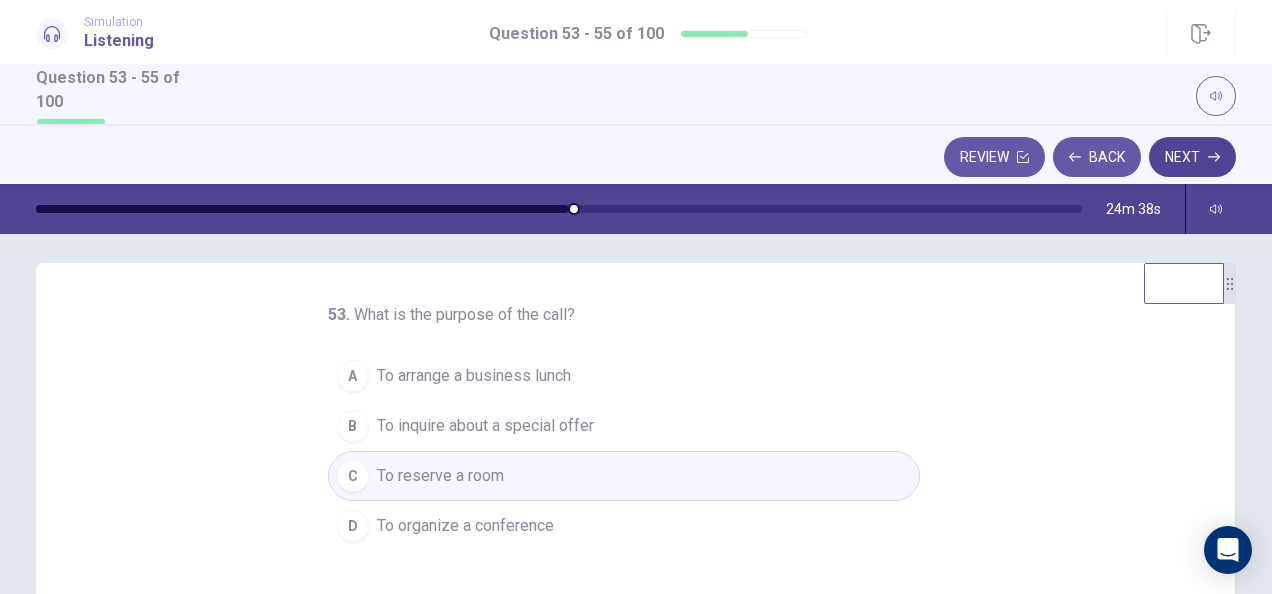 click on "Next" at bounding box center [1192, 157] 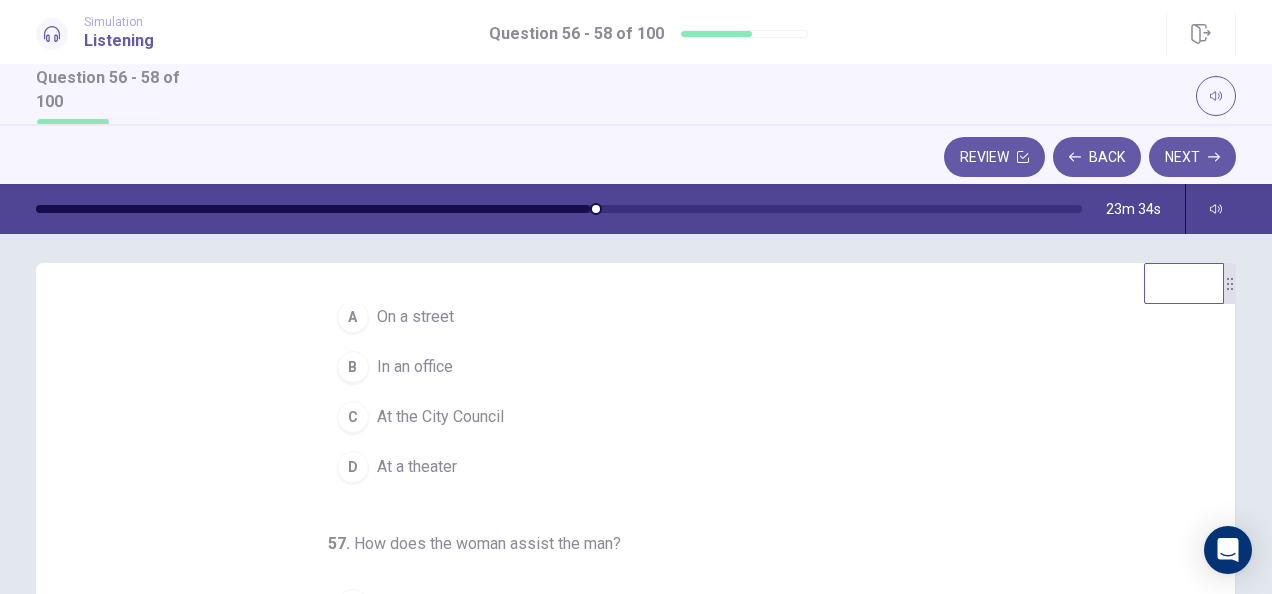 scroll, scrollTop: 84, scrollLeft: 0, axis: vertical 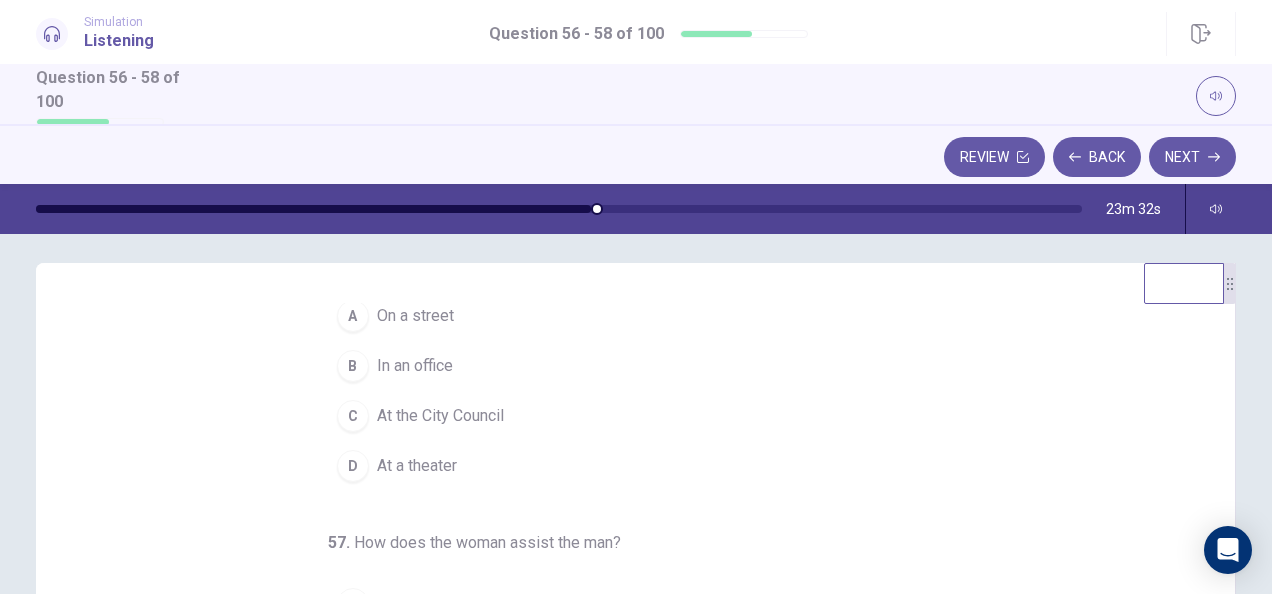 click on "On a street" at bounding box center [415, 316] 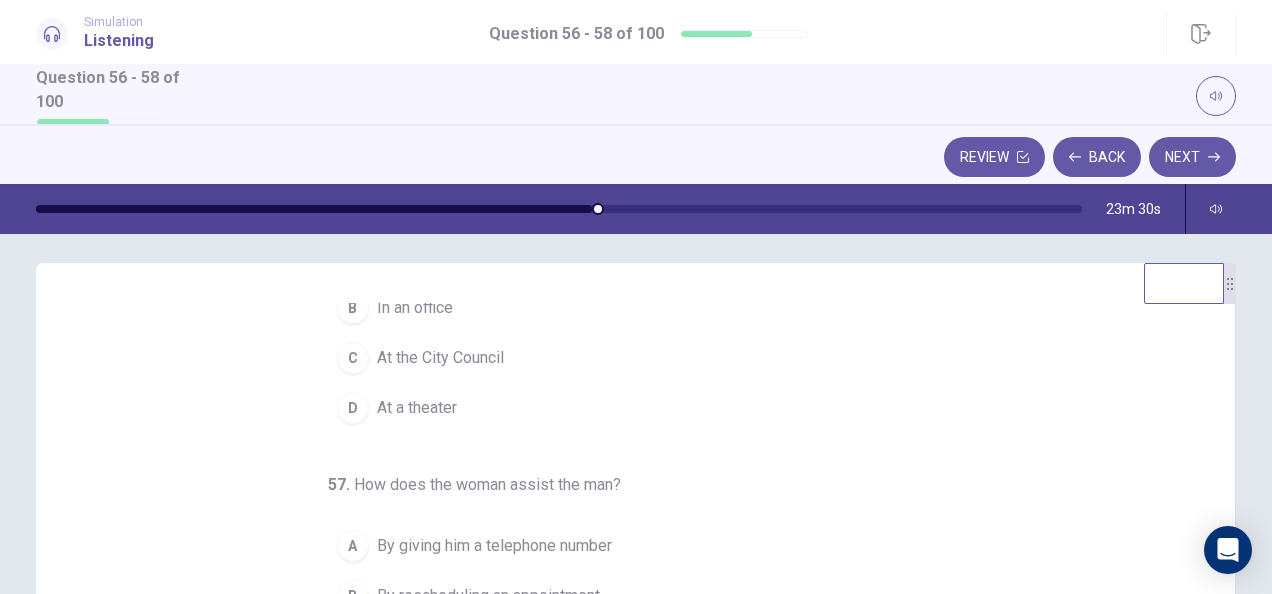 scroll, scrollTop: 224, scrollLeft: 0, axis: vertical 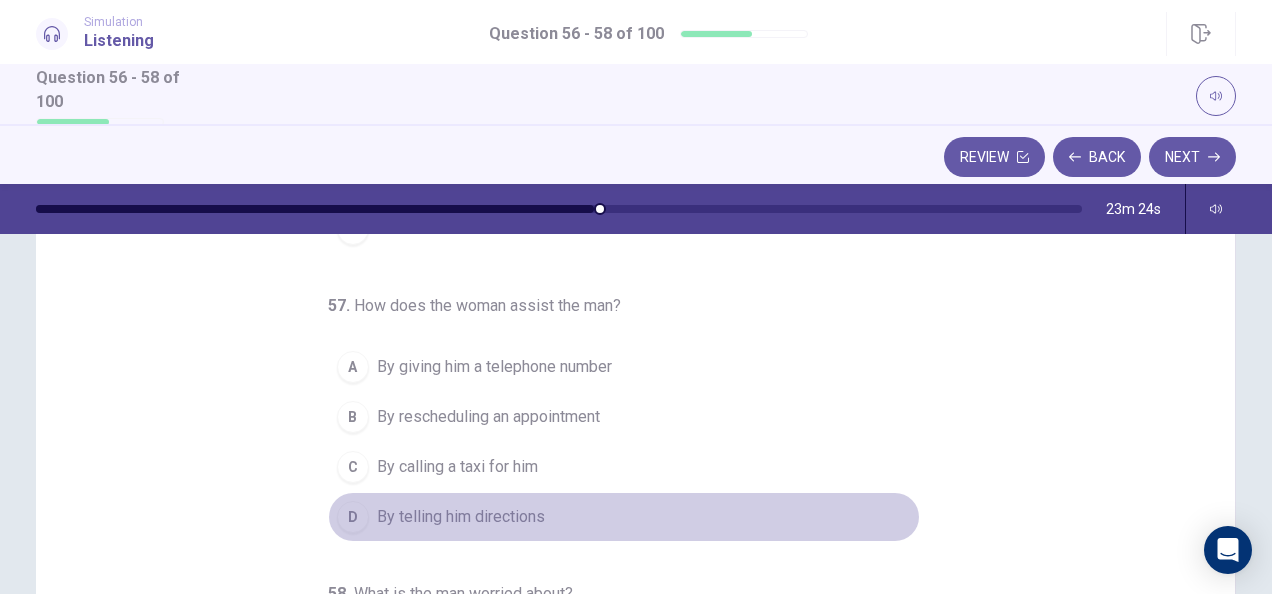 click on "By telling him directions" at bounding box center (461, 517) 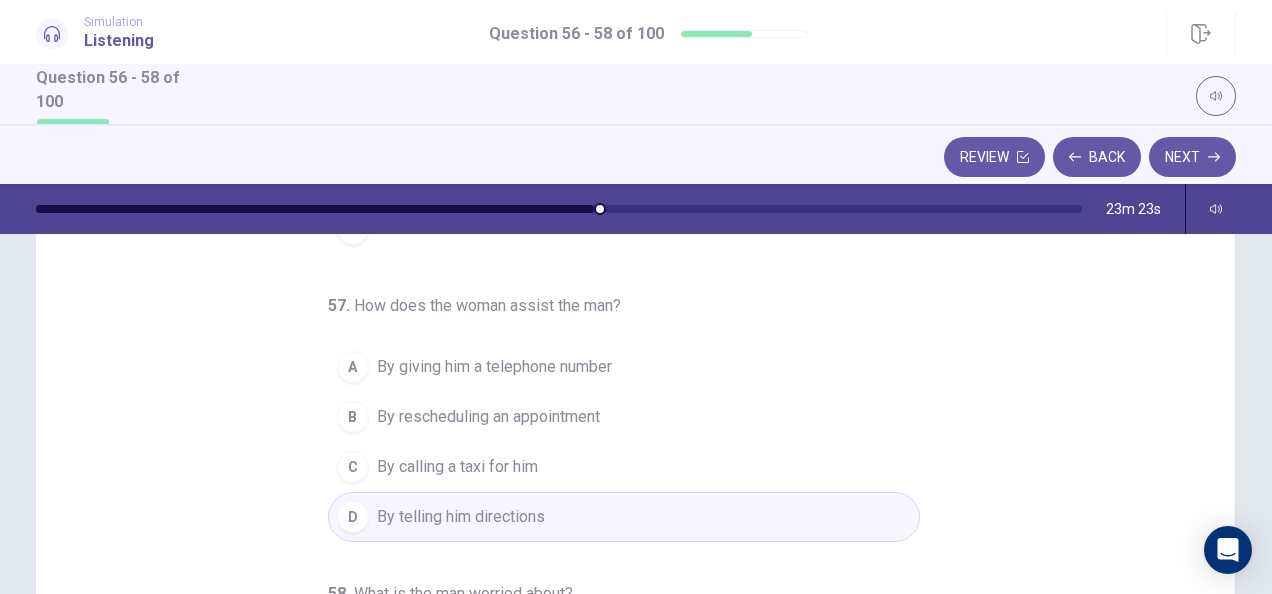 scroll, scrollTop: 0, scrollLeft: 0, axis: both 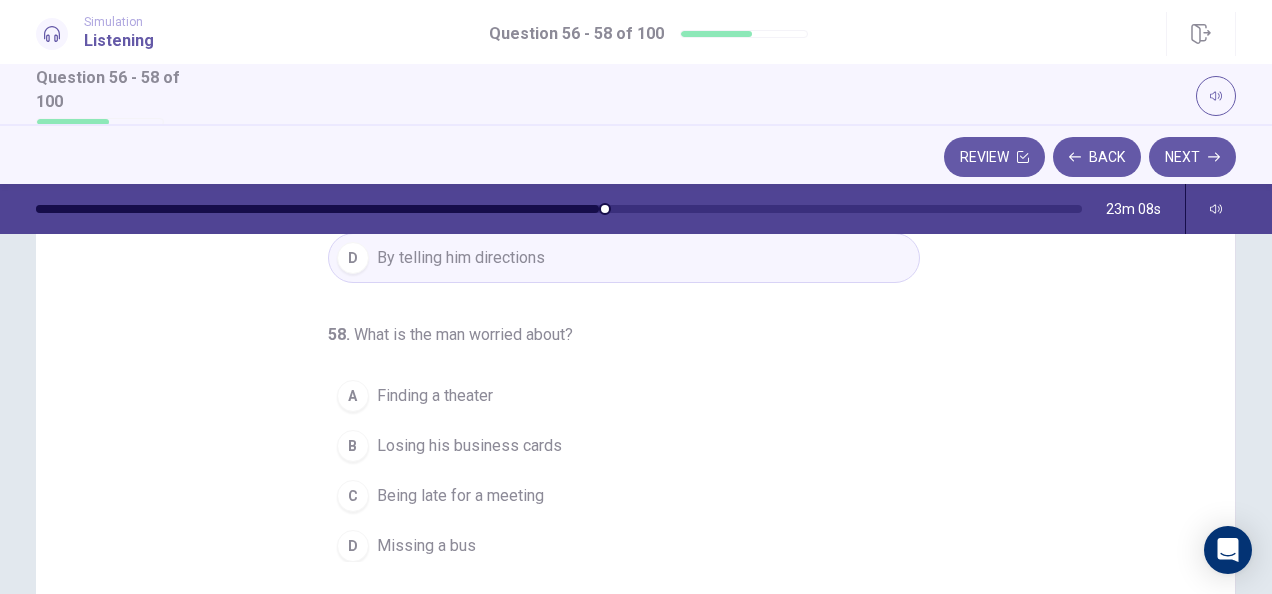 click on "Being late for a meeting" at bounding box center (460, 496) 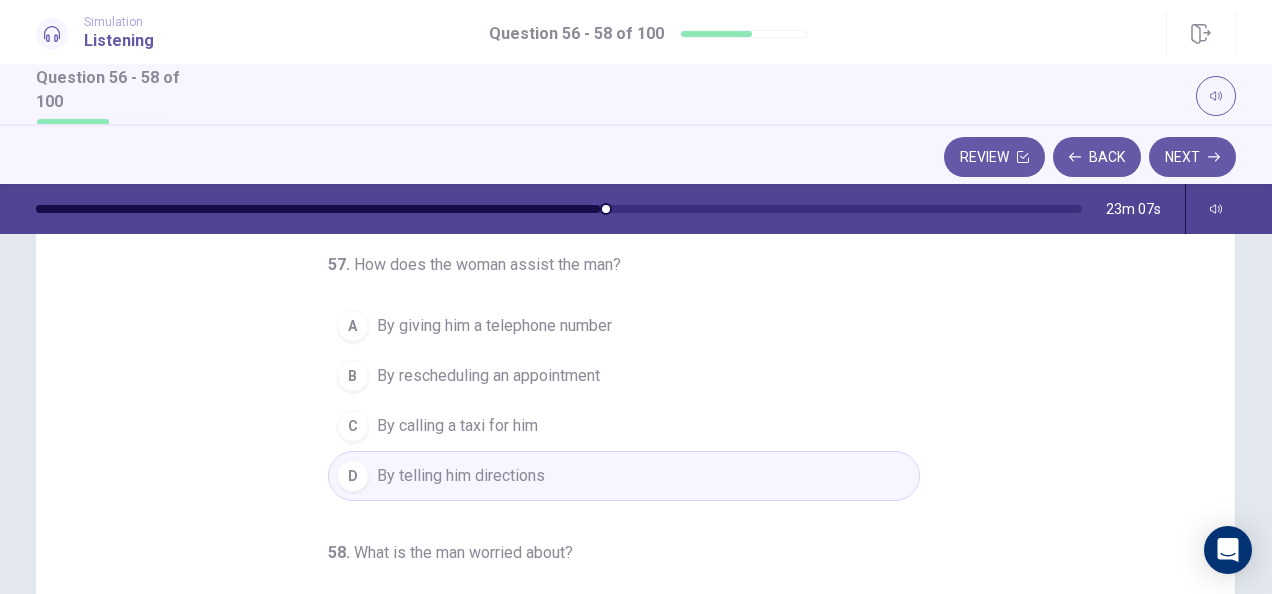 scroll, scrollTop: 0, scrollLeft: 0, axis: both 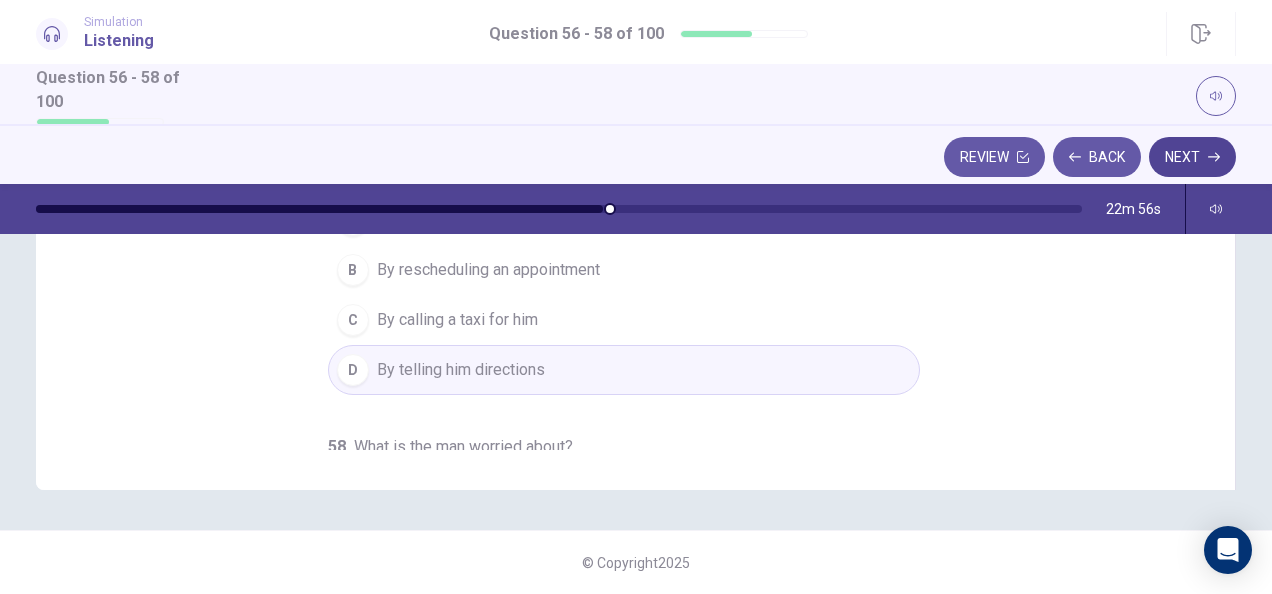 click 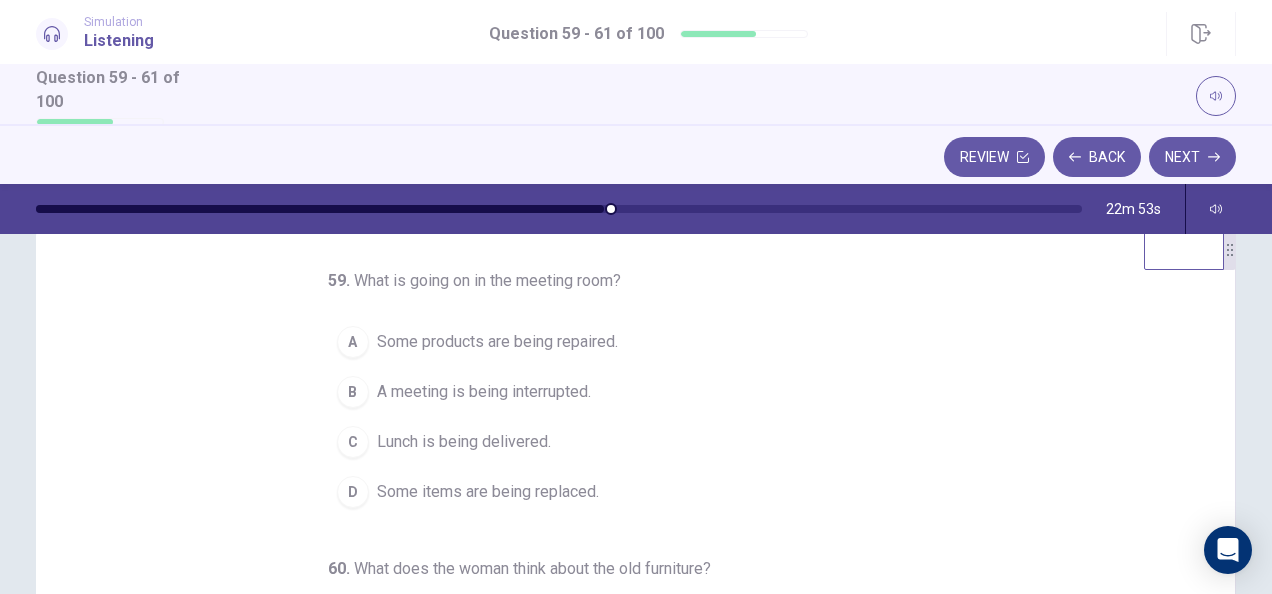 scroll, scrollTop: 48, scrollLeft: 0, axis: vertical 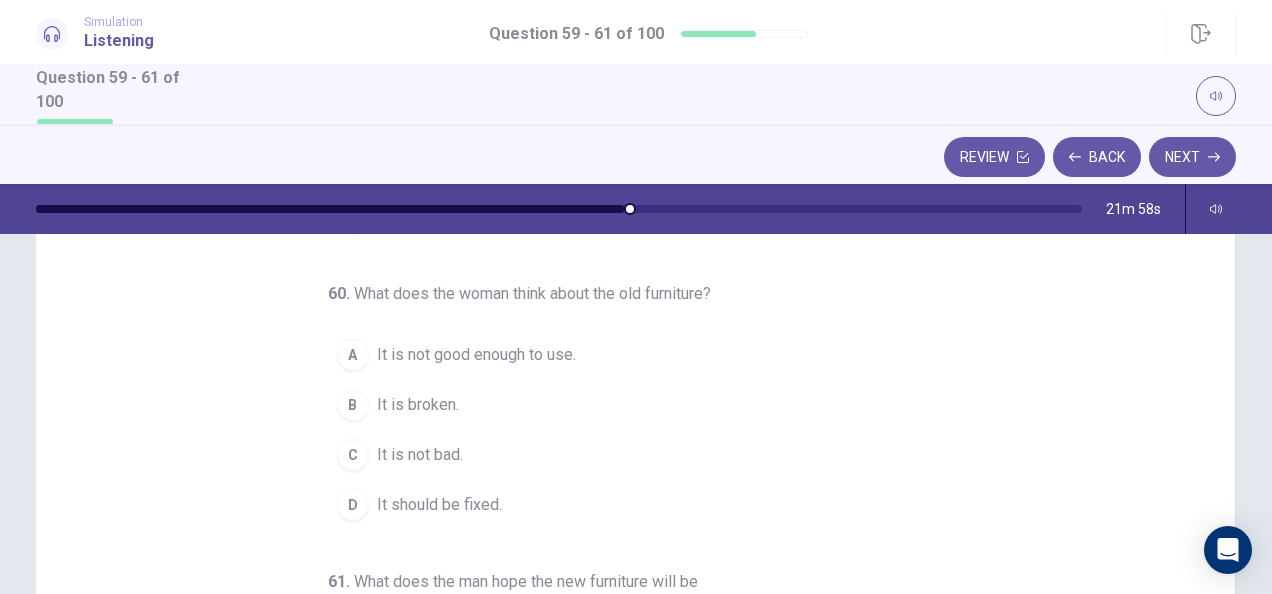 click on "It is not bad." at bounding box center (420, 455) 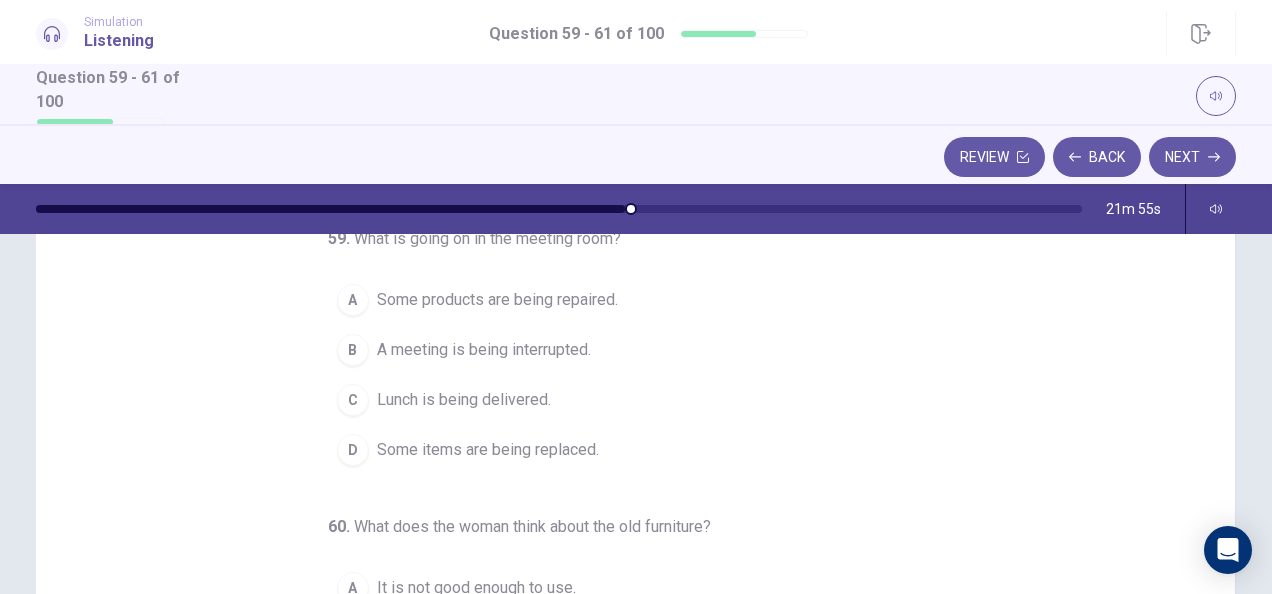 scroll, scrollTop: 248, scrollLeft: 0, axis: vertical 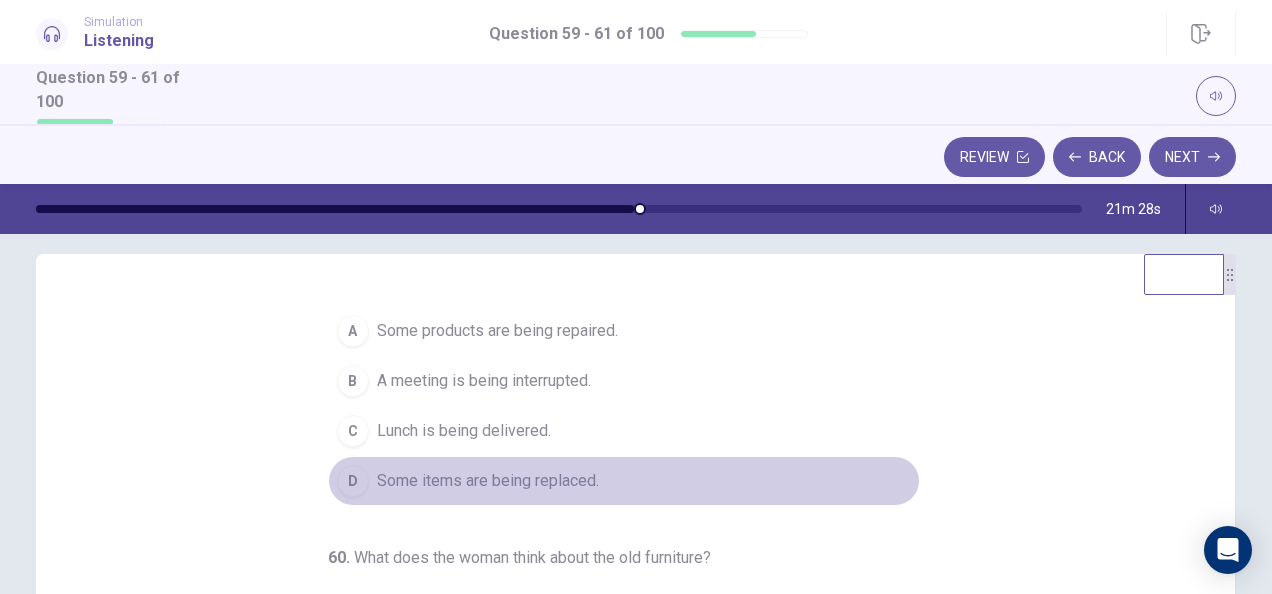 click on "D Some items are being replaced." at bounding box center [624, 481] 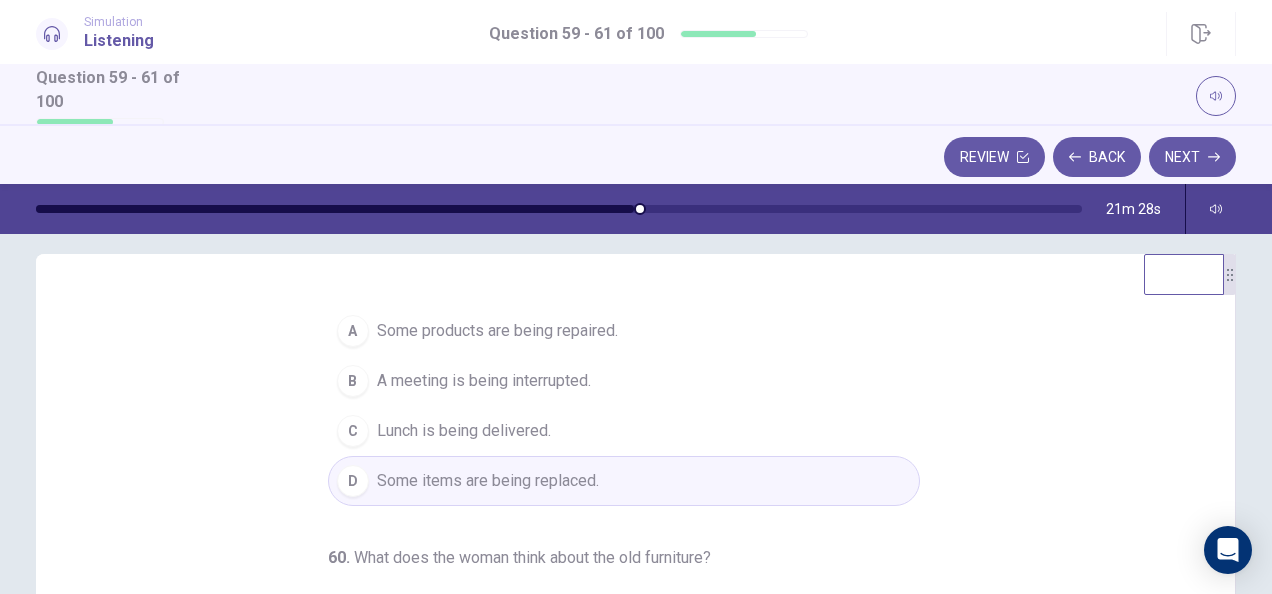 scroll, scrollTop: 248, scrollLeft: 0, axis: vertical 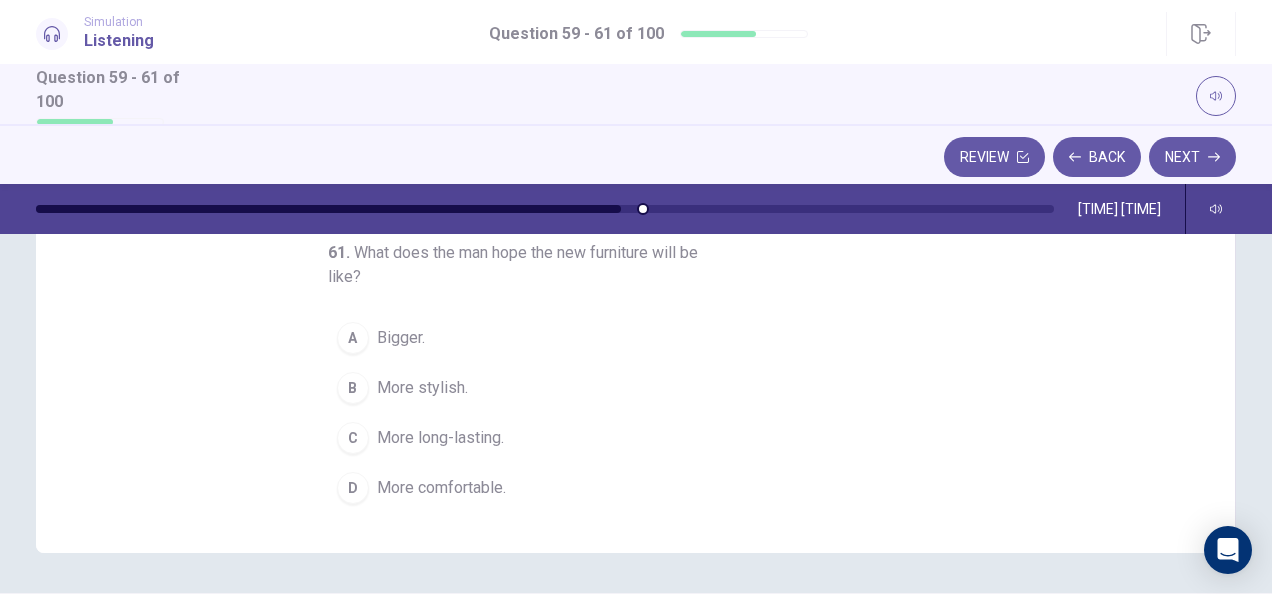click on "More comfortable." at bounding box center (441, 488) 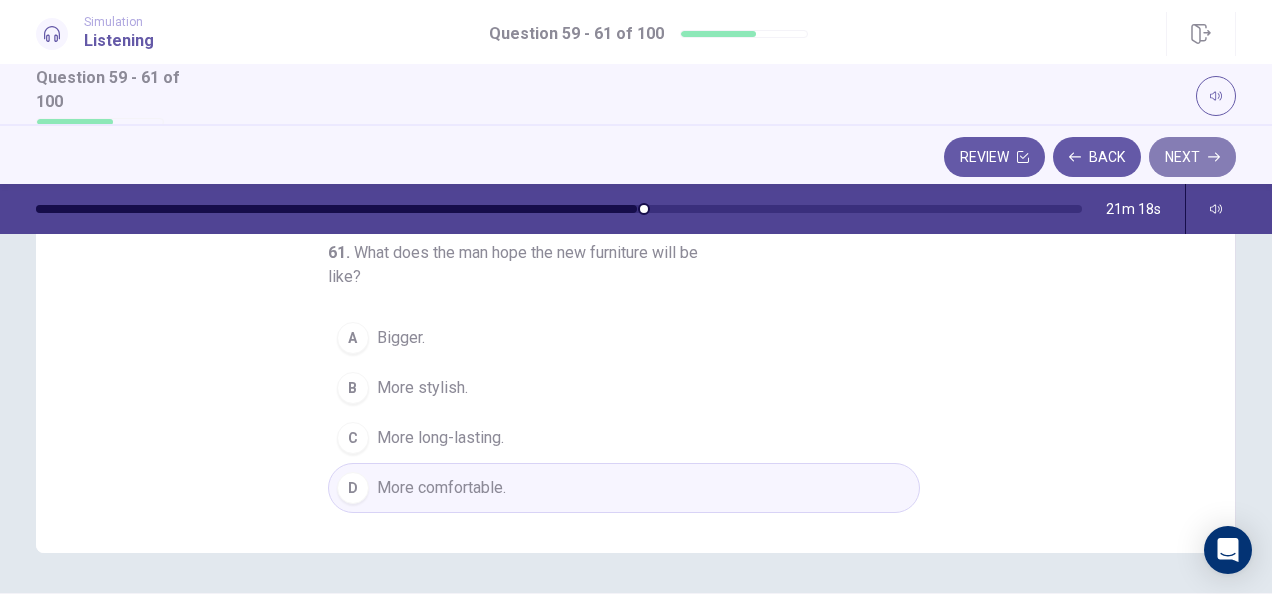 click on "Next" at bounding box center (1192, 157) 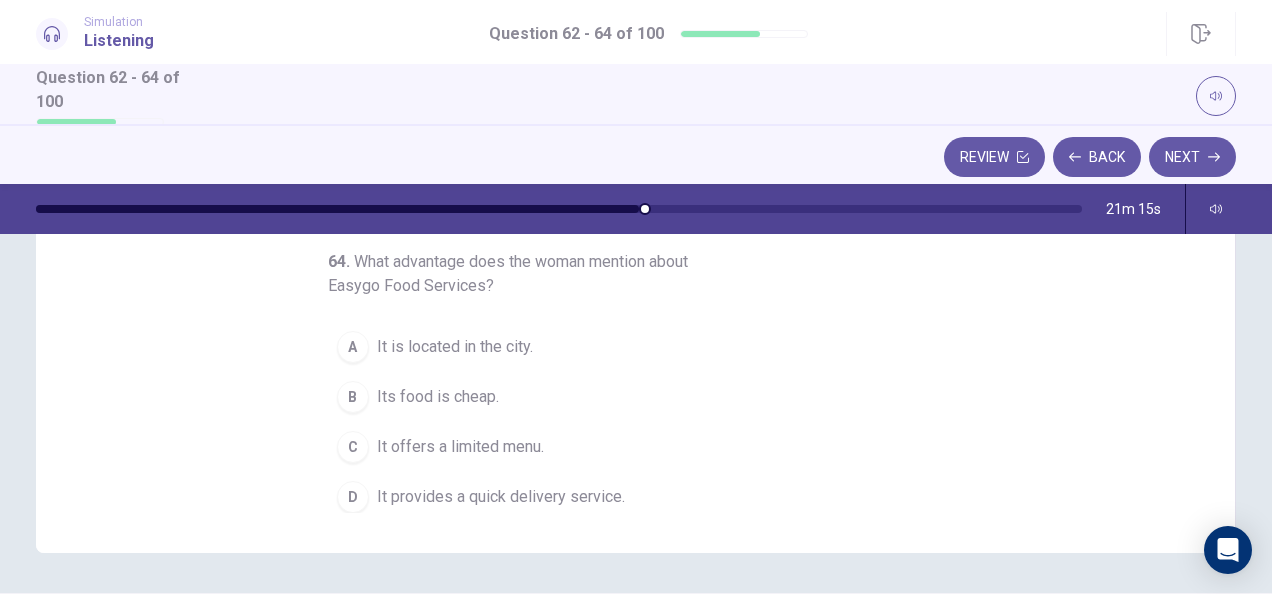 scroll, scrollTop: 0, scrollLeft: 0, axis: both 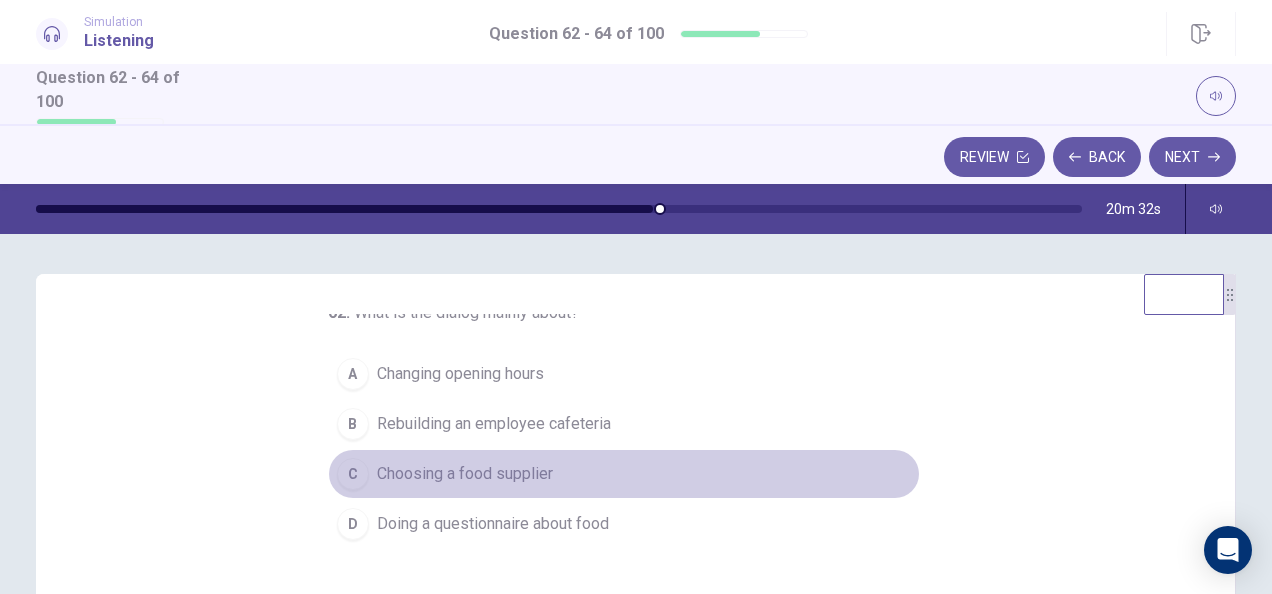 click on "Choosing a food supplier" at bounding box center [465, 474] 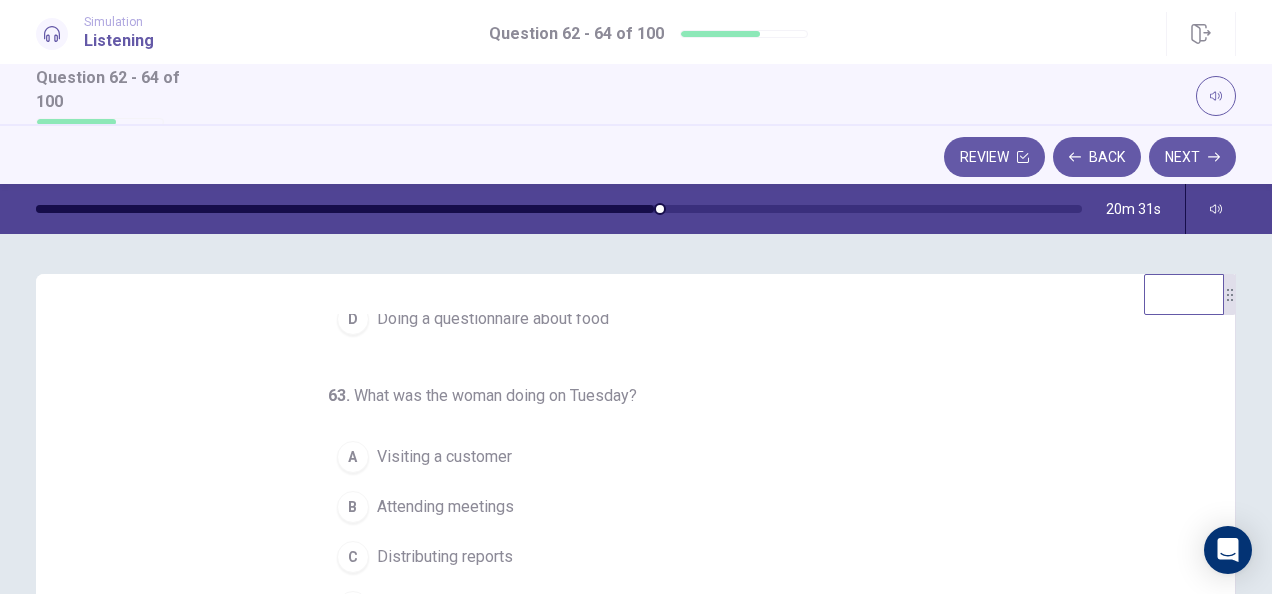 scroll, scrollTop: 224, scrollLeft: 0, axis: vertical 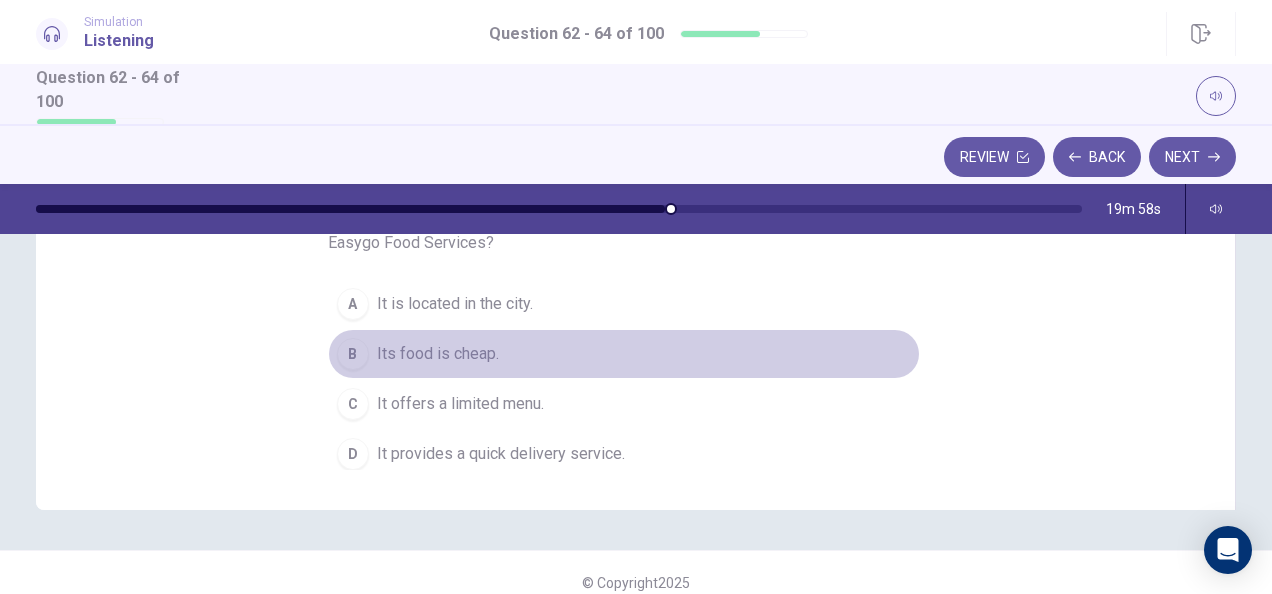 click on "B Its food is cheap." at bounding box center (624, 354) 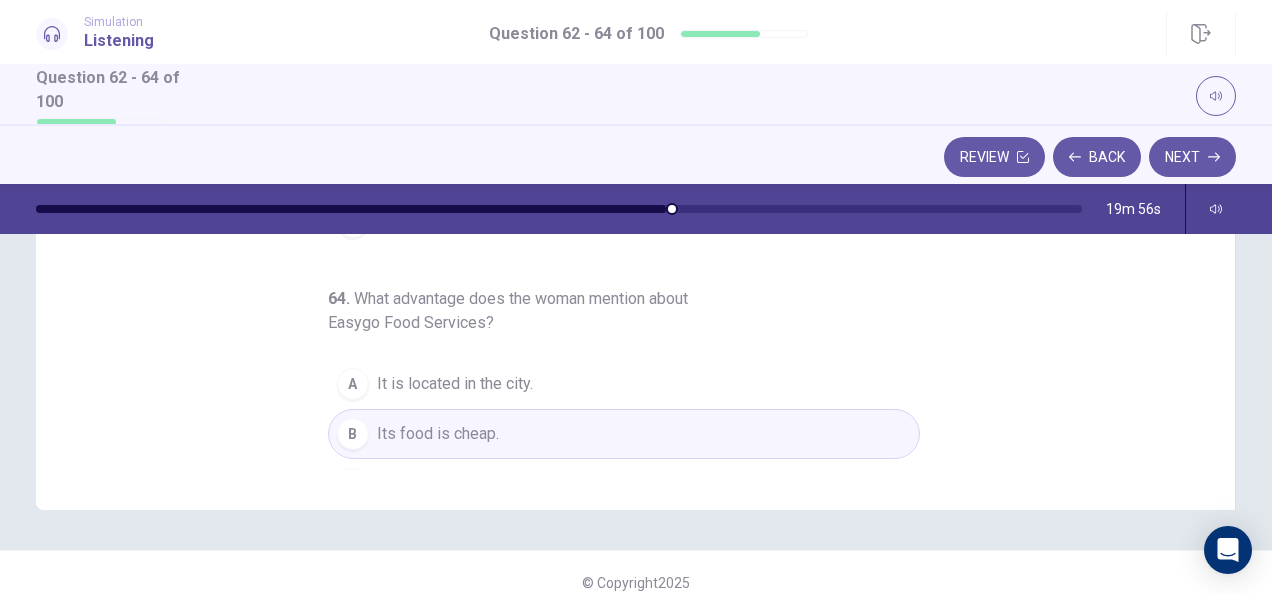scroll, scrollTop: 0, scrollLeft: 0, axis: both 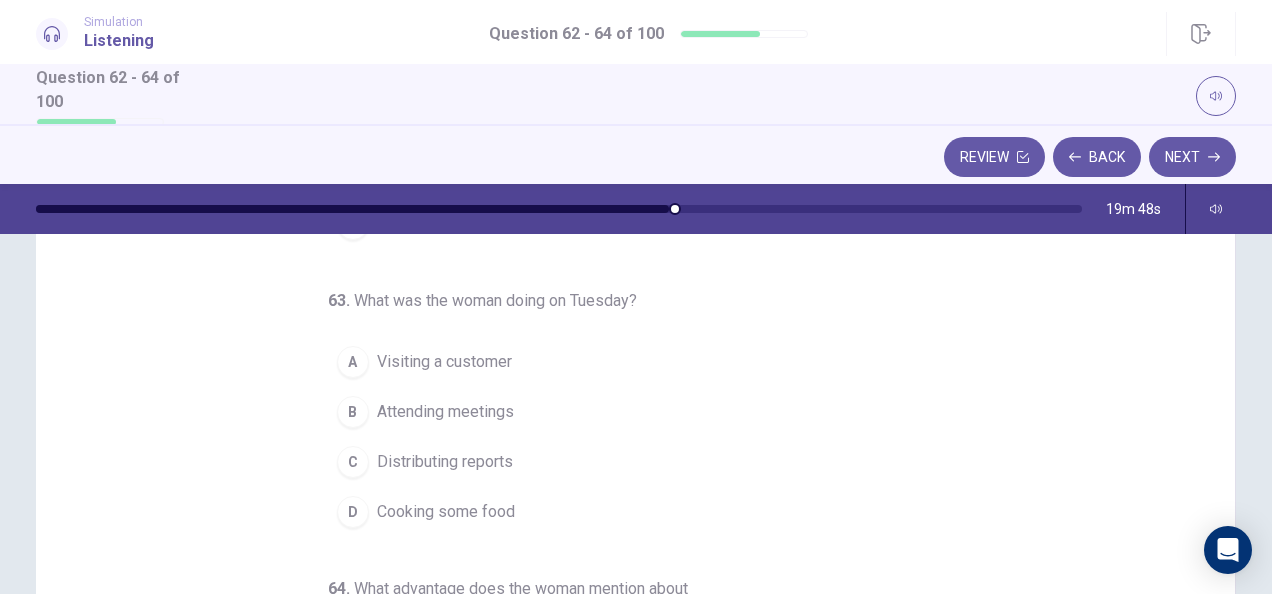 click on "Attending meetings" at bounding box center (445, 412) 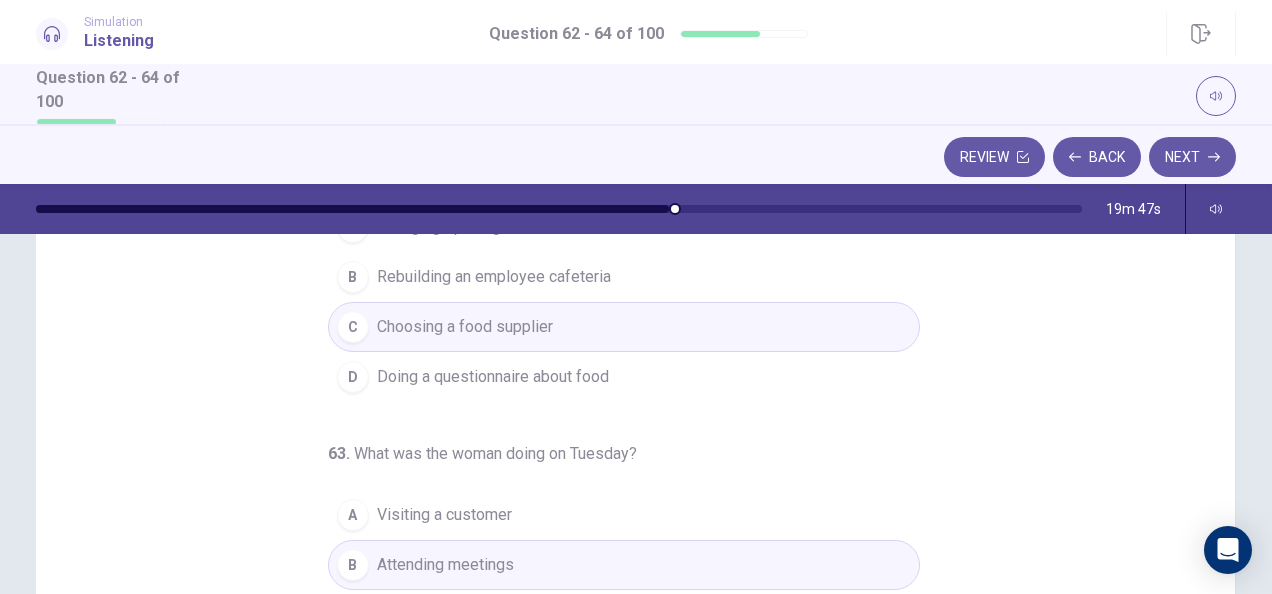 scroll, scrollTop: 0, scrollLeft: 0, axis: both 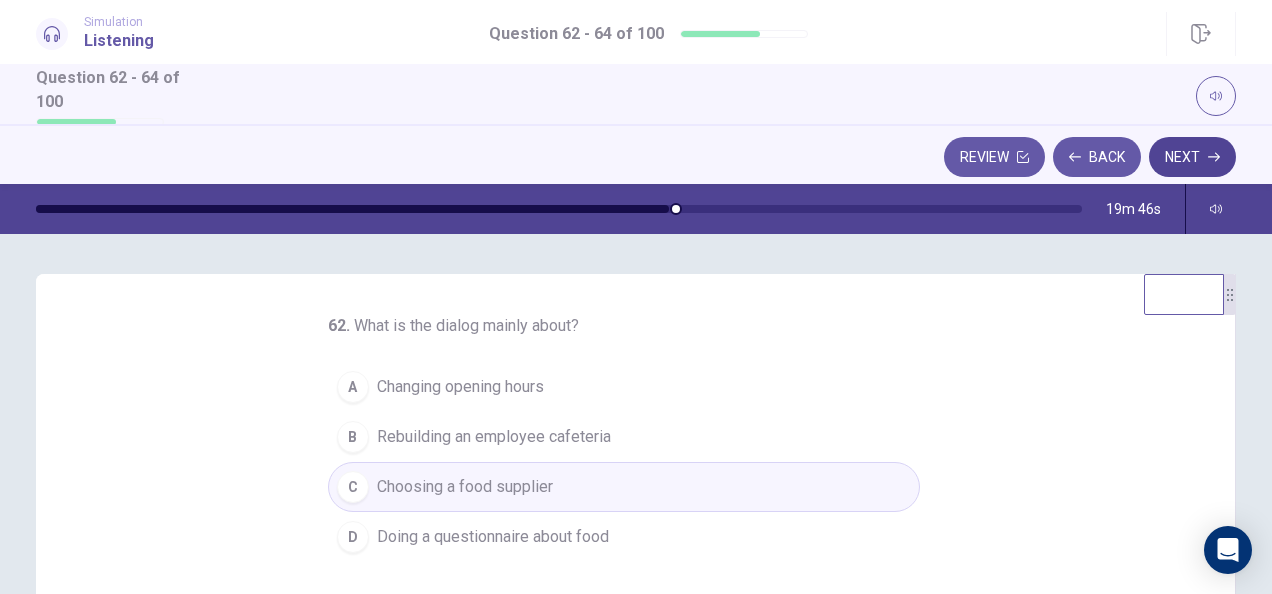 click on "Next" at bounding box center (1192, 157) 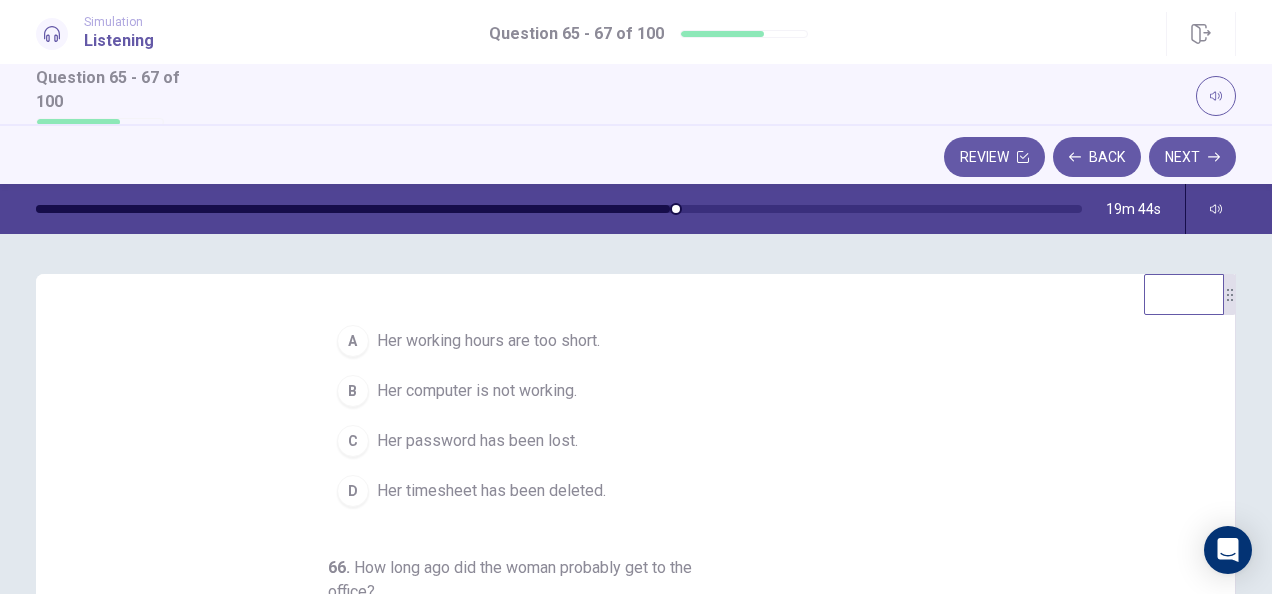 scroll, scrollTop: 0, scrollLeft: 0, axis: both 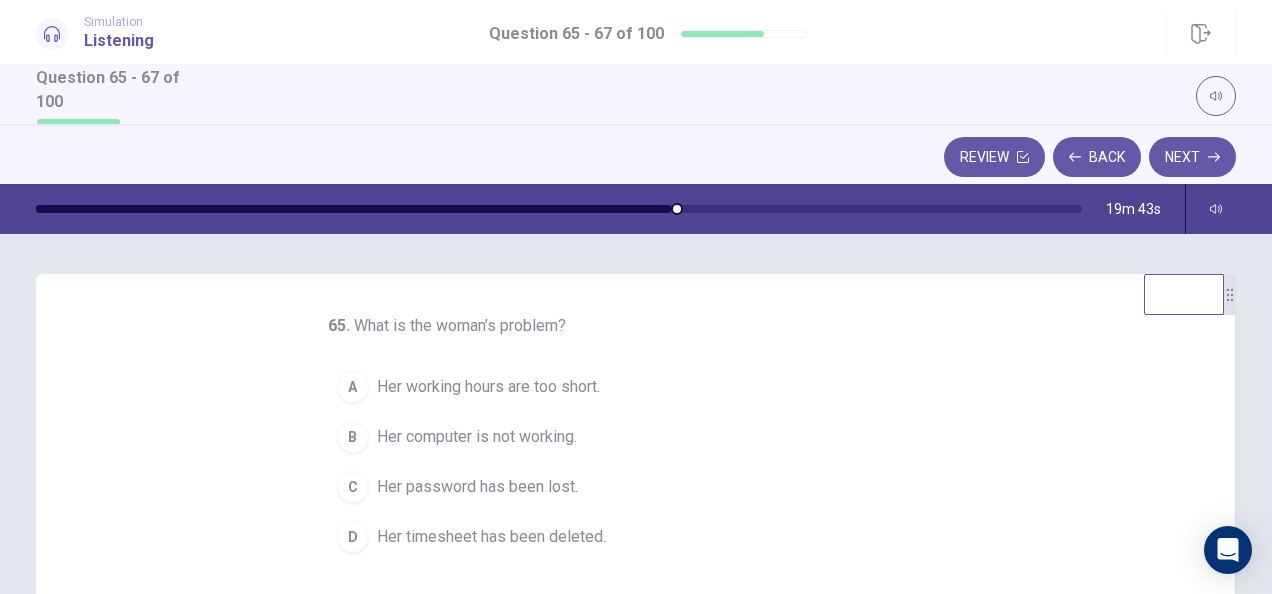 click on "65 .   What is the woman’s problem? A Her working hours are too short. B Her computer is not working. C Her password has been lost. D Her timesheet has been deleted. 66 .   How long ago did the woman probably get to the office? A 10 minutes ago B 20 minutes ago C 30 minutes ago D Two hours ago 67 .   What does the man recommend? A Calling a delivery worker B Changing a username C Resubmitting a report D Talking to a manager" at bounding box center (643, 621) 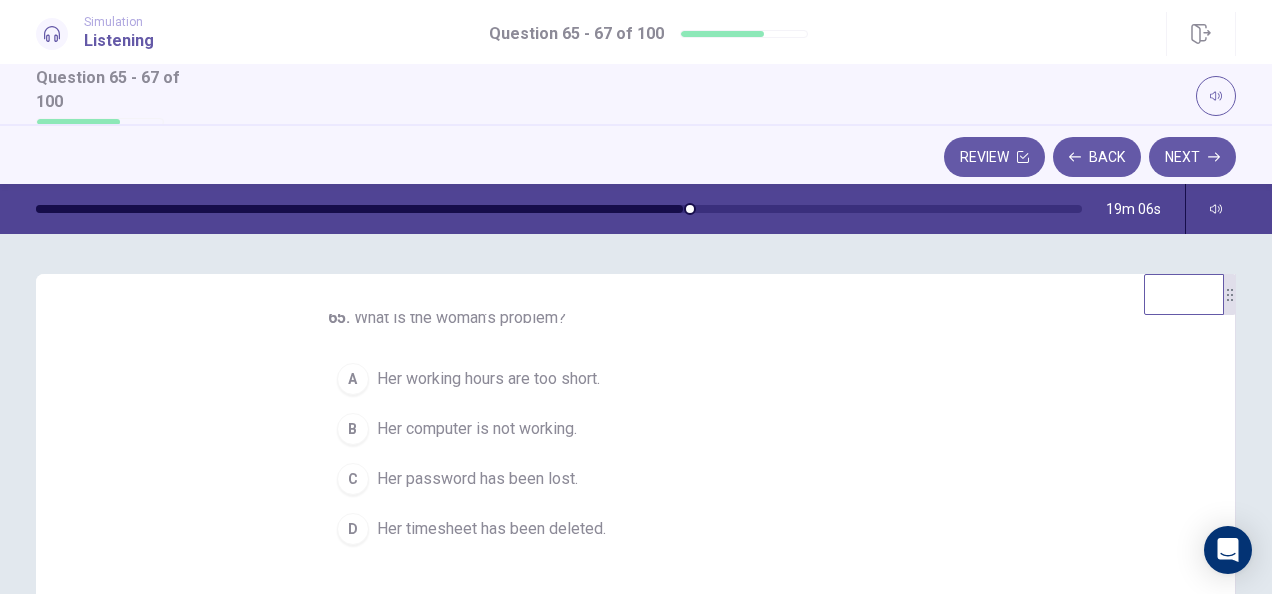 scroll, scrollTop: 3, scrollLeft: 0, axis: vertical 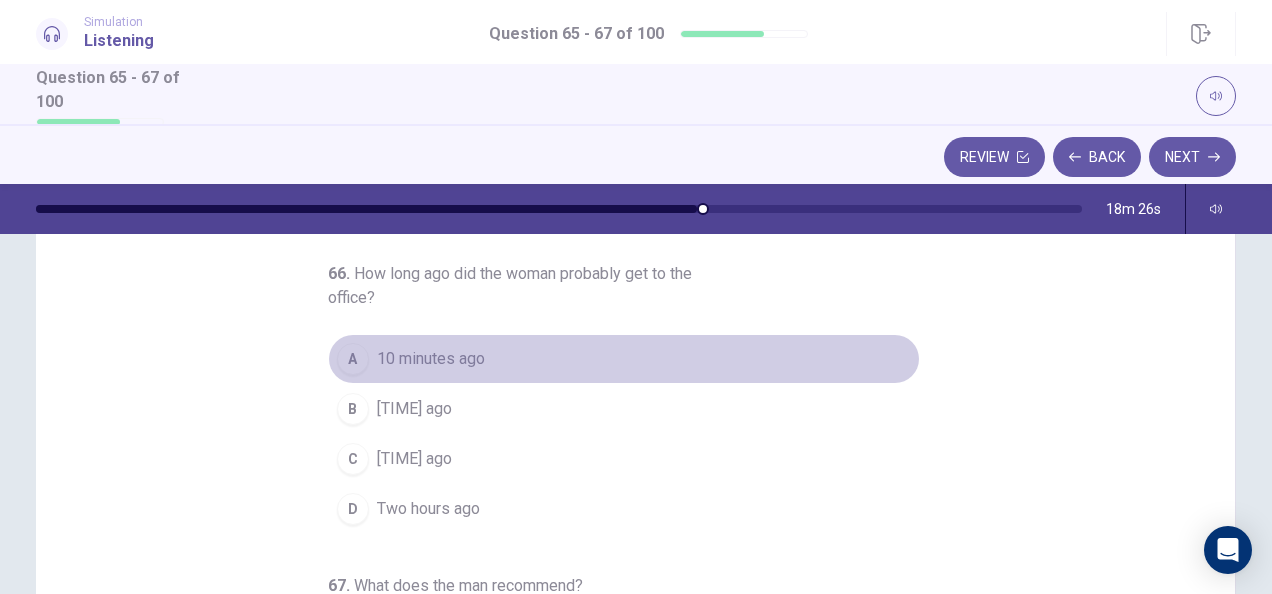 click on "10 minutes ago" at bounding box center (431, 359) 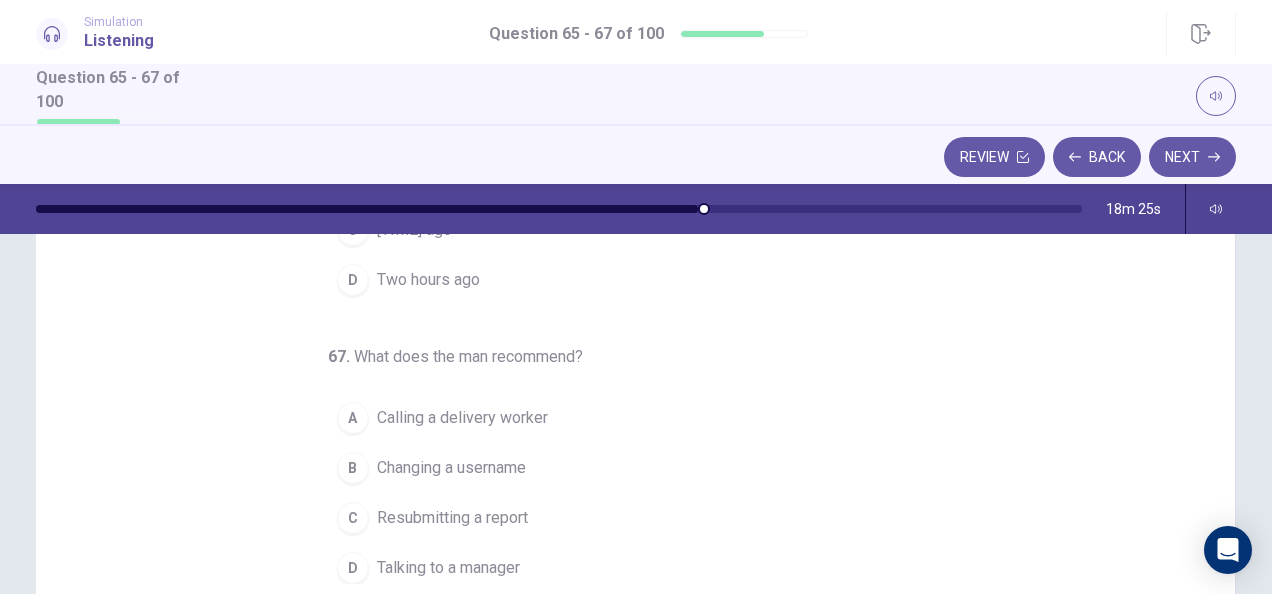 scroll, scrollTop: 395, scrollLeft: 0, axis: vertical 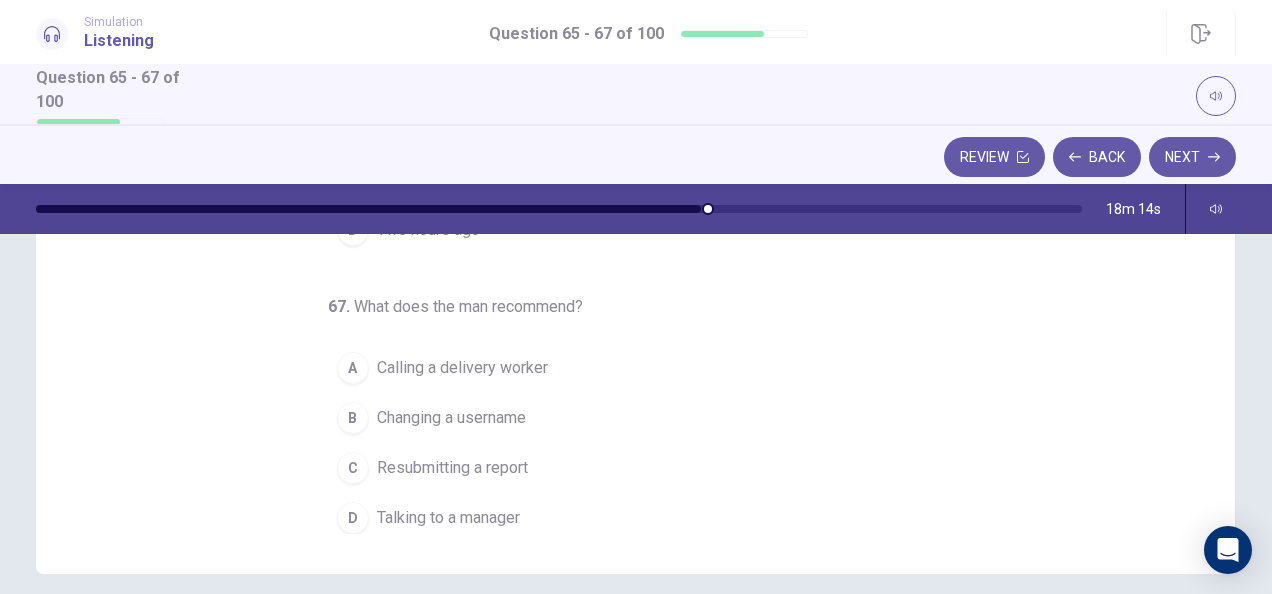 click on "Talking to a manager" at bounding box center (448, 518) 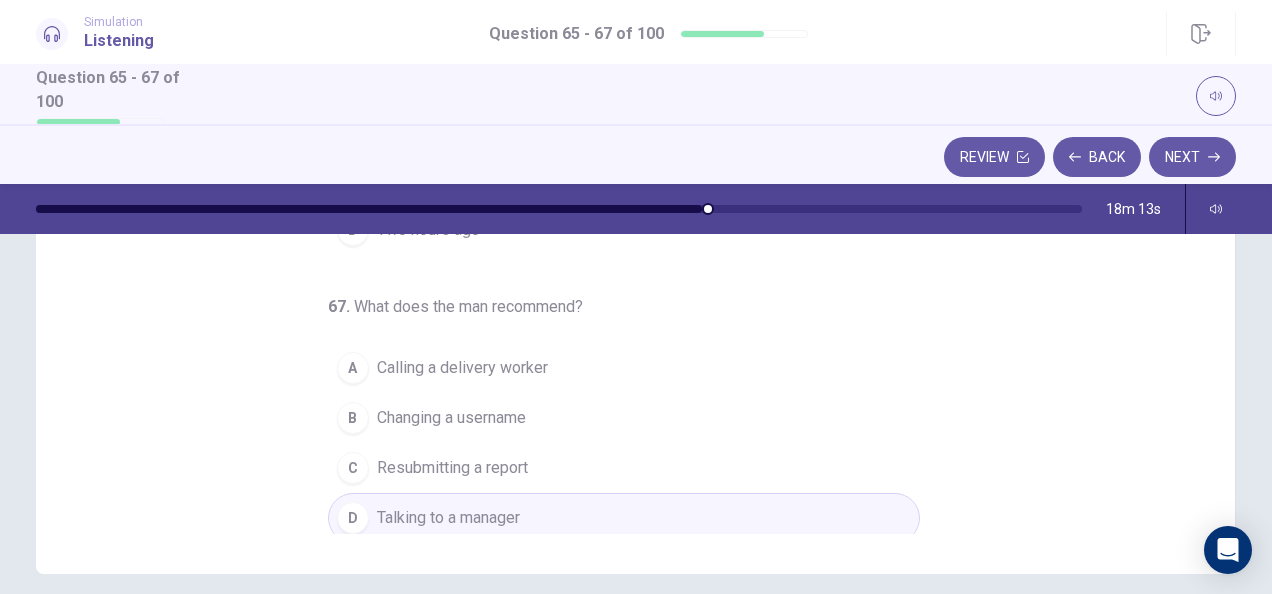 scroll, scrollTop: 0, scrollLeft: 0, axis: both 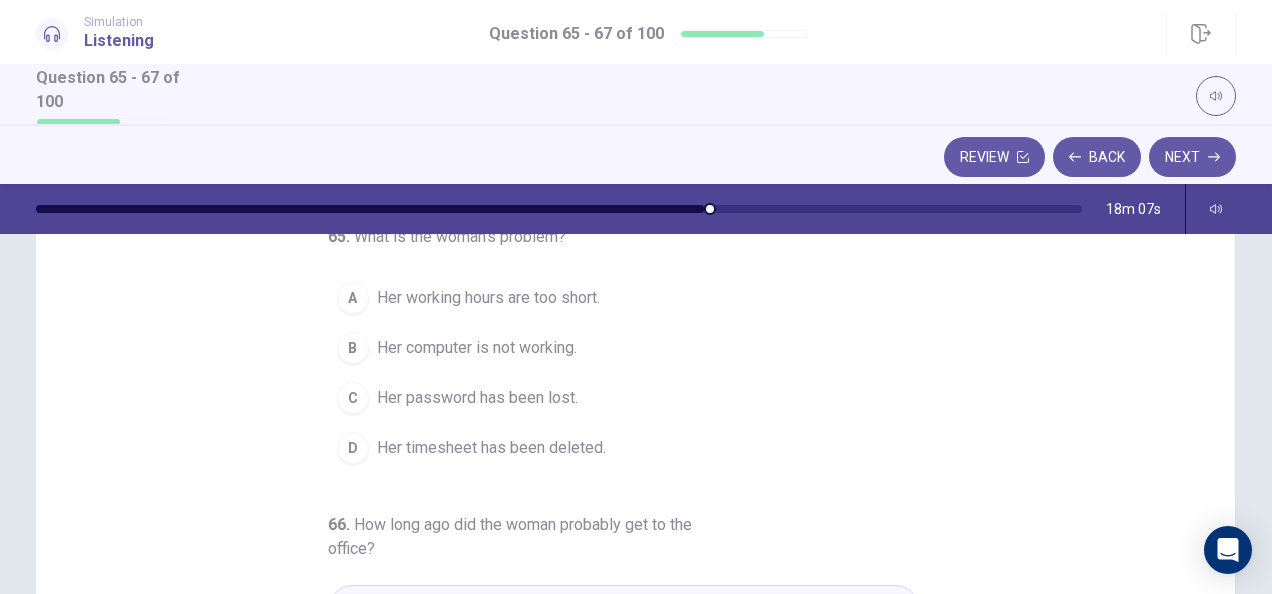 click on "Her computer is not working." at bounding box center (477, 348) 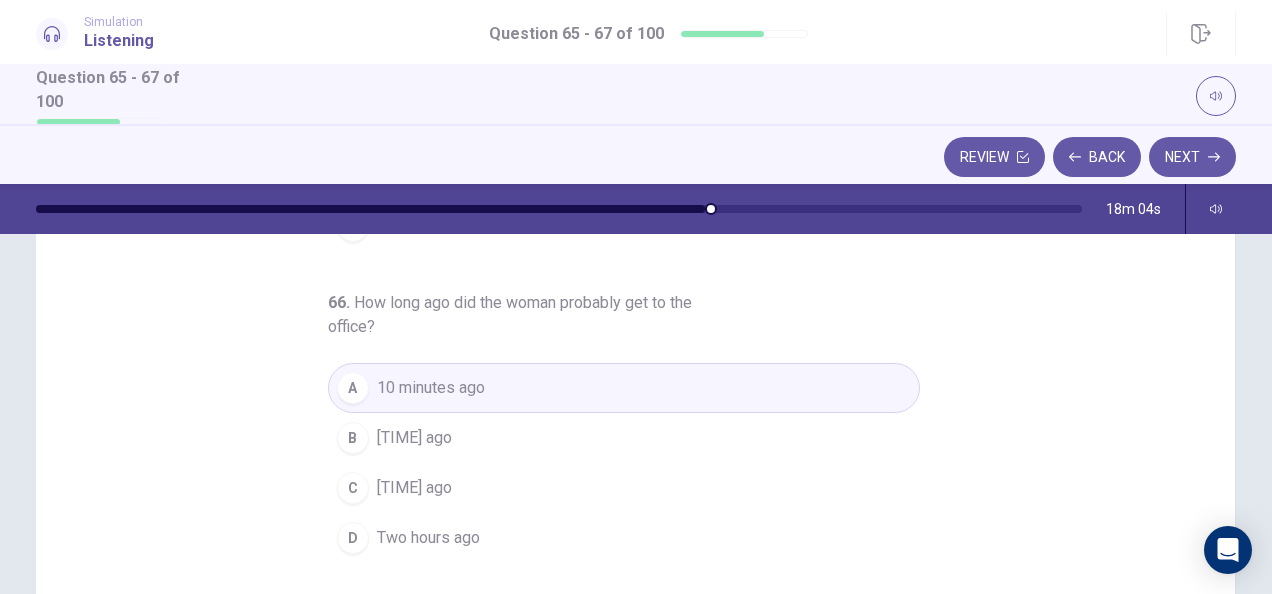 scroll, scrollTop: 224, scrollLeft: 0, axis: vertical 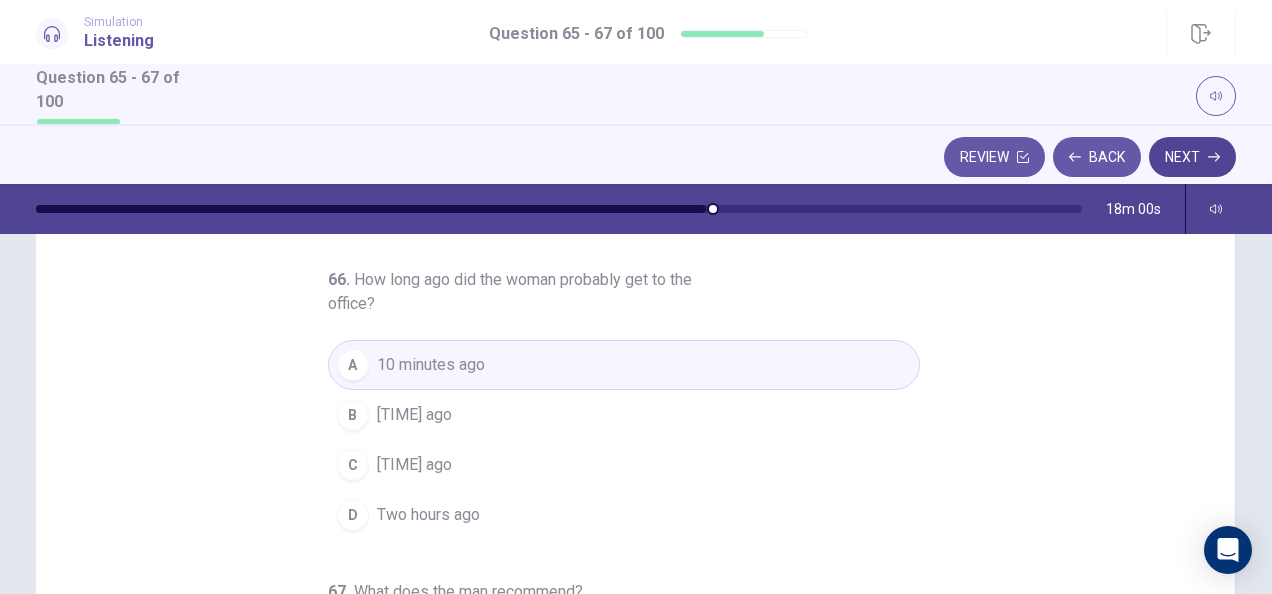 click on "Next" at bounding box center [1192, 157] 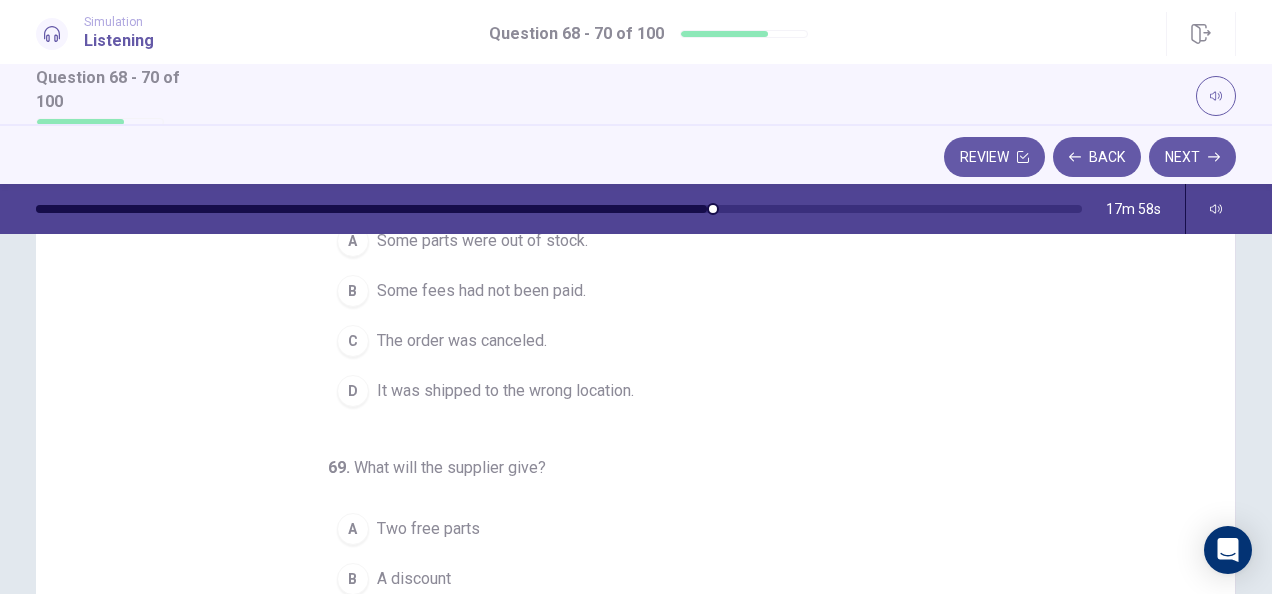 scroll, scrollTop: 0, scrollLeft: 0, axis: both 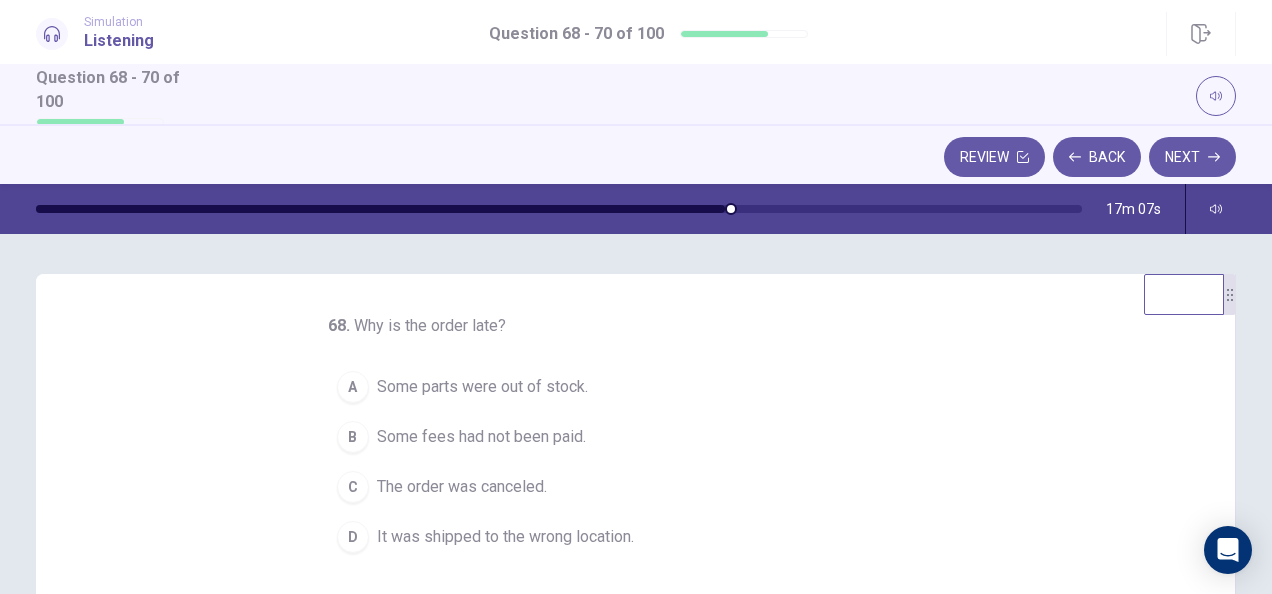 click on "D" at bounding box center (353, 537) 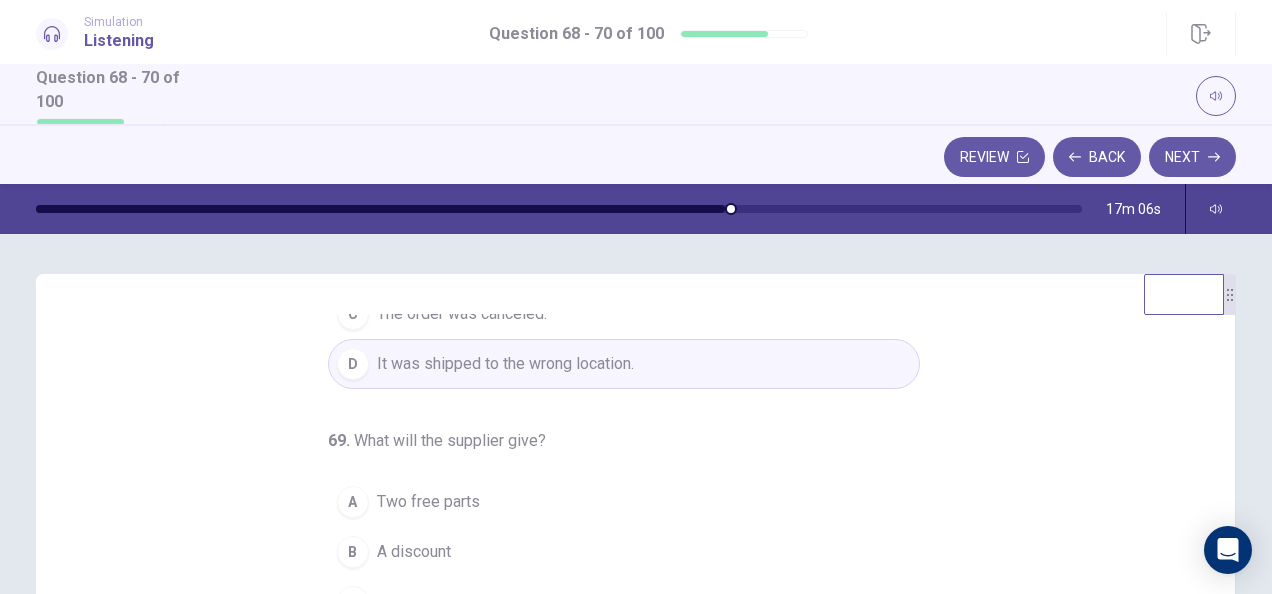scroll, scrollTop: 224, scrollLeft: 0, axis: vertical 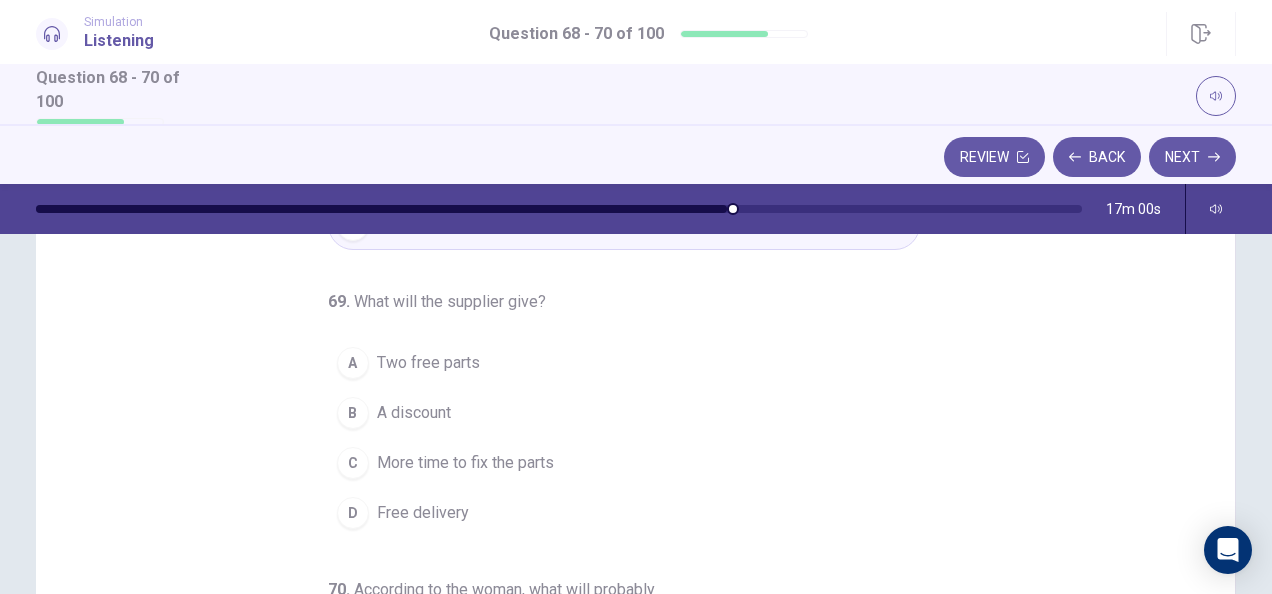 click on "A discount" at bounding box center (414, 413) 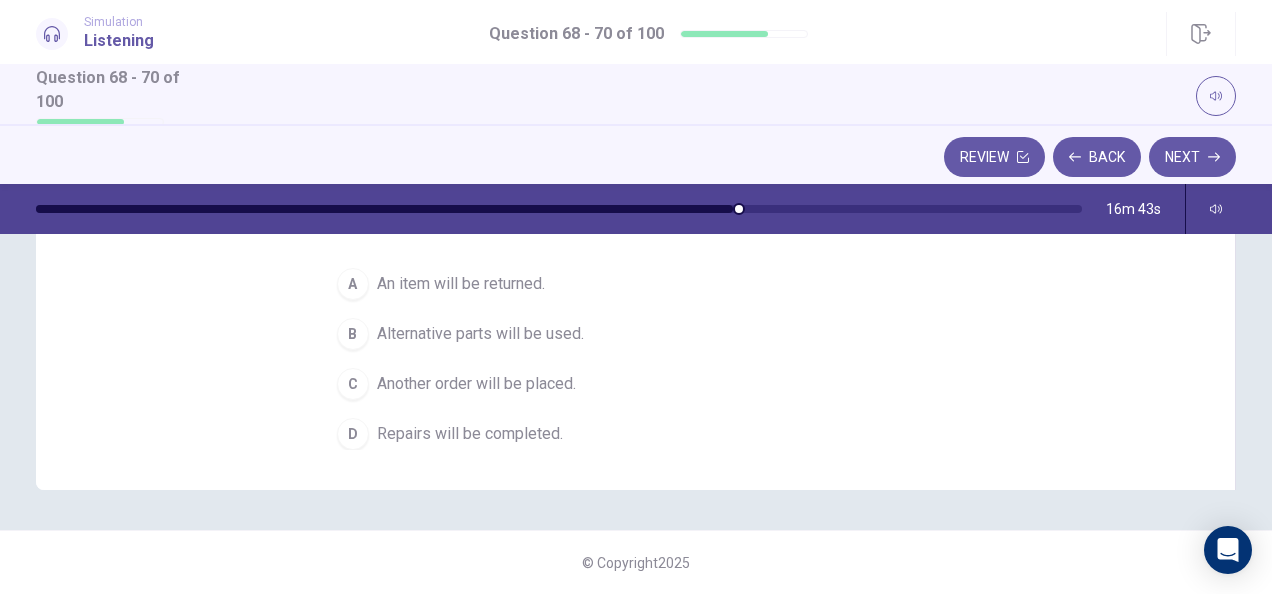 scroll, scrollTop: 421, scrollLeft: 0, axis: vertical 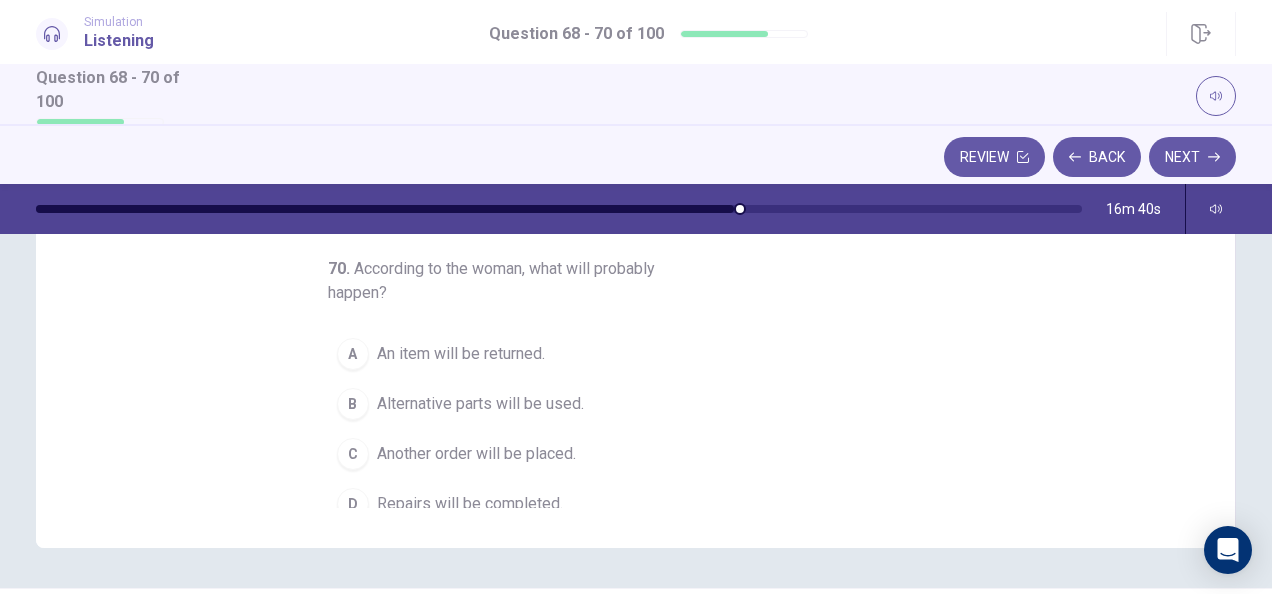 click on "D Repairs will be completed." at bounding box center [624, 504] 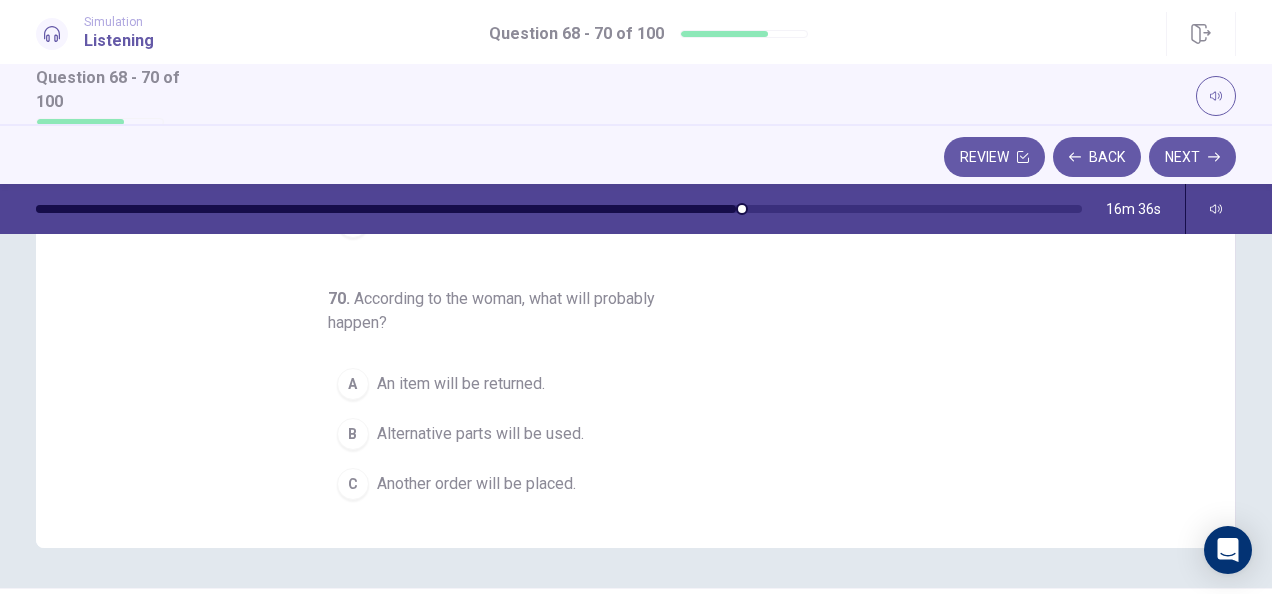 scroll, scrollTop: 0, scrollLeft: 0, axis: both 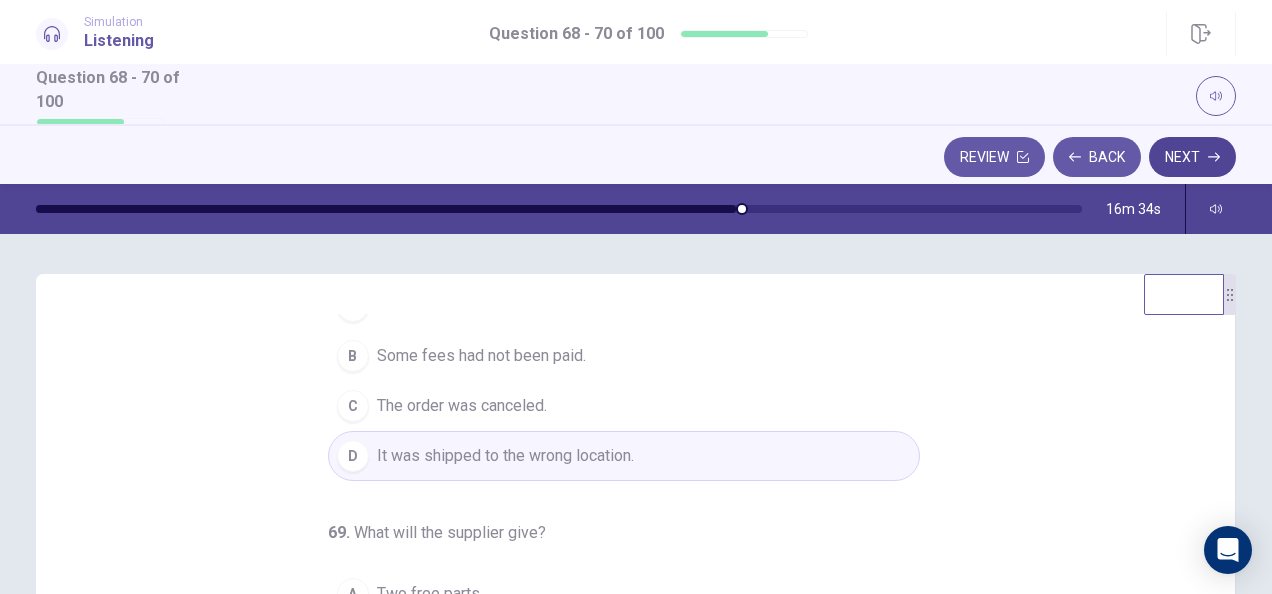 click on "Next" at bounding box center (1192, 157) 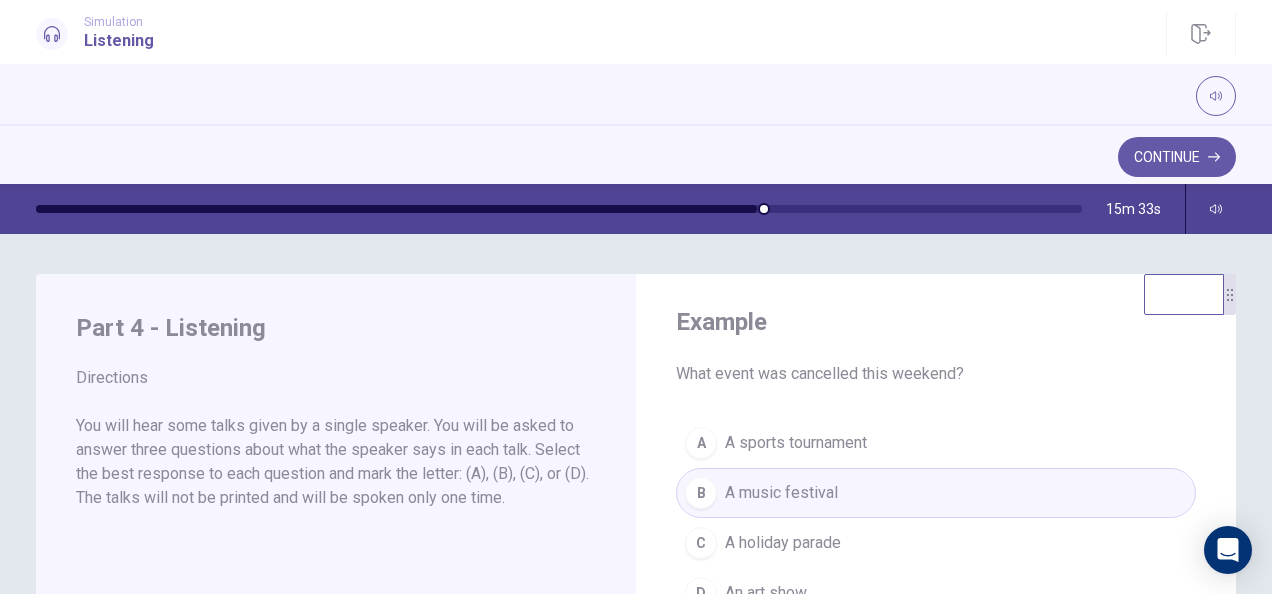 scroll, scrollTop: 43, scrollLeft: 0, axis: vertical 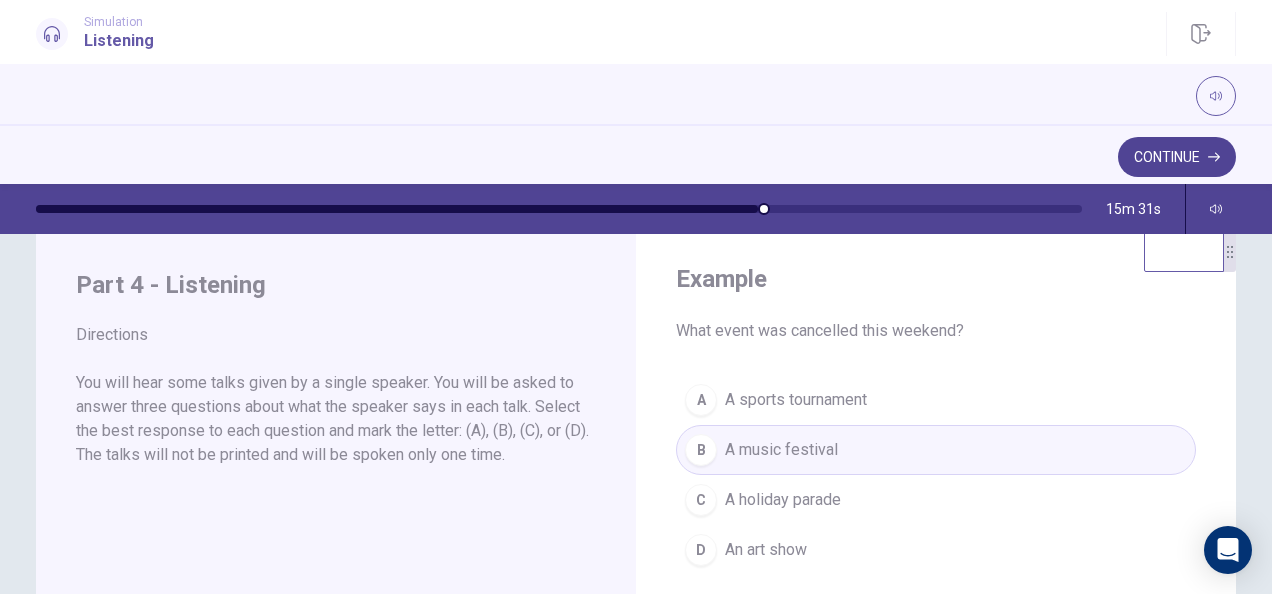 click on "Continue" at bounding box center (1177, 157) 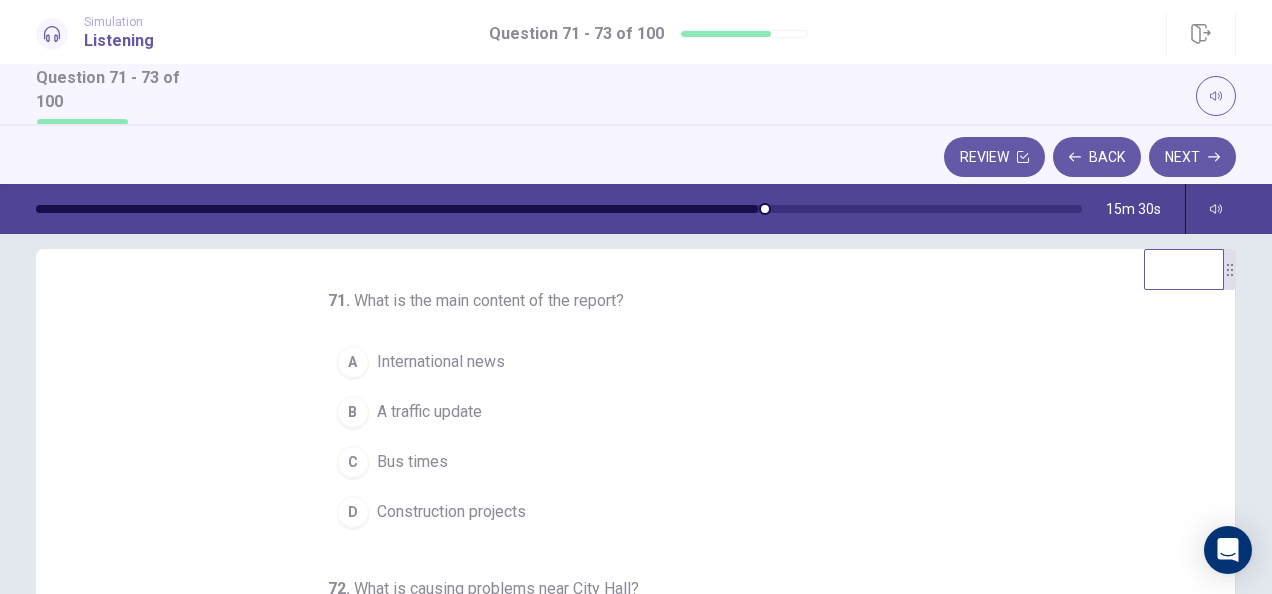 scroll, scrollTop: 23, scrollLeft: 0, axis: vertical 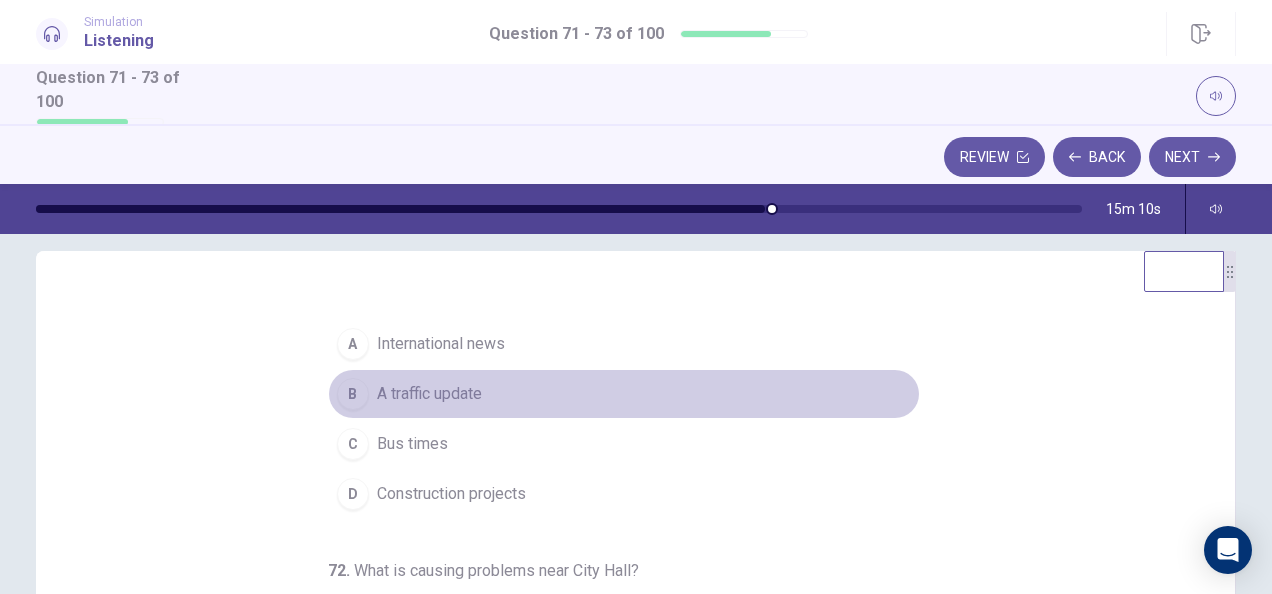 click on "A traffic update" at bounding box center [429, 394] 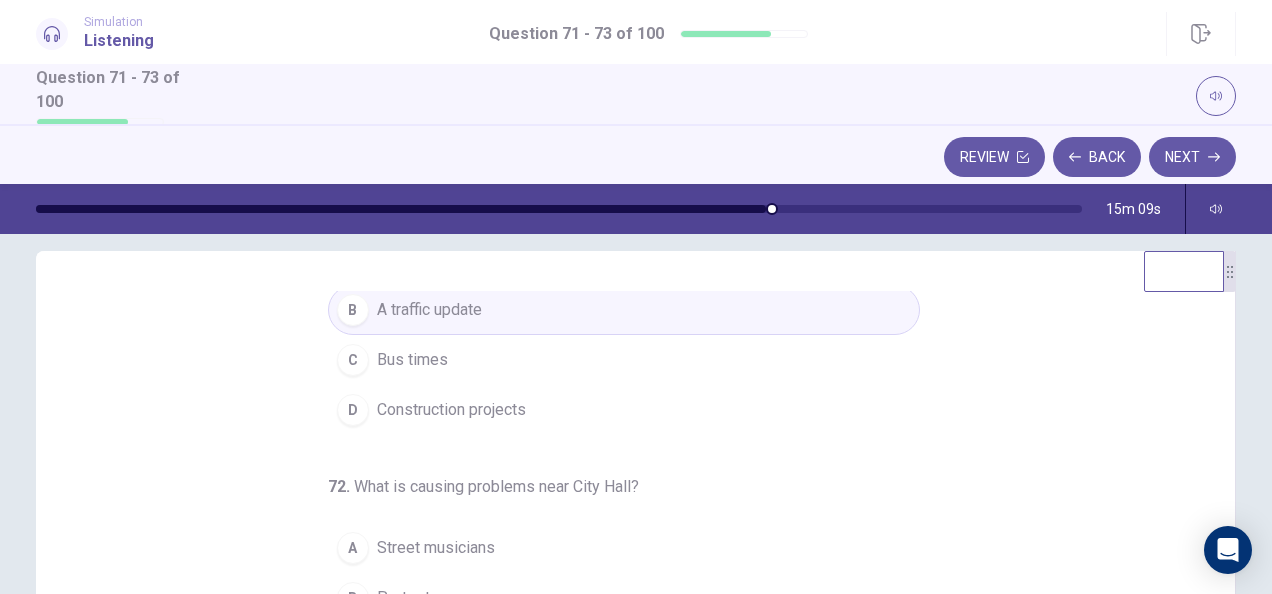 scroll, scrollTop: 200, scrollLeft: 0, axis: vertical 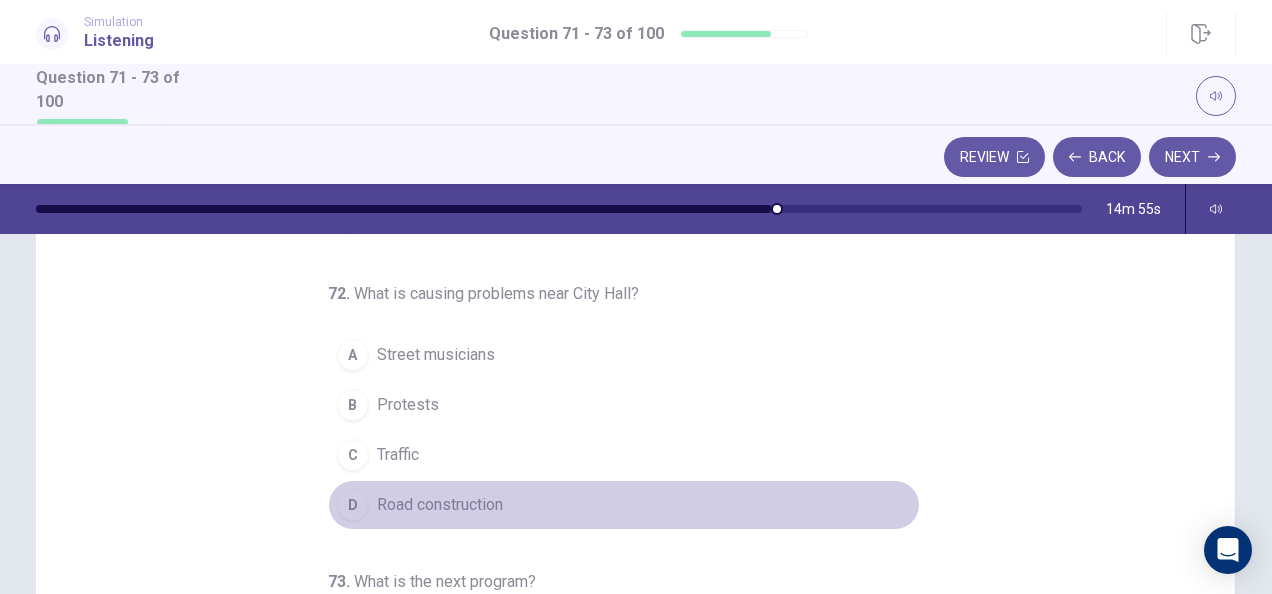 click on "Road construction" at bounding box center [440, 505] 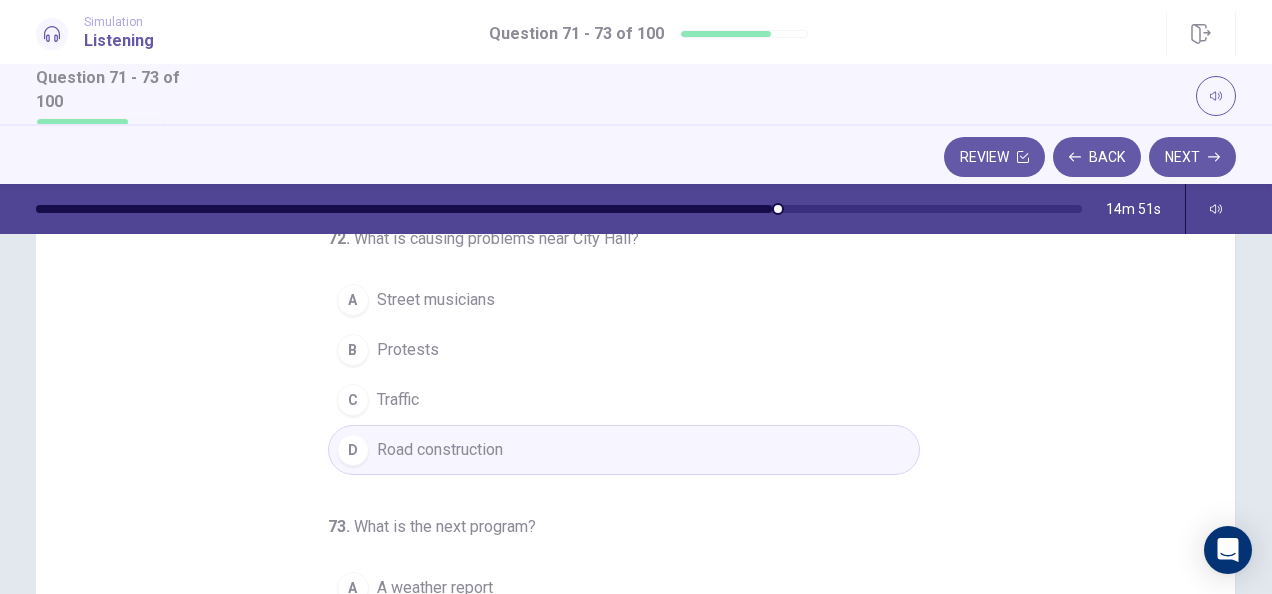 scroll, scrollTop: 182, scrollLeft: 0, axis: vertical 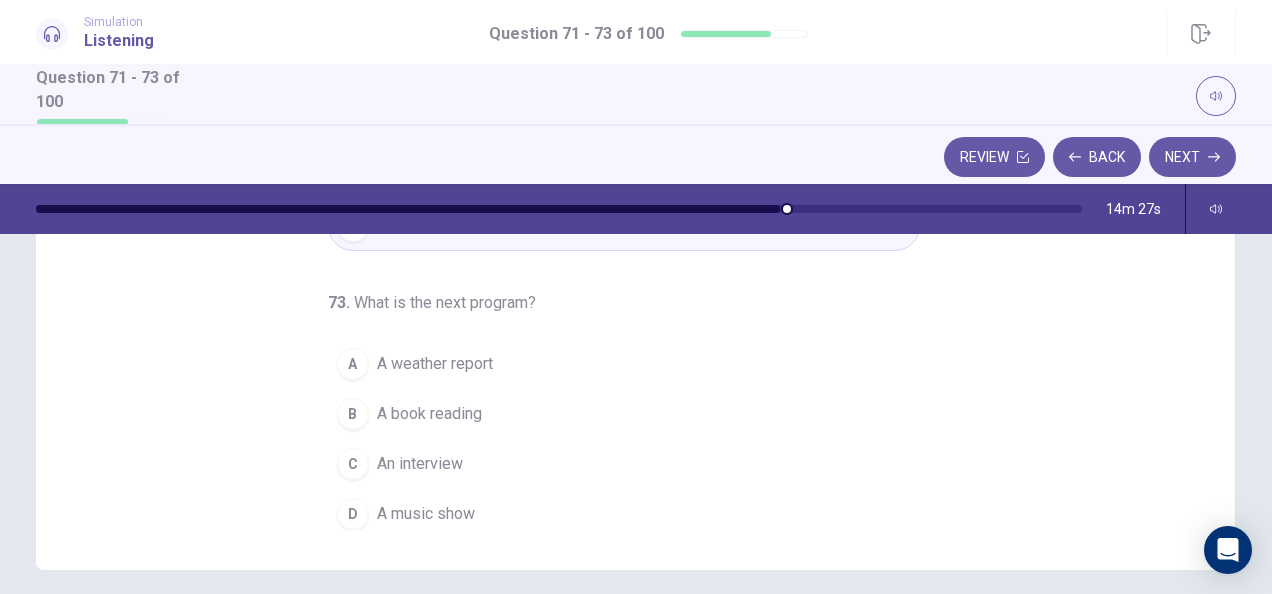 click on "A music show" at bounding box center (426, 514) 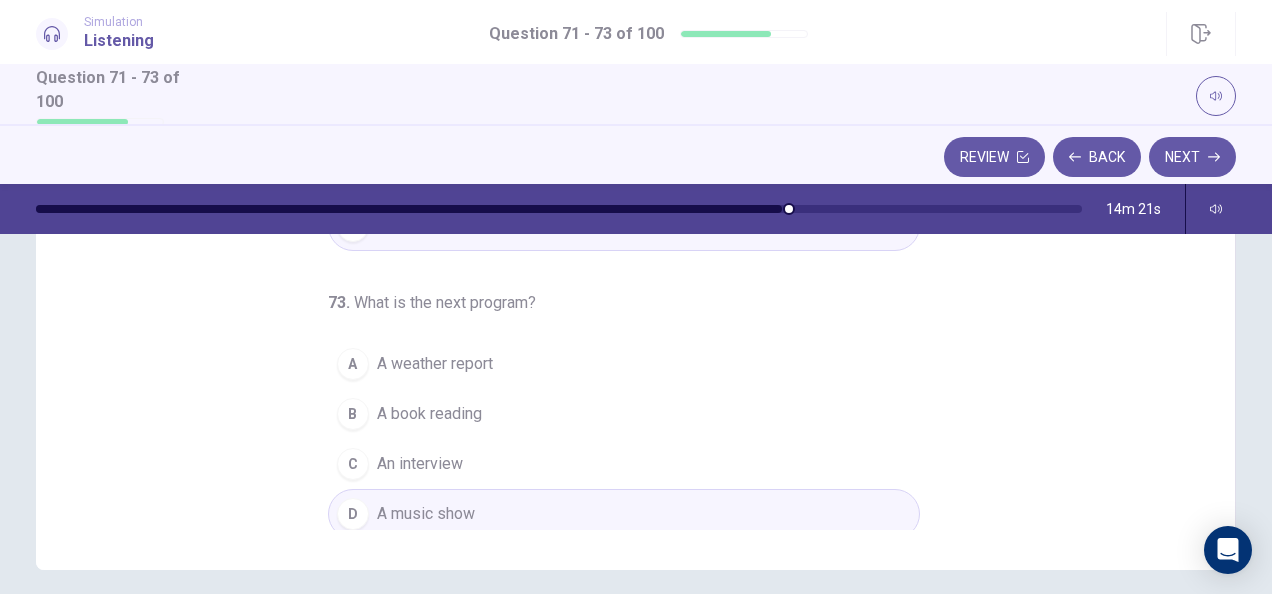 scroll, scrollTop: 0, scrollLeft: 0, axis: both 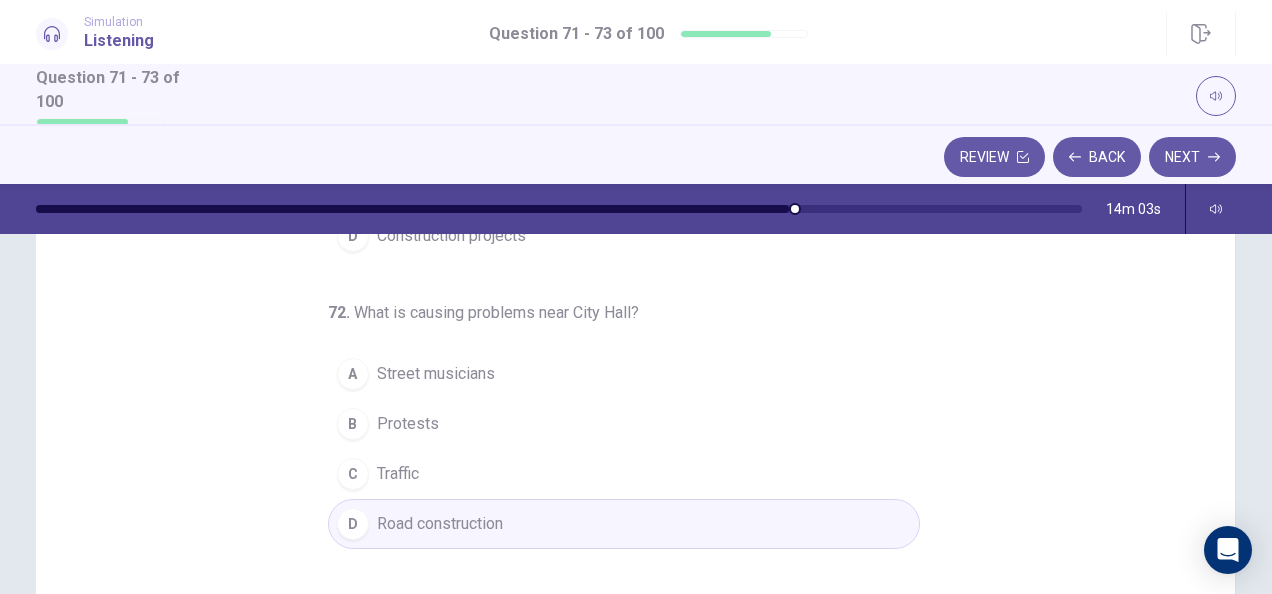 click on "B Protests" at bounding box center [624, 424] 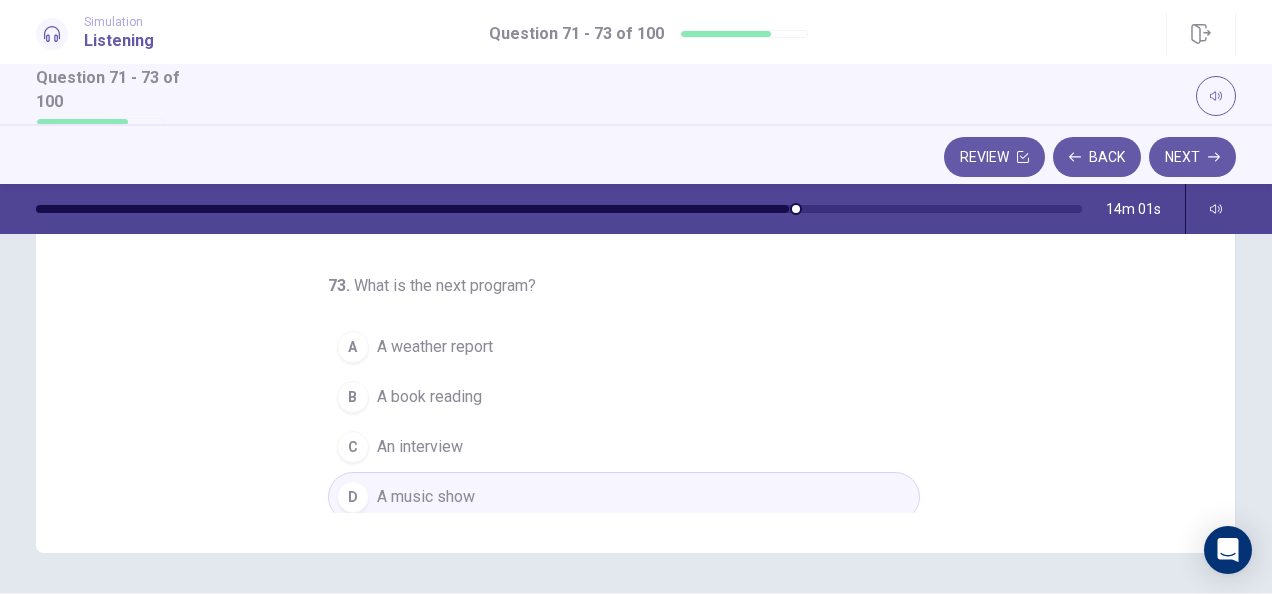 scroll, scrollTop: 418, scrollLeft: 0, axis: vertical 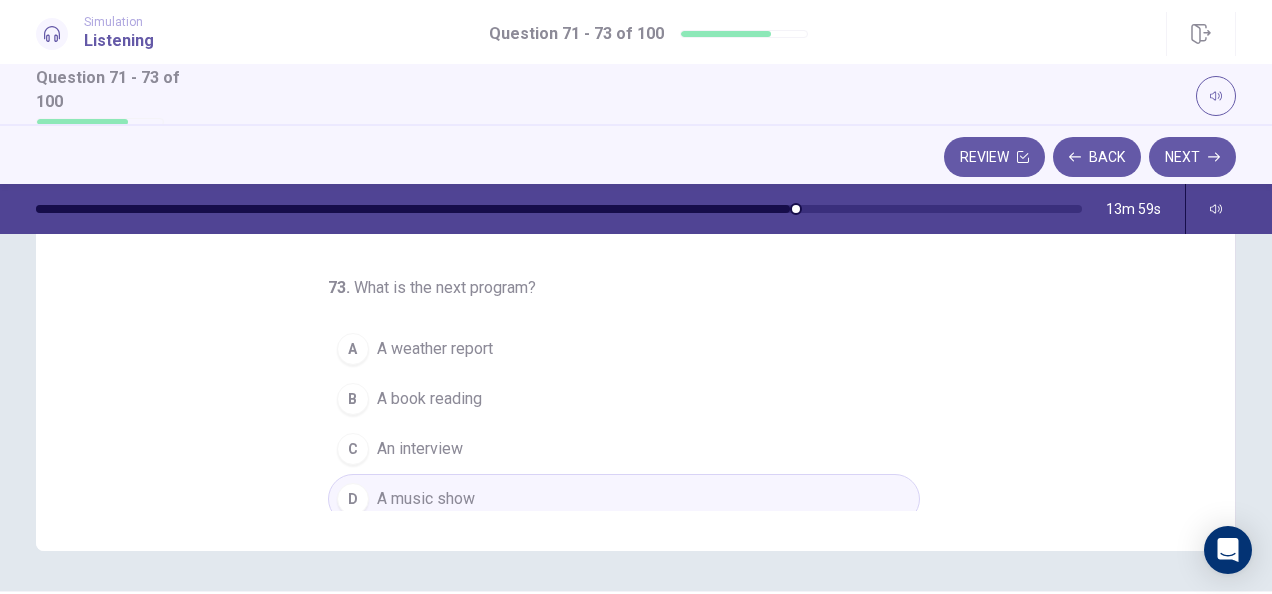 click on "71 .   What is the main content of the report? A International news B A traffic update C Bus times D Construction projects 72 .   What is causing problems near City Hall? A Street musicians B Protests C Traffic D Road construction 73 .   What is the next program? A A weather report B A book reading C An interview D A music show" at bounding box center [643, 203] 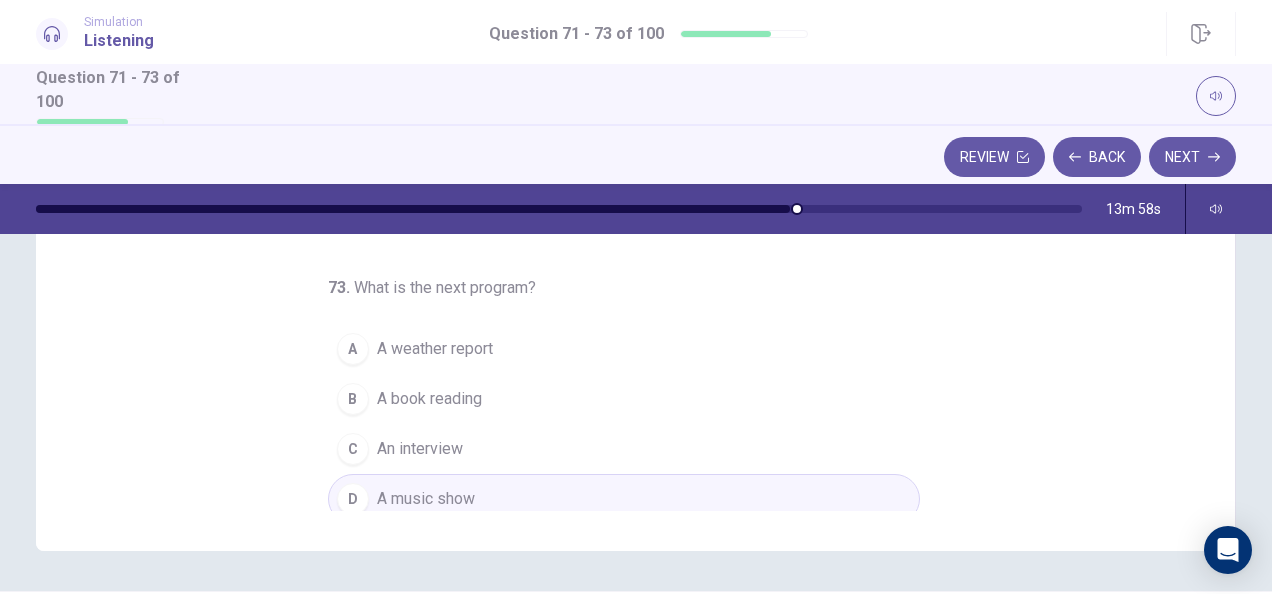 scroll, scrollTop: 200, scrollLeft: 0, axis: vertical 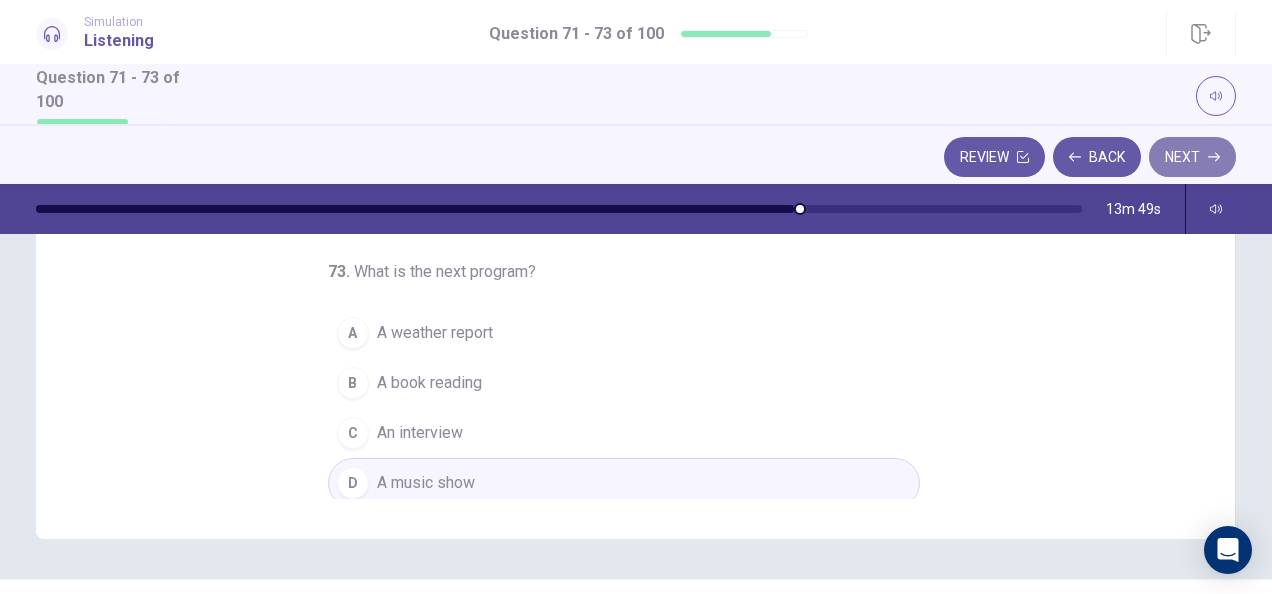 click on "Next" at bounding box center (1192, 157) 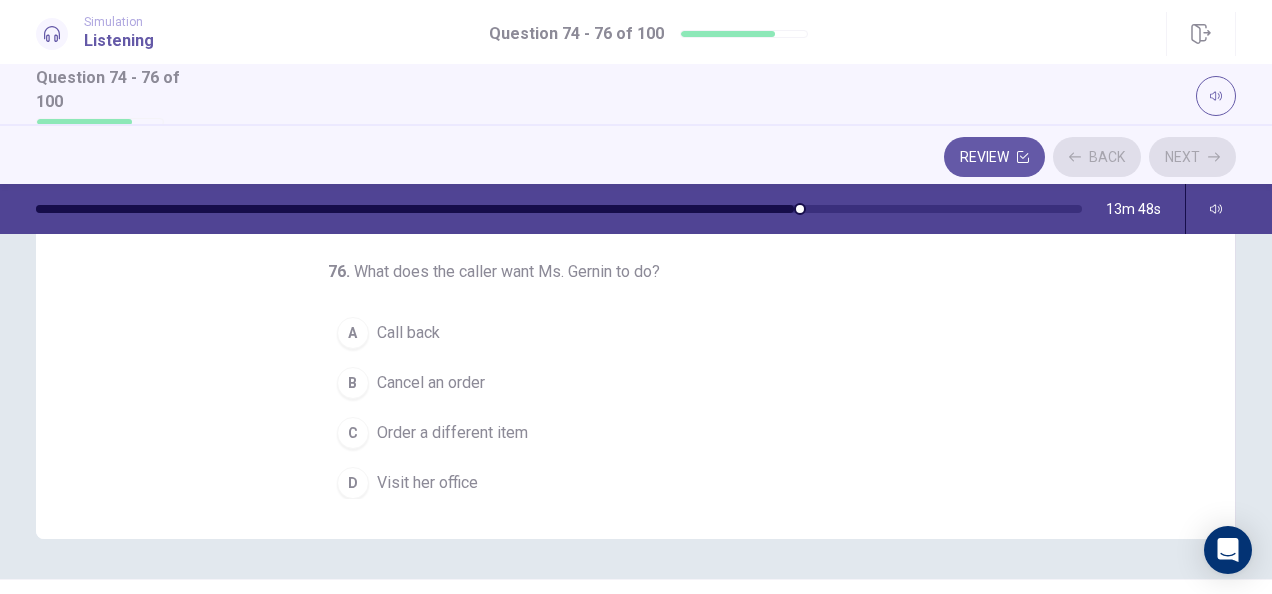 scroll, scrollTop: 0, scrollLeft: 0, axis: both 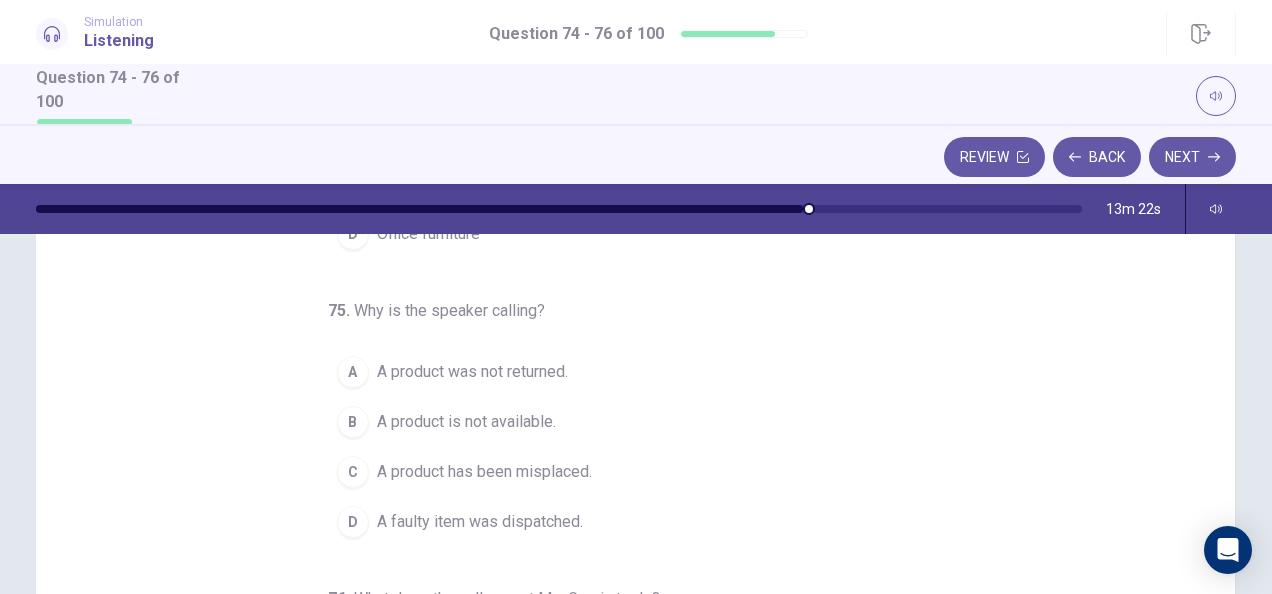 click on "A product is not available." at bounding box center [466, 422] 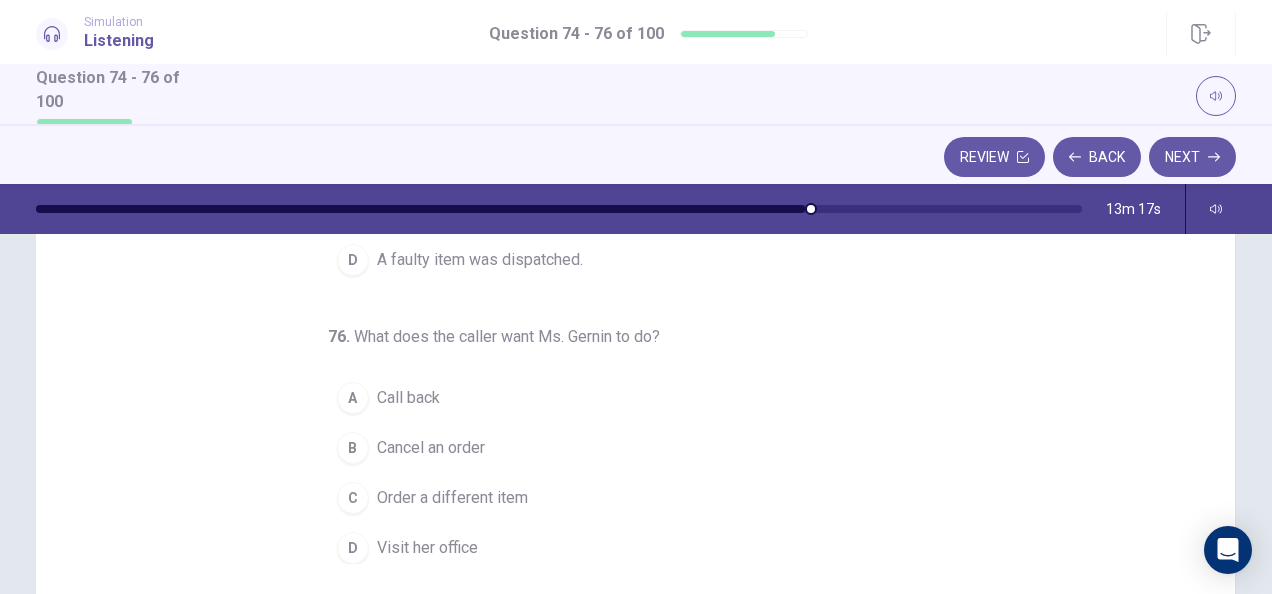 scroll, scrollTop: 403, scrollLeft: 0, axis: vertical 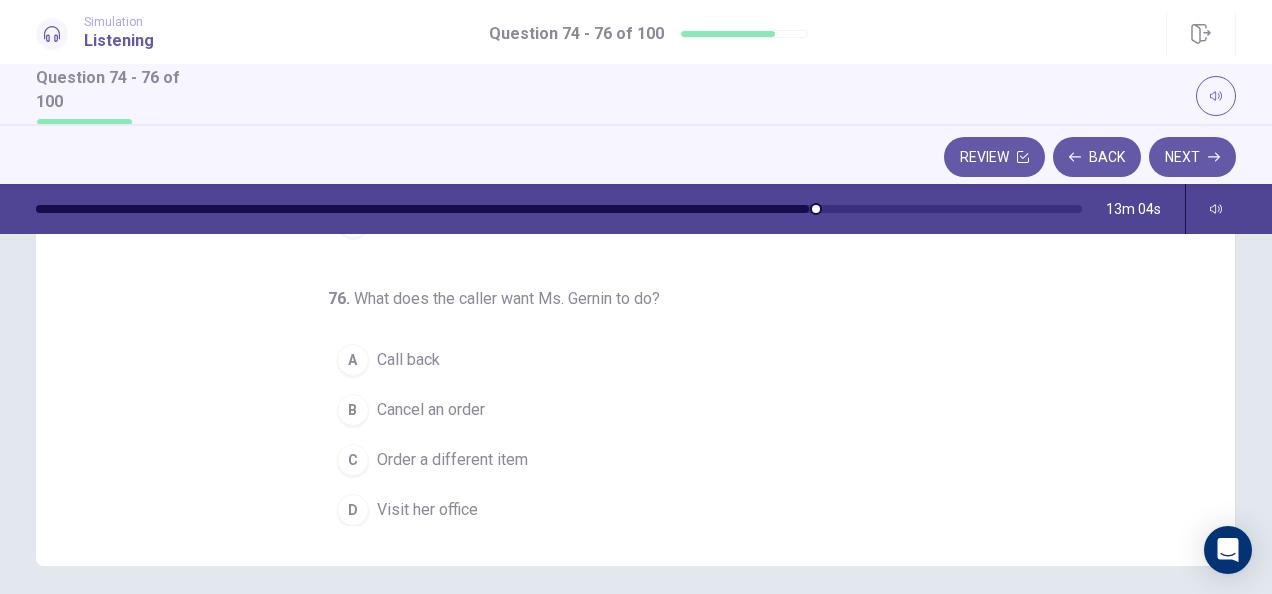 click on "A Call back" at bounding box center (624, 360) 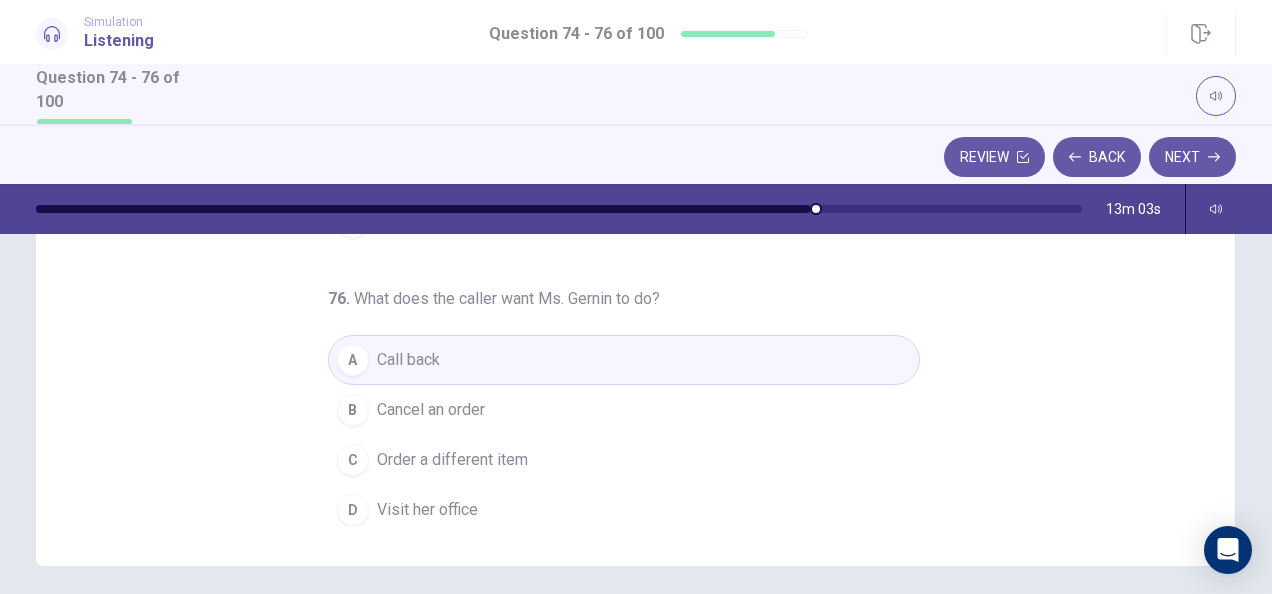 scroll, scrollTop: 0, scrollLeft: 0, axis: both 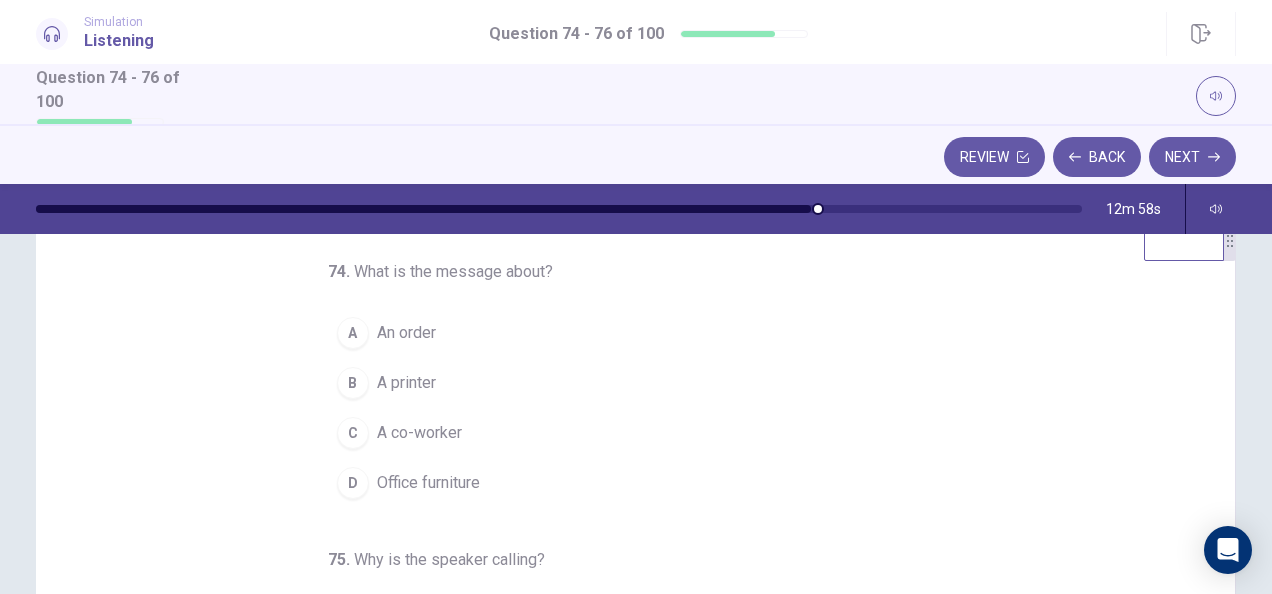 click on "A" at bounding box center (353, 333) 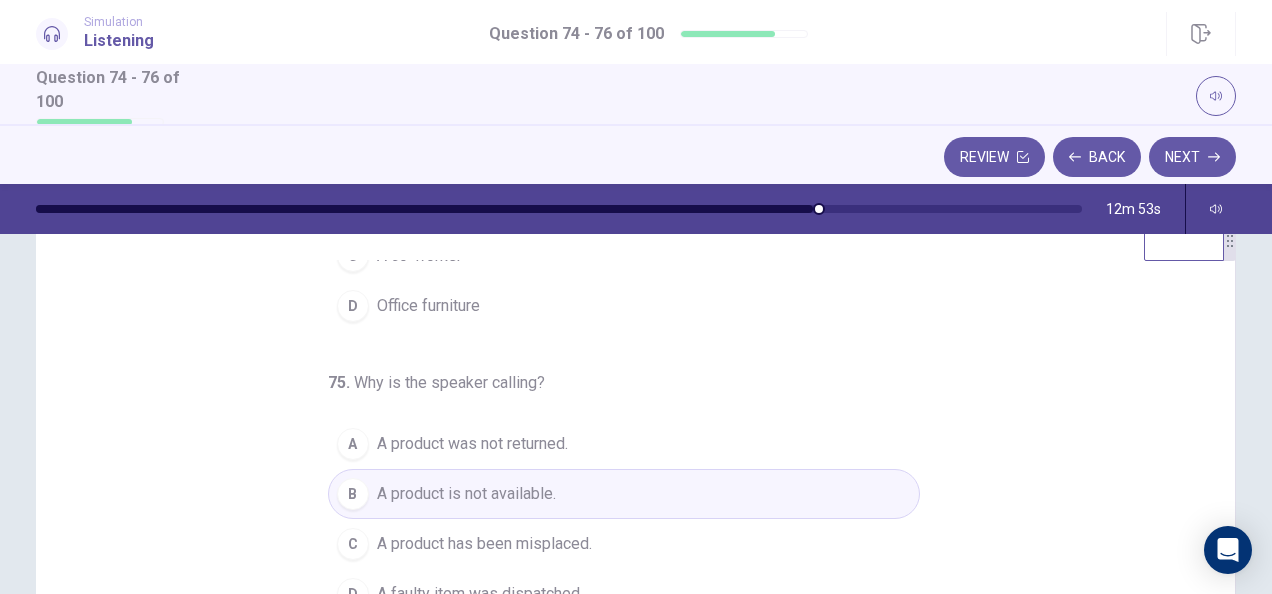 scroll, scrollTop: 200, scrollLeft: 0, axis: vertical 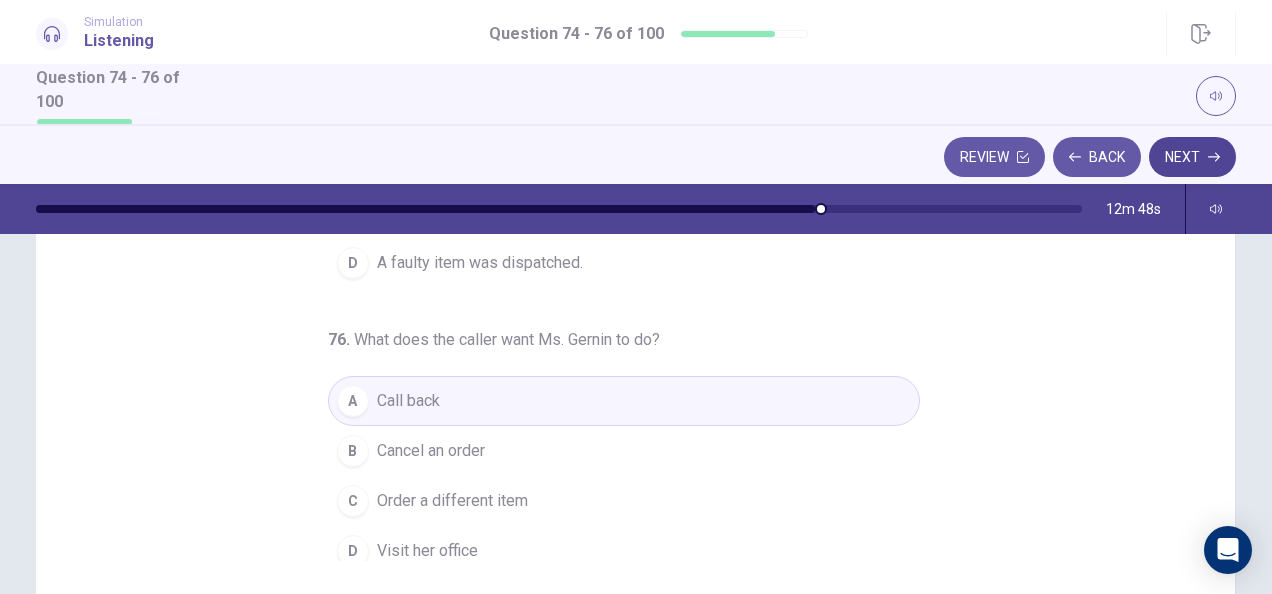 click 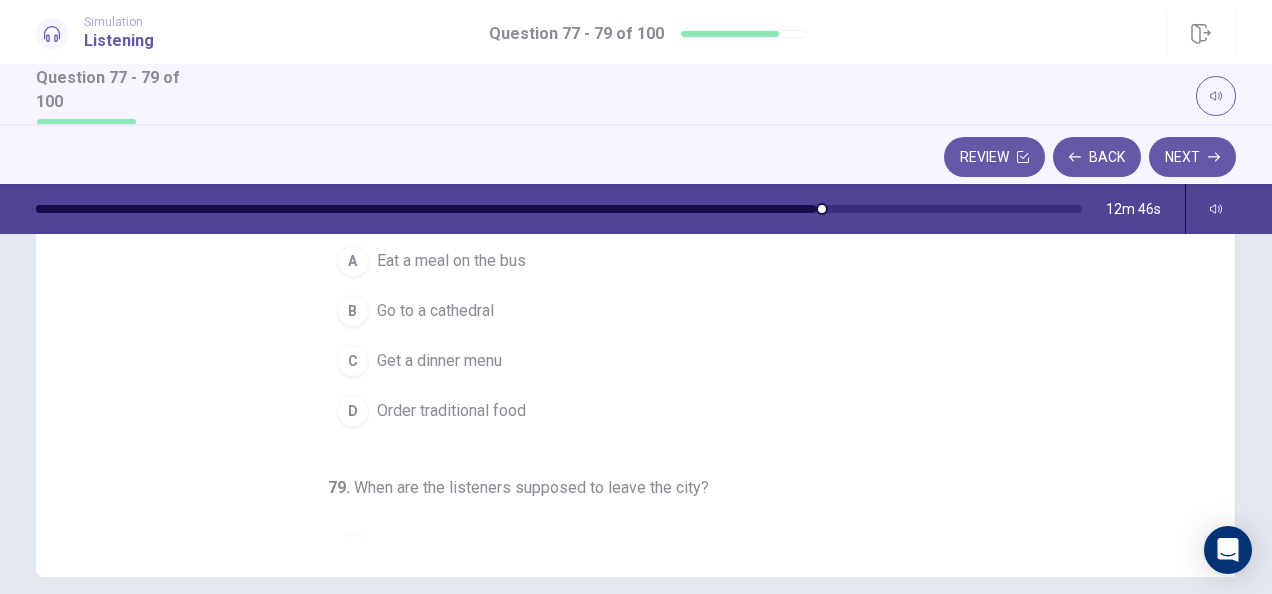 scroll, scrollTop: 0, scrollLeft: 0, axis: both 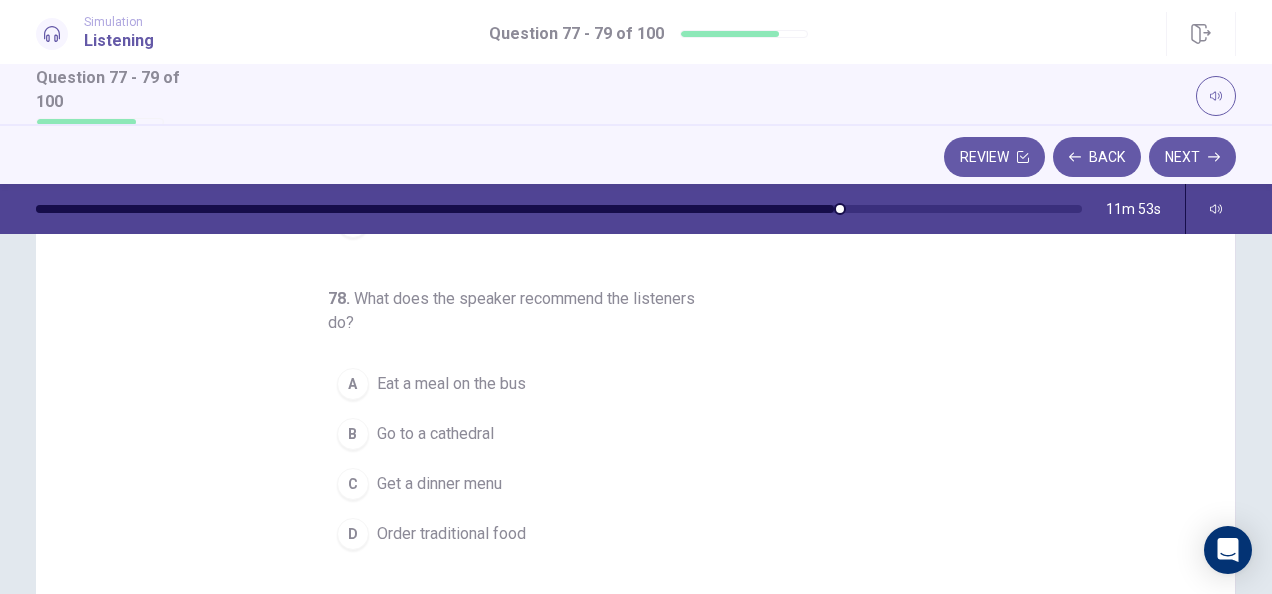 click on "D Order traditional food" at bounding box center (624, 534) 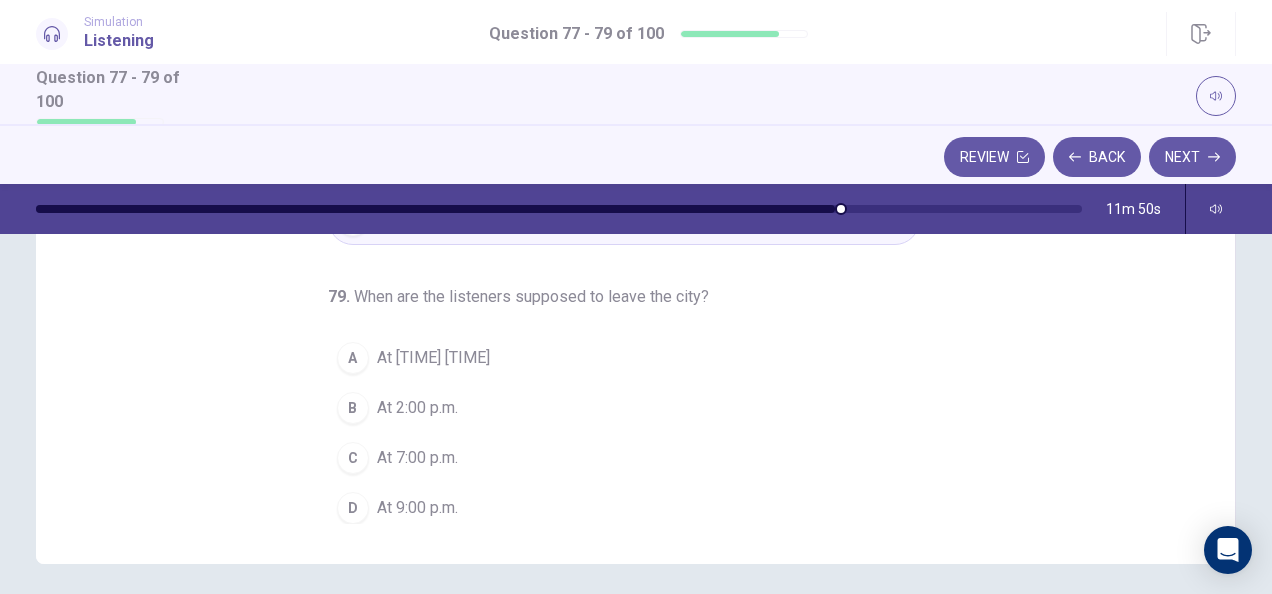 scroll, scrollTop: 407, scrollLeft: 0, axis: vertical 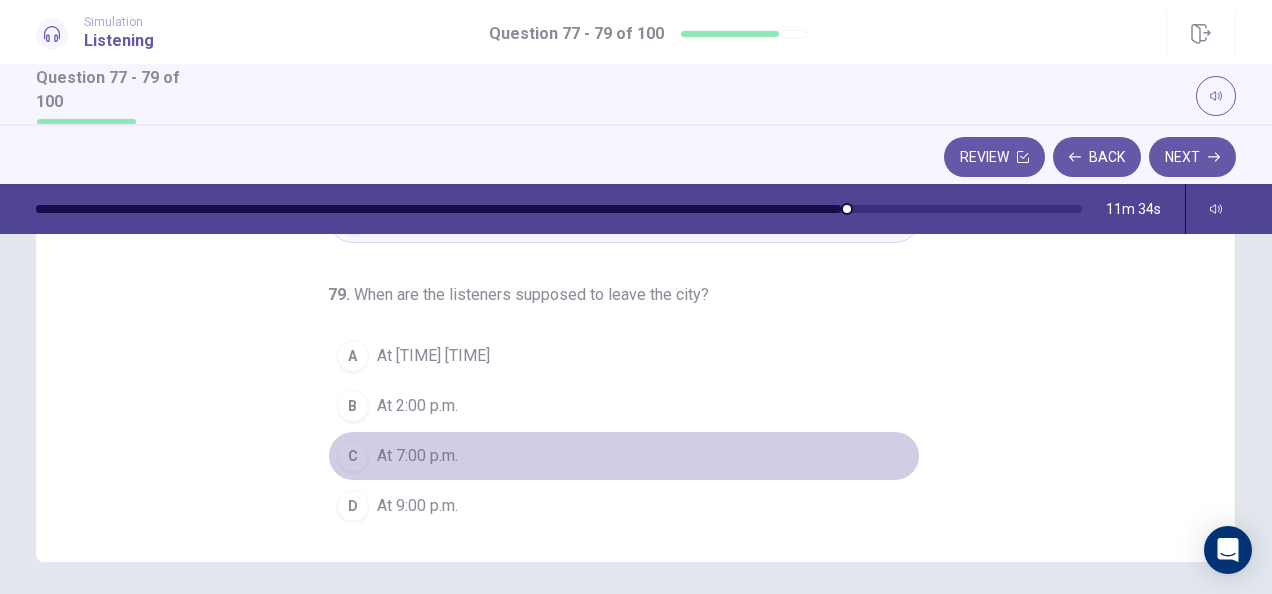 click on "C" at bounding box center (353, 456) 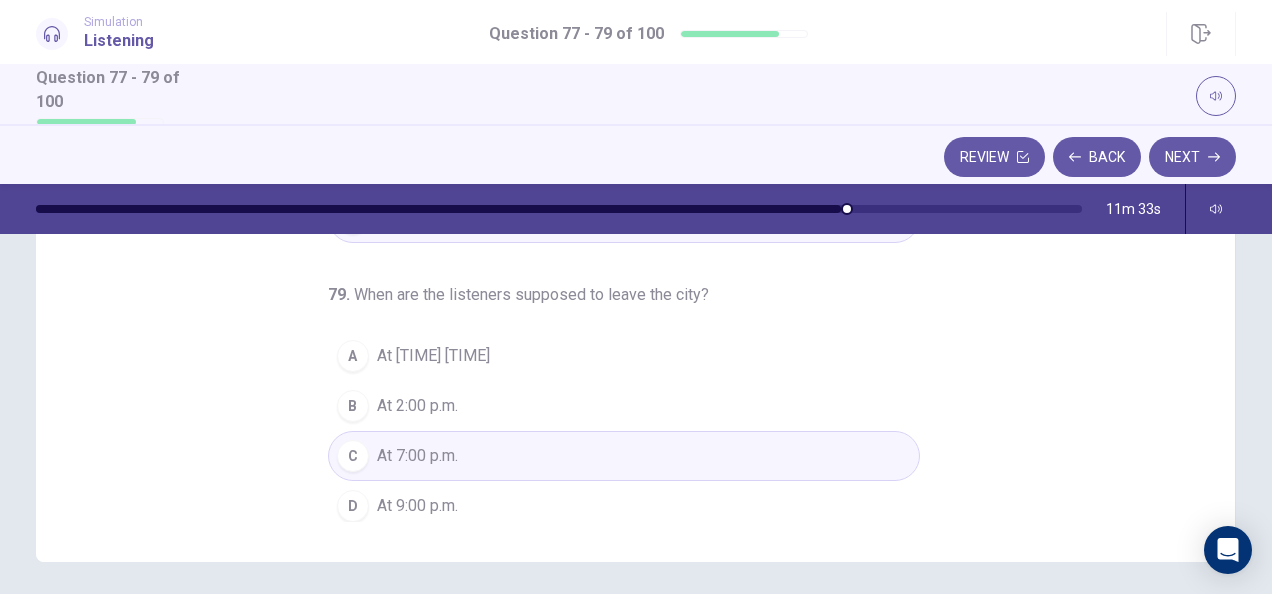 scroll, scrollTop: 0, scrollLeft: 0, axis: both 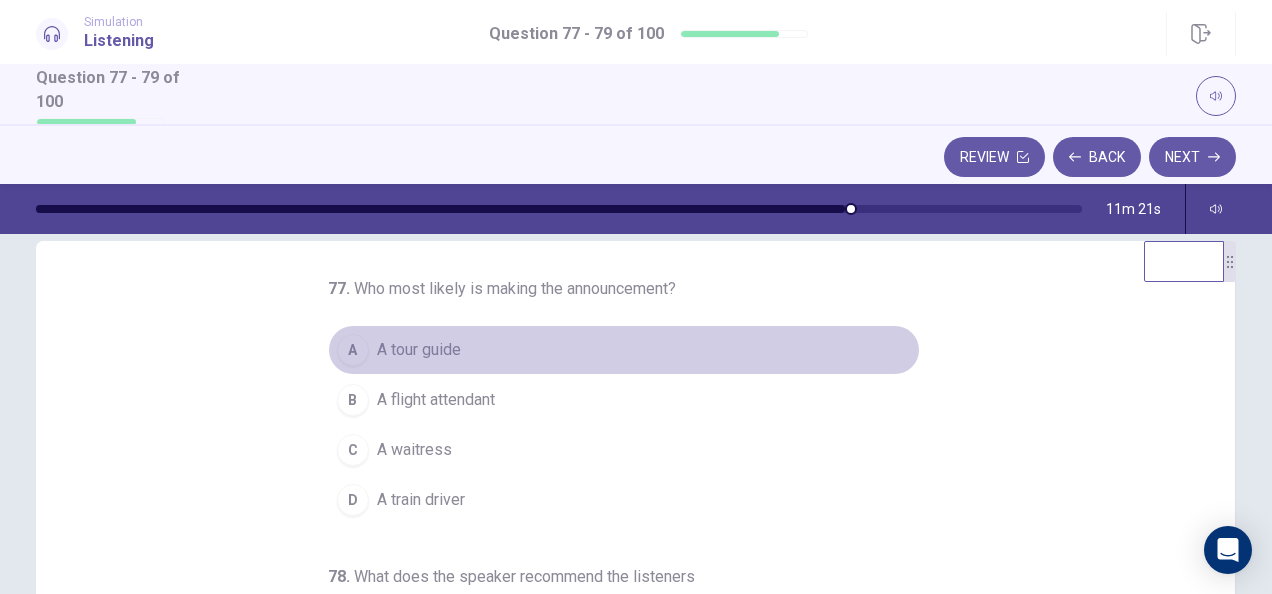 click on "A tour guide" at bounding box center [419, 350] 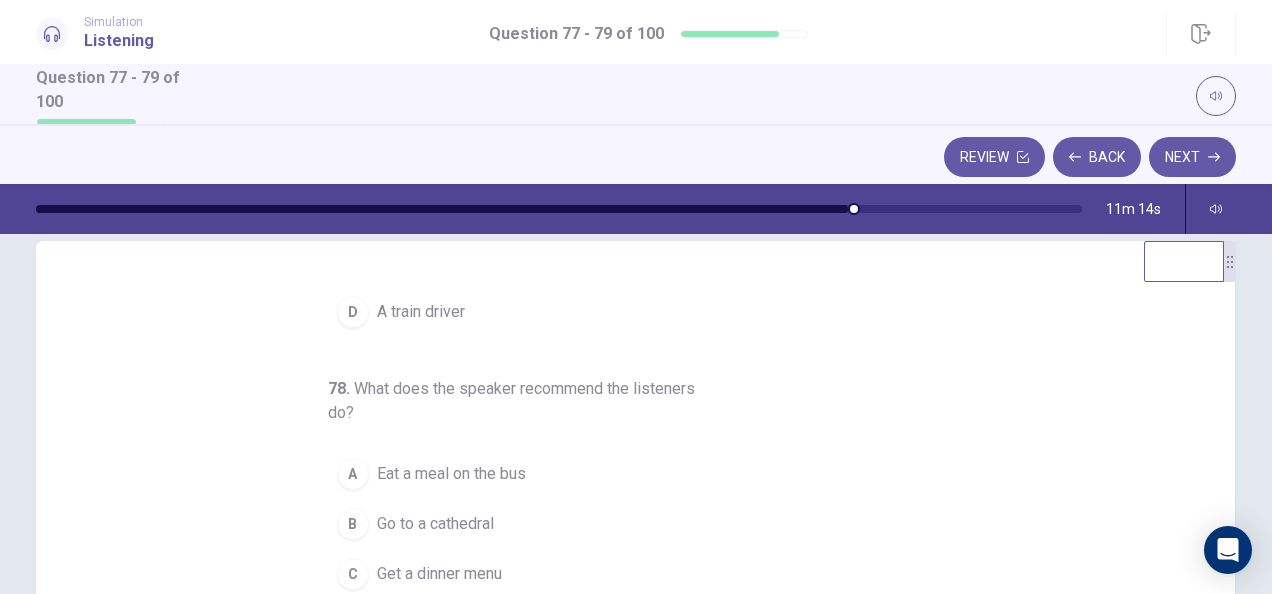 scroll, scrollTop: 224, scrollLeft: 0, axis: vertical 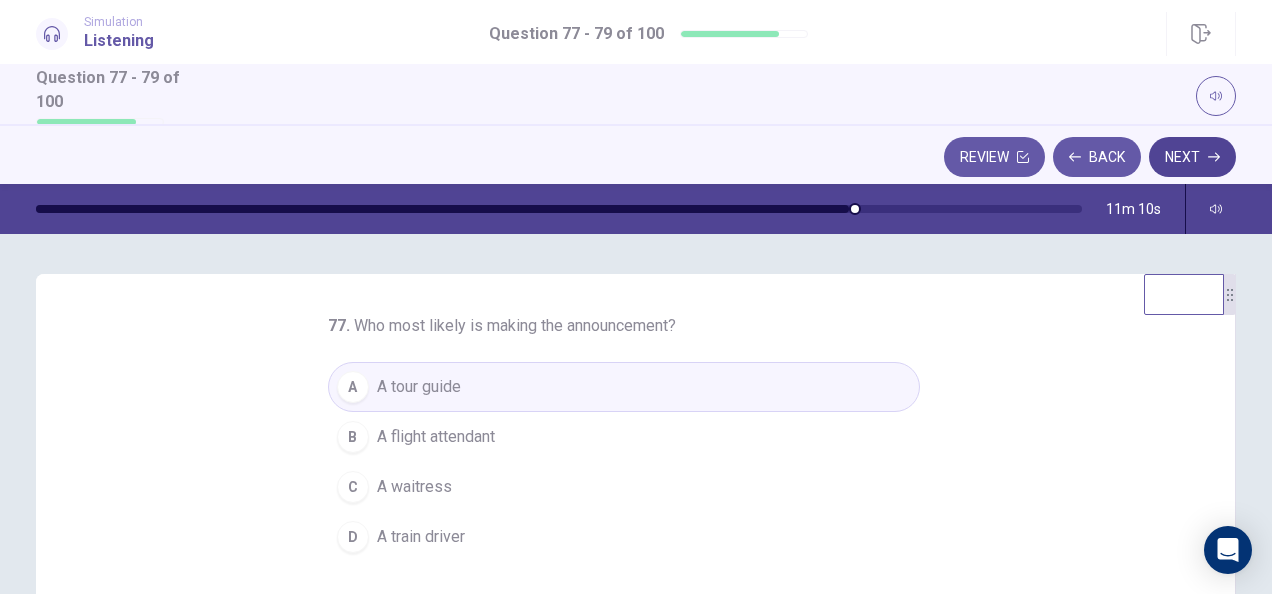 click 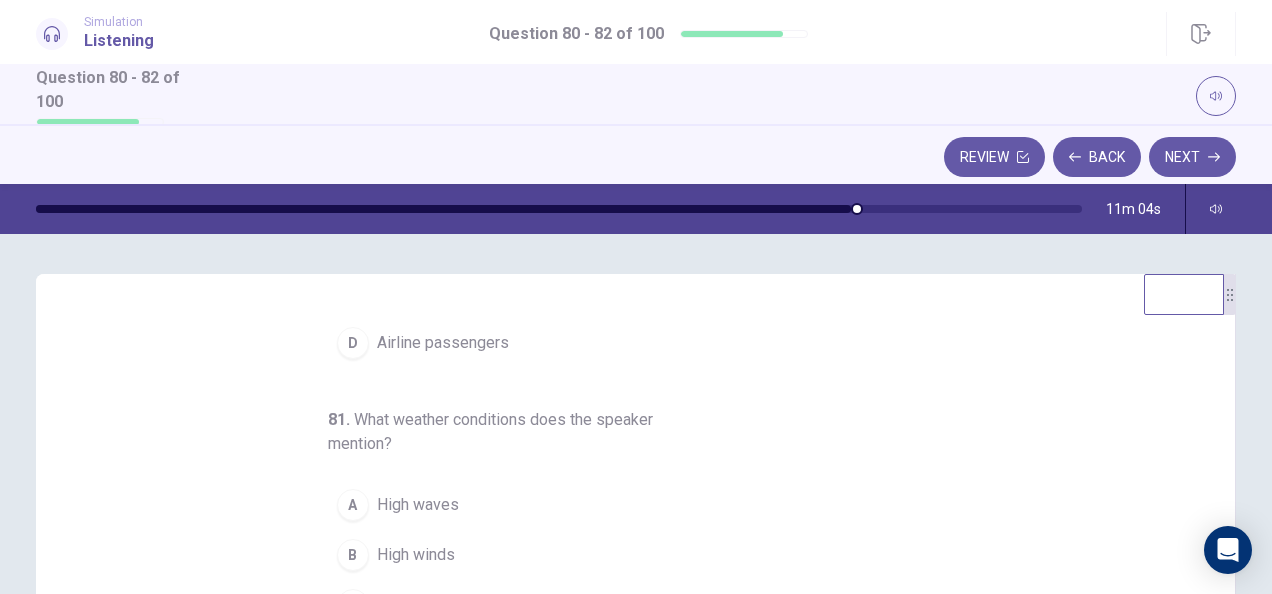 scroll, scrollTop: 224, scrollLeft: 0, axis: vertical 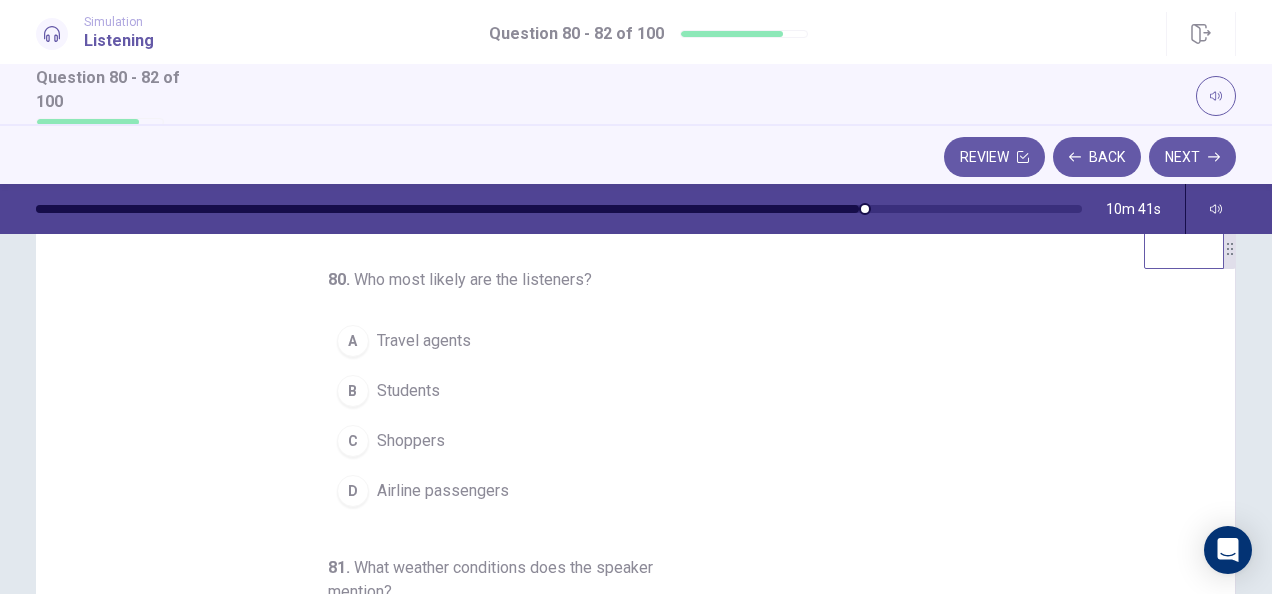 click on "D" at bounding box center (353, 491) 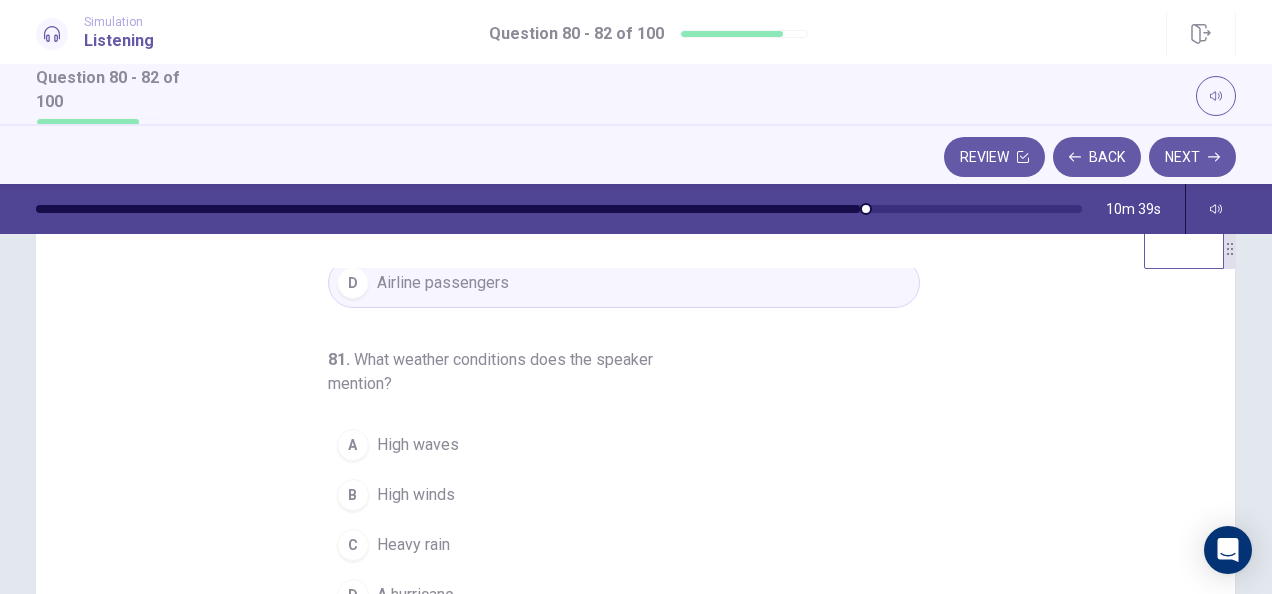 scroll, scrollTop: 224, scrollLeft: 0, axis: vertical 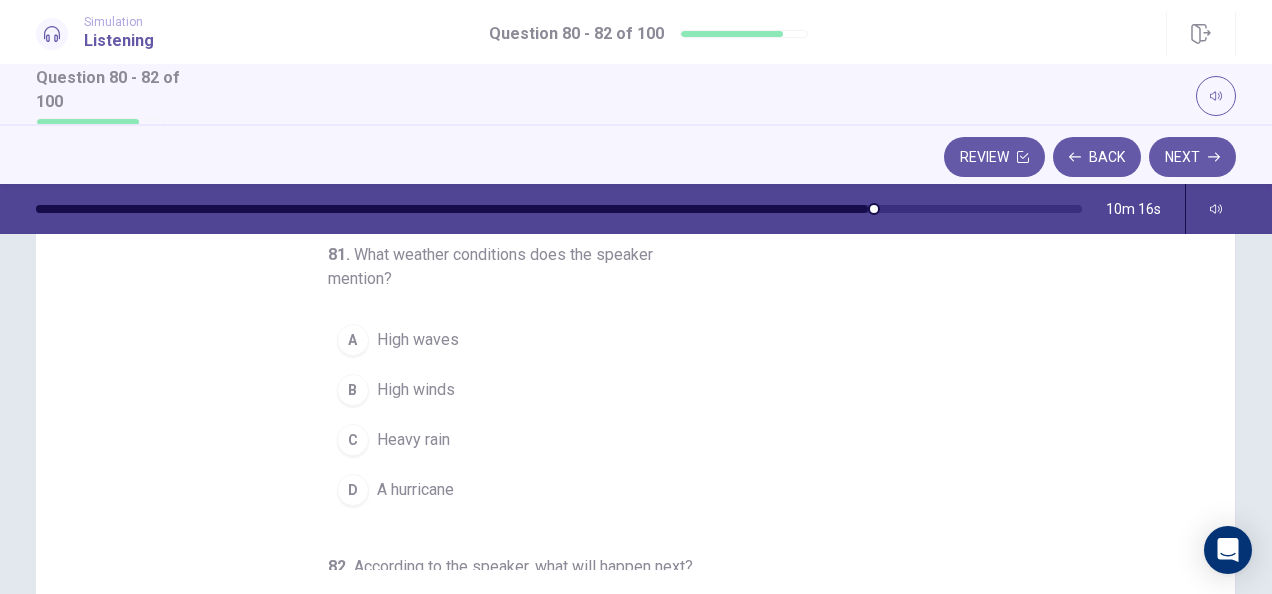 click on "High winds" at bounding box center (416, 390) 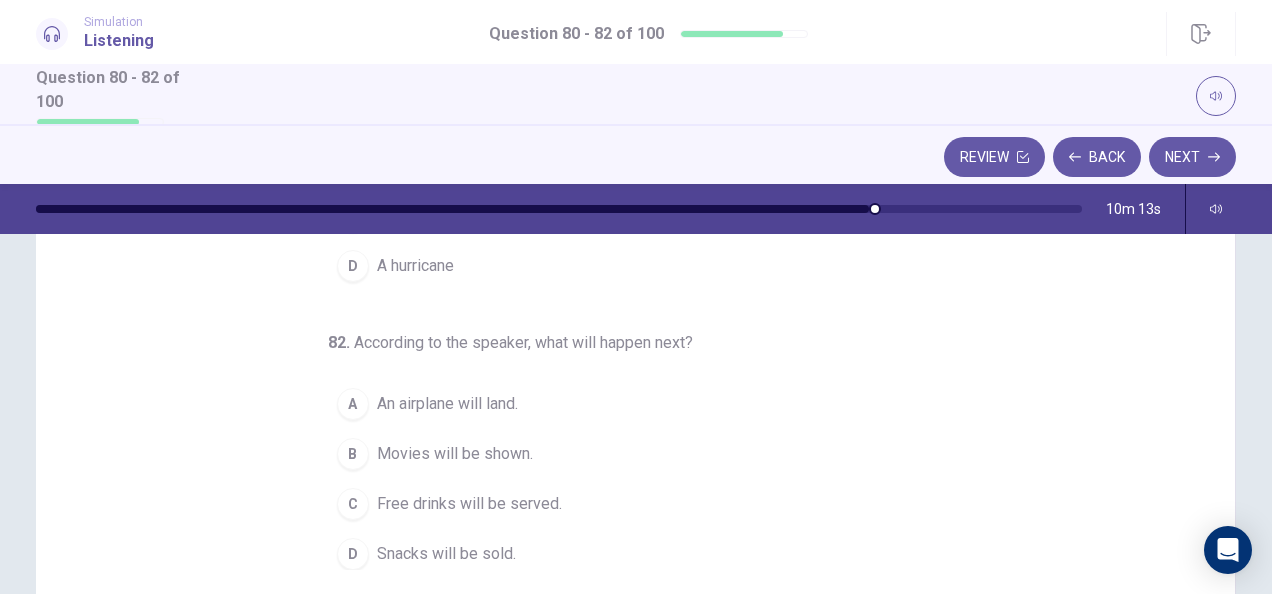 scroll, scrollTop: 224, scrollLeft: 0, axis: vertical 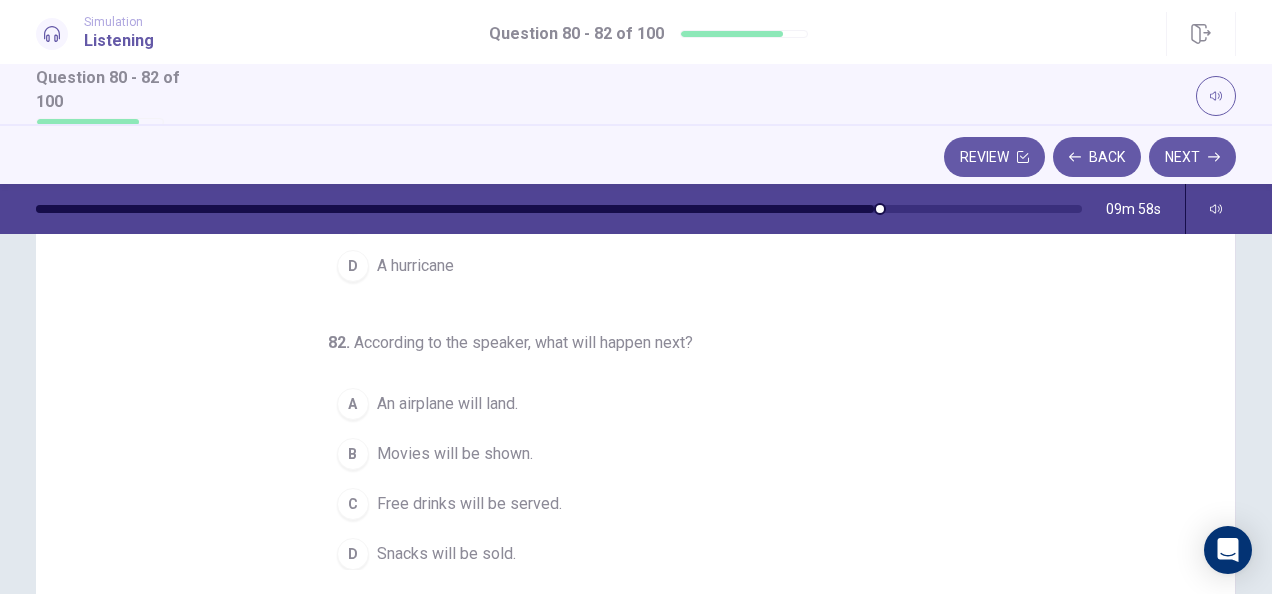 click on "Free drinks will be served." at bounding box center [469, 504] 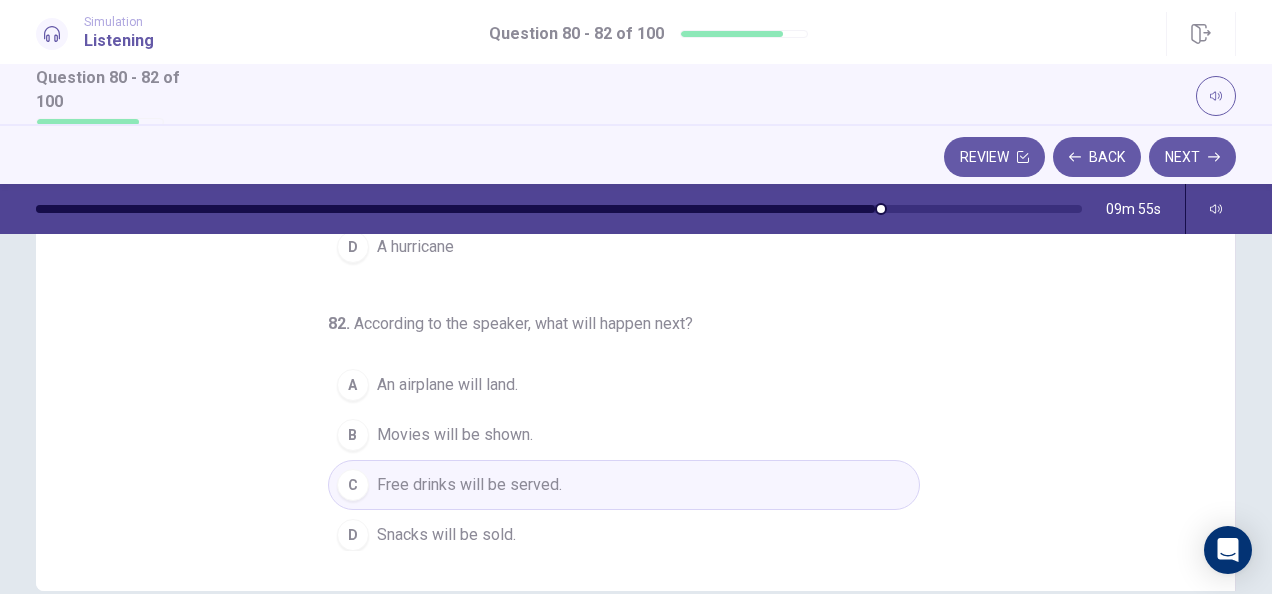 scroll, scrollTop: 377, scrollLeft: 0, axis: vertical 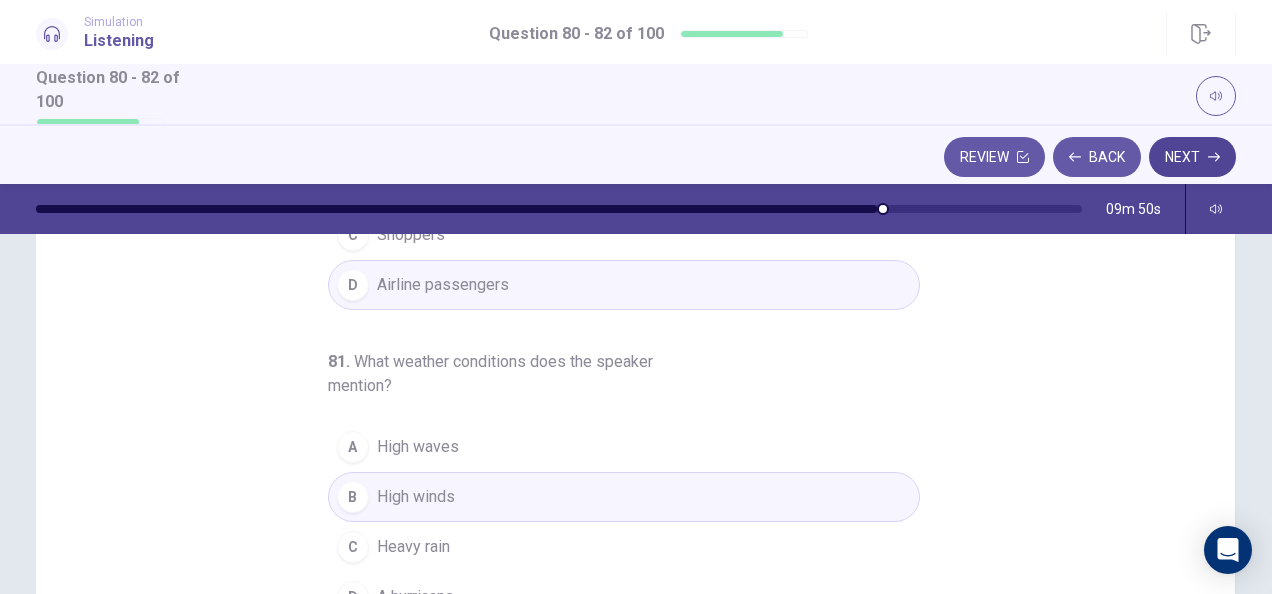 click on "Next" at bounding box center (1192, 157) 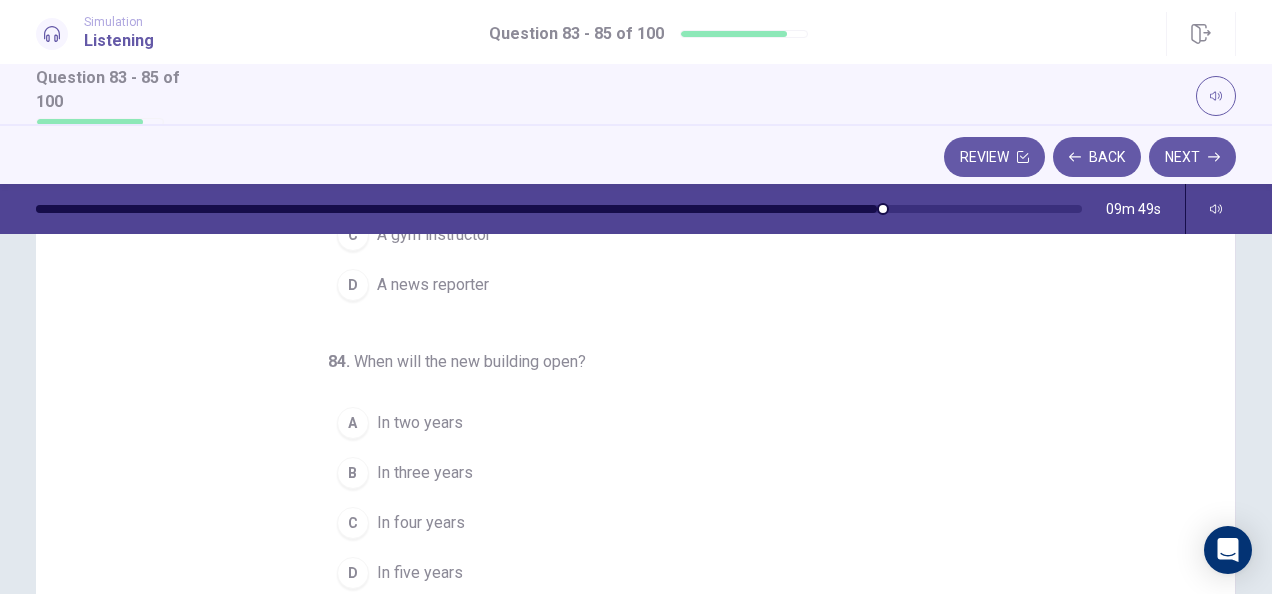 scroll, scrollTop: 0, scrollLeft: 0, axis: both 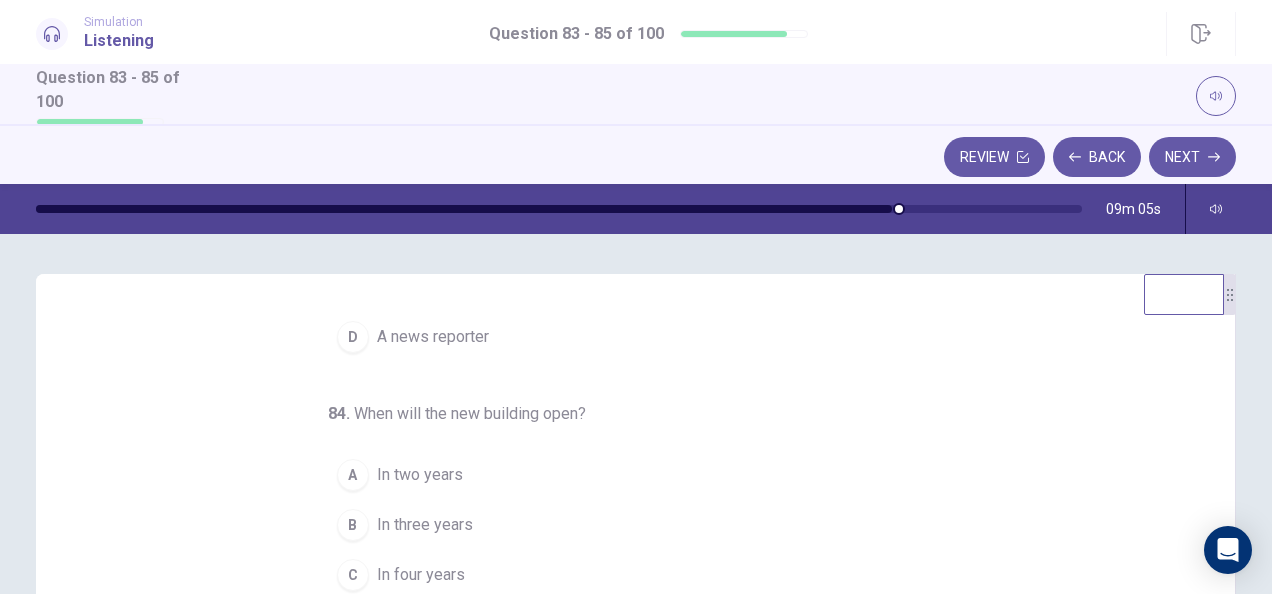 click on "A news reporter" at bounding box center [433, 337] 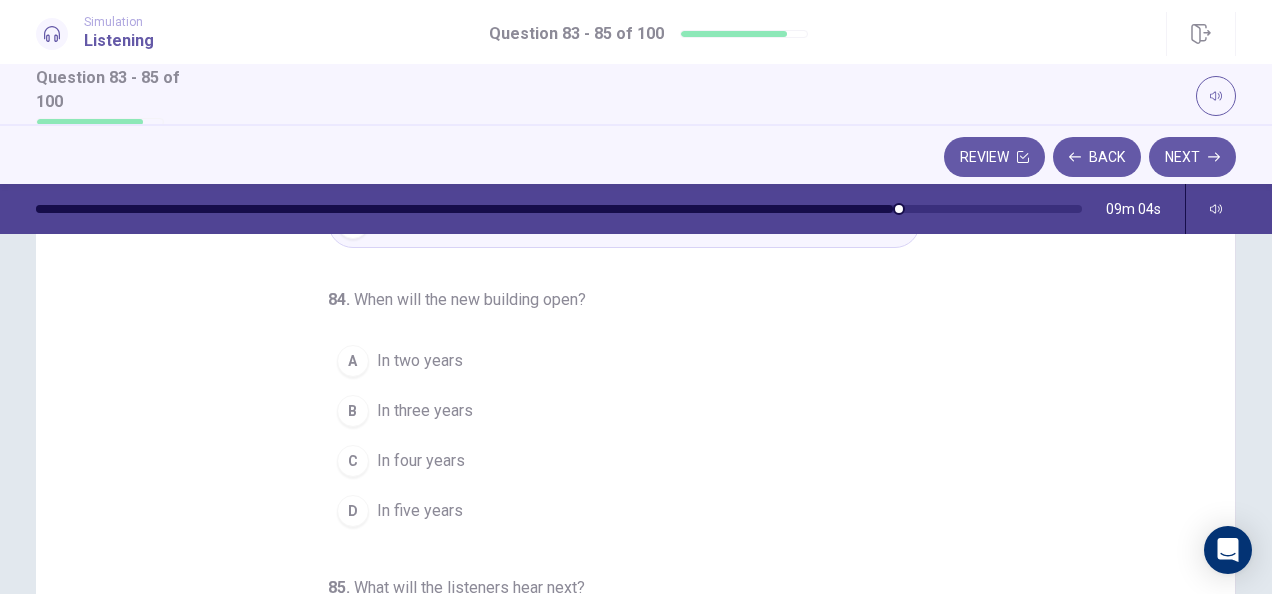 scroll, scrollTop: 113, scrollLeft: 0, axis: vertical 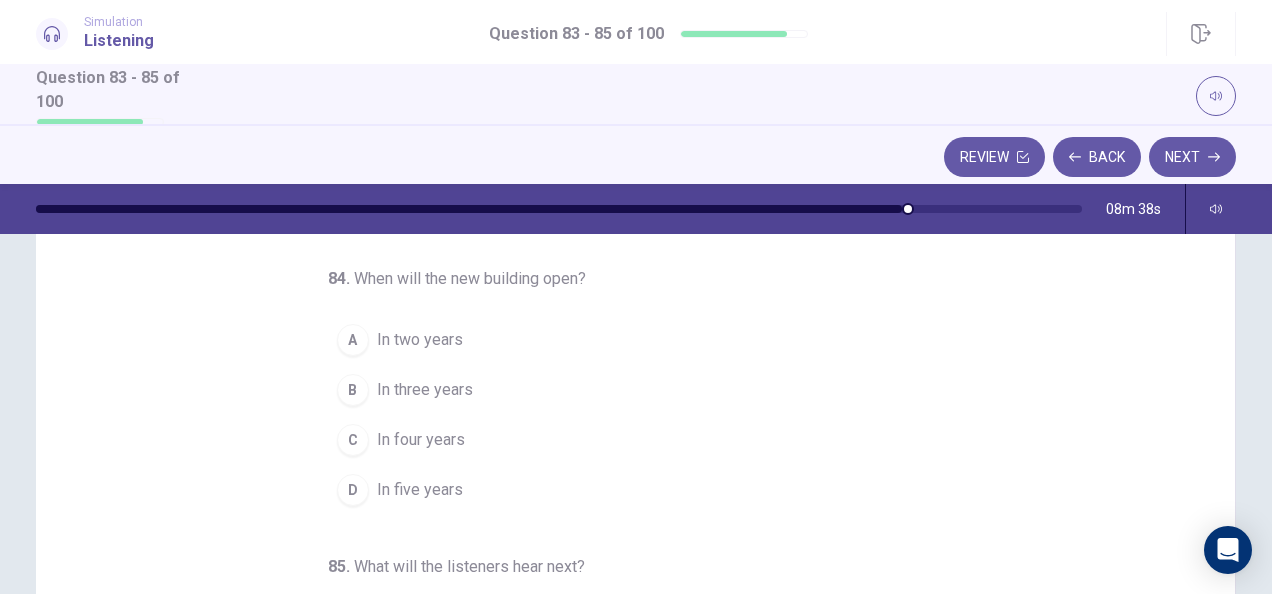 click on "In two years" at bounding box center [420, 340] 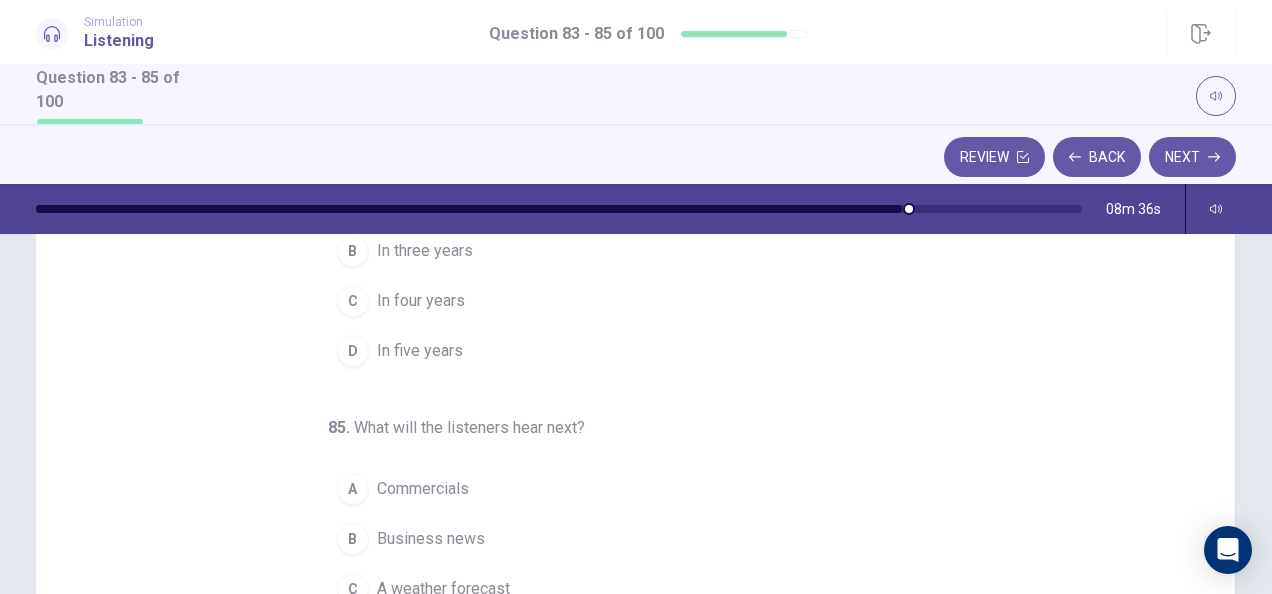 scroll, scrollTop: 200, scrollLeft: 0, axis: vertical 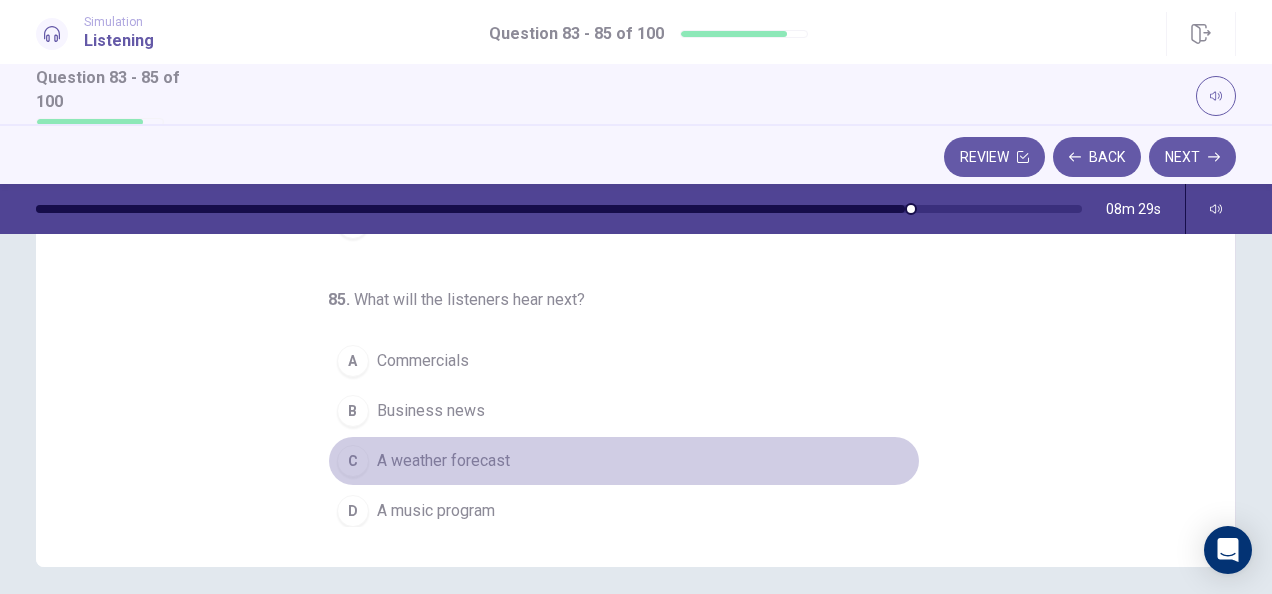click on "C A weather forecast" at bounding box center (624, 461) 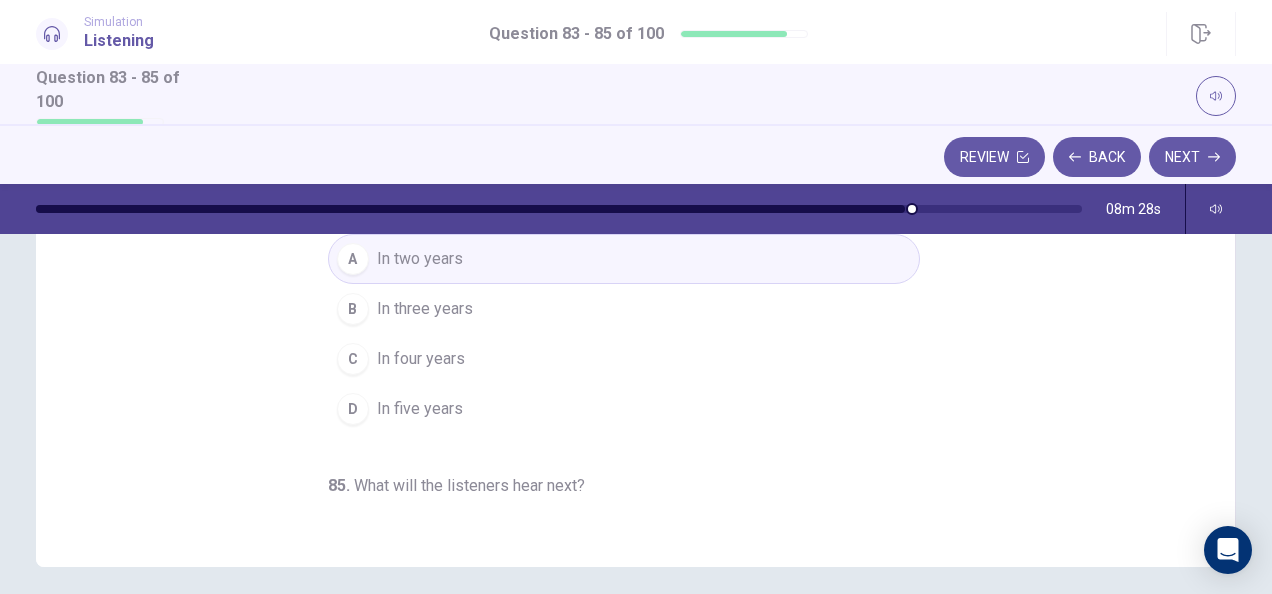 scroll, scrollTop: 0, scrollLeft: 0, axis: both 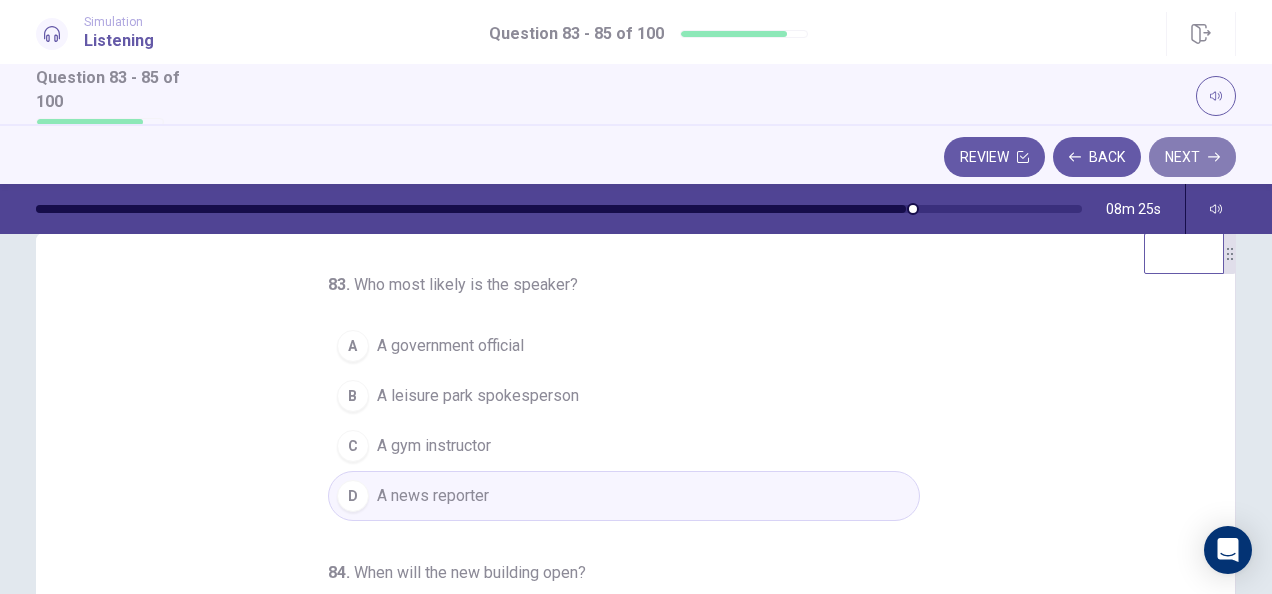 click on "Next" at bounding box center [1192, 157] 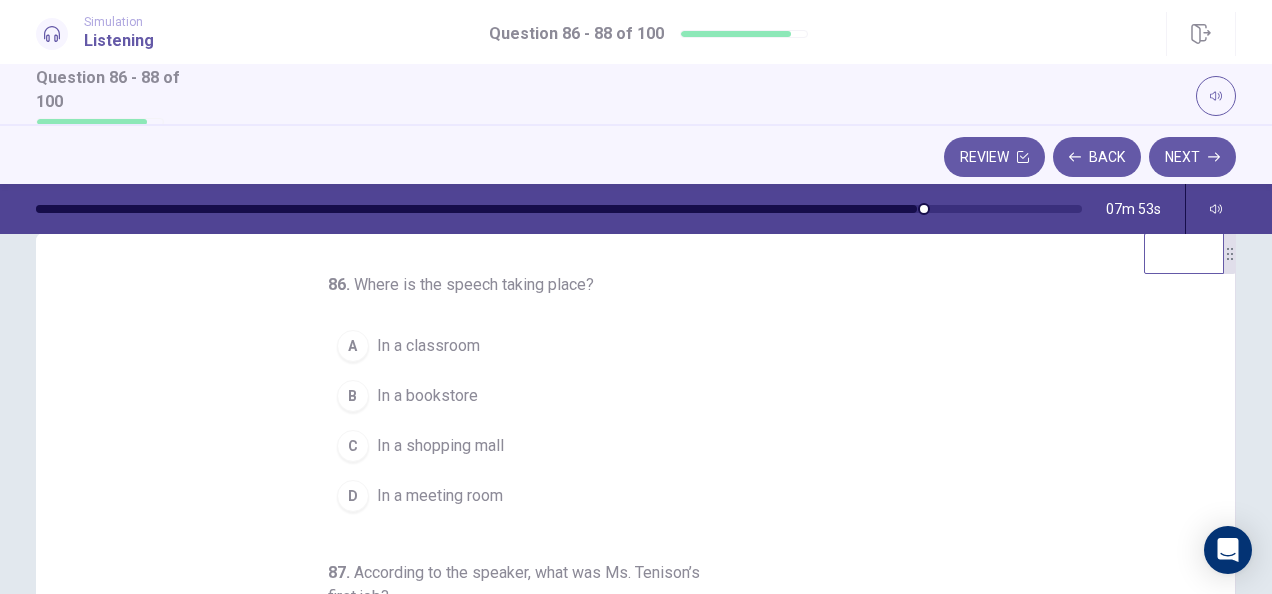 scroll, scrollTop: 0, scrollLeft: 0, axis: both 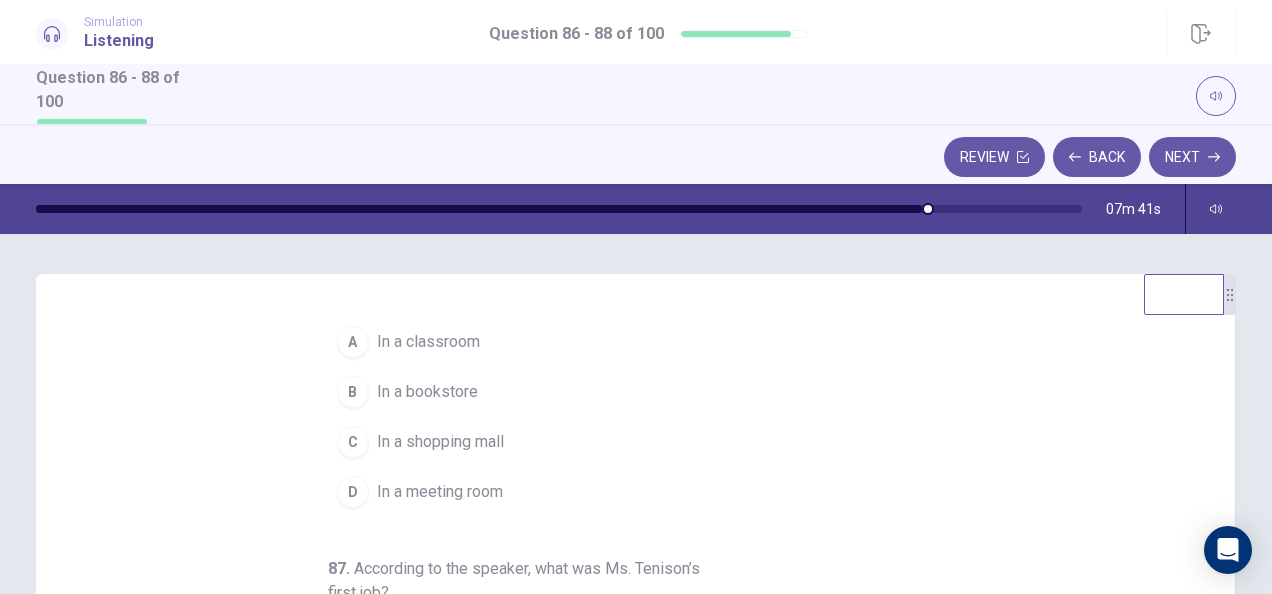 click on "In a meeting room" at bounding box center (440, 492) 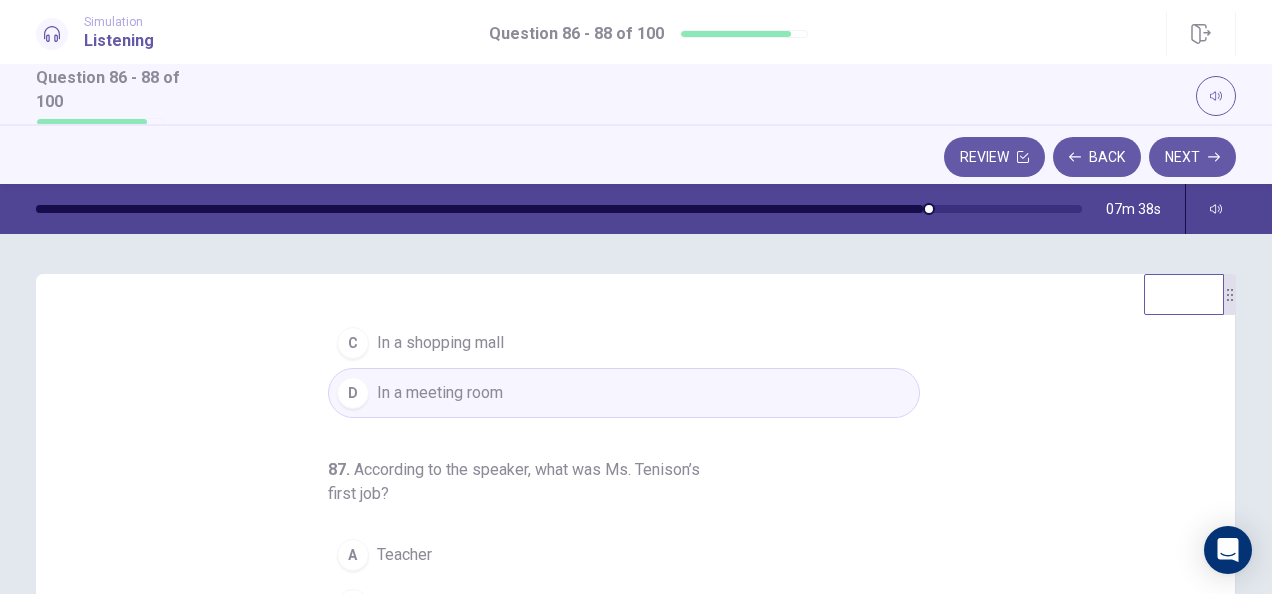 scroll, scrollTop: 224, scrollLeft: 0, axis: vertical 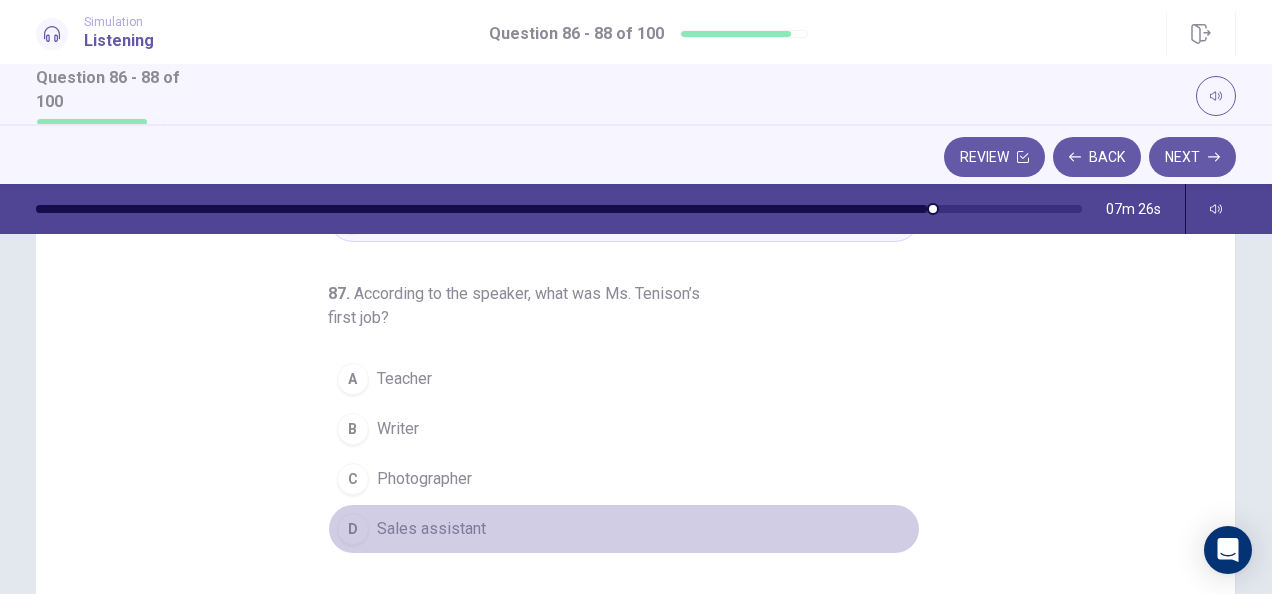 click on "Sales assistant" at bounding box center (431, 529) 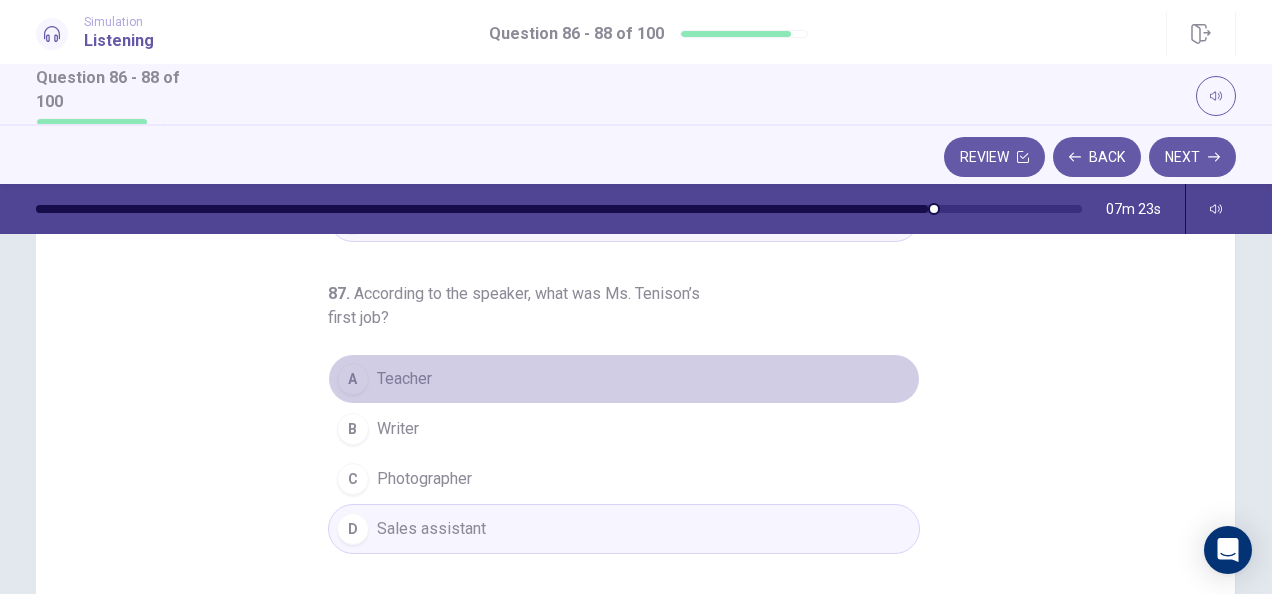 click on "Teacher" at bounding box center [404, 379] 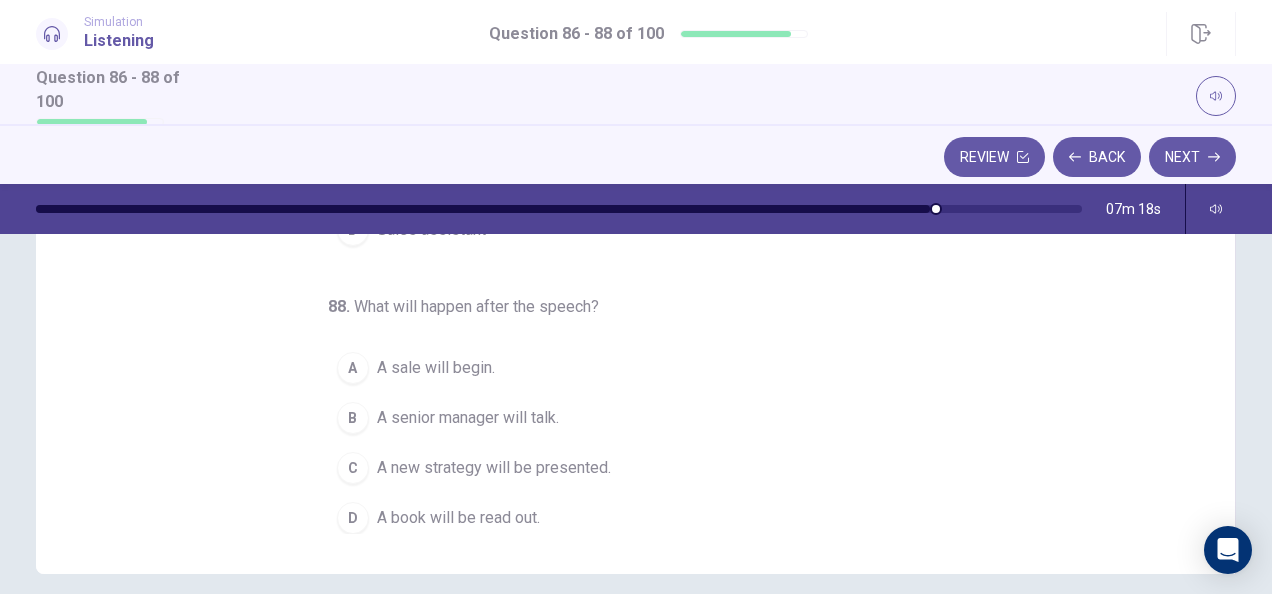 scroll, scrollTop: 402, scrollLeft: 0, axis: vertical 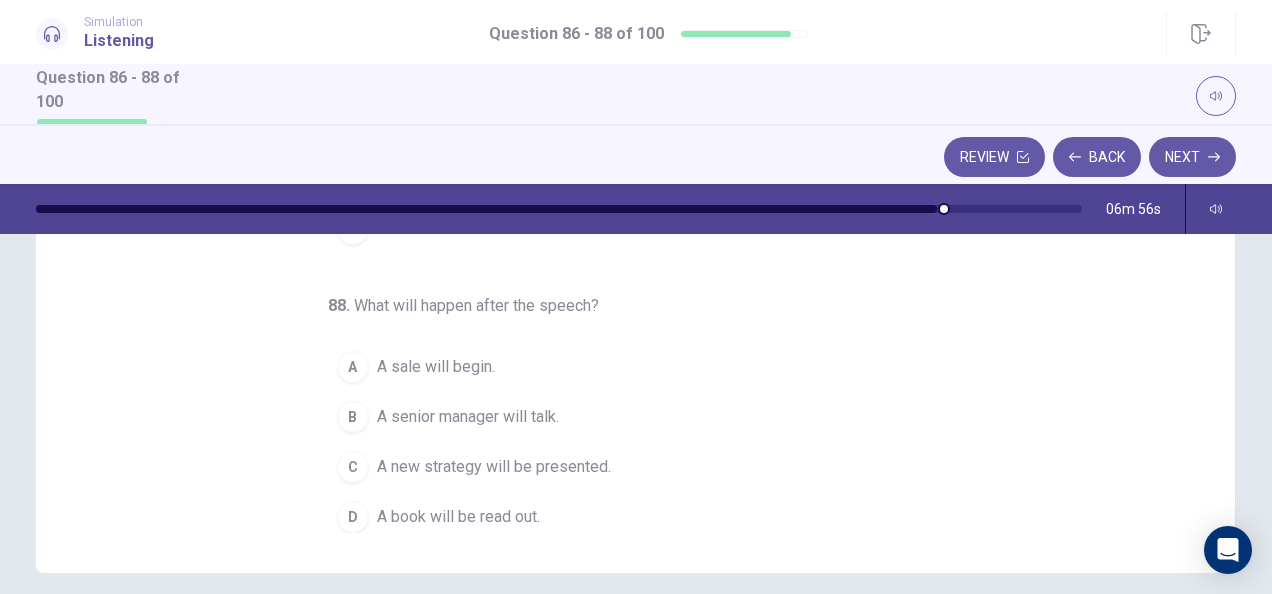 click on "A senior manager will talk." at bounding box center [468, 417] 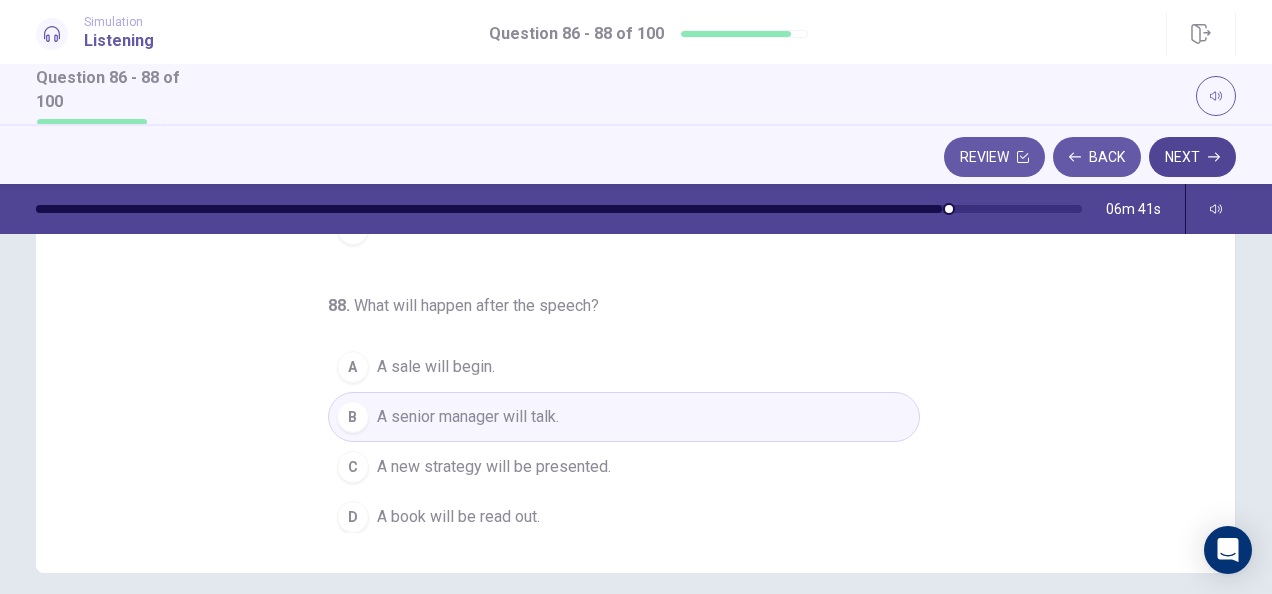 click on "Next" at bounding box center (1192, 157) 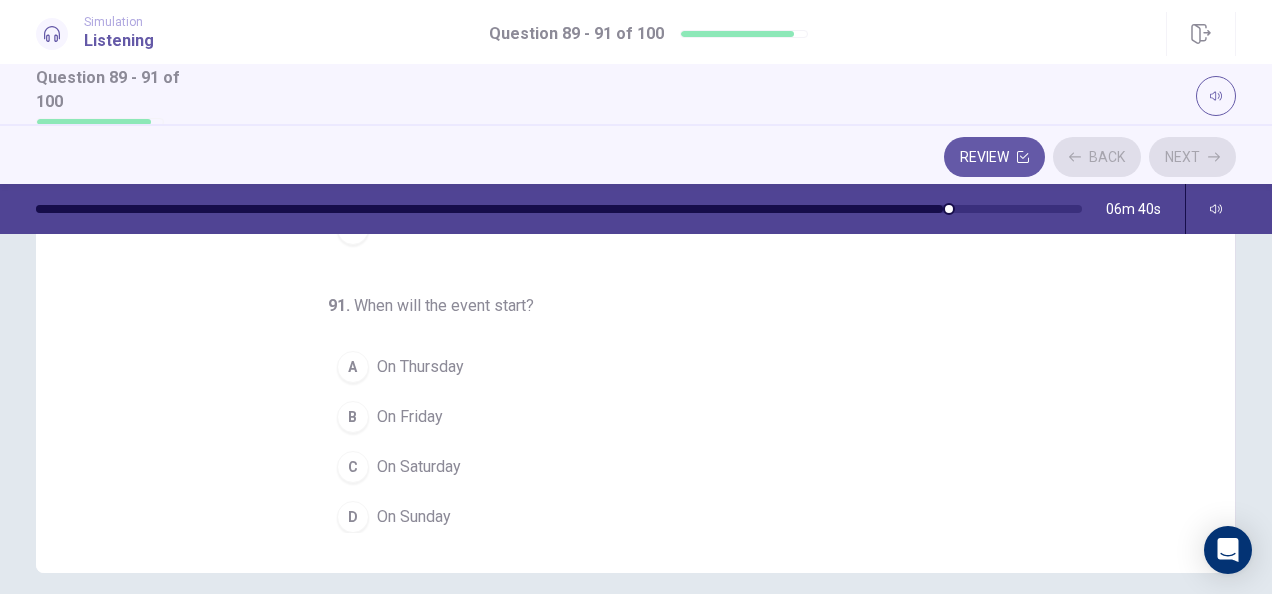 scroll, scrollTop: 0, scrollLeft: 0, axis: both 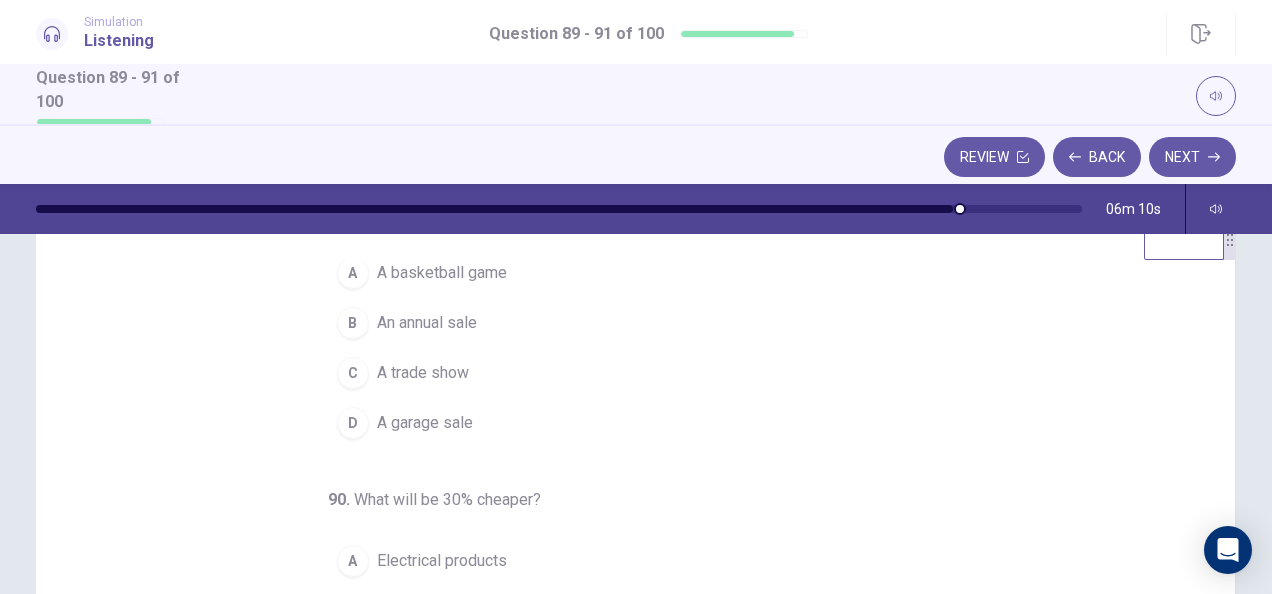 click on "B" at bounding box center (353, 323) 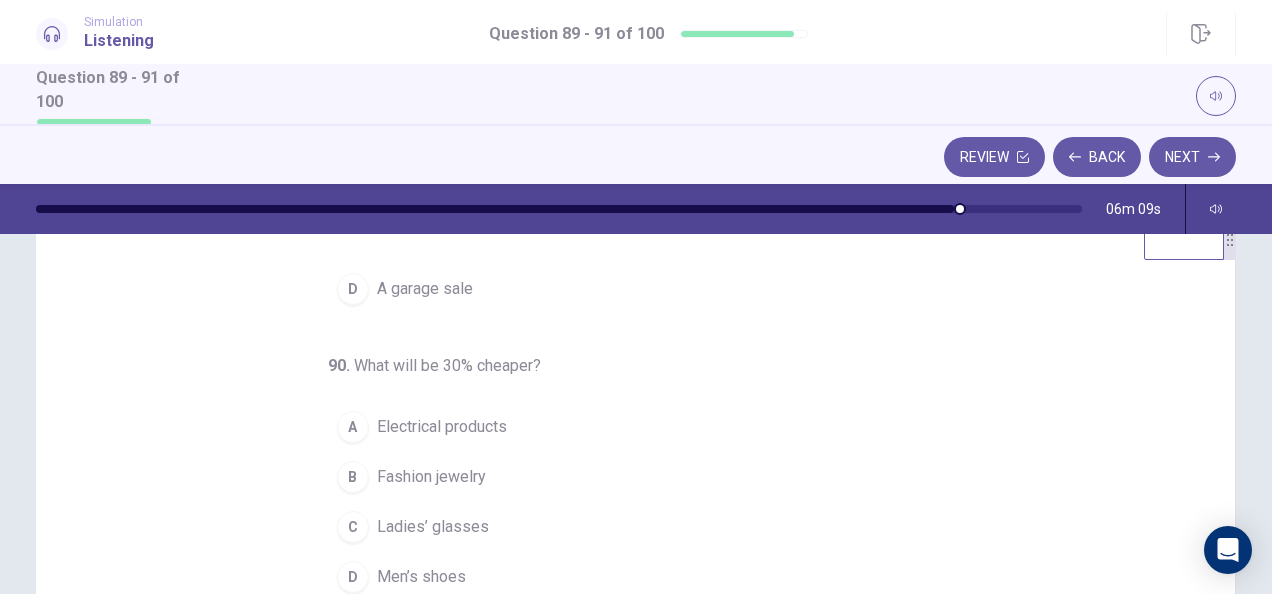 scroll, scrollTop: 200, scrollLeft: 0, axis: vertical 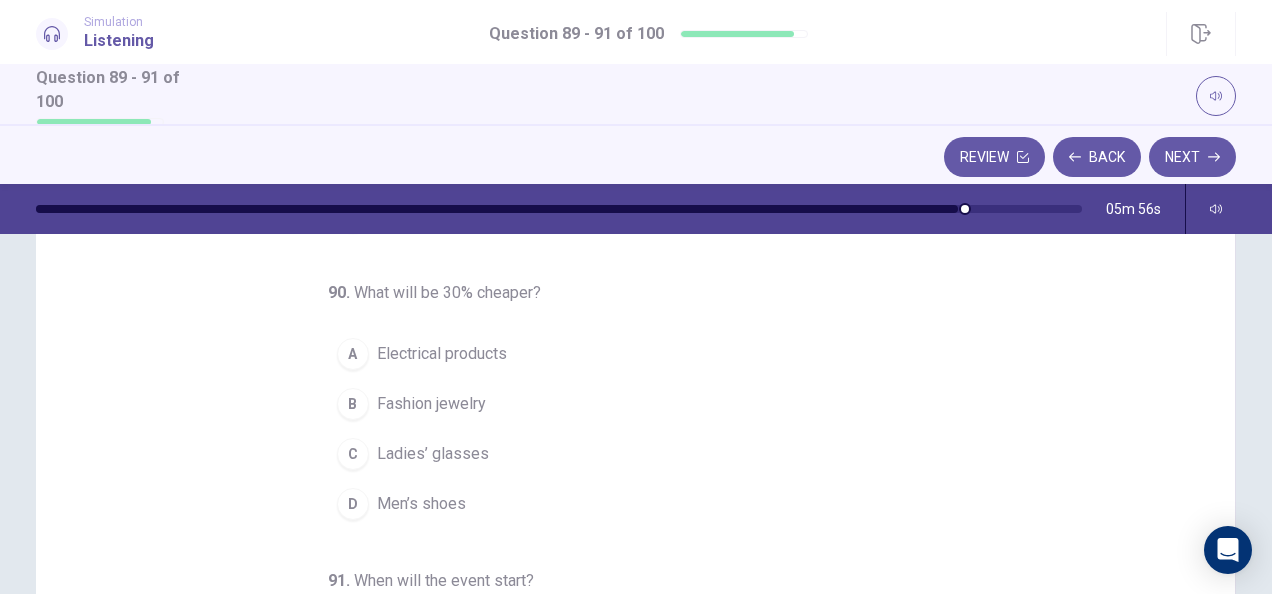 click on "A" at bounding box center (353, 354) 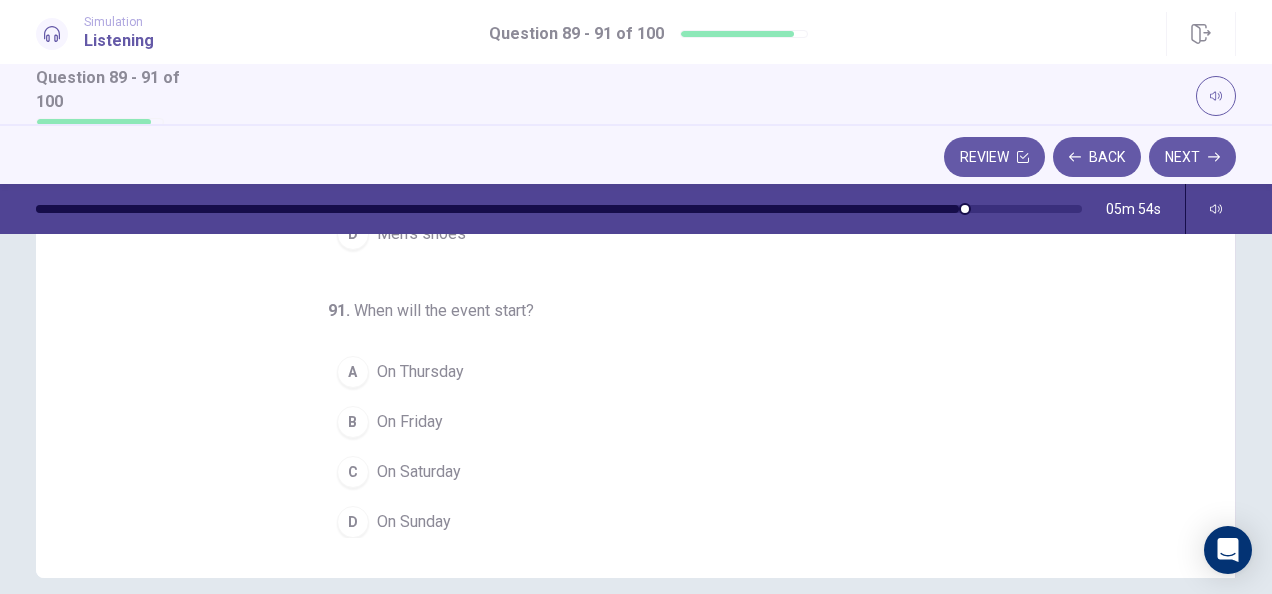 scroll, scrollTop: 397, scrollLeft: 0, axis: vertical 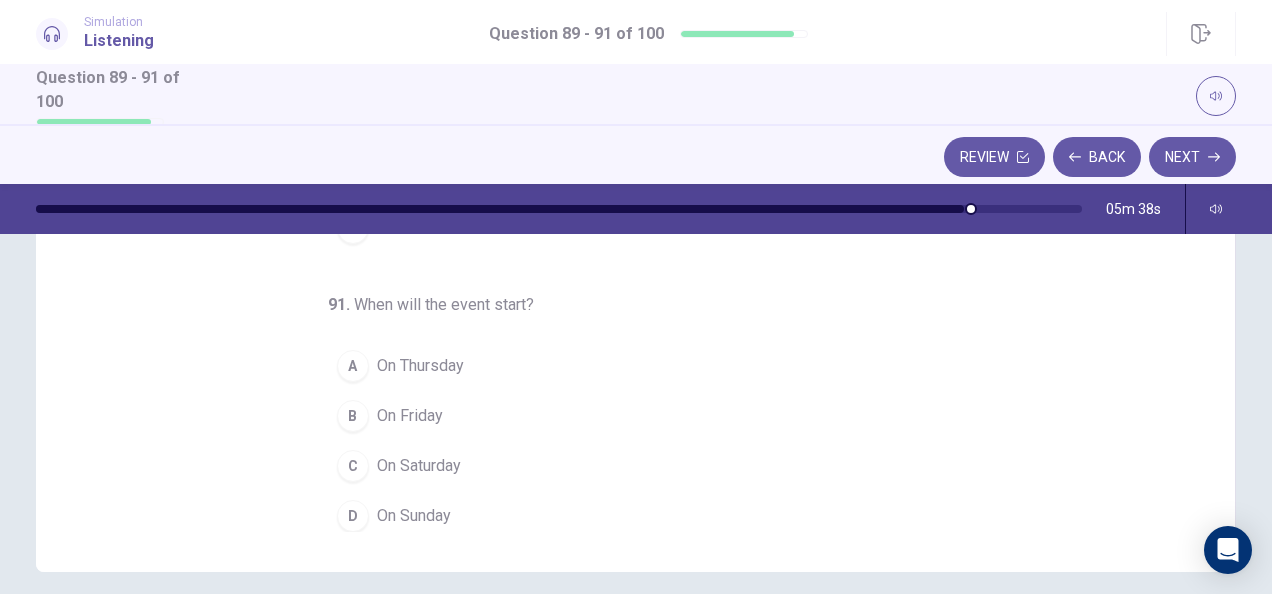 click on "On Friday" at bounding box center (410, 416) 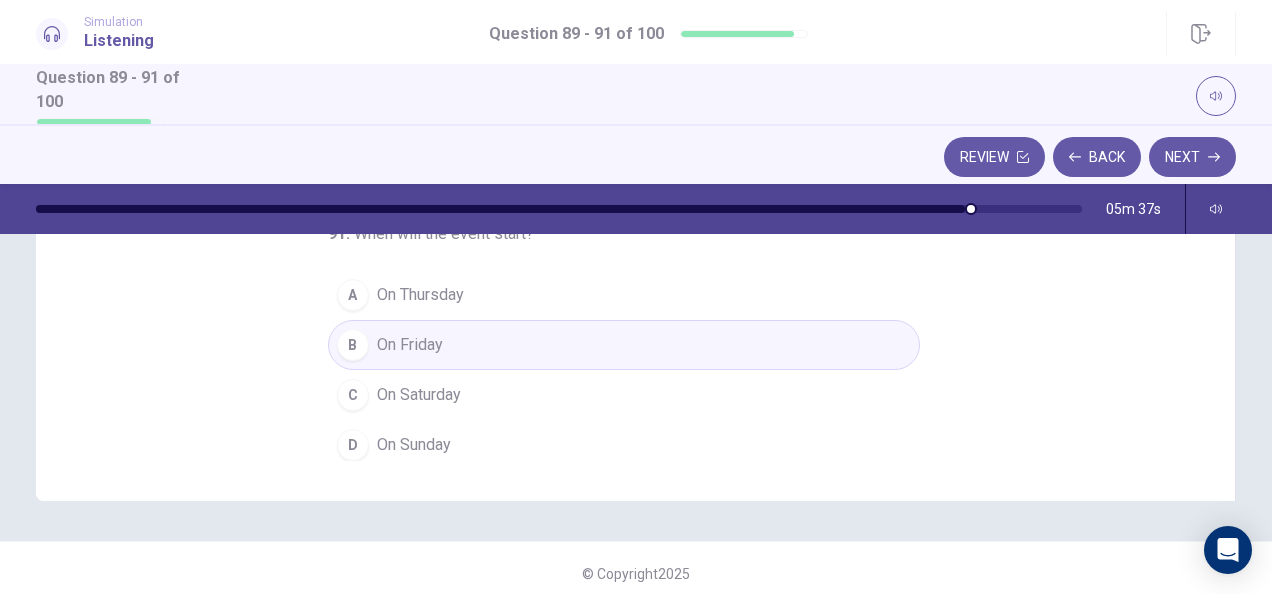 scroll, scrollTop: 479, scrollLeft: 0, axis: vertical 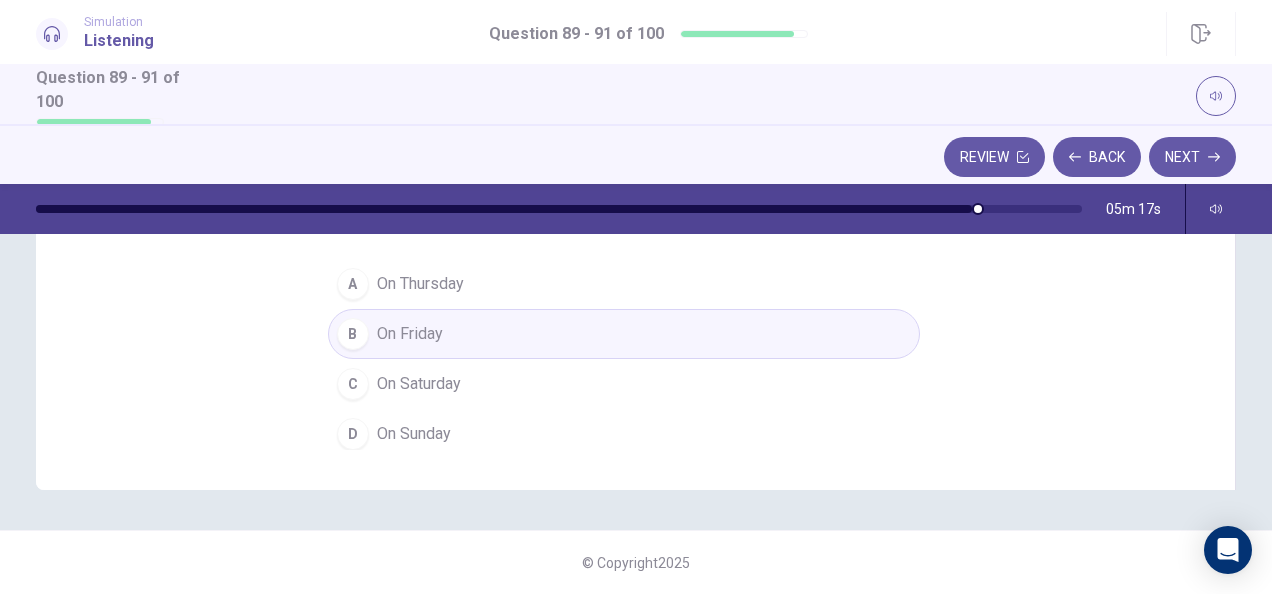 click on "On Sunday" at bounding box center [414, 434] 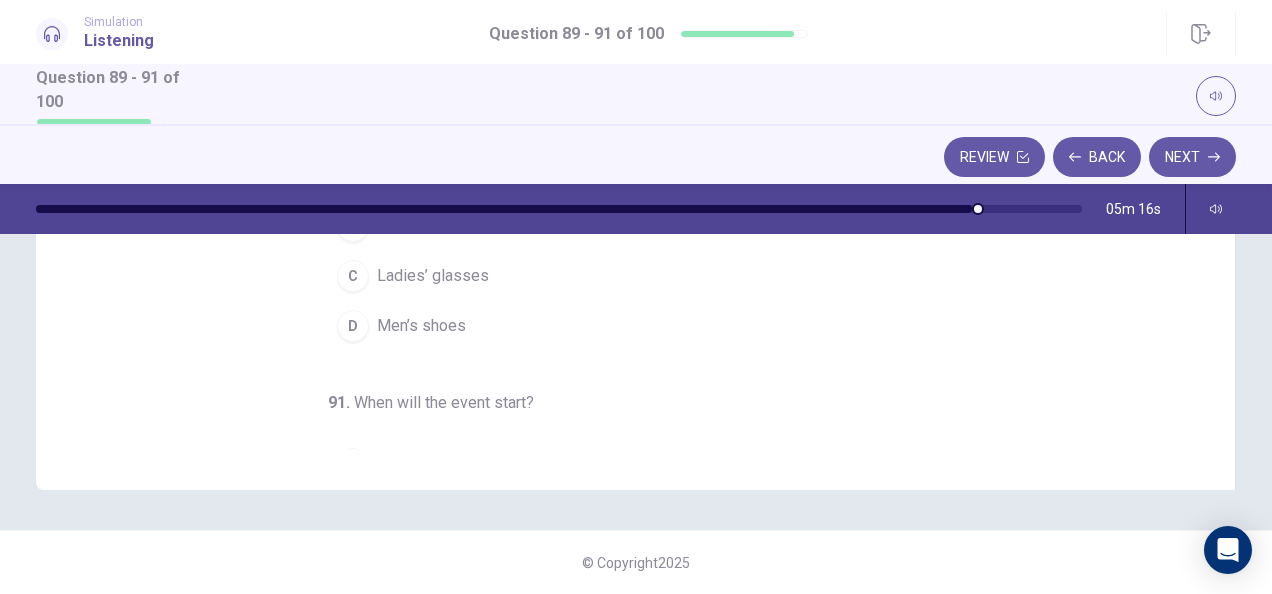 scroll, scrollTop: 0, scrollLeft: 0, axis: both 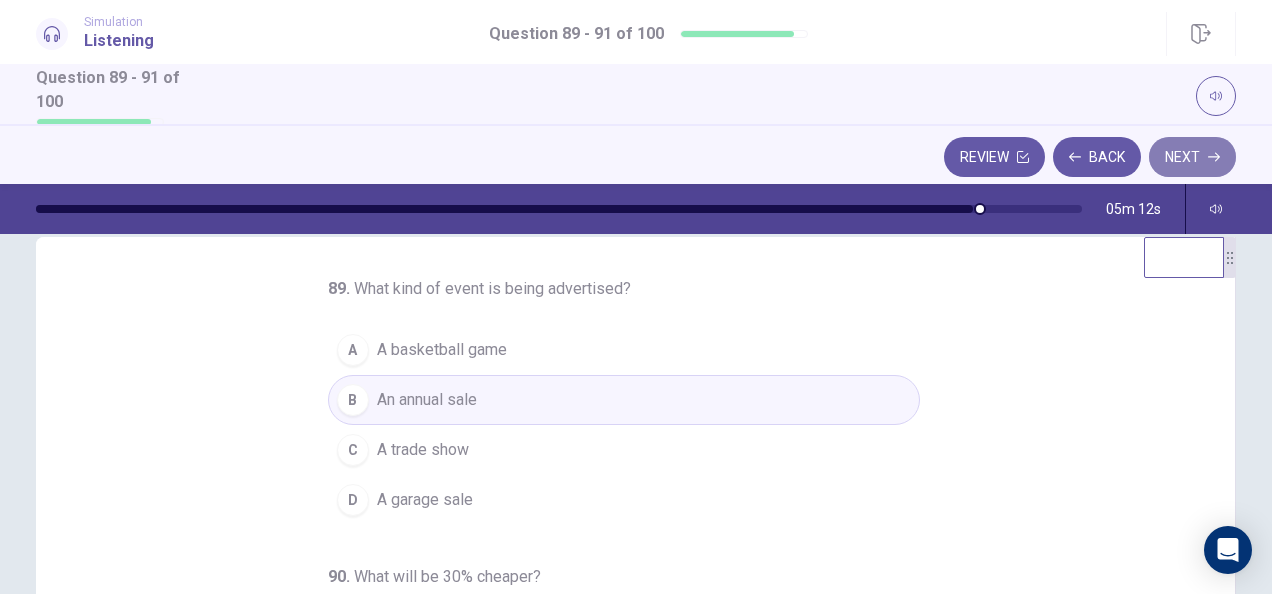 click on "Next" at bounding box center [1192, 157] 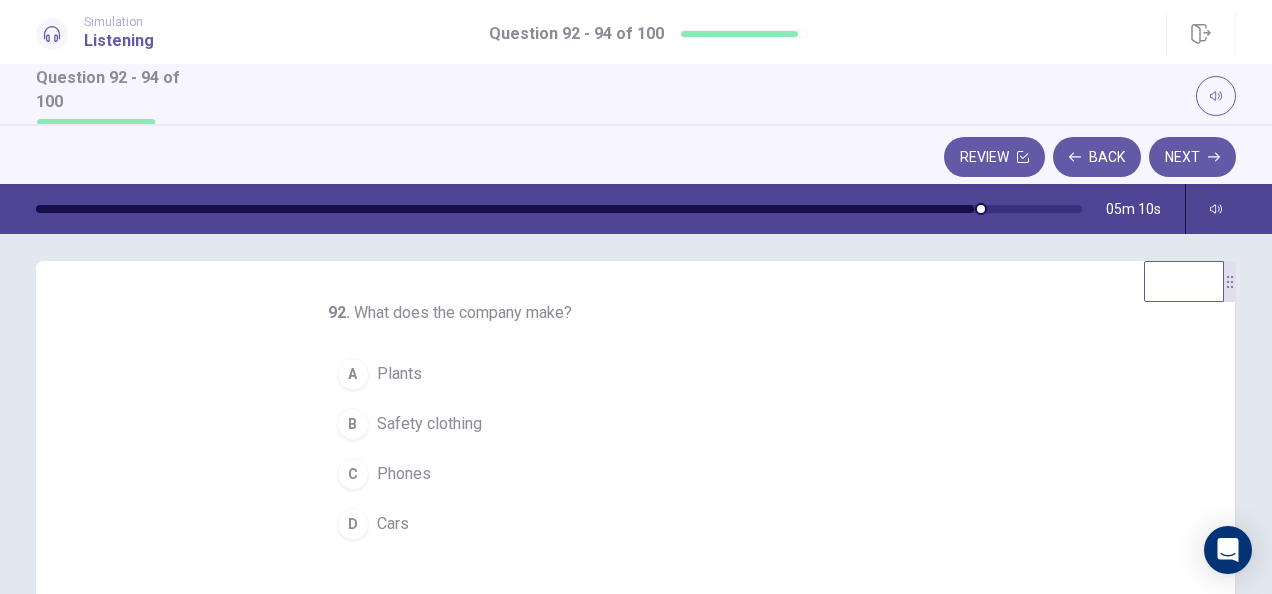 scroll, scrollTop: 14, scrollLeft: 0, axis: vertical 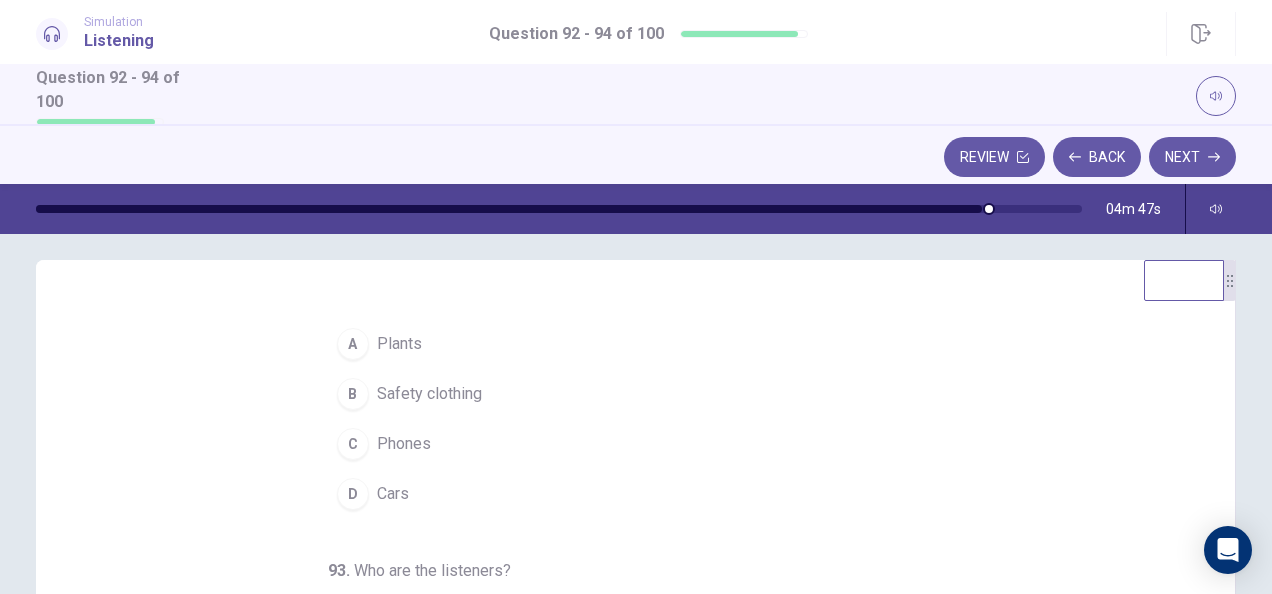 click on "Cars" at bounding box center [393, 494] 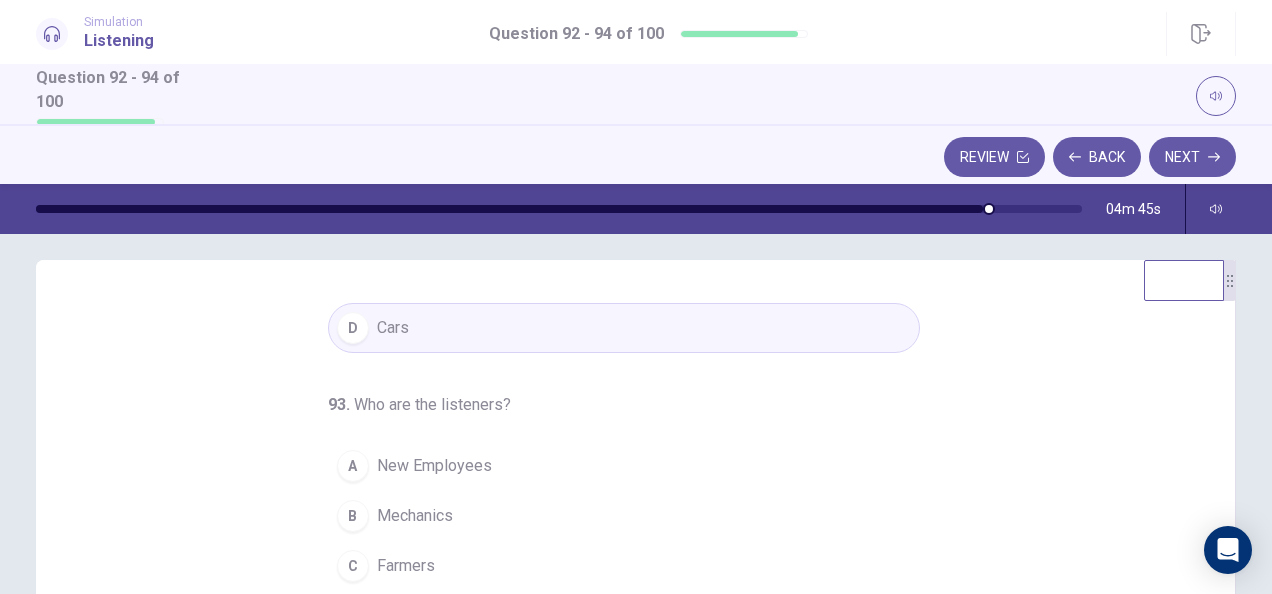 scroll, scrollTop: 200, scrollLeft: 0, axis: vertical 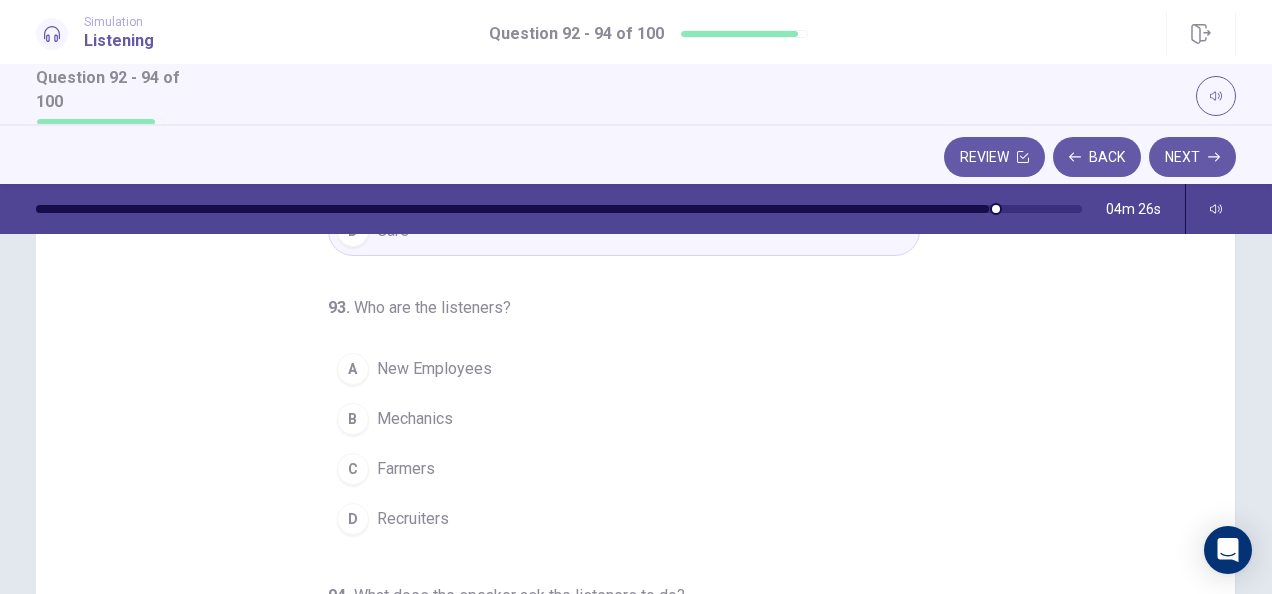 click on "New Employees" at bounding box center (434, 369) 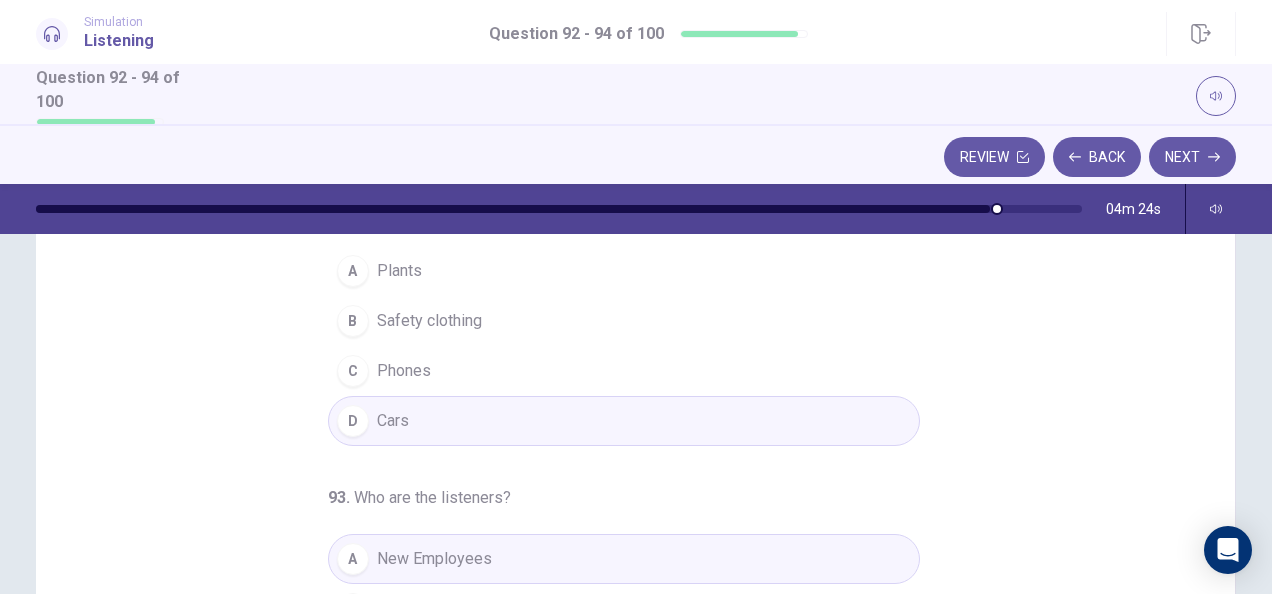 scroll, scrollTop: 0, scrollLeft: 0, axis: both 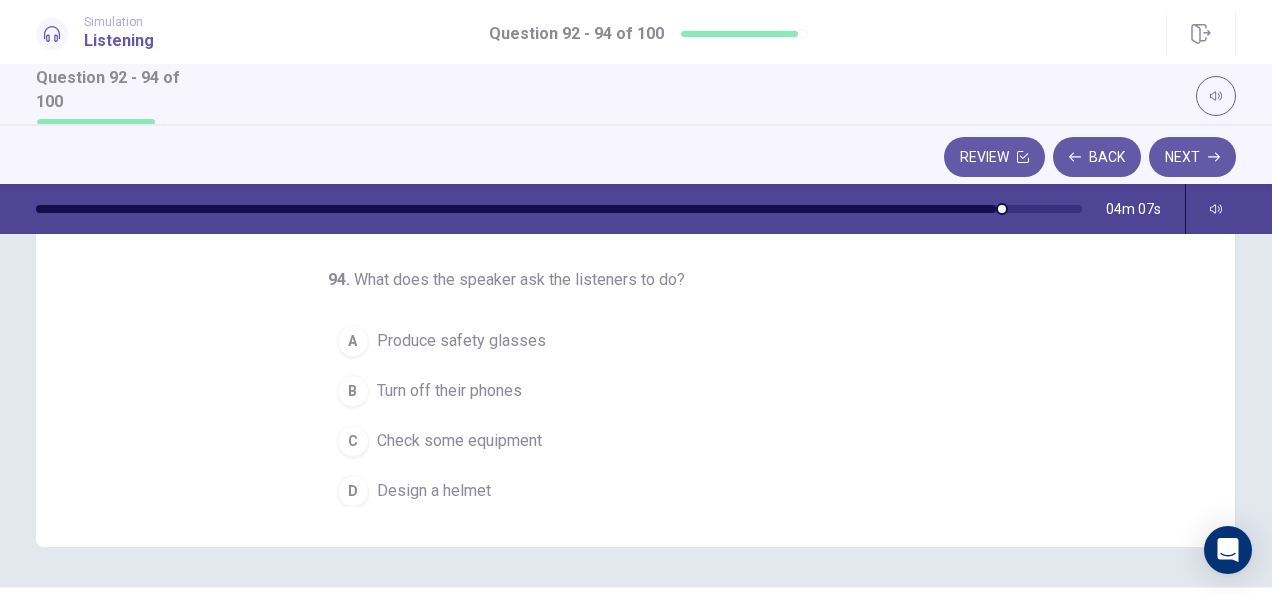 click on "Turn off their phones" at bounding box center [449, 391] 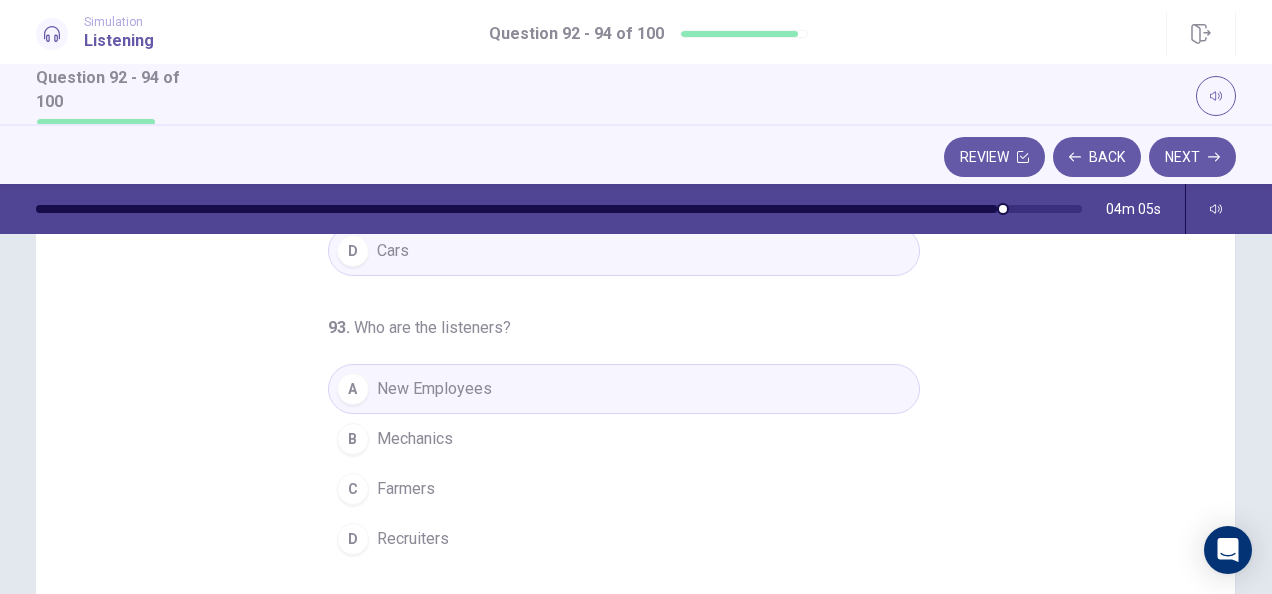 scroll, scrollTop: 80, scrollLeft: 0, axis: vertical 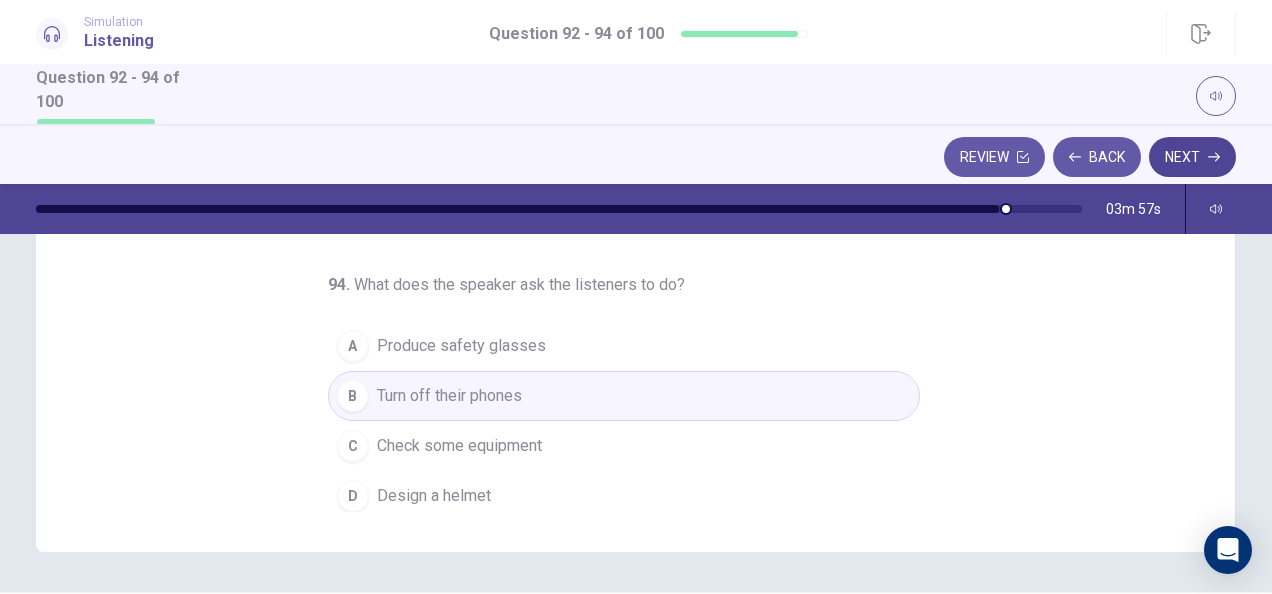 click on "Next" at bounding box center (1192, 157) 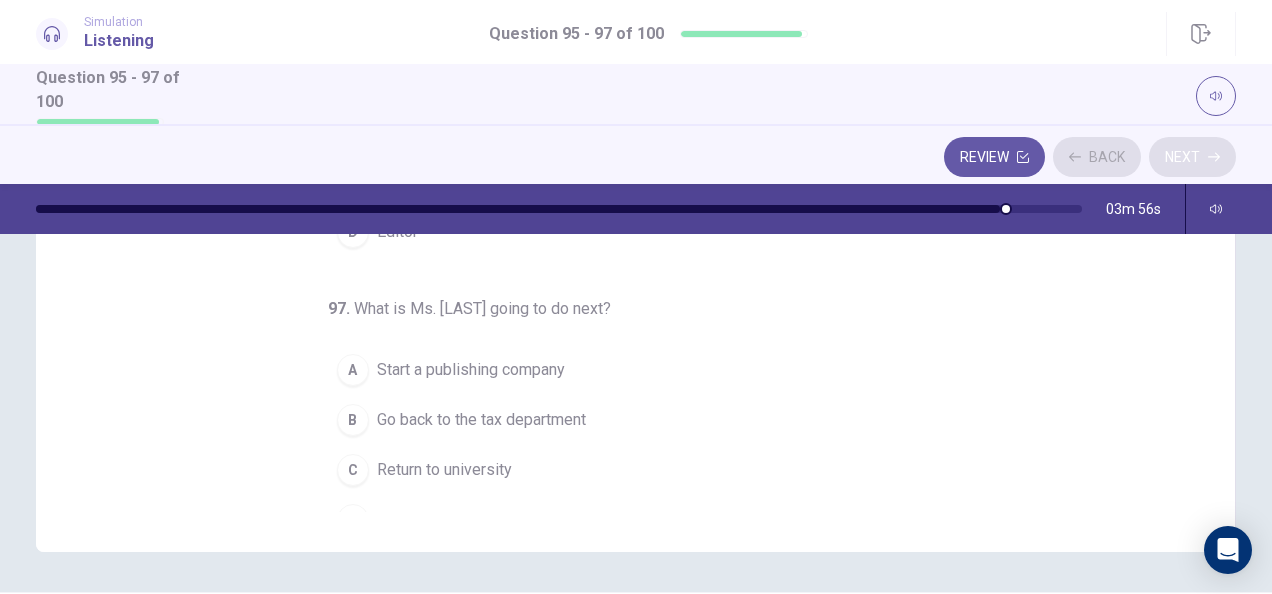 scroll, scrollTop: 441, scrollLeft: 0, axis: vertical 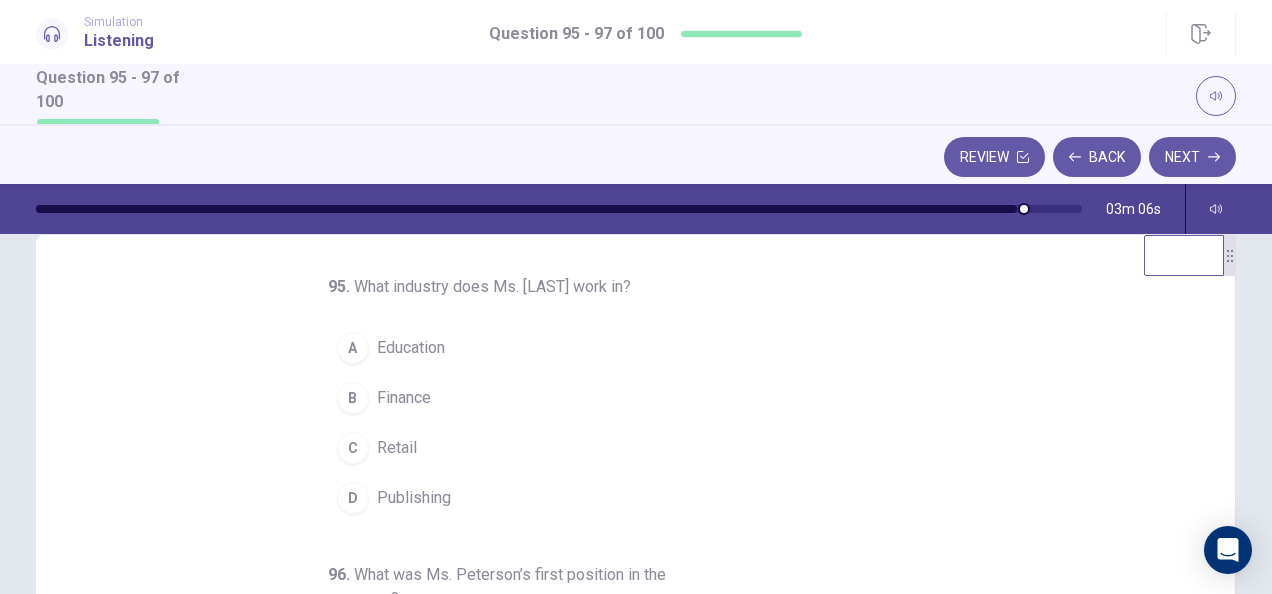 click on "Finance" at bounding box center (404, 398) 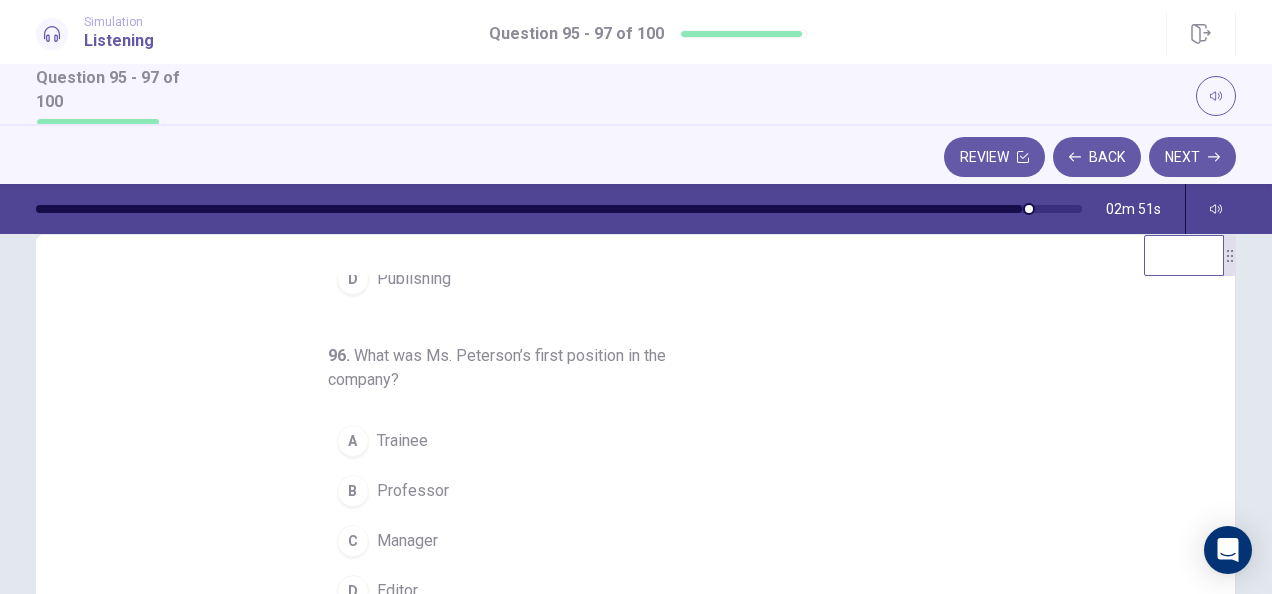 scroll, scrollTop: 224, scrollLeft: 0, axis: vertical 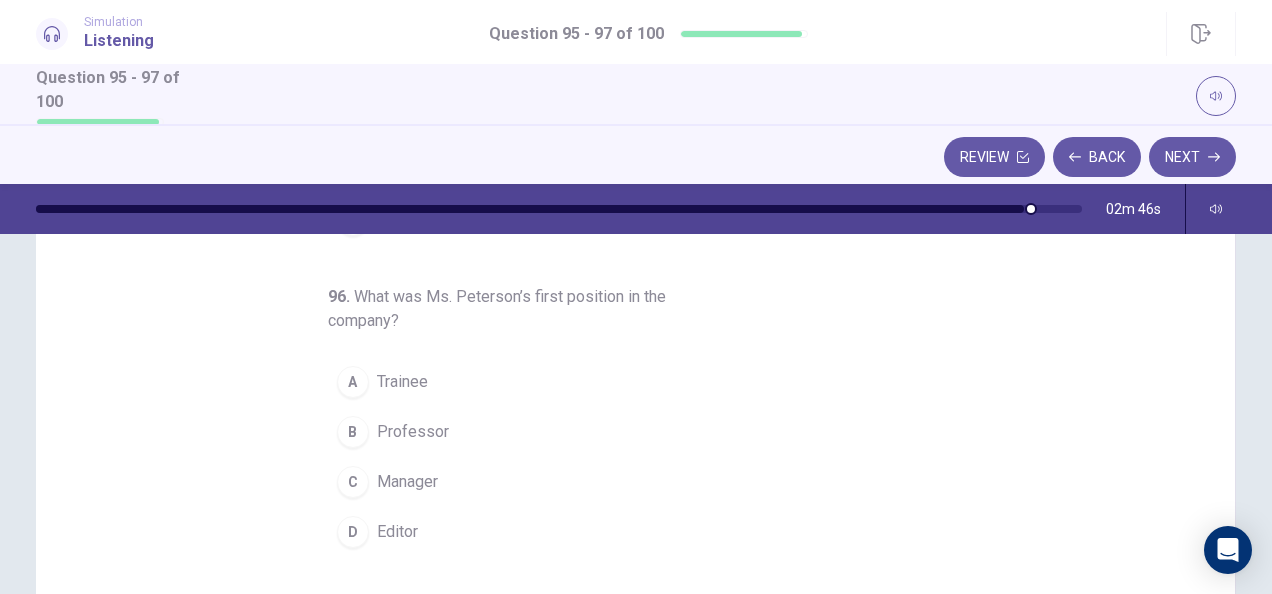click on "A Trainee" at bounding box center [624, 382] 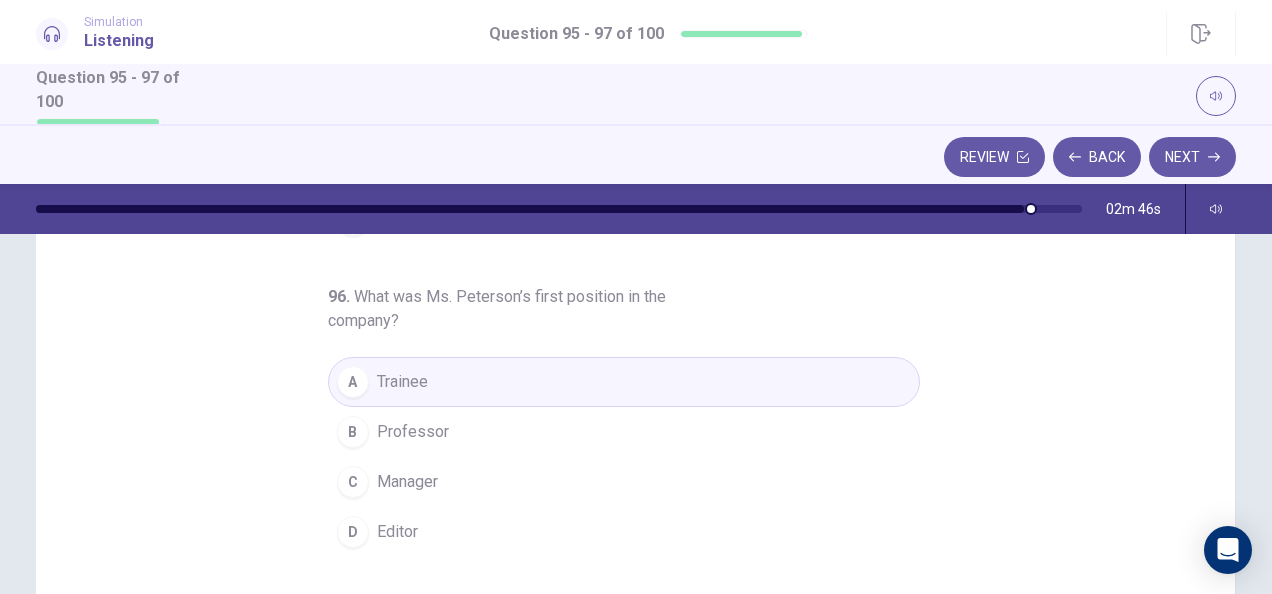 scroll, scrollTop: 224, scrollLeft: 0, axis: vertical 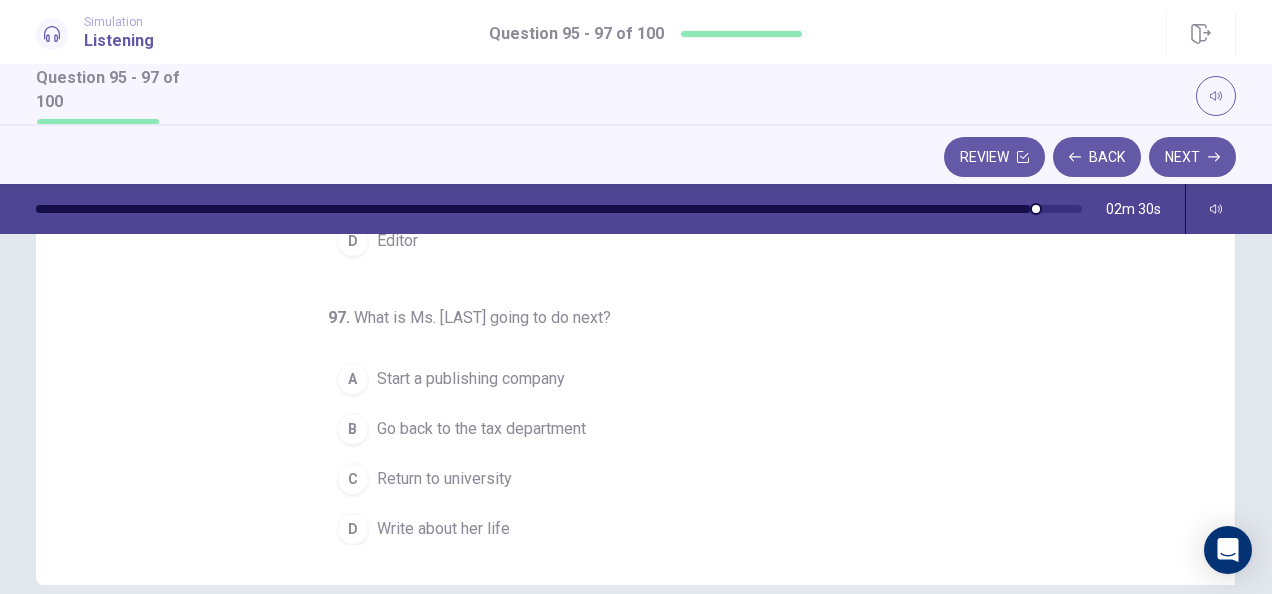 click on "Write about her life" at bounding box center (443, 529) 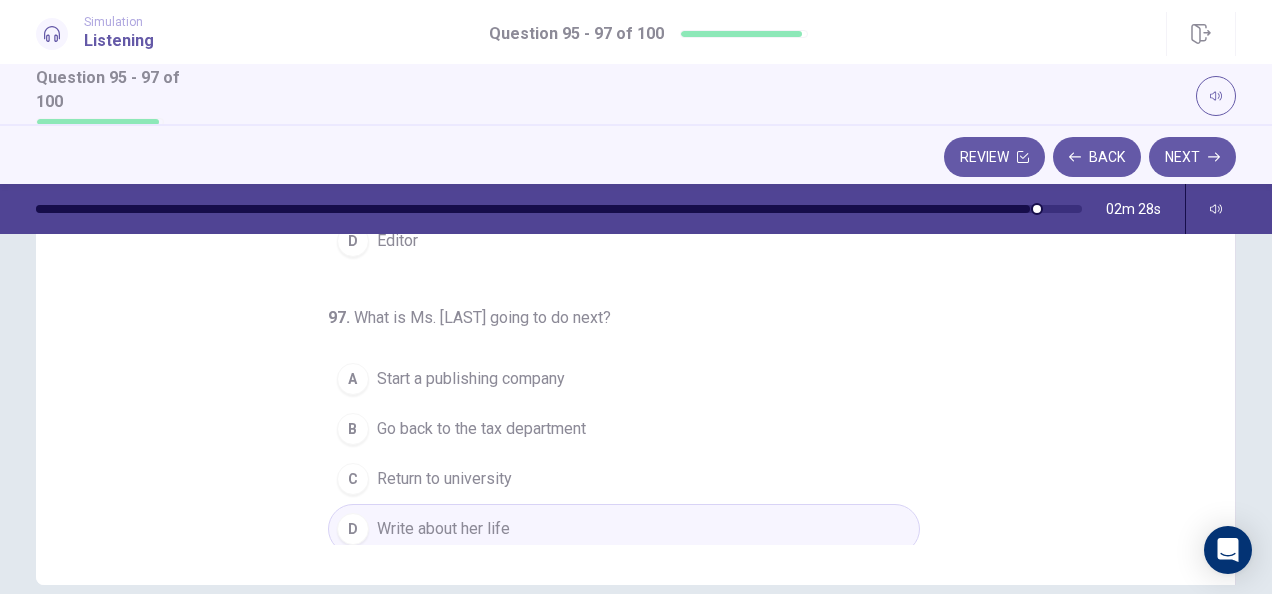scroll, scrollTop: 0, scrollLeft: 0, axis: both 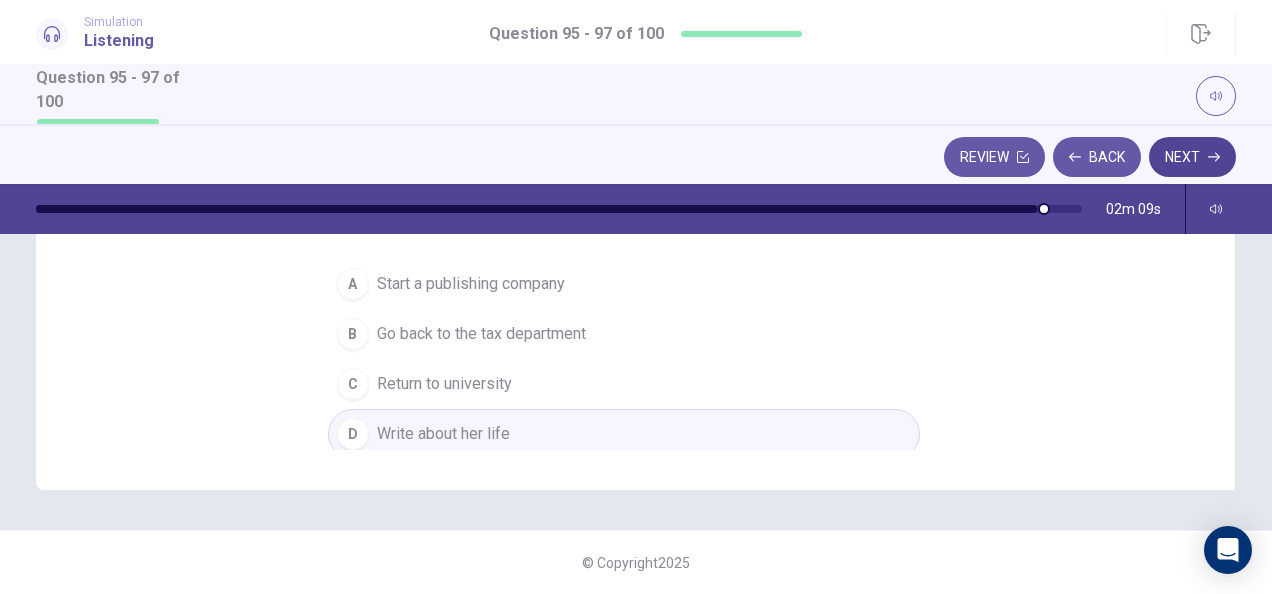 click on "Next" at bounding box center (1192, 157) 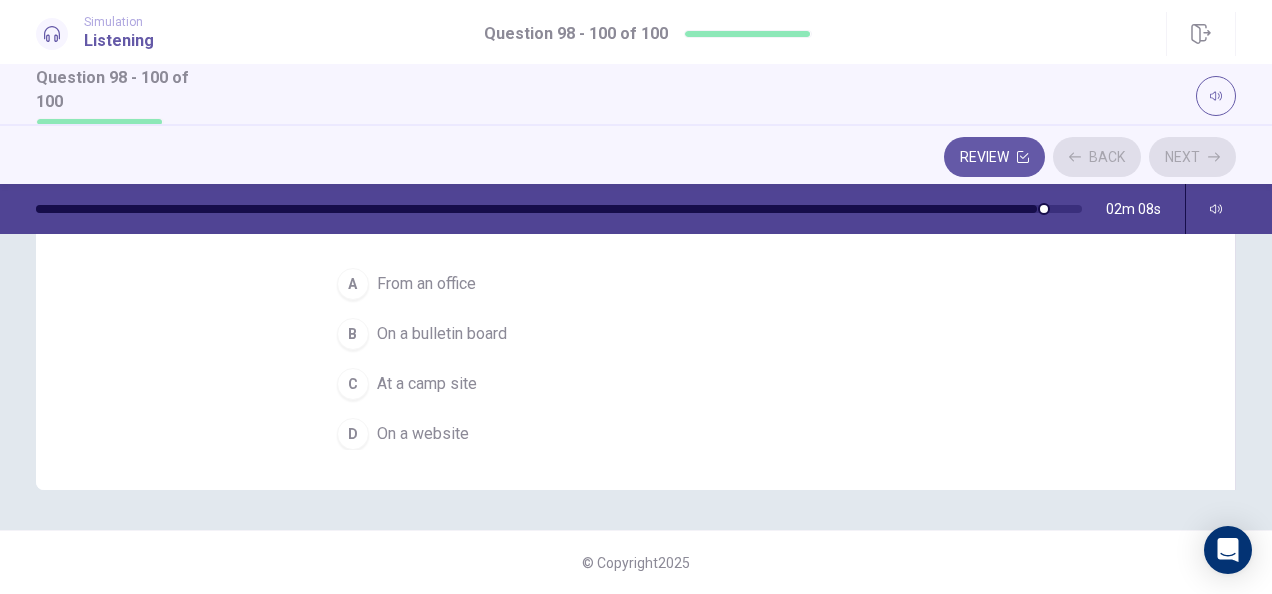 scroll, scrollTop: 0, scrollLeft: 0, axis: both 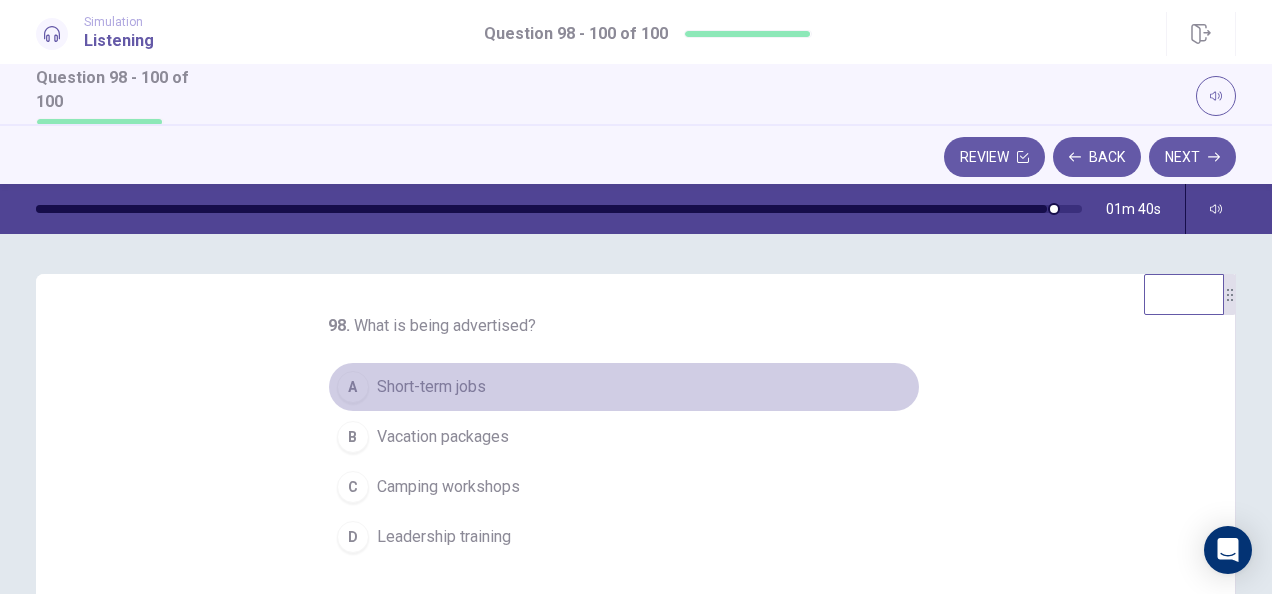 click on "A Short-term jobs" at bounding box center (624, 387) 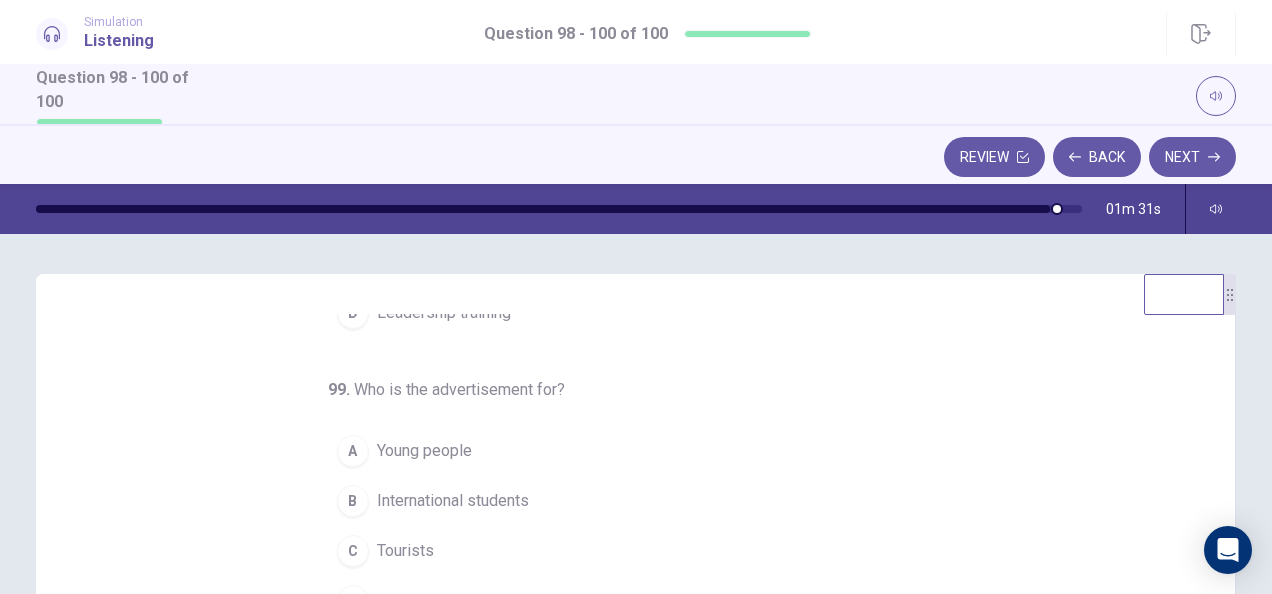 scroll, scrollTop: 224, scrollLeft: 0, axis: vertical 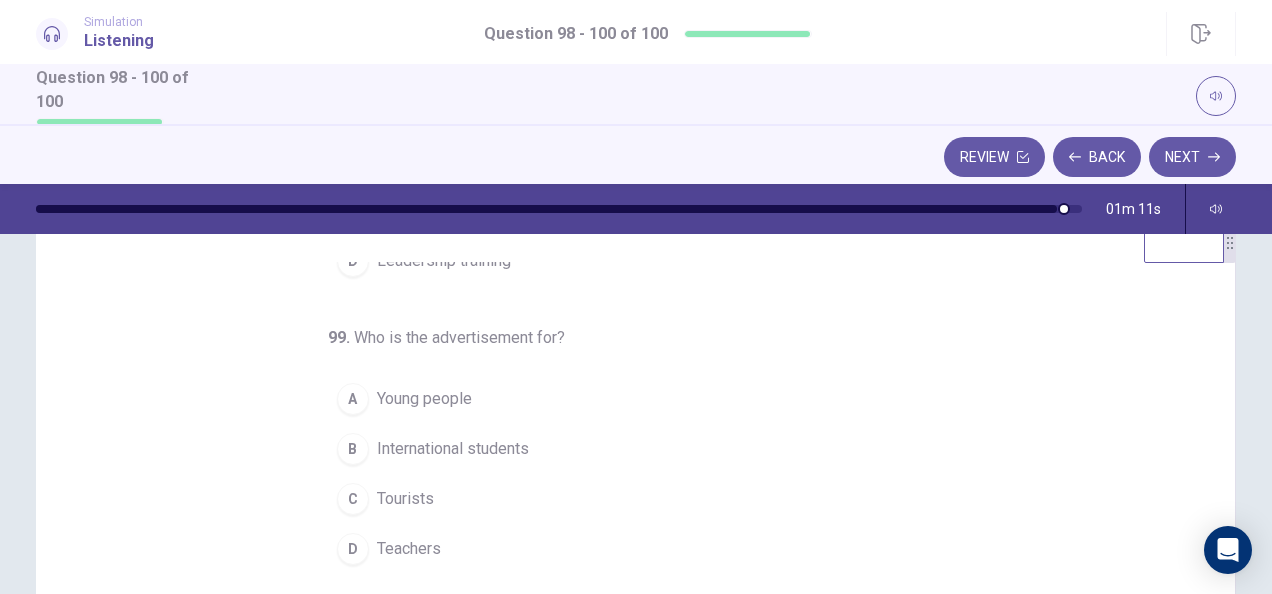 click on "A Young people" at bounding box center (624, 399) 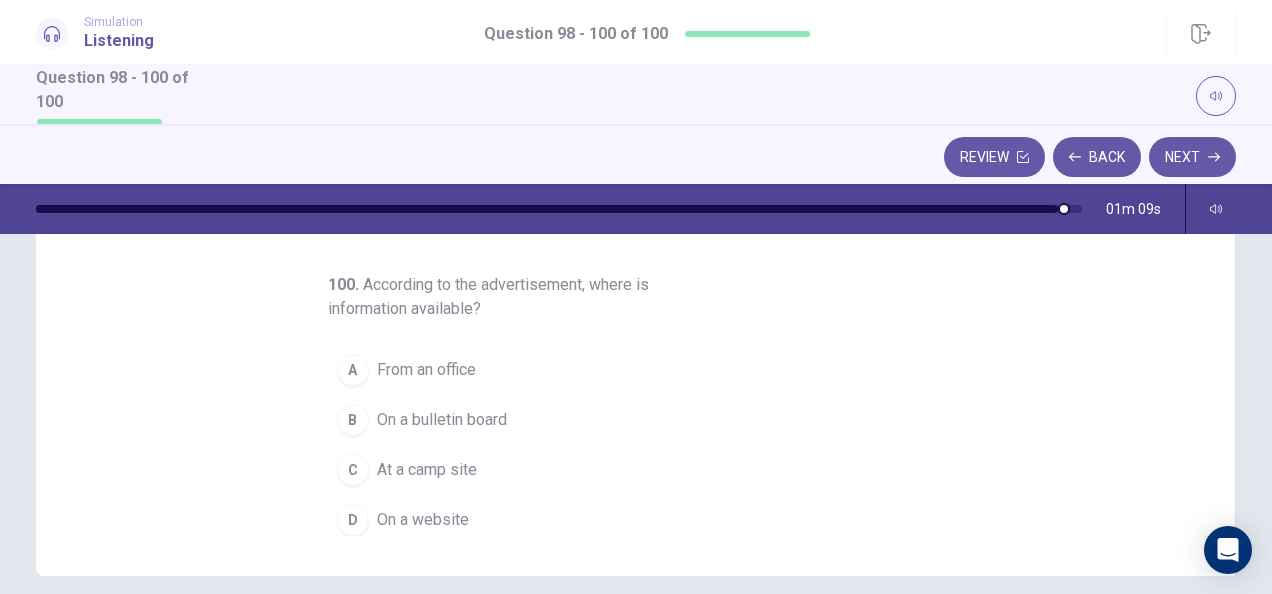 scroll, scrollTop: 392, scrollLeft: 0, axis: vertical 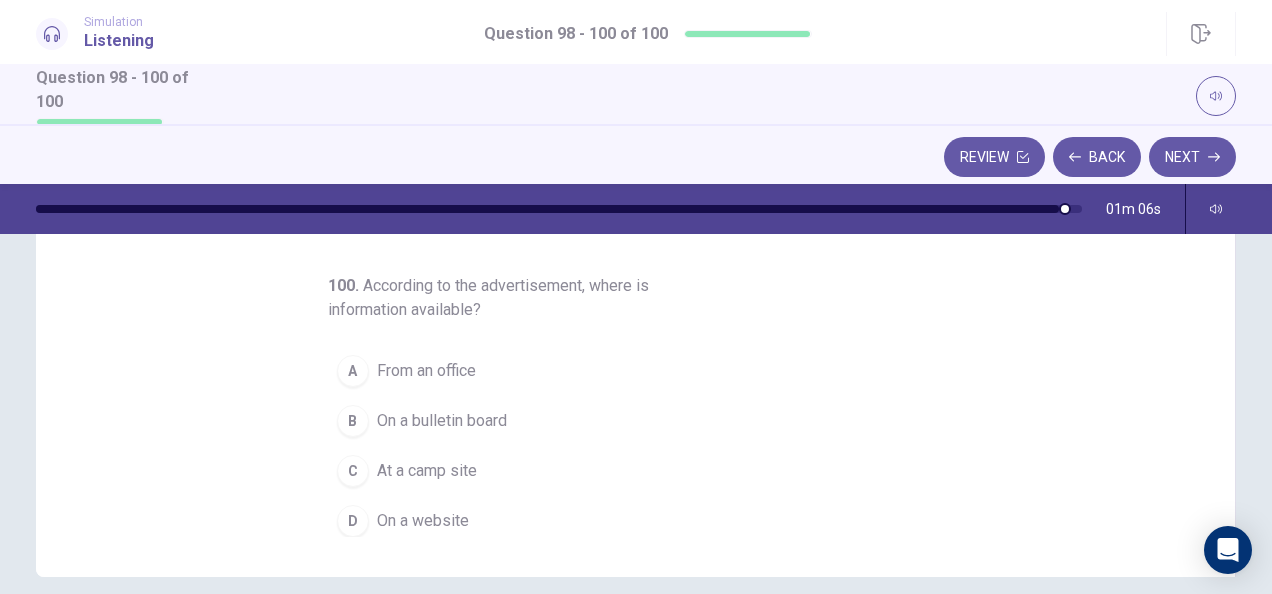 click on "On a website" at bounding box center [423, 521] 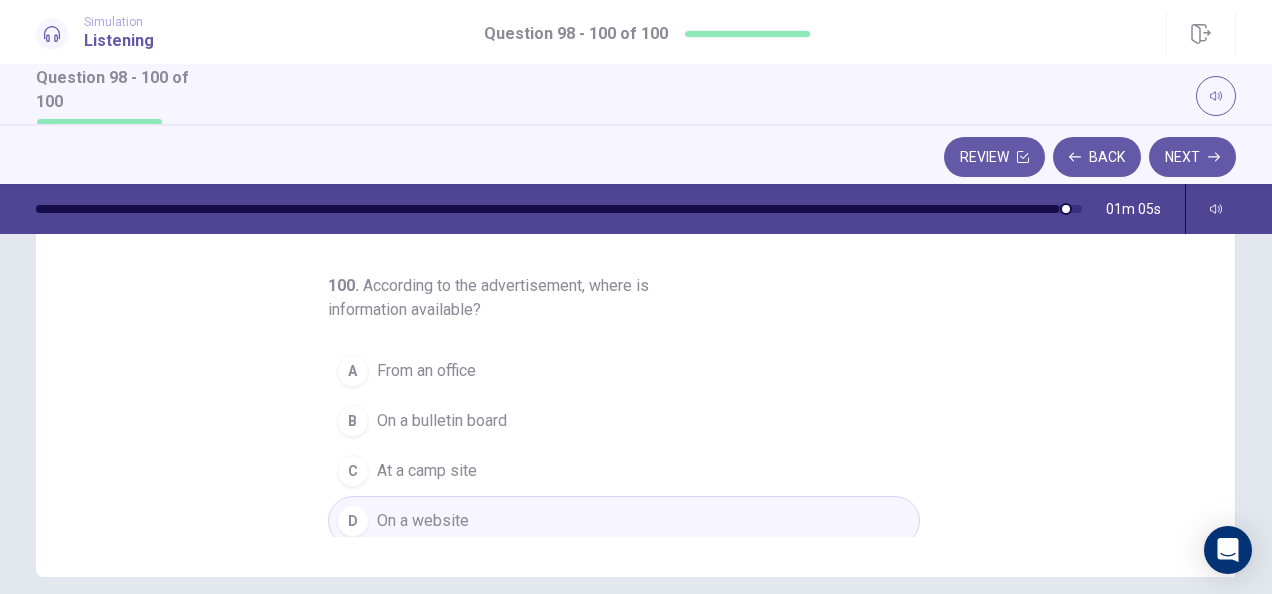 scroll, scrollTop: 0, scrollLeft: 0, axis: both 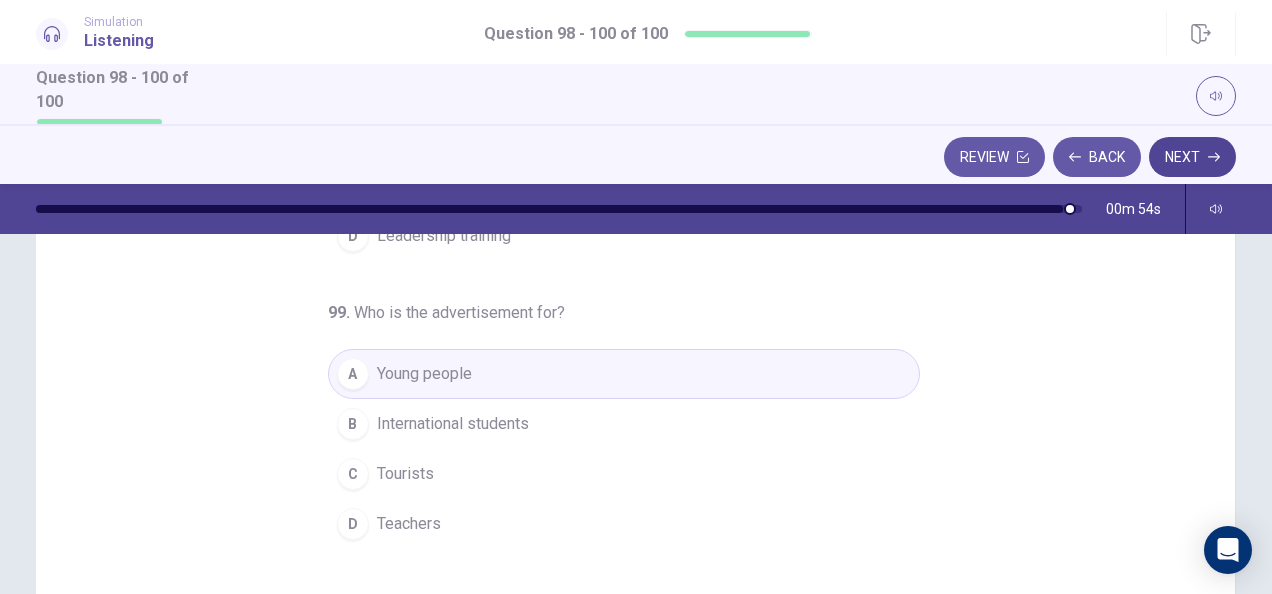 click on "Next" at bounding box center (1192, 157) 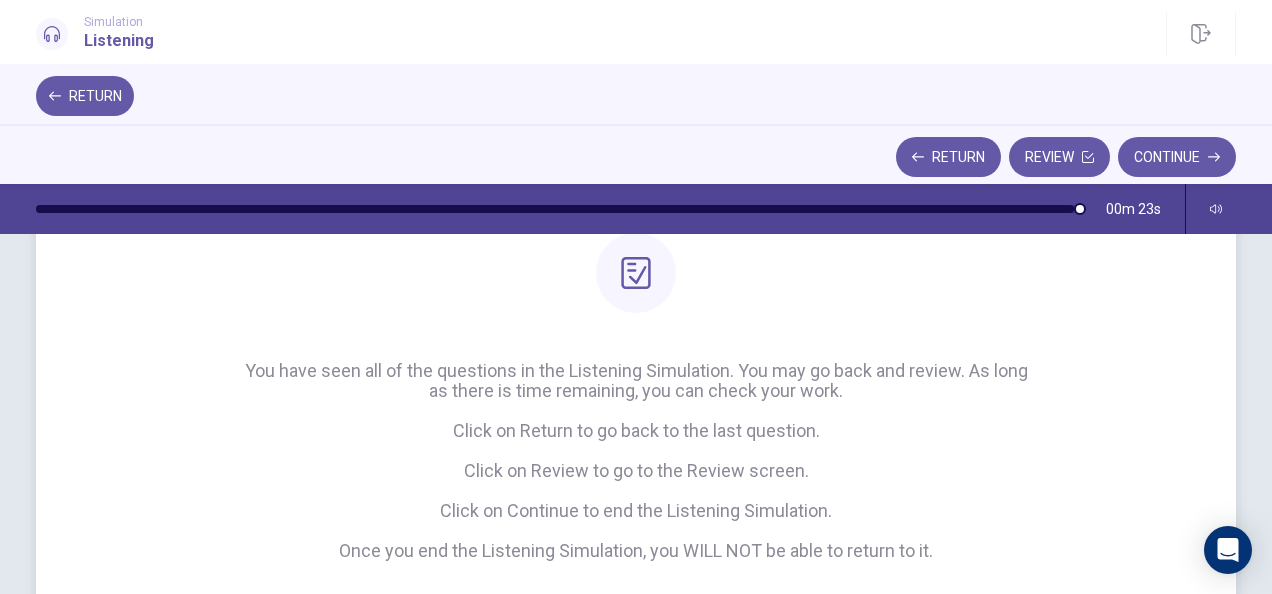 scroll, scrollTop: 199, scrollLeft: 0, axis: vertical 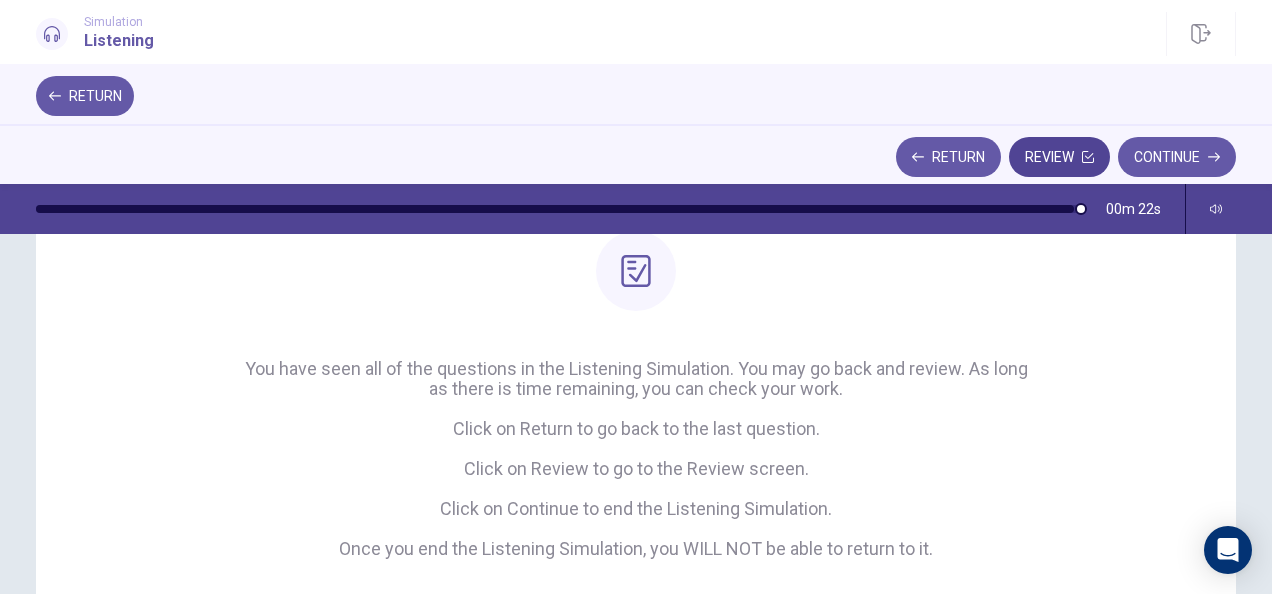 click on "Review" at bounding box center [1059, 157] 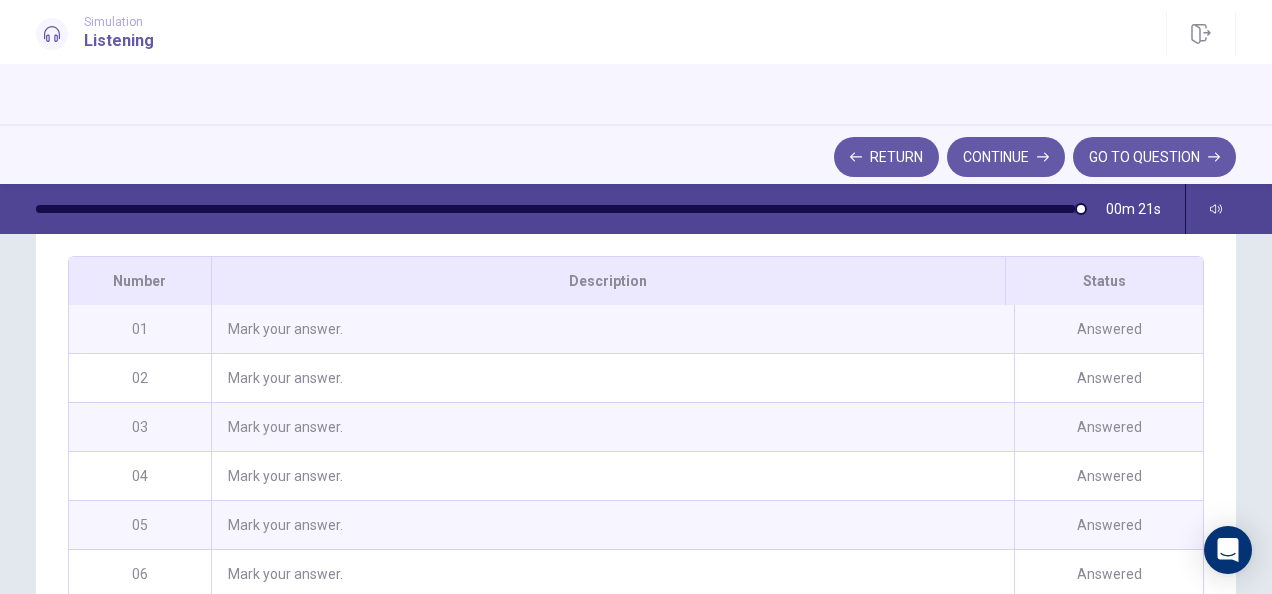 scroll, scrollTop: 263, scrollLeft: 0, axis: vertical 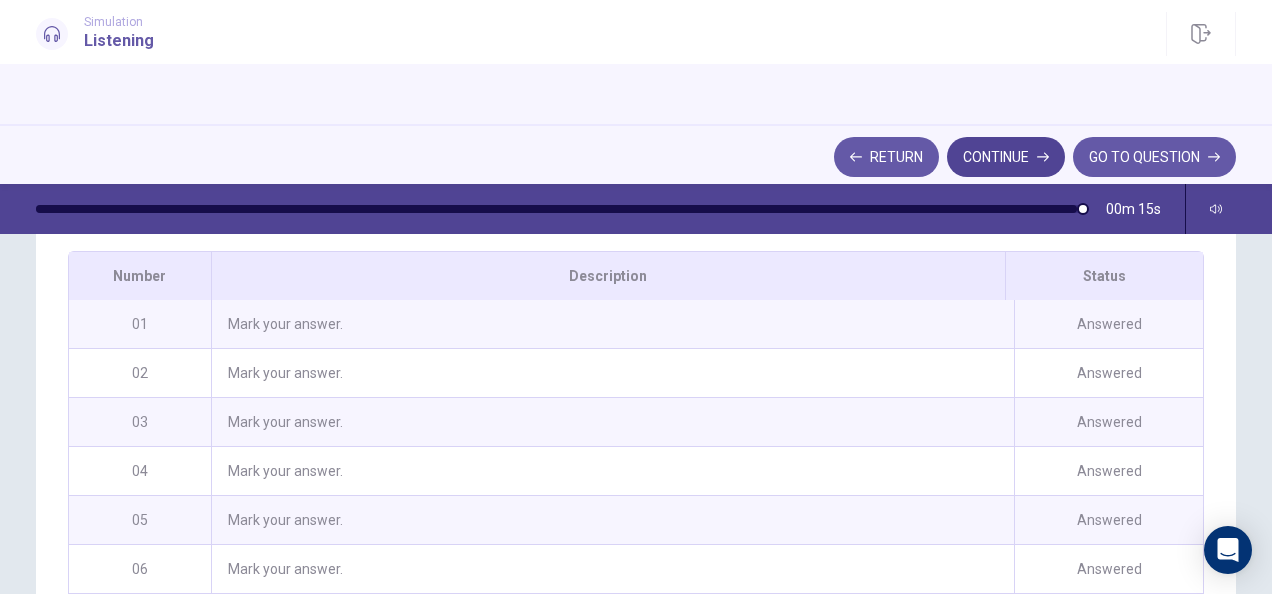 click on "Continue" at bounding box center [1006, 157] 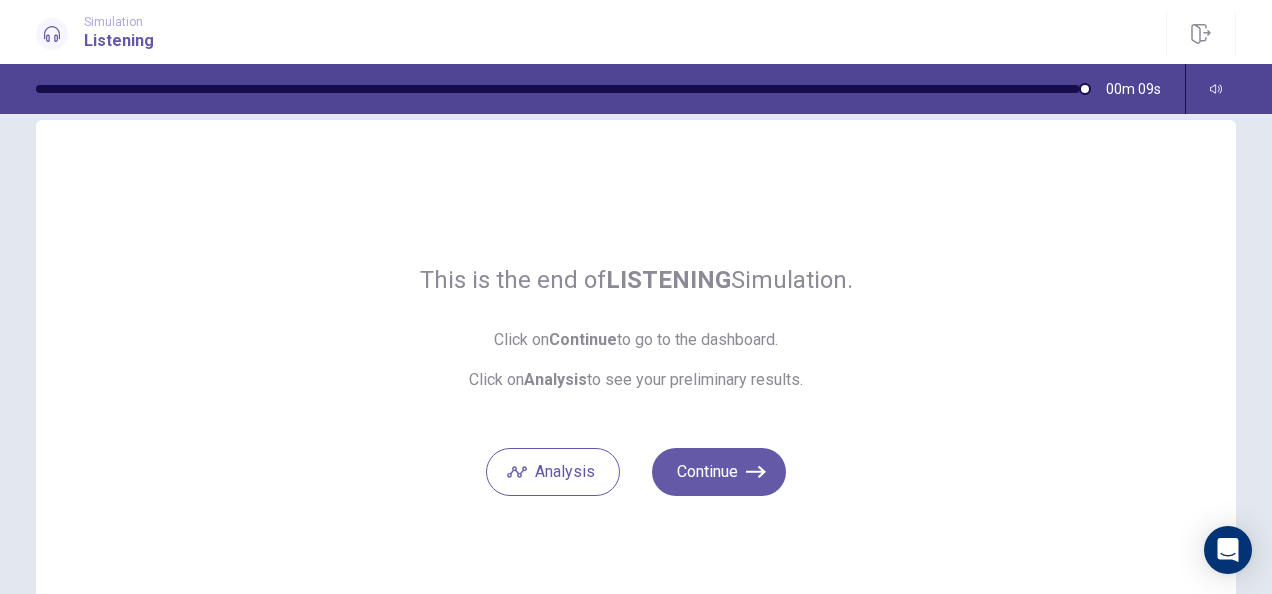scroll, scrollTop: 8, scrollLeft: 0, axis: vertical 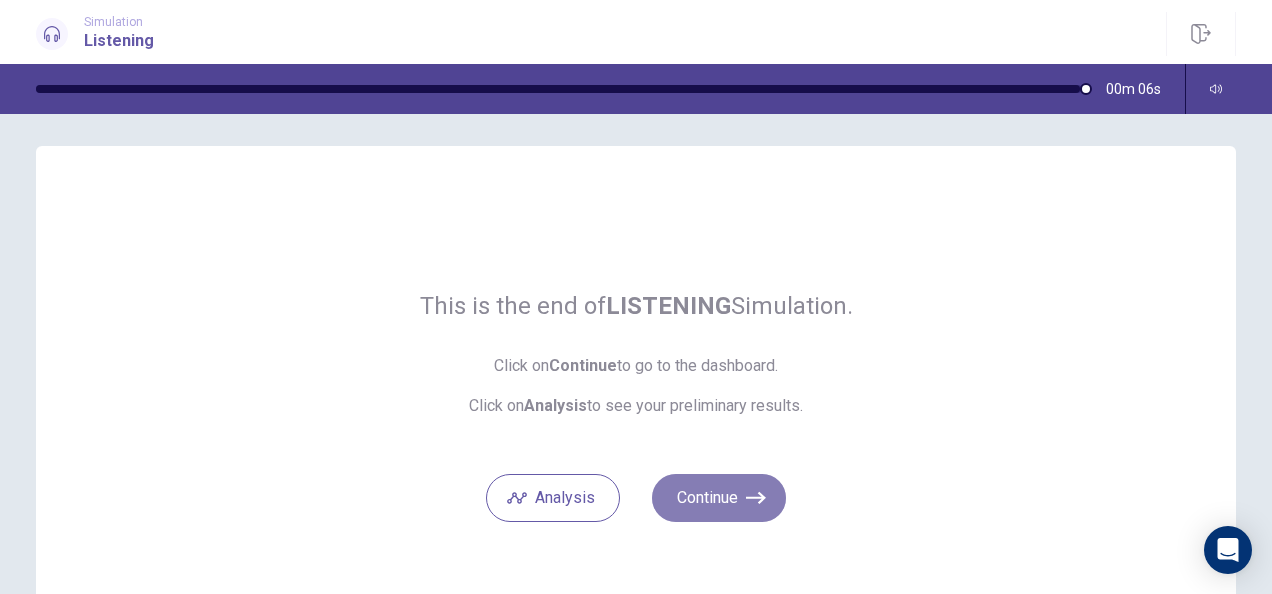 click on "Continue" at bounding box center [719, 498] 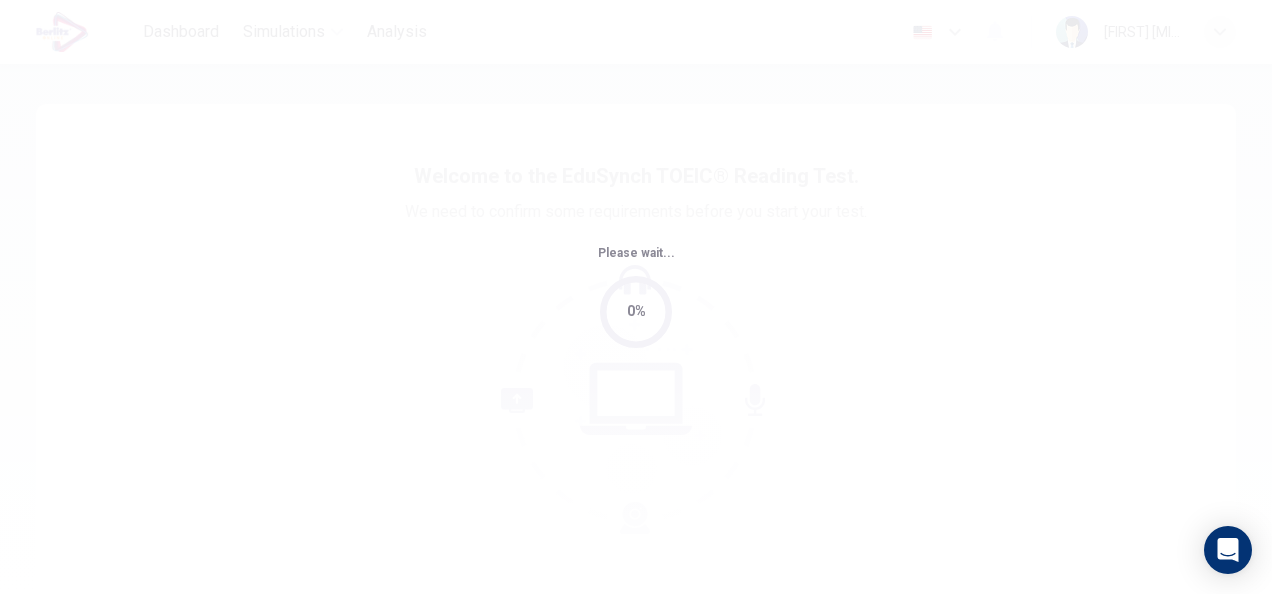 scroll, scrollTop: 0, scrollLeft: 0, axis: both 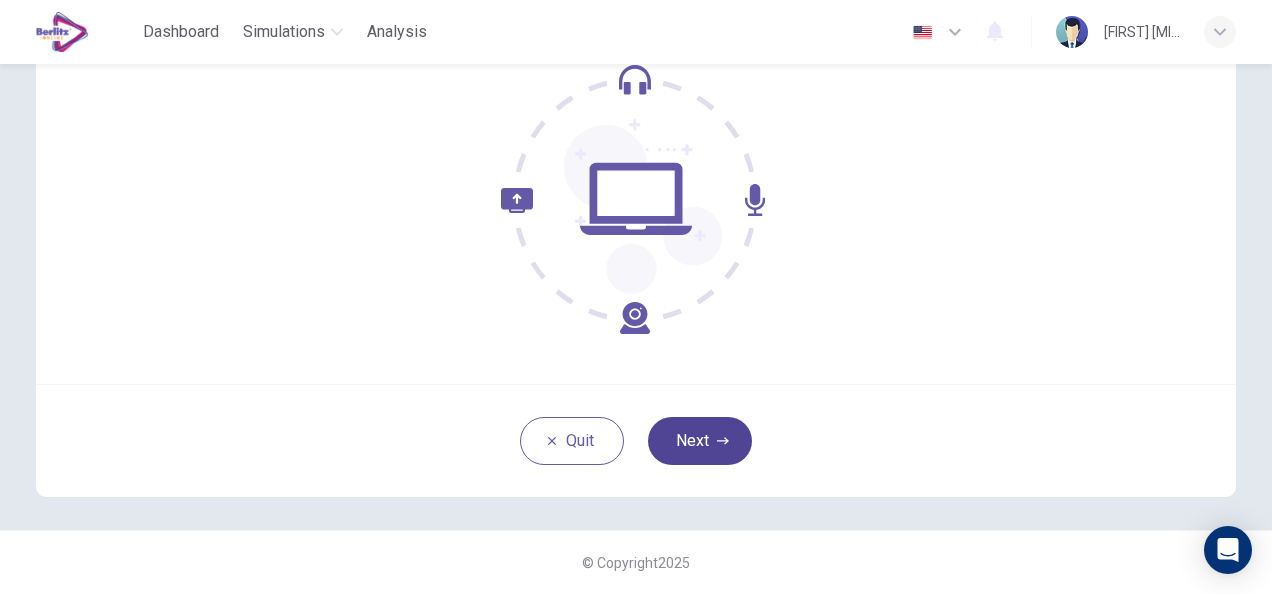click 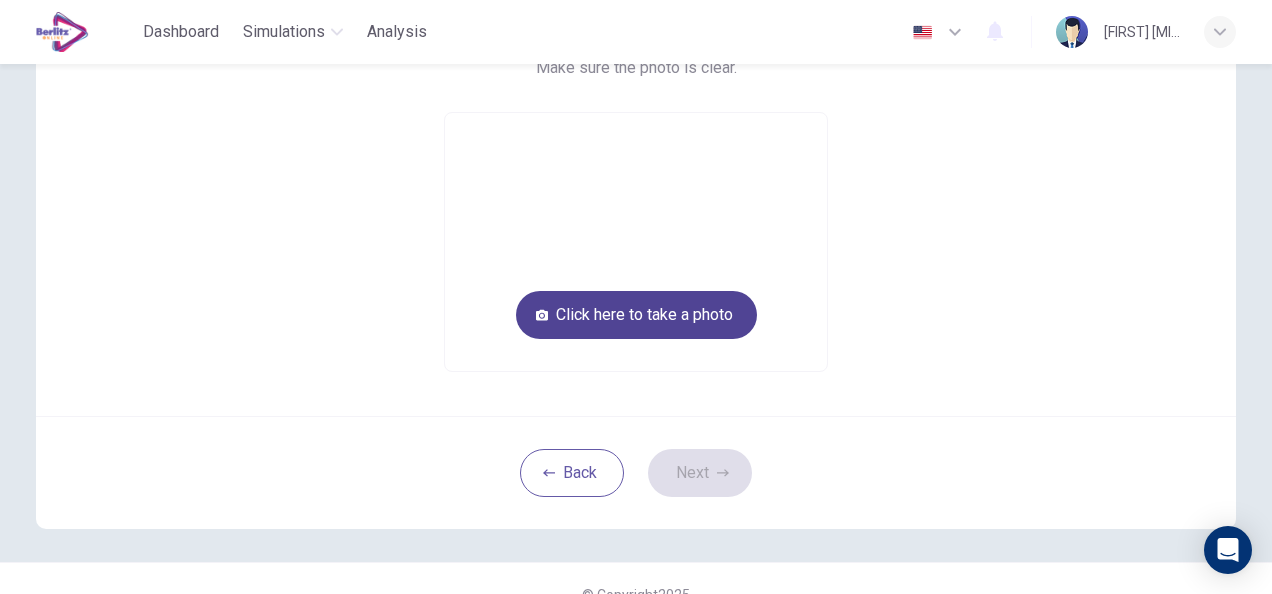 click on "Click here to take a photo" at bounding box center [636, 315] 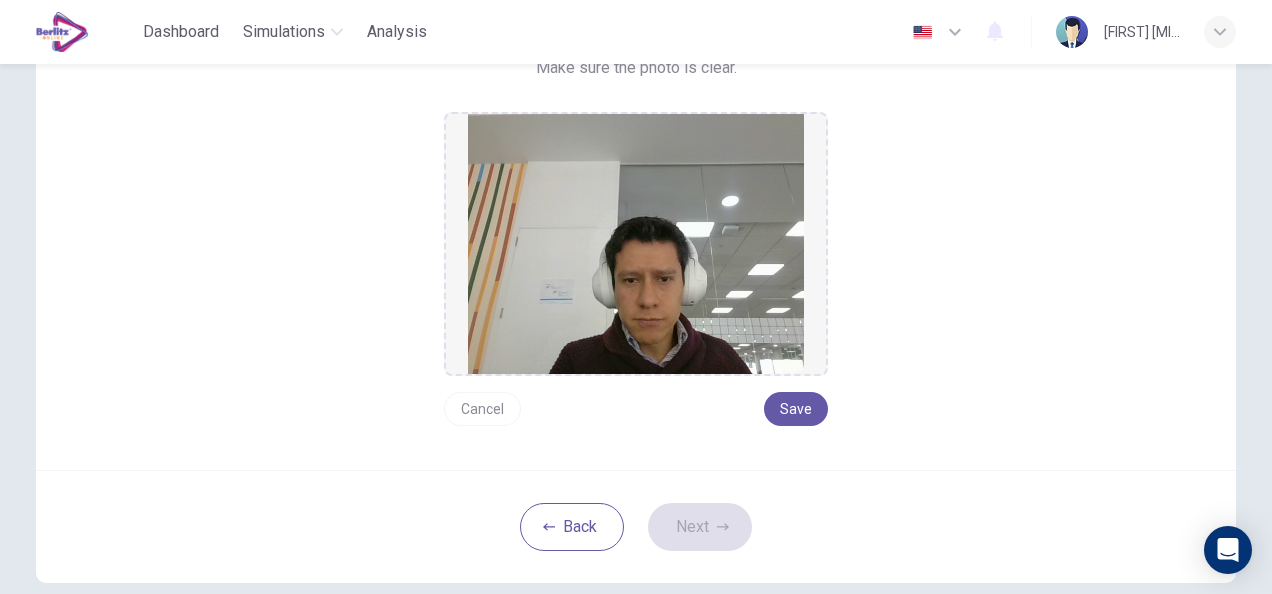 click on "Cancel" at bounding box center (482, 409) 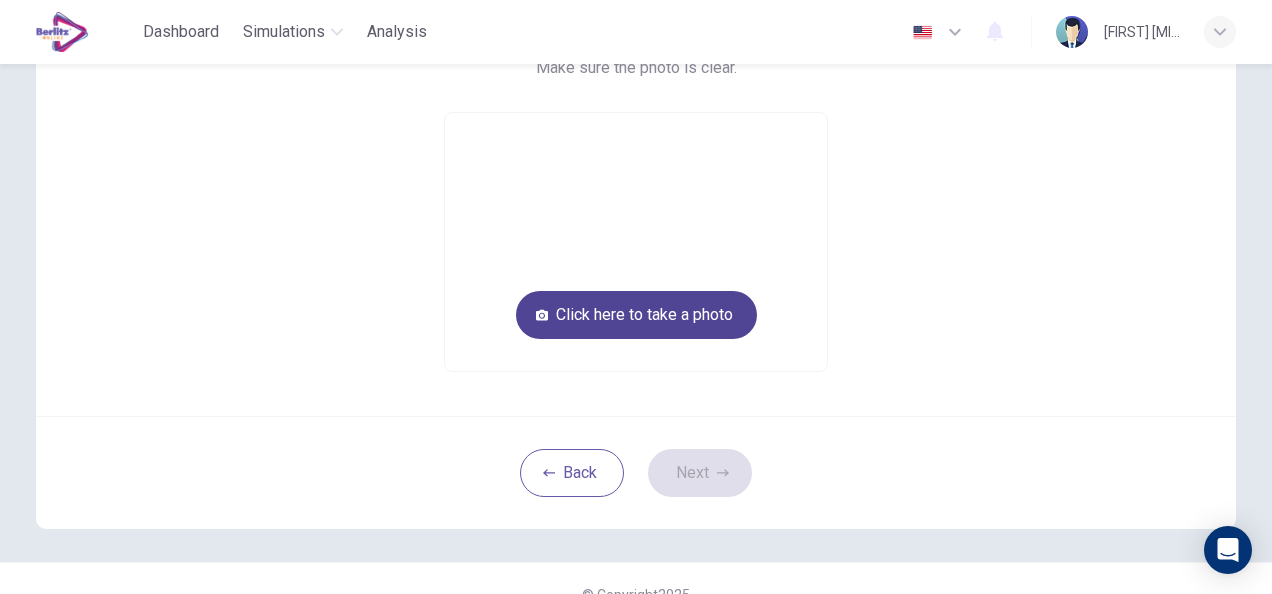 click on "Click here to take a photo" at bounding box center [636, 315] 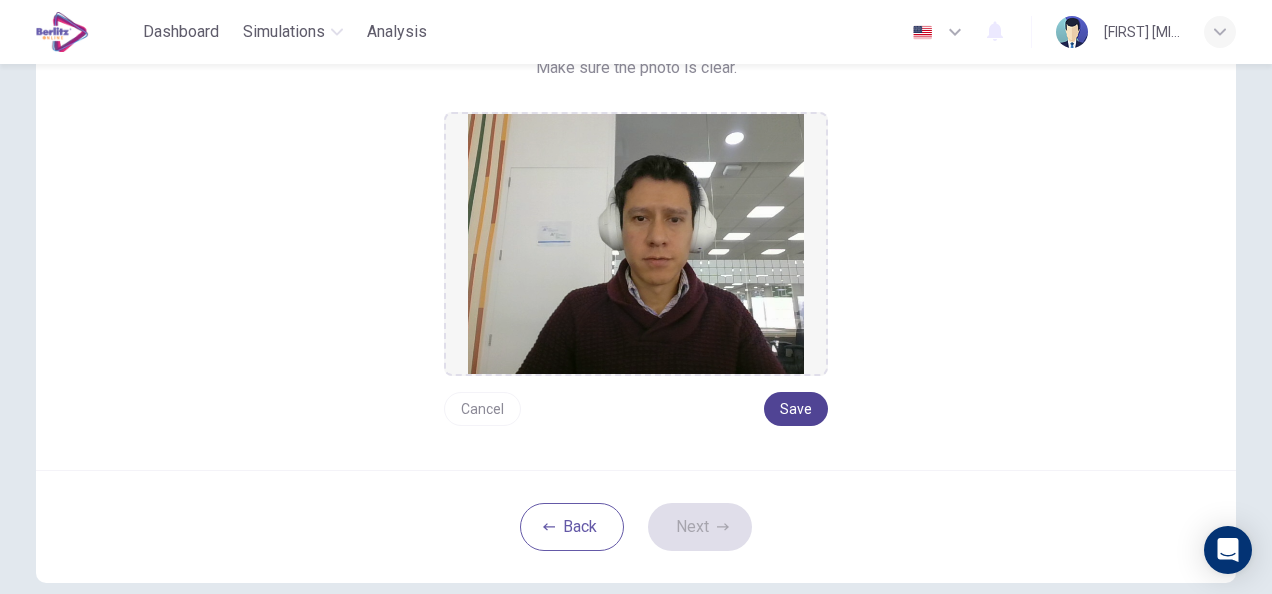 click on "Save" at bounding box center (796, 409) 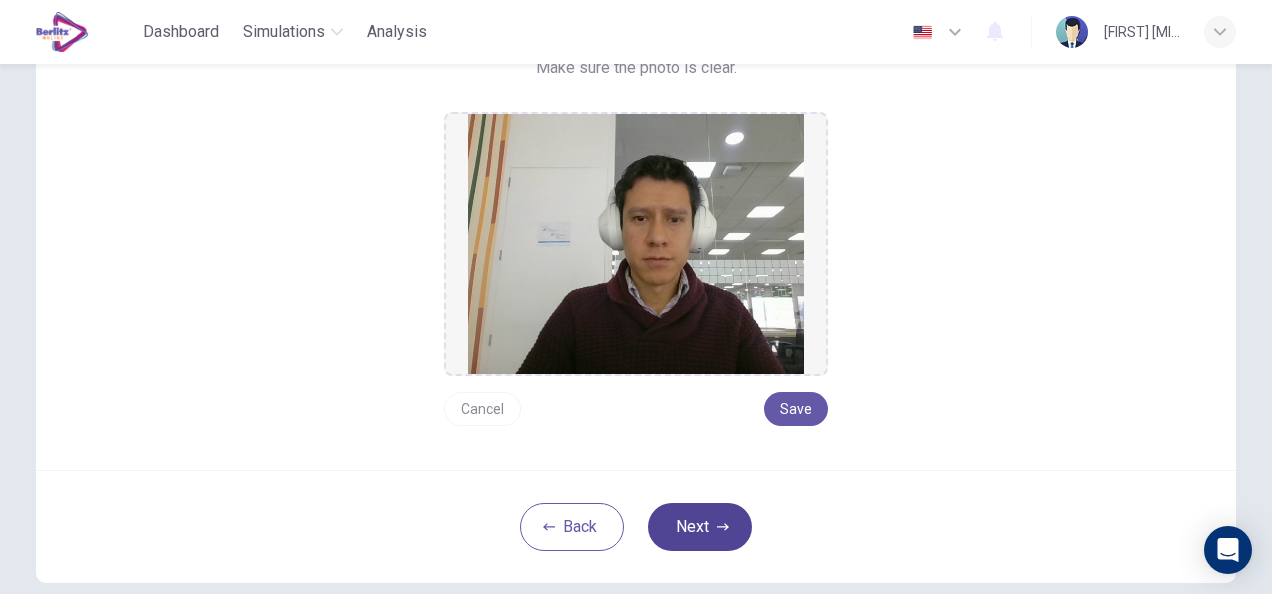 click on "Next" at bounding box center (700, 527) 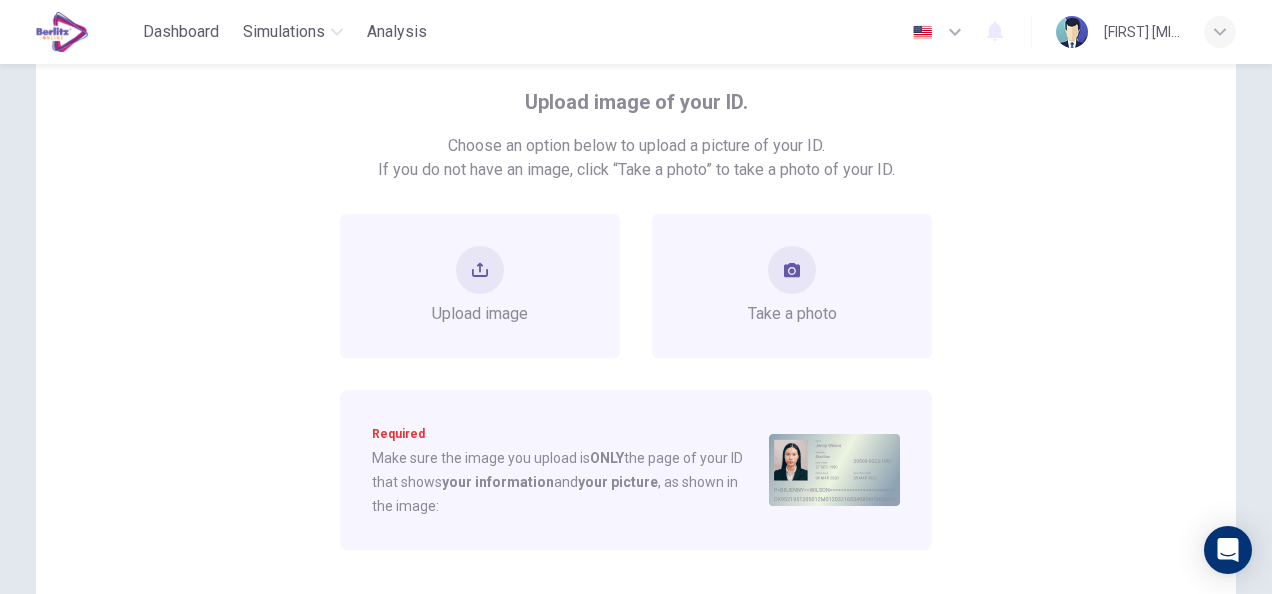 scroll, scrollTop: 97, scrollLeft: 0, axis: vertical 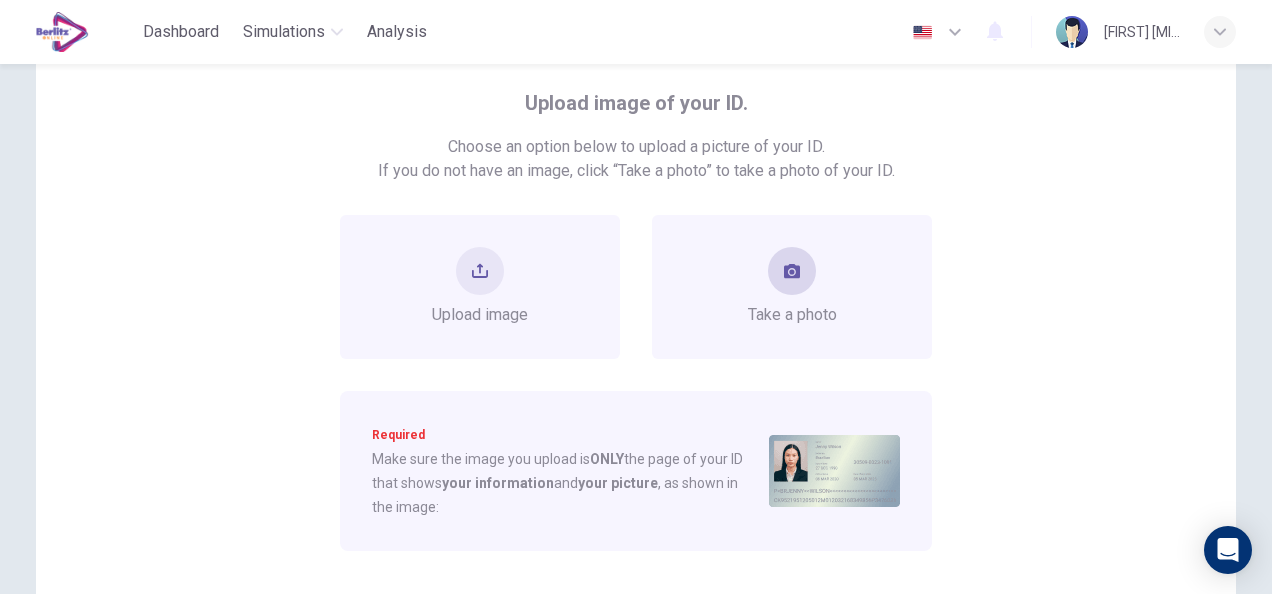click on "Take a photo" at bounding box center (792, 287) 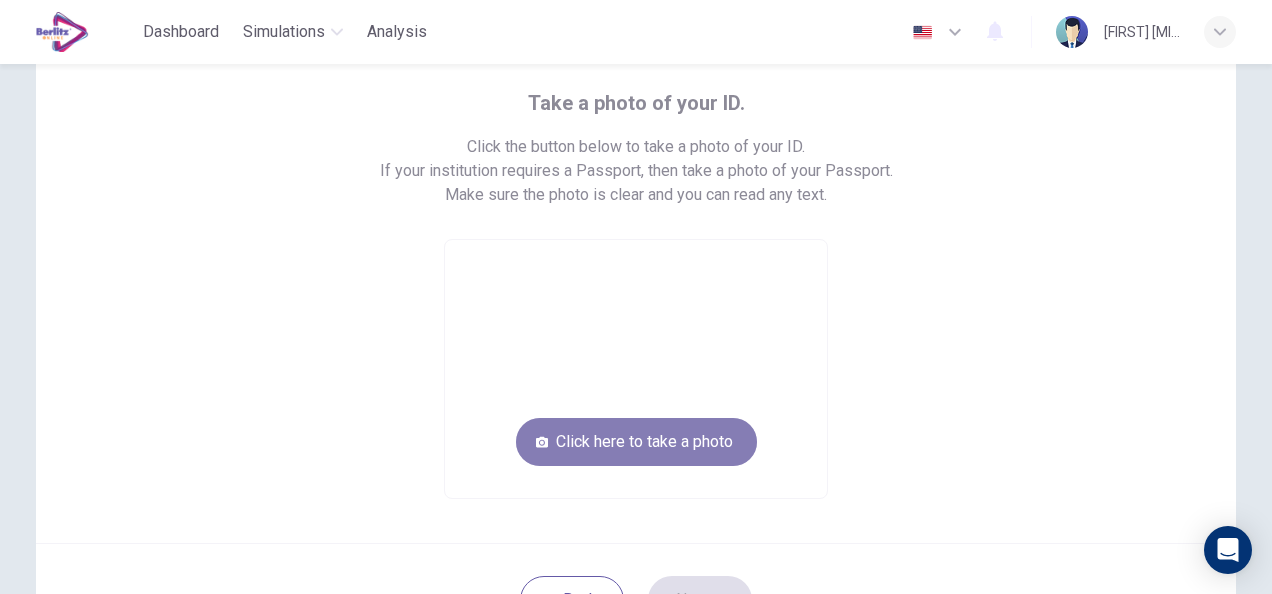 click on "Click here to take a photo" at bounding box center (636, 442) 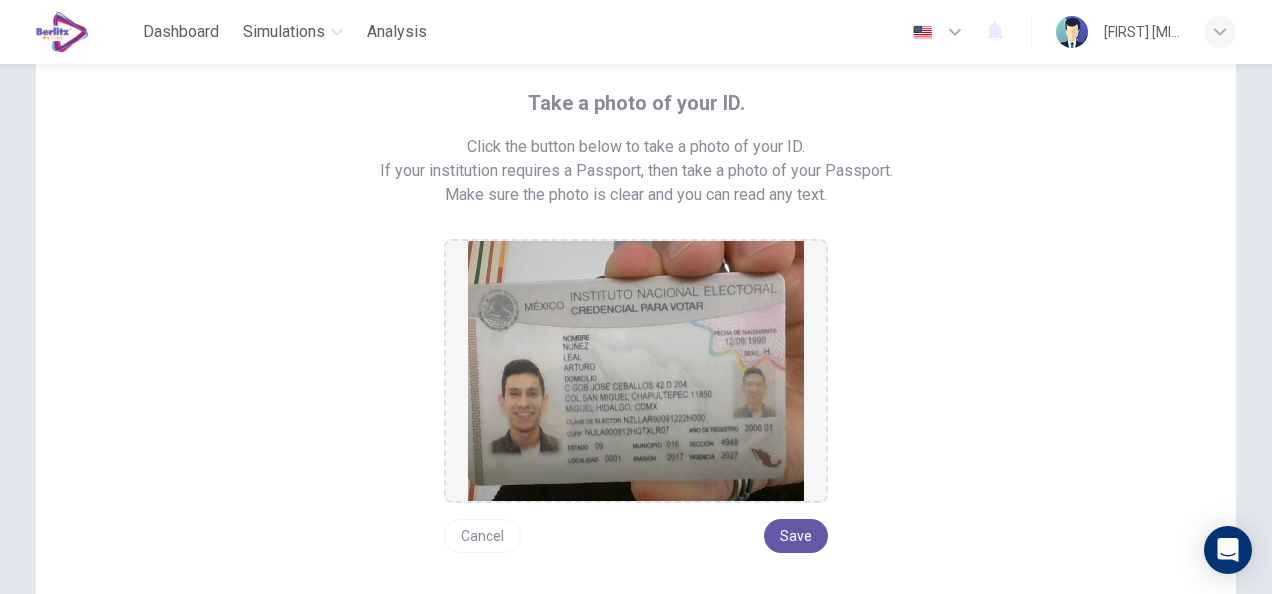 click at bounding box center (636, 371) 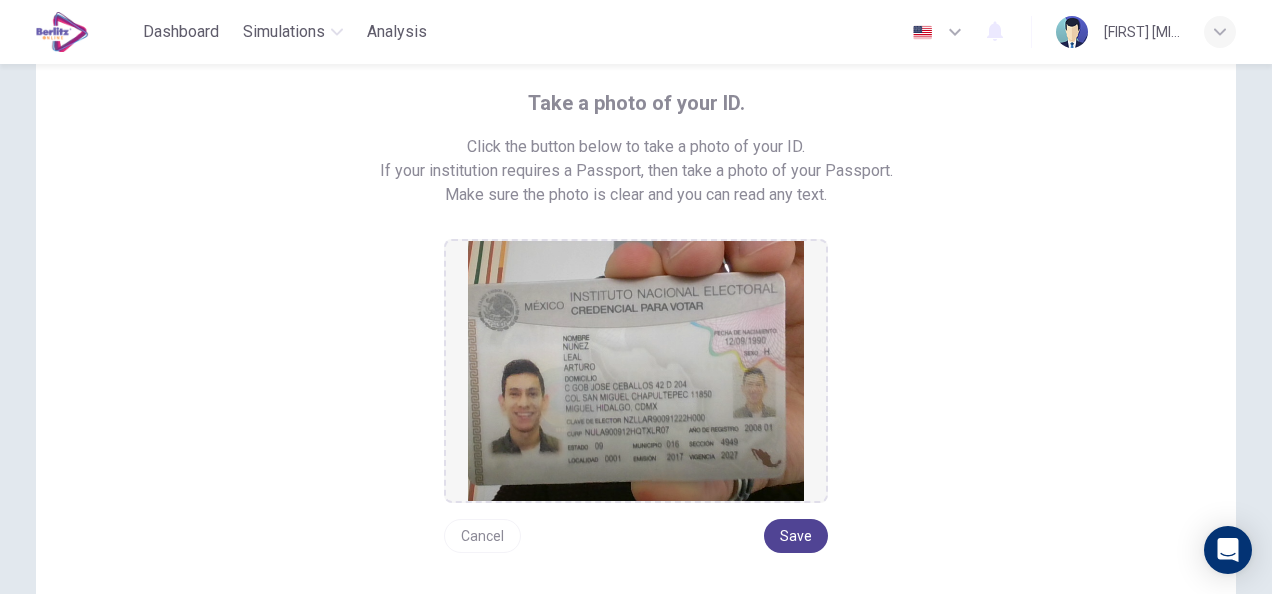 click on "Save" at bounding box center (796, 536) 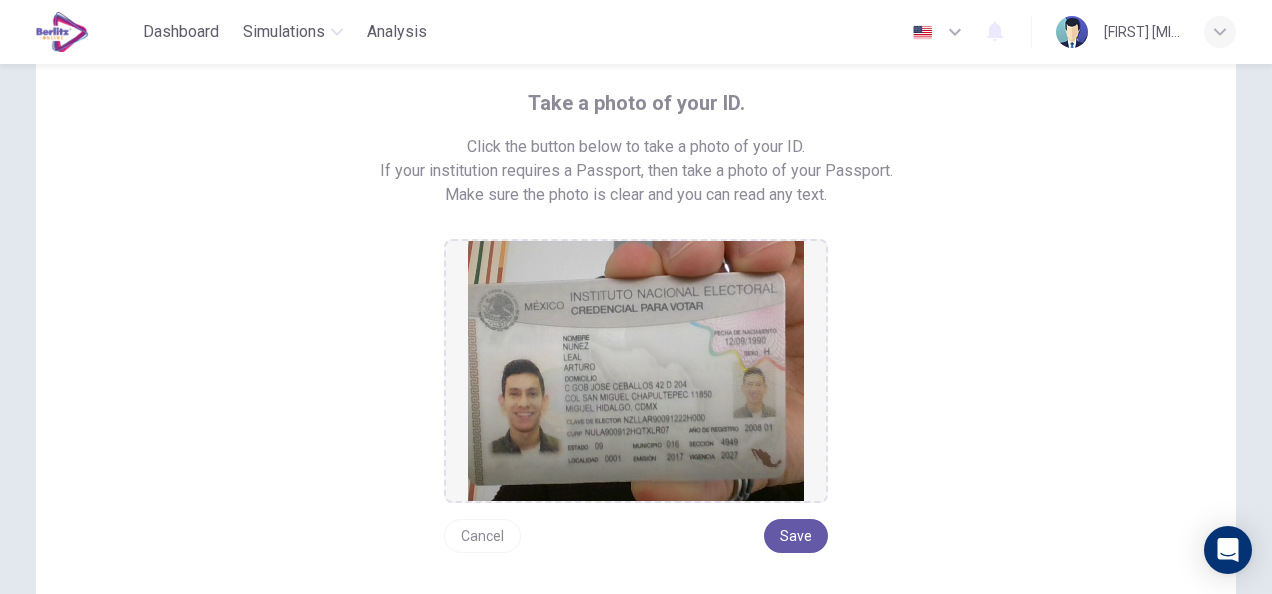 scroll, scrollTop: 309, scrollLeft: 0, axis: vertical 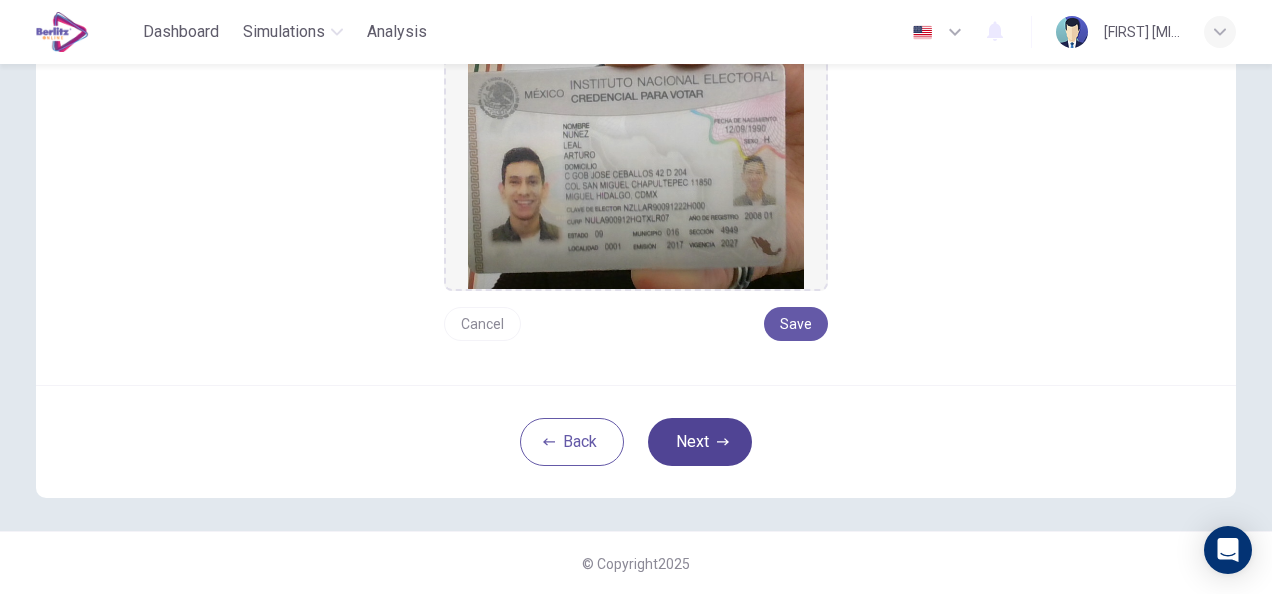 click on "Next" at bounding box center (700, 442) 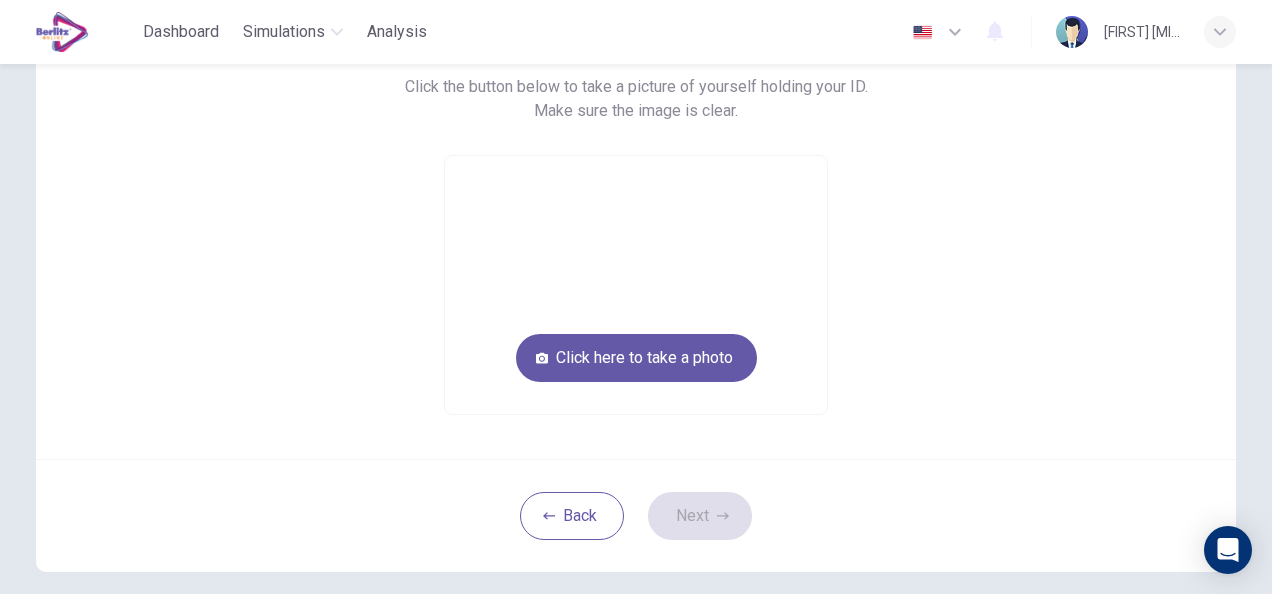 scroll, scrollTop: 160, scrollLeft: 0, axis: vertical 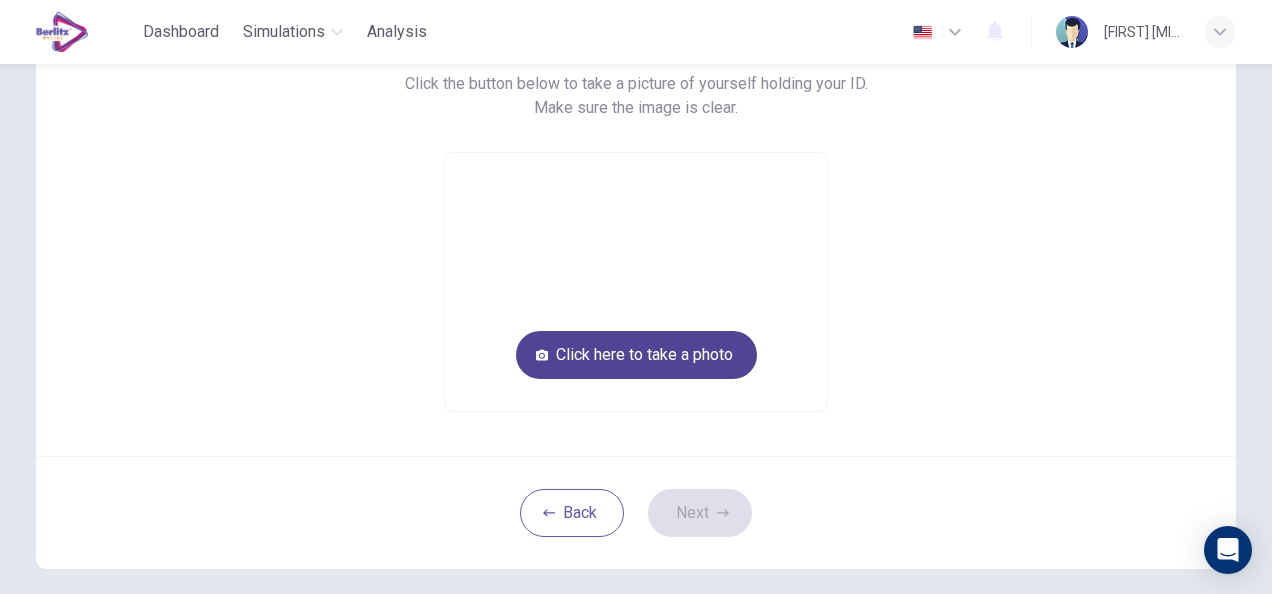 click on "Click here to take a photo" at bounding box center (636, 355) 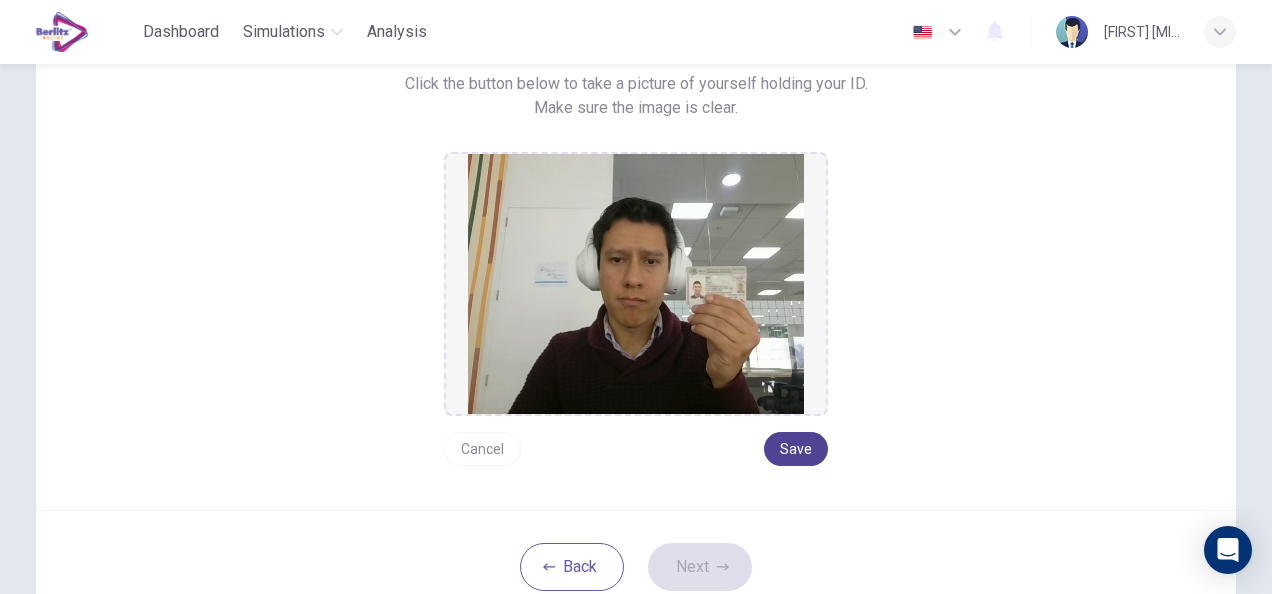 click on "Save" at bounding box center [796, 449] 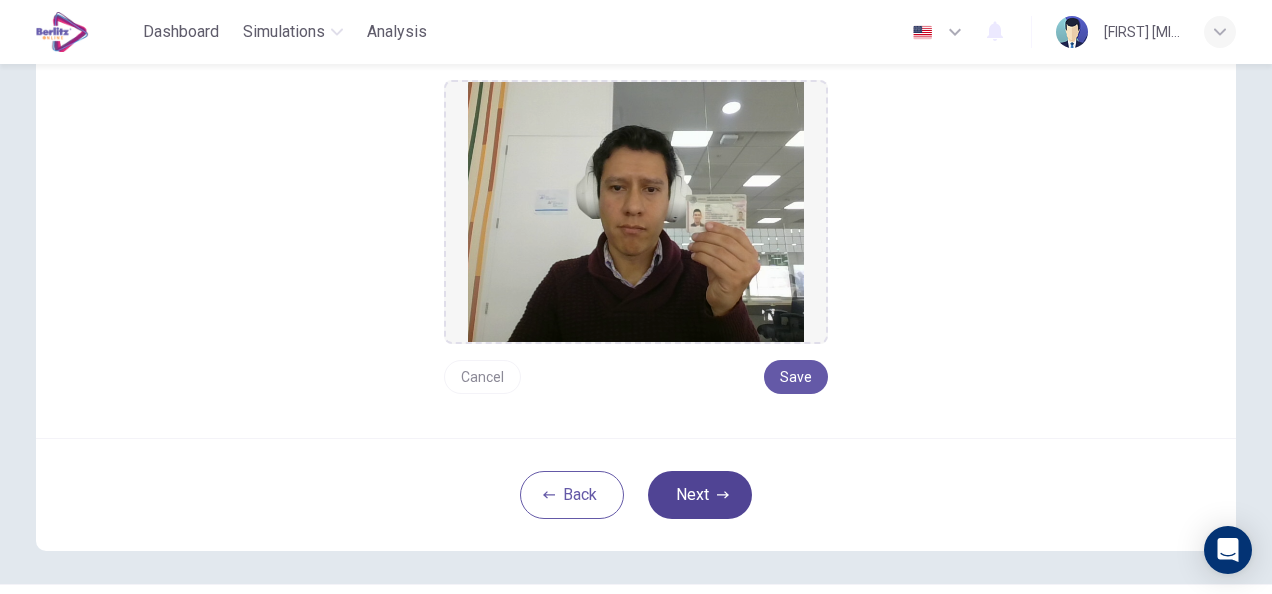 click on "Next" at bounding box center (700, 495) 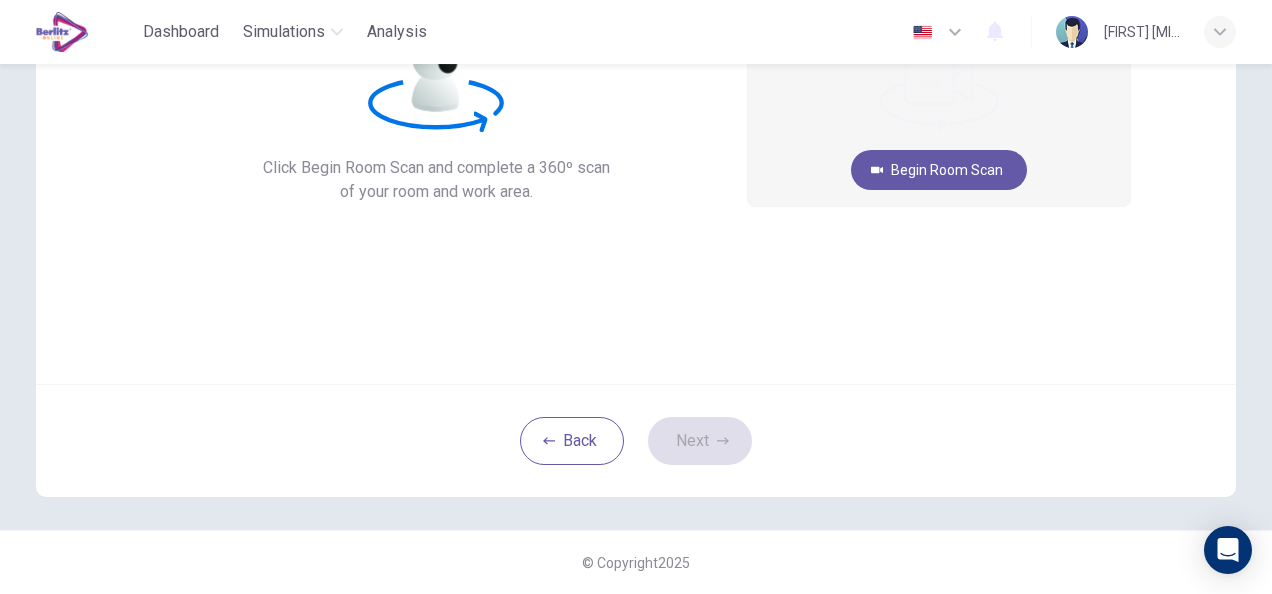 scroll, scrollTop: 47, scrollLeft: 0, axis: vertical 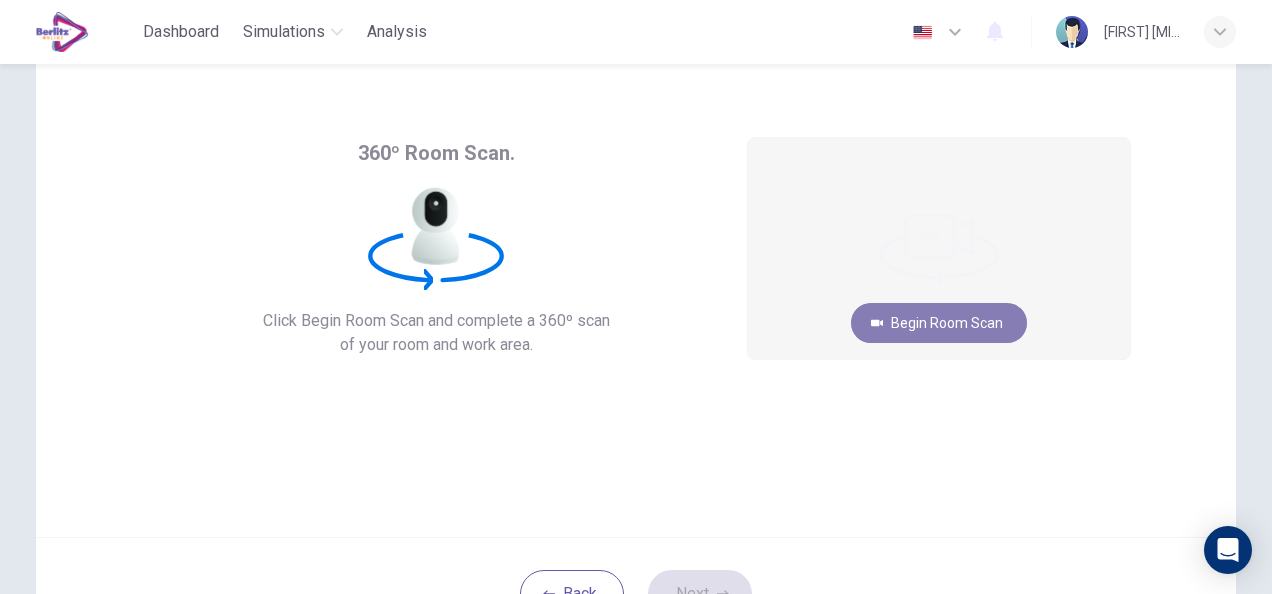 click on "Begin Room Scan" at bounding box center [939, 323] 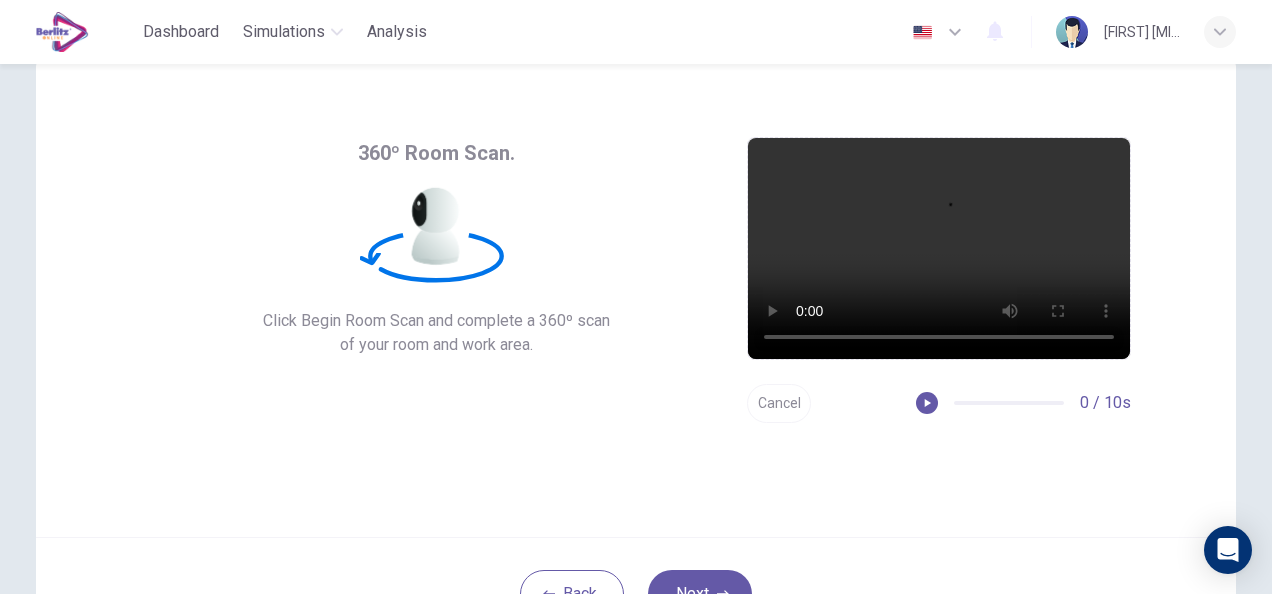 scroll, scrollTop: 200, scrollLeft: 0, axis: vertical 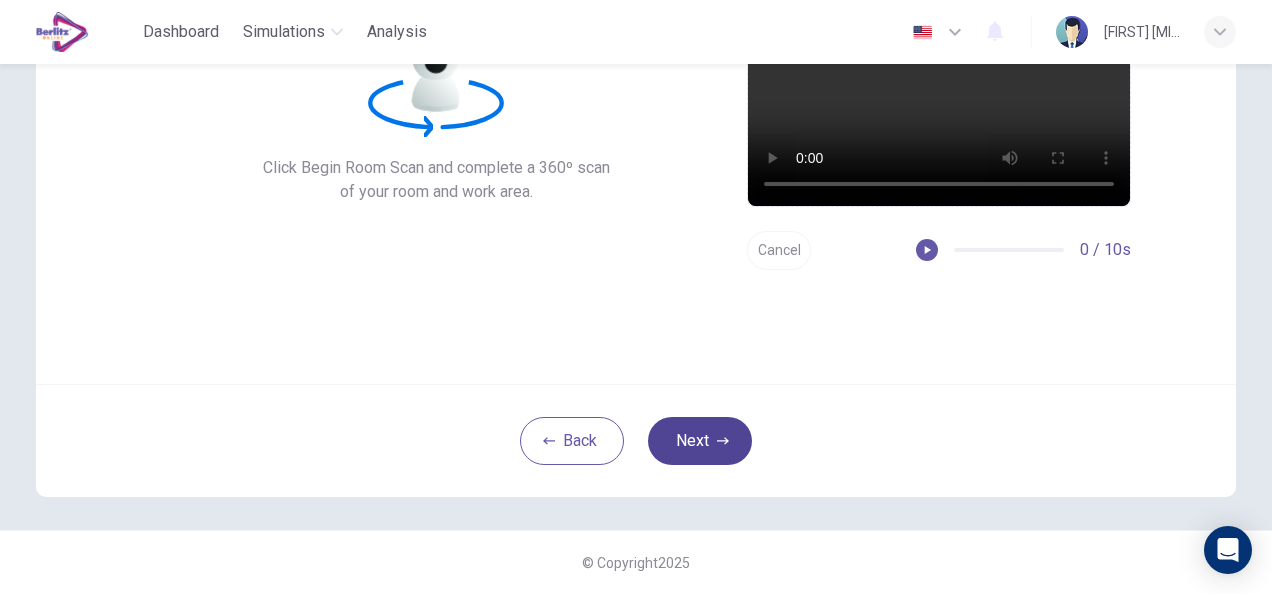 click on "Next" at bounding box center (700, 441) 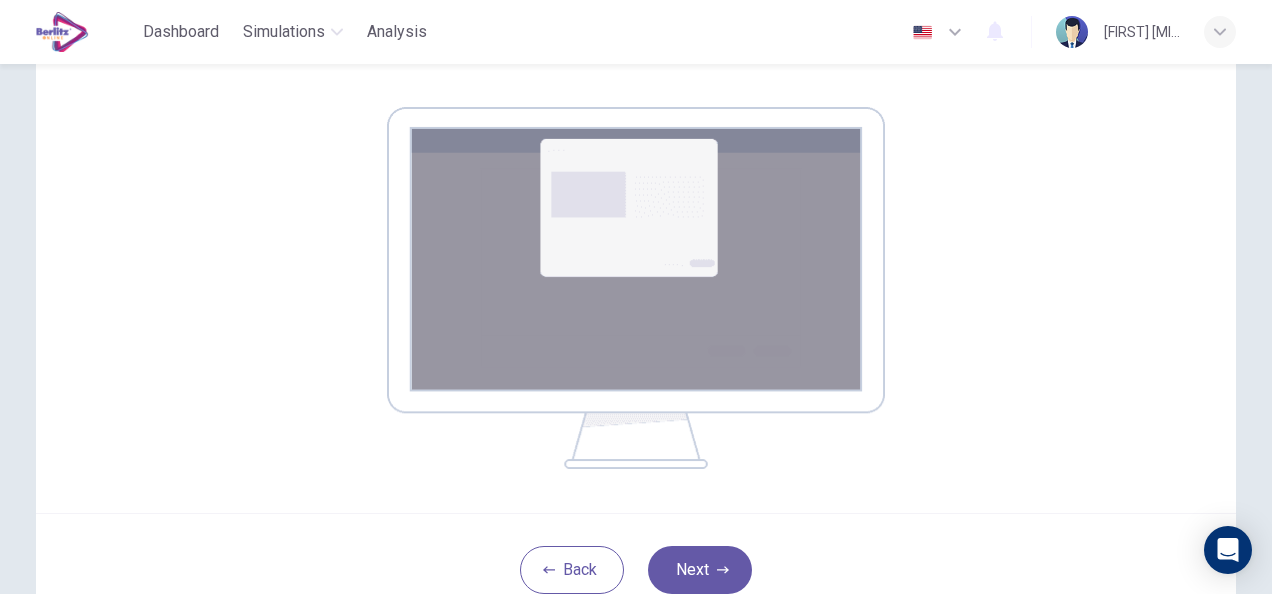 scroll, scrollTop: 405, scrollLeft: 0, axis: vertical 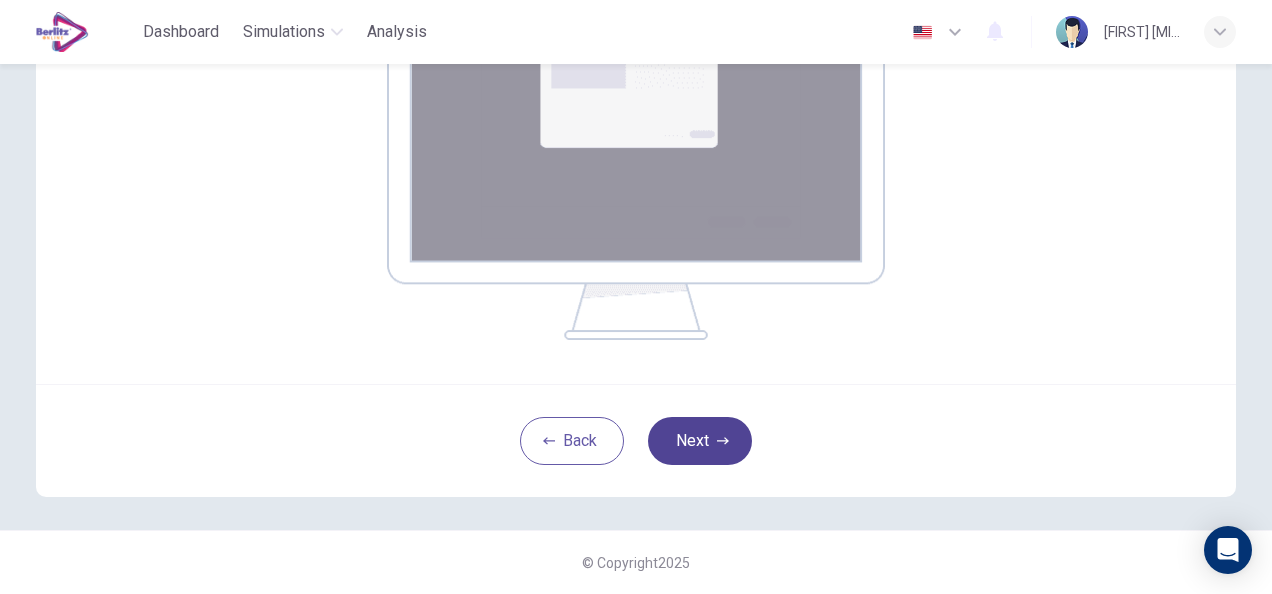 click on "Next" at bounding box center (700, 441) 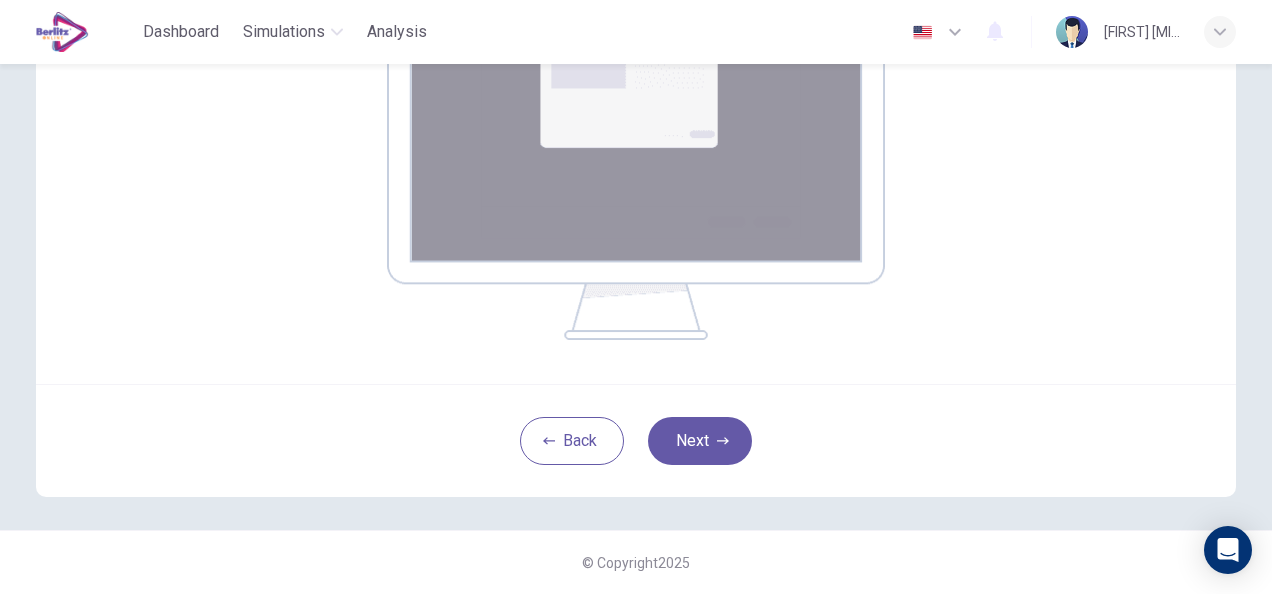 click on "Back Next" at bounding box center (636, 440) 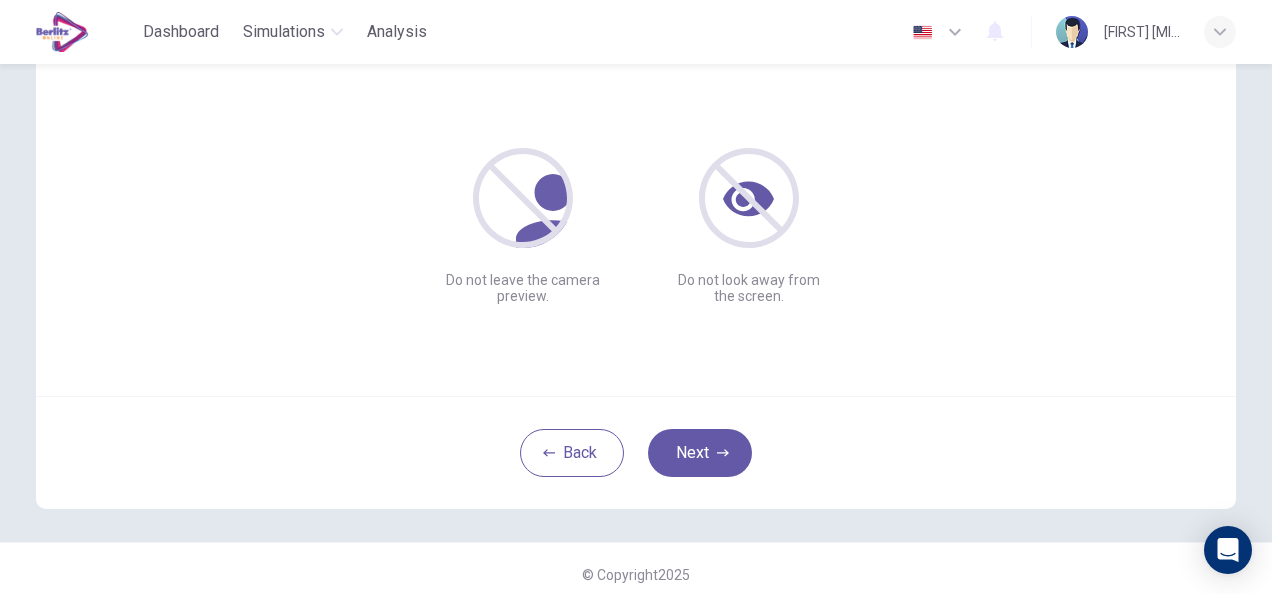scroll, scrollTop: 189, scrollLeft: 0, axis: vertical 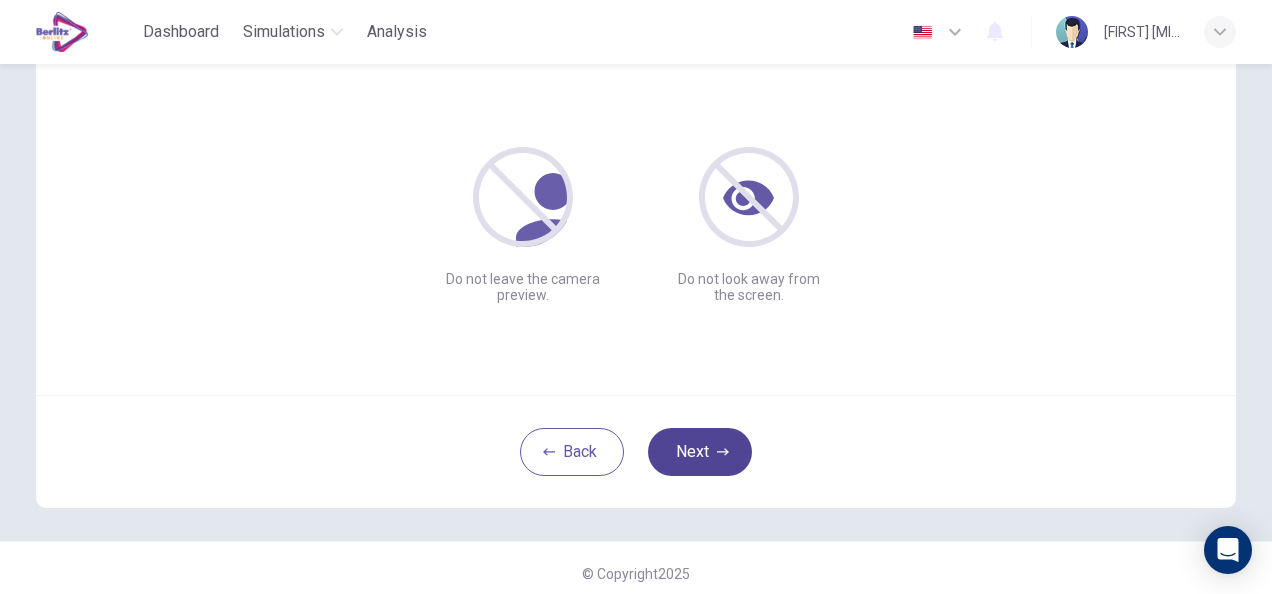 click on "Next" at bounding box center (700, 452) 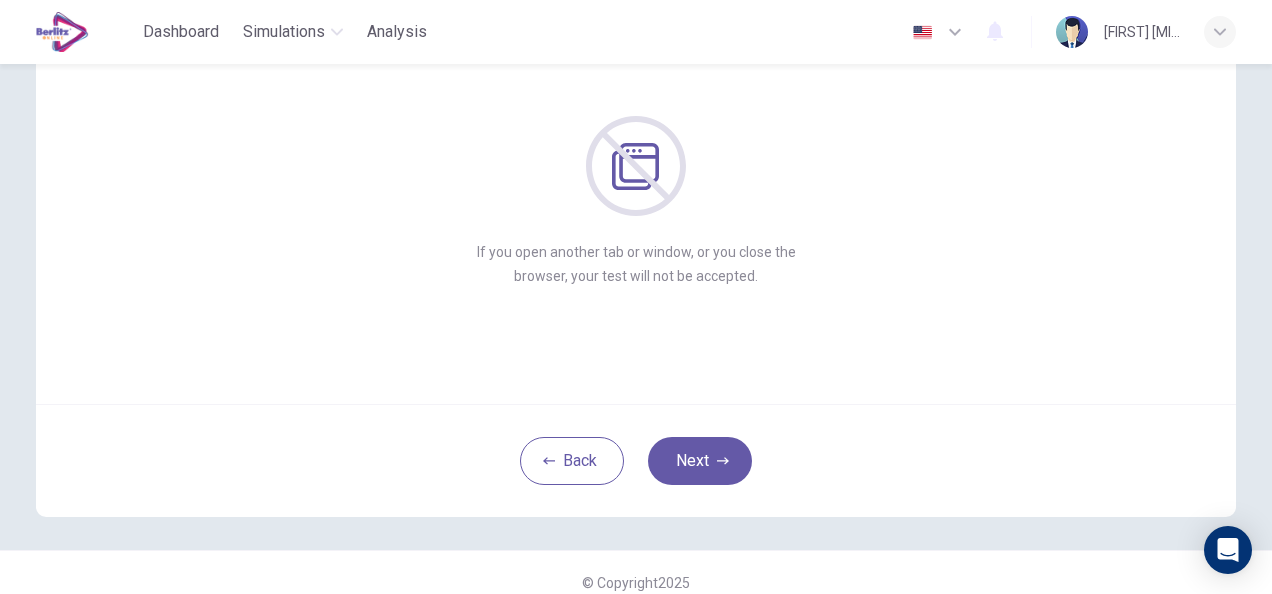 scroll, scrollTop: 181, scrollLeft: 0, axis: vertical 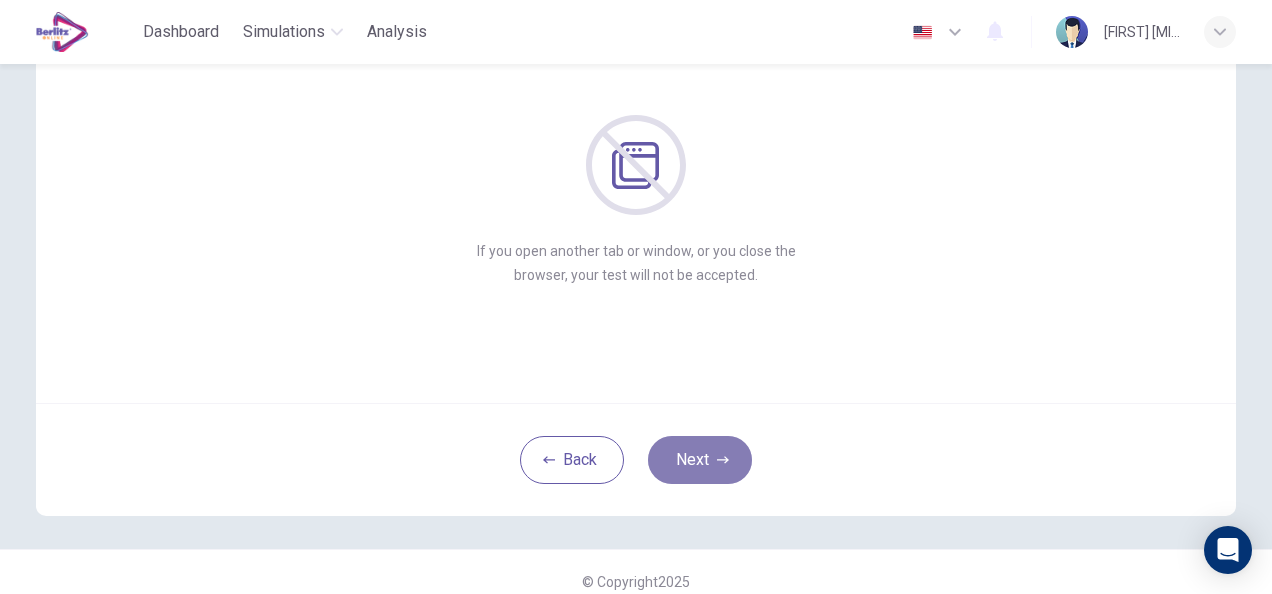 click on "Next" at bounding box center (700, 460) 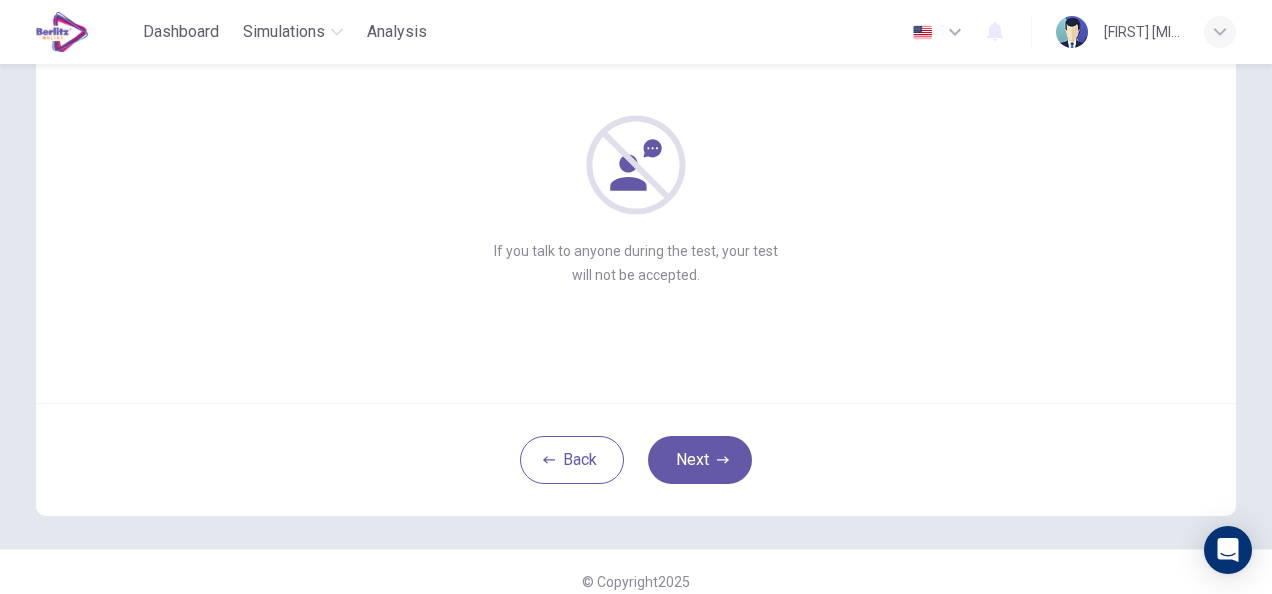 scroll, scrollTop: 182, scrollLeft: 0, axis: vertical 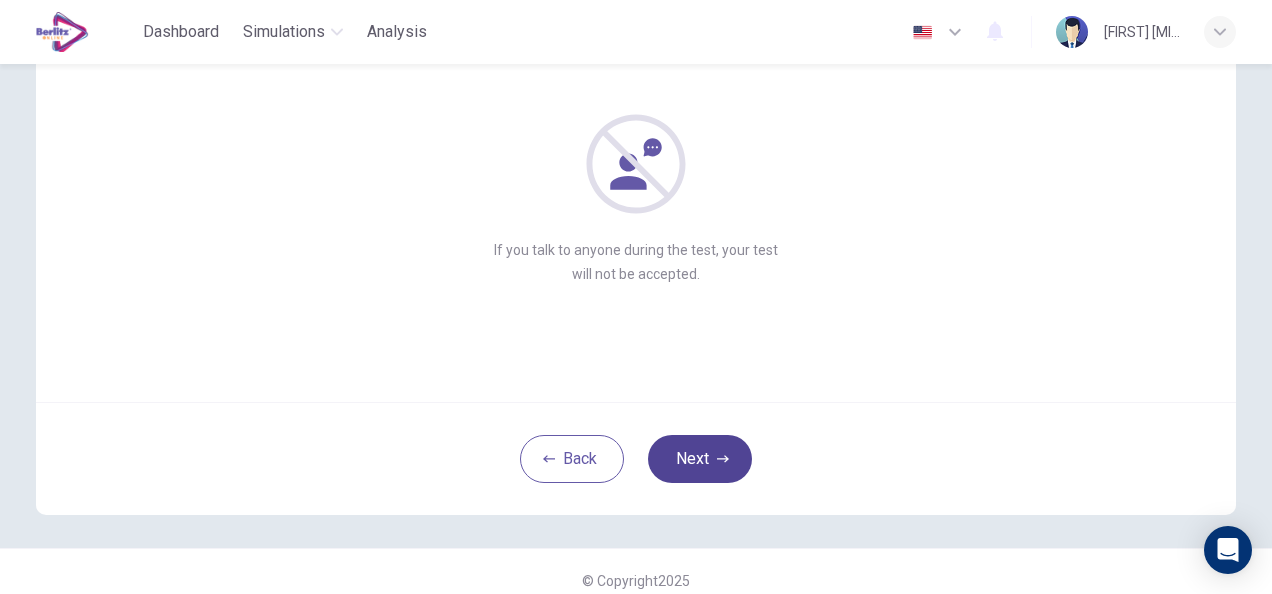 click on "Next" at bounding box center (700, 459) 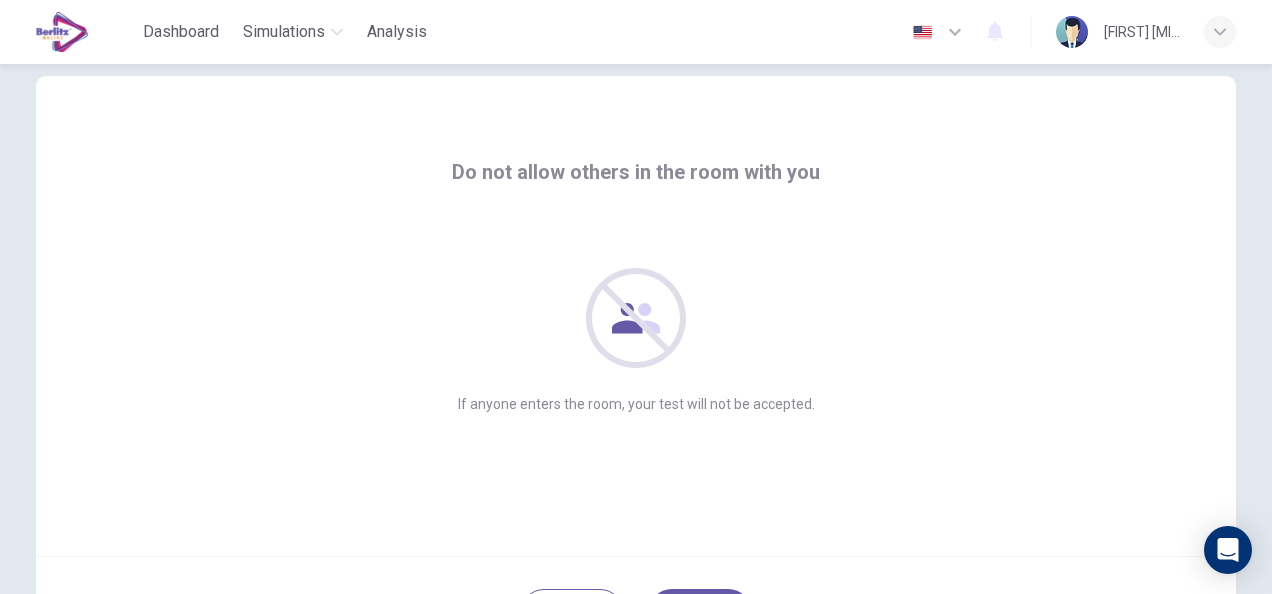 scroll, scrollTop: 200, scrollLeft: 0, axis: vertical 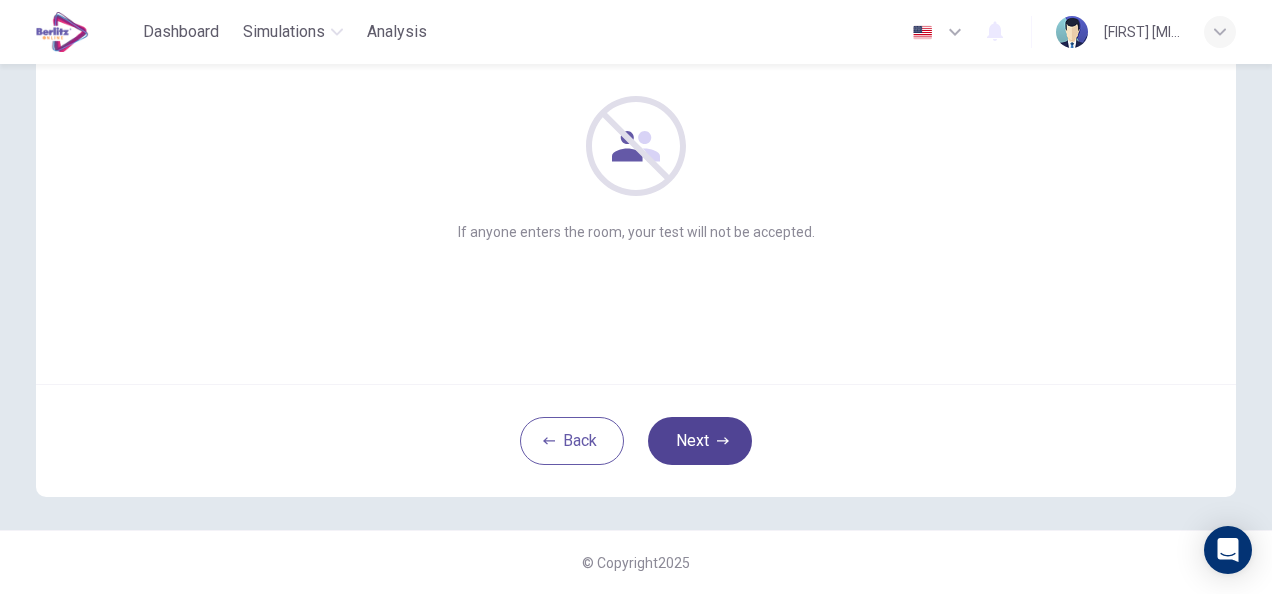 click on "Next" at bounding box center [700, 441] 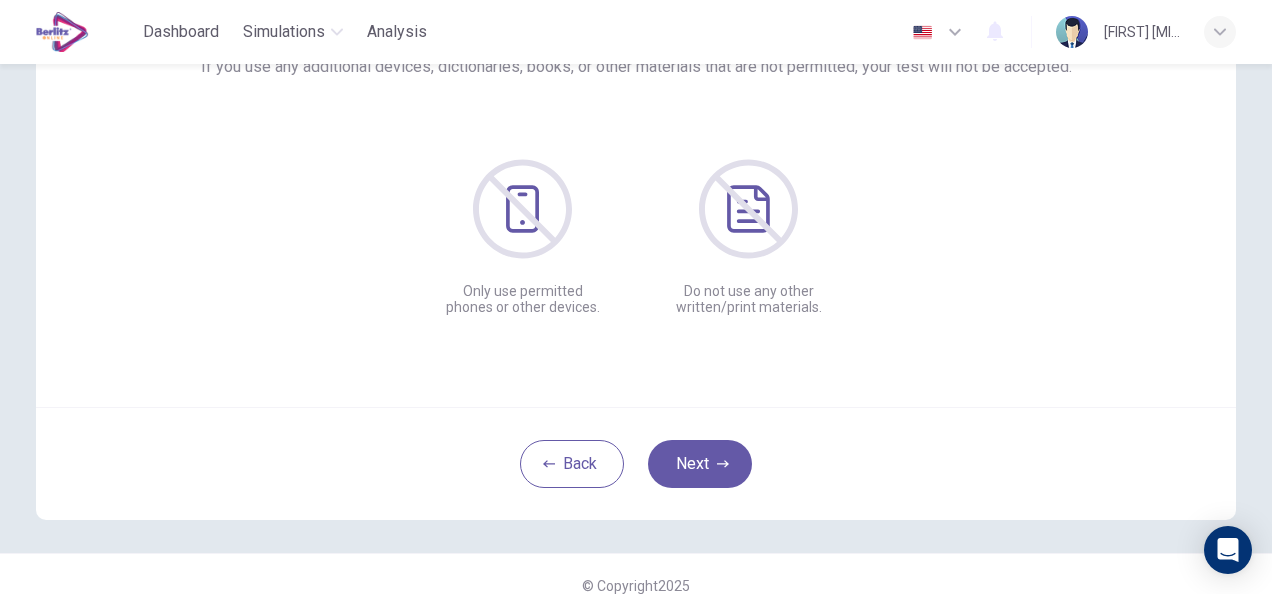 scroll, scrollTop: 185, scrollLeft: 0, axis: vertical 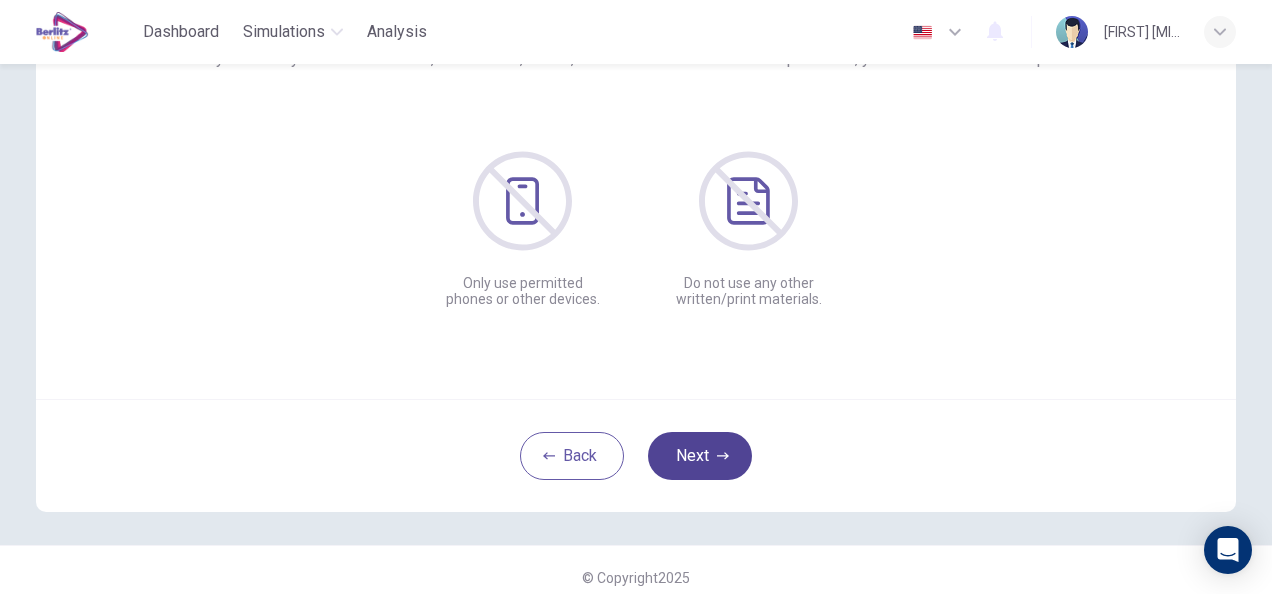 click on "Next" at bounding box center [700, 456] 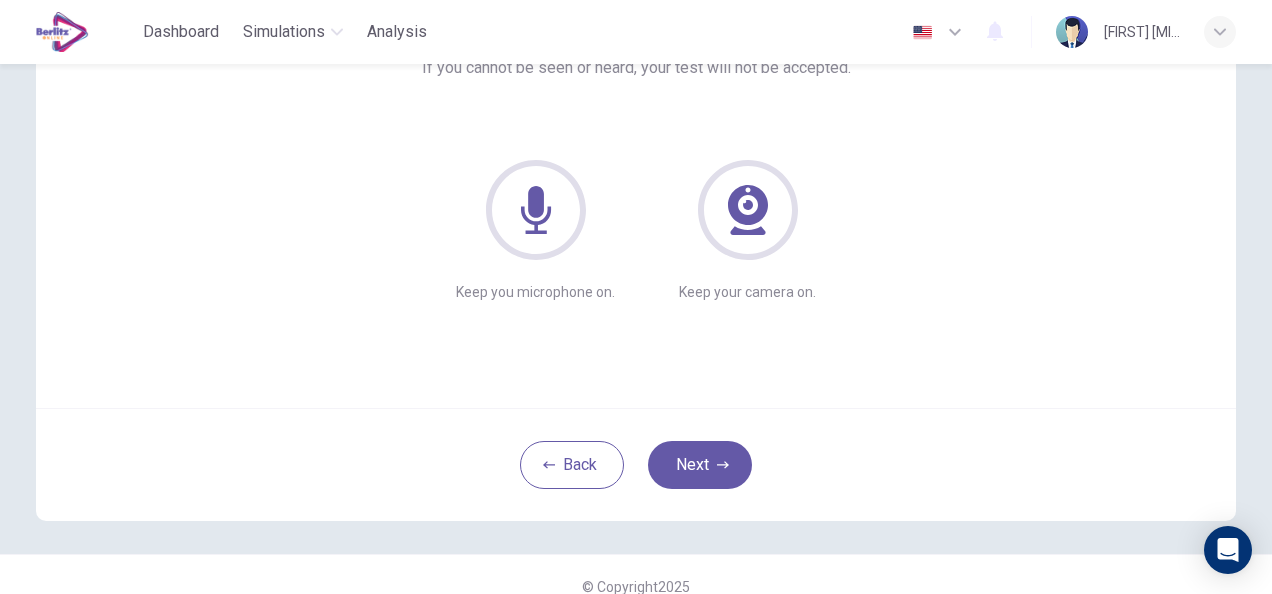 scroll, scrollTop: 177, scrollLeft: 0, axis: vertical 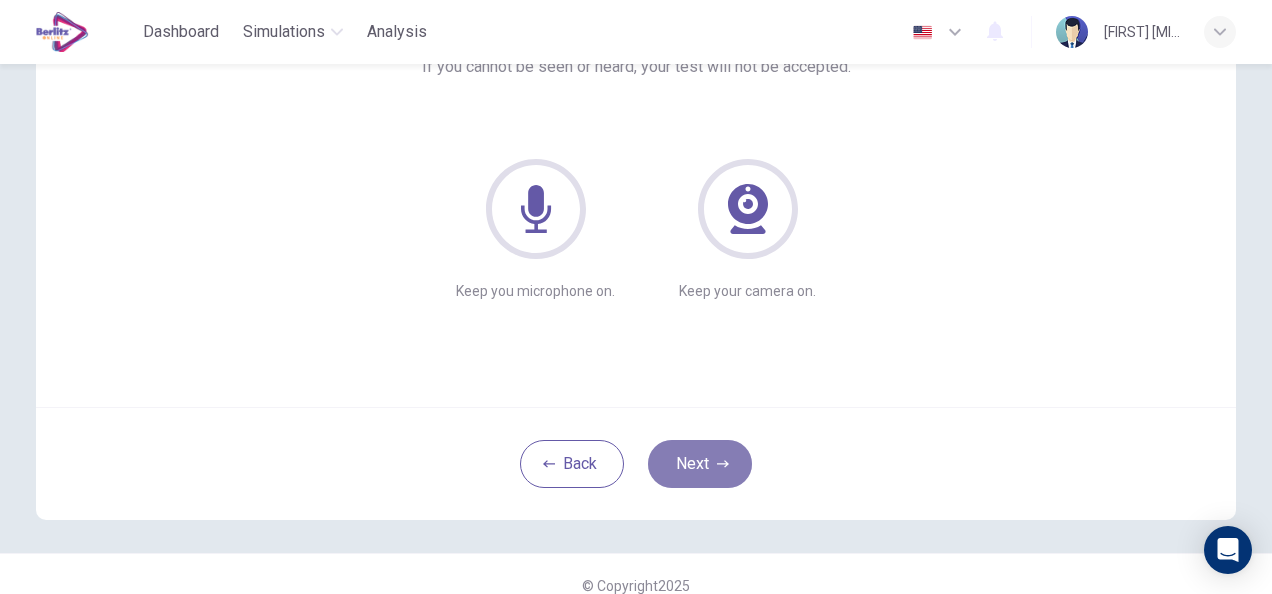 click on "Next" at bounding box center [700, 464] 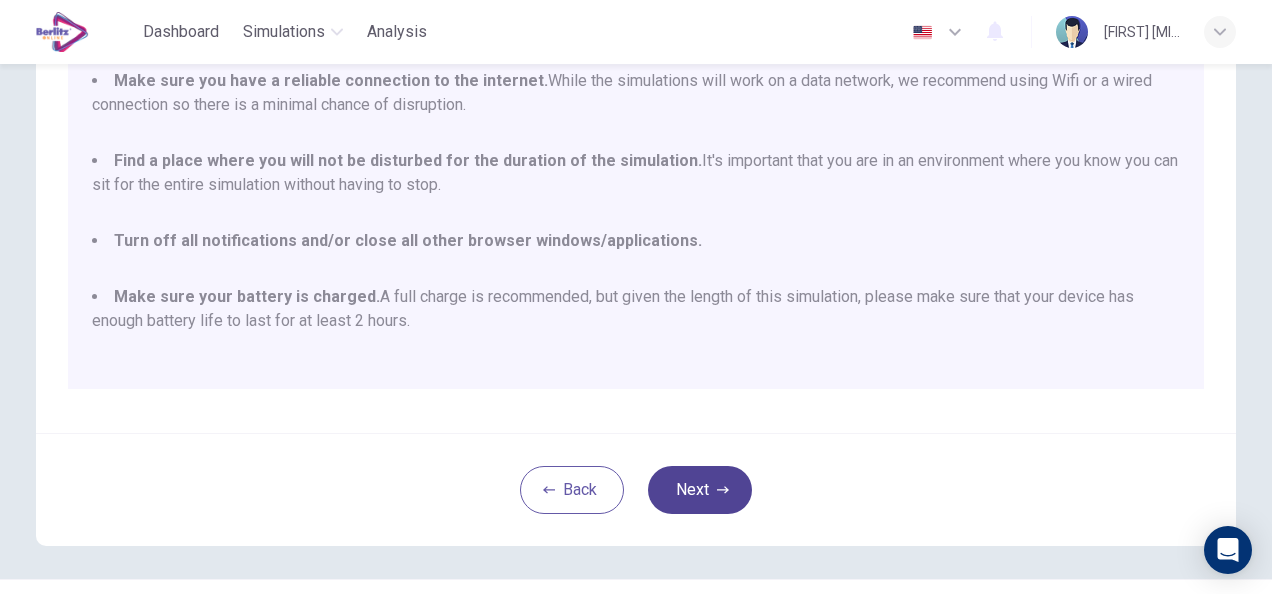 click on "Next" at bounding box center (700, 490) 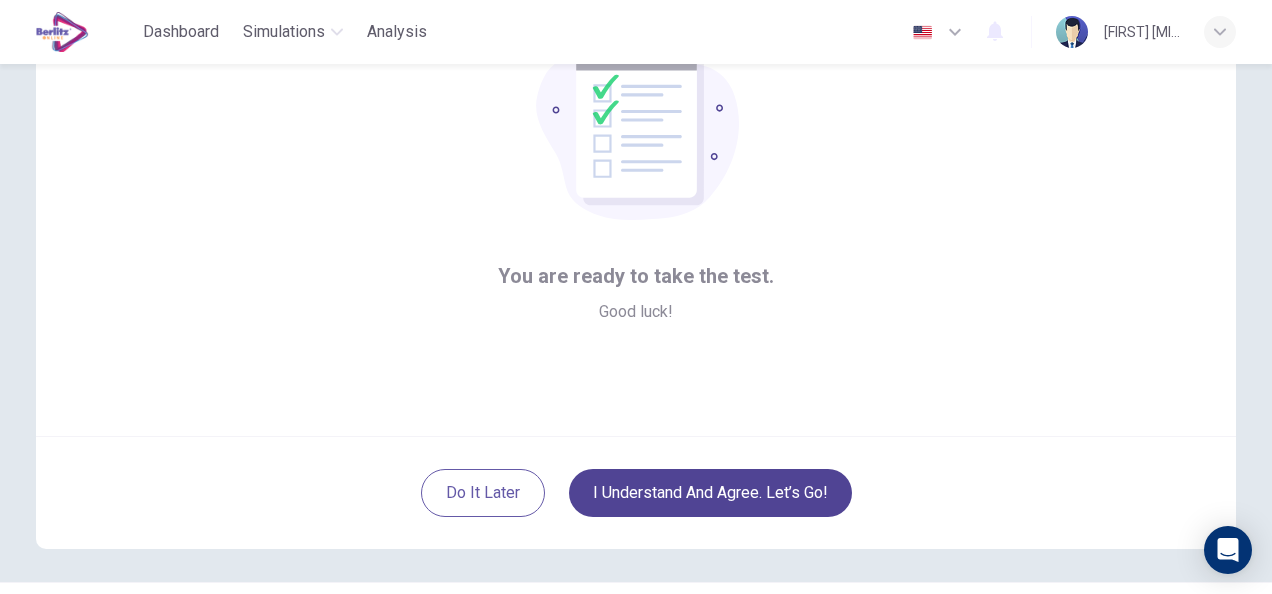 scroll, scrollTop: 154, scrollLeft: 0, axis: vertical 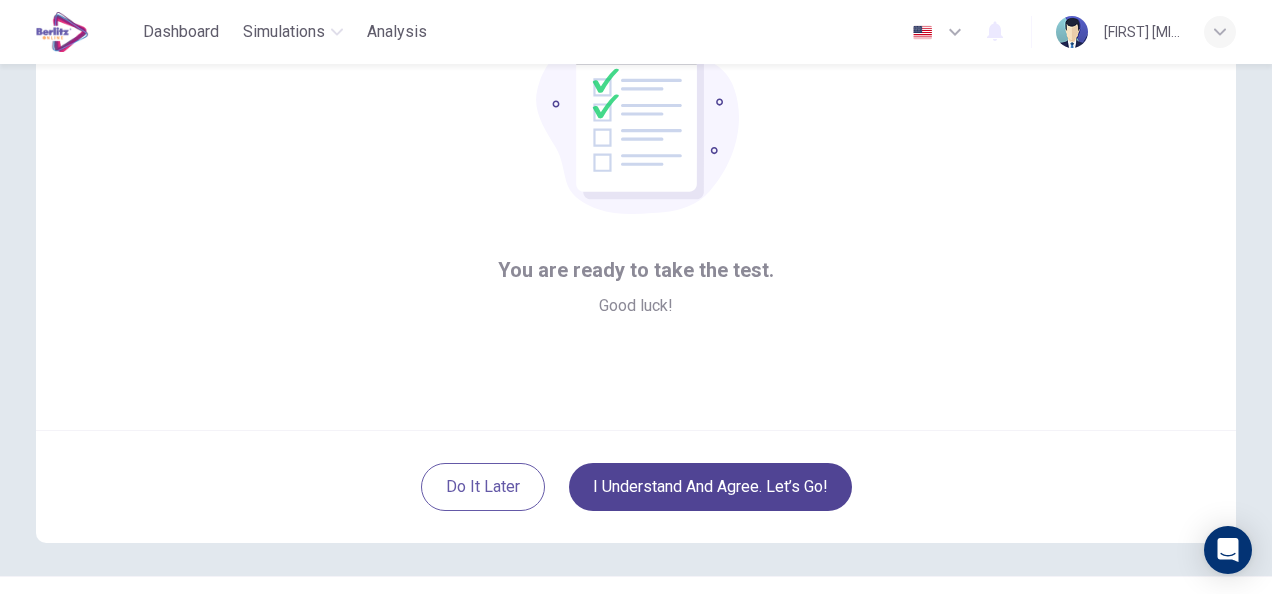 click on "I understand and agree. Let’s go!" at bounding box center [710, 487] 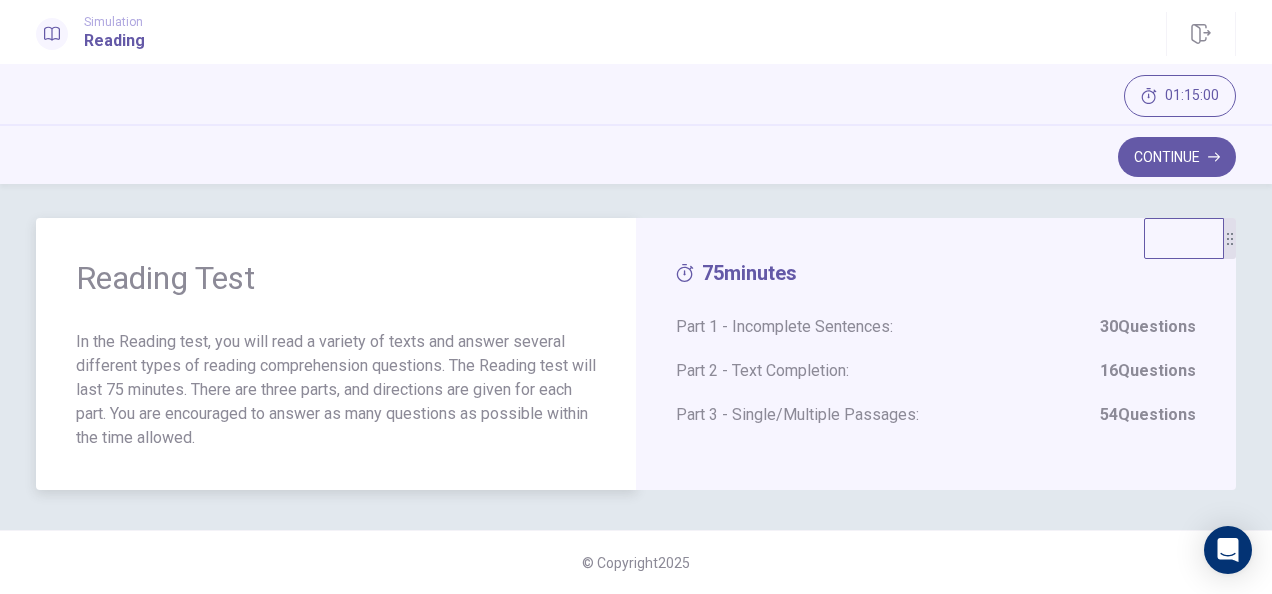 scroll, scrollTop: 0, scrollLeft: 0, axis: both 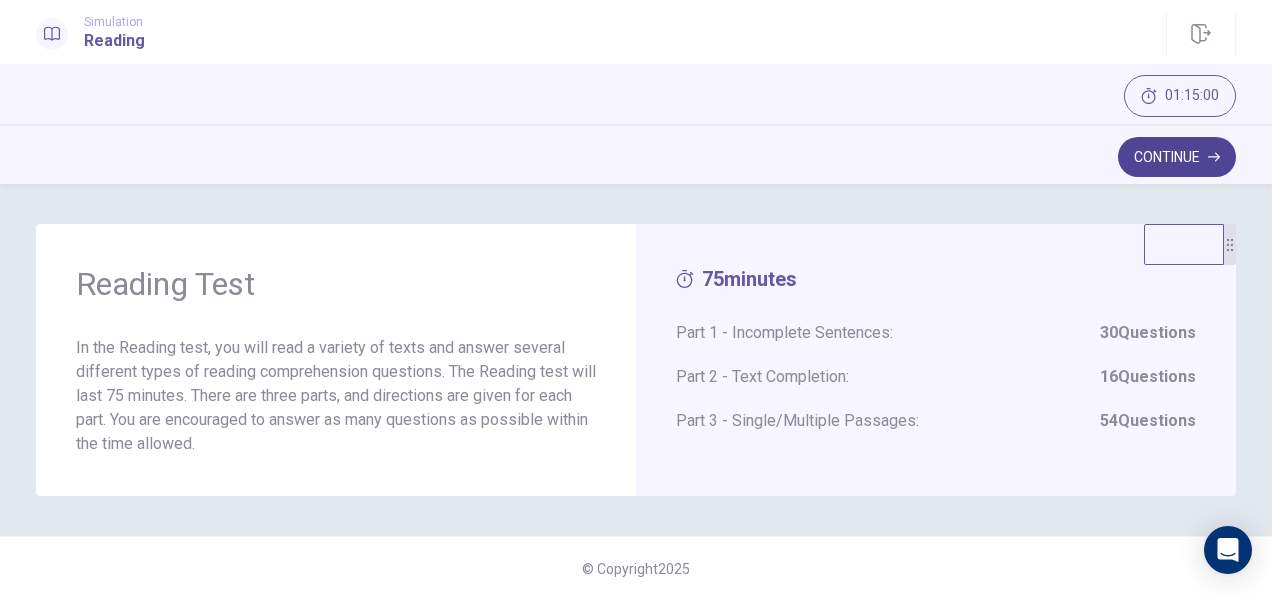 click on "Continue" at bounding box center [1177, 157] 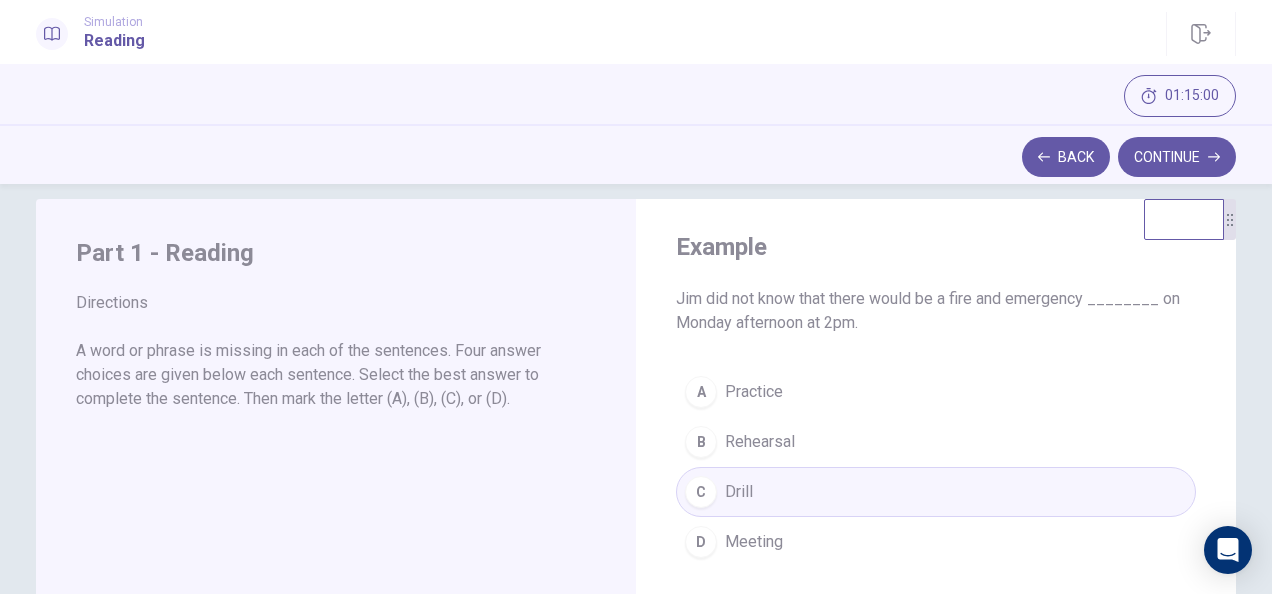 scroll, scrollTop: 24, scrollLeft: 0, axis: vertical 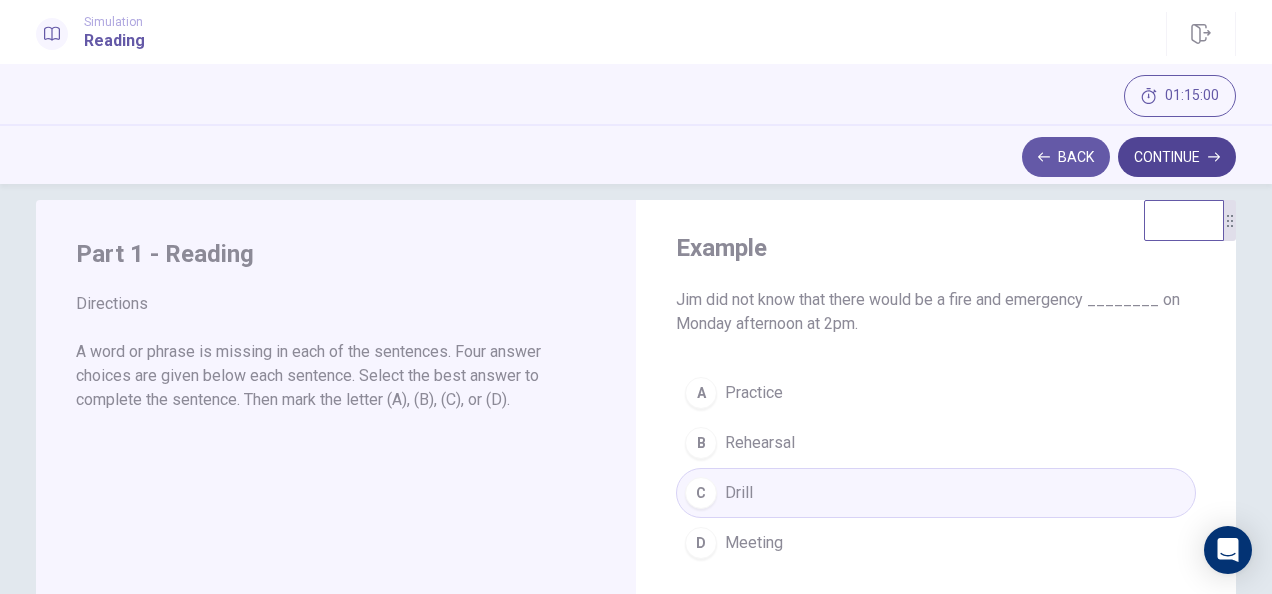 click on "Continue" at bounding box center (1177, 157) 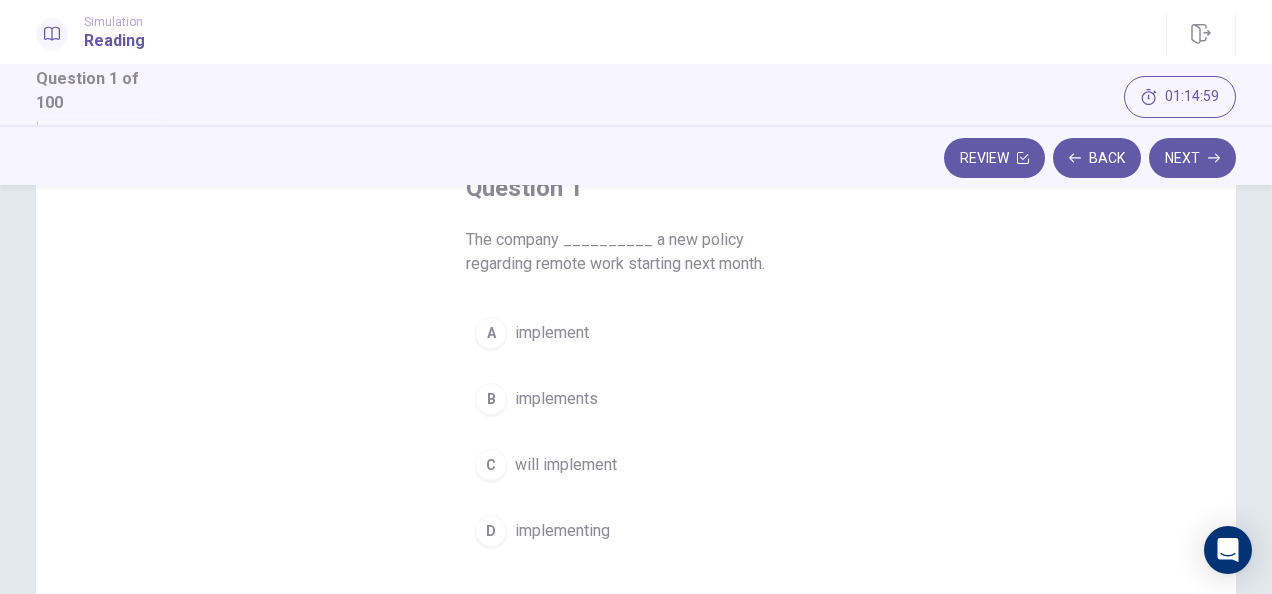 scroll, scrollTop: 150, scrollLeft: 0, axis: vertical 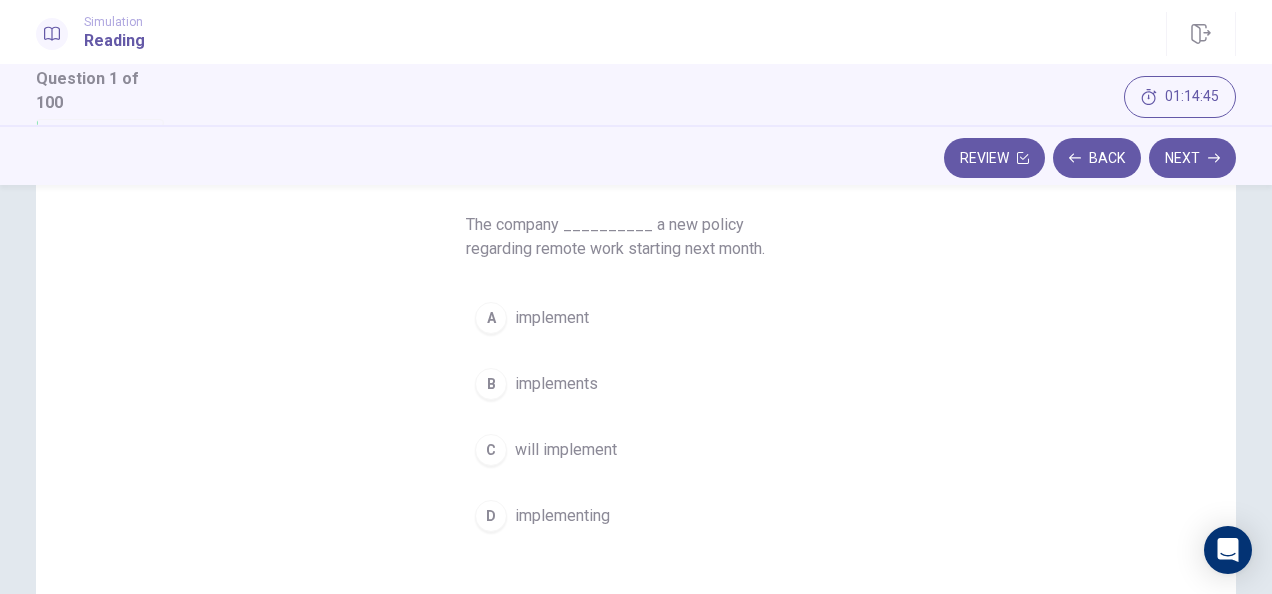 click on "C" at bounding box center (491, 450) 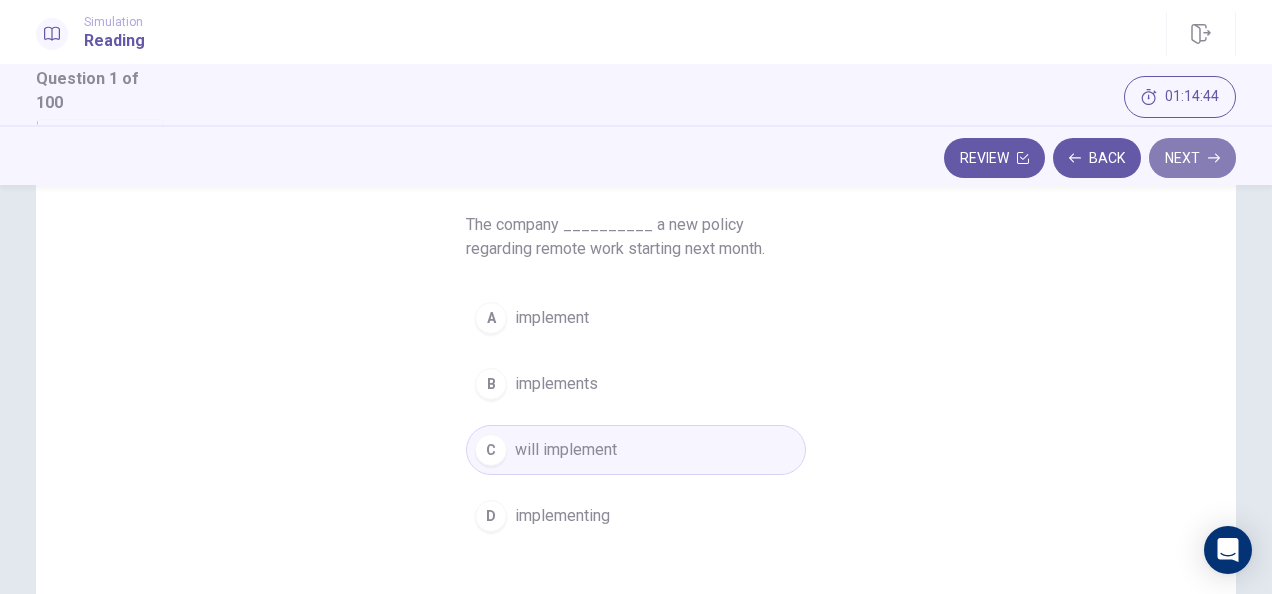 click on "Next" at bounding box center (1192, 158) 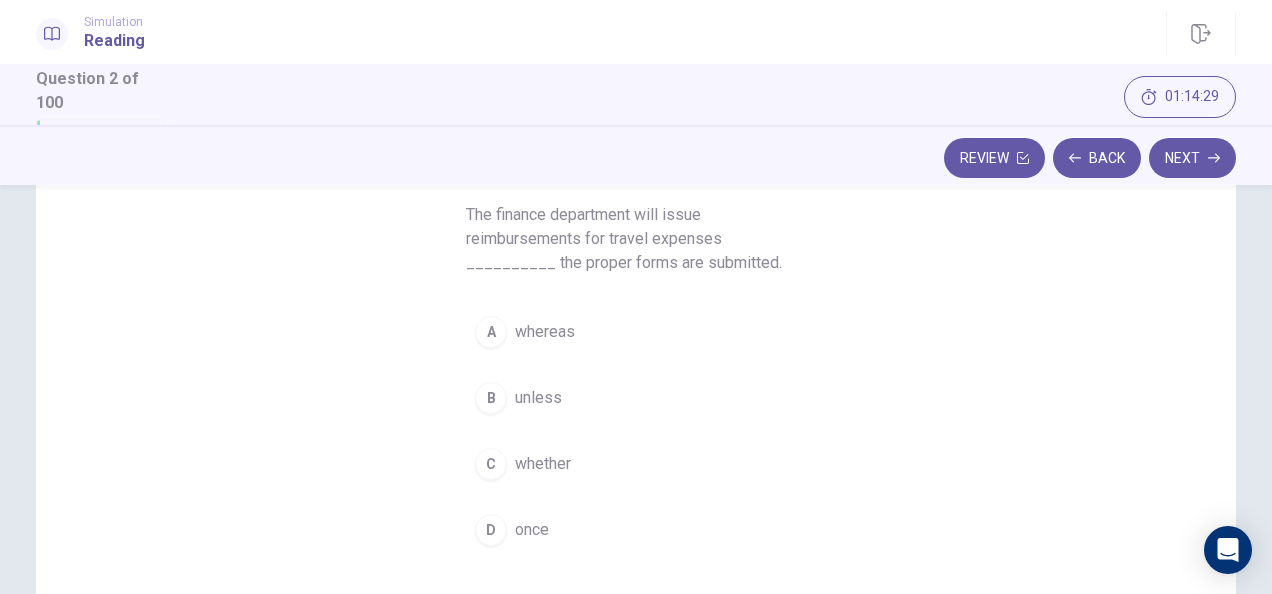 scroll, scrollTop: 160, scrollLeft: 0, axis: vertical 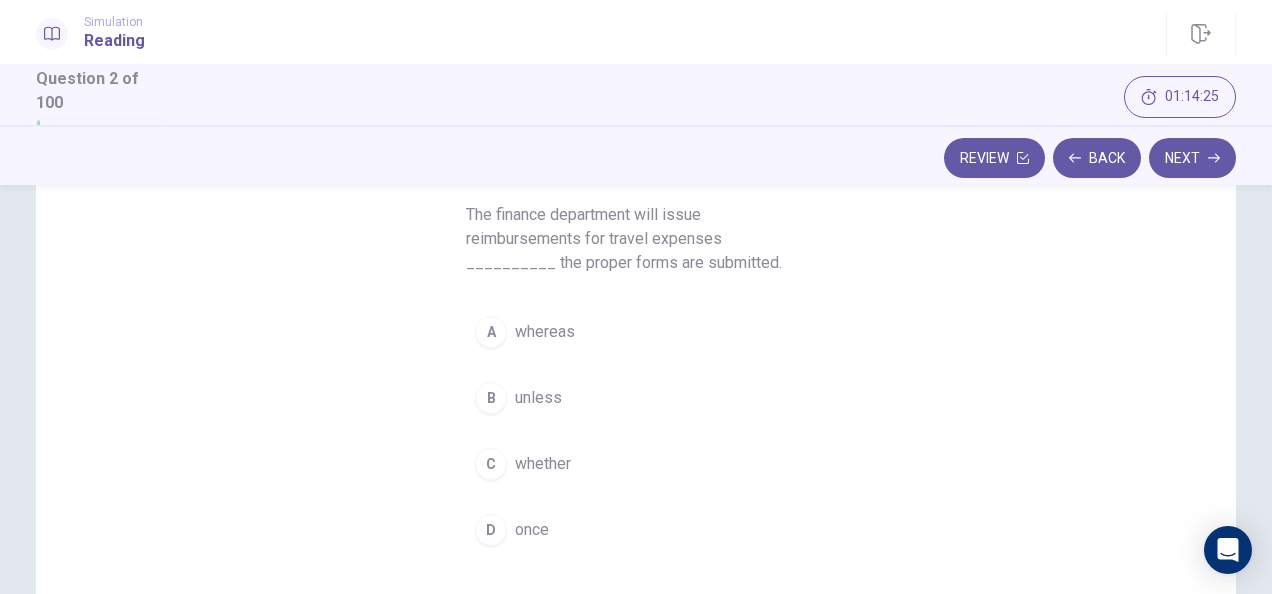 click on "D" at bounding box center (491, 530) 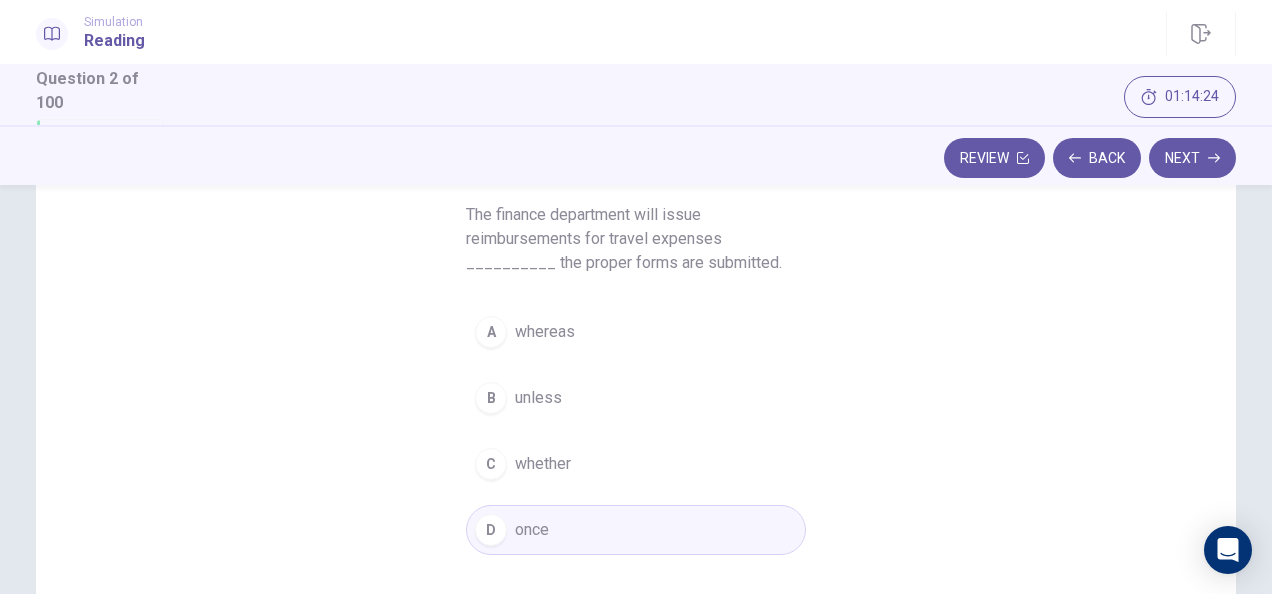 click on "Review Back Next" at bounding box center (636, 155) 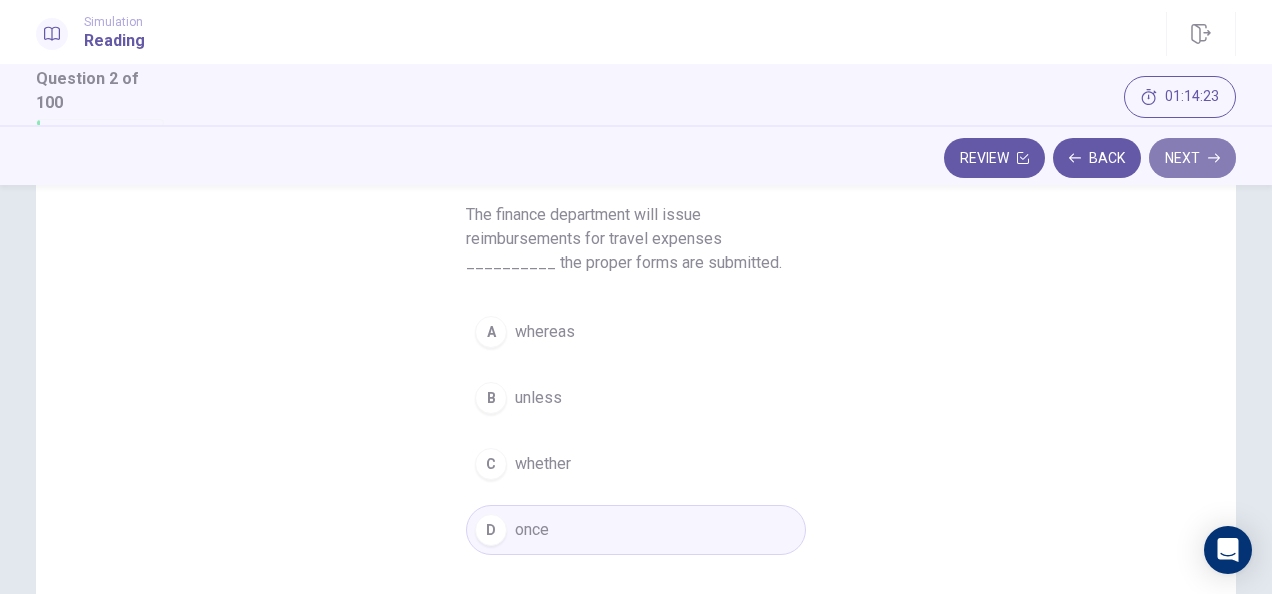 click on "Next" at bounding box center (1192, 158) 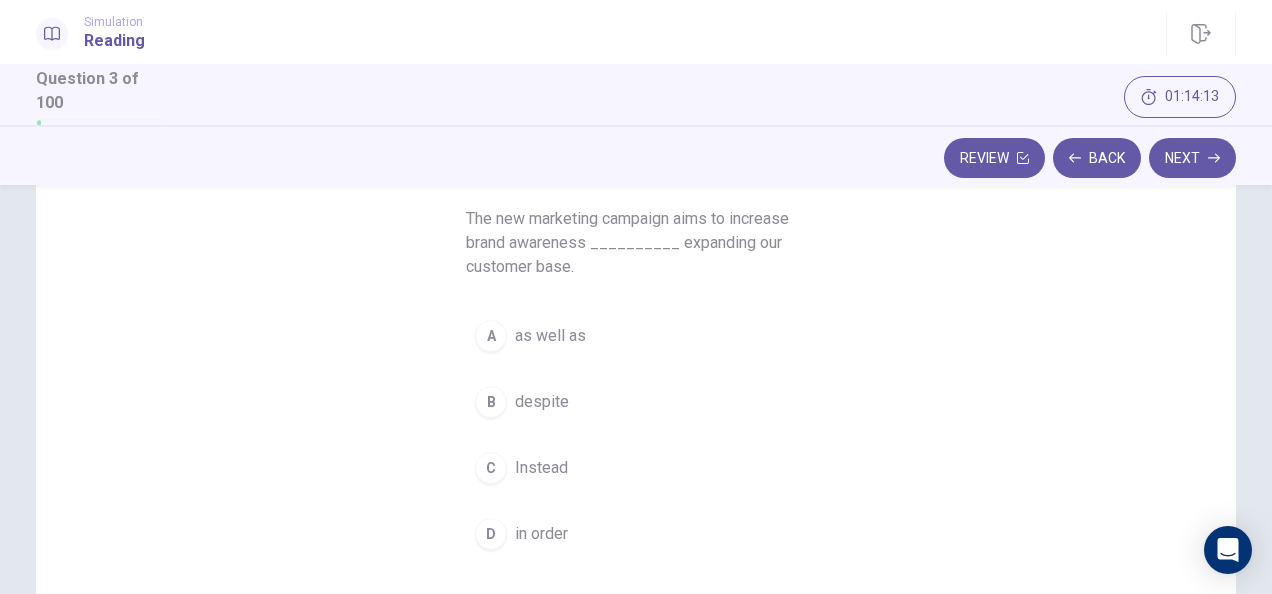 scroll, scrollTop: 158, scrollLeft: 0, axis: vertical 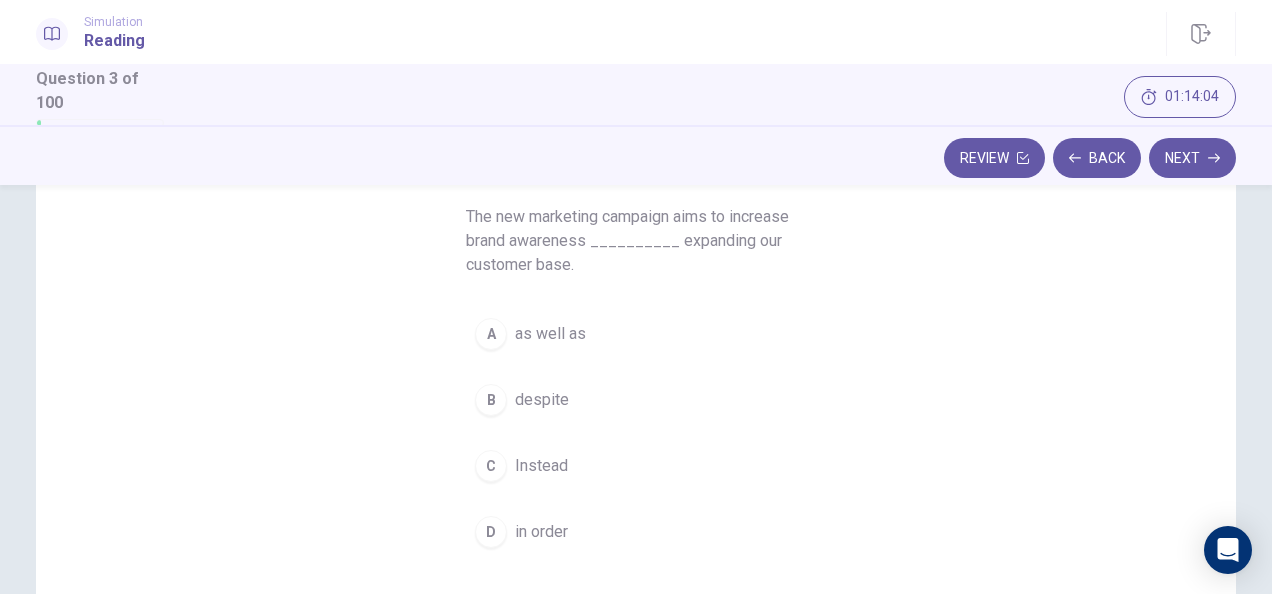 click on "A" at bounding box center [491, 334] 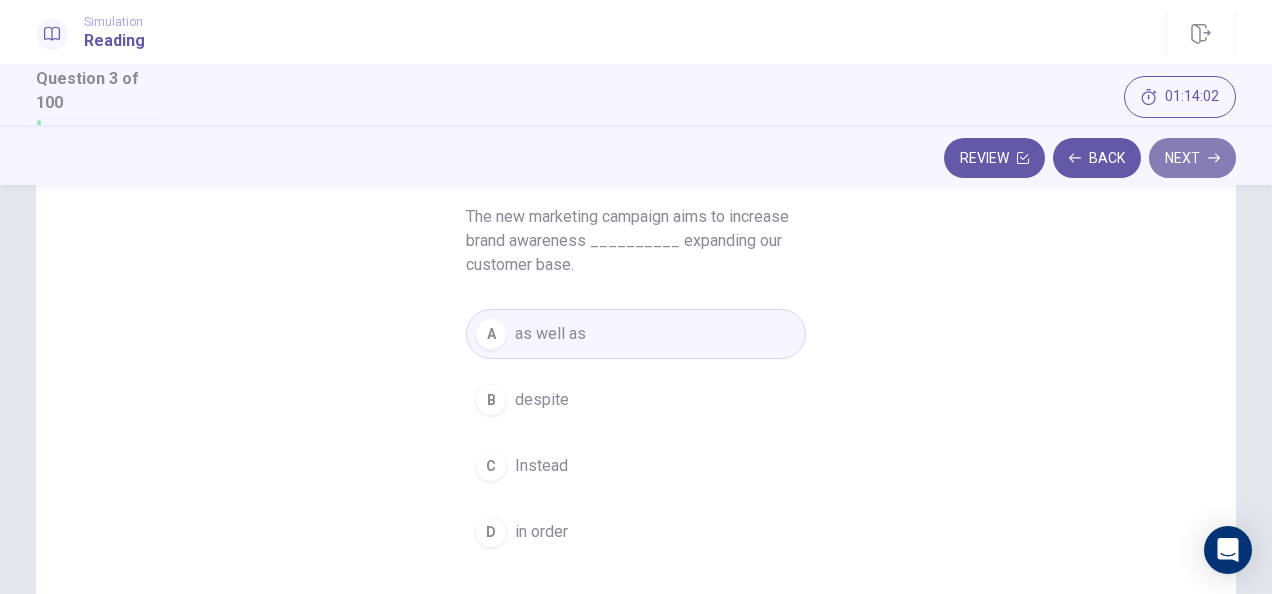click on "Next" at bounding box center (1192, 158) 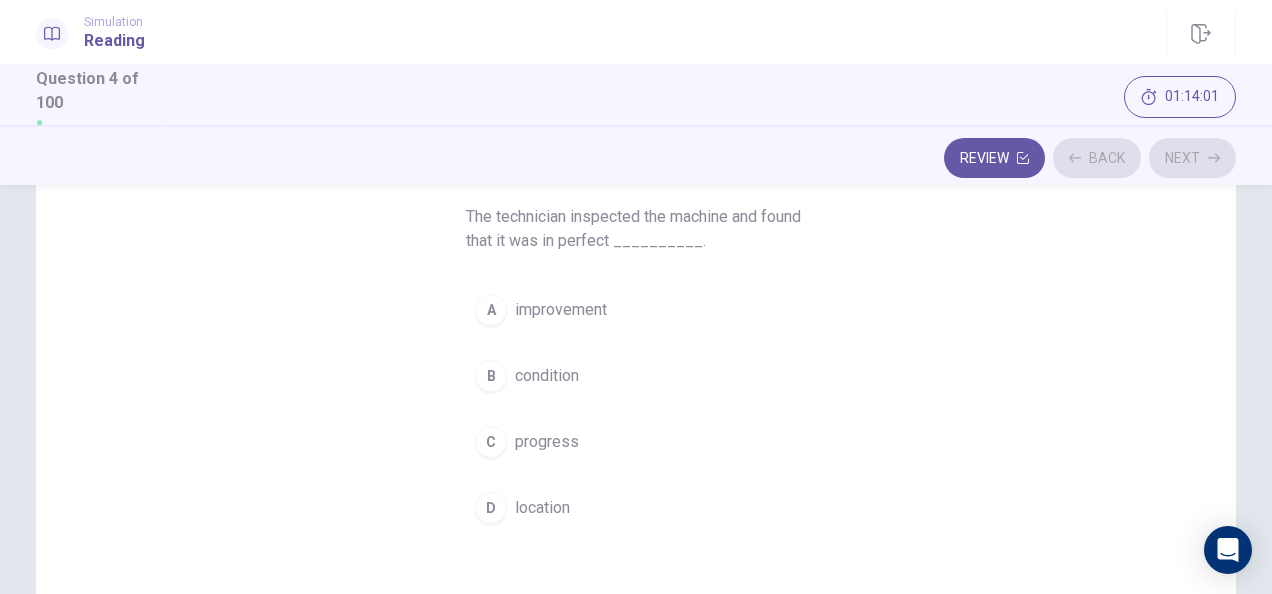 scroll, scrollTop: 153, scrollLeft: 0, axis: vertical 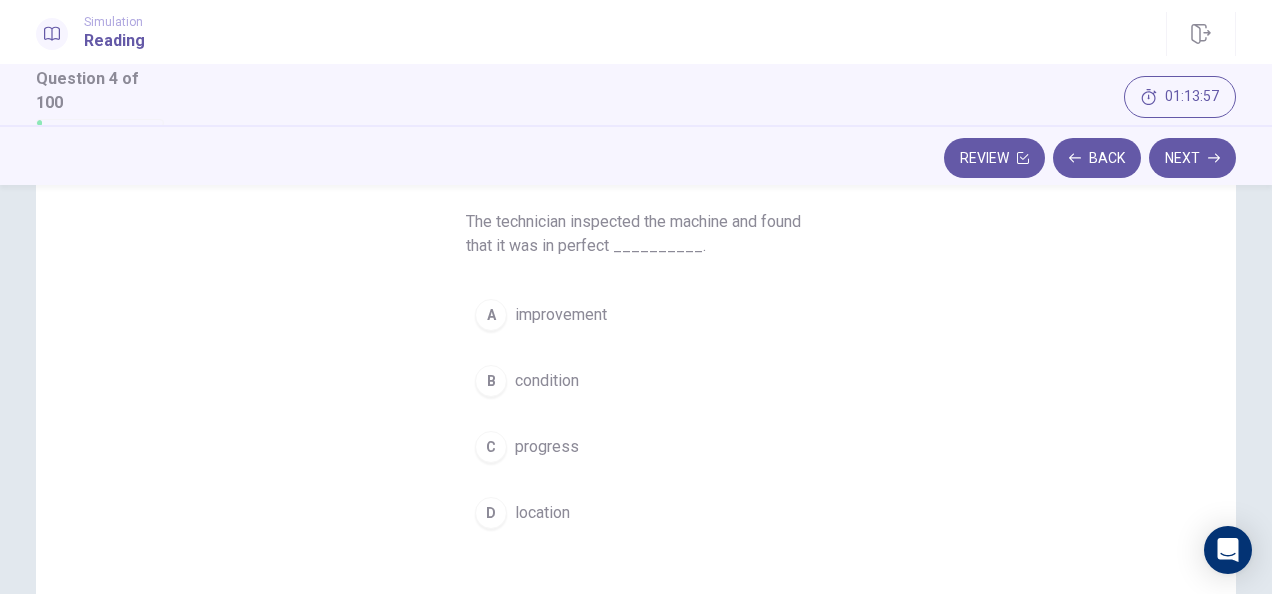 click on "B" at bounding box center (491, 381) 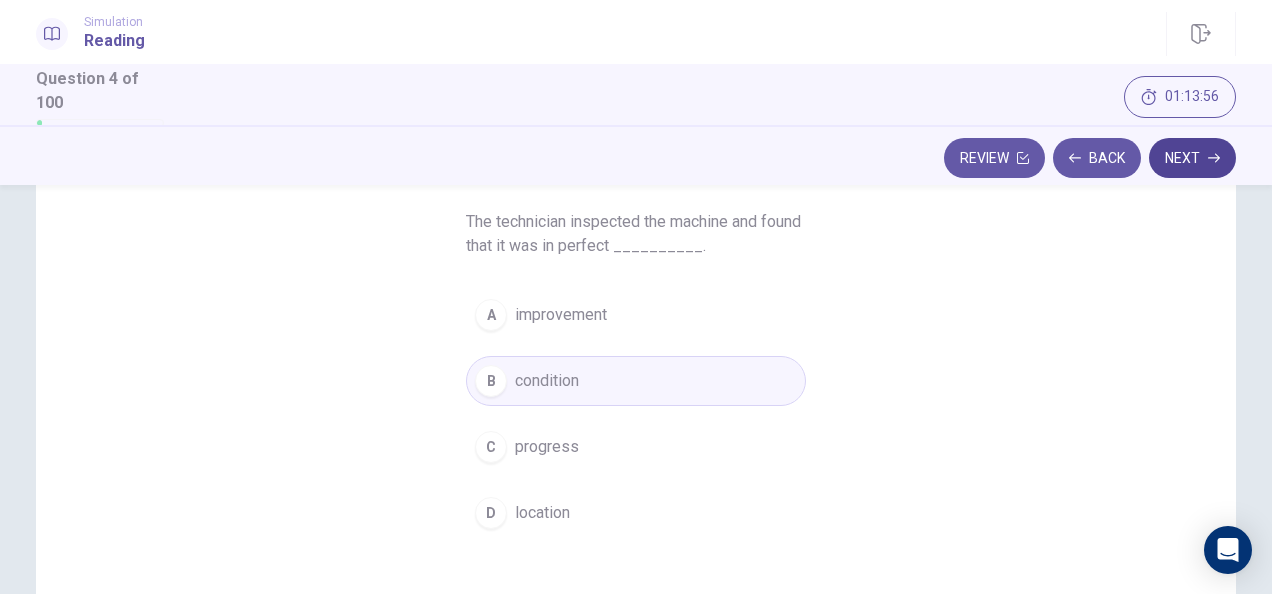 click on "Next" at bounding box center [1192, 158] 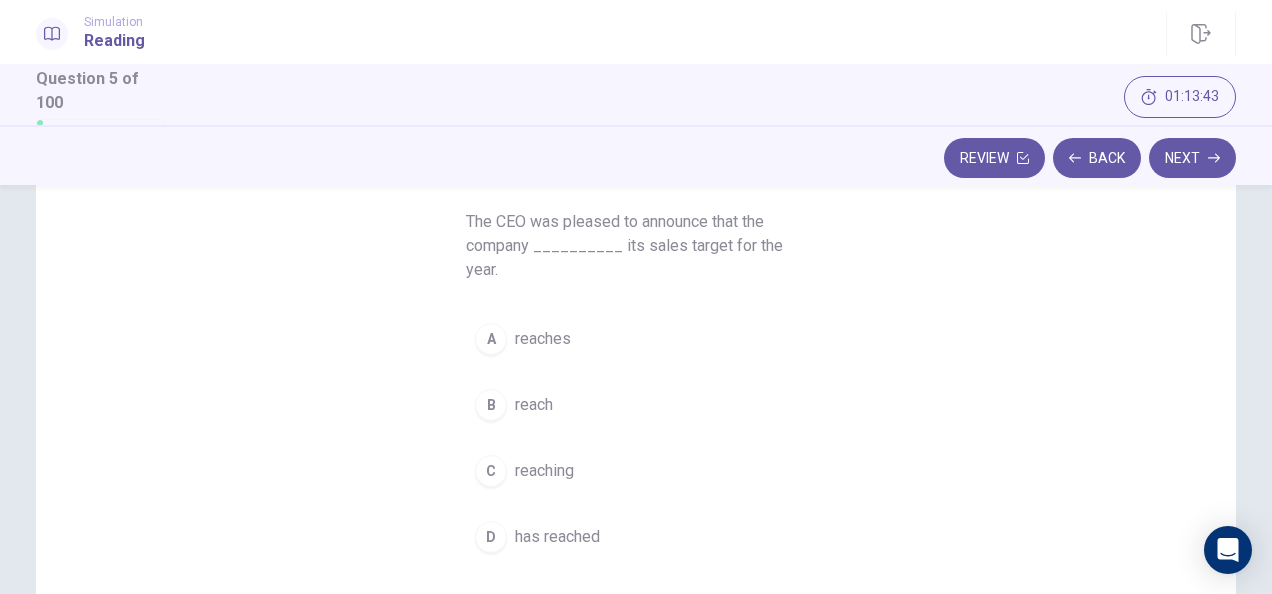 click on "D" at bounding box center [491, 537] 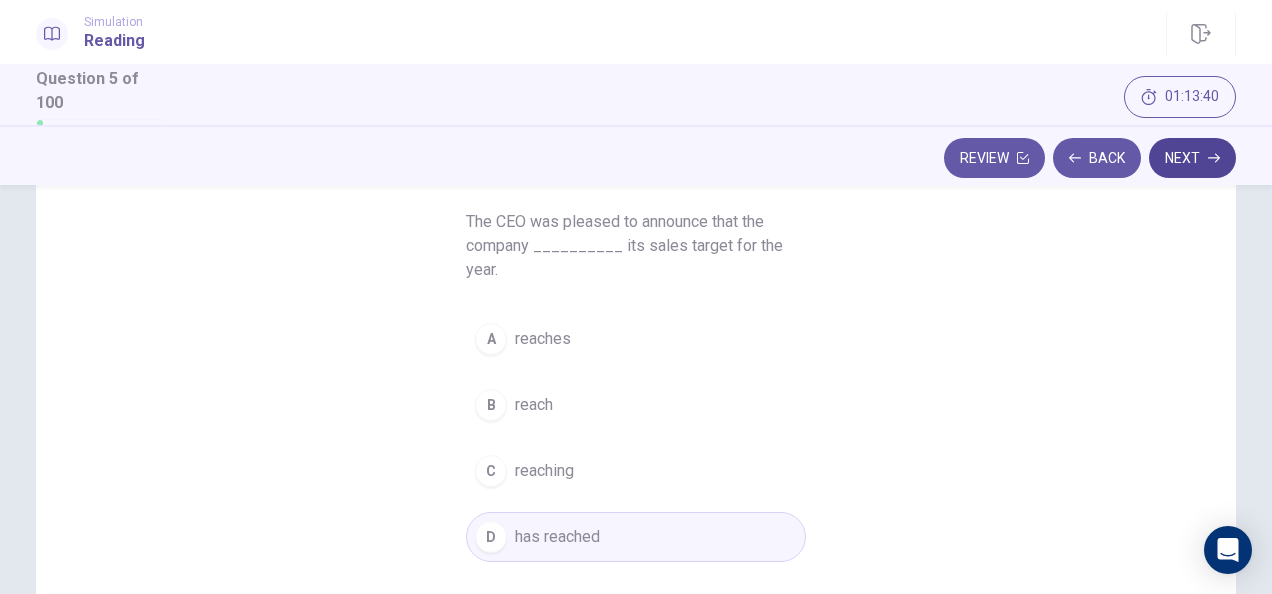 click on "Next" at bounding box center [1192, 158] 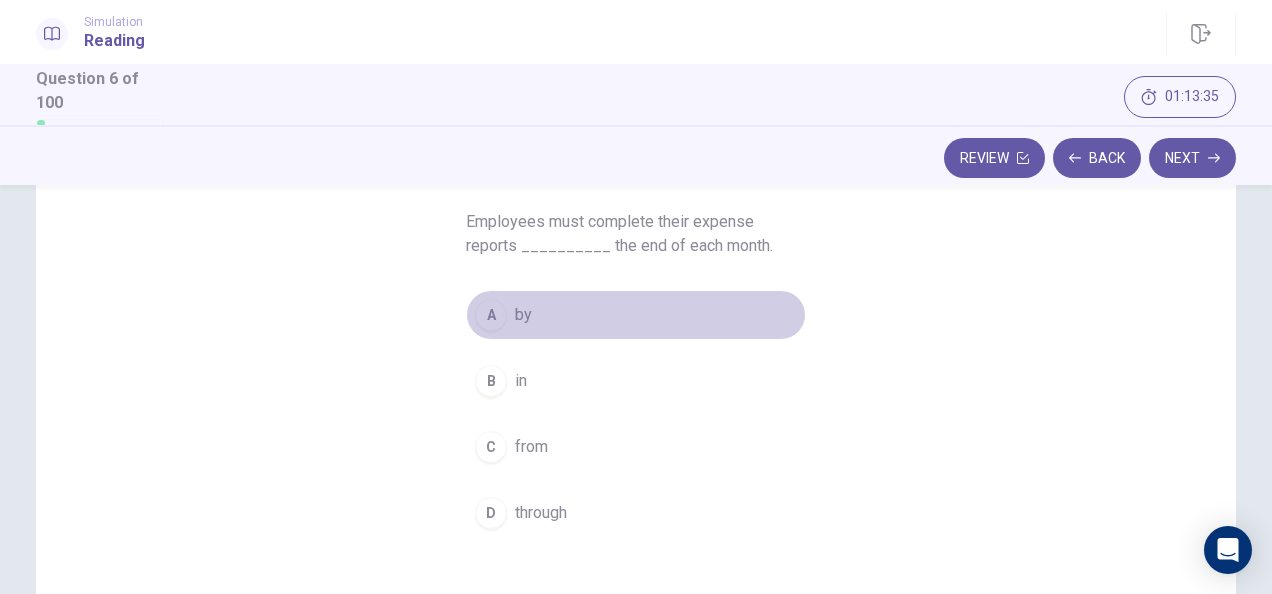 click on "A" at bounding box center [491, 315] 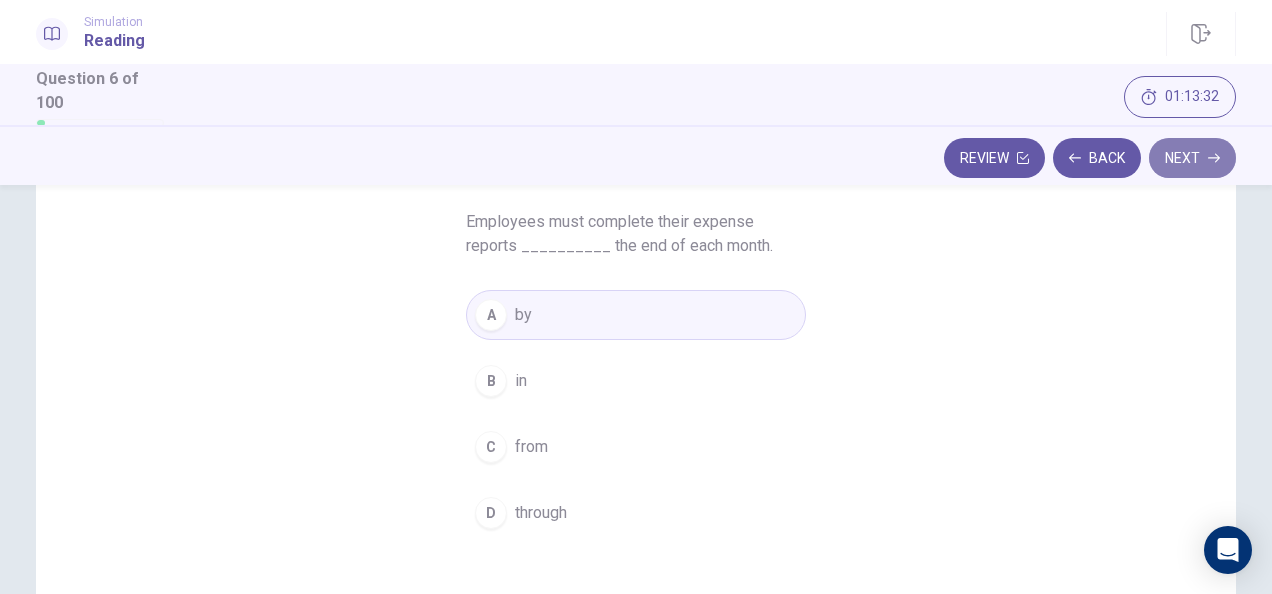 click on "Next" at bounding box center (1192, 158) 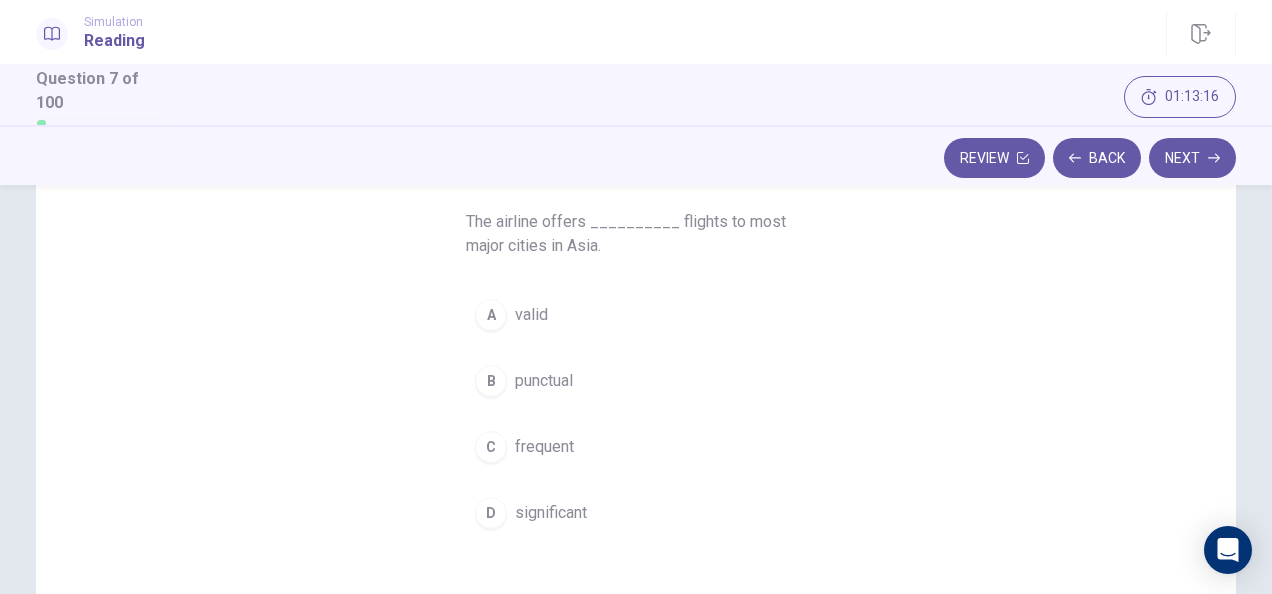 click on "C frequent" at bounding box center (636, 447) 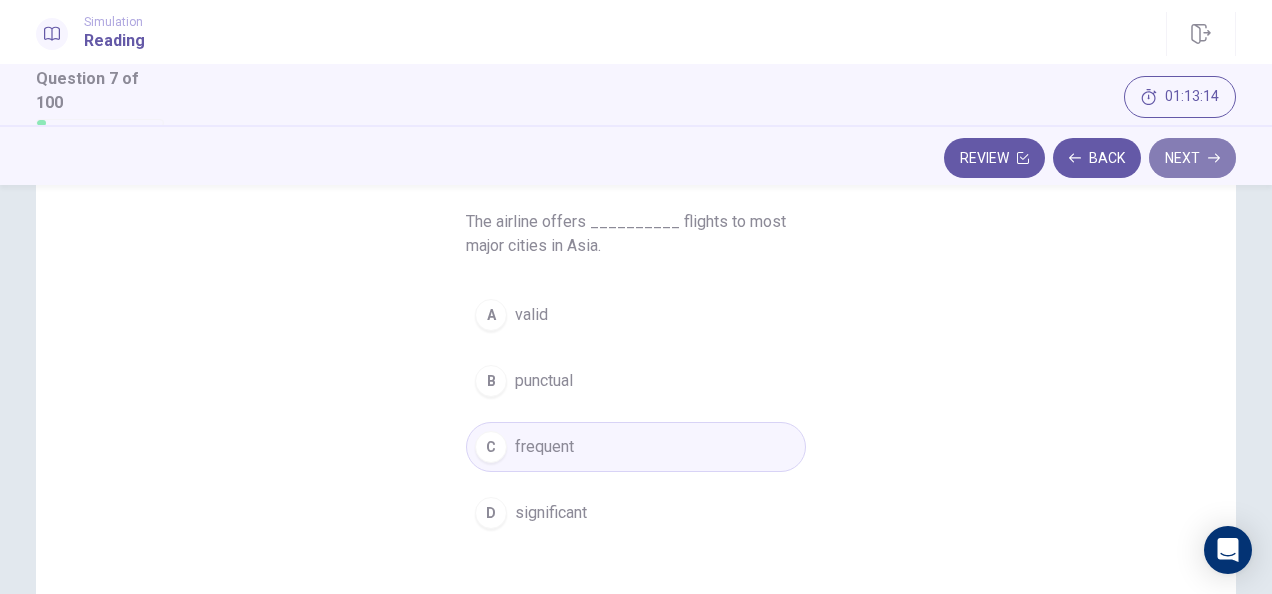 click on "Next" at bounding box center [1192, 158] 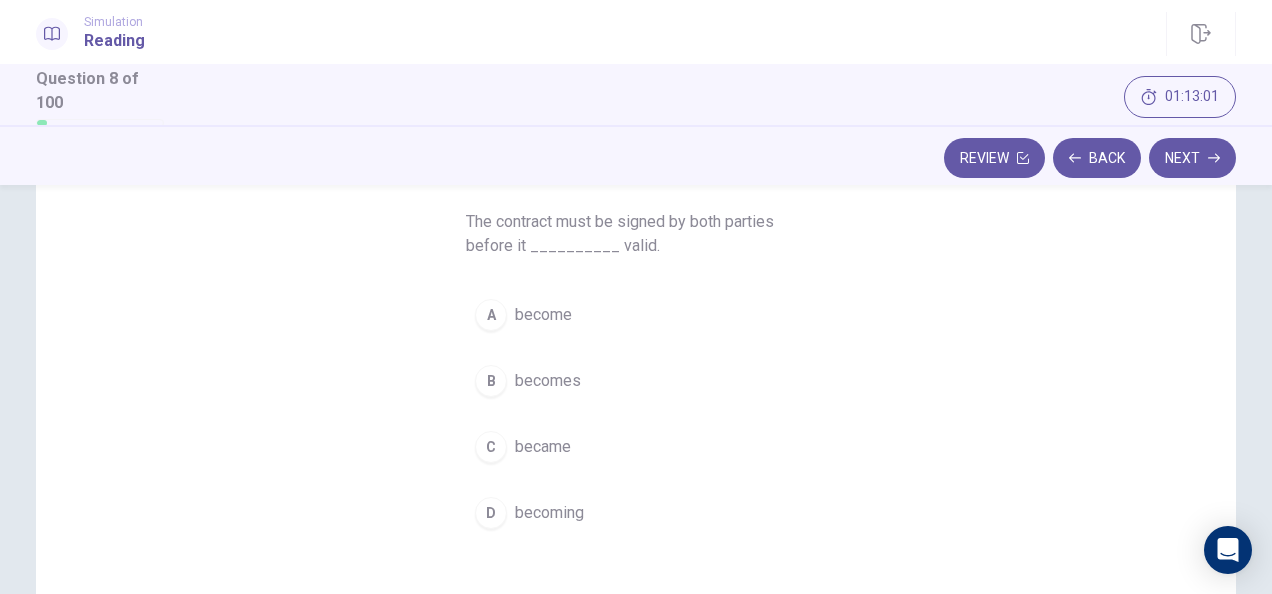 click on "B" at bounding box center (491, 381) 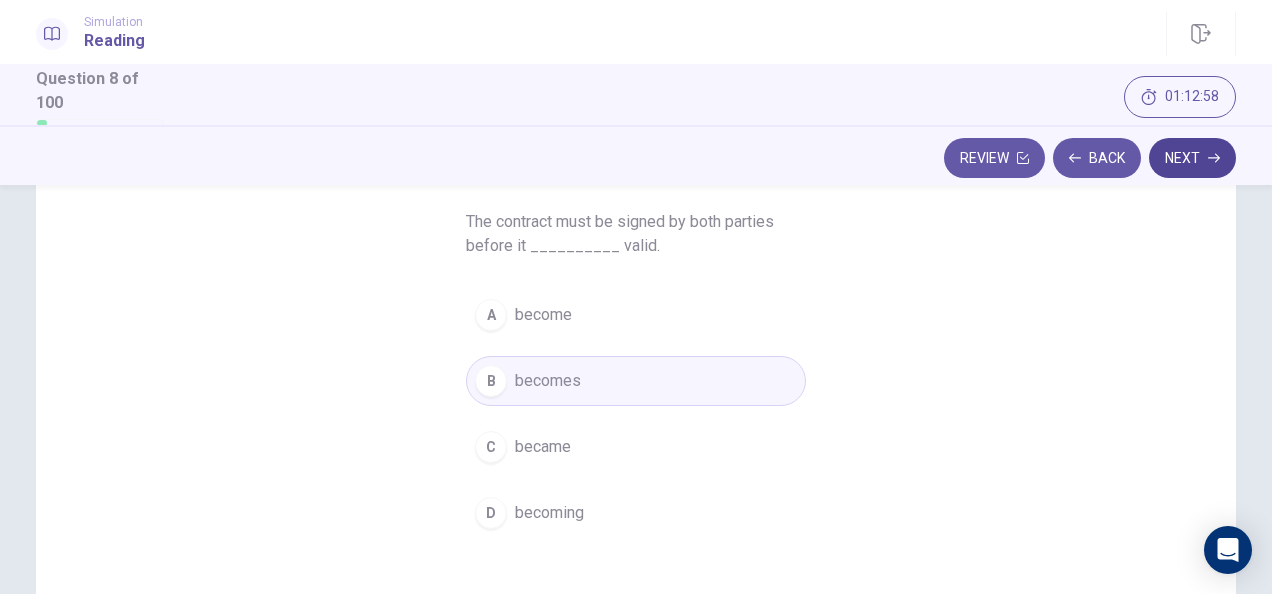 click on "Next" at bounding box center [1192, 158] 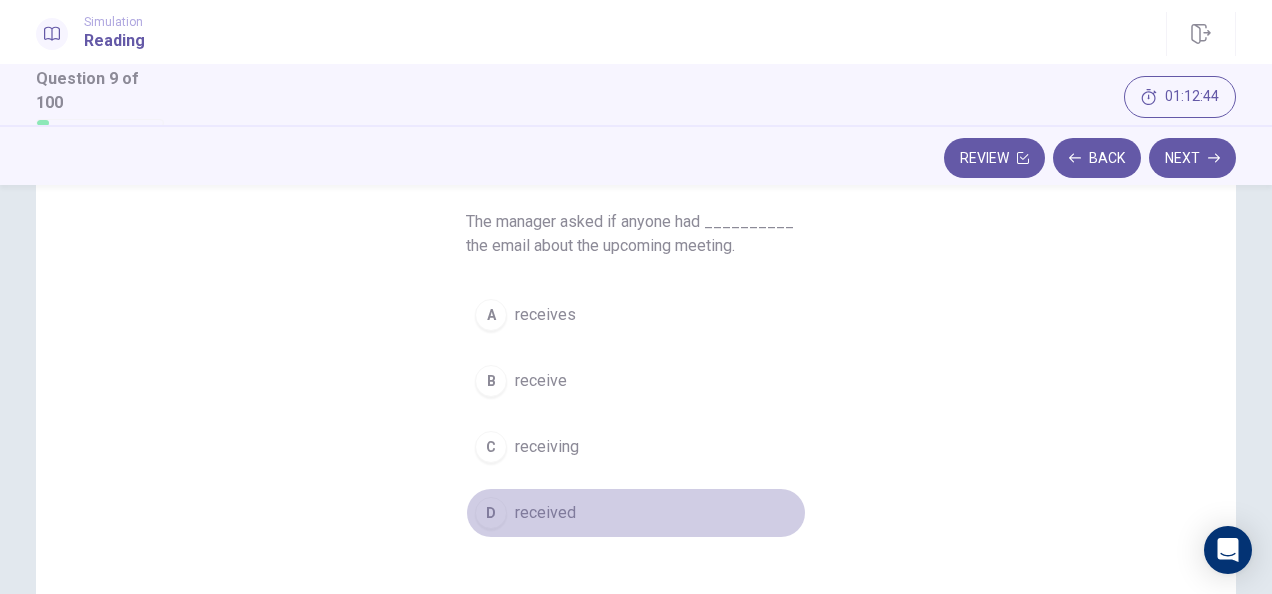 click on "D" at bounding box center [491, 513] 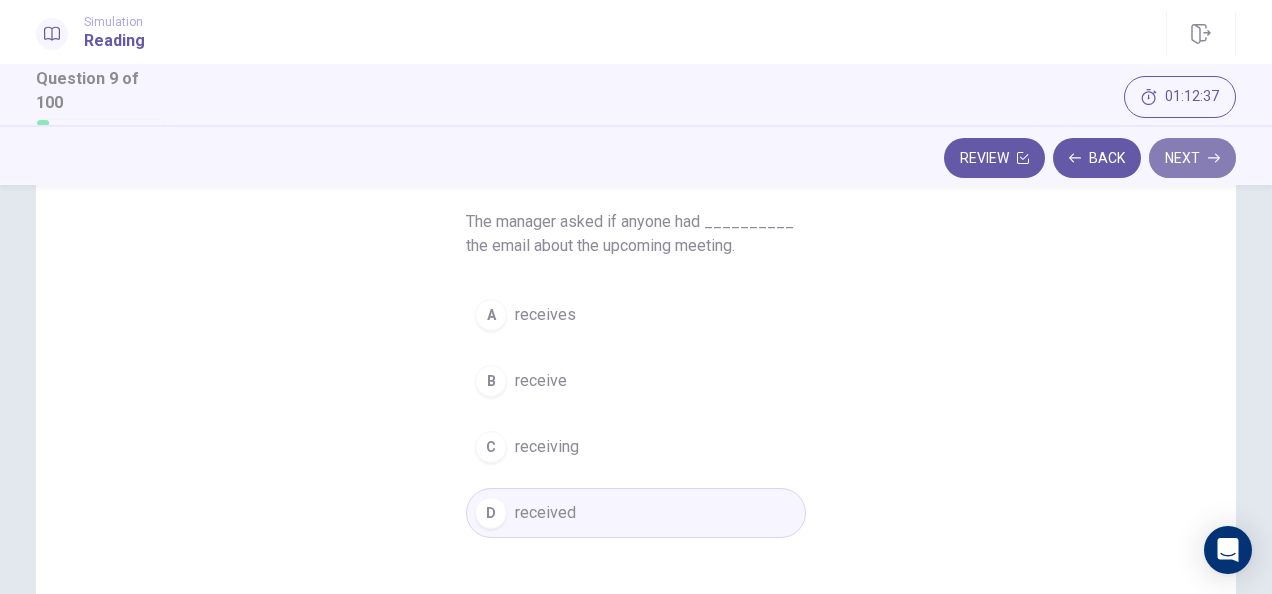 click on "Next" at bounding box center [1192, 158] 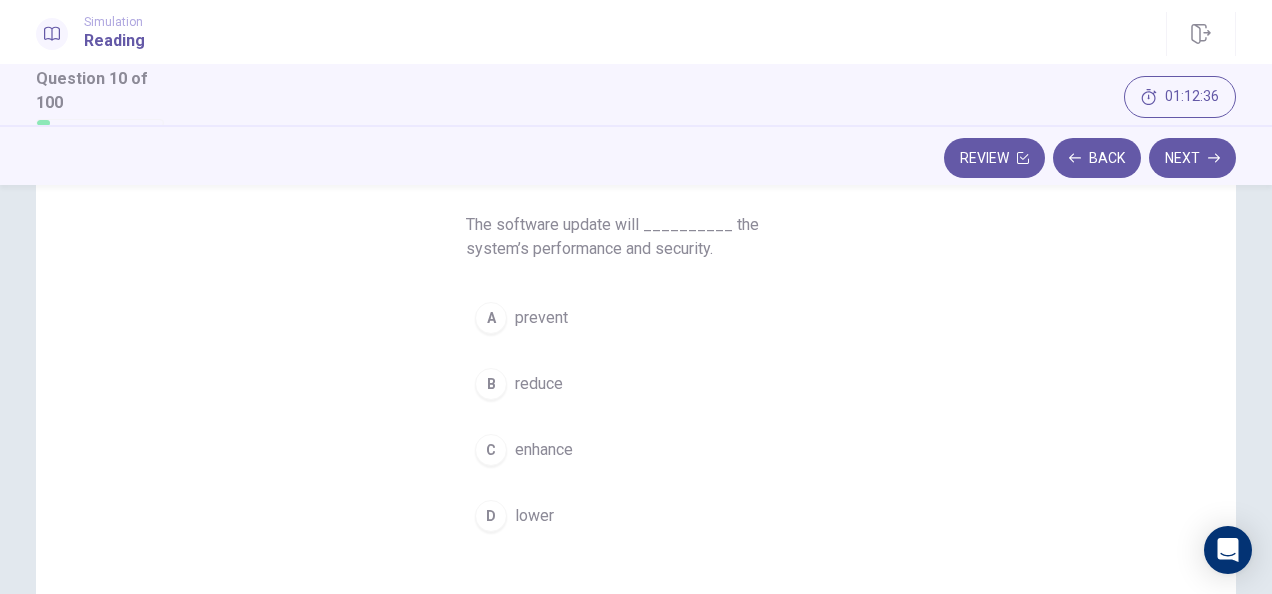 scroll, scrollTop: 149, scrollLeft: 0, axis: vertical 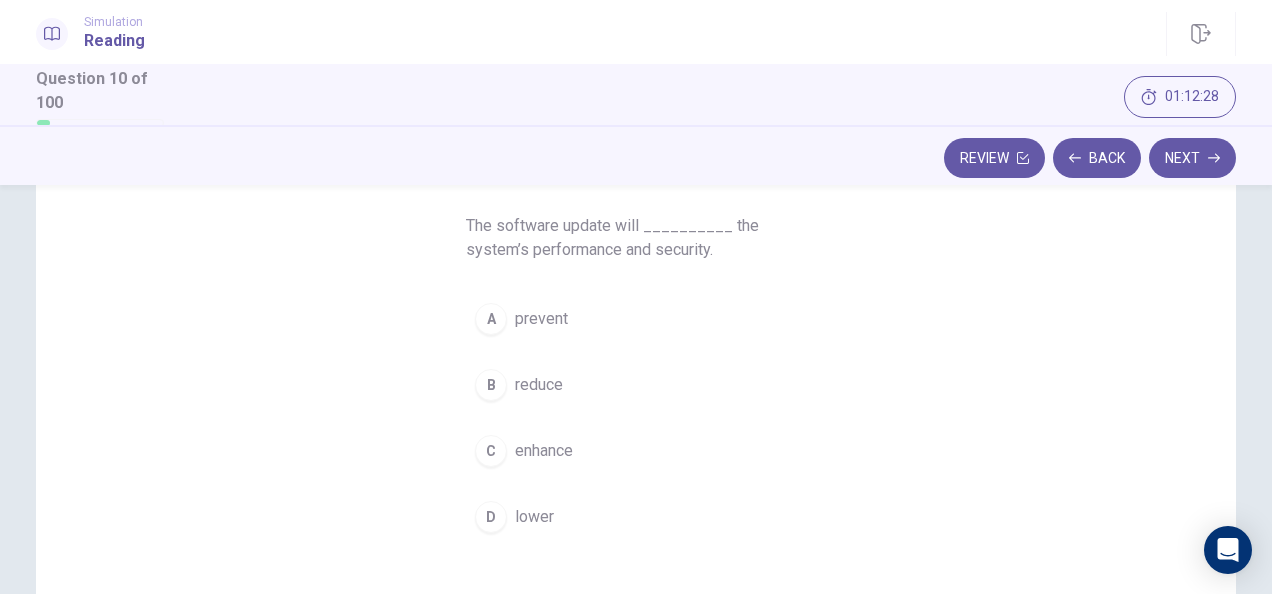 click on "enhance" at bounding box center [544, 451] 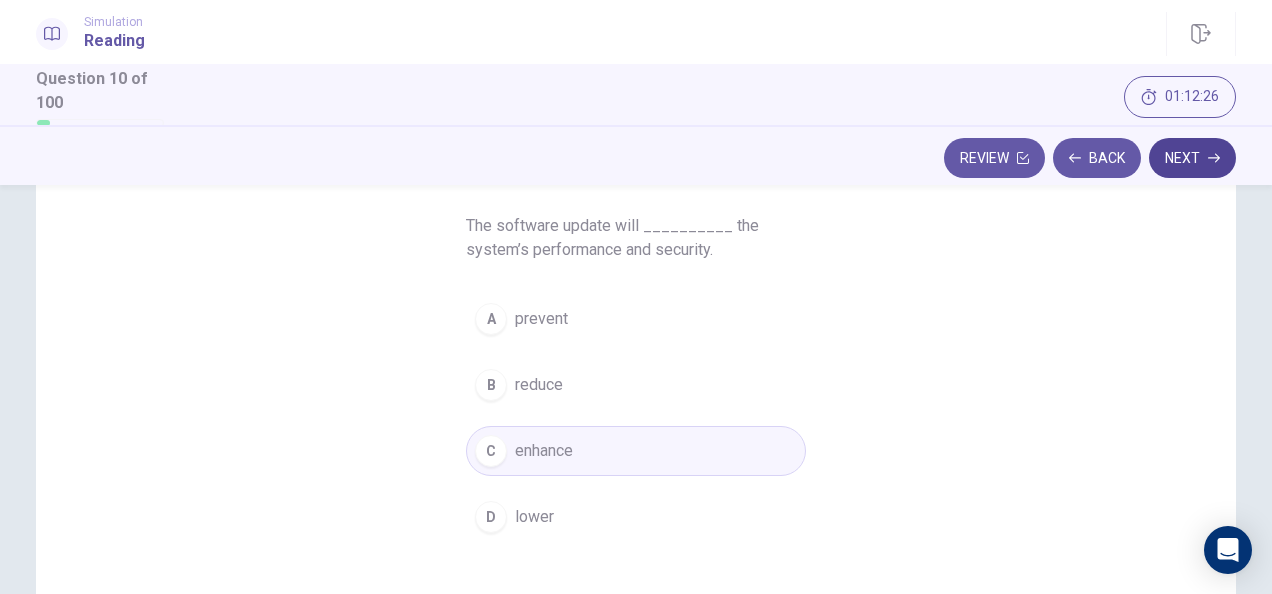click on "Next" at bounding box center (1192, 158) 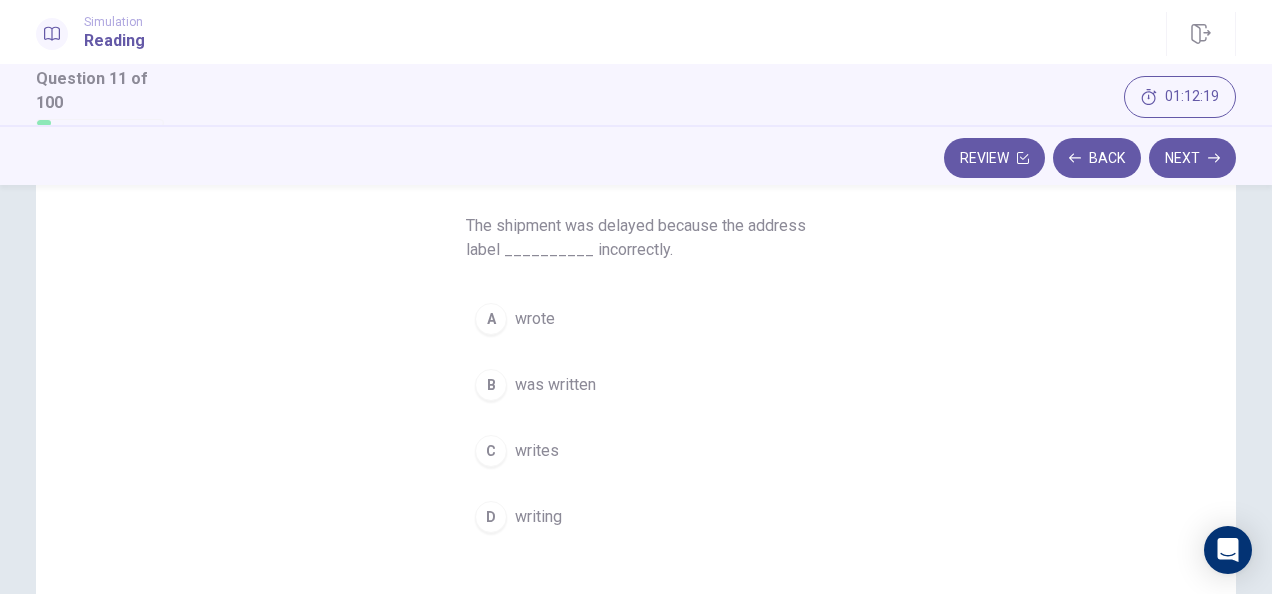 click on "B was written" at bounding box center [636, 385] 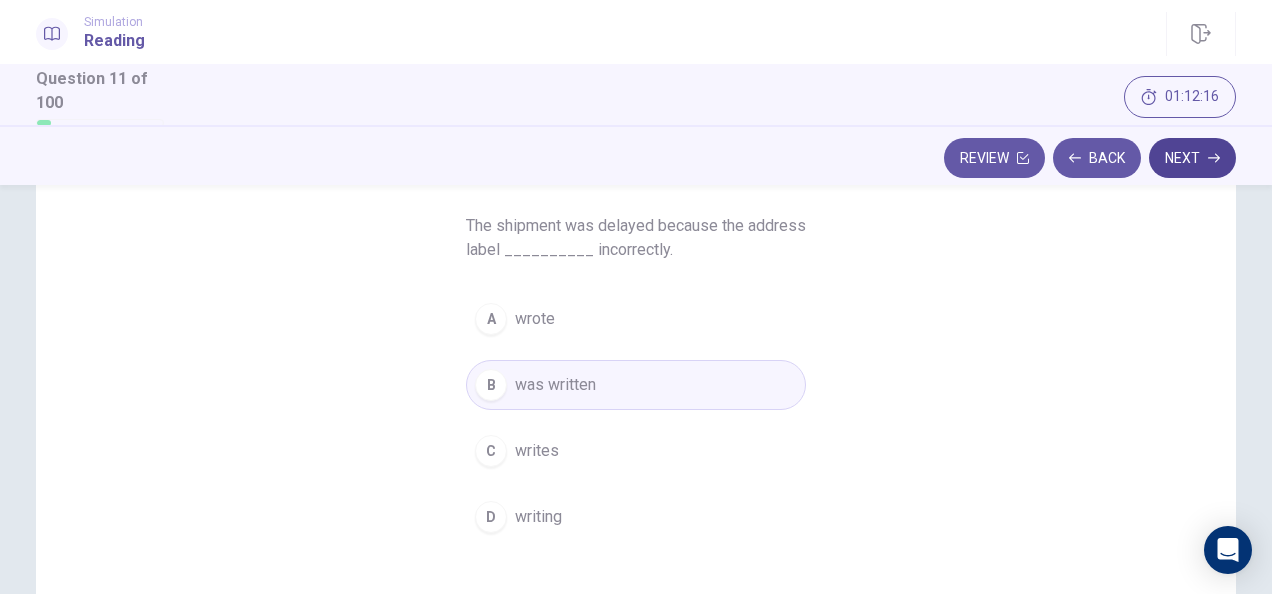 click 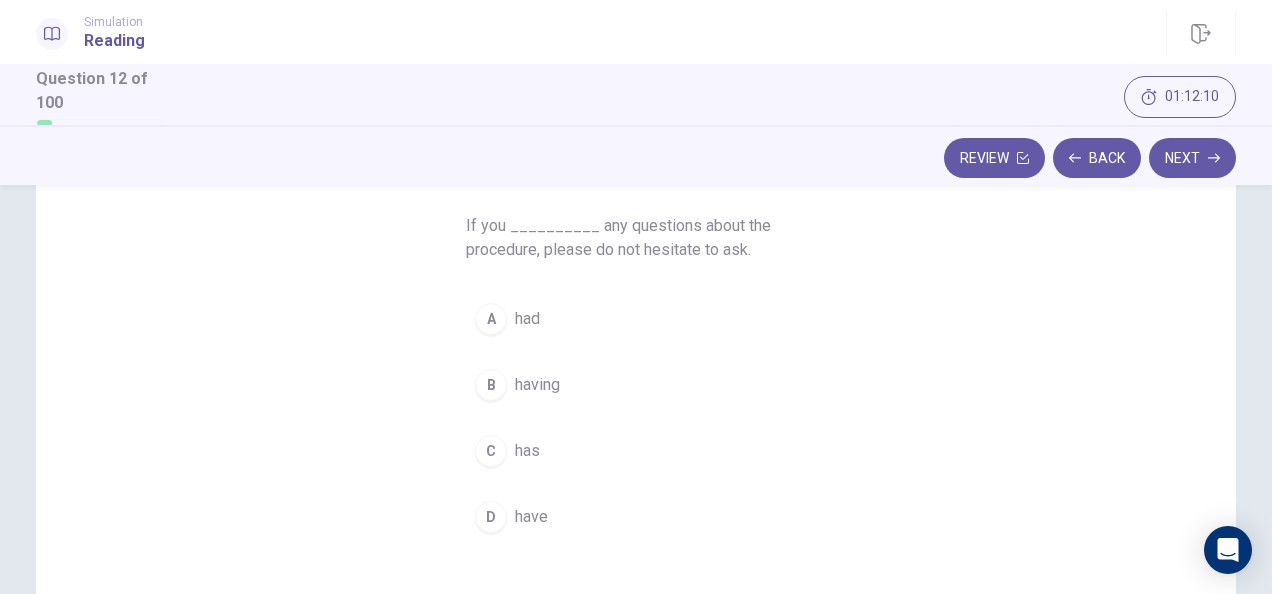 click on "D have" at bounding box center [636, 517] 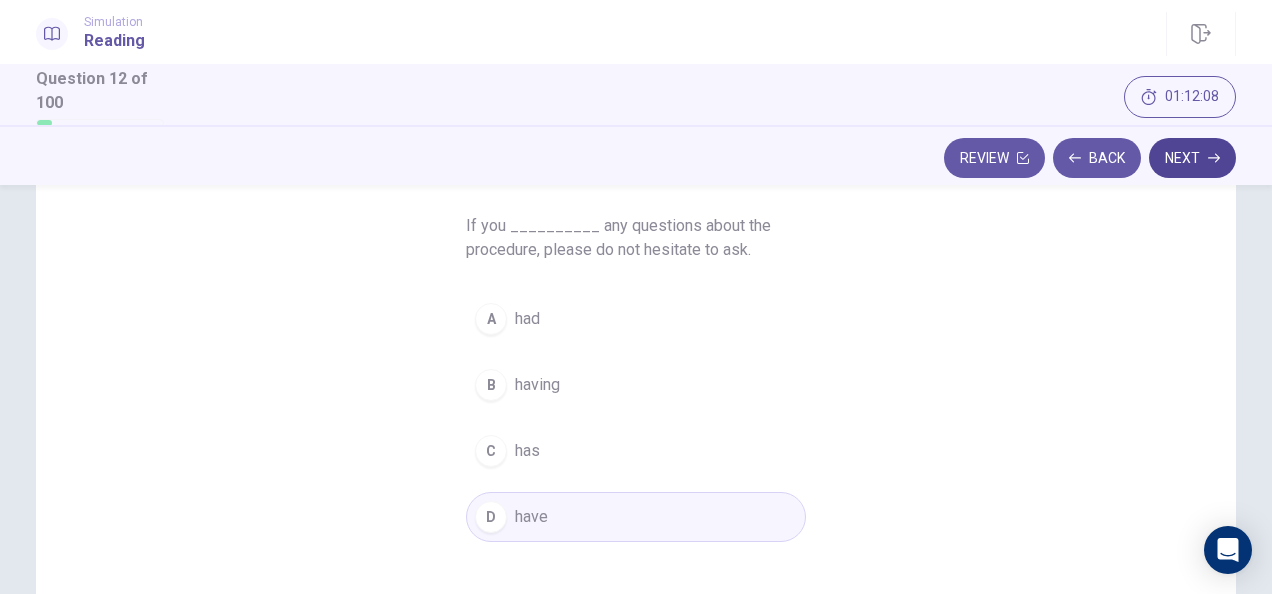 click on "Next" at bounding box center [1192, 158] 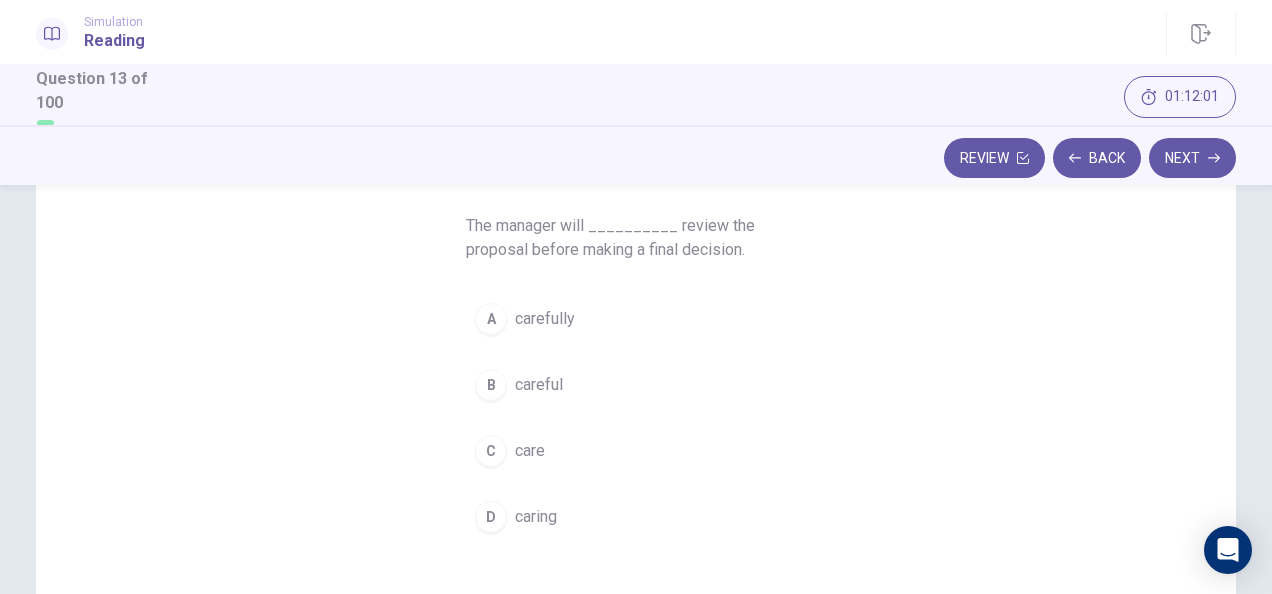 click on "carefully" at bounding box center (545, 319) 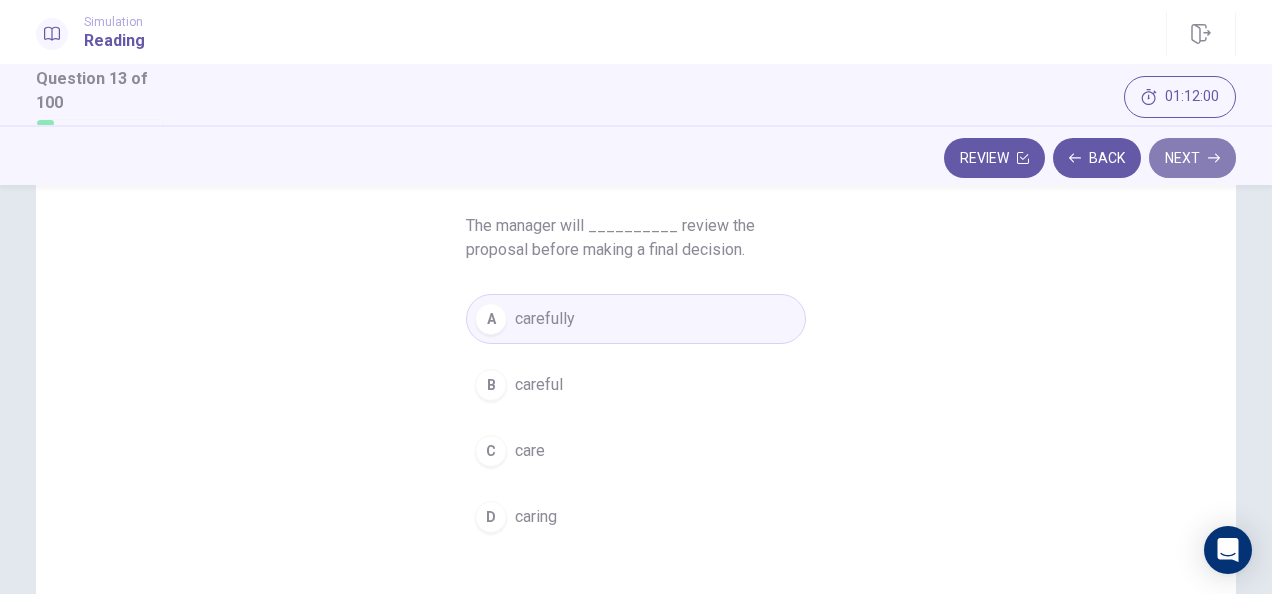 click on "Next" at bounding box center (1192, 158) 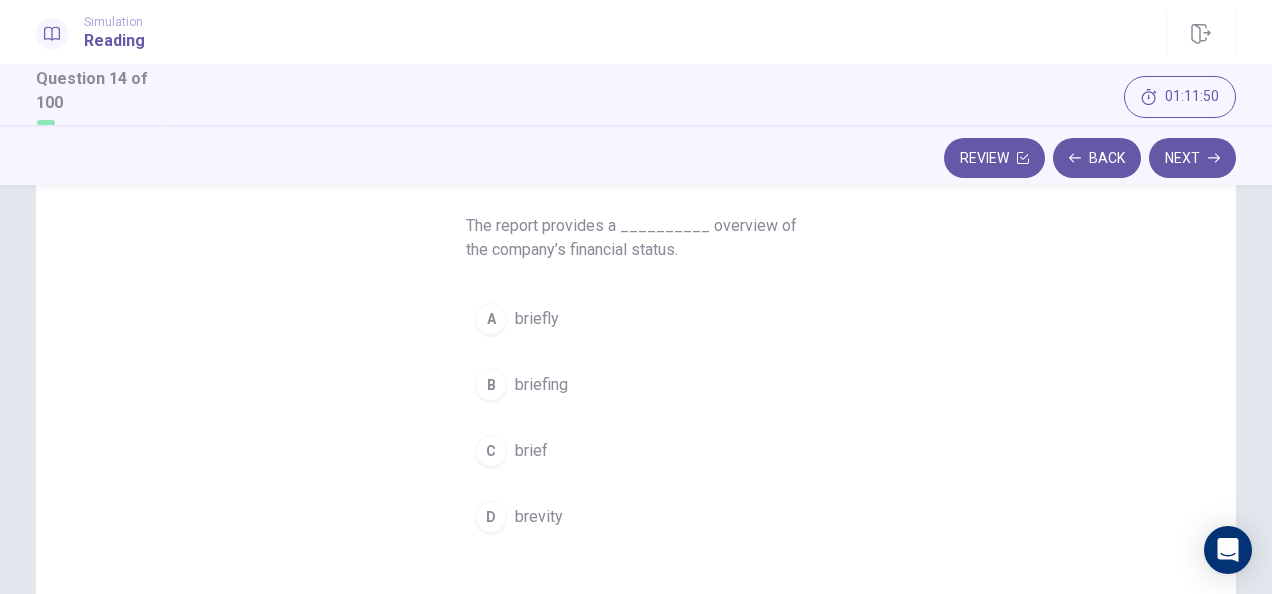 click on "brief" at bounding box center [531, 451] 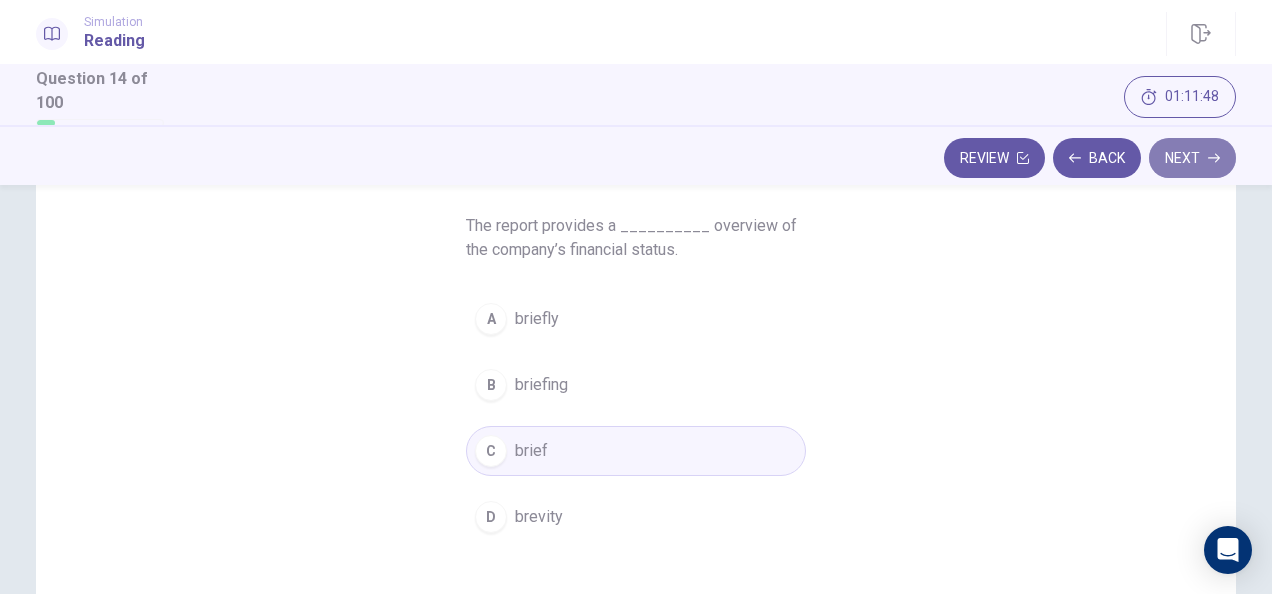 click on "Next" at bounding box center (1192, 158) 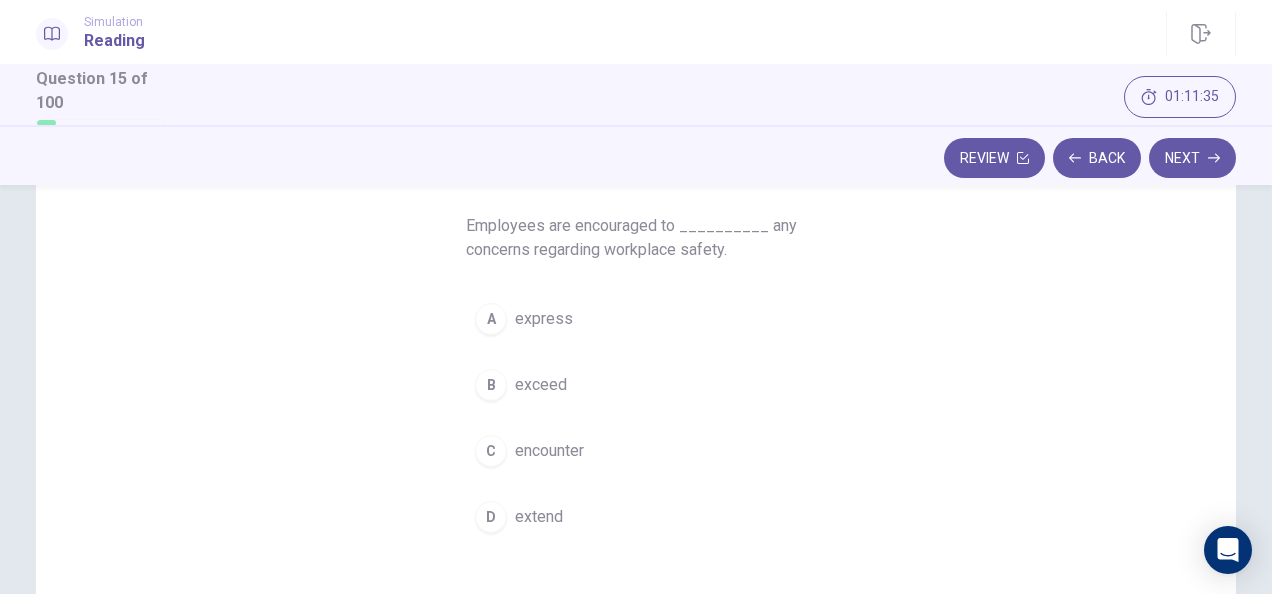 click on "D" at bounding box center (491, 517) 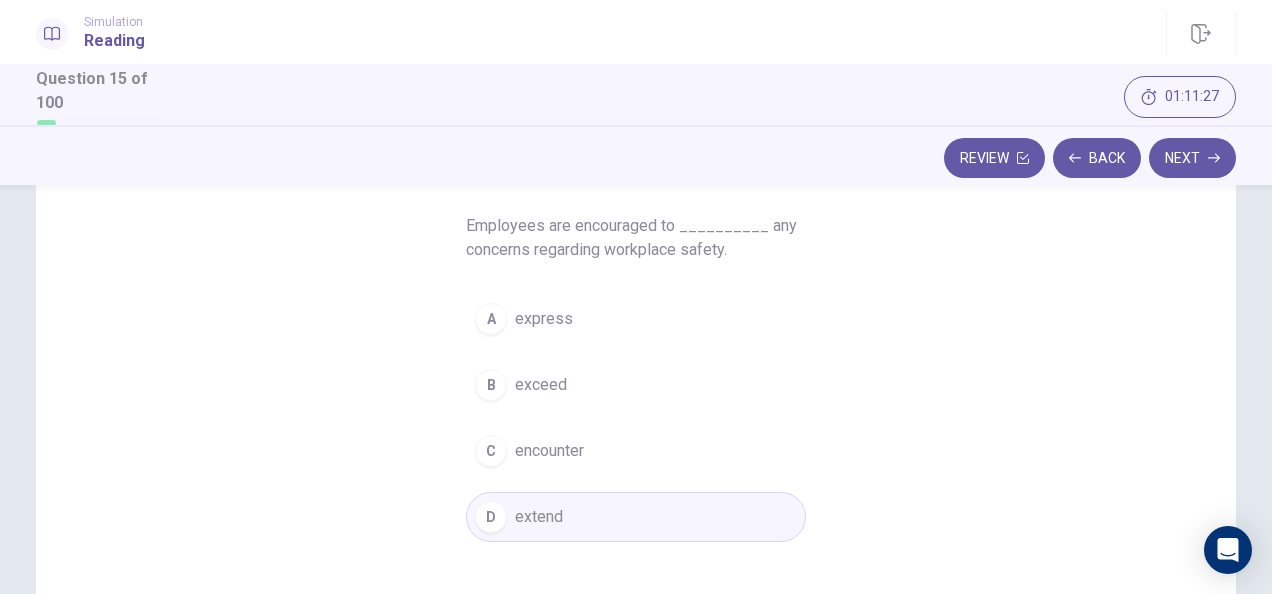 click on "express" at bounding box center (544, 319) 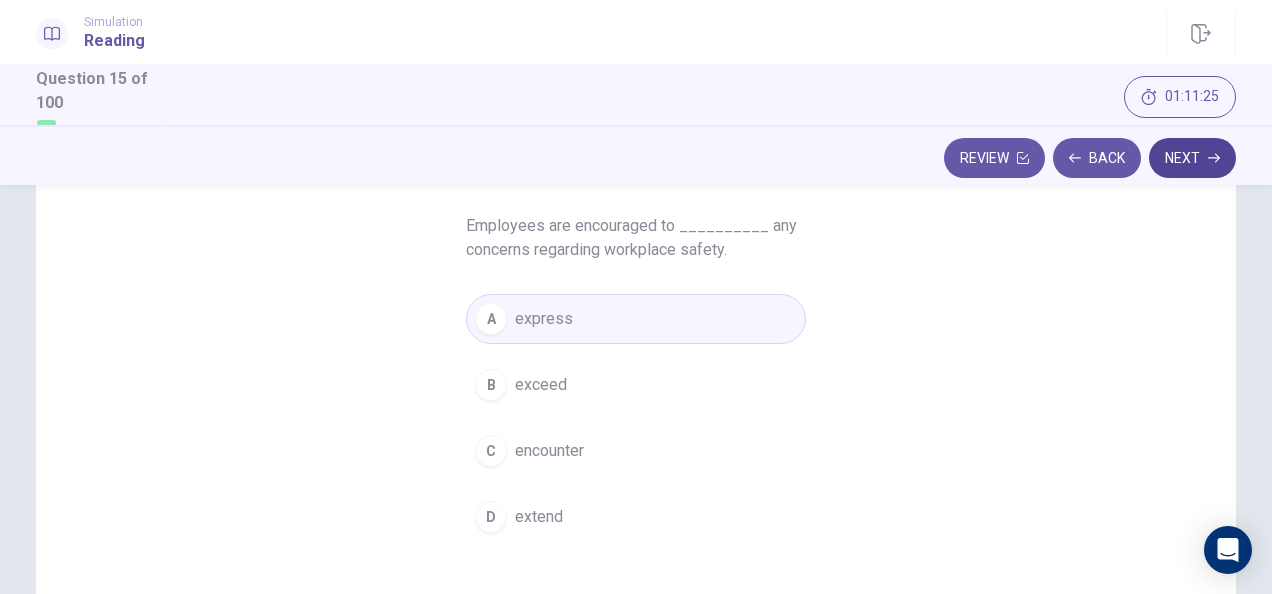 click on "Next" at bounding box center [1192, 158] 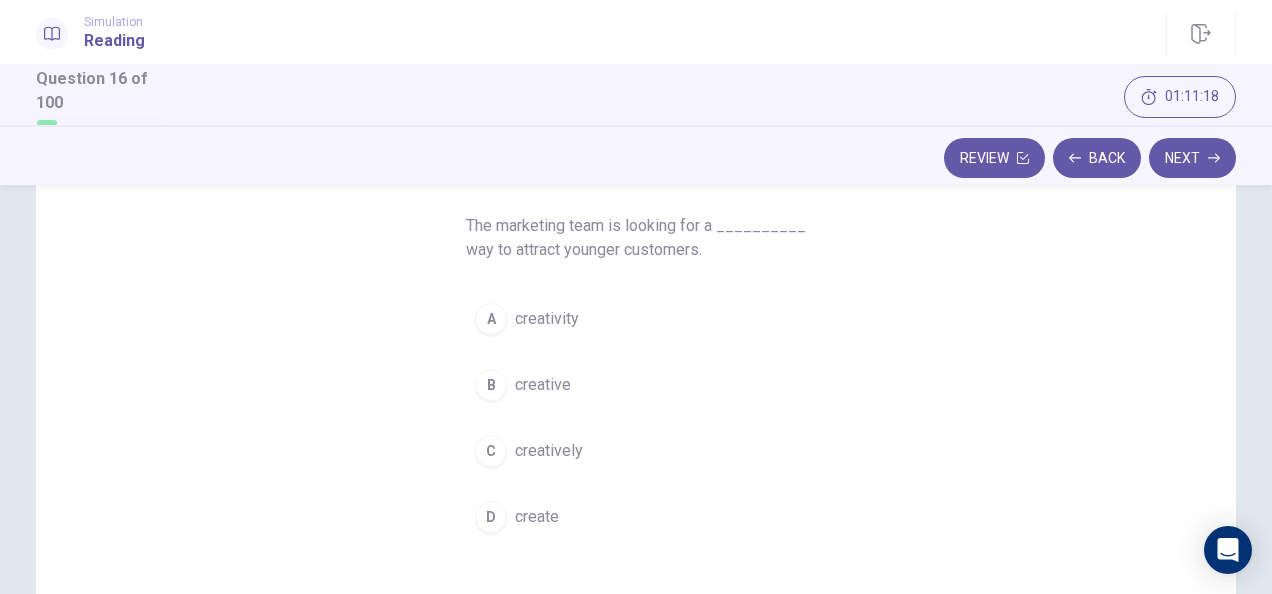 click on "creative" at bounding box center (543, 385) 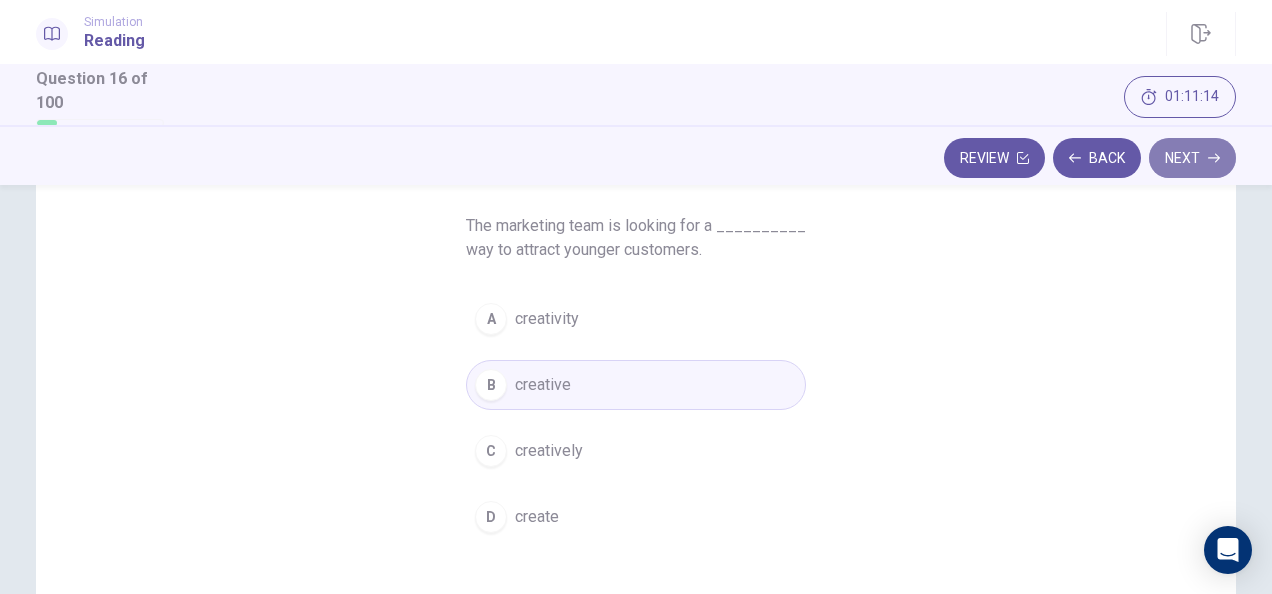 click on "Next" at bounding box center [1192, 158] 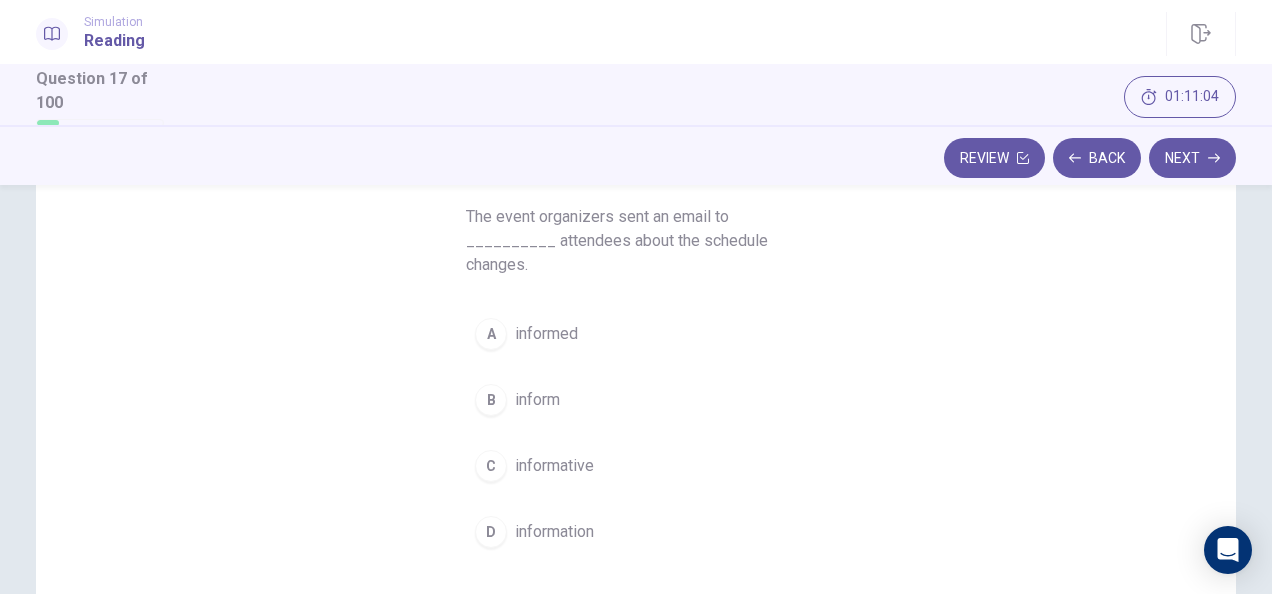 scroll, scrollTop: 159, scrollLeft: 0, axis: vertical 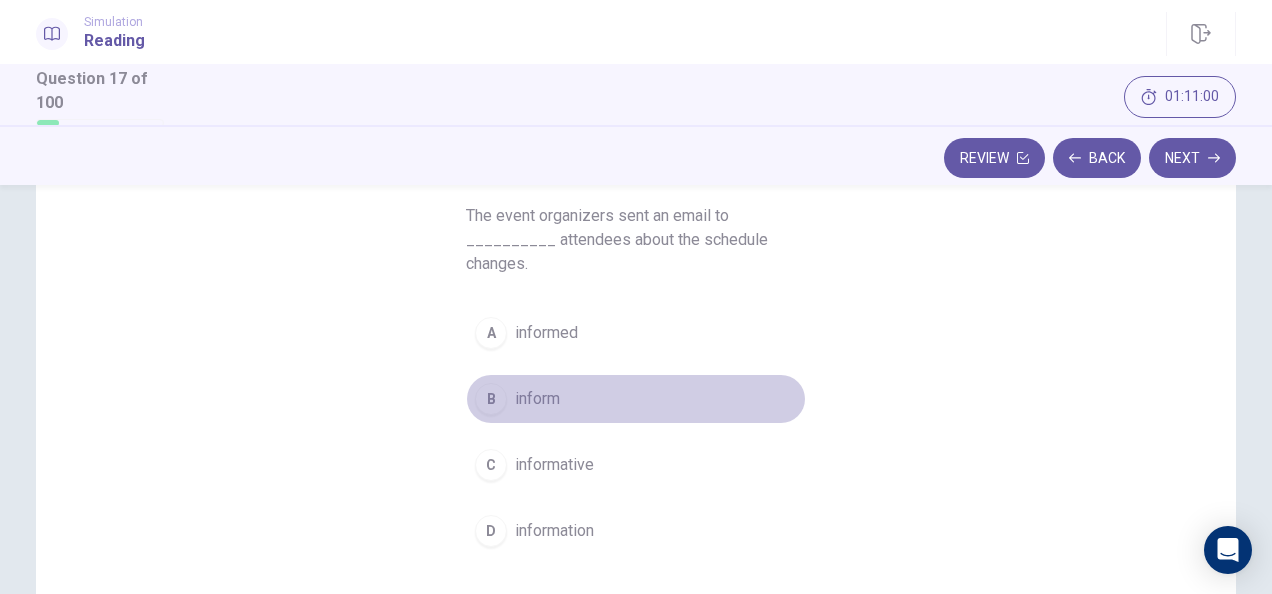 click on "inform" at bounding box center [537, 399] 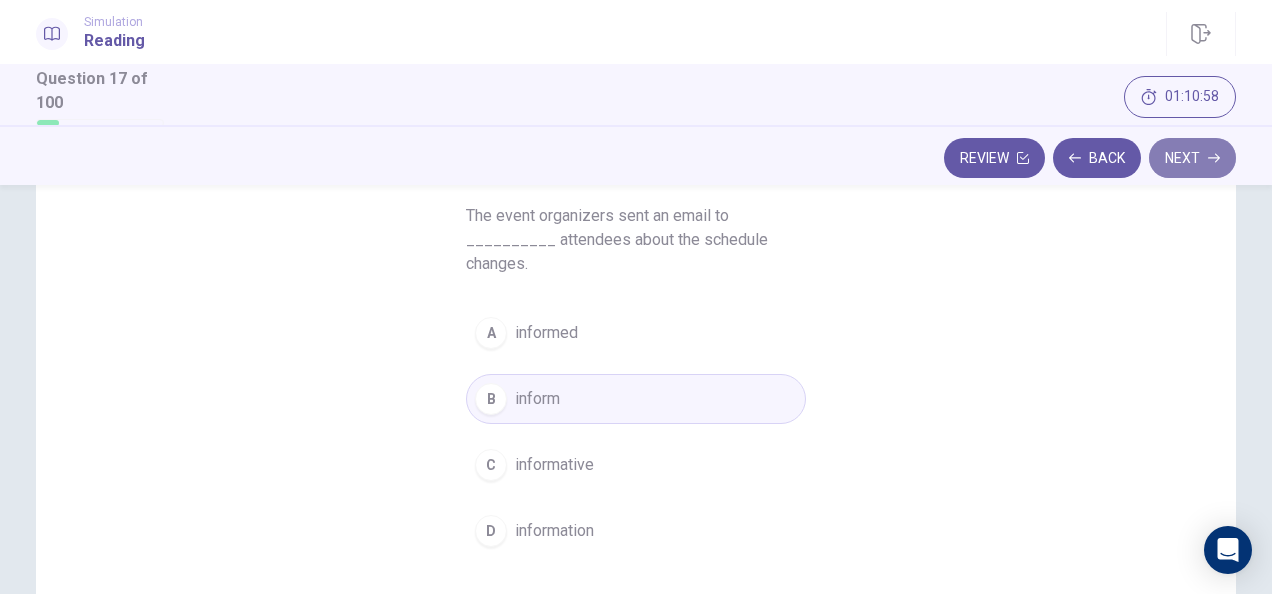 click on "Next" at bounding box center [1192, 158] 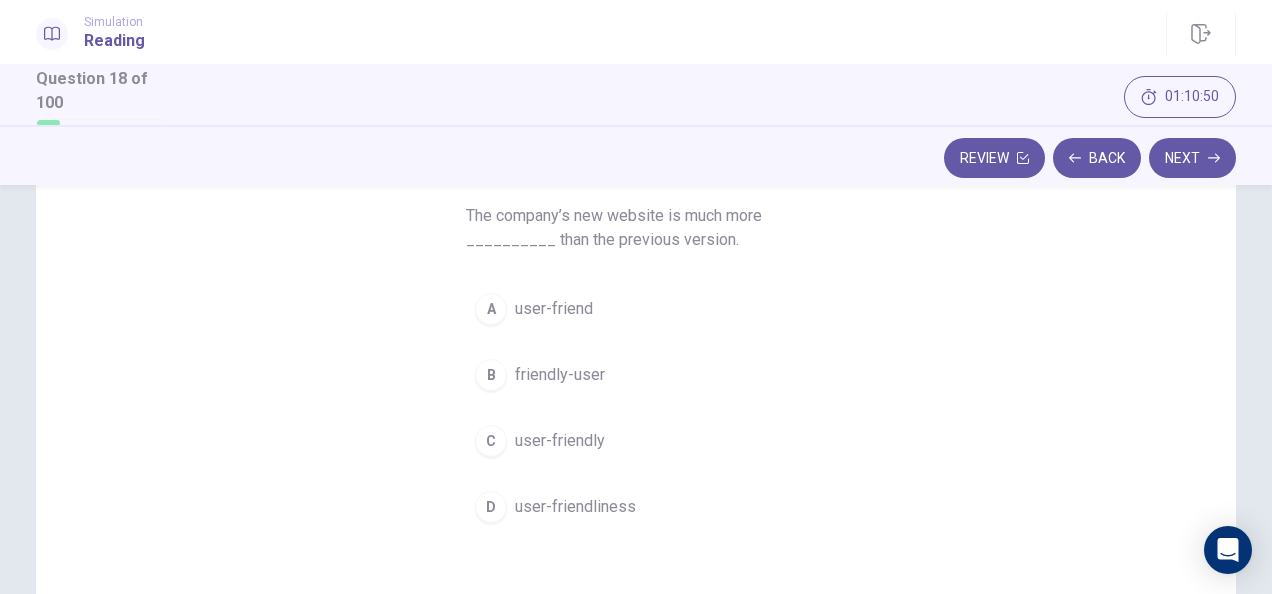 click on "user-friendly" at bounding box center (560, 441) 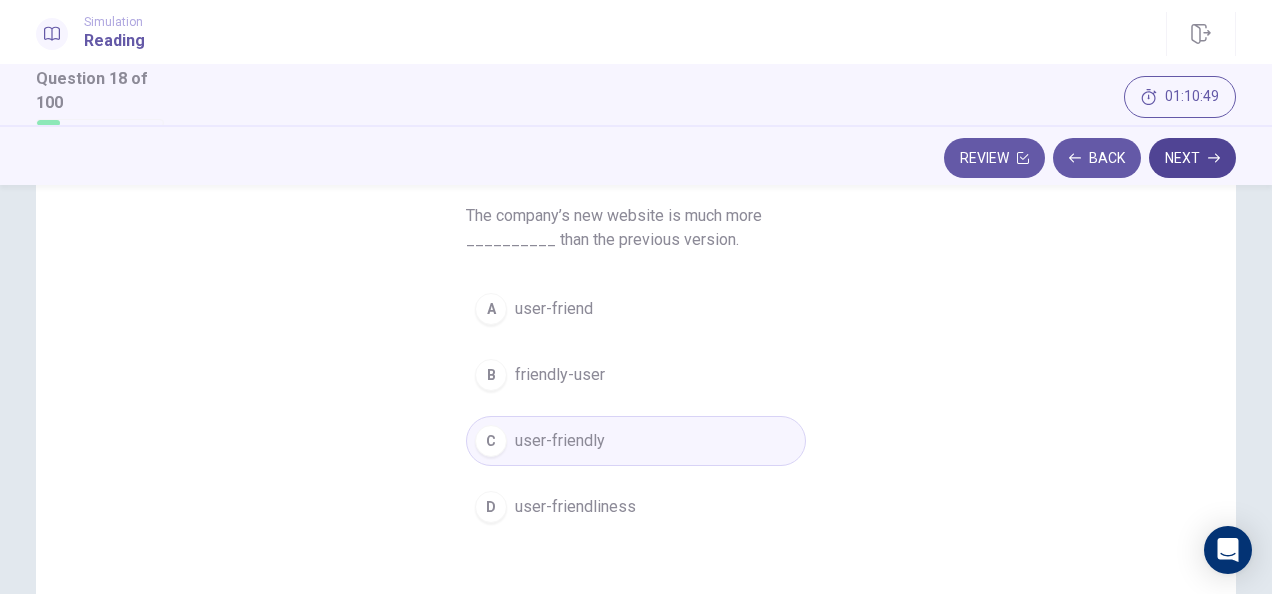 click 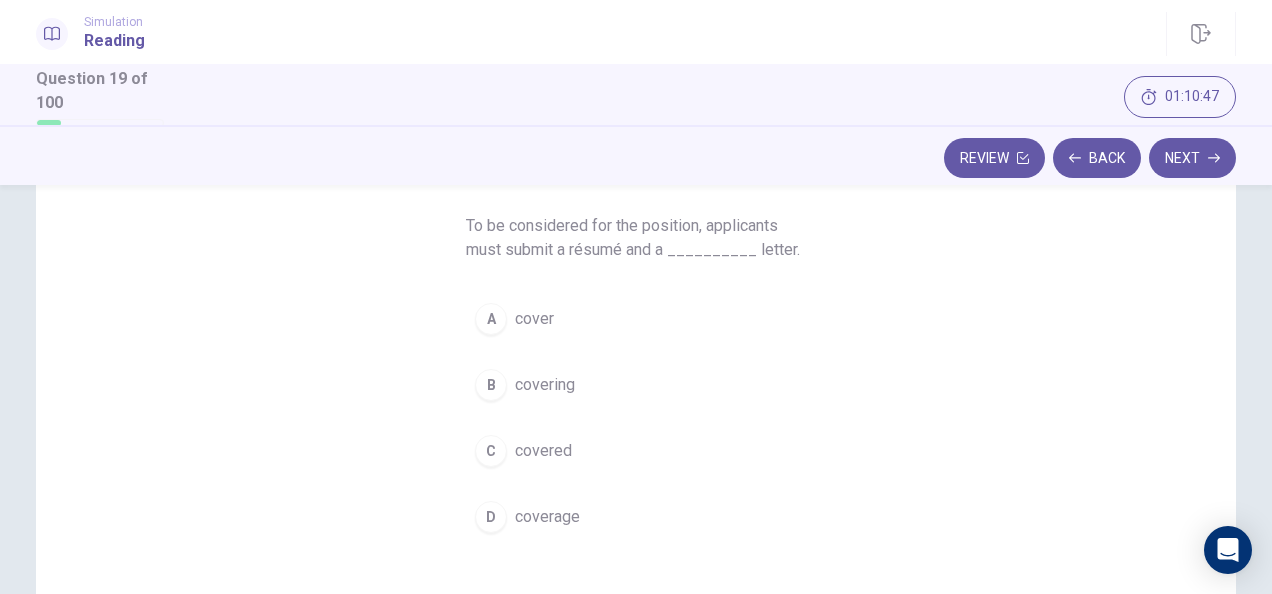 scroll, scrollTop: 158, scrollLeft: 0, axis: vertical 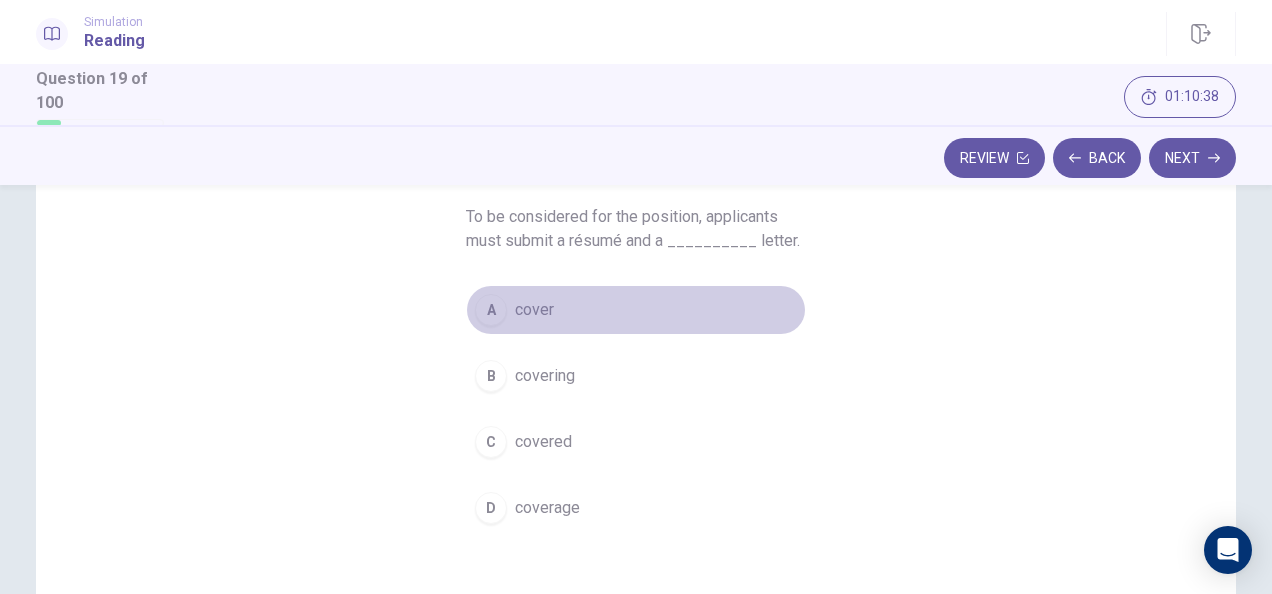 click on "A" at bounding box center [491, 310] 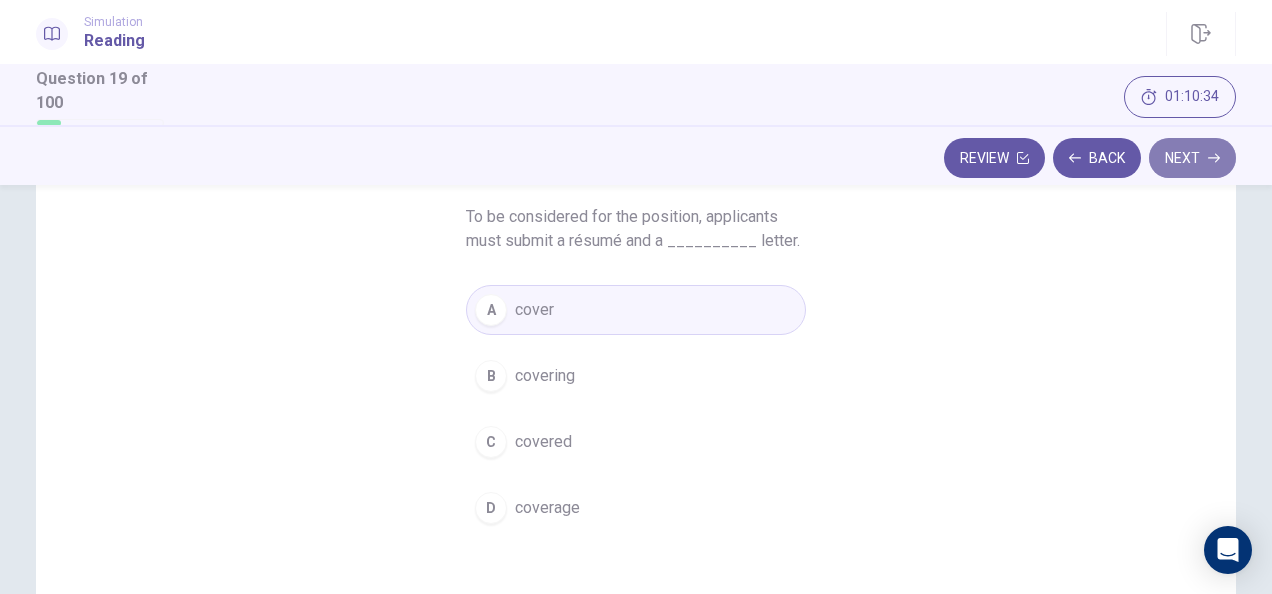 click on "Next" at bounding box center (1192, 158) 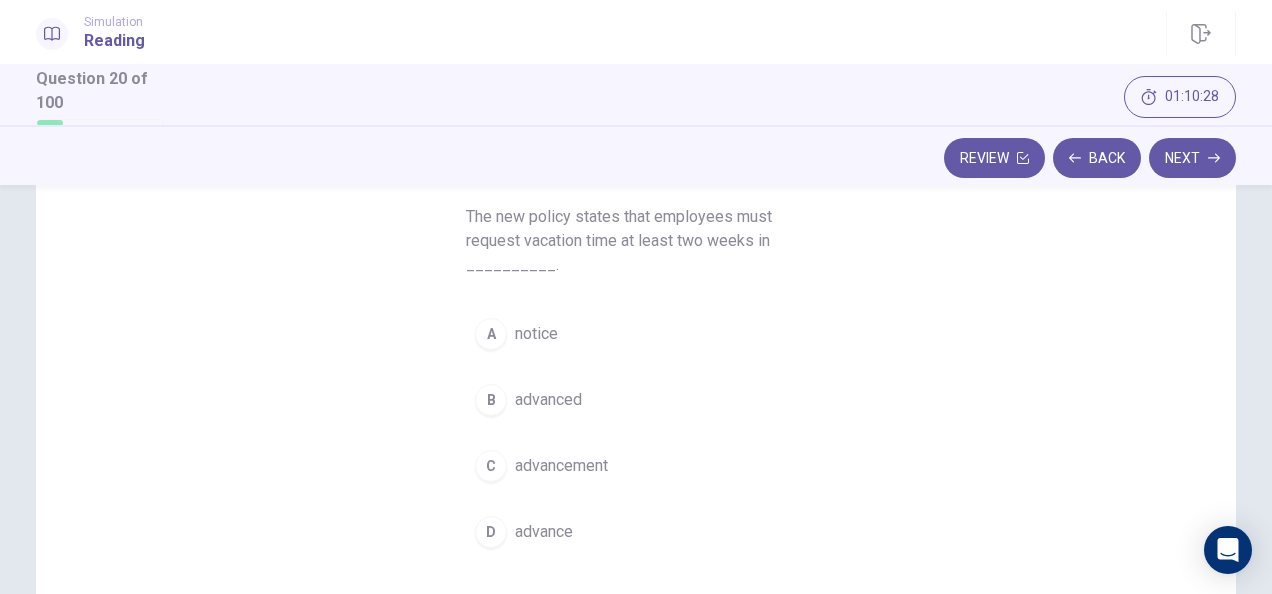 click on "D" at bounding box center (491, 532) 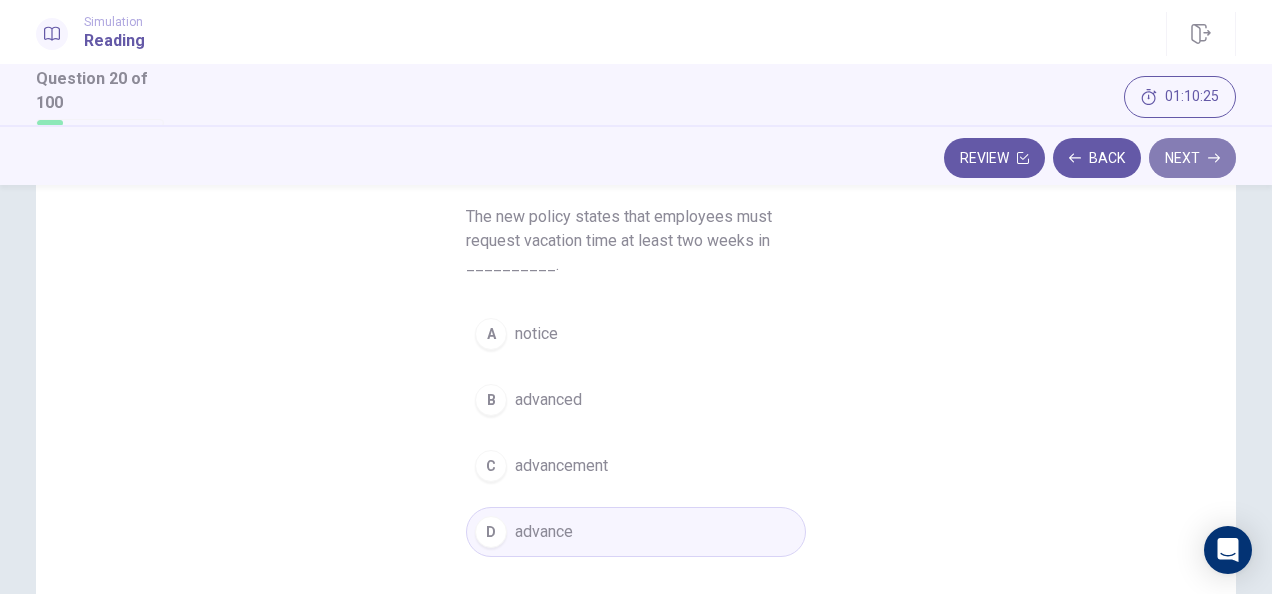 click on "Next" at bounding box center [1192, 158] 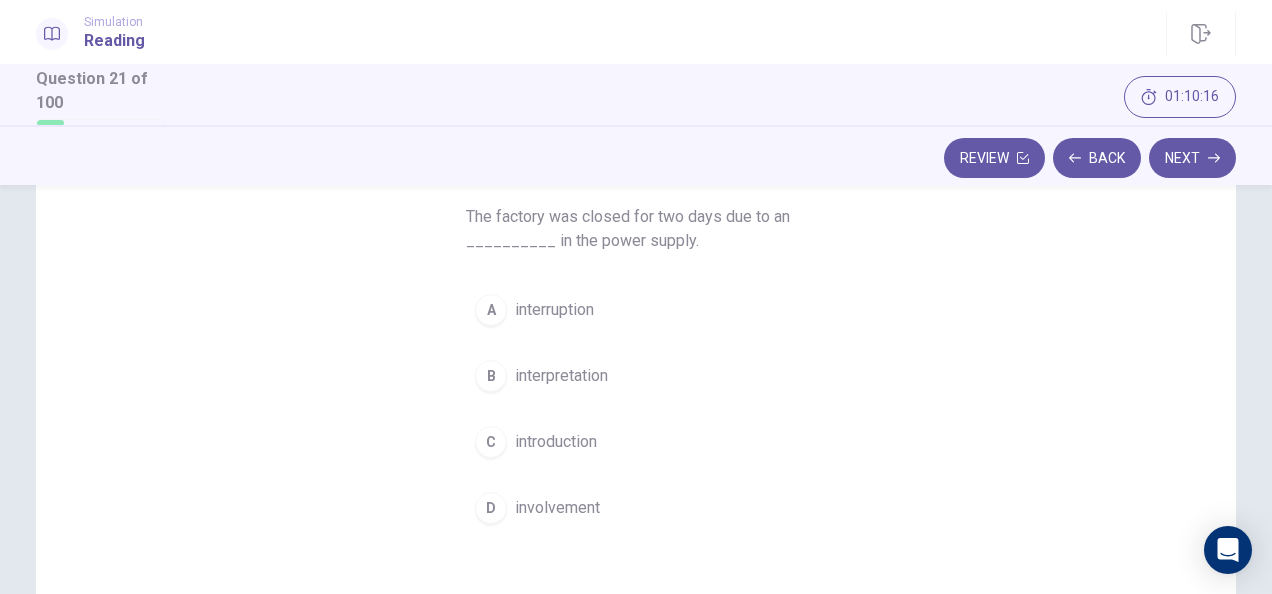 click on "A interruption" at bounding box center (636, 310) 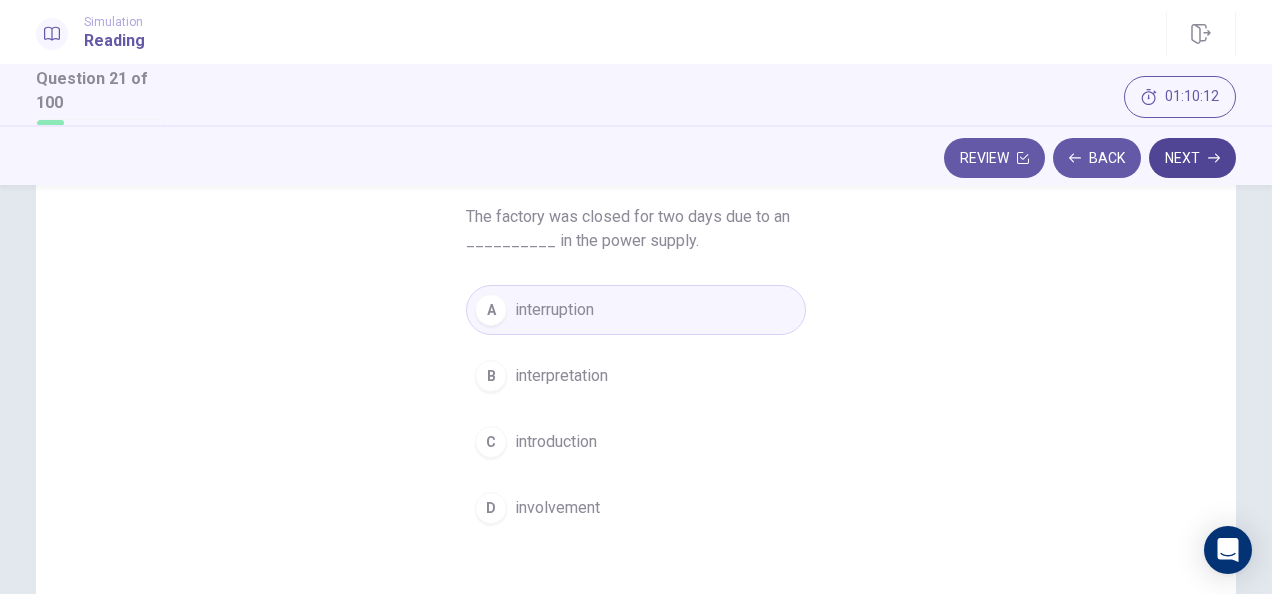click on "Next" at bounding box center (1192, 158) 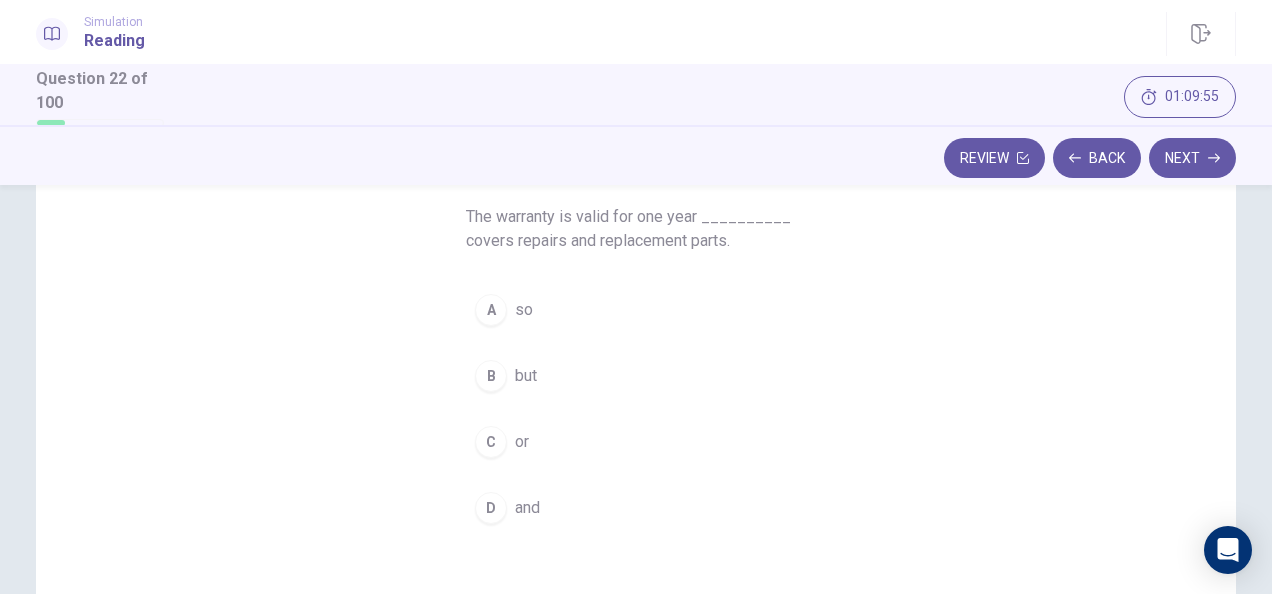 click on "D" at bounding box center (491, 508) 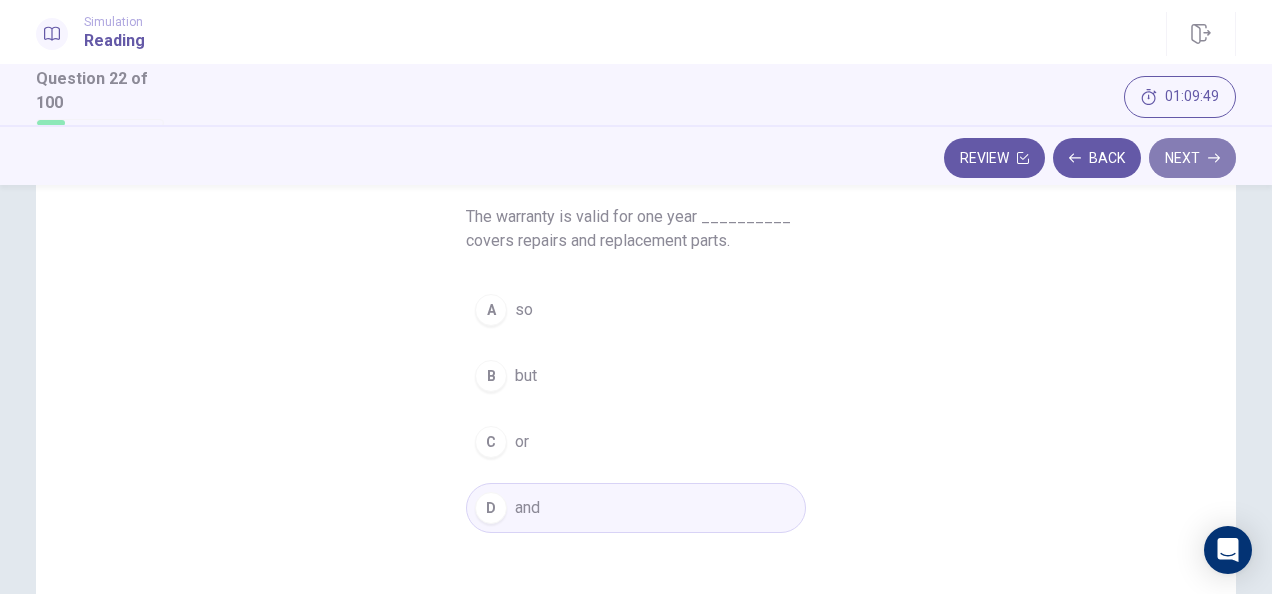 click on "Next" at bounding box center (1192, 158) 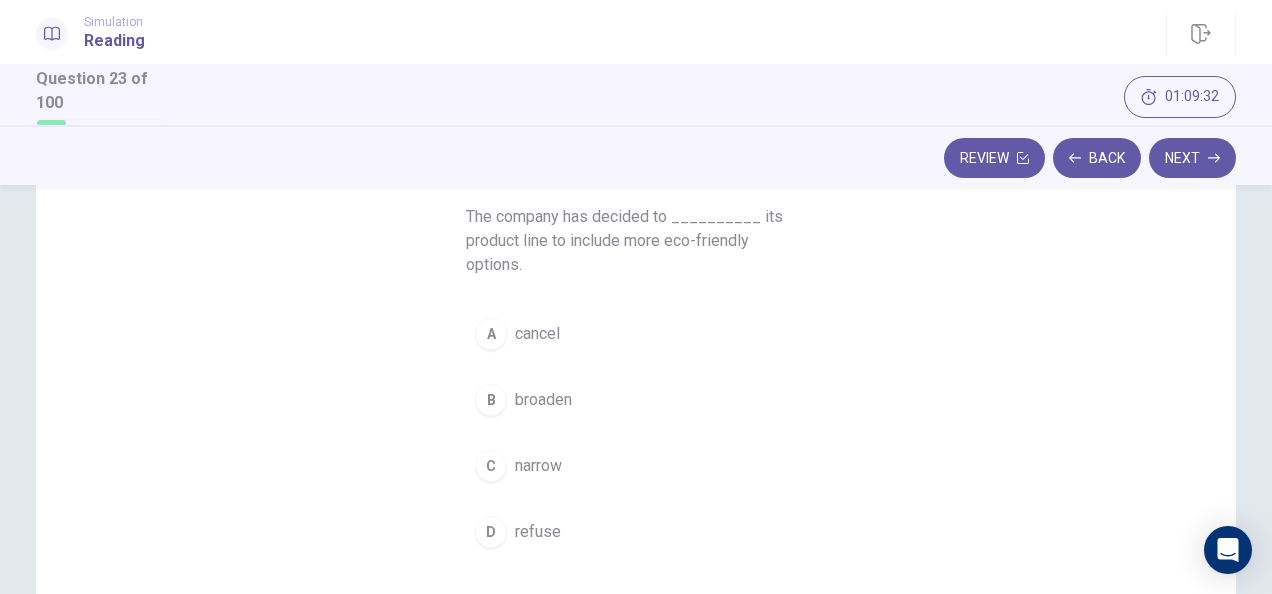 click on "B broaden" at bounding box center [636, 400] 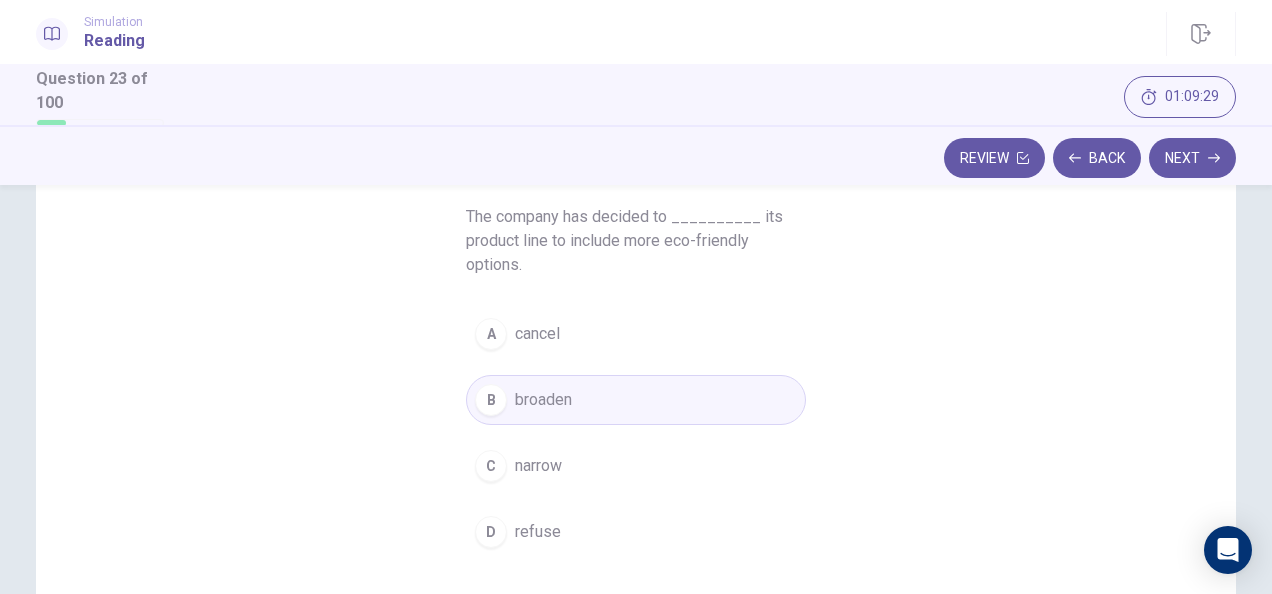 drag, startPoint x: 1194, startPoint y: 160, endPoint x: 1188, endPoint y: 332, distance: 172.10461 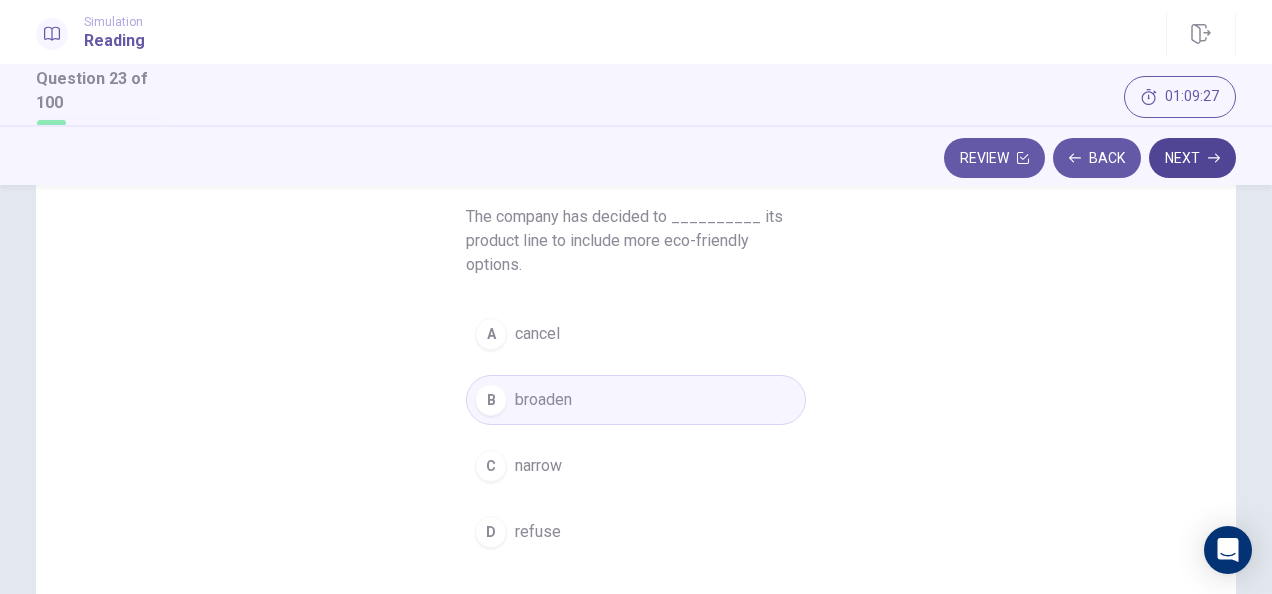 click 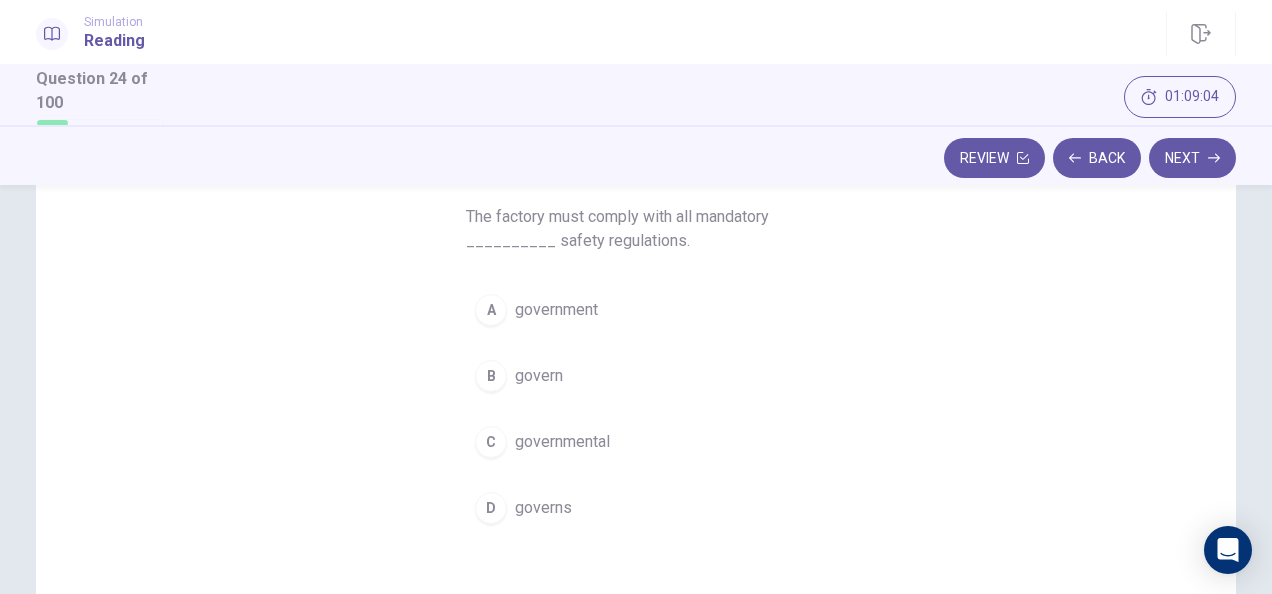 click on "government" at bounding box center [556, 310] 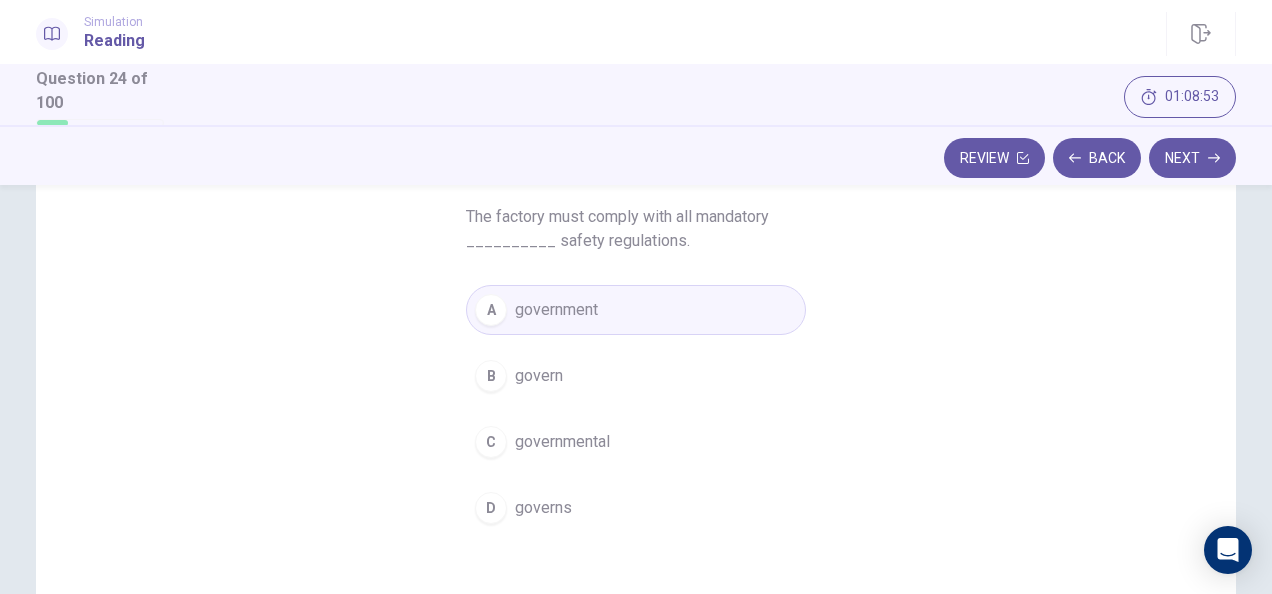 click on "governmental" at bounding box center [562, 442] 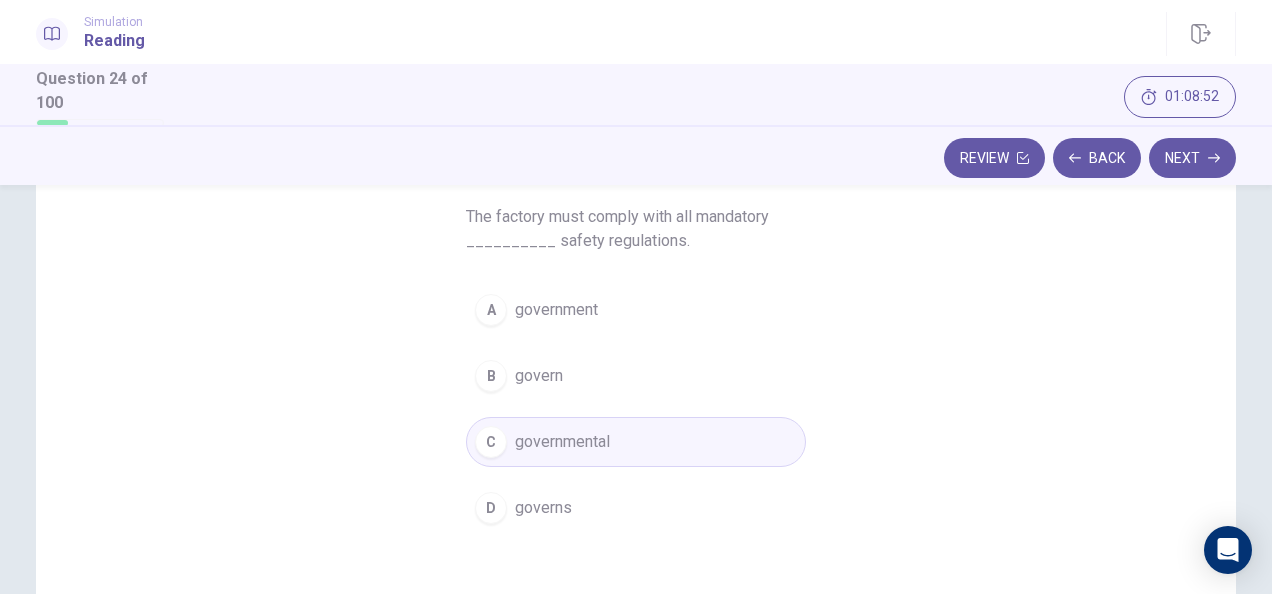 click on "government" at bounding box center [556, 310] 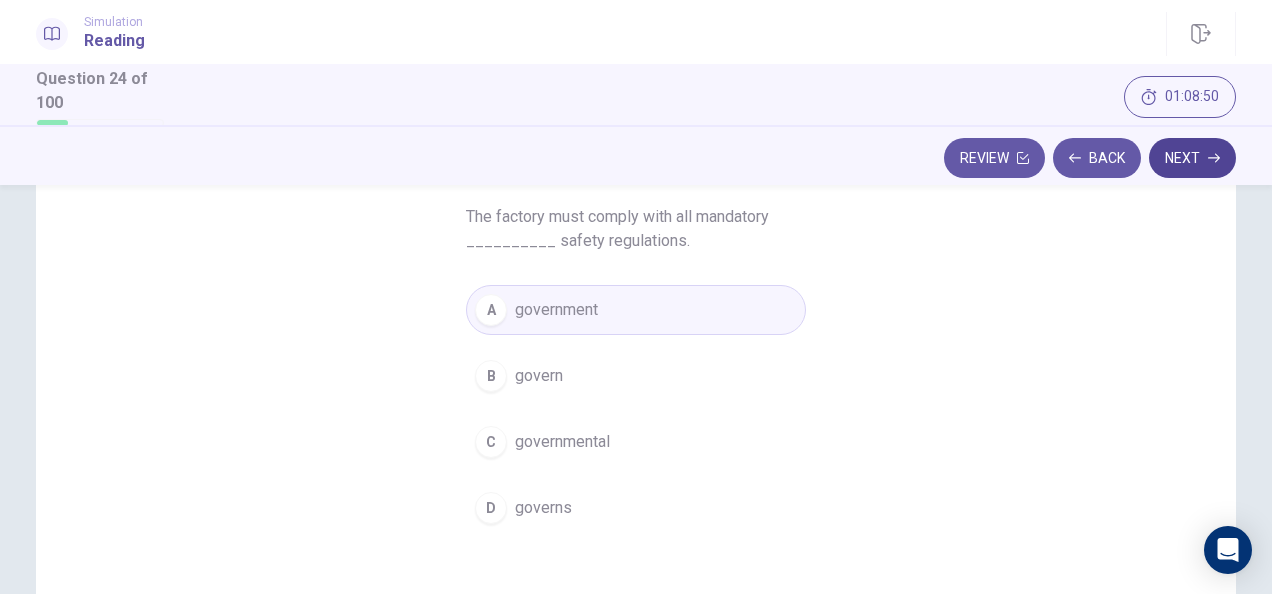 click on "Next" at bounding box center [1192, 158] 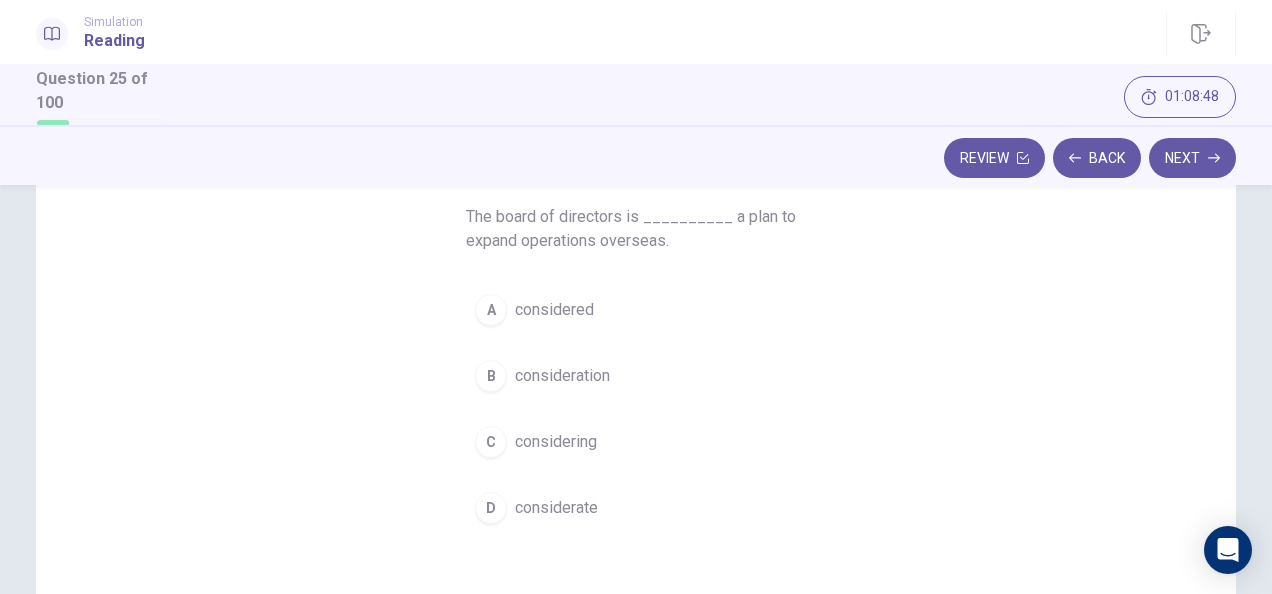 scroll, scrollTop: 160, scrollLeft: 0, axis: vertical 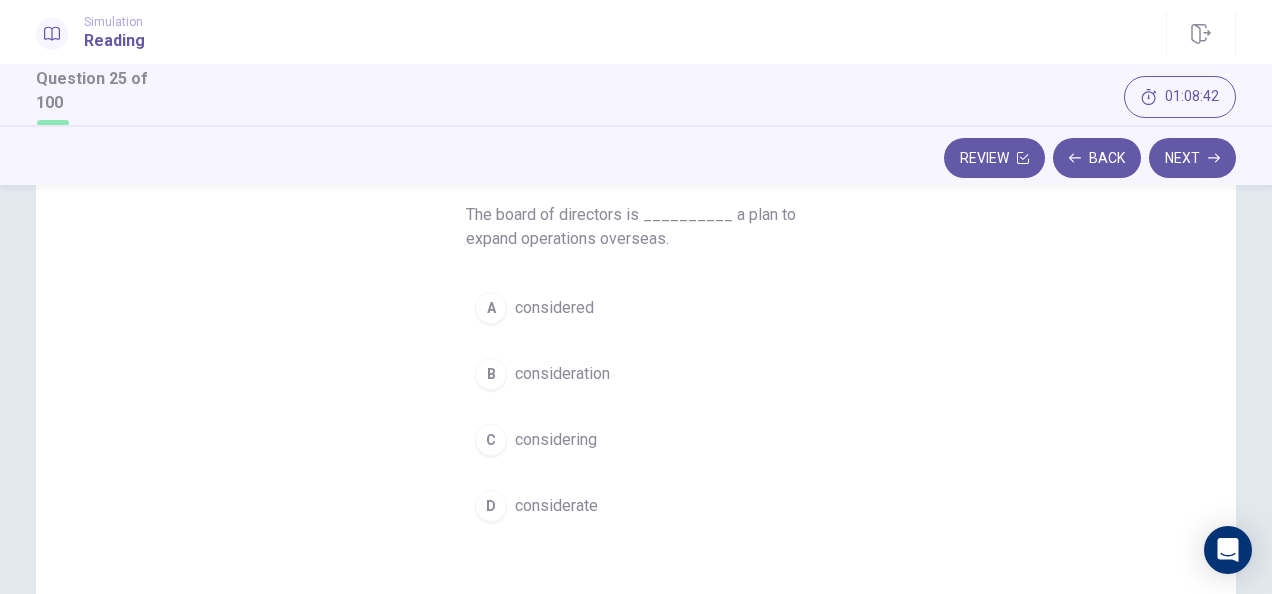 click on "considering" at bounding box center (556, 440) 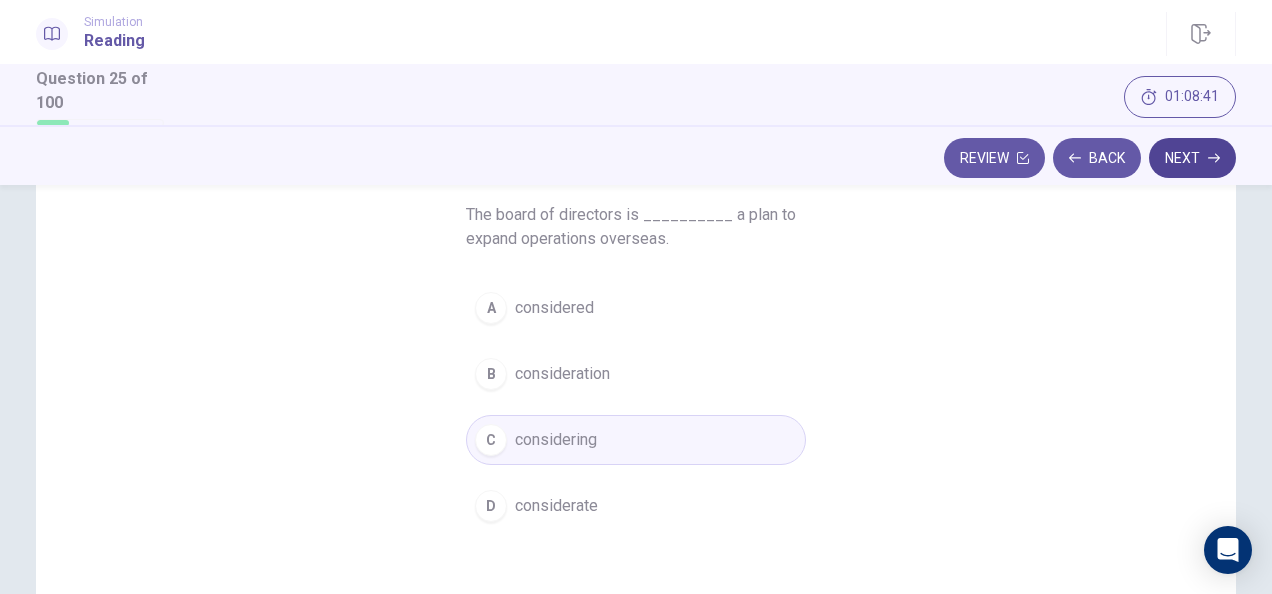 click on "Next" at bounding box center [1192, 158] 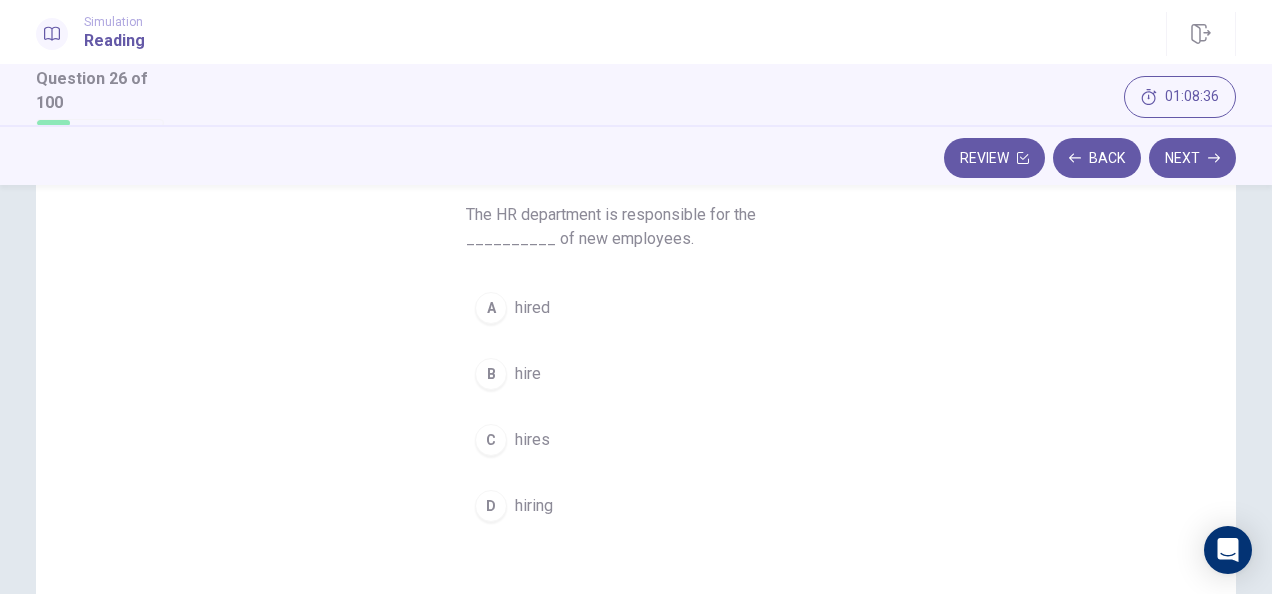 click on "D hiring" at bounding box center (636, 506) 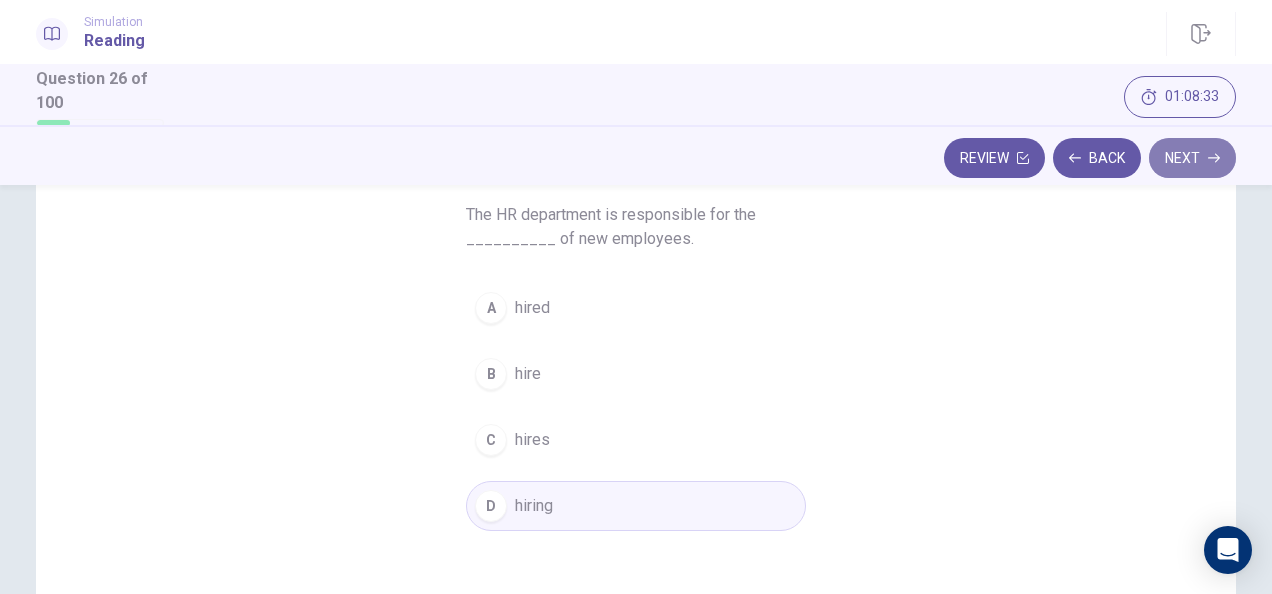 click on "Next" at bounding box center [1192, 158] 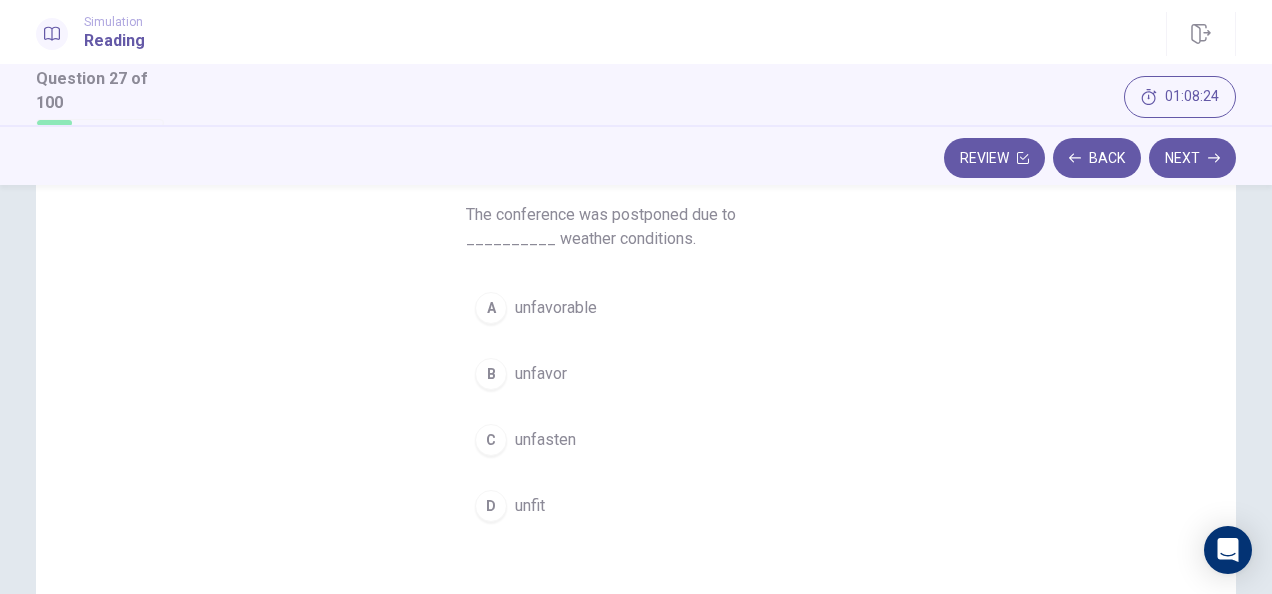 click on "D" at bounding box center [491, 506] 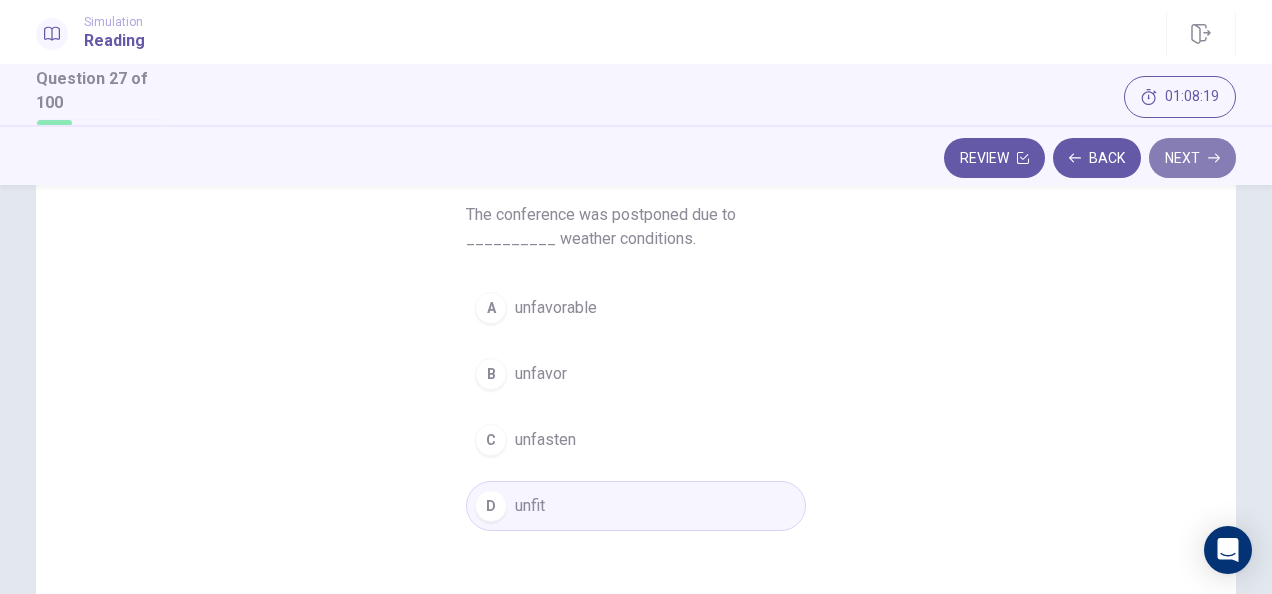 click on "Next" at bounding box center [1192, 158] 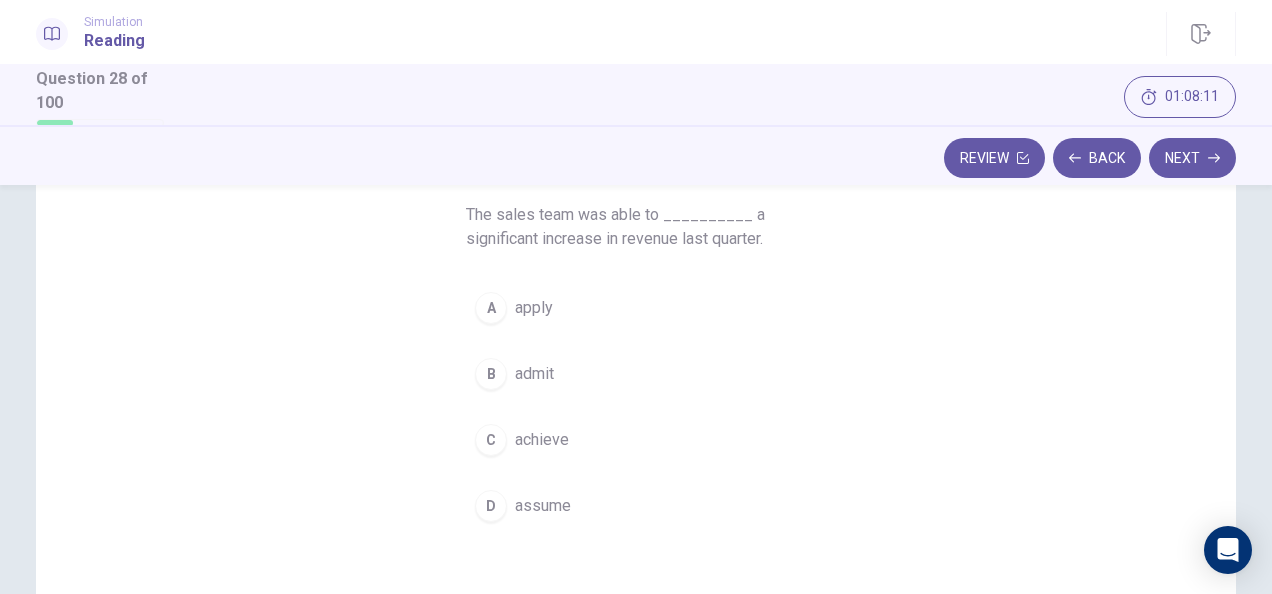 click on "C" at bounding box center (491, 440) 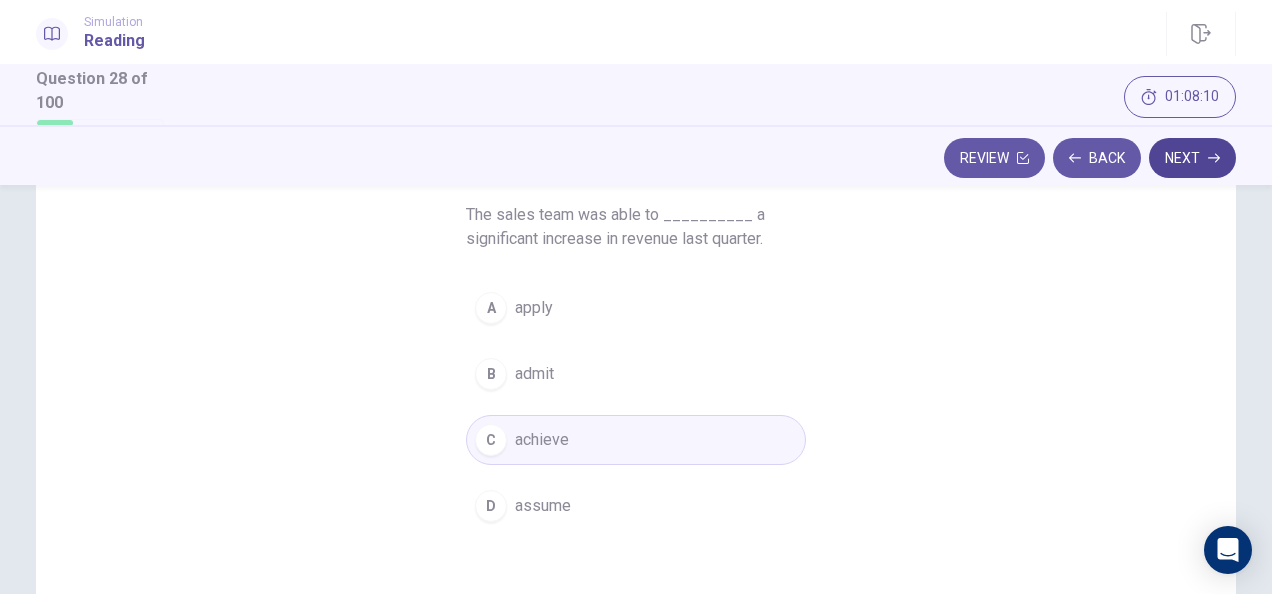 click on "Next" at bounding box center (1192, 158) 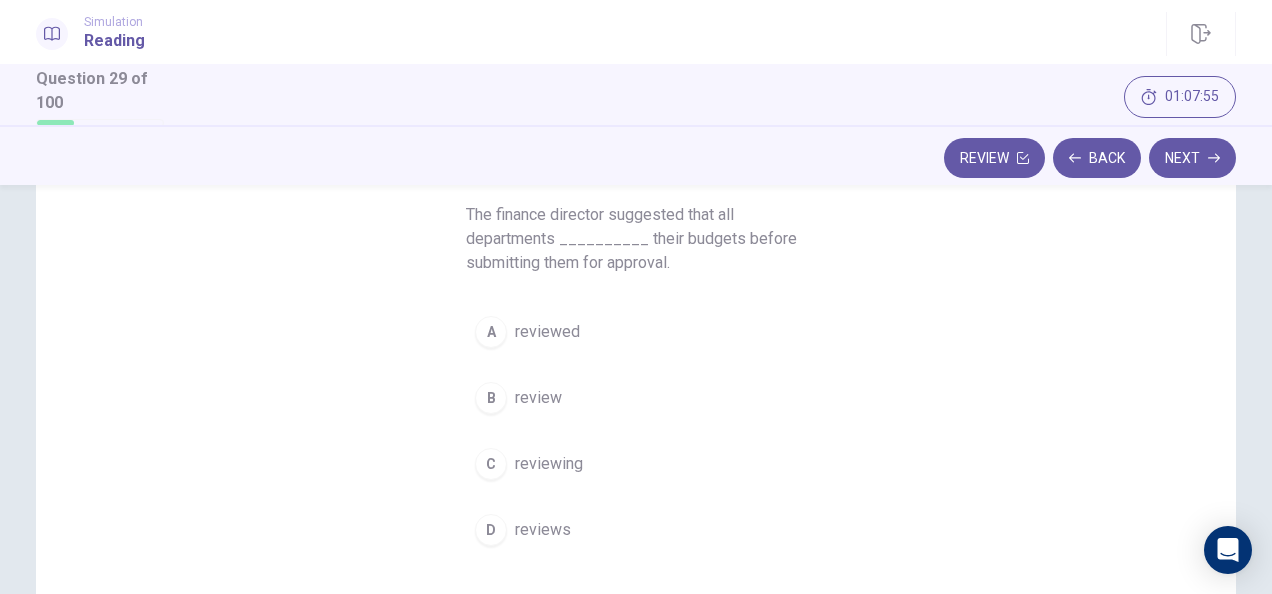 click on "B" at bounding box center (491, 398) 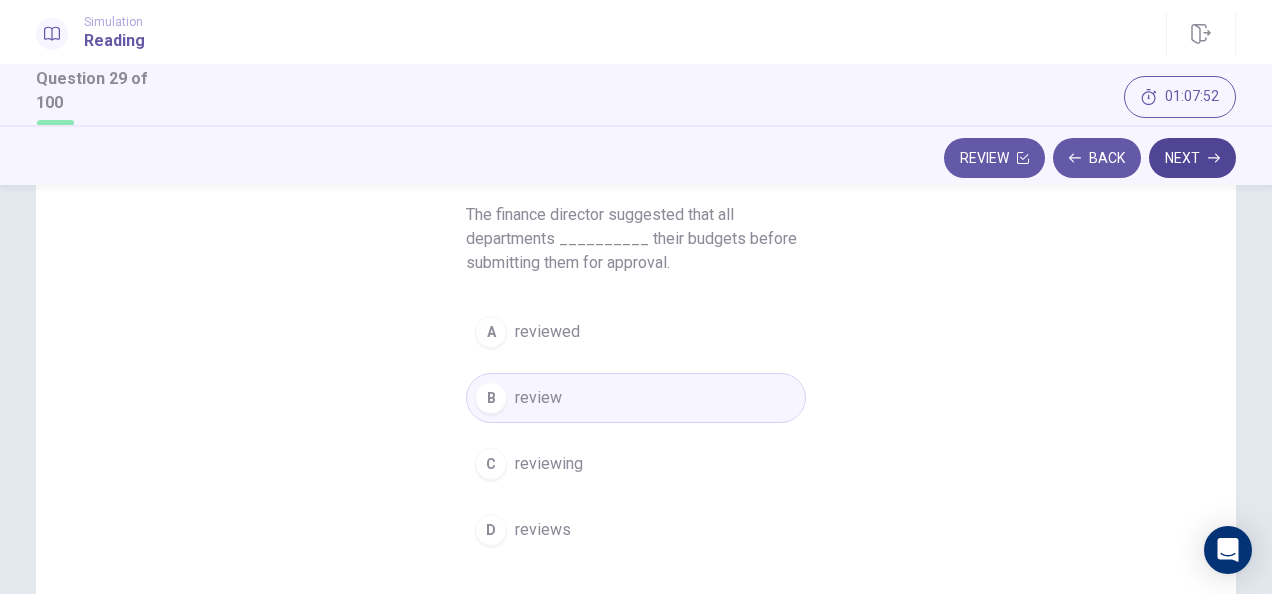 click on "Next" at bounding box center (1192, 158) 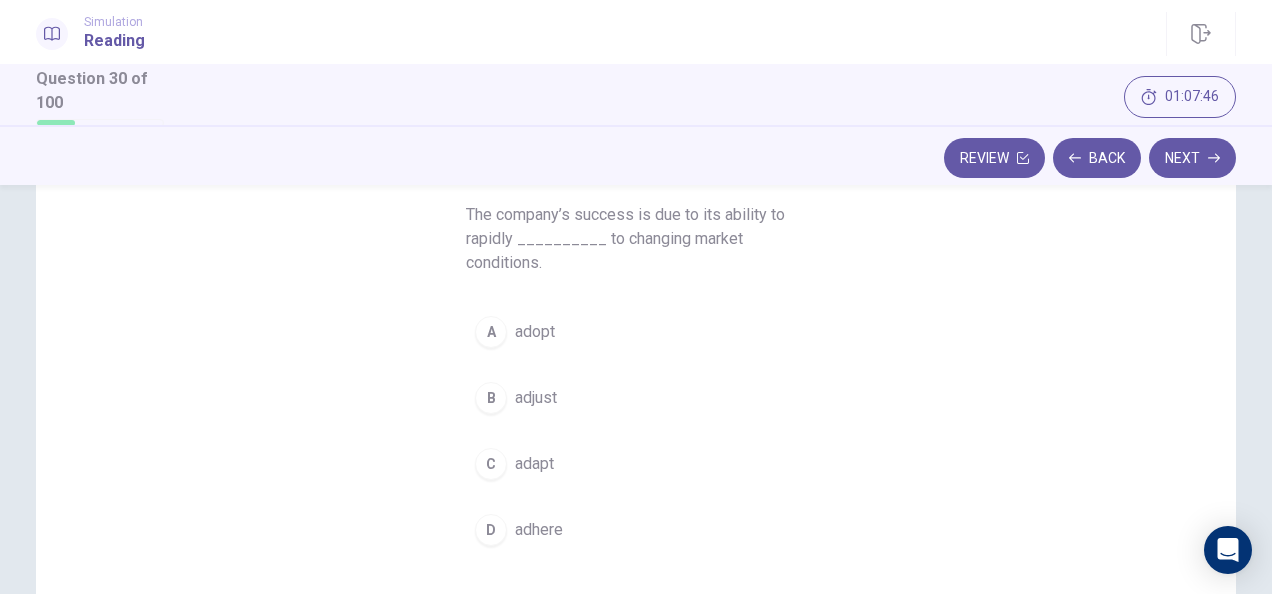 click on "C" at bounding box center [491, 464] 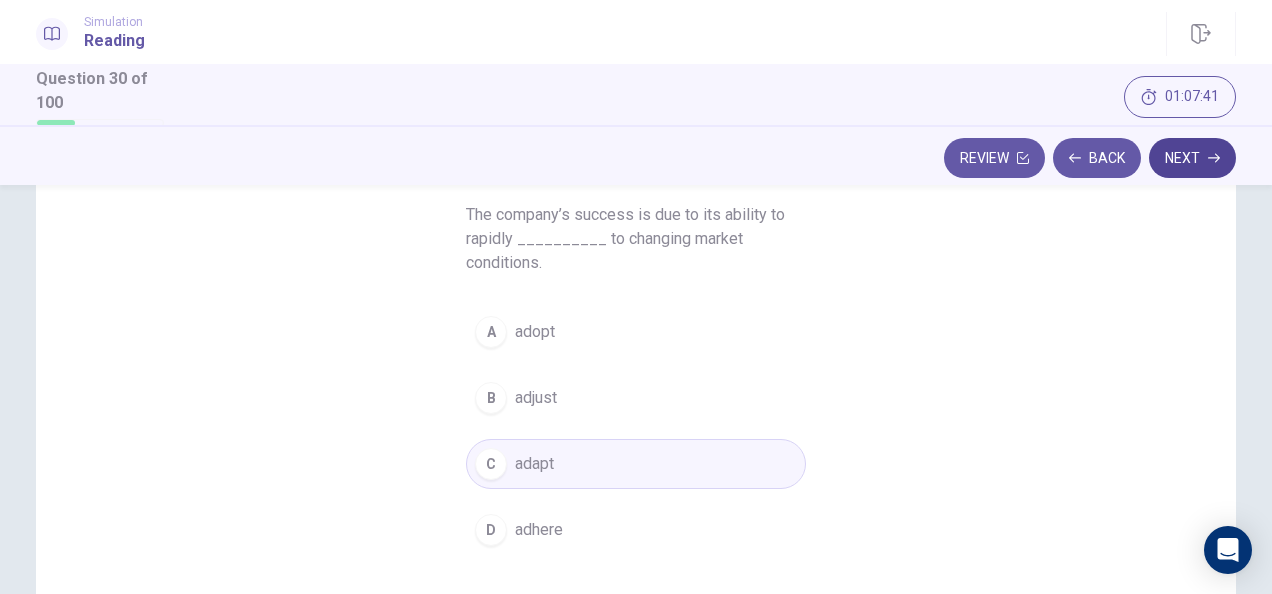 click on "Next" at bounding box center (1192, 158) 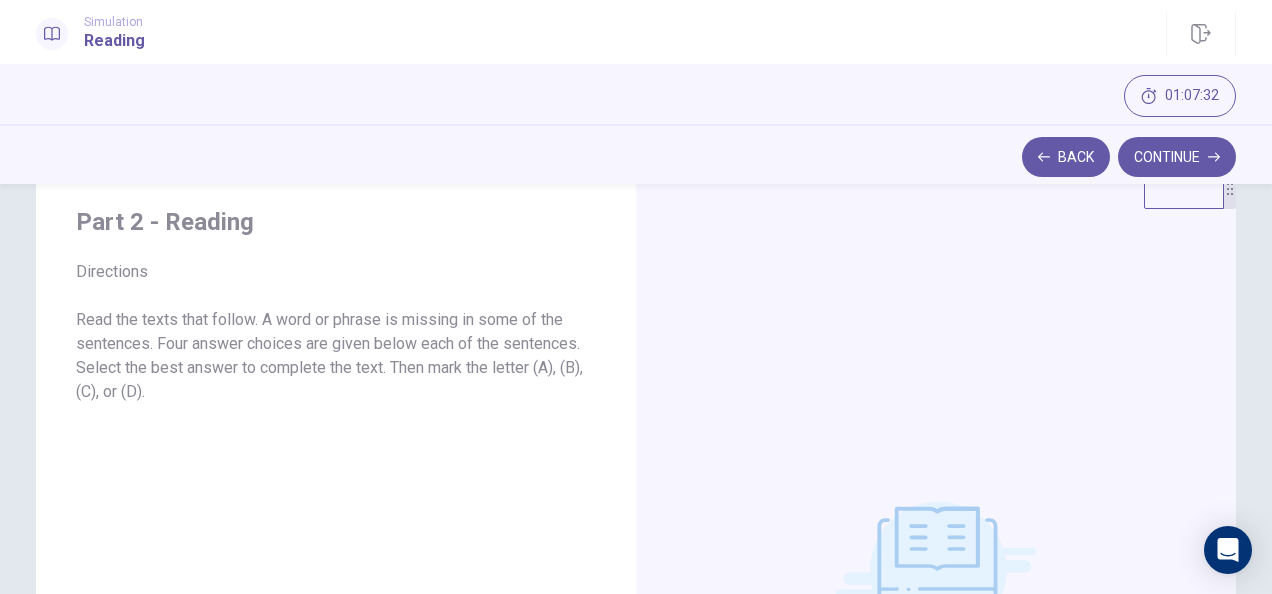 scroll, scrollTop: 98, scrollLeft: 0, axis: vertical 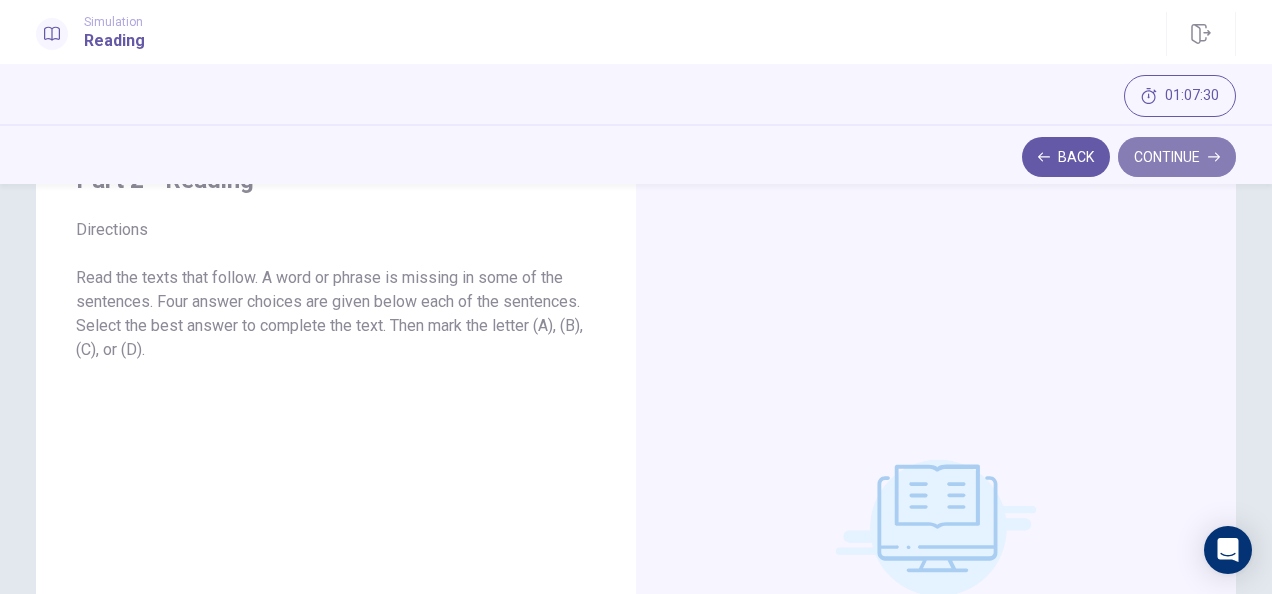 click on "Continue" at bounding box center (1177, 157) 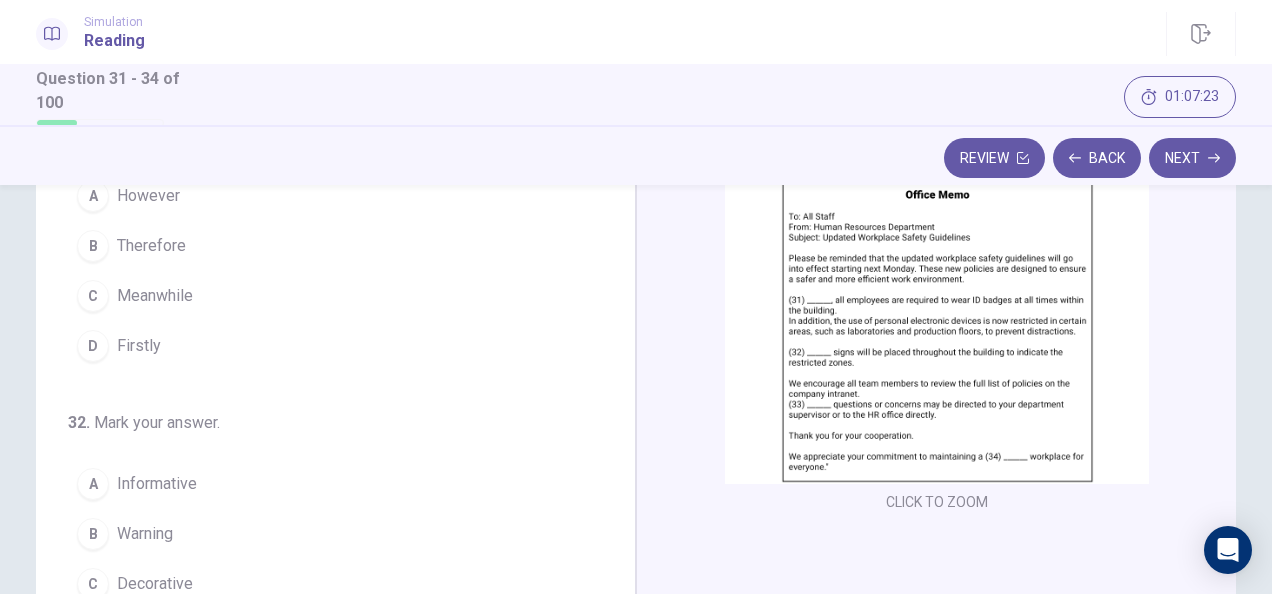 scroll, scrollTop: 104, scrollLeft: 0, axis: vertical 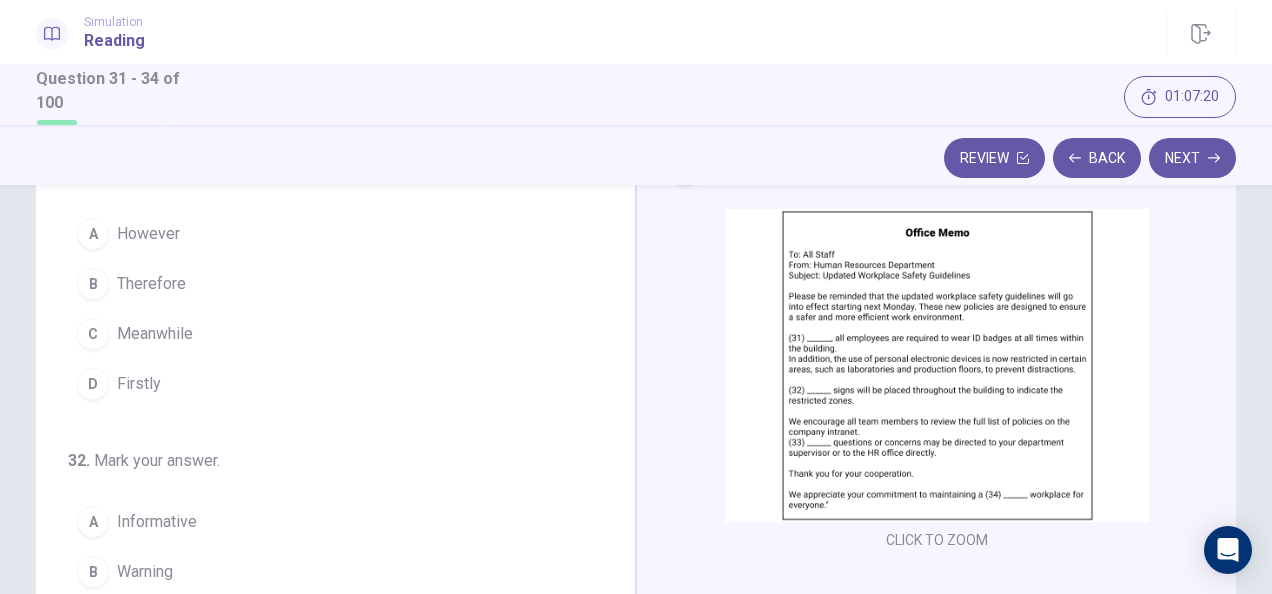 click on "CLICK TO ZOOM" at bounding box center (937, 540) 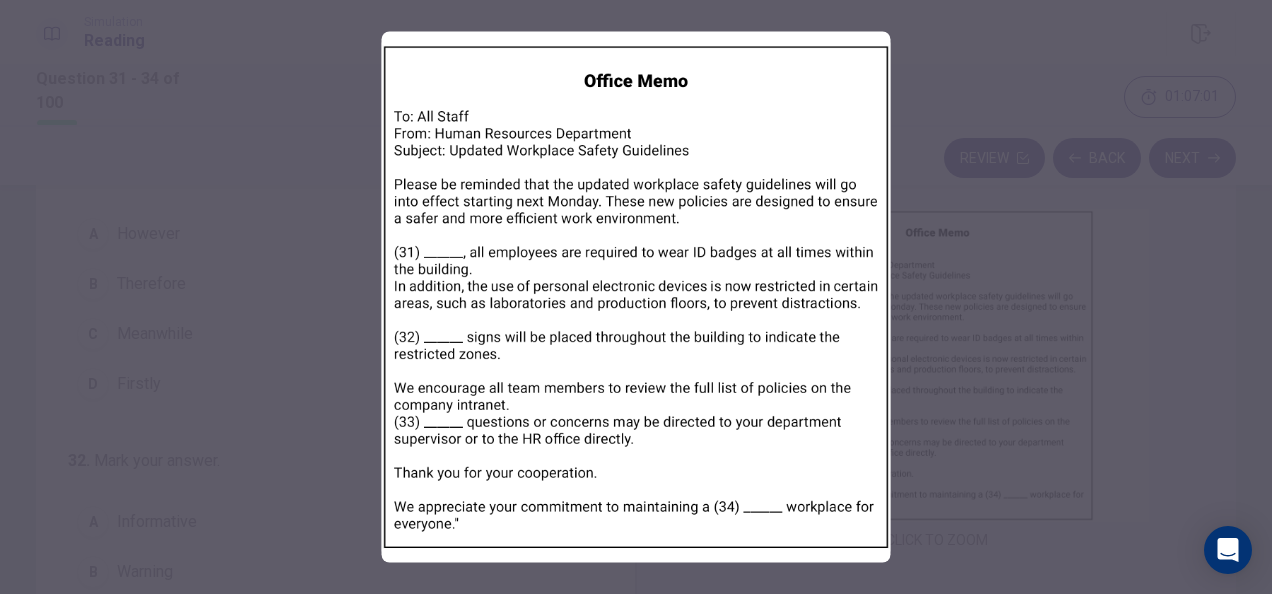 click at bounding box center [636, 297] 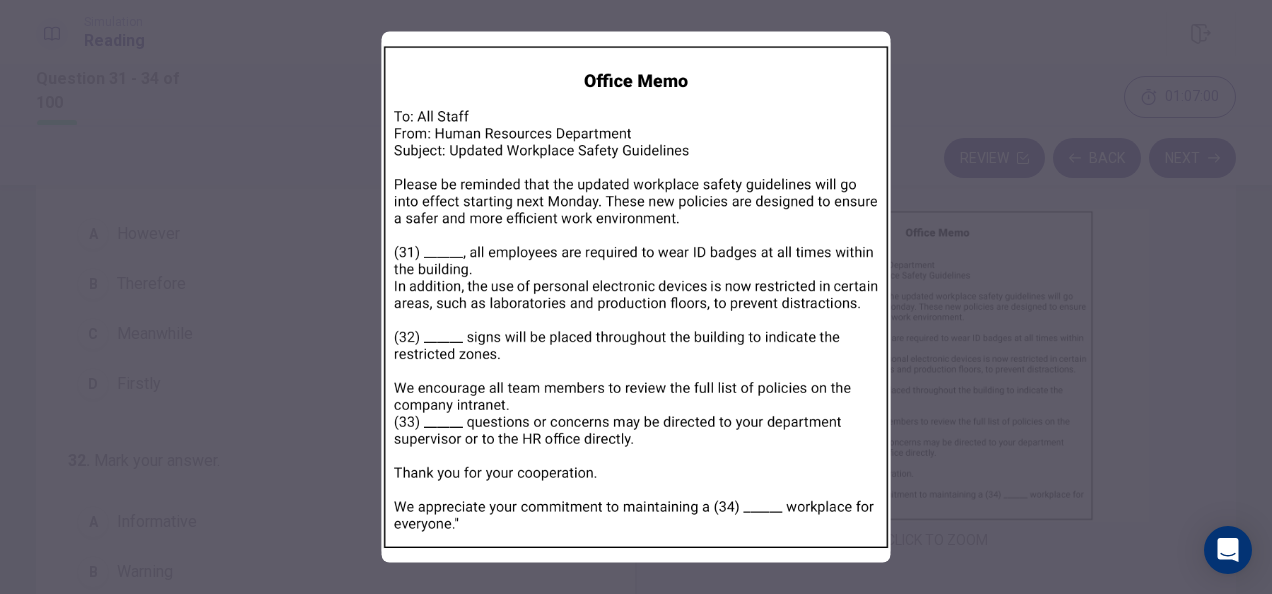type 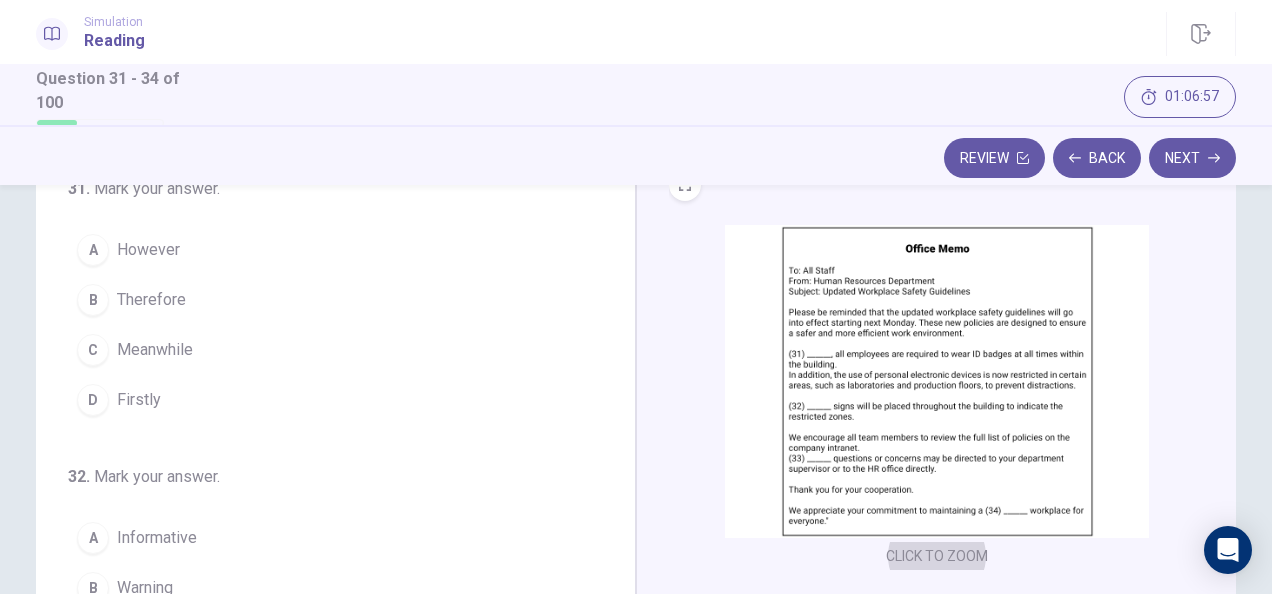 scroll, scrollTop: 89, scrollLeft: 0, axis: vertical 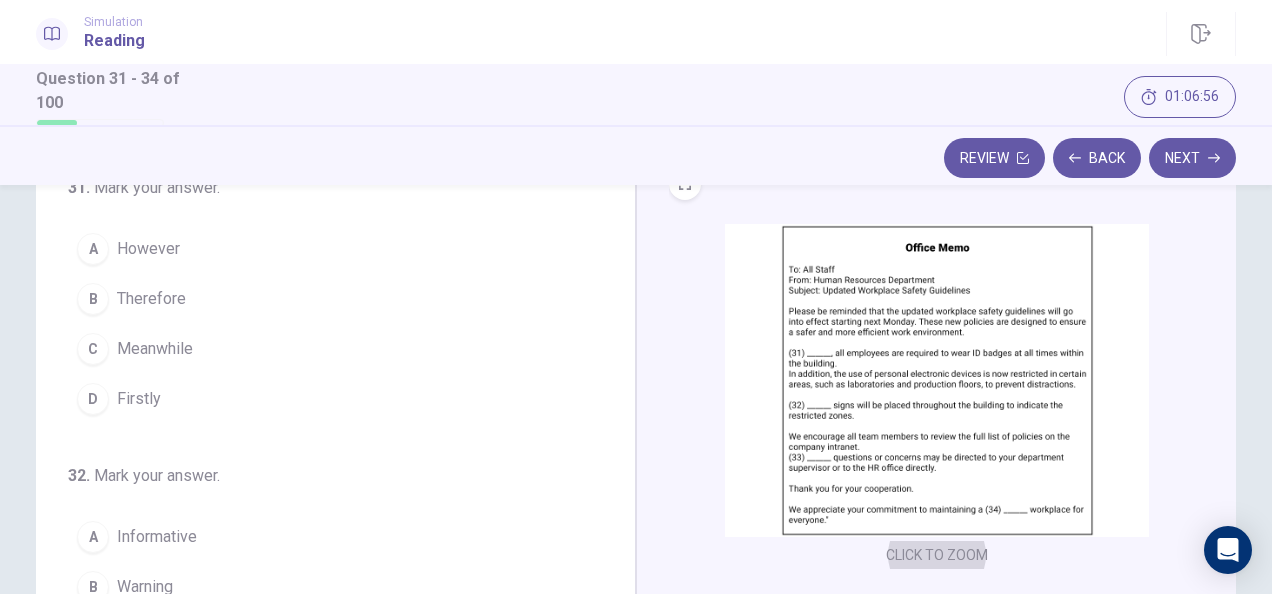 click on "Firstly" at bounding box center [139, 399] 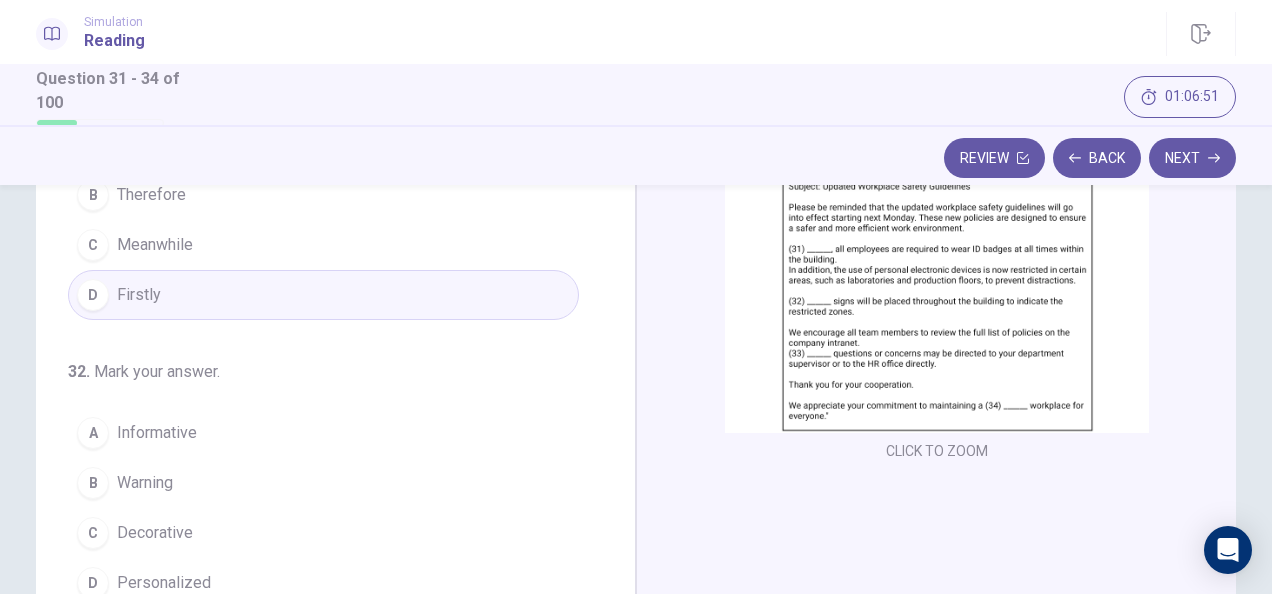 scroll, scrollTop: 201, scrollLeft: 0, axis: vertical 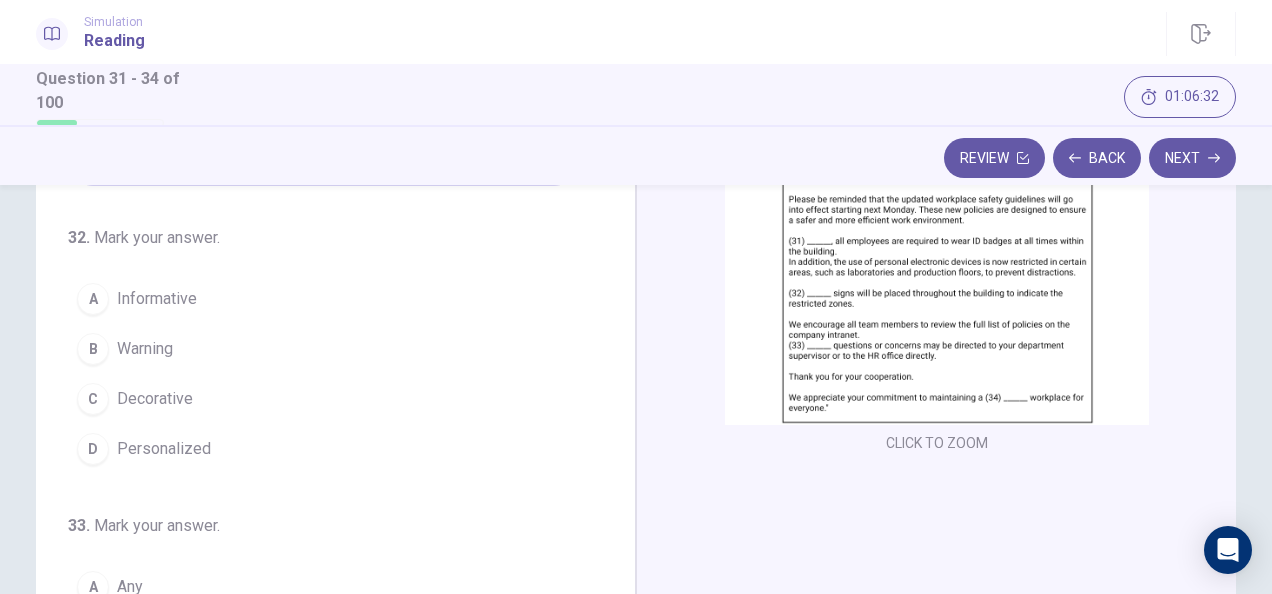 click on "Warning" at bounding box center [145, 349] 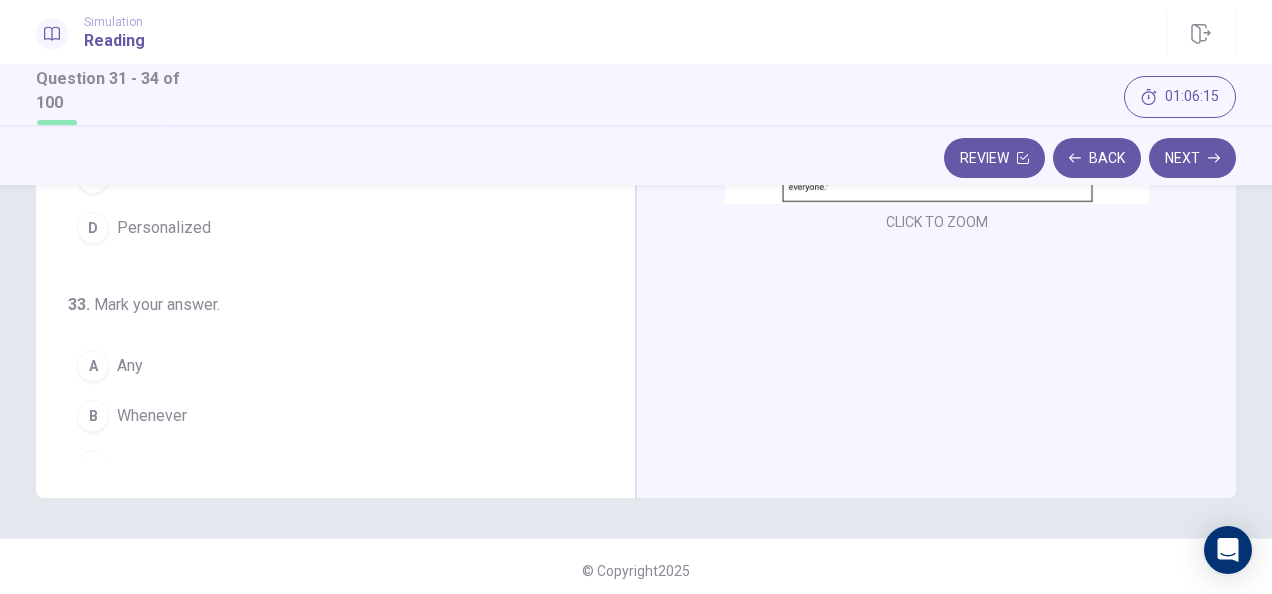 scroll, scrollTop: 423, scrollLeft: 0, axis: vertical 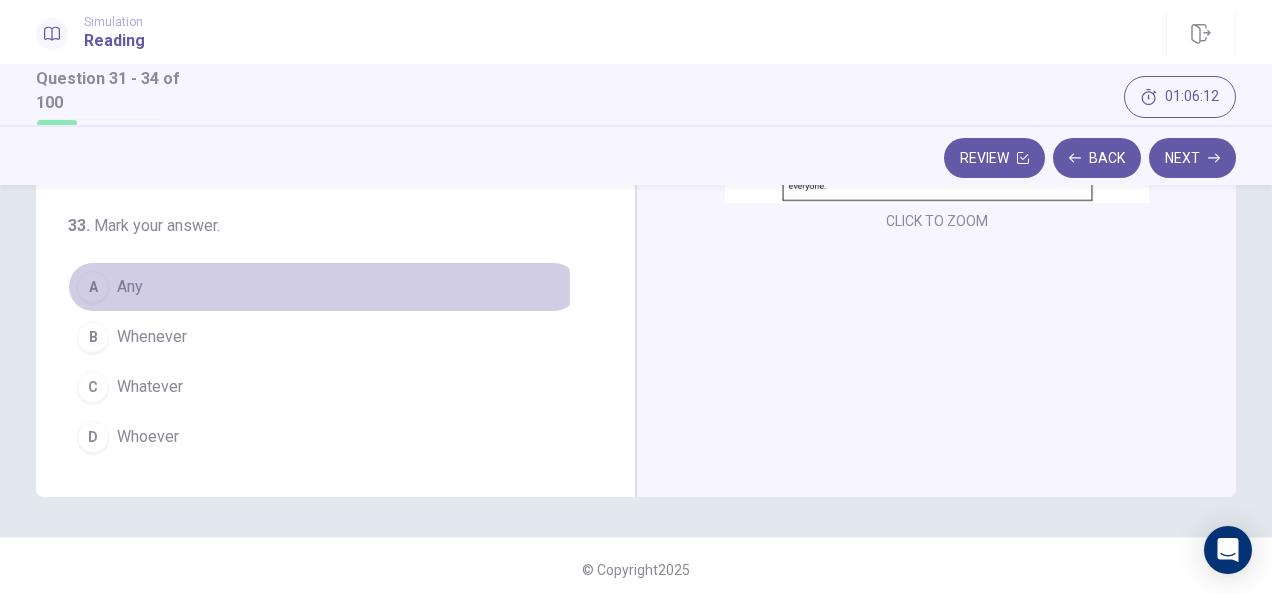 click on "A Any" at bounding box center (323, 287) 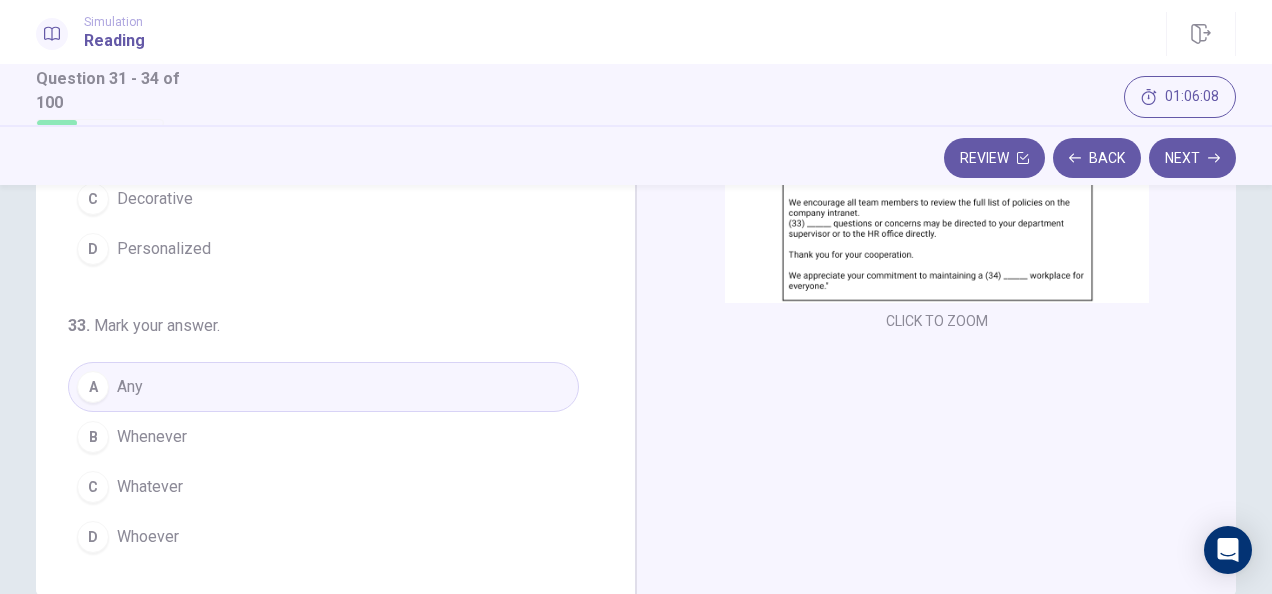 scroll, scrollTop: 324, scrollLeft: 0, axis: vertical 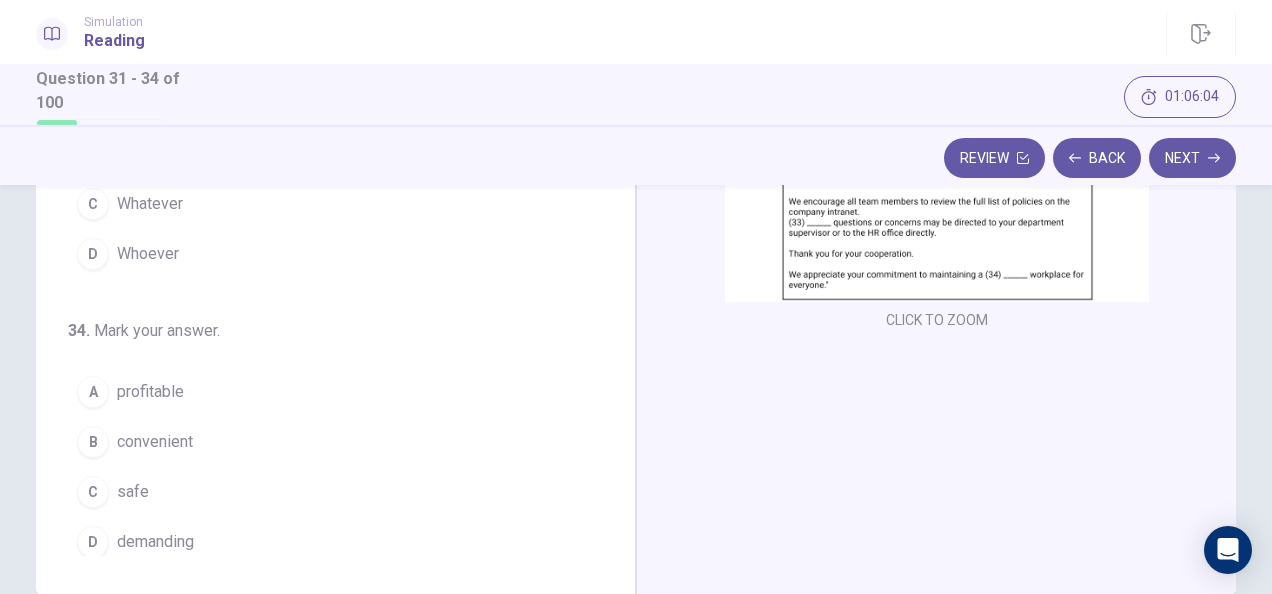 click on "C safe" at bounding box center [323, 492] 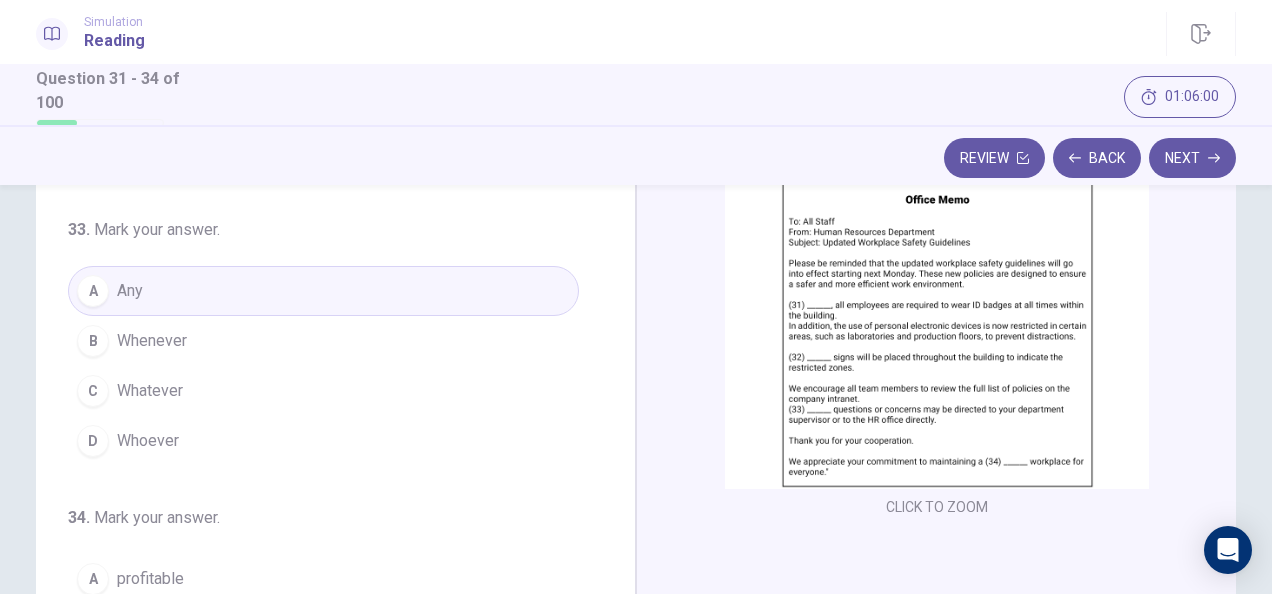 scroll, scrollTop: 0, scrollLeft: 0, axis: both 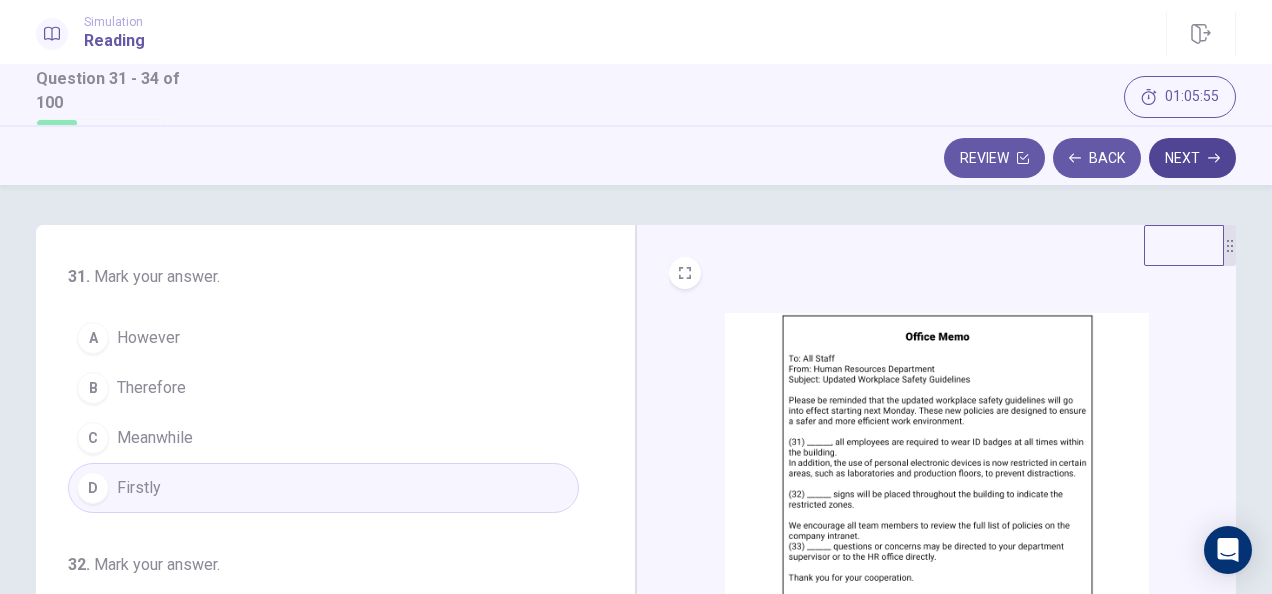 click on "Next" at bounding box center [1192, 158] 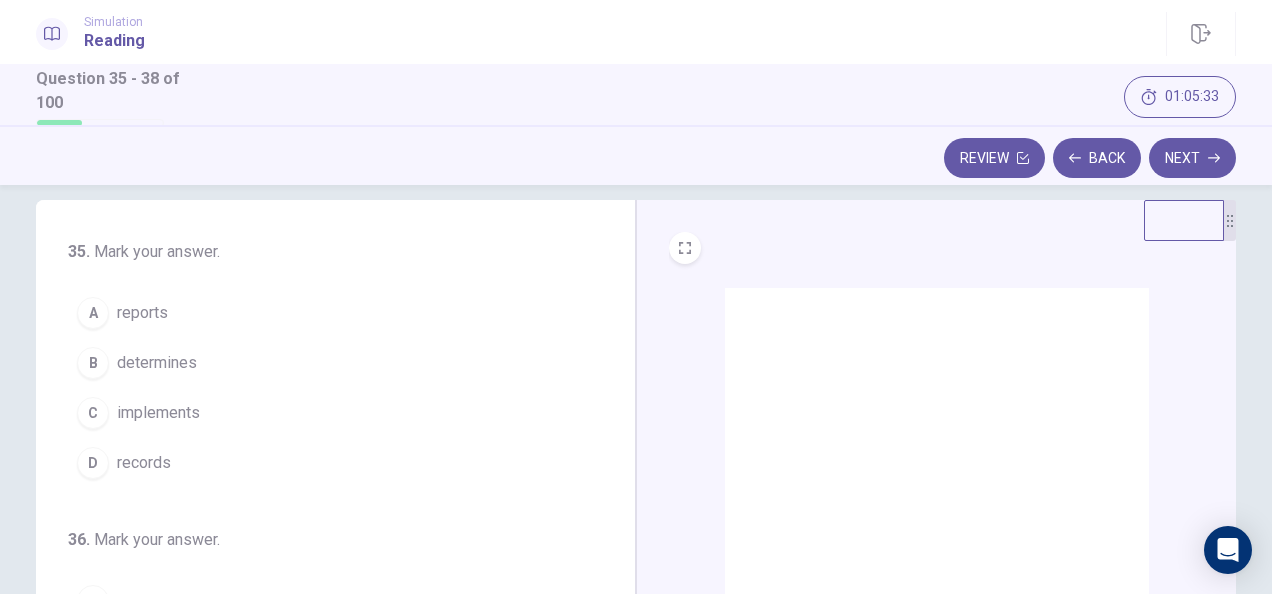 scroll, scrollTop: 19, scrollLeft: 0, axis: vertical 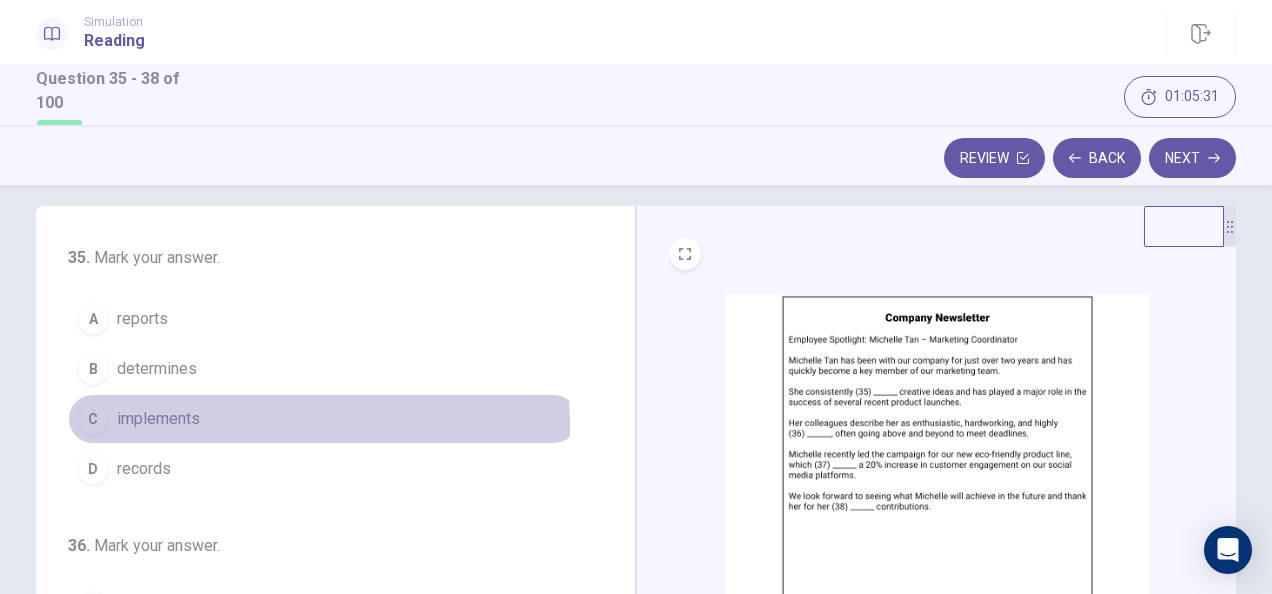 click on "implements" at bounding box center [158, 419] 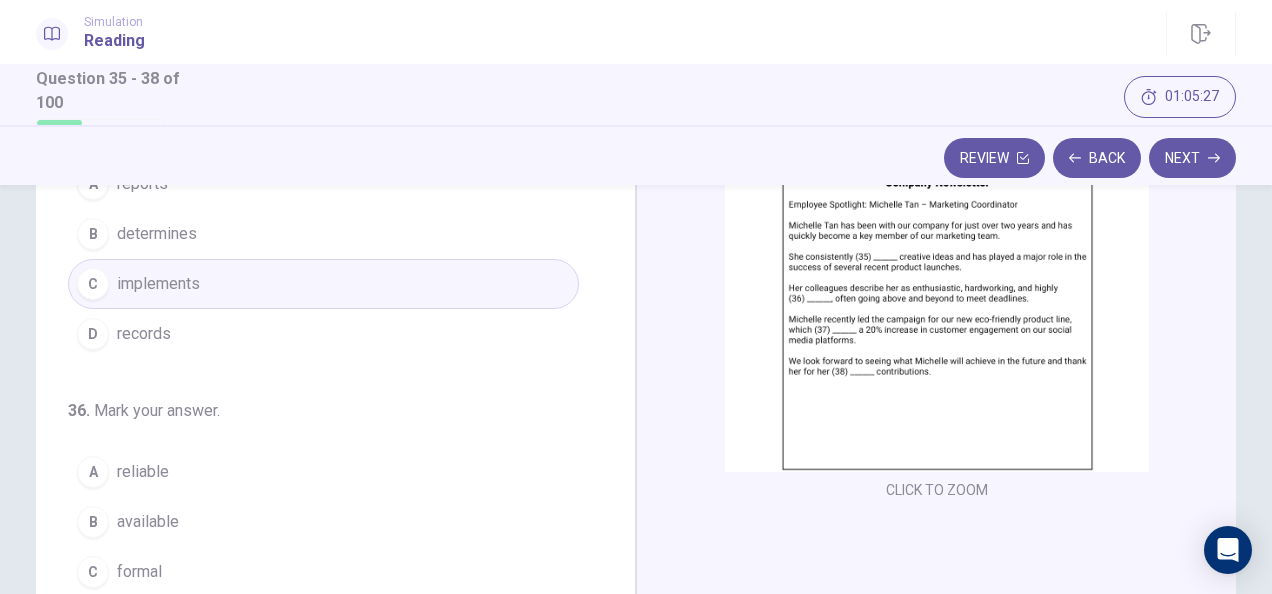 scroll, scrollTop: 155, scrollLeft: 0, axis: vertical 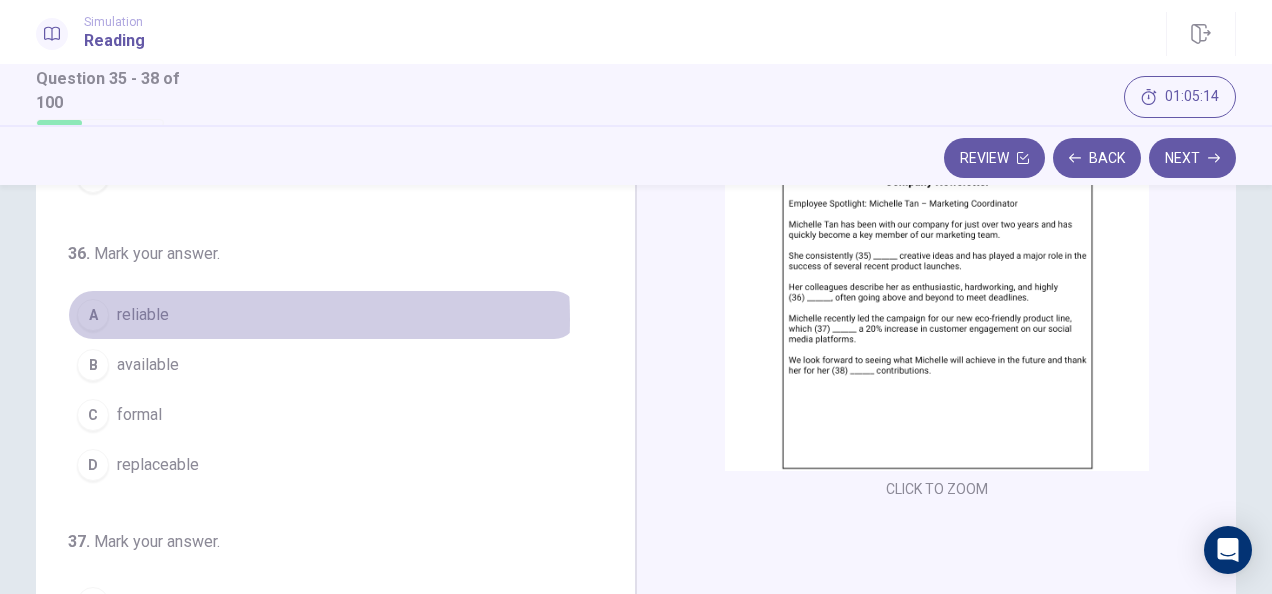 click on "reliable" at bounding box center [143, 315] 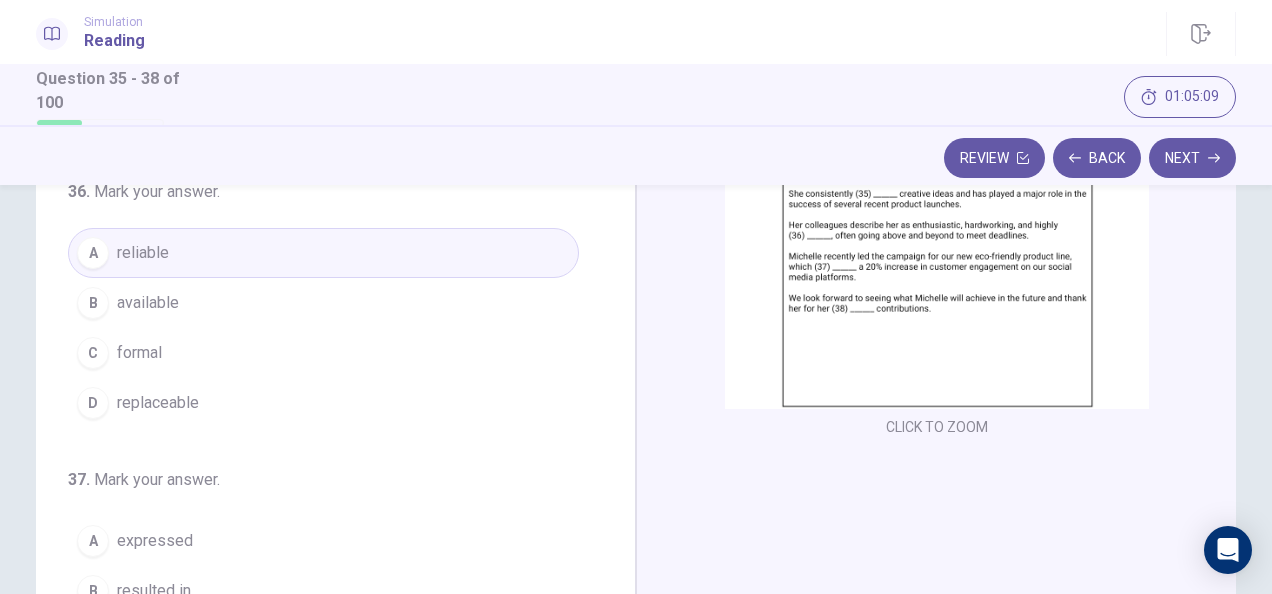 scroll, scrollTop: 243, scrollLeft: 0, axis: vertical 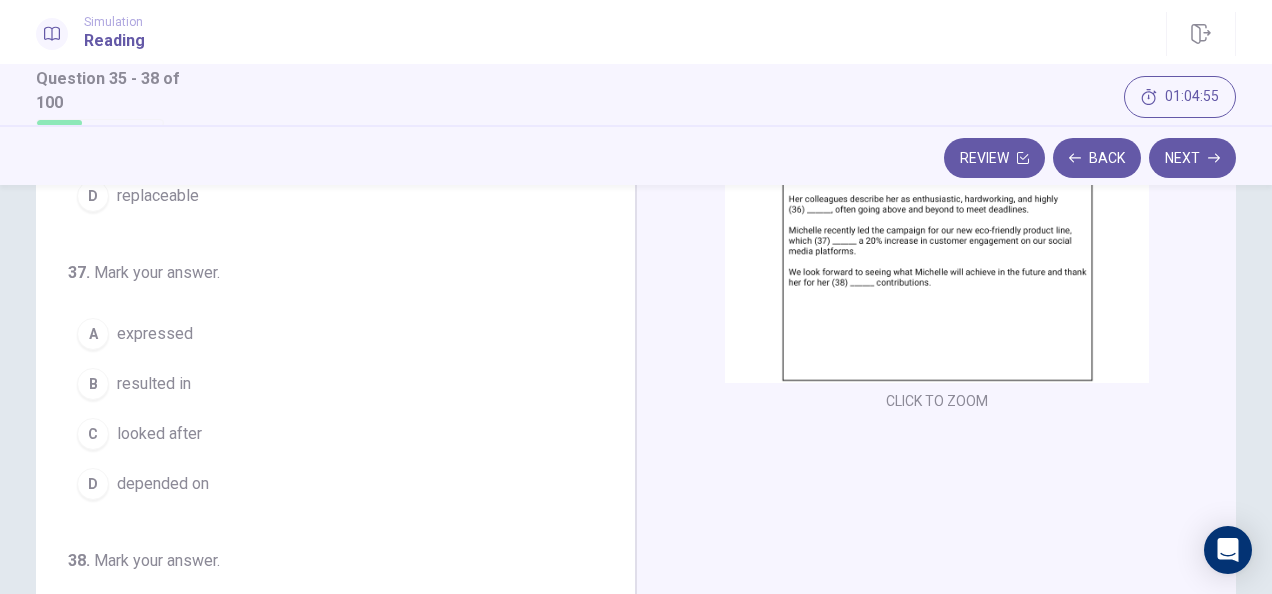 click on "resulted in" at bounding box center (154, 384) 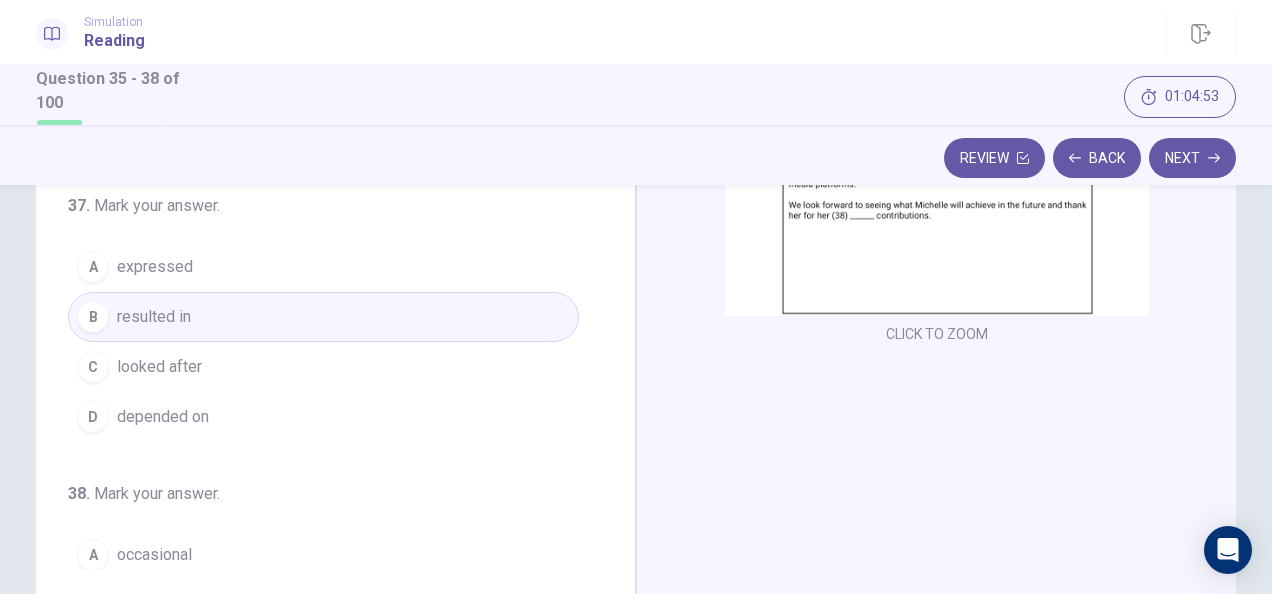 scroll, scrollTop: 312, scrollLeft: 0, axis: vertical 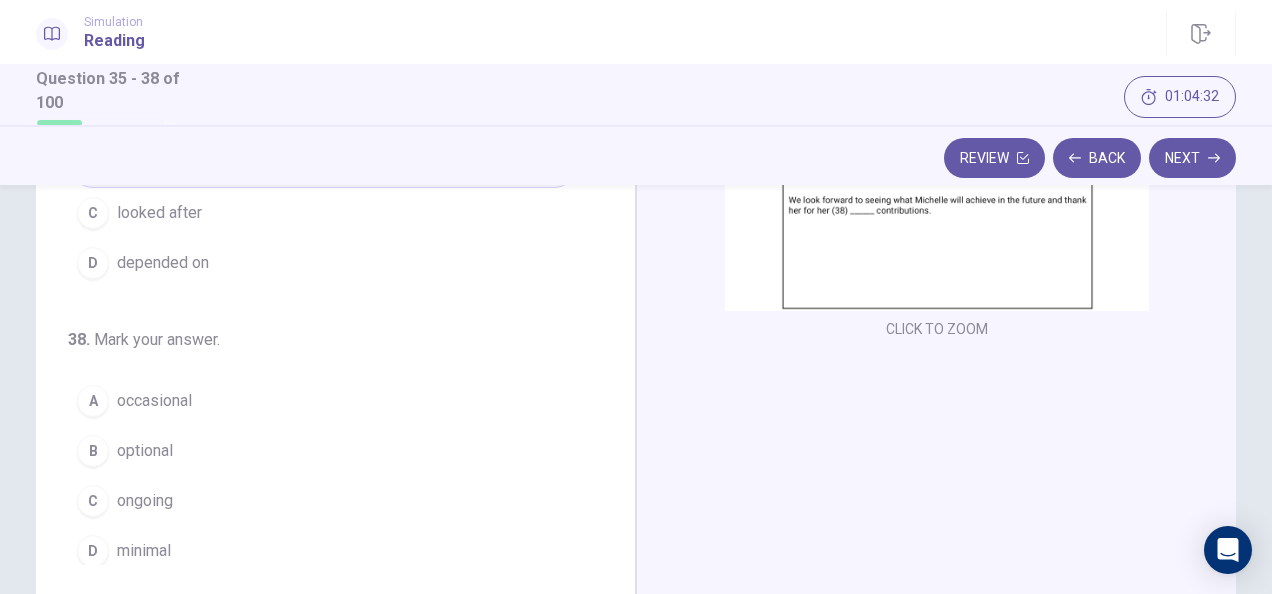 click on "ongoing" at bounding box center [145, 501] 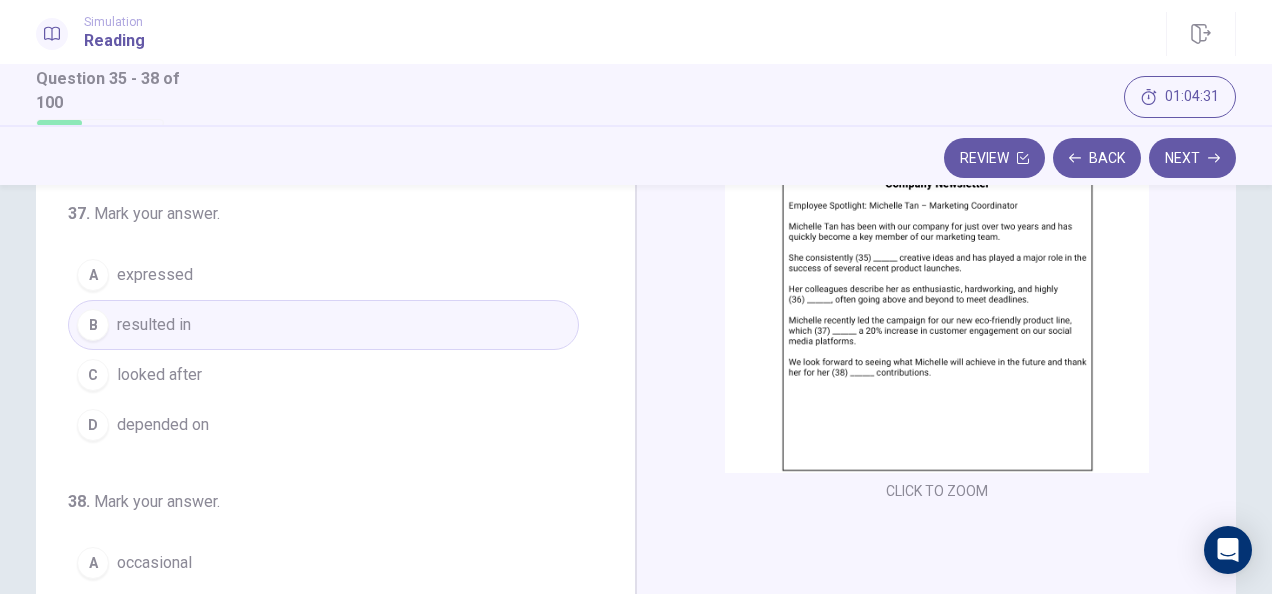 scroll, scrollTop: 136, scrollLeft: 0, axis: vertical 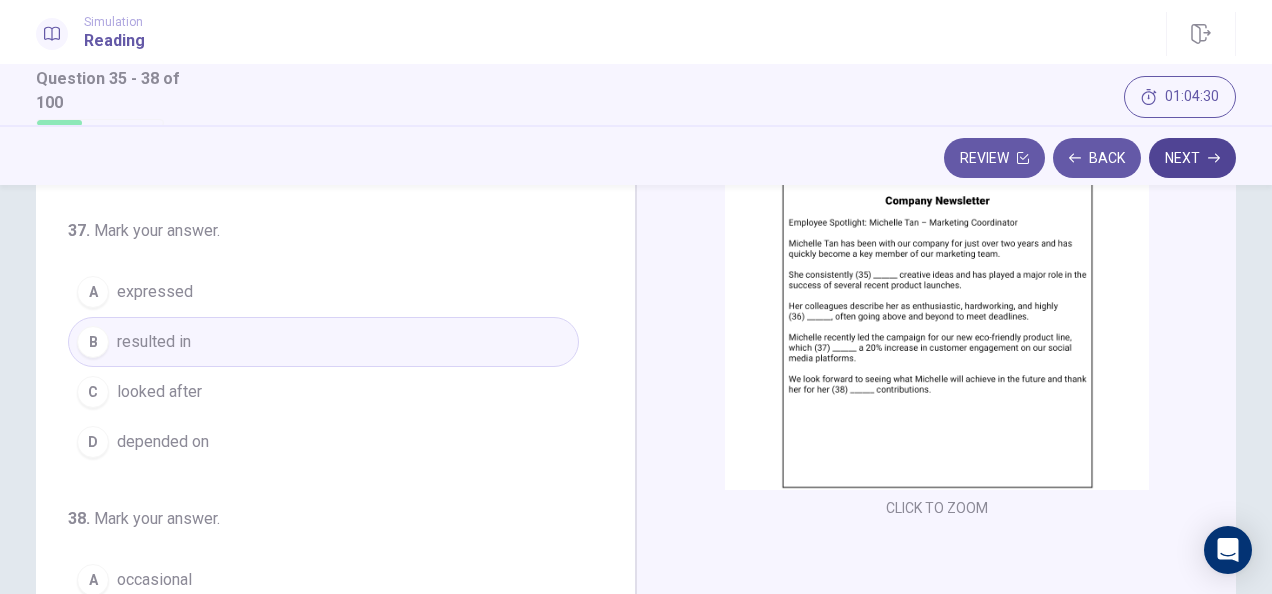 click on "Next" at bounding box center [1192, 158] 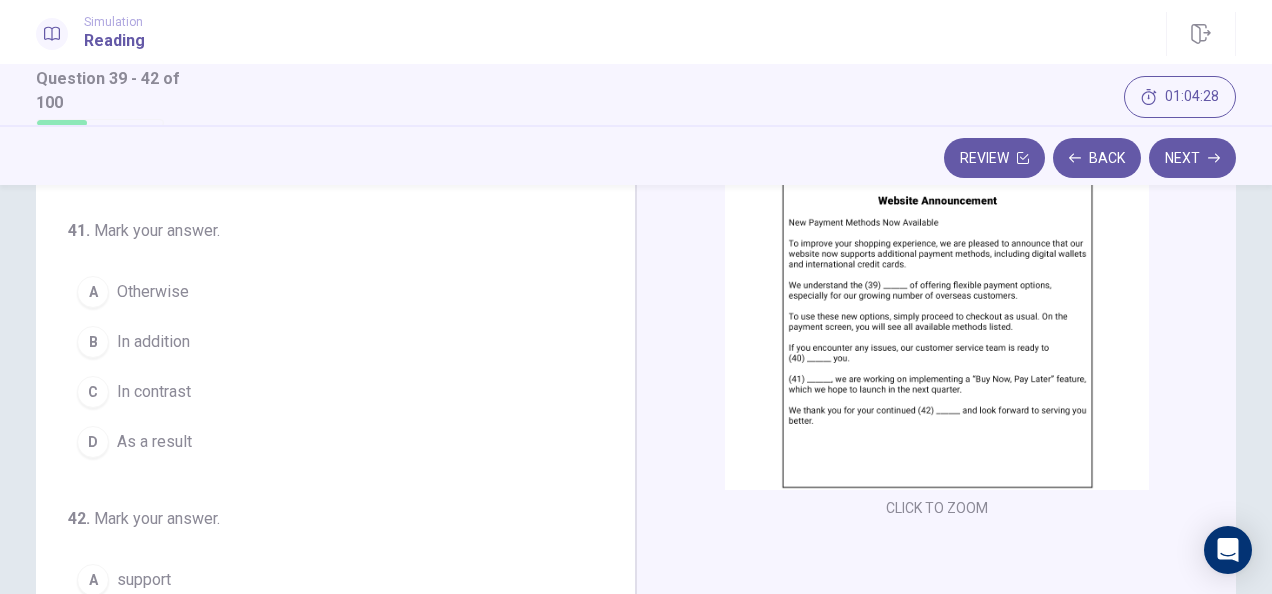 scroll, scrollTop: 0, scrollLeft: 0, axis: both 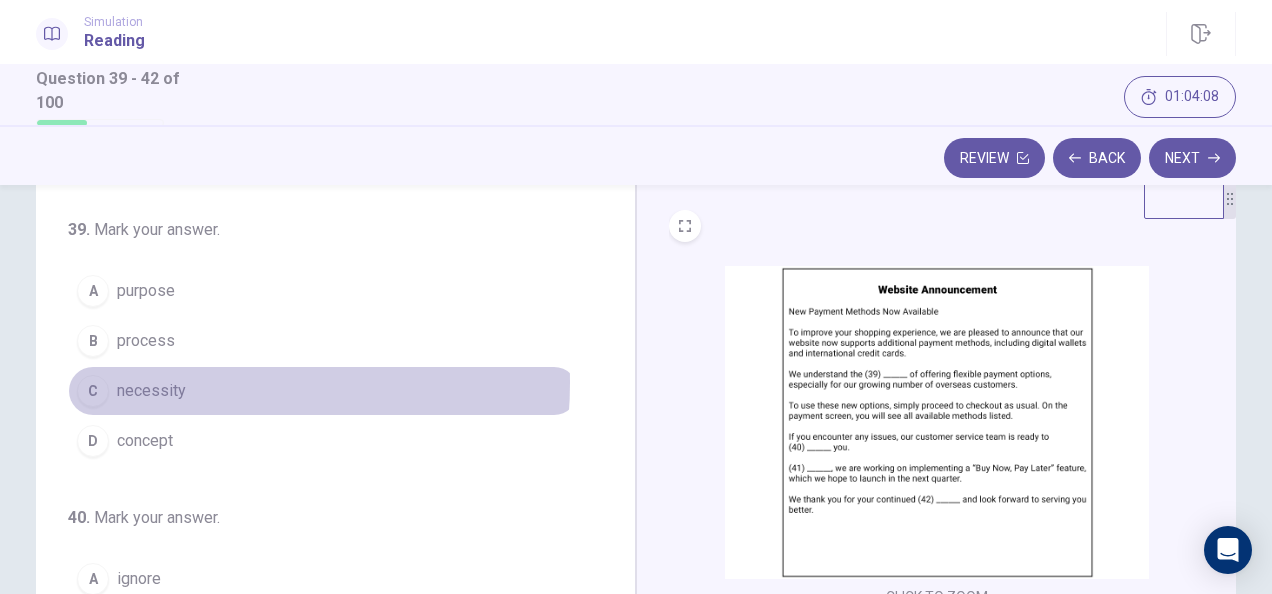 click on "necessity" at bounding box center [151, 391] 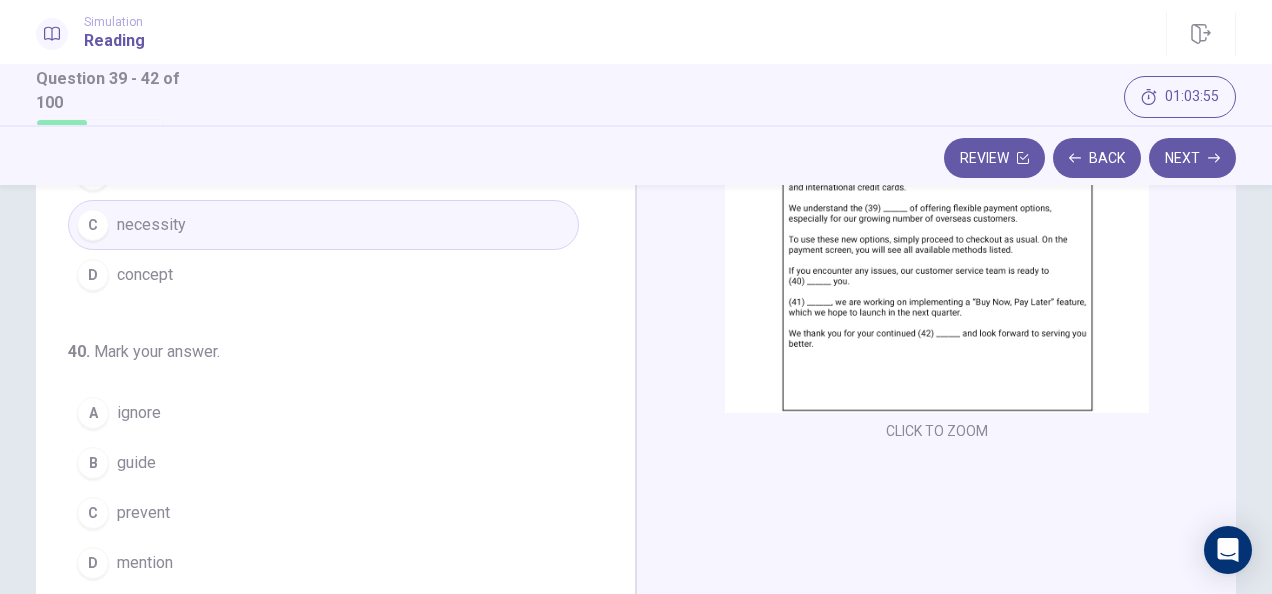 scroll, scrollTop: 249, scrollLeft: 0, axis: vertical 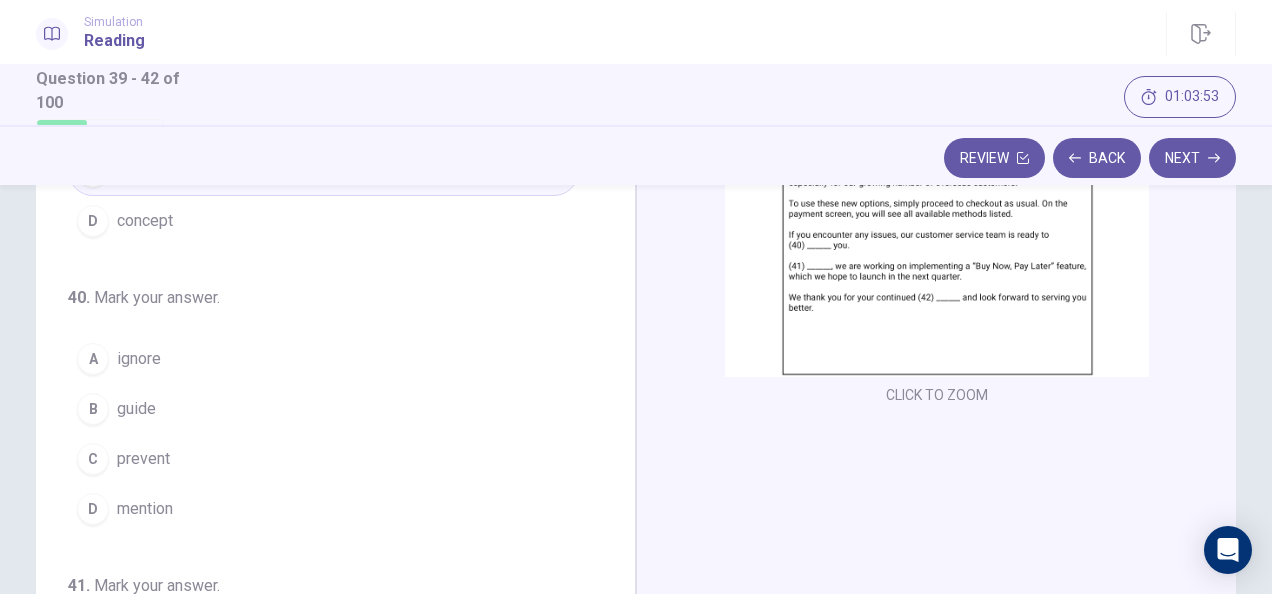 click on "guide" at bounding box center (136, 409) 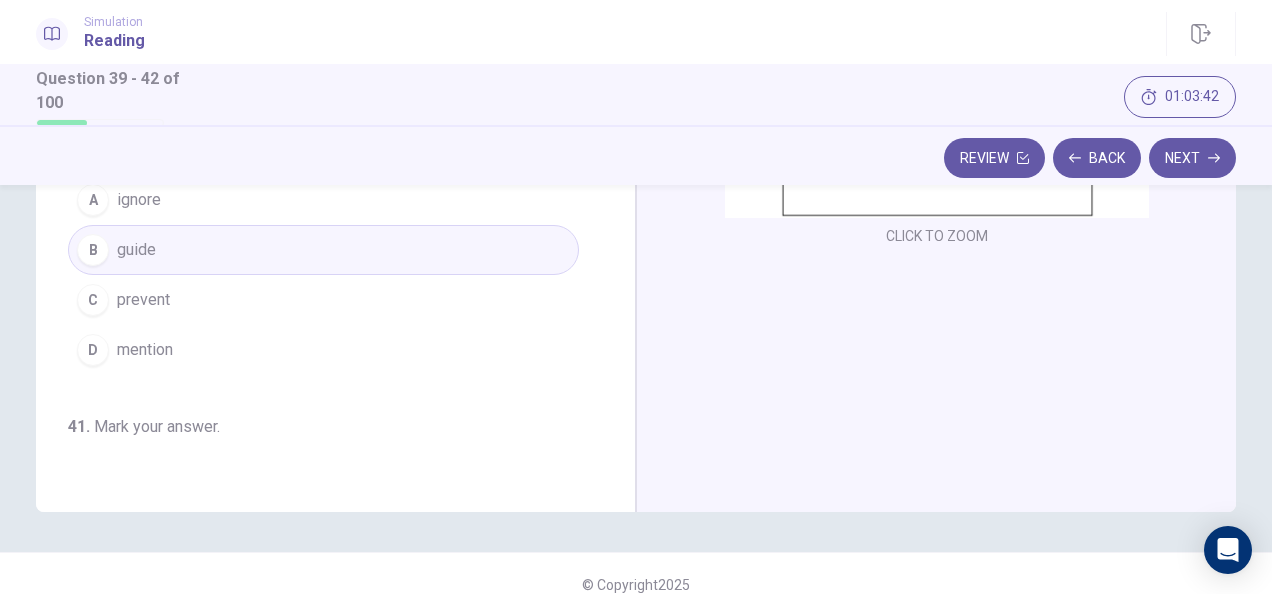 scroll, scrollTop: 403, scrollLeft: 0, axis: vertical 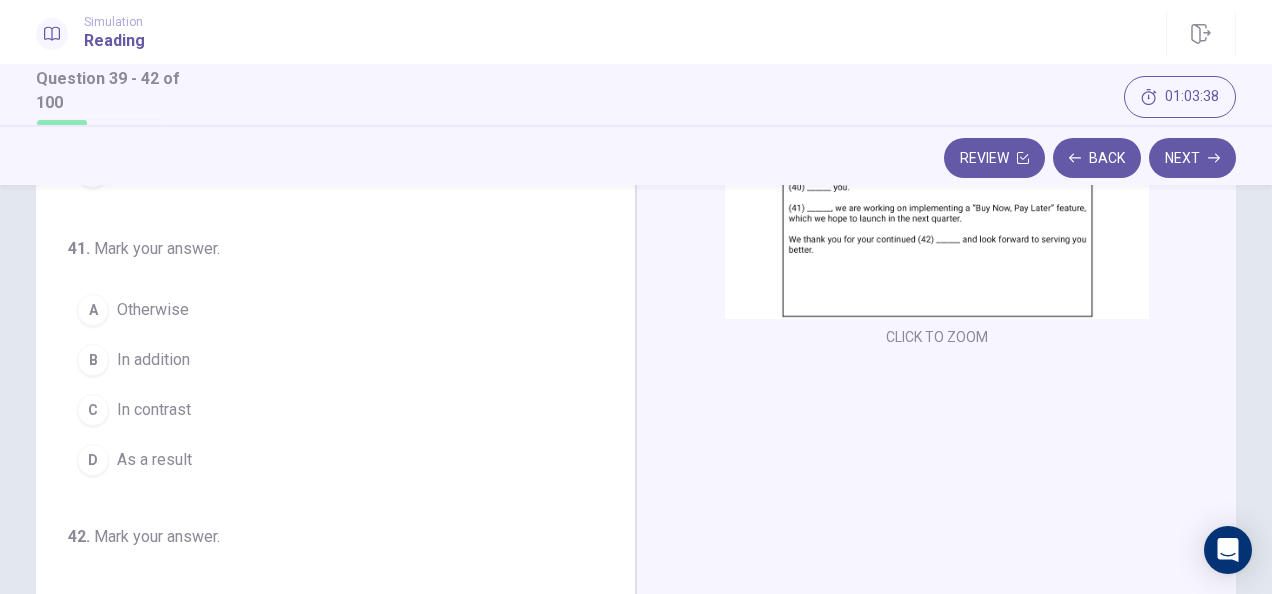 click on "B In addition" at bounding box center (323, 360) 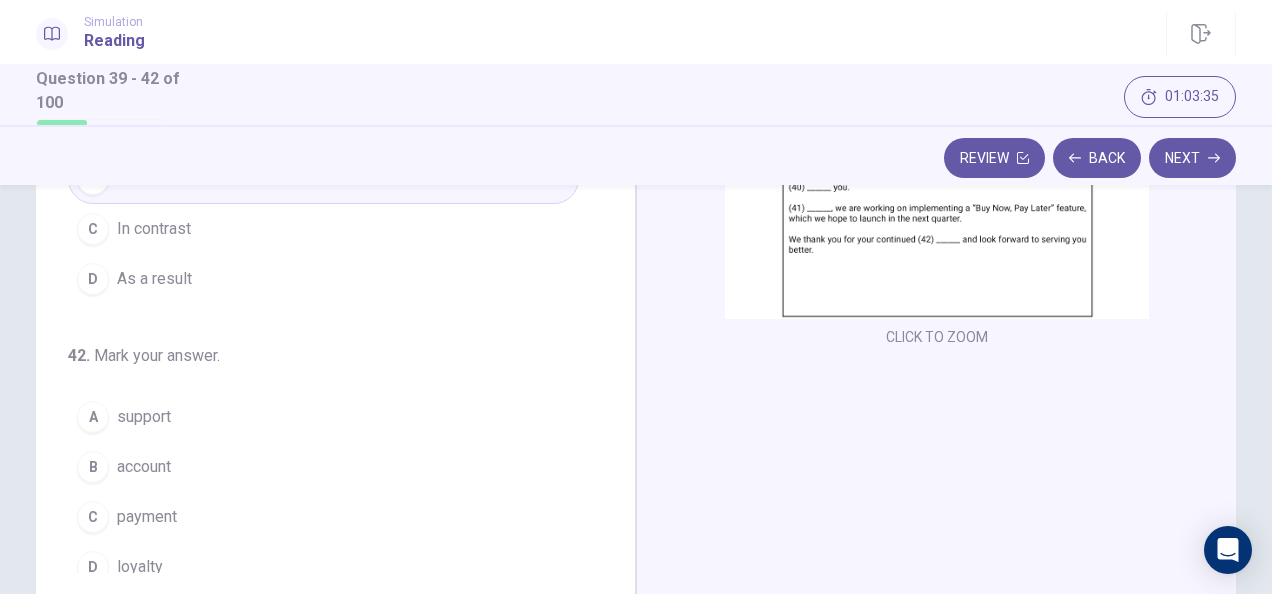scroll, scrollTop: 486, scrollLeft: 0, axis: vertical 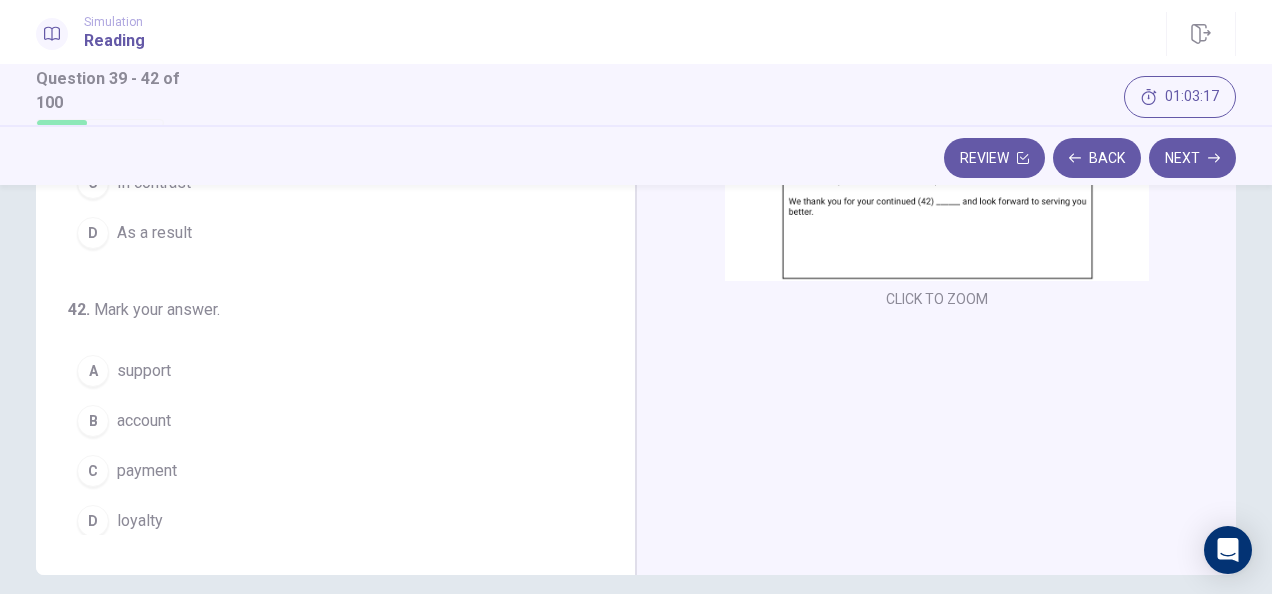 click on "loyalty" at bounding box center [140, 521] 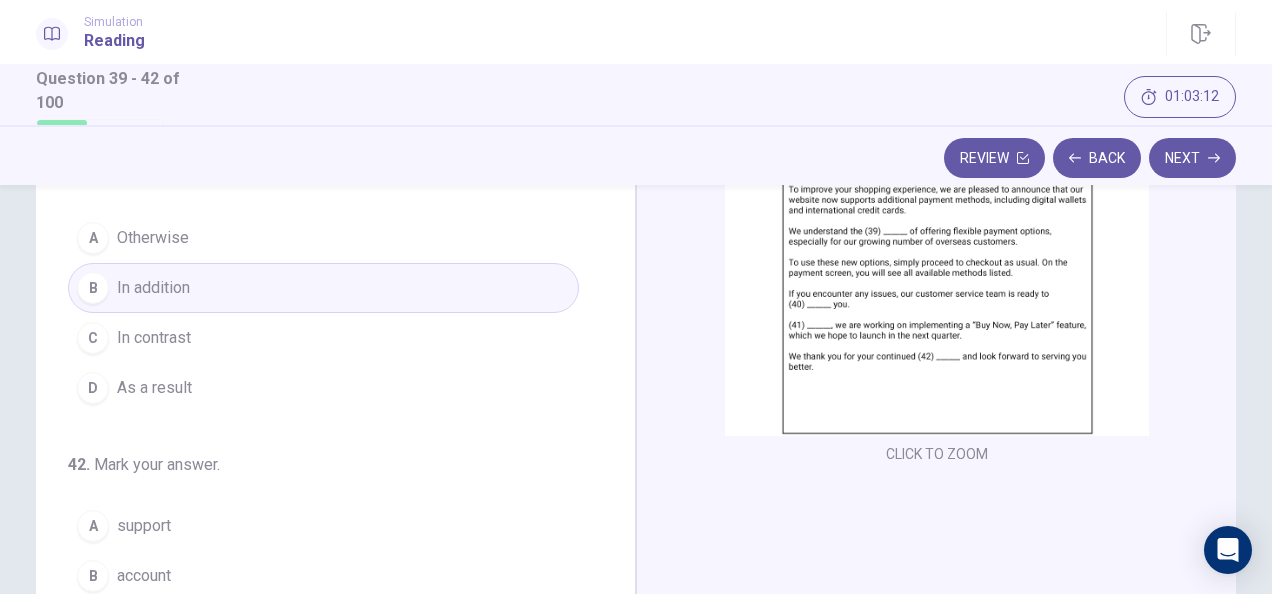 scroll, scrollTop: 0, scrollLeft: 0, axis: both 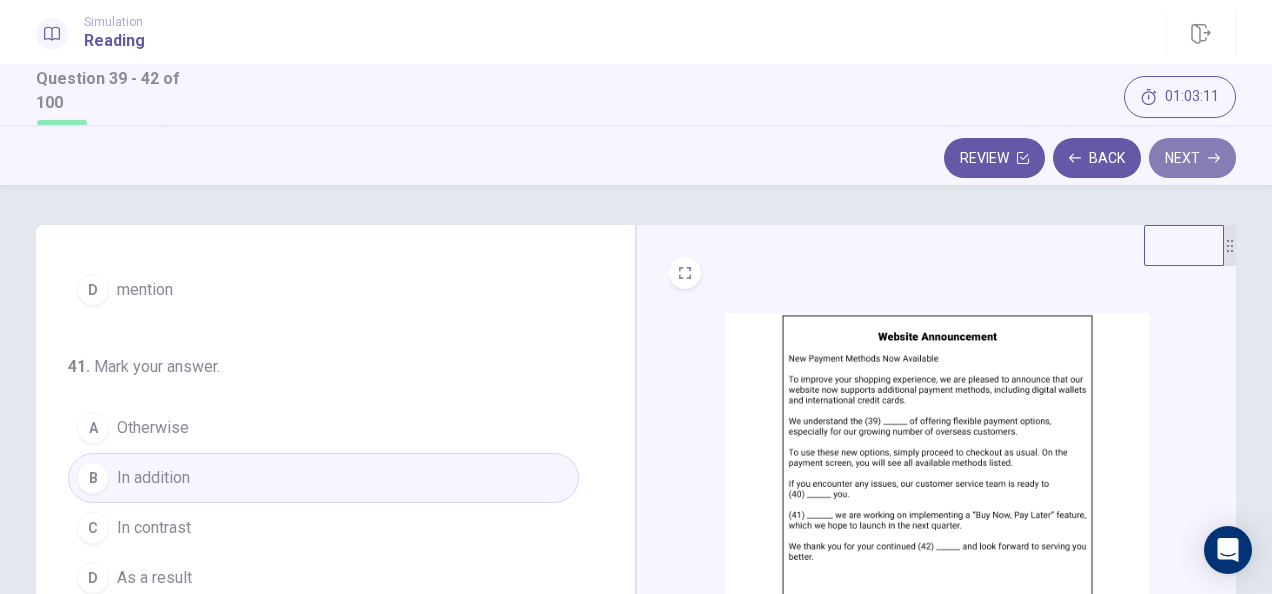 click 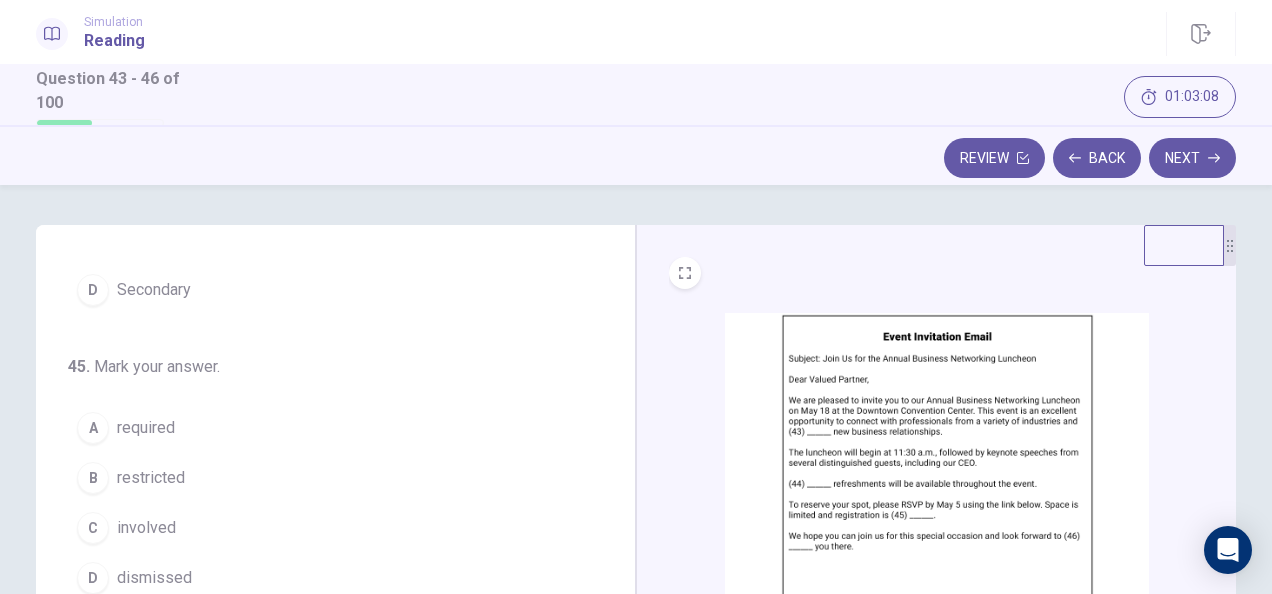 scroll, scrollTop: 0, scrollLeft: 0, axis: both 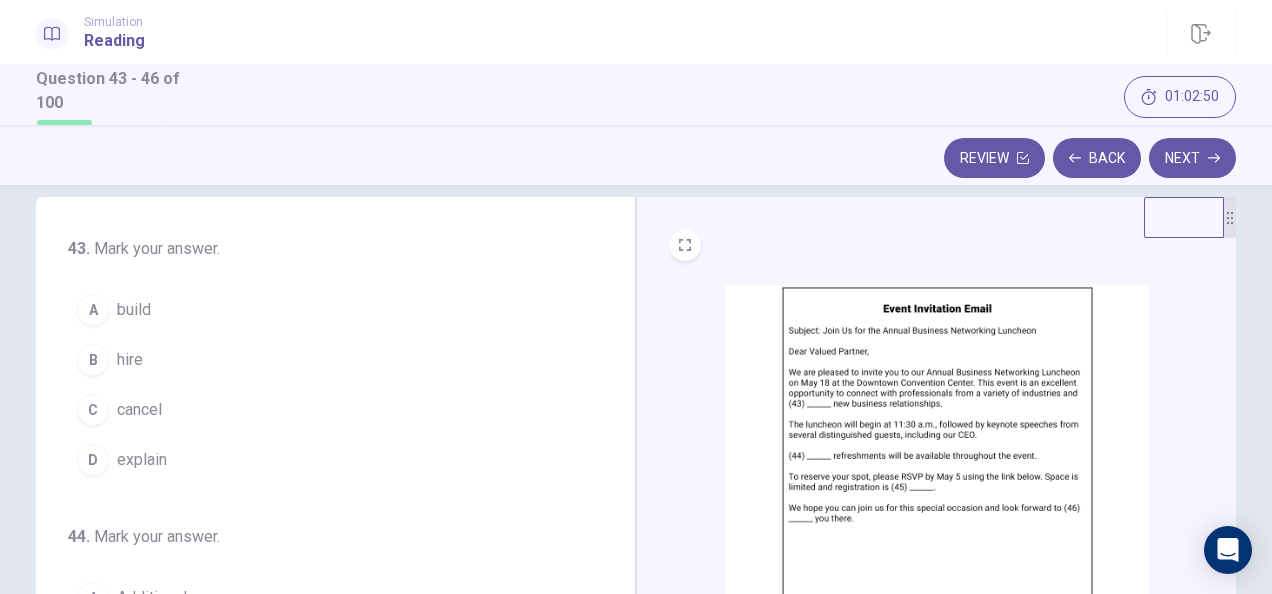 click on "A build" at bounding box center [323, 310] 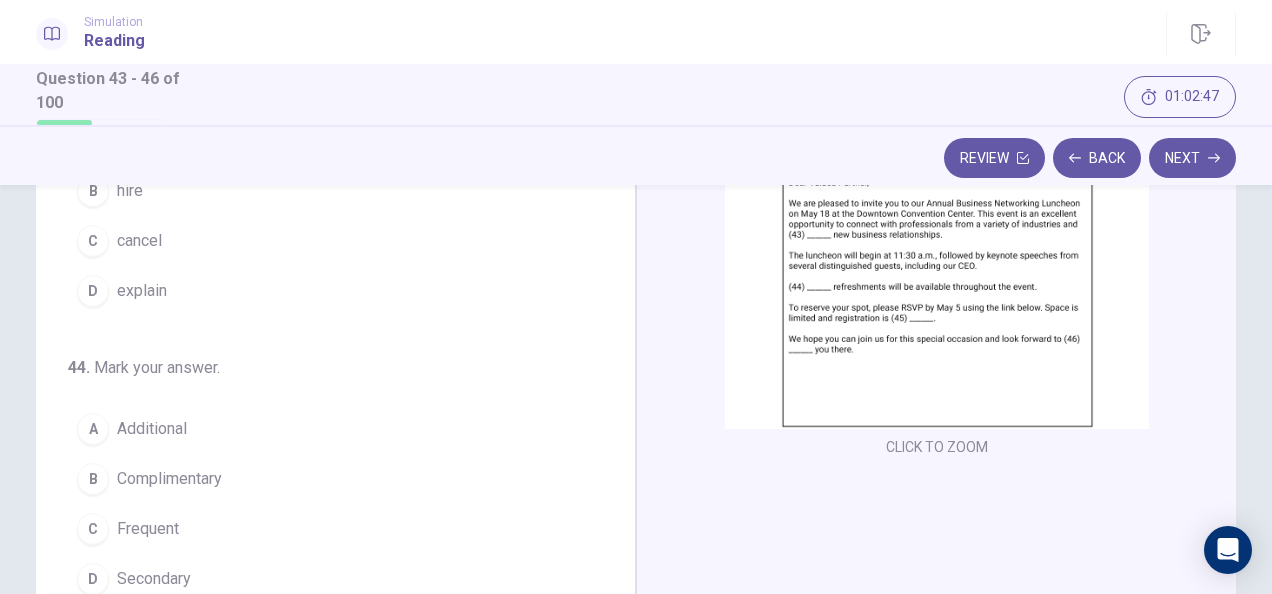 scroll, scrollTop: 198, scrollLeft: 0, axis: vertical 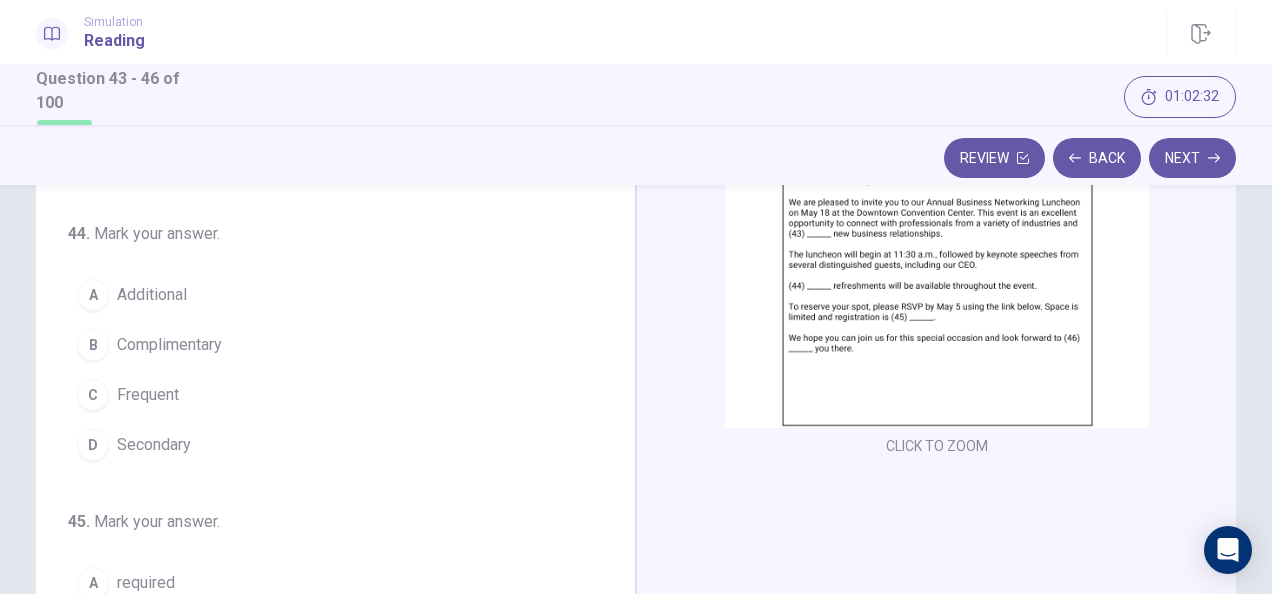 click on "Complimentary" at bounding box center [169, 345] 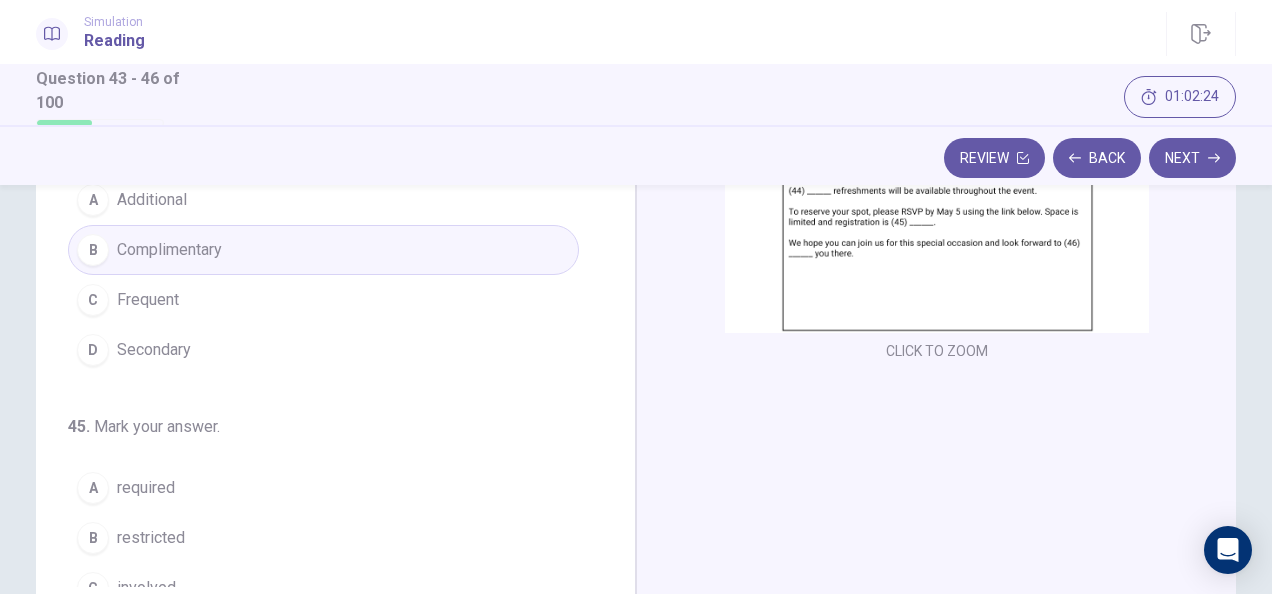 scroll, scrollTop: 295, scrollLeft: 0, axis: vertical 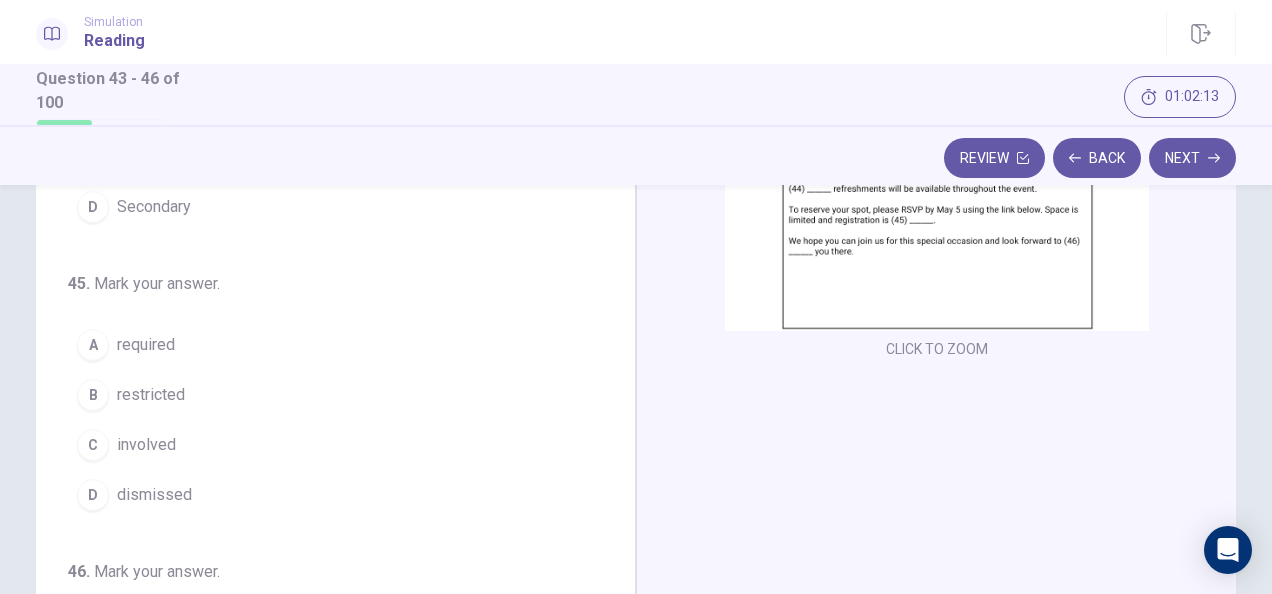 click on "required" at bounding box center [146, 345] 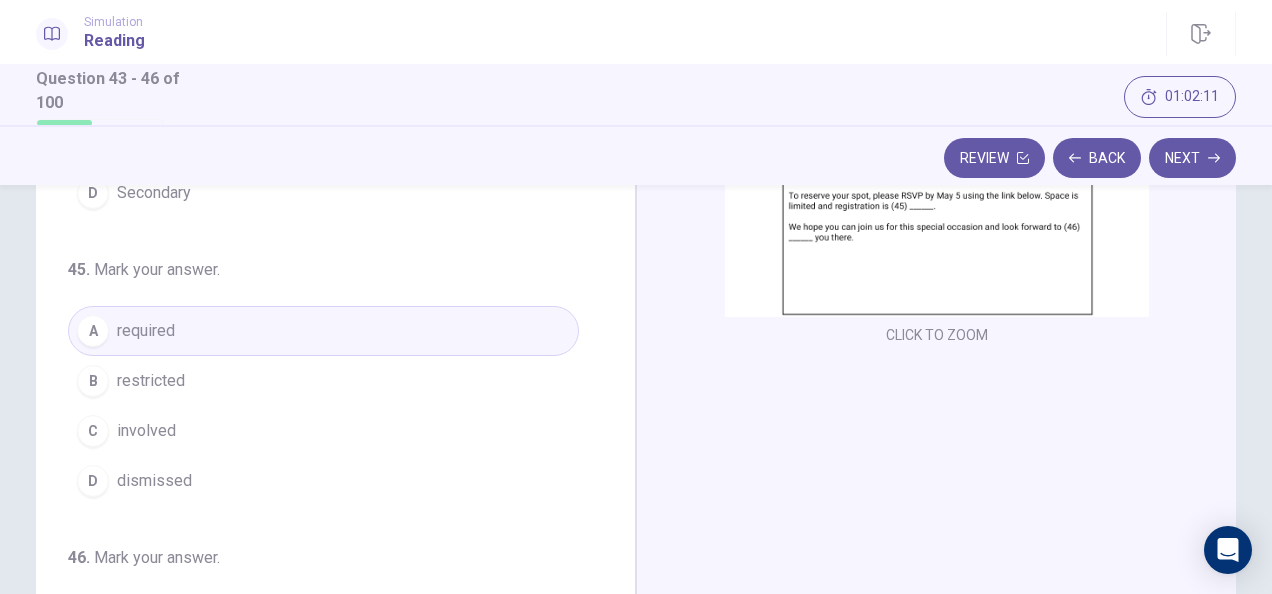 scroll, scrollTop: 310, scrollLeft: 0, axis: vertical 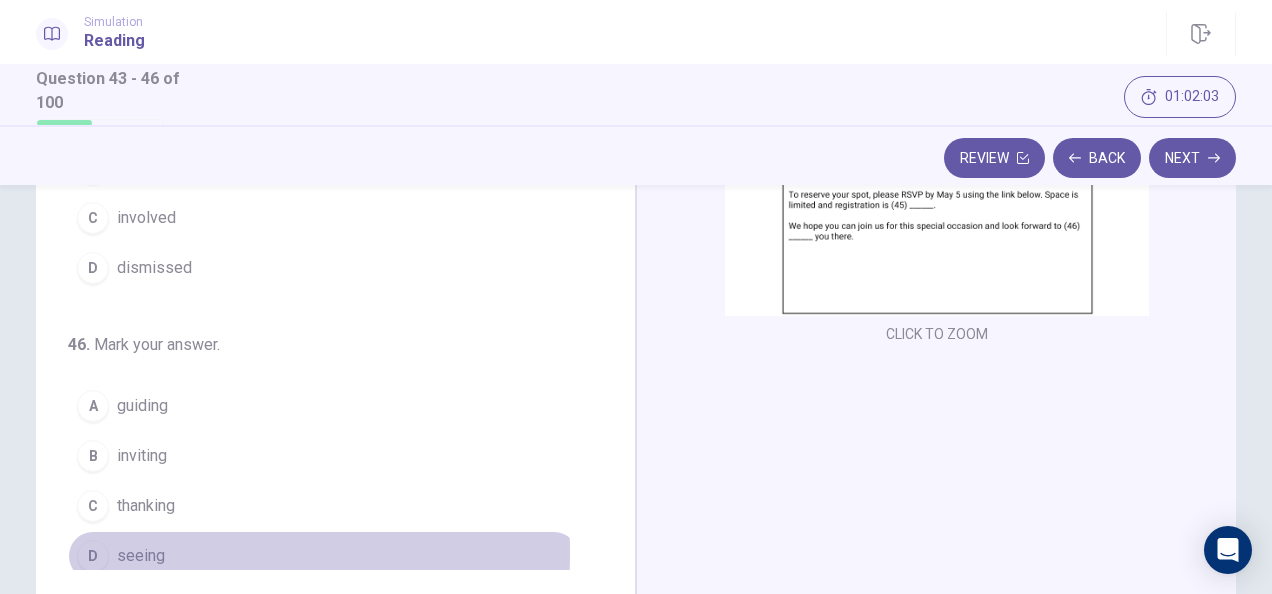 click on "seeing" at bounding box center [141, 556] 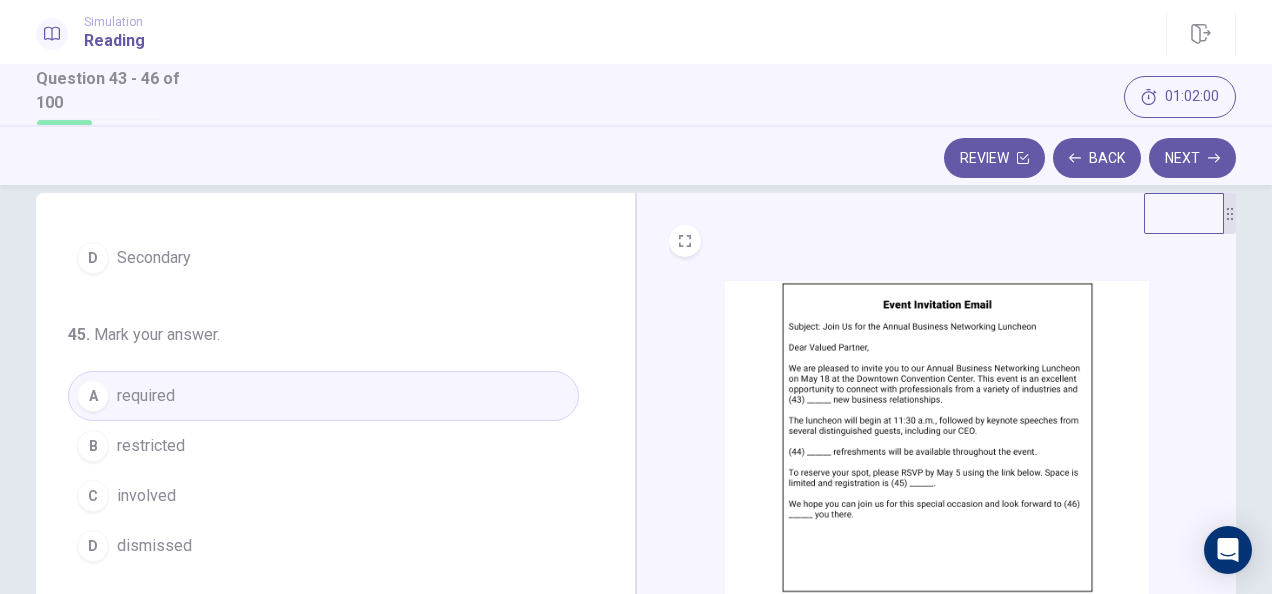 scroll, scrollTop: 0, scrollLeft: 0, axis: both 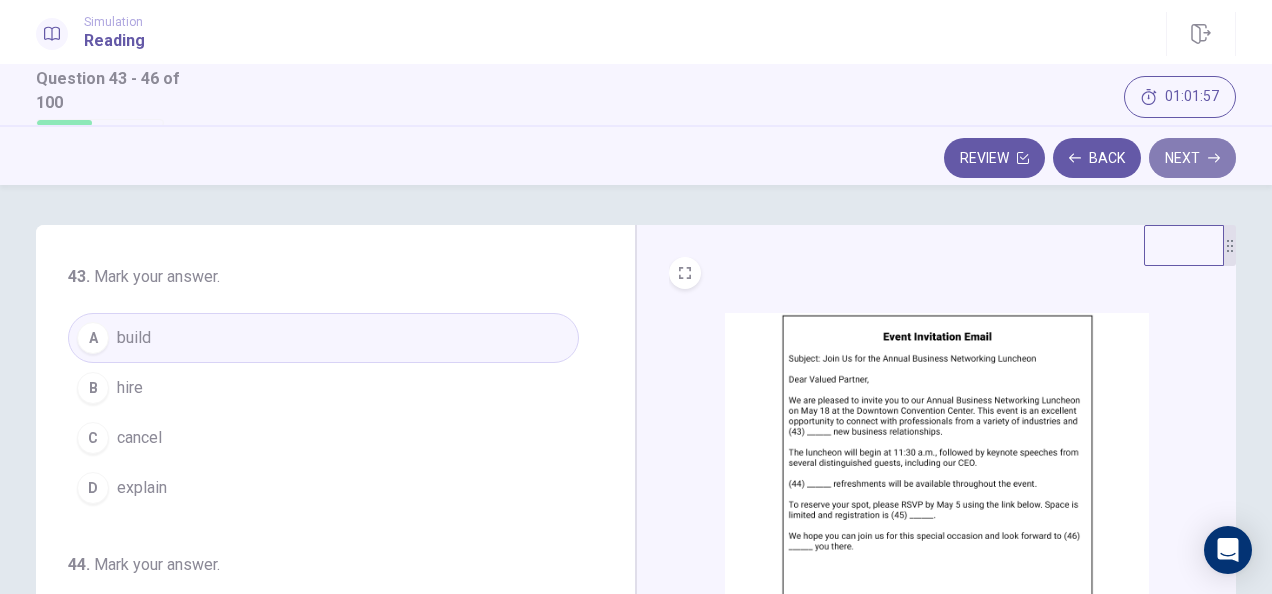 click on "Next" at bounding box center (1192, 158) 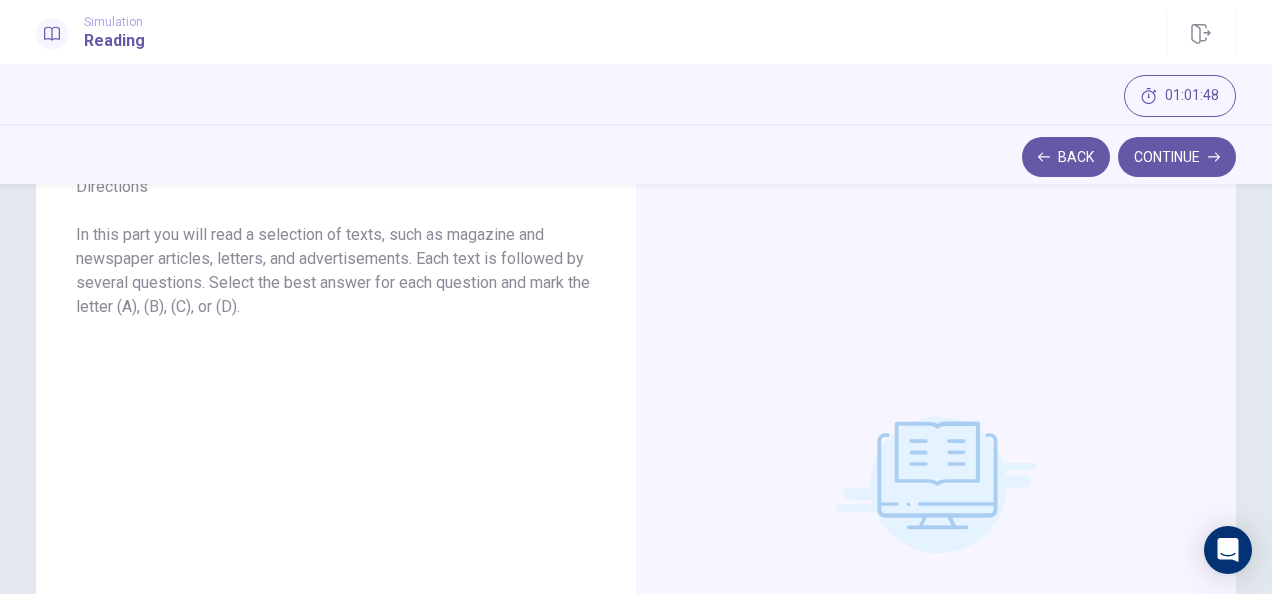 scroll, scrollTop: 134, scrollLeft: 0, axis: vertical 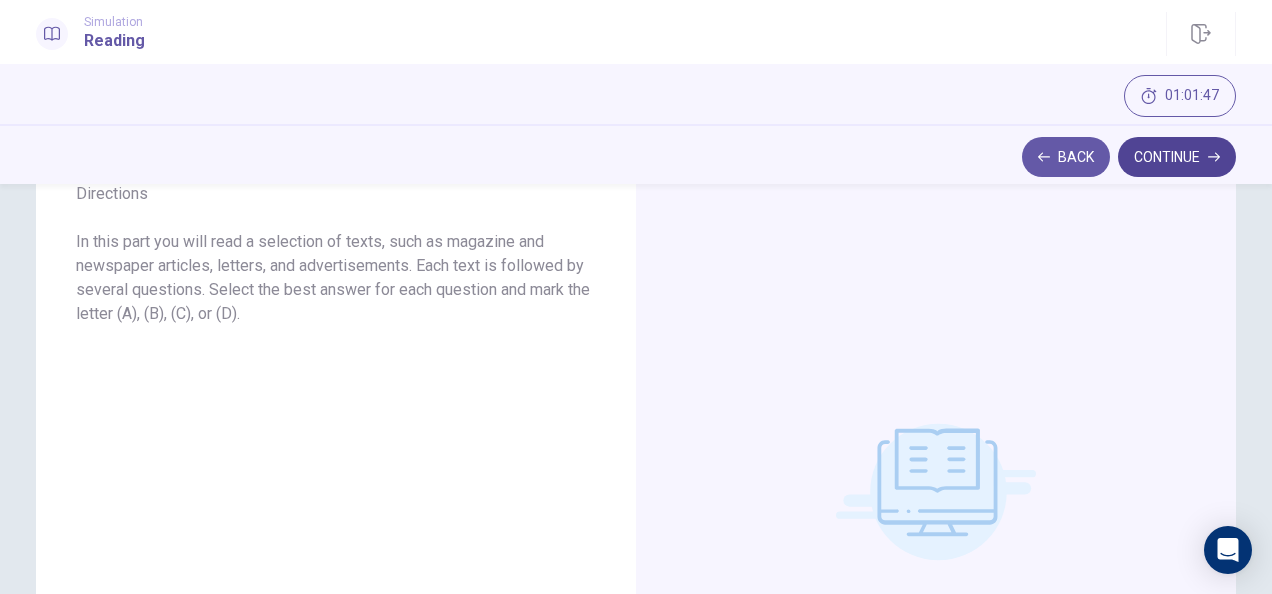 click on "Continue" at bounding box center (1177, 157) 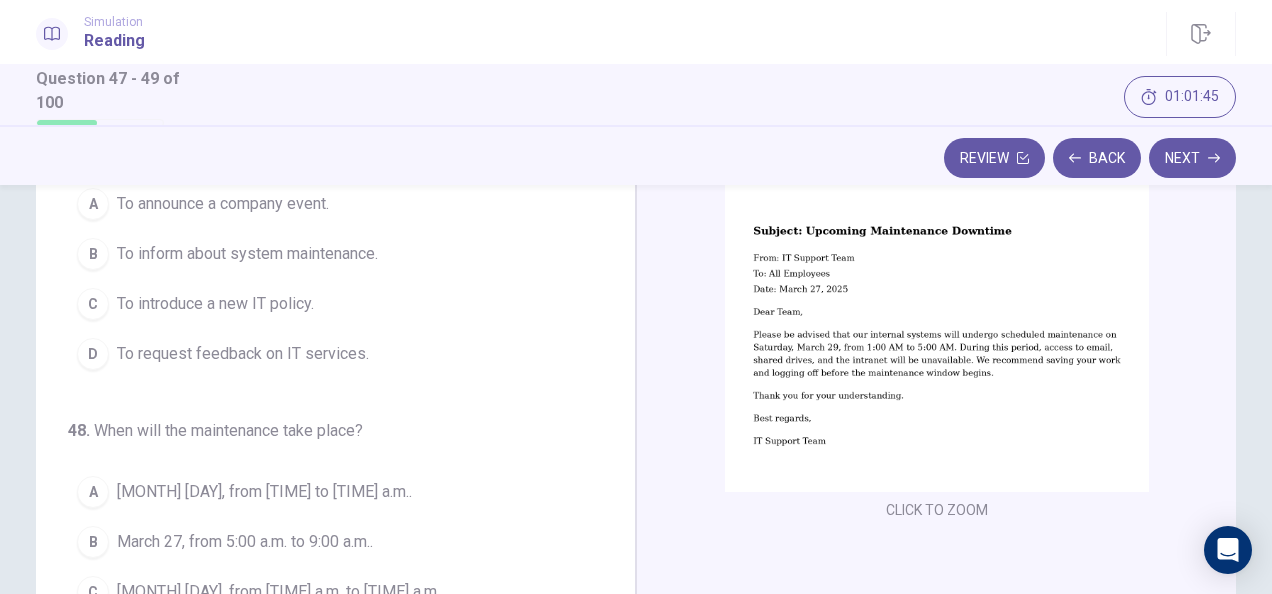 scroll, scrollTop: 0, scrollLeft: 0, axis: both 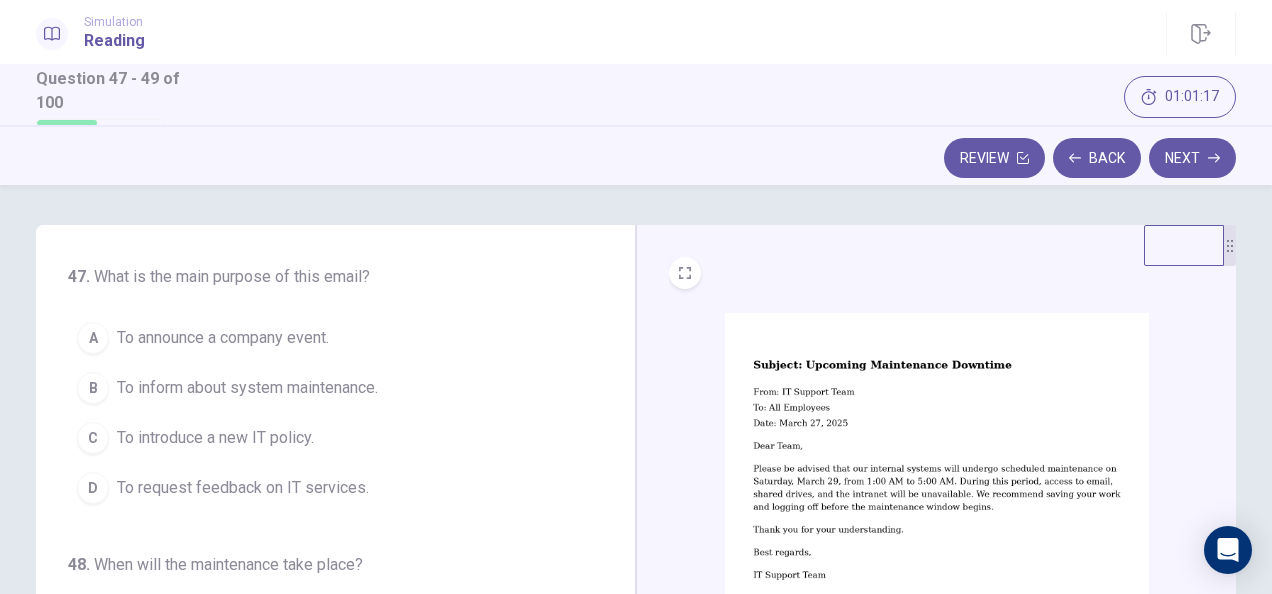 click on "B To inform about system maintenance." at bounding box center (323, 388) 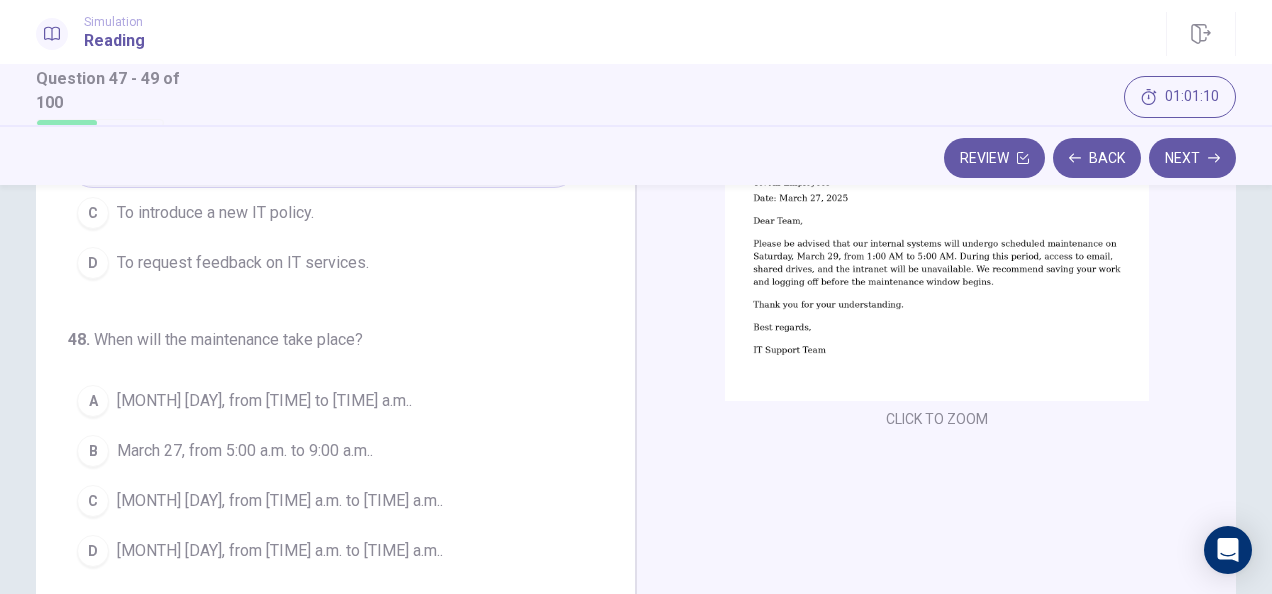 scroll, scrollTop: 223, scrollLeft: 0, axis: vertical 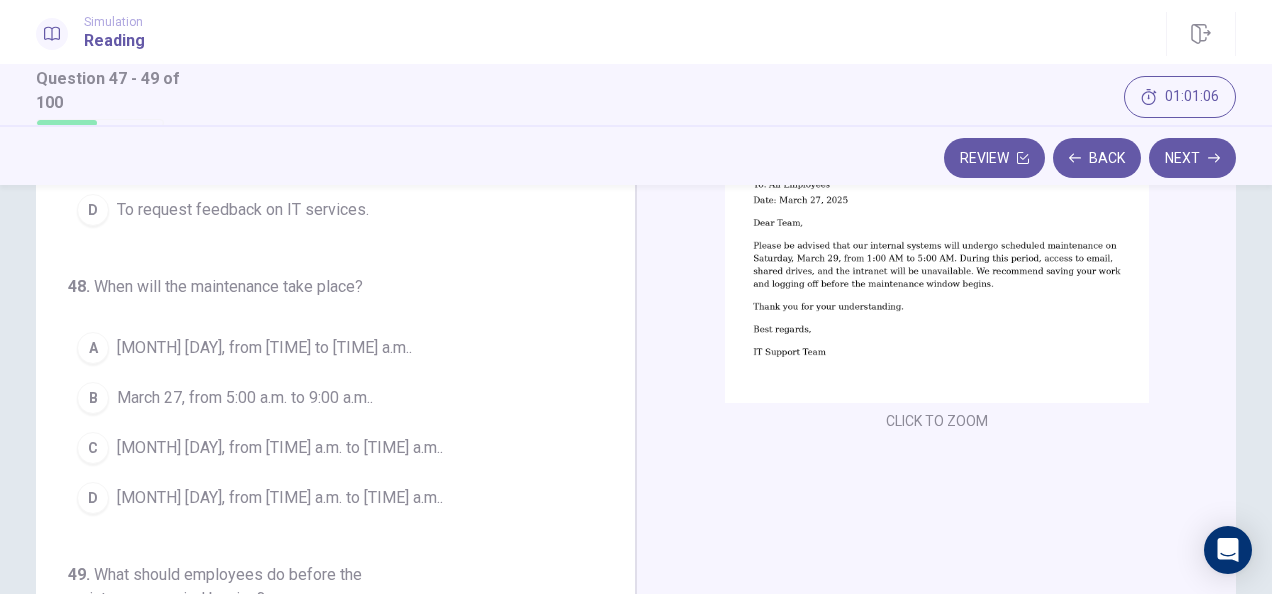 click on "[MONTH] [DAY], from [TIME] a.m. to [TIME] a.m.." at bounding box center [280, 448] 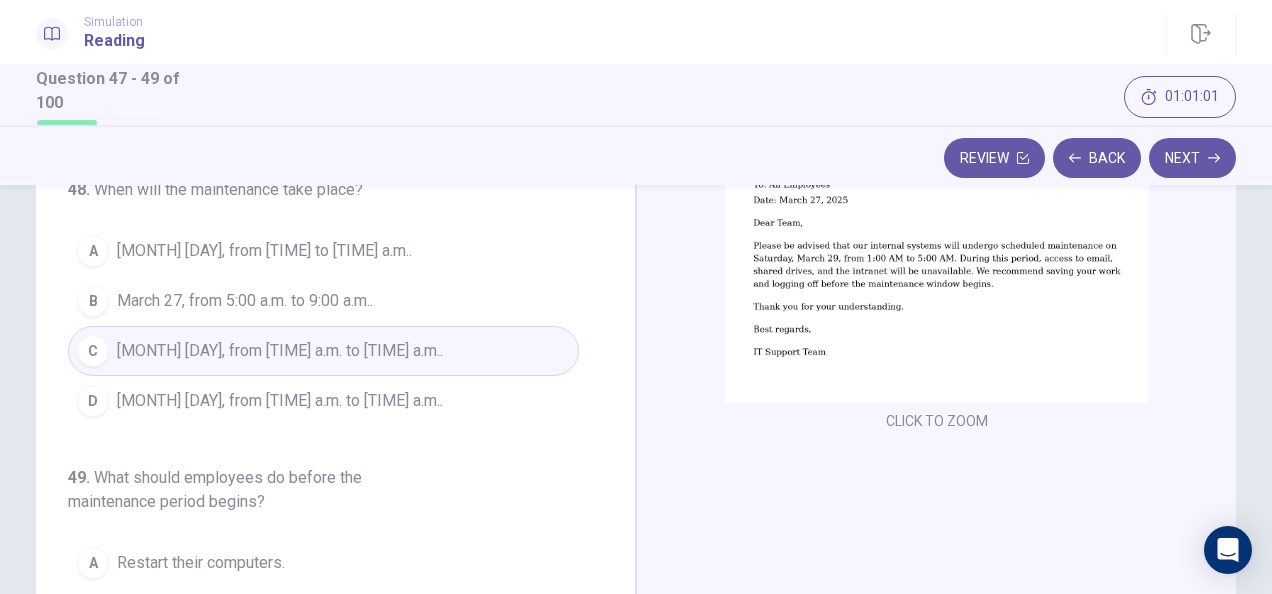 scroll, scrollTop: 224, scrollLeft: 0, axis: vertical 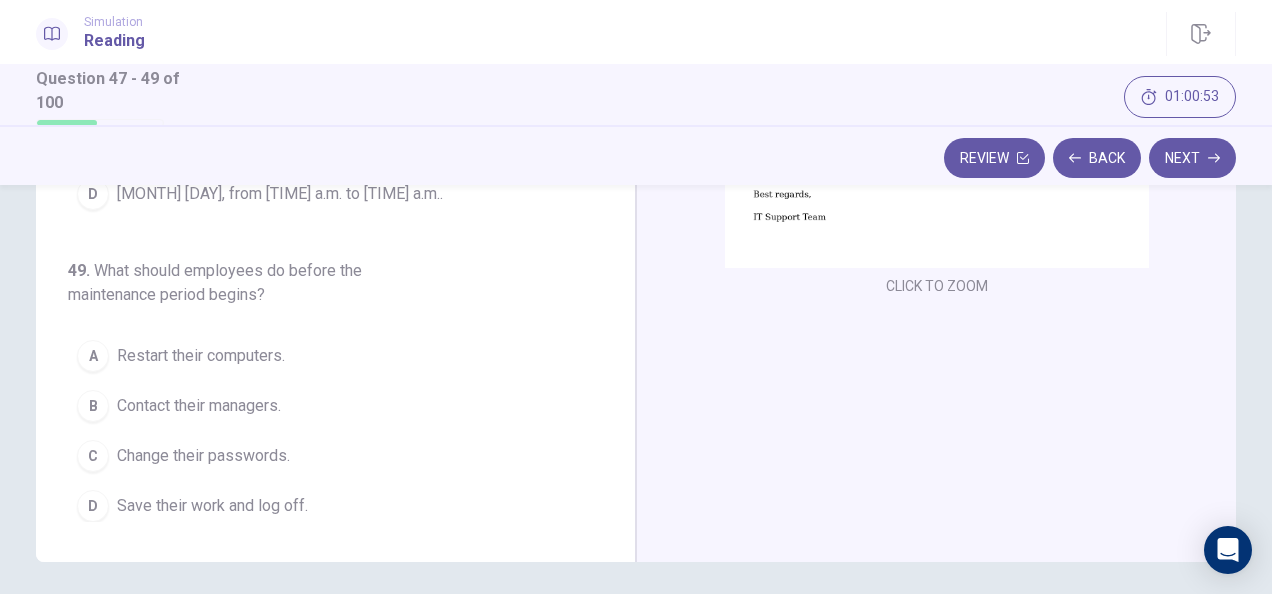 click on "Save their work and log off." at bounding box center (212, 506) 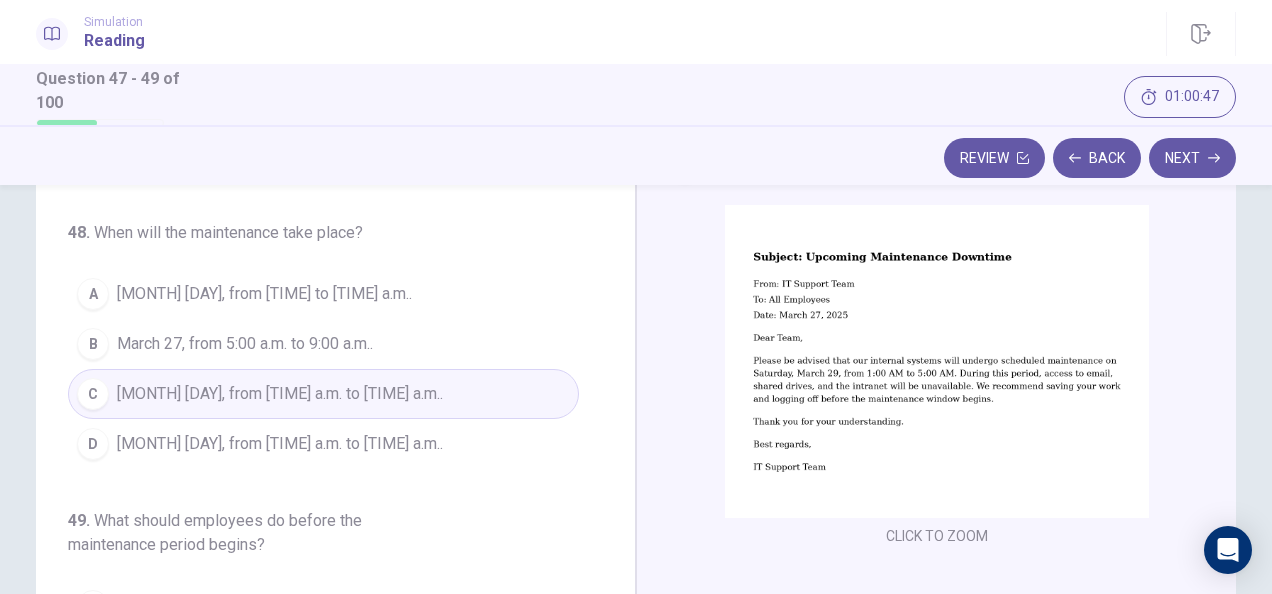 scroll, scrollTop: 107, scrollLeft: 0, axis: vertical 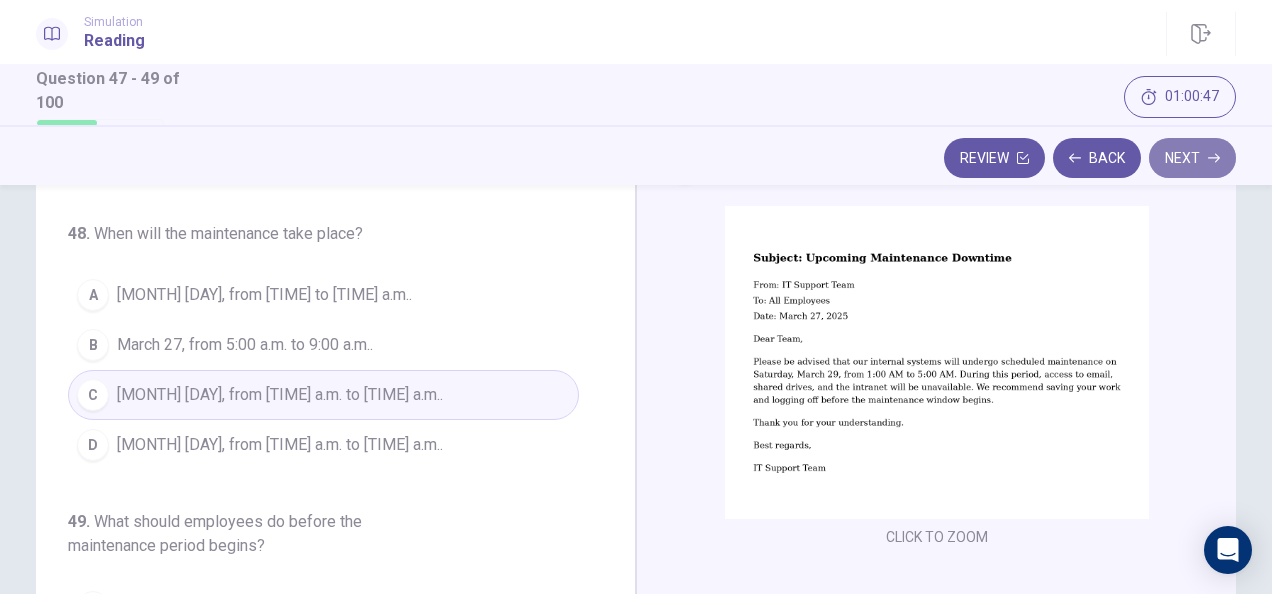 click on "Next" at bounding box center [1192, 158] 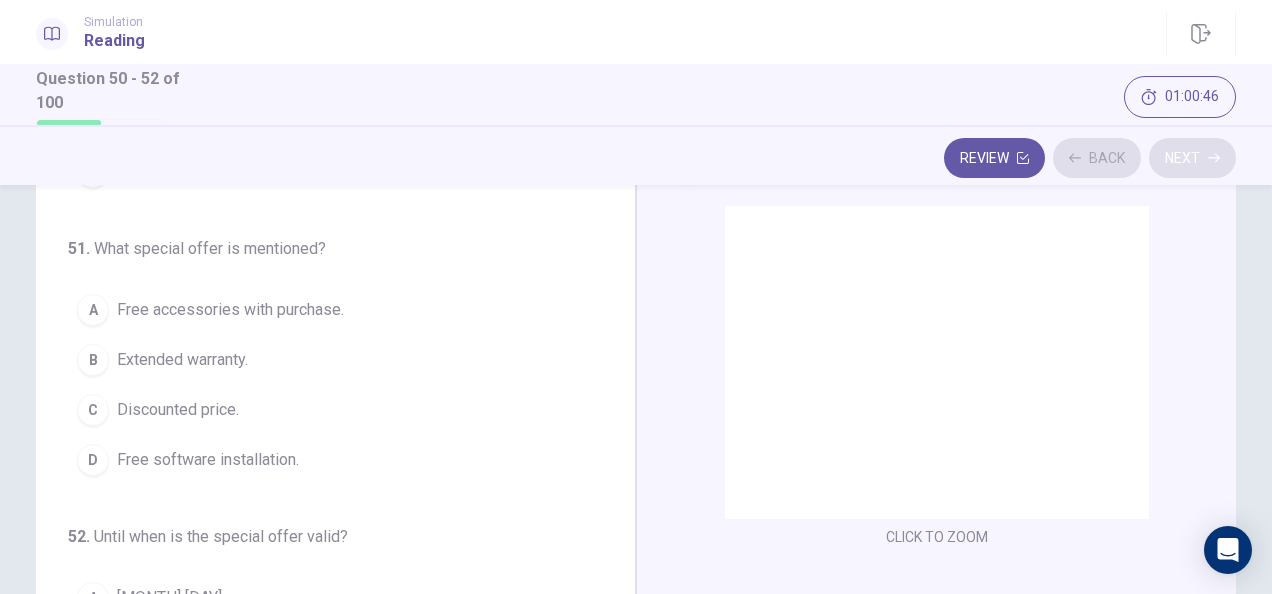 scroll, scrollTop: 200, scrollLeft: 0, axis: vertical 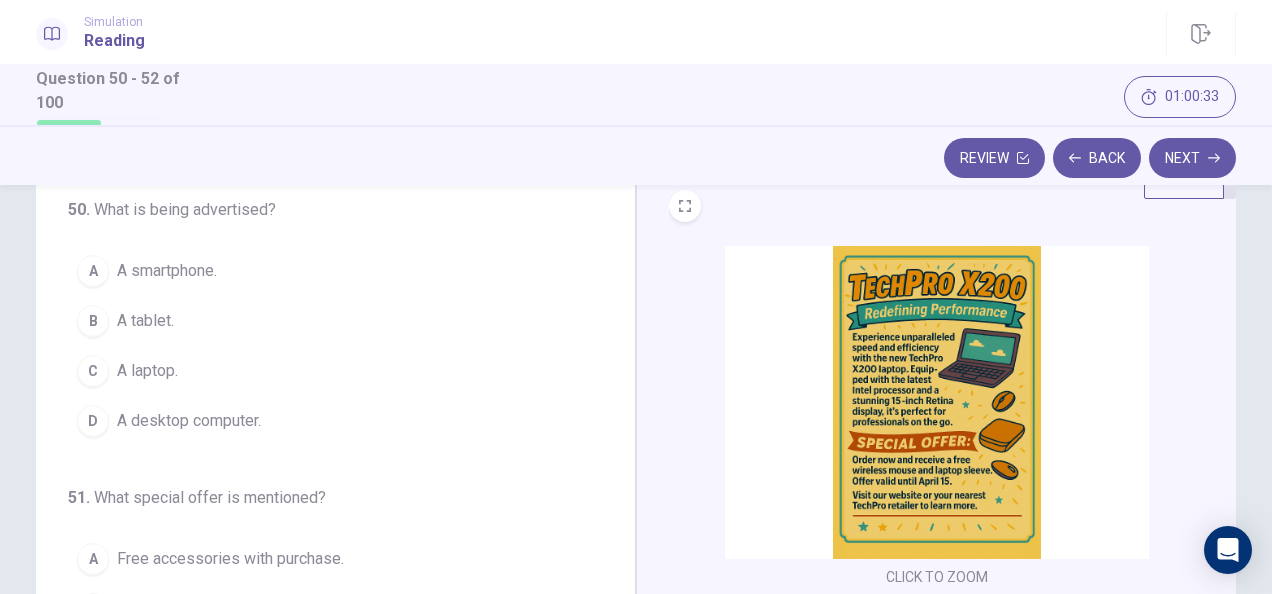 click on "A laptop." at bounding box center (147, 371) 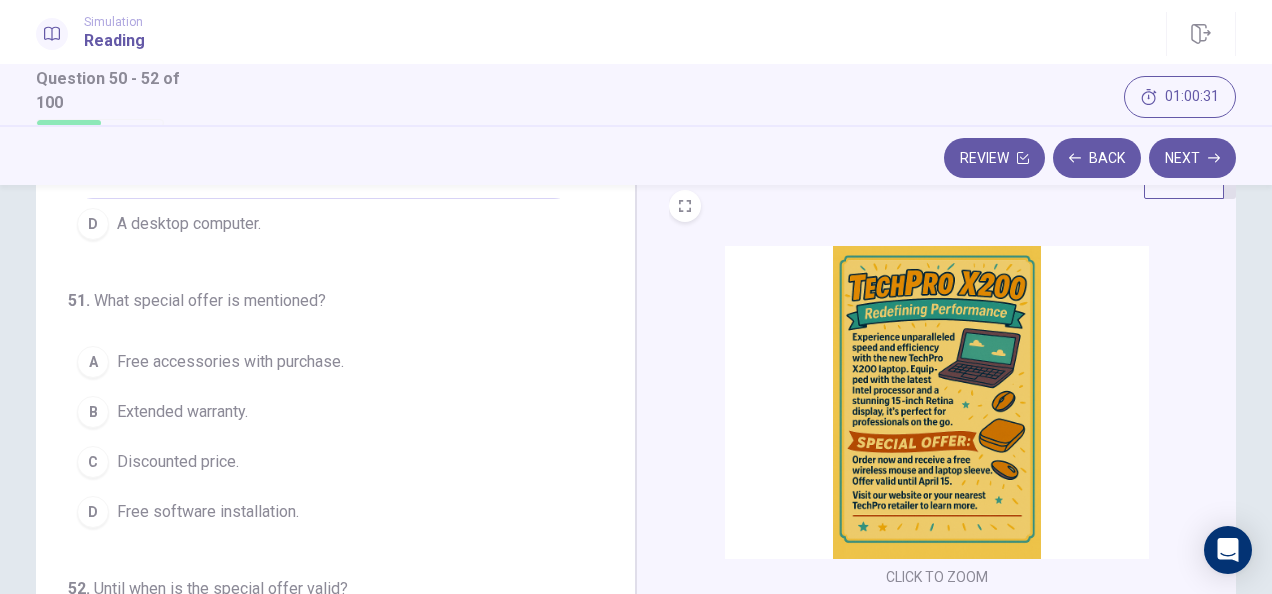 scroll, scrollTop: 200, scrollLeft: 0, axis: vertical 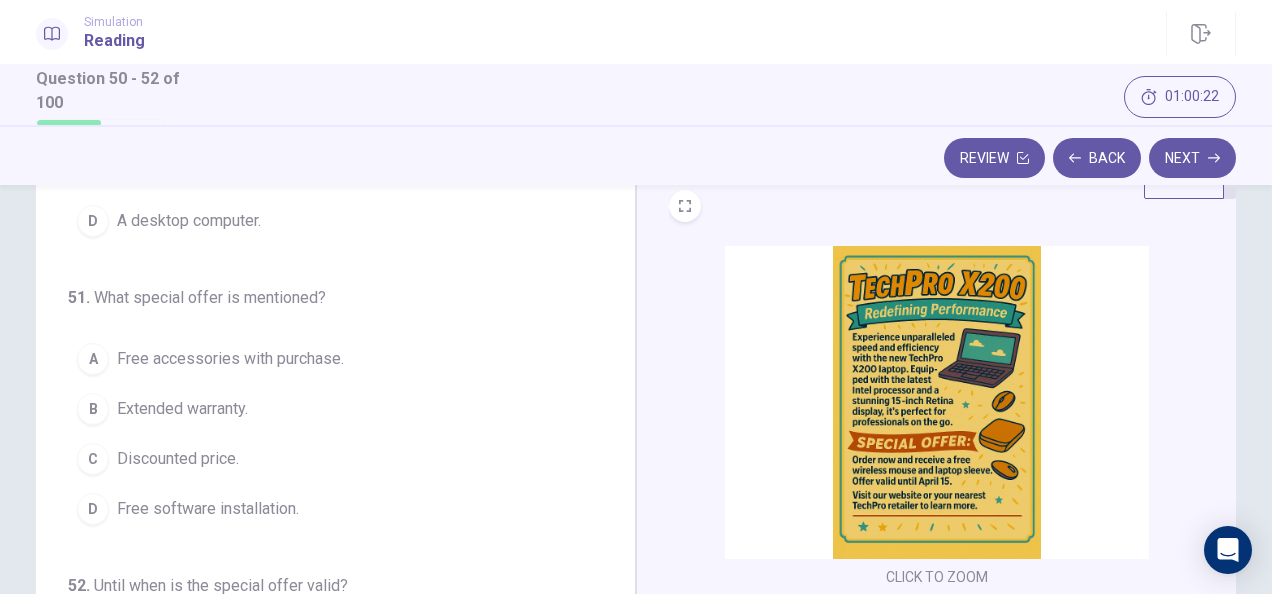 click on "Free accessories with purchase." at bounding box center (230, 359) 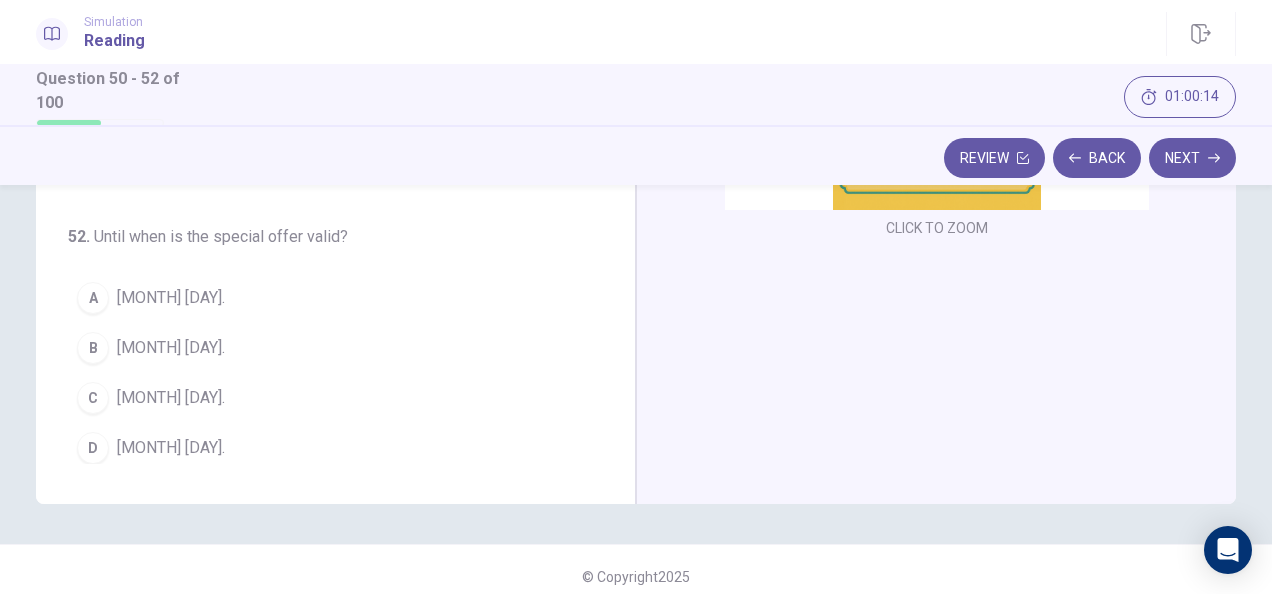 scroll, scrollTop: 418, scrollLeft: 0, axis: vertical 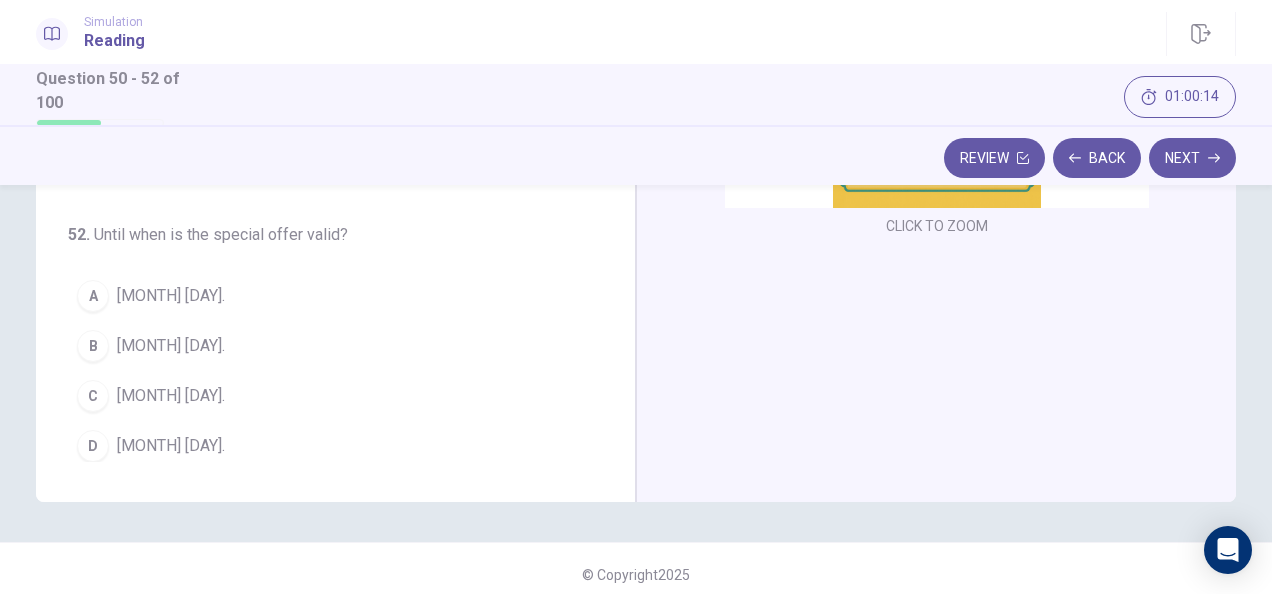 click on "[MONTH] [DAY]." at bounding box center (171, 396) 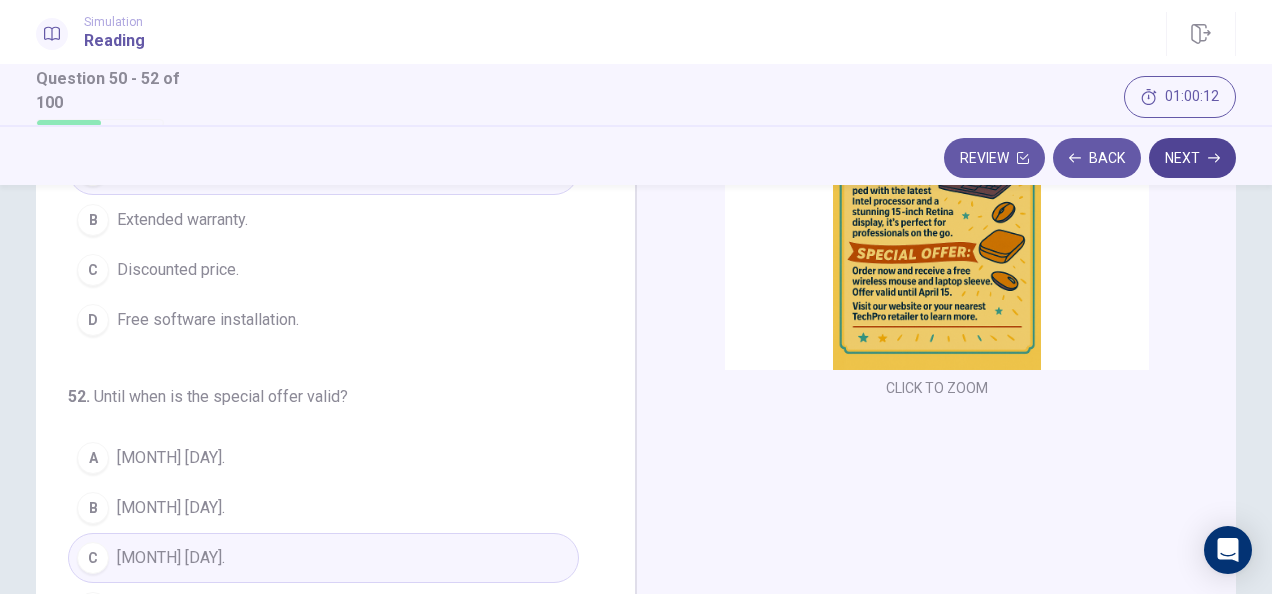 click on "Next" at bounding box center [1192, 158] 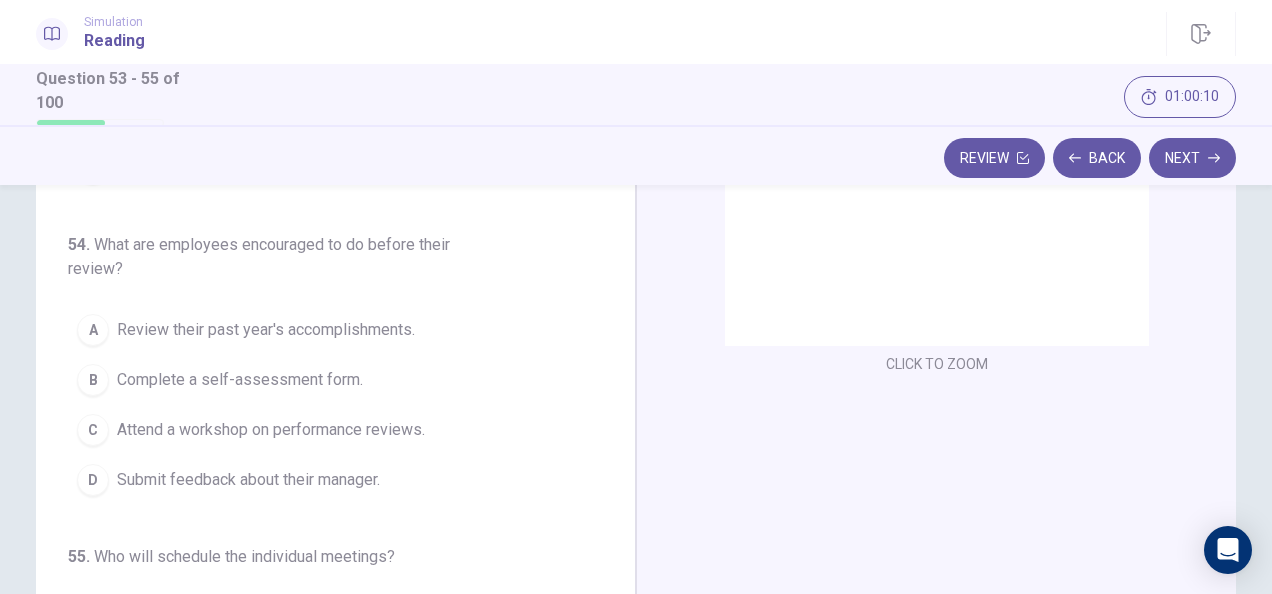 scroll, scrollTop: 0, scrollLeft: 0, axis: both 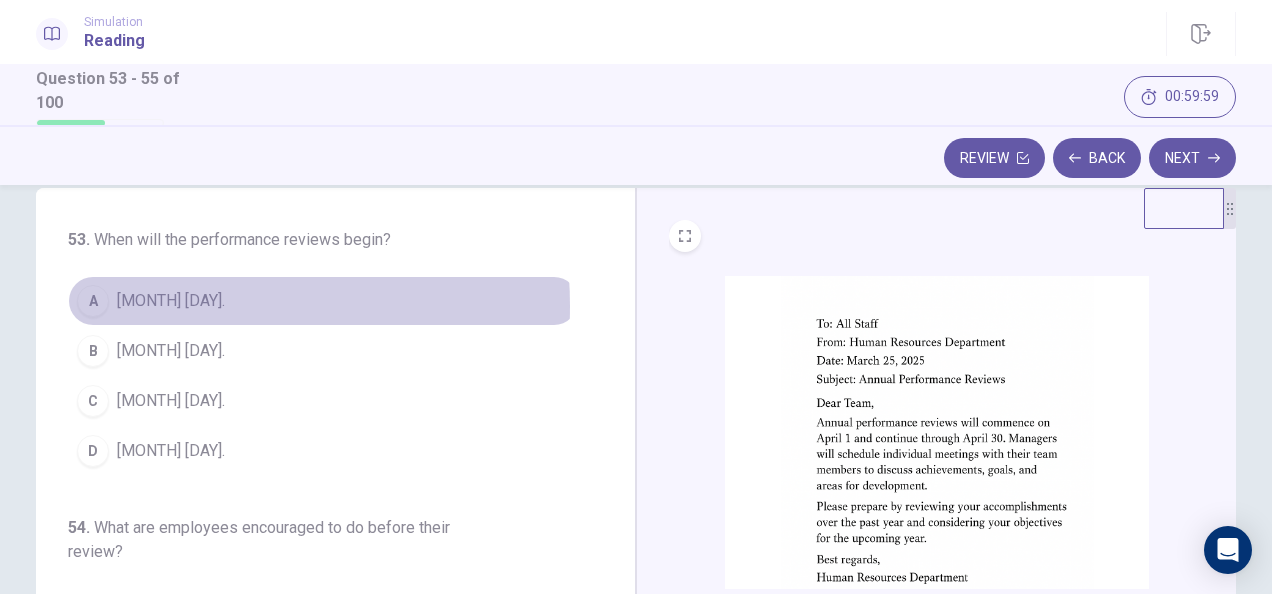 click on "[MONTH] [DAY]." at bounding box center (171, 301) 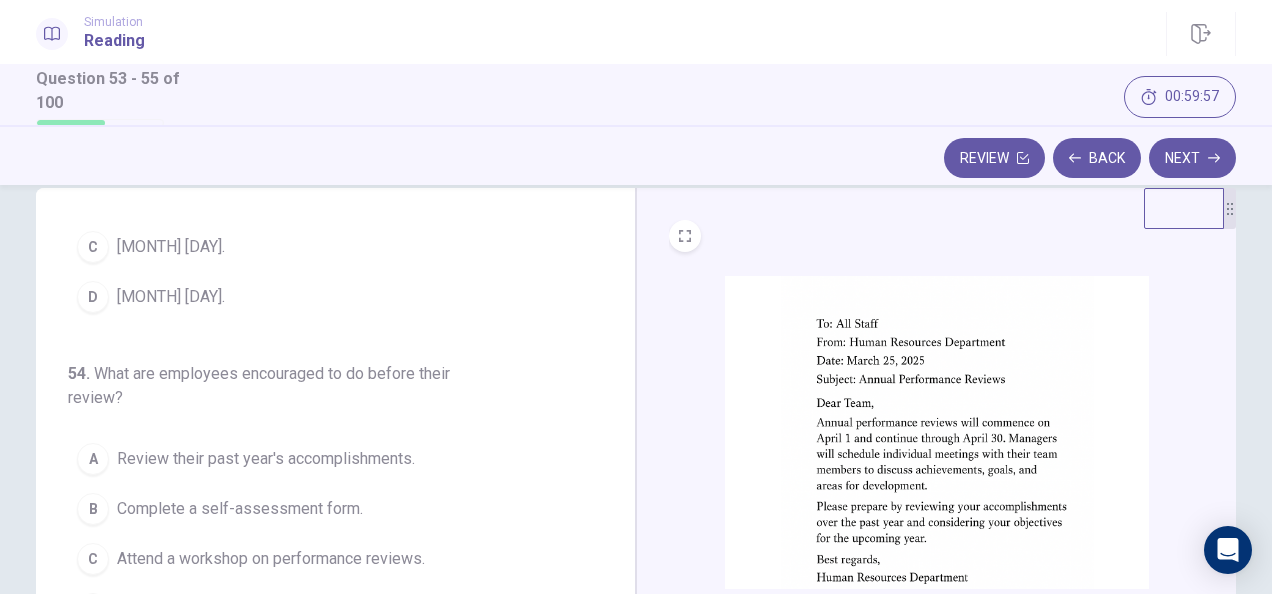 scroll, scrollTop: 224, scrollLeft: 0, axis: vertical 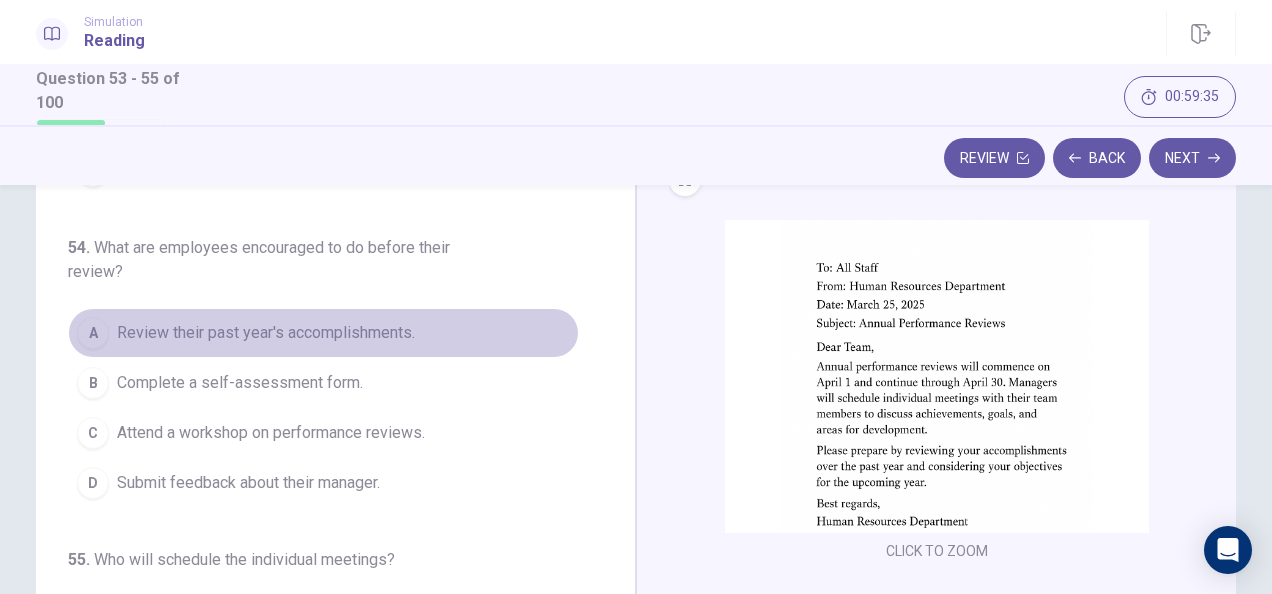 click on "Review their past year's accomplishments." at bounding box center (266, 333) 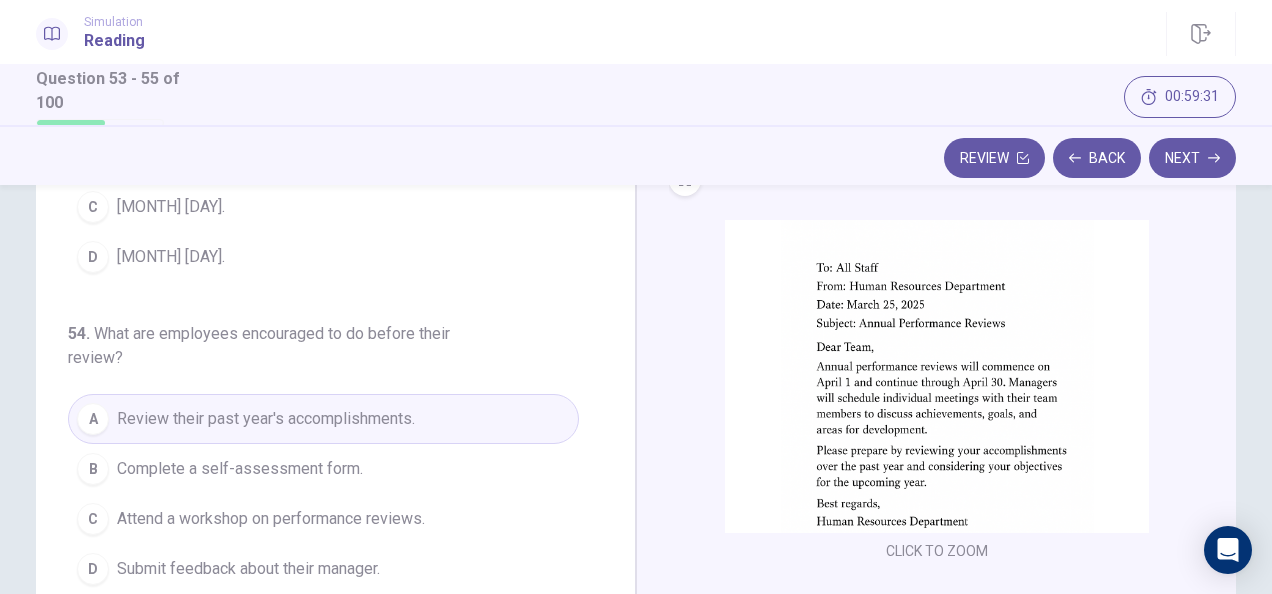 scroll, scrollTop: 224, scrollLeft: 0, axis: vertical 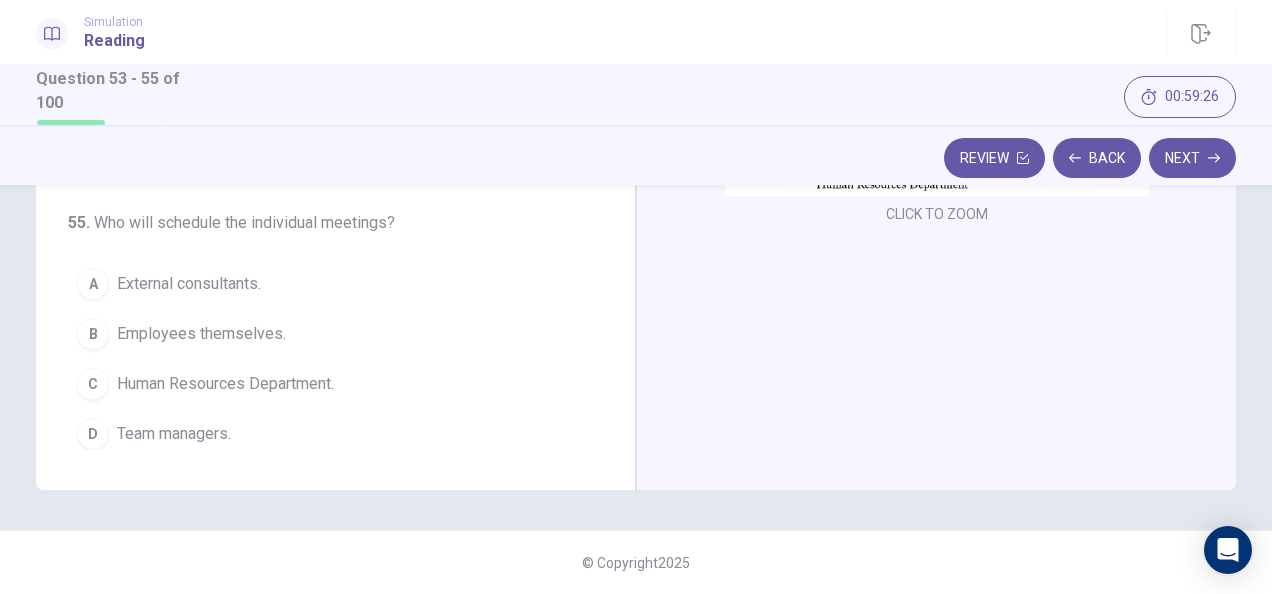 click on "Team managers." at bounding box center [174, 434] 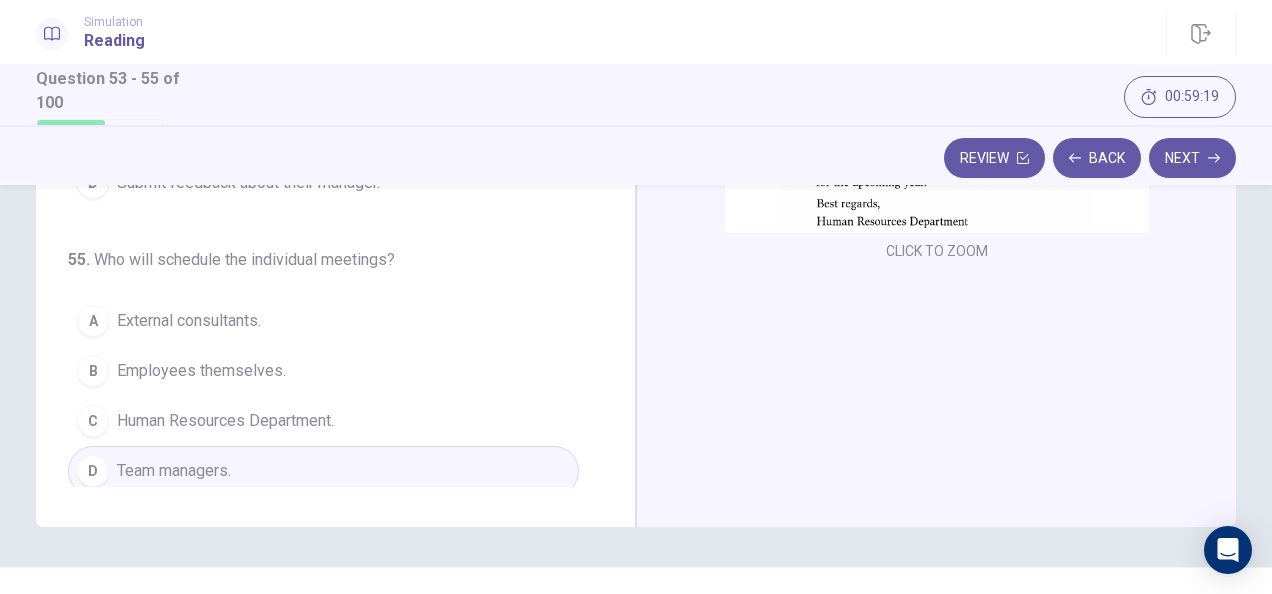 scroll, scrollTop: 395, scrollLeft: 0, axis: vertical 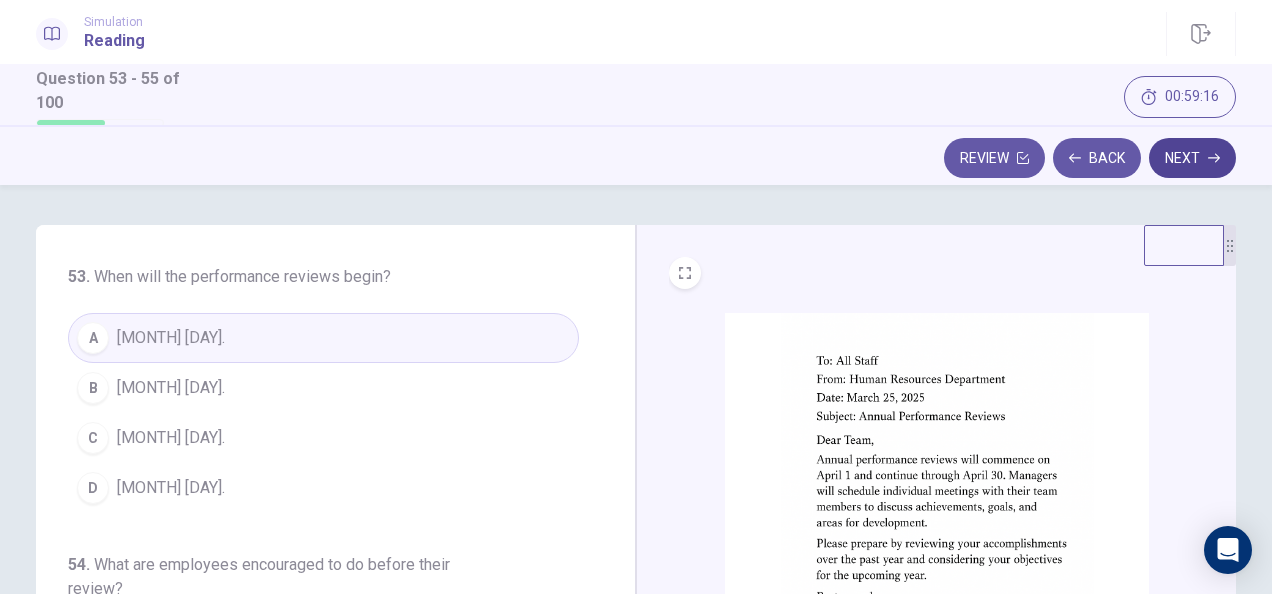 click 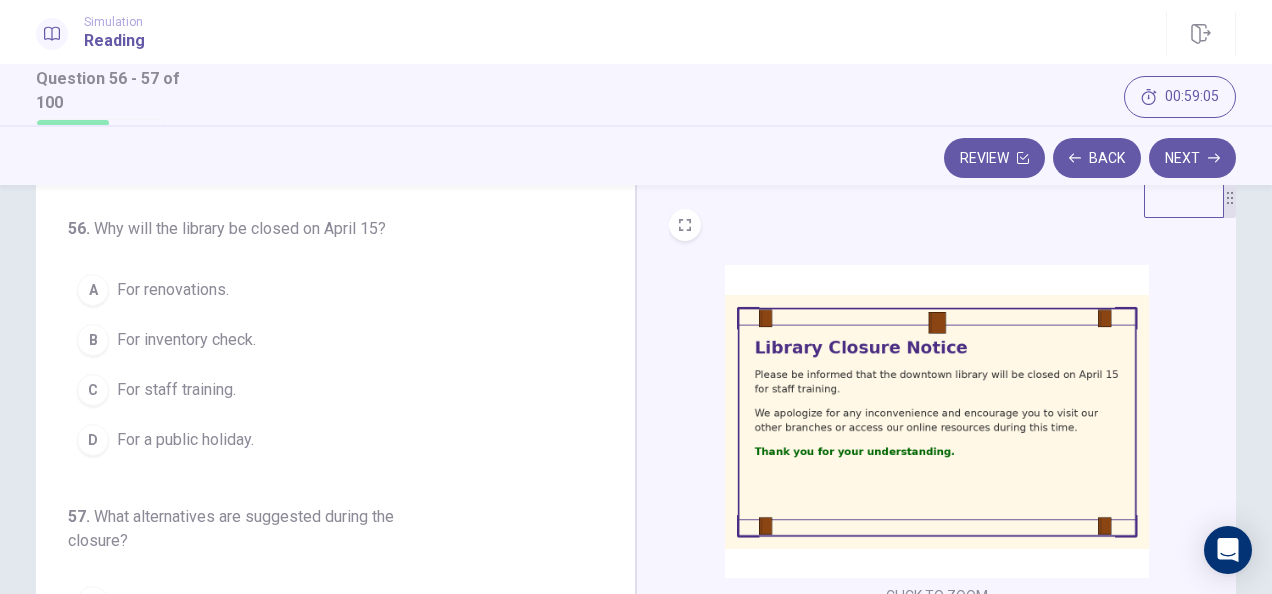 scroll, scrollTop: 47, scrollLeft: 0, axis: vertical 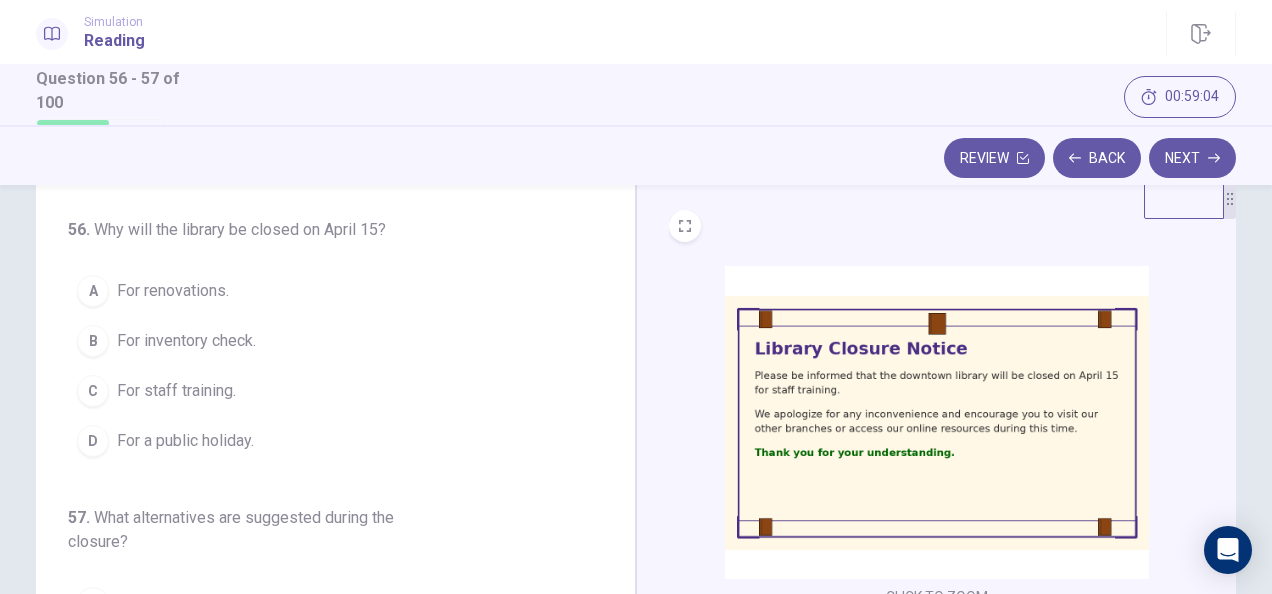 click on "For staff training." at bounding box center (176, 391) 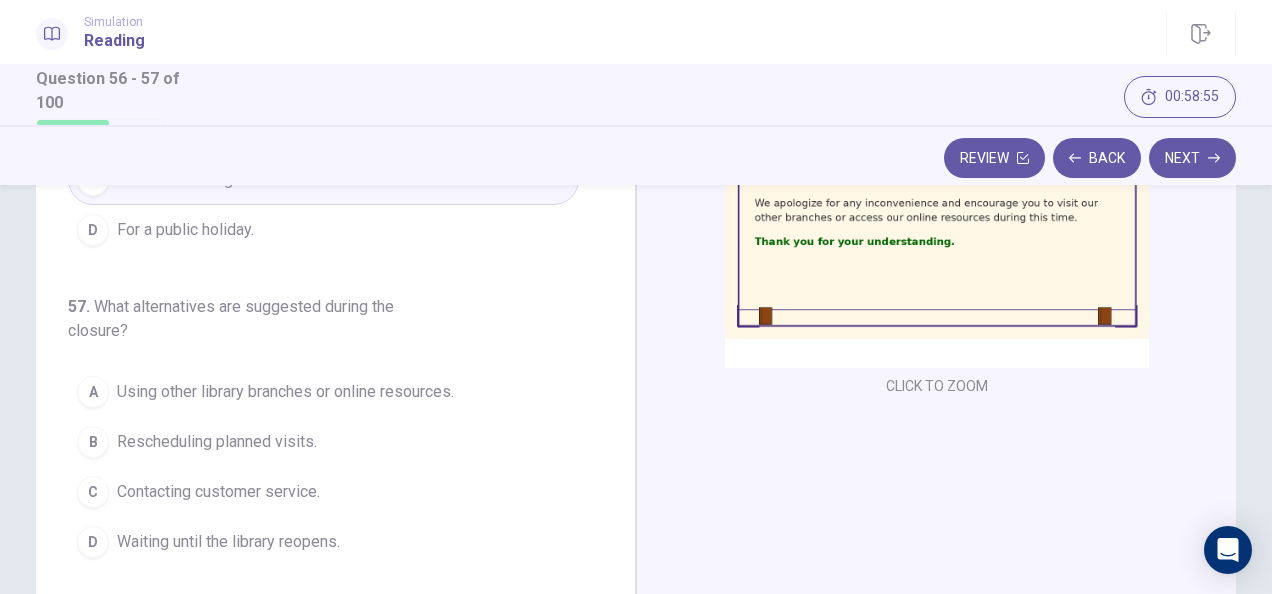scroll, scrollTop: 269, scrollLeft: 0, axis: vertical 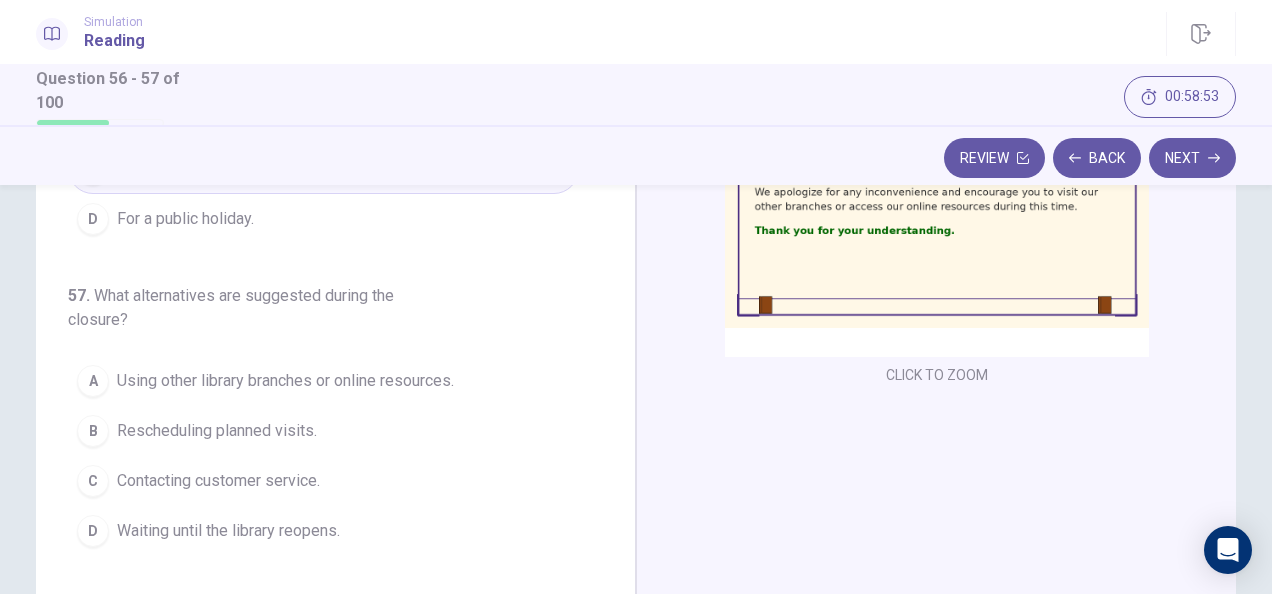 click on "Using other library branches or online resources." at bounding box center (285, 381) 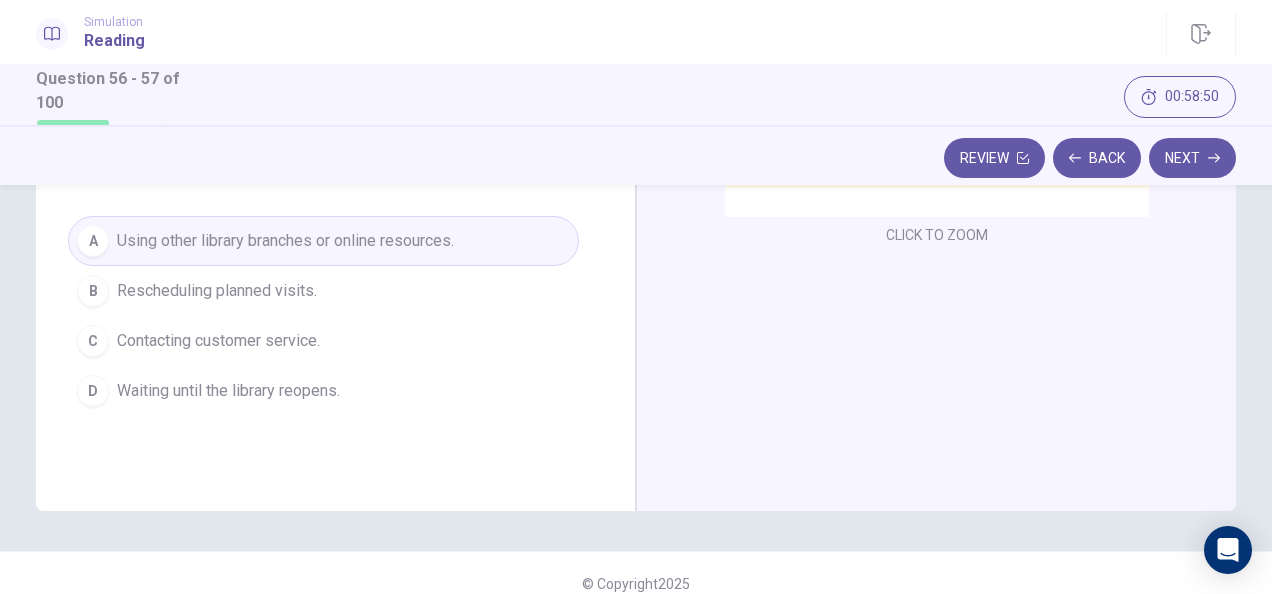 scroll, scrollTop: 430, scrollLeft: 0, axis: vertical 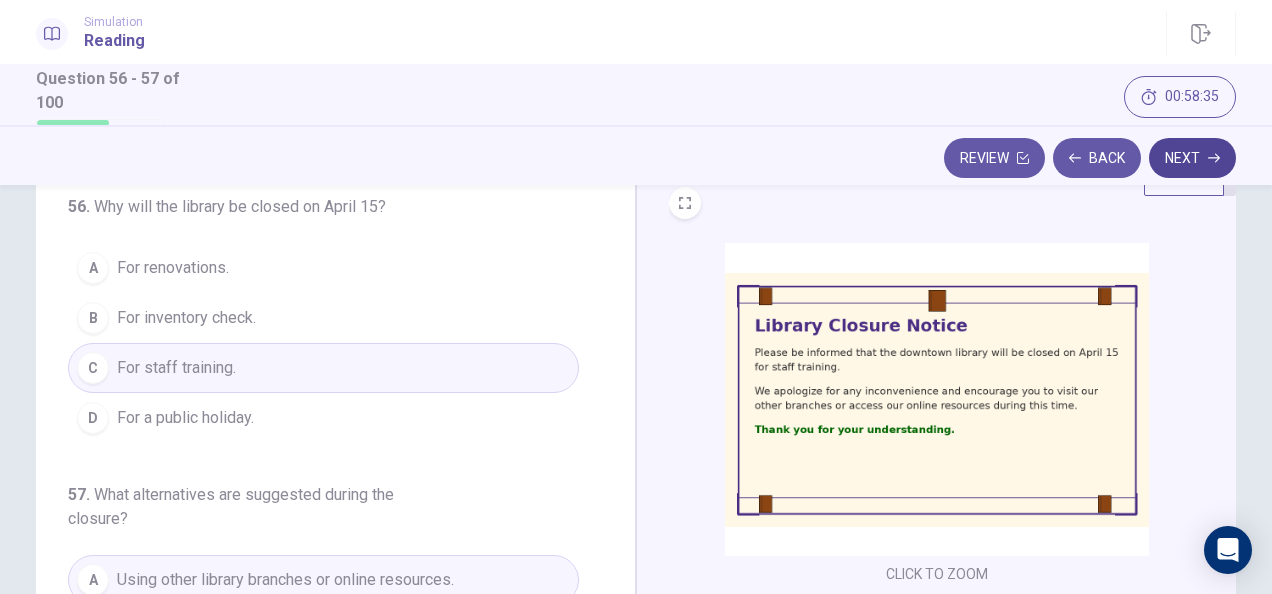 click on "Next" at bounding box center (1192, 158) 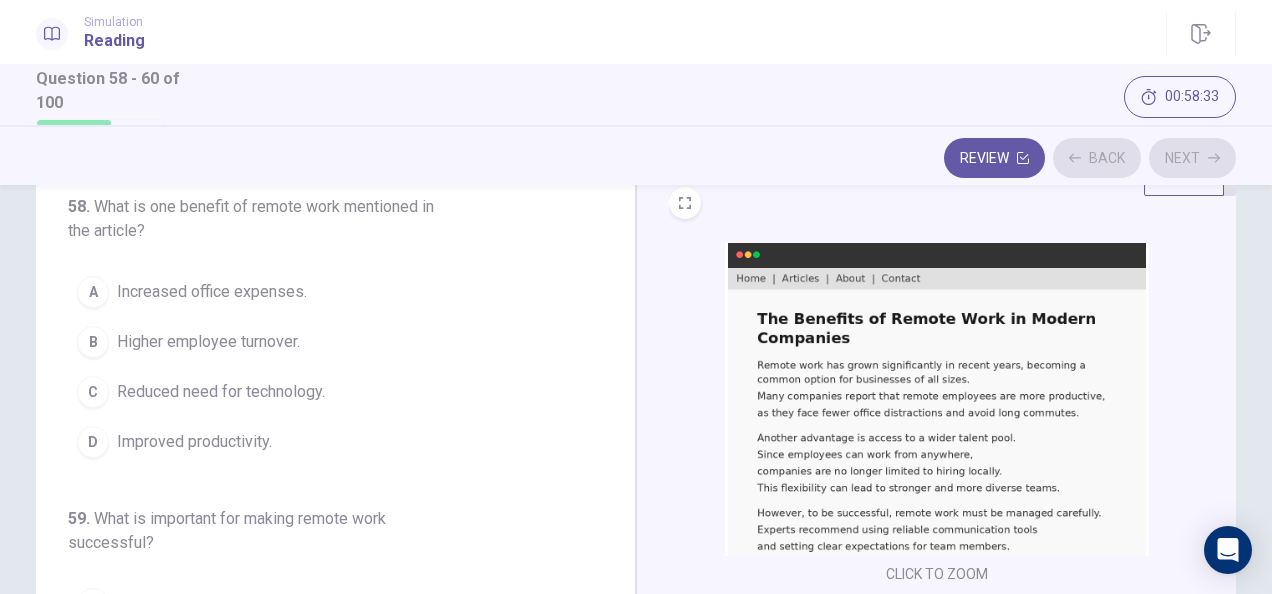 scroll, scrollTop: 0, scrollLeft: 0, axis: both 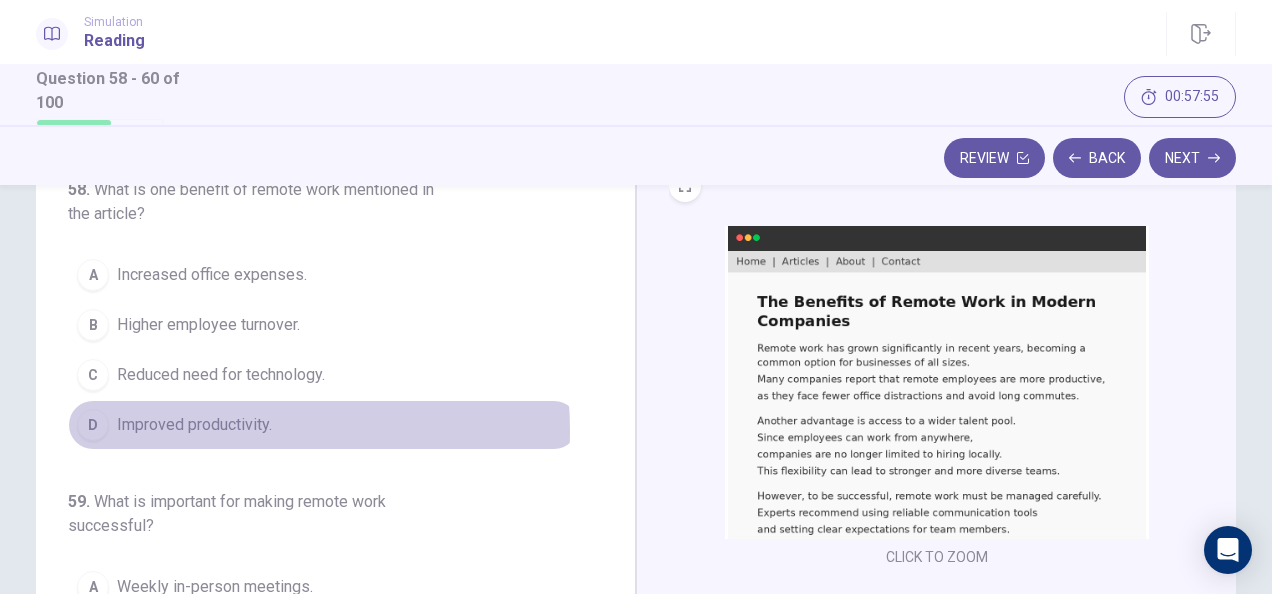 click on "Improved productivity." at bounding box center (194, 425) 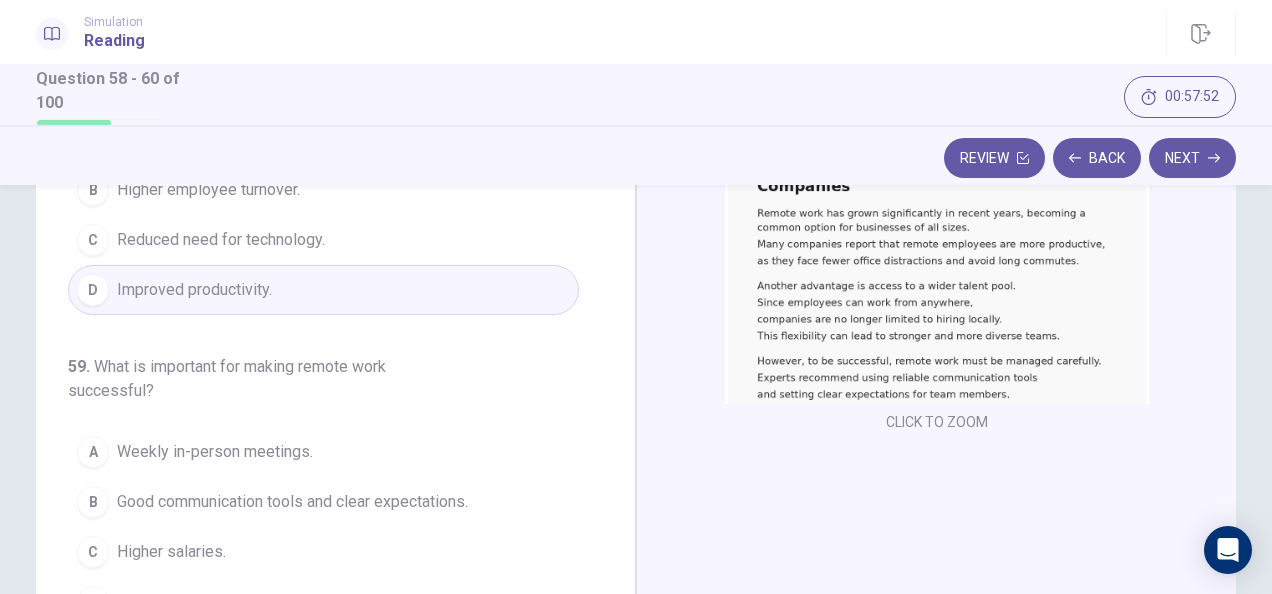 scroll, scrollTop: 283, scrollLeft: 0, axis: vertical 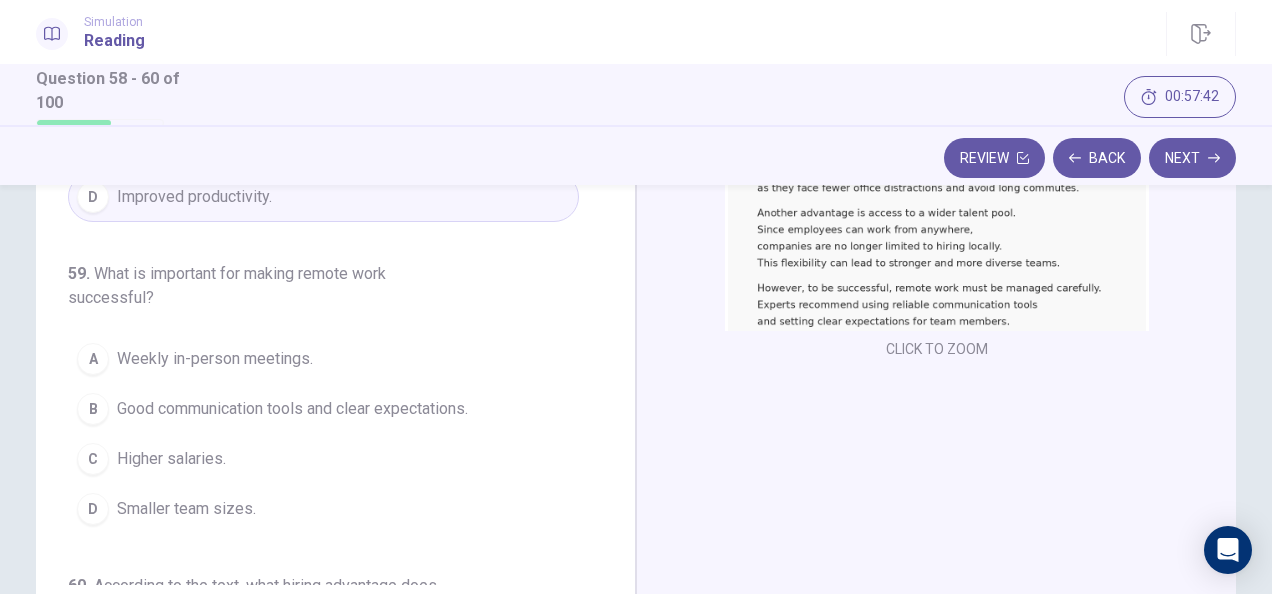 click on "Good communication tools and clear expectations." at bounding box center (292, 409) 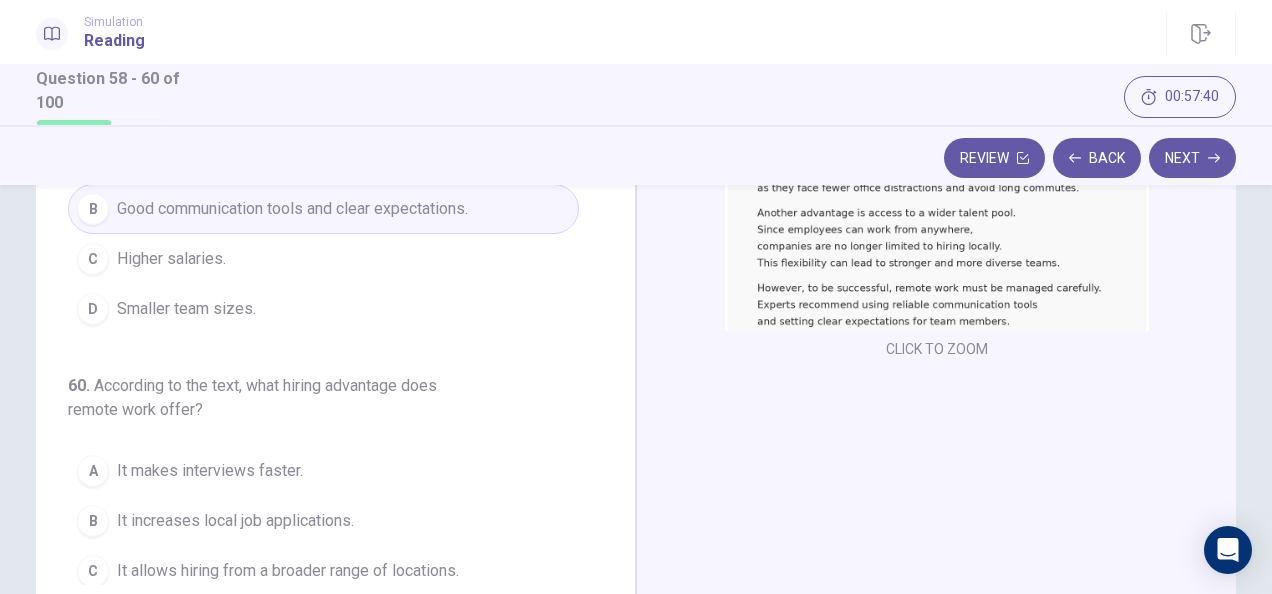 scroll, scrollTop: 269, scrollLeft: 0, axis: vertical 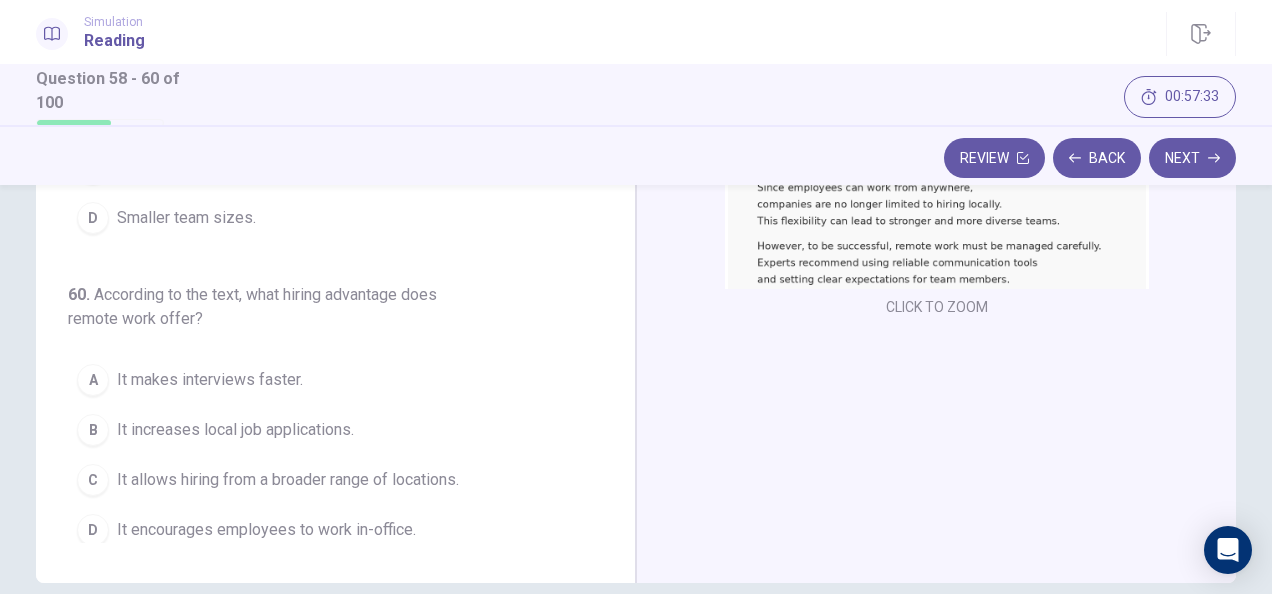 click on "It allows hiring from a broader range of locations." at bounding box center [288, 480] 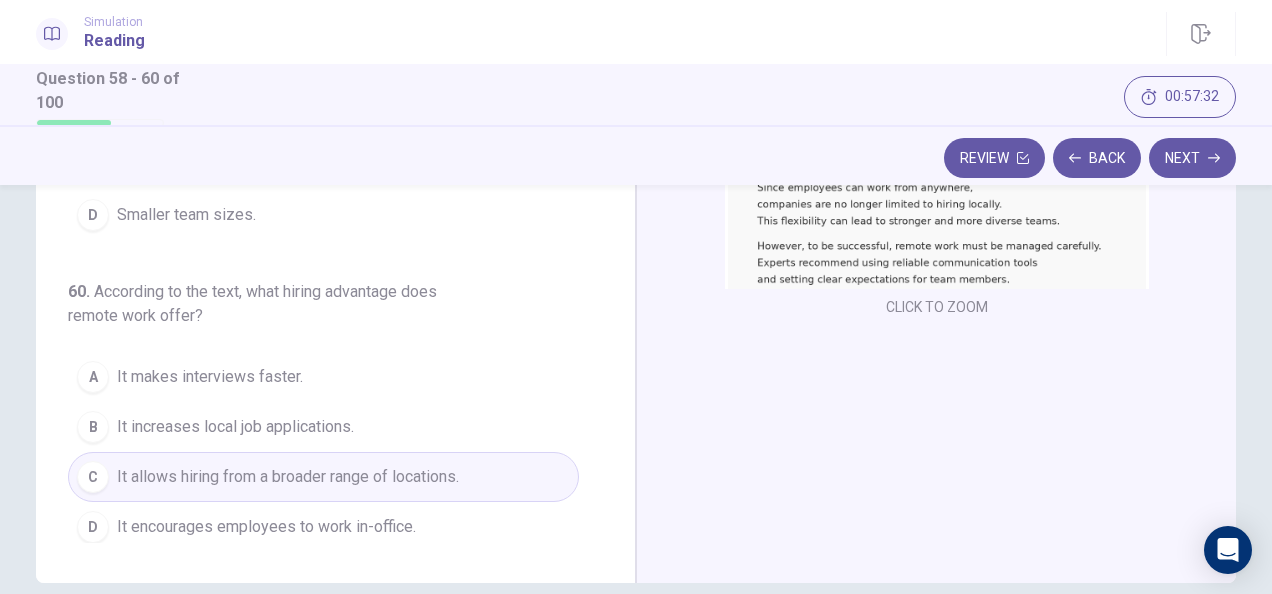 scroll, scrollTop: 0, scrollLeft: 0, axis: both 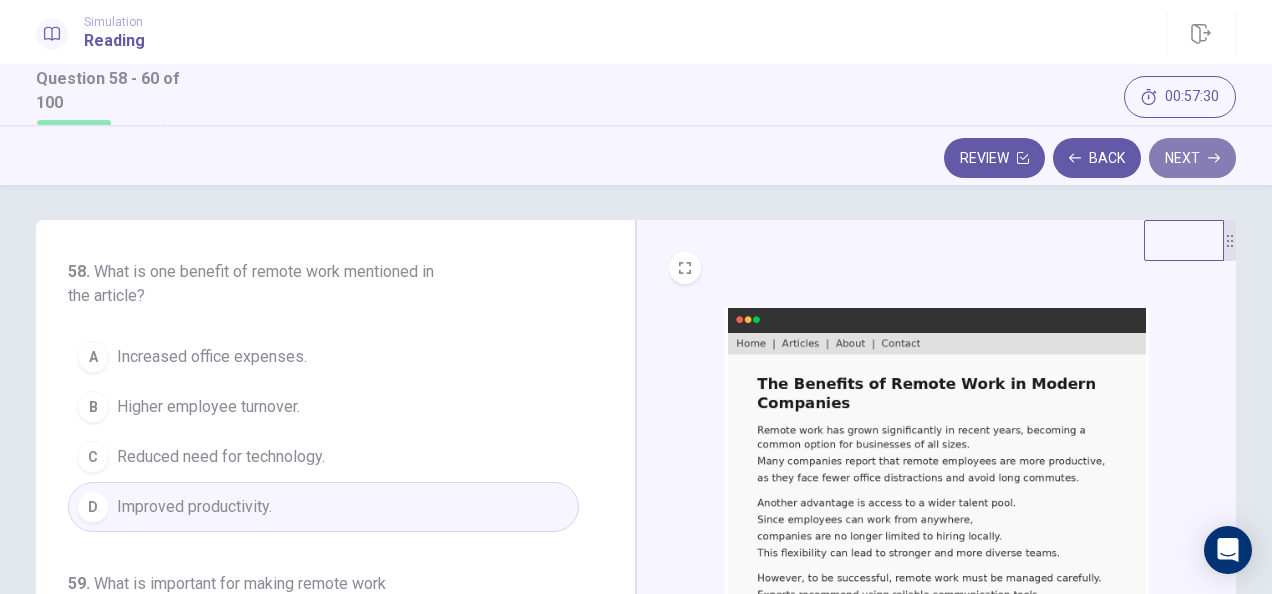 click on "Next" at bounding box center (1192, 158) 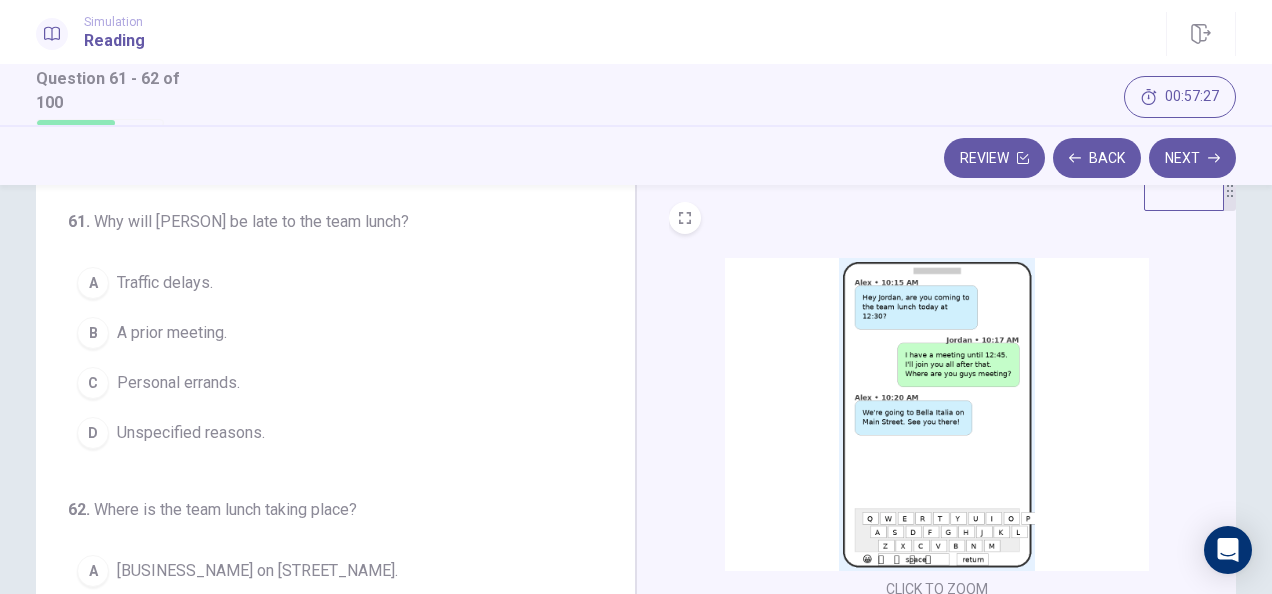 scroll, scrollTop: 54, scrollLeft: 0, axis: vertical 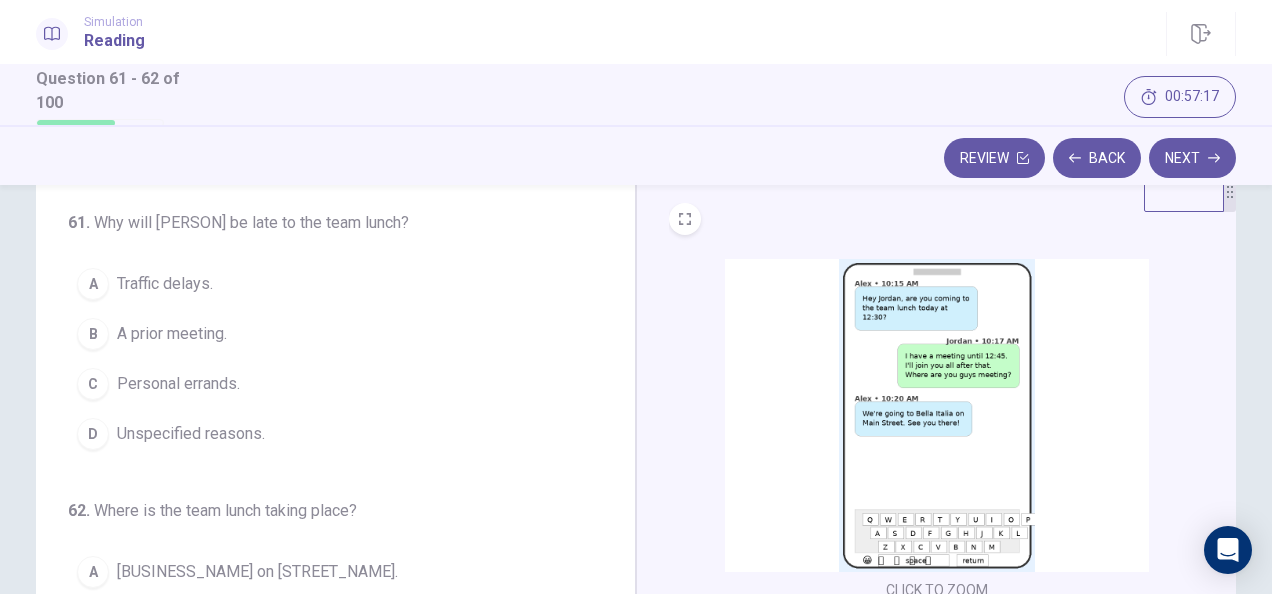 click on "B" at bounding box center [93, 334] 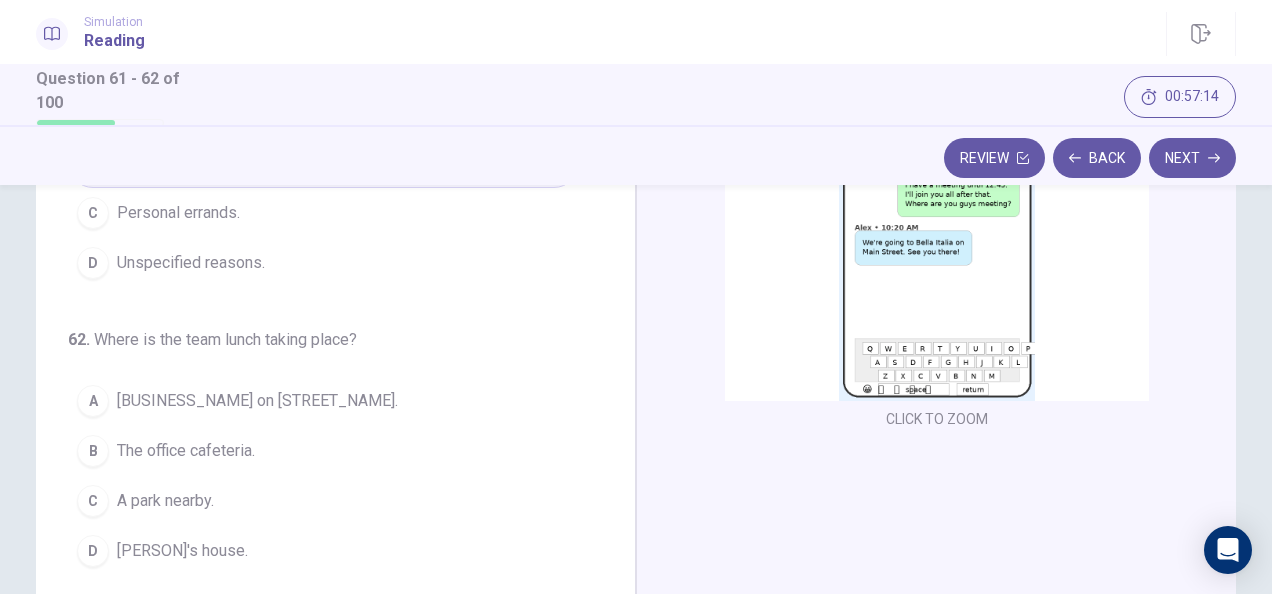 scroll, scrollTop: 227, scrollLeft: 0, axis: vertical 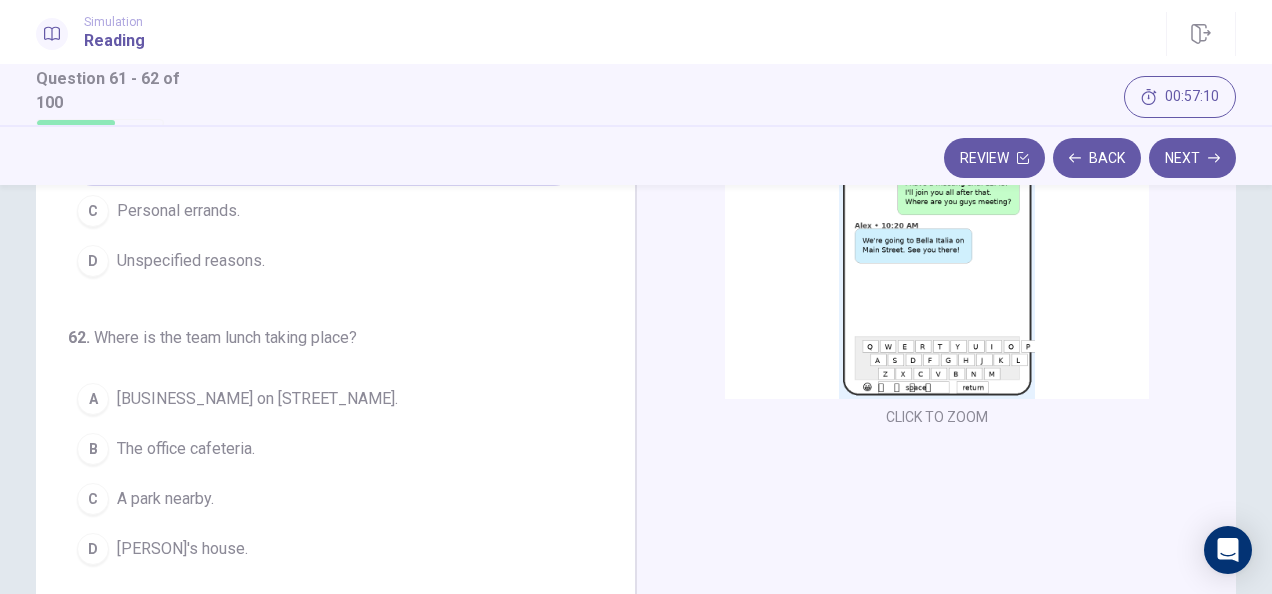 click on "[BUSINESS_NAME] on [STREET_NAME]." at bounding box center (257, 399) 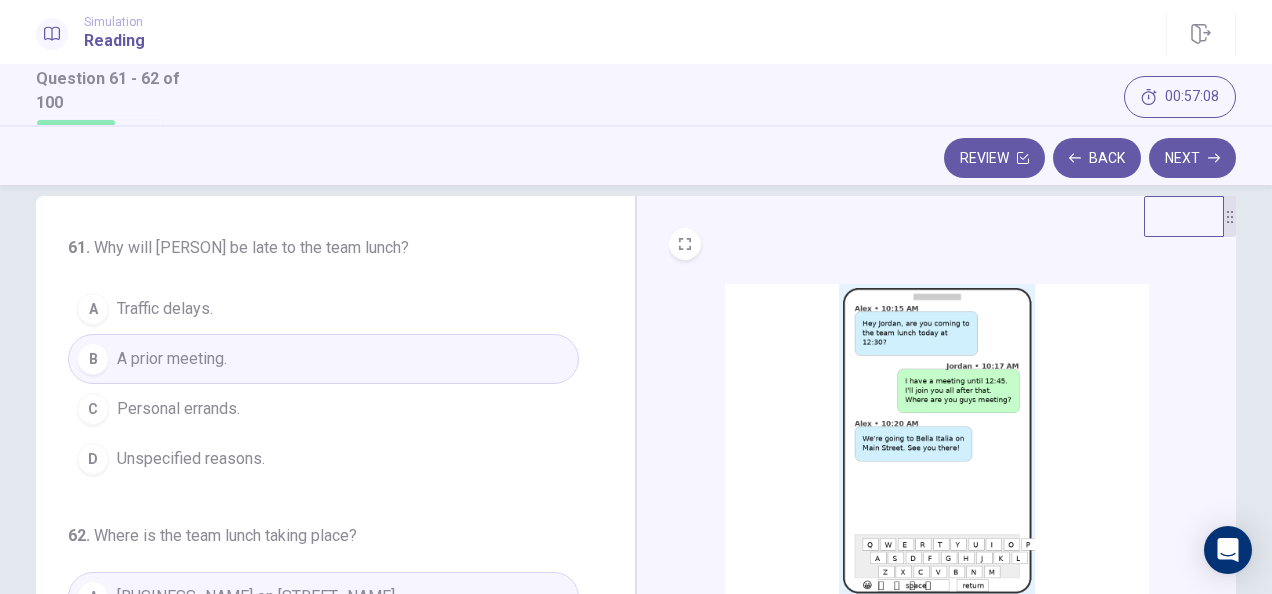 scroll, scrollTop: 0, scrollLeft: 0, axis: both 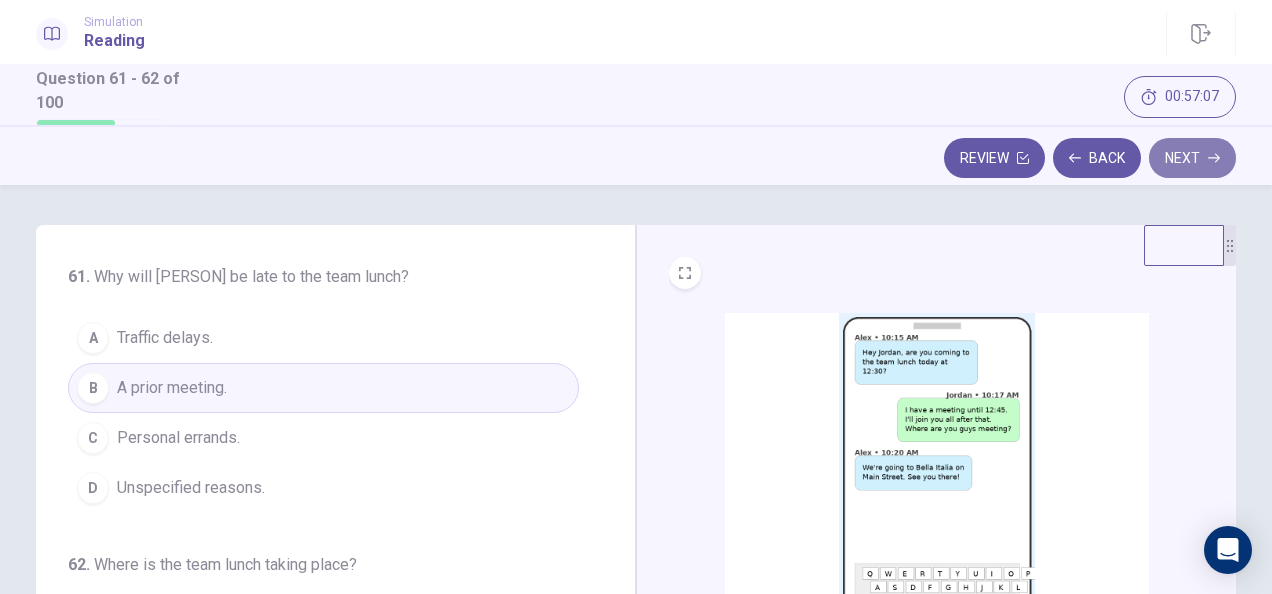 click on "Next" at bounding box center (1192, 158) 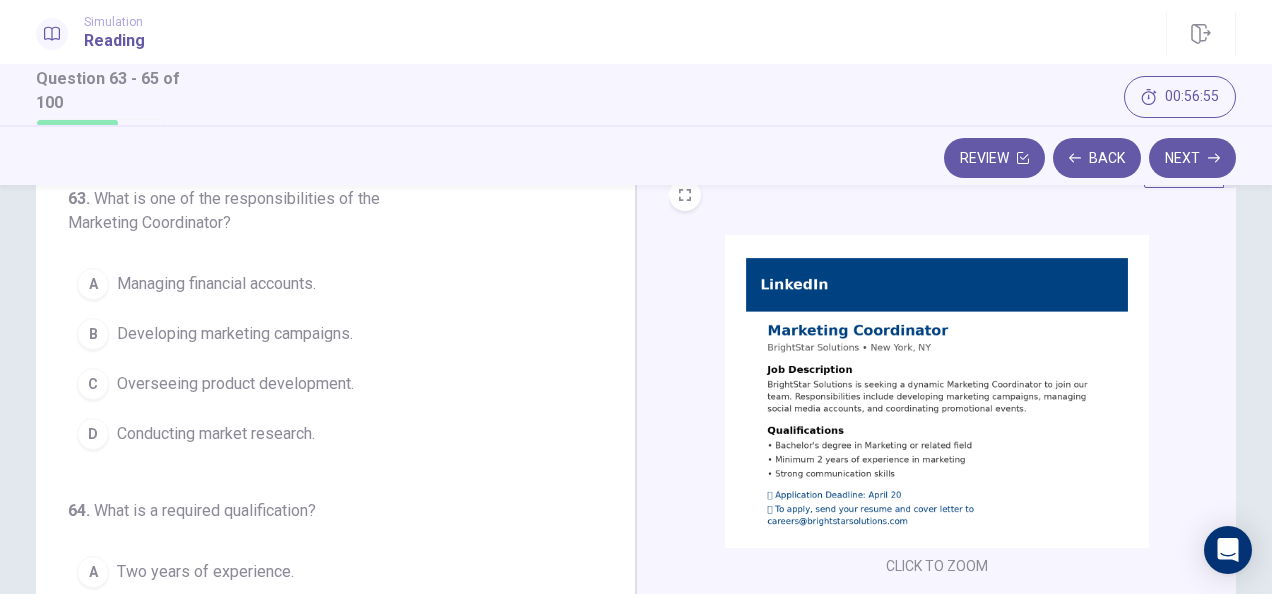 scroll, scrollTop: 75, scrollLeft: 0, axis: vertical 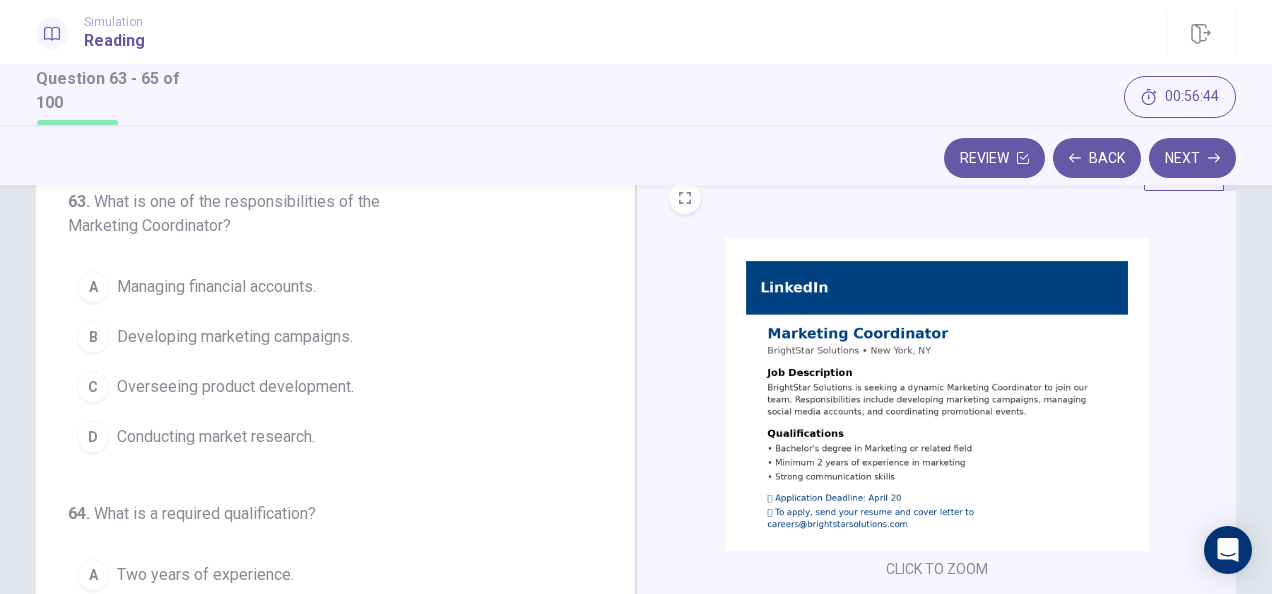 click on "Developing marketing campaigns." at bounding box center [235, 337] 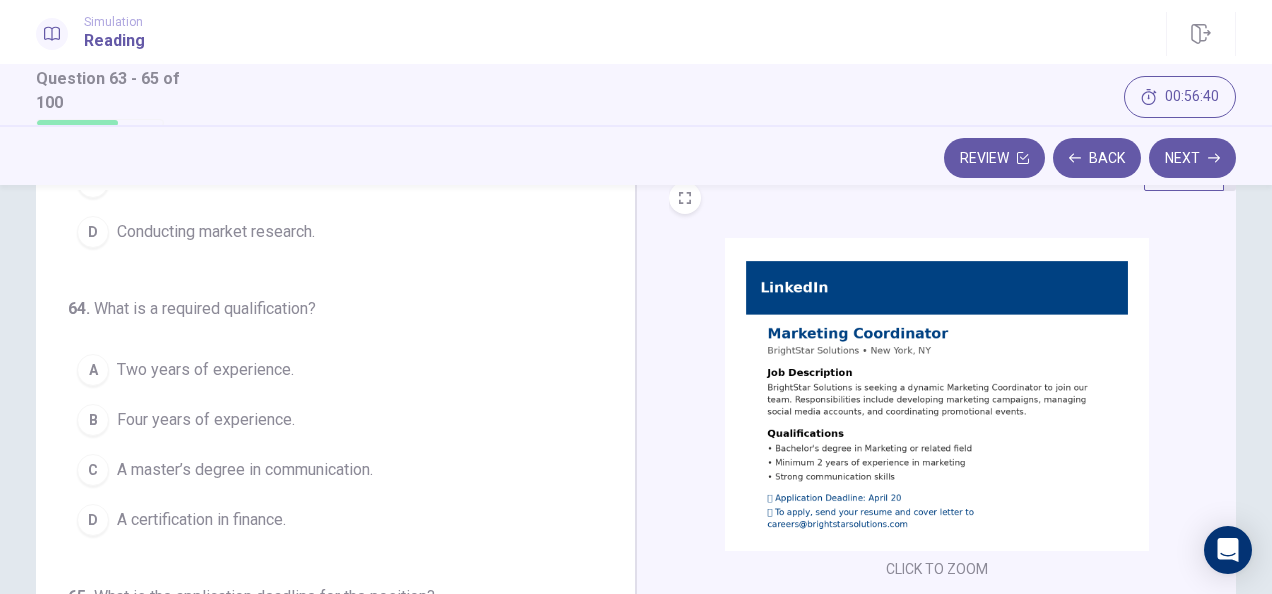 scroll, scrollTop: 224, scrollLeft: 0, axis: vertical 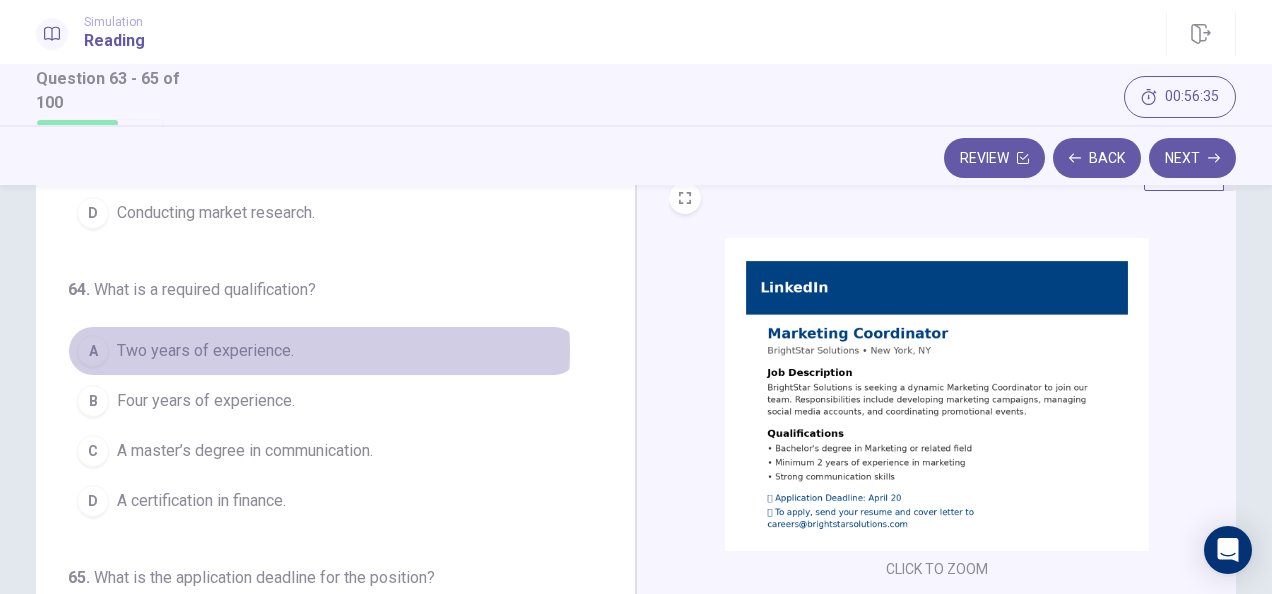 click on "Two years of experience." at bounding box center [205, 351] 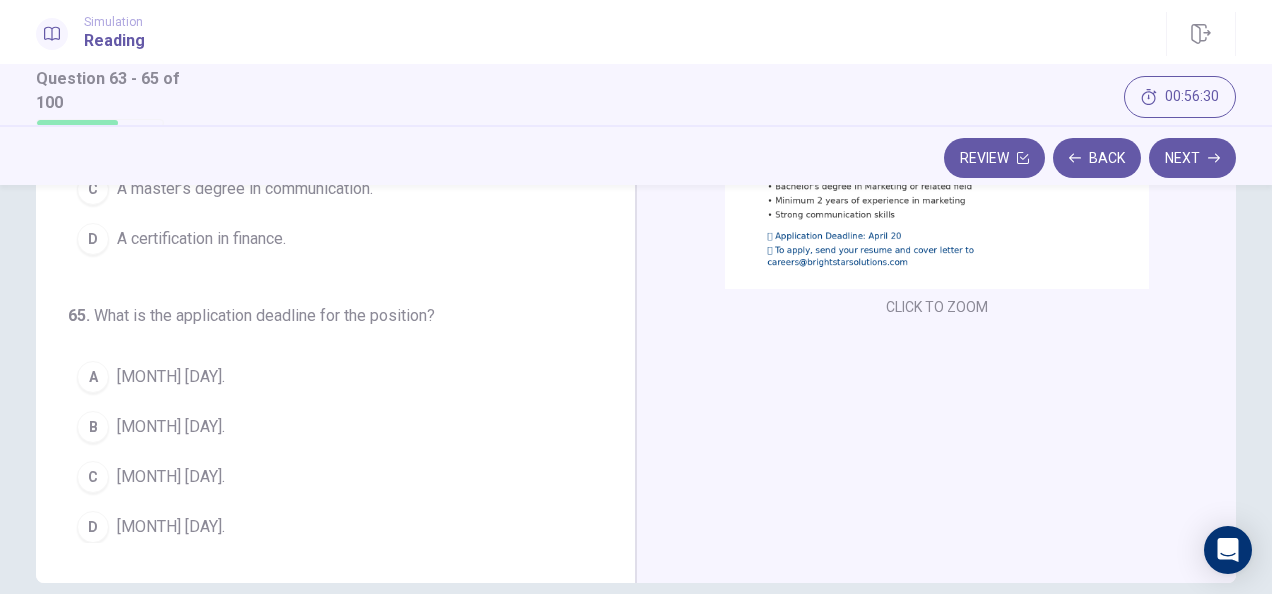 scroll, scrollTop: 354, scrollLeft: 0, axis: vertical 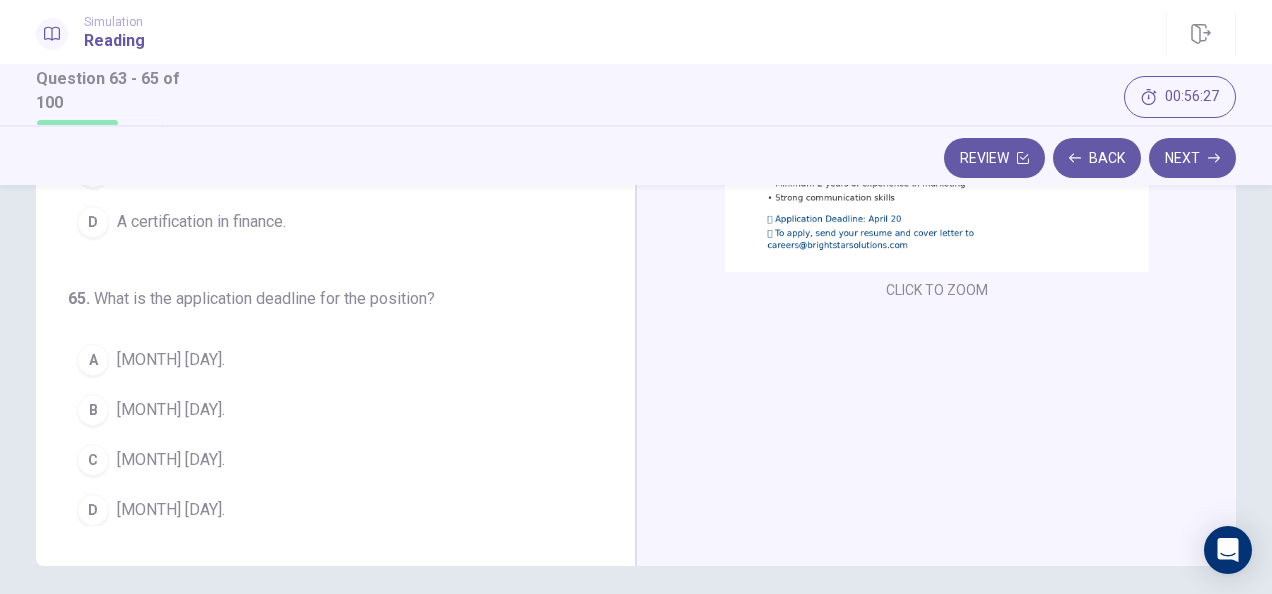 click on "[MONTH] [DAY]." at bounding box center (171, 460) 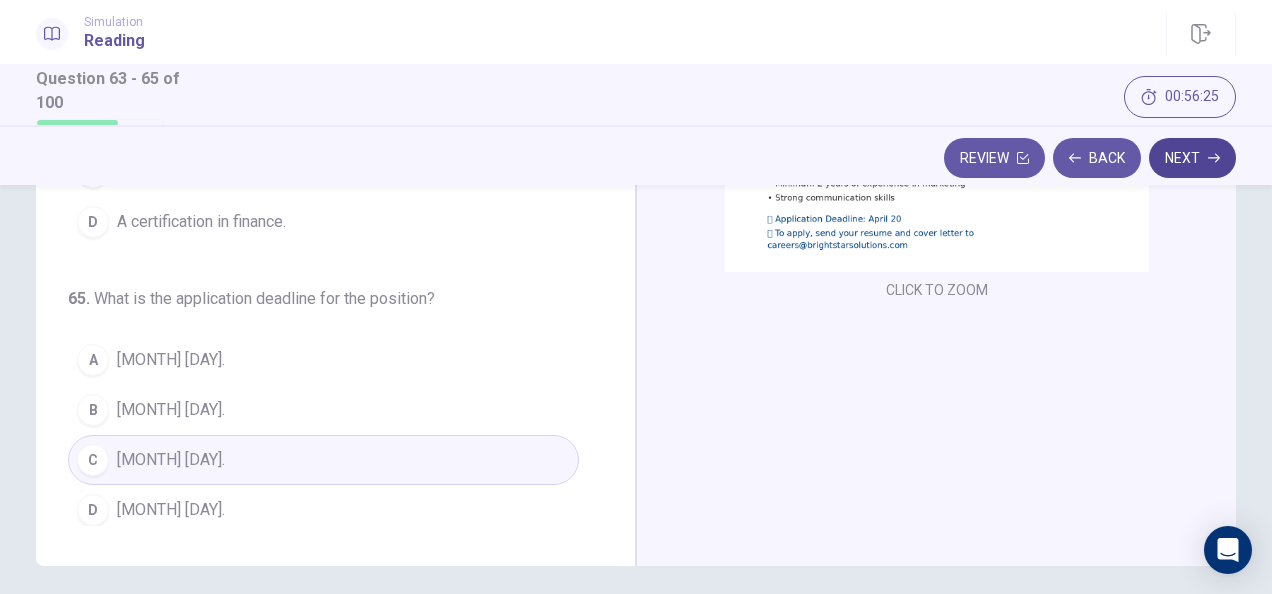 click on "Next" at bounding box center (1192, 158) 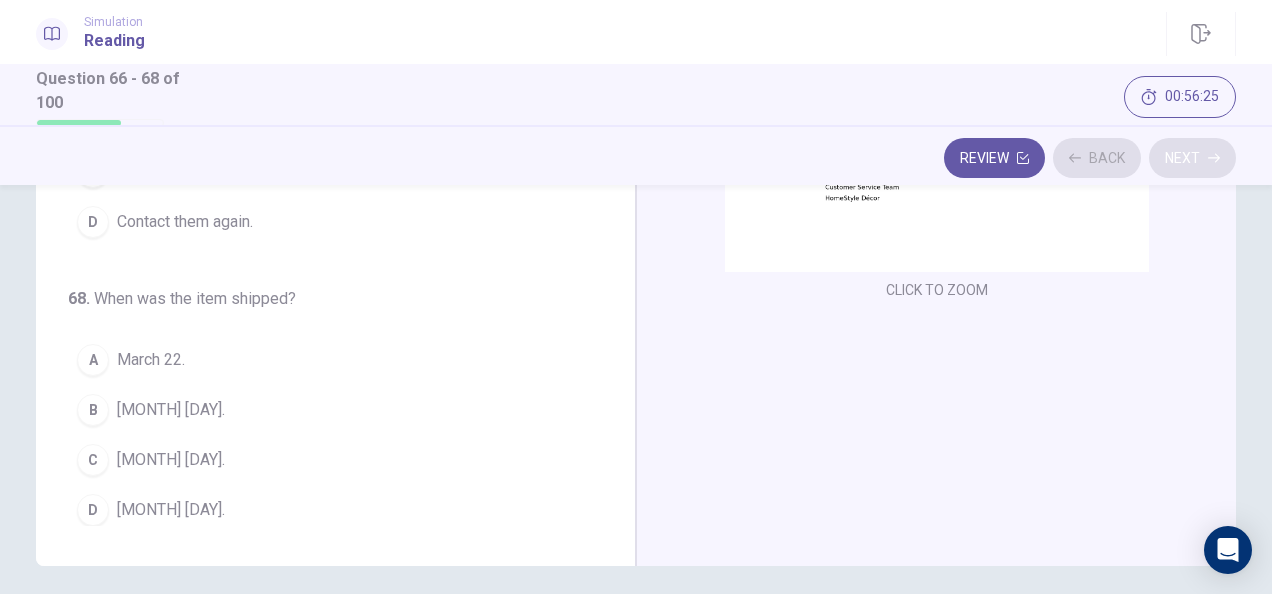 scroll, scrollTop: 200, scrollLeft: 0, axis: vertical 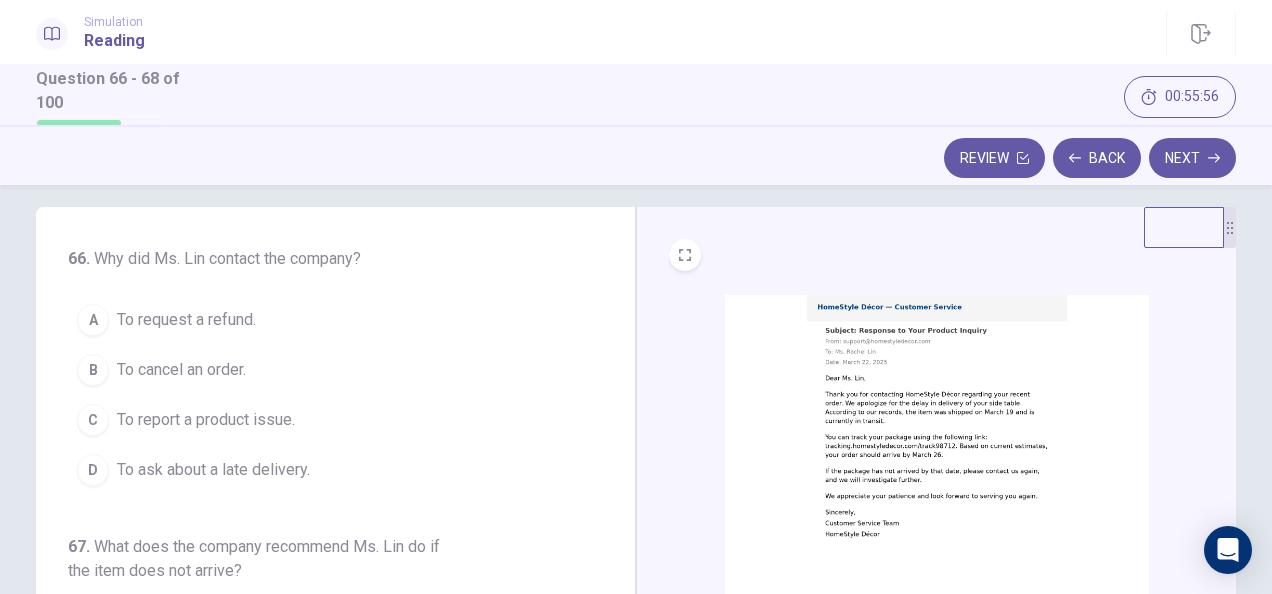 click on "To ask about a late delivery." at bounding box center (213, 470) 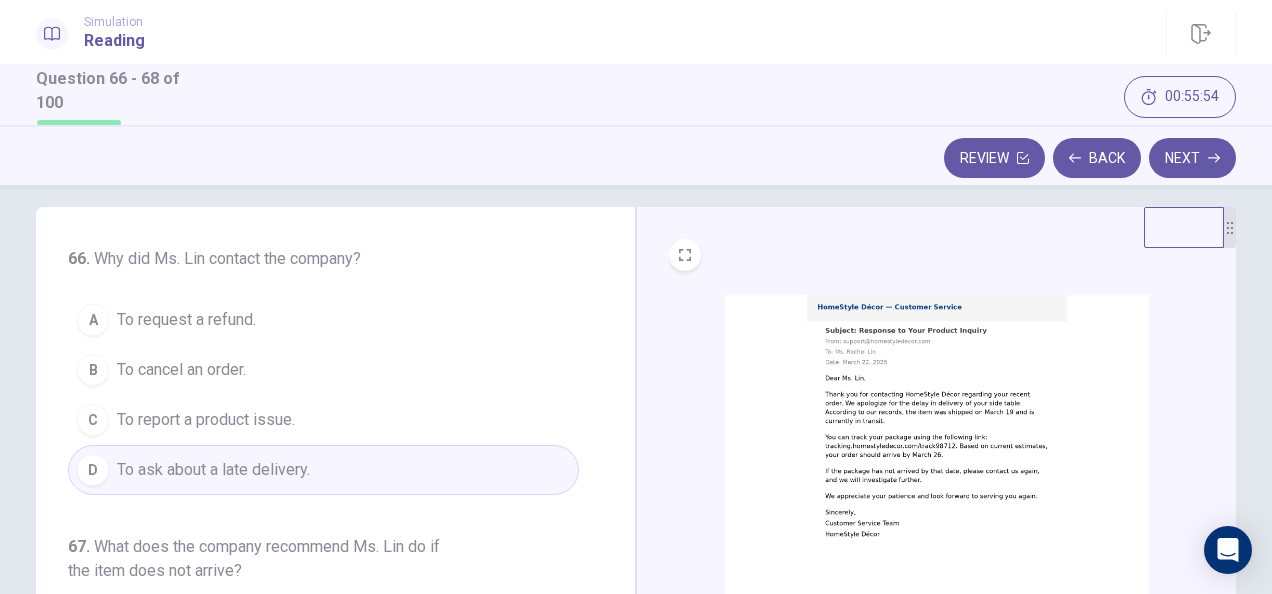 scroll, scrollTop: 0, scrollLeft: 0, axis: both 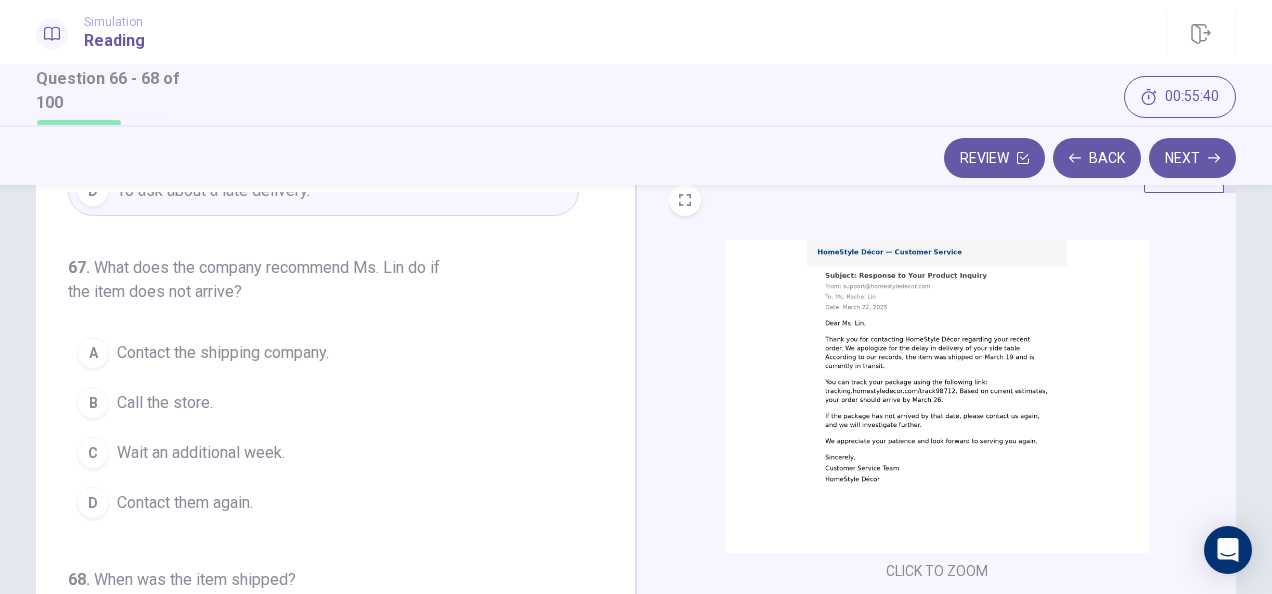 click on "Contact them again." at bounding box center (185, 503) 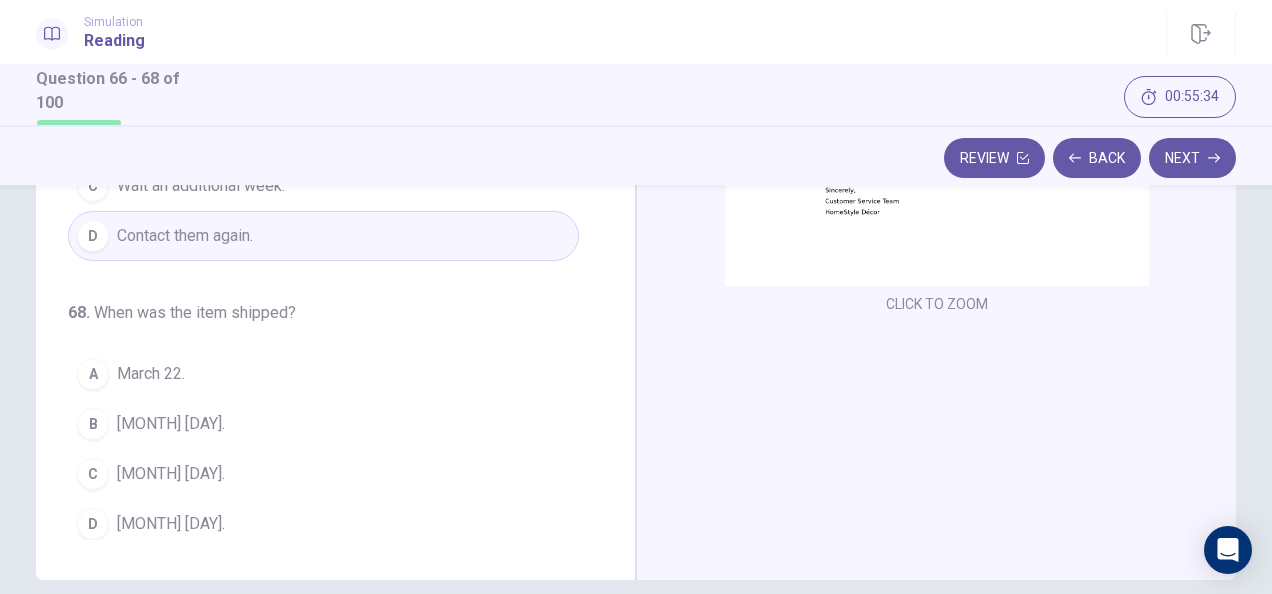 scroll, scrollTop: 342, scrollLeft: 0, axis: vertical 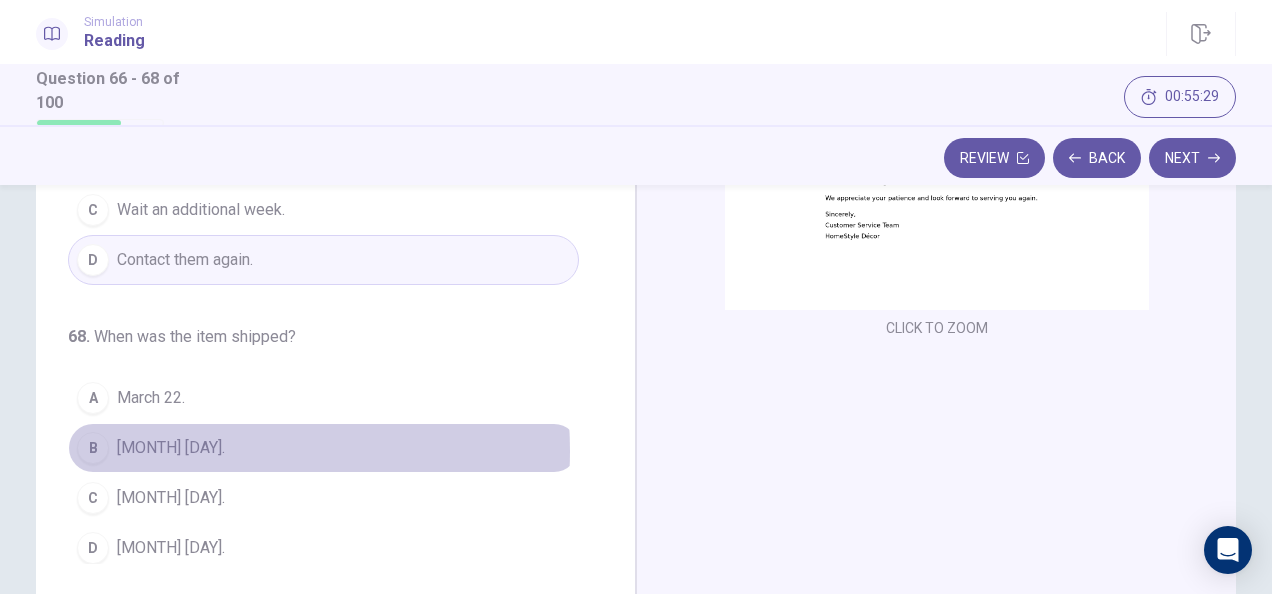click on "[MONTH] [DAY]." at bounding box center (171, 448) 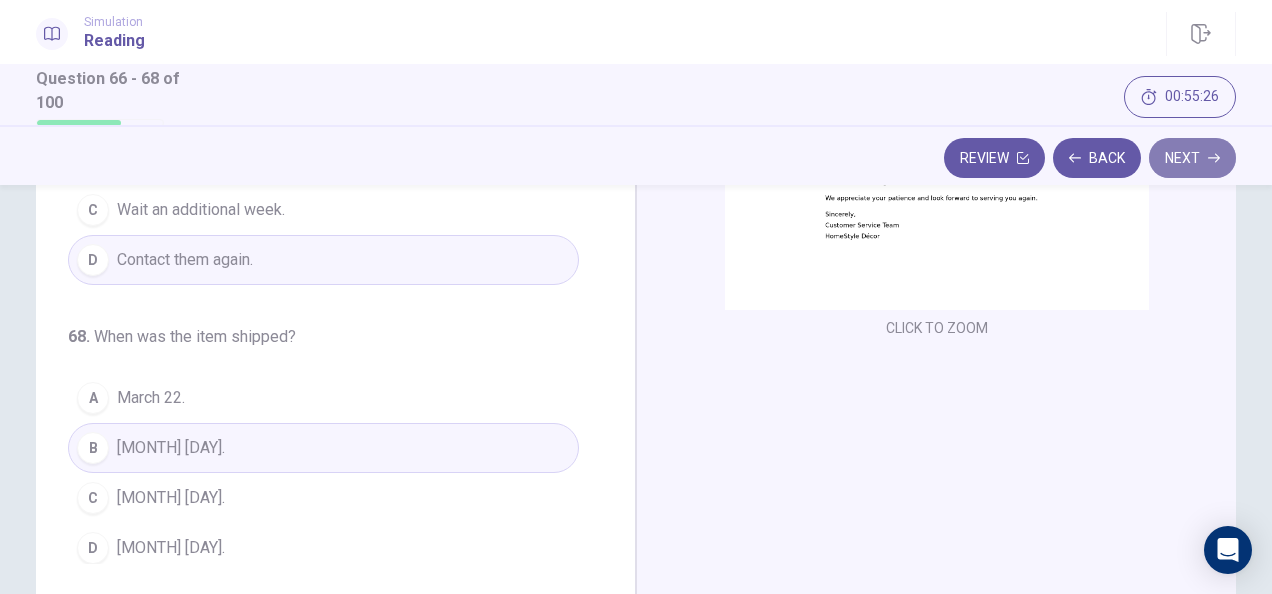 click on "Next" at bounding box center [1192, 158] 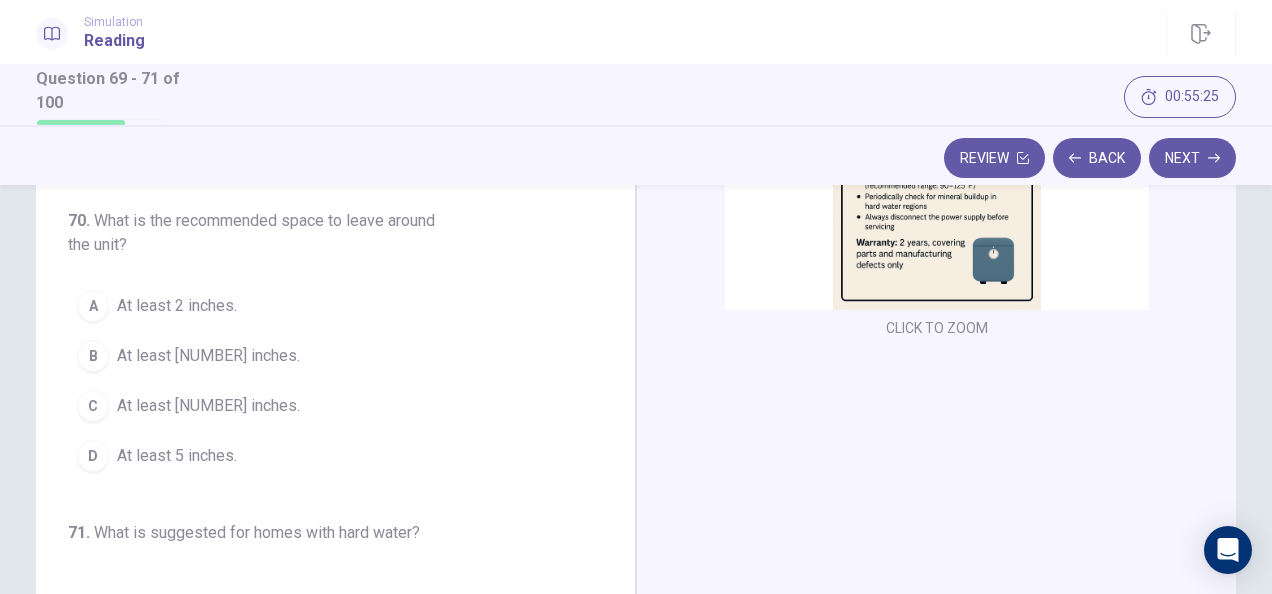 scroll, scrollTop: 0, scrollLeft: 0, axis: both 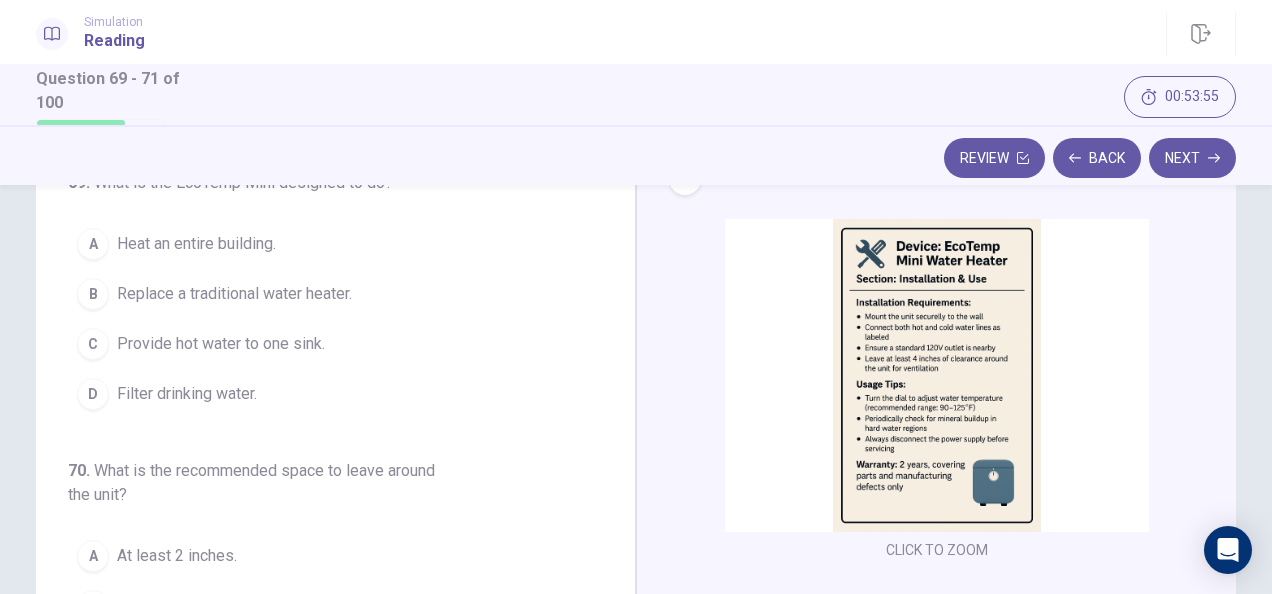 click at bounding box center [937, 375] 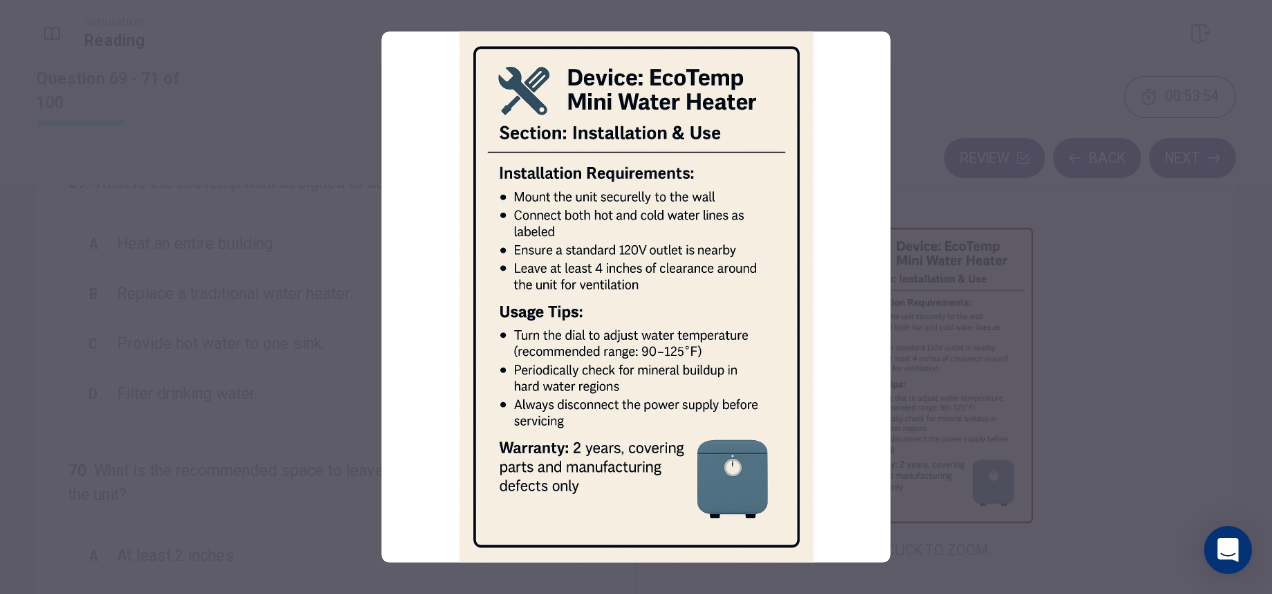 click at bounding box center (636, 297) 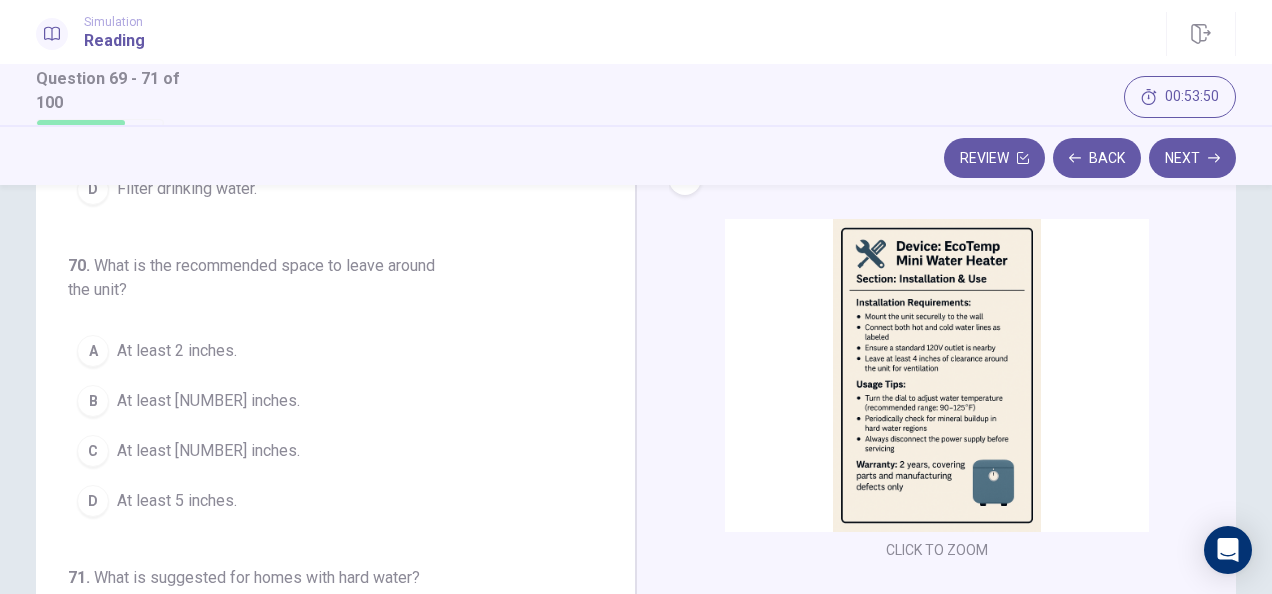 scroll, scrollTop: 209, scrollLeft: 0, axis: vertical 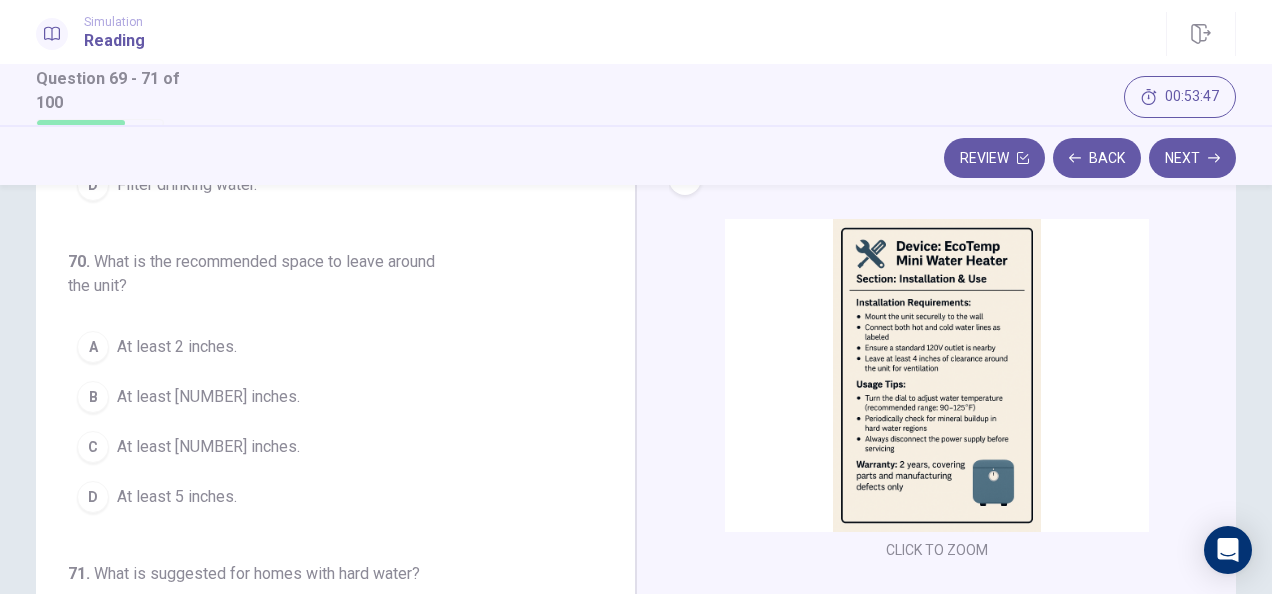 click on "At least [NUMBER] inches." at bounding box center (208, 447) 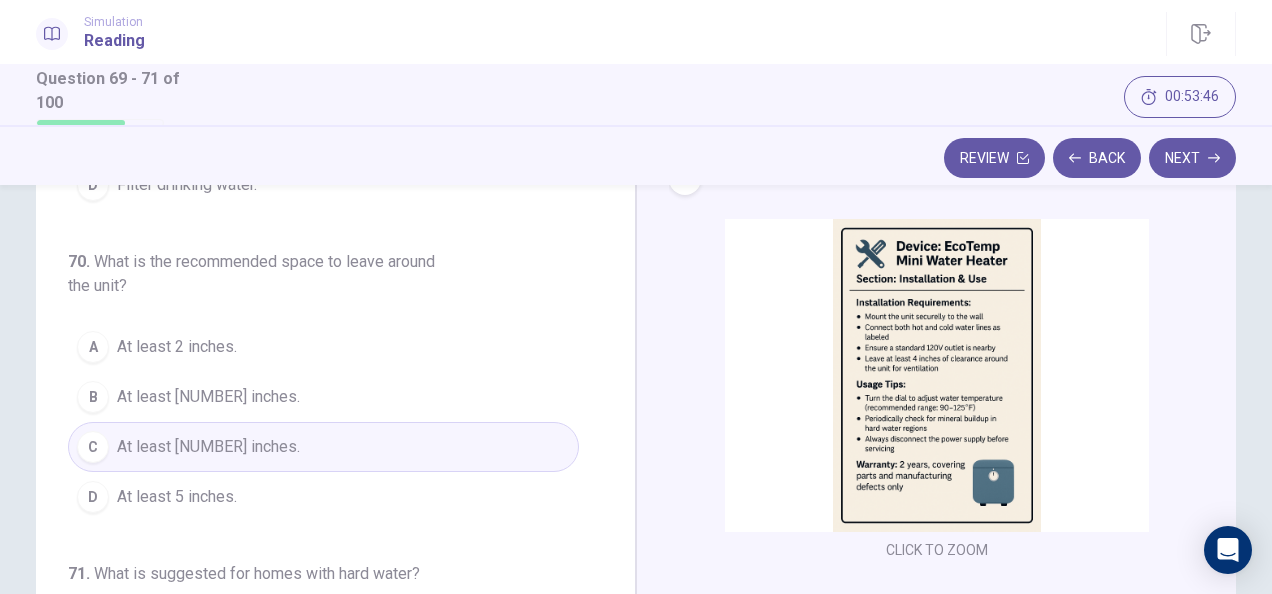 scroll, scrollTop: 224, scrollLeft: 0, axis: vertical 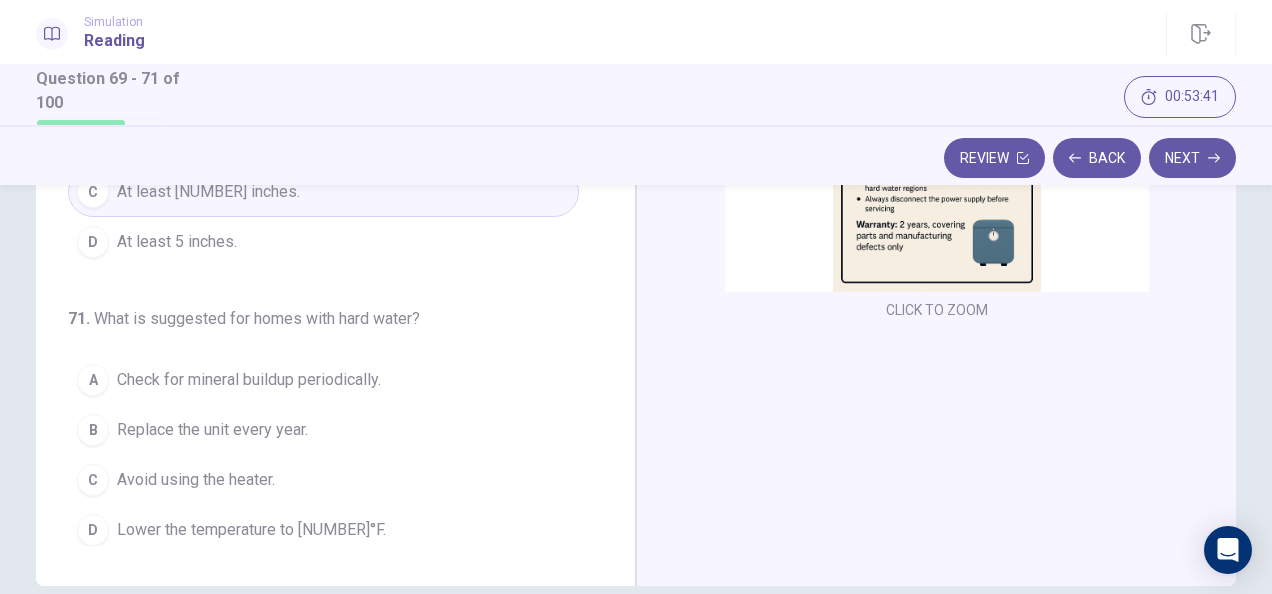 click on "Check for mineral buildup periodically." at bounding box center [249, 380] 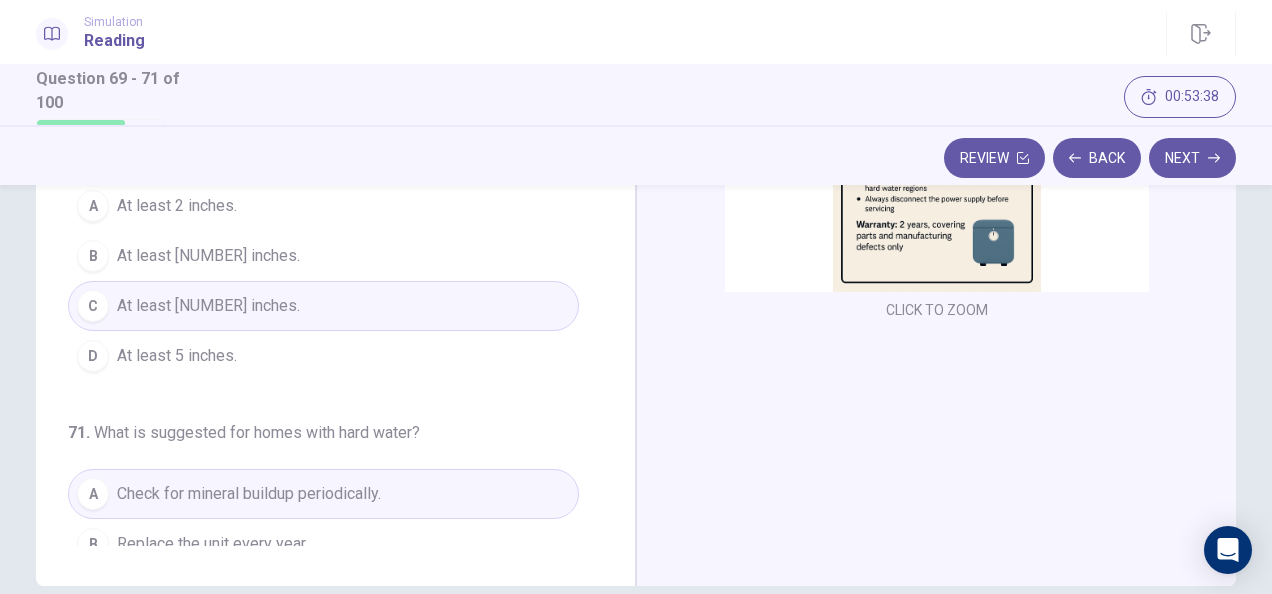 scroll, scrollTop: 0, scrollLeft: 0, axis: both 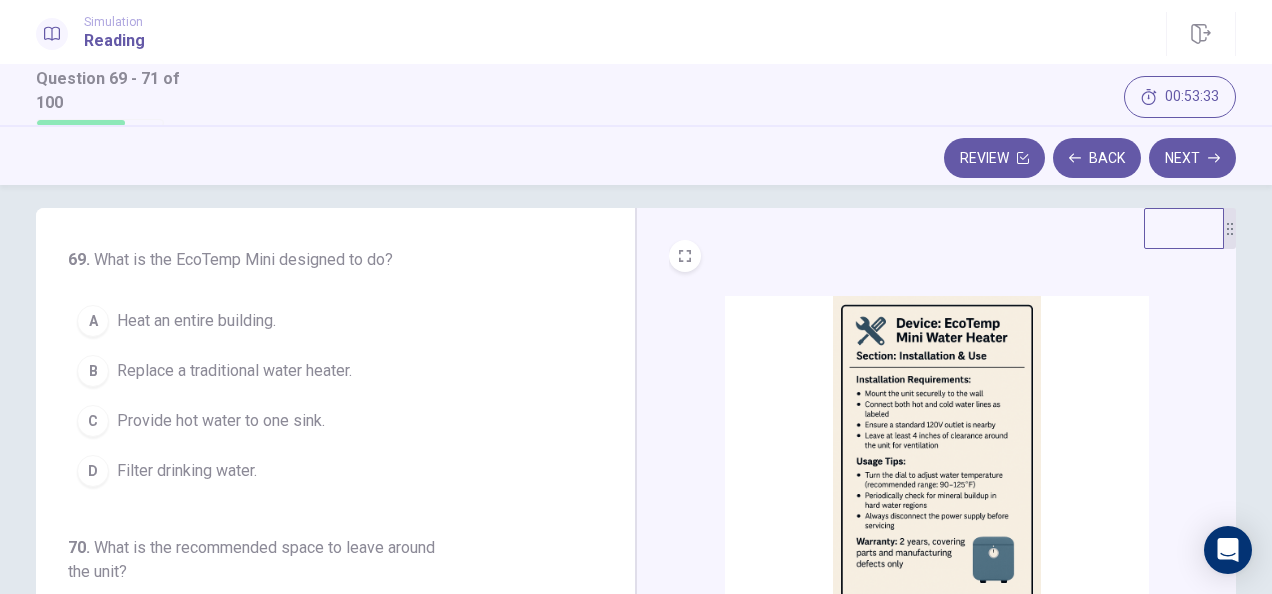 click on "Provide hot water to one sink." at bounding box center (221, 421) 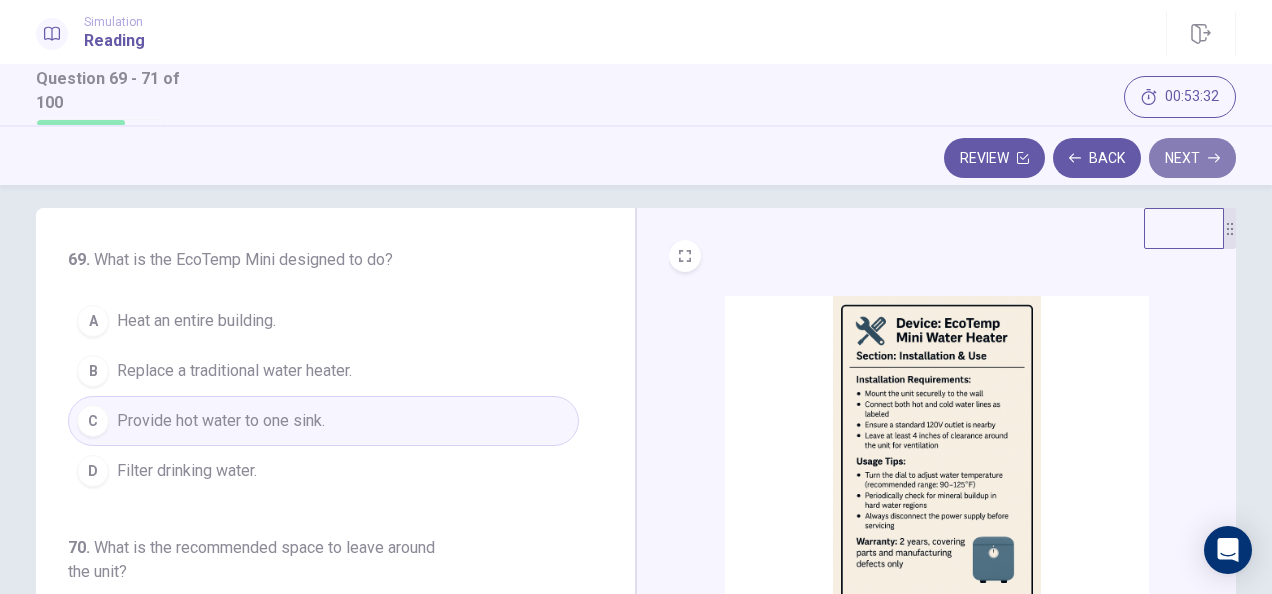 click on "Next" at bounding box center [1192, 158] 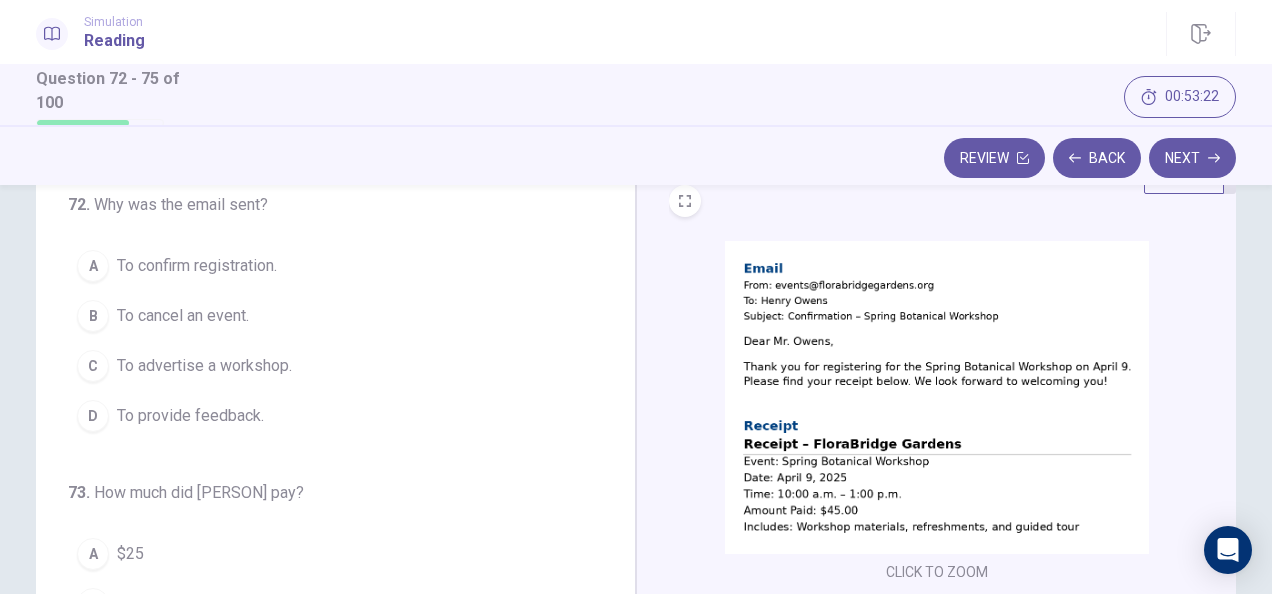 scroll, scrollTop: 60, scrollLeft: 0, axis: vertical 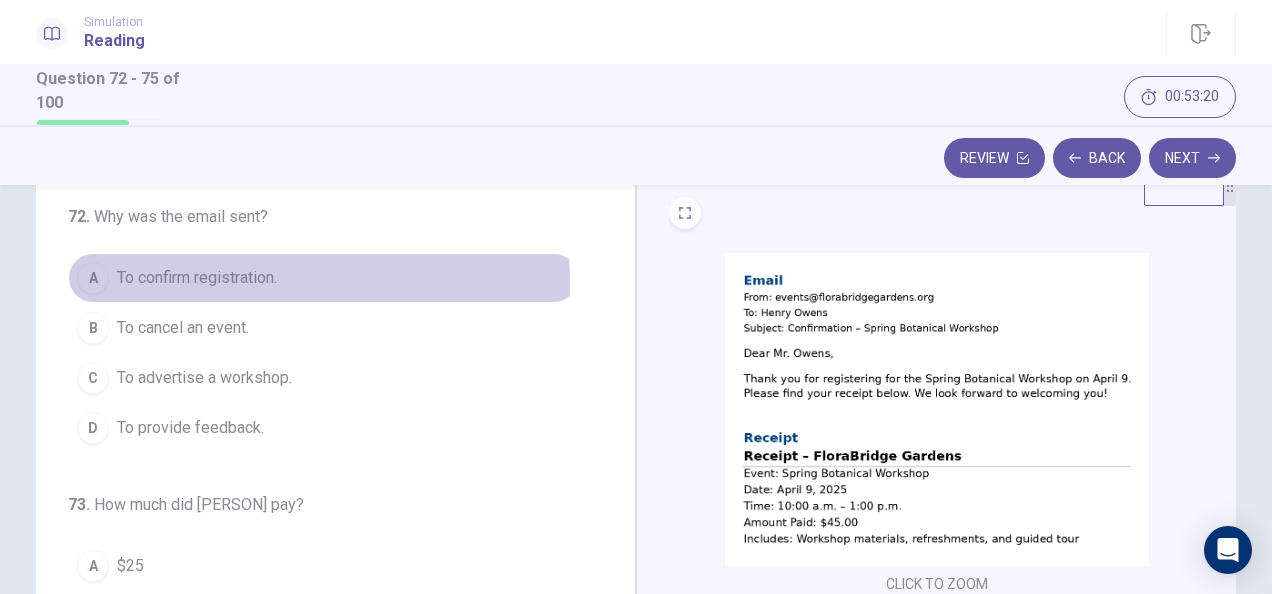 click on "To confirm registration." at bounding box center (197, 278) 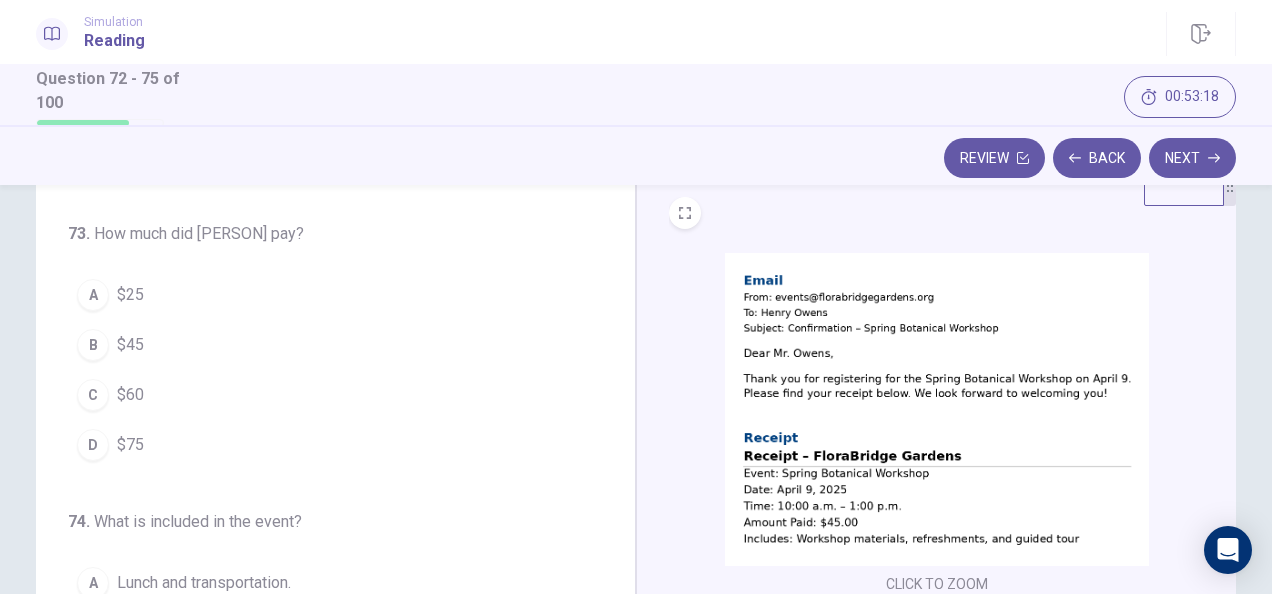 scroll, scrollTop: 272, scrollLeft: 0, axis: vertical 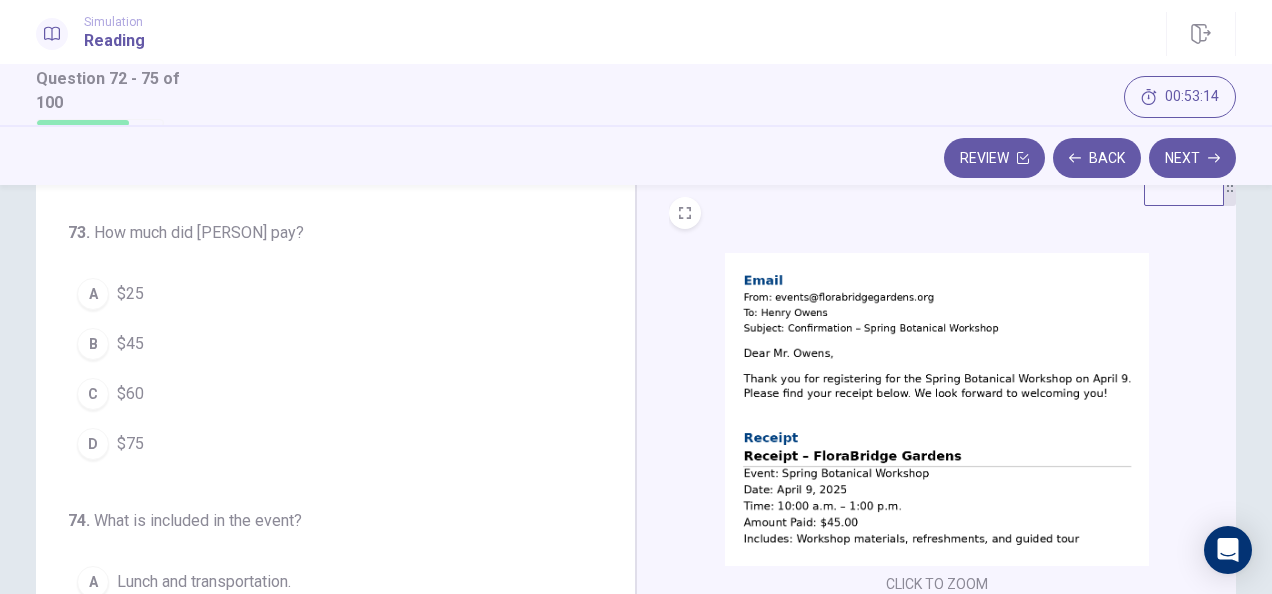click on "$45" at bounding box center (130, 344) 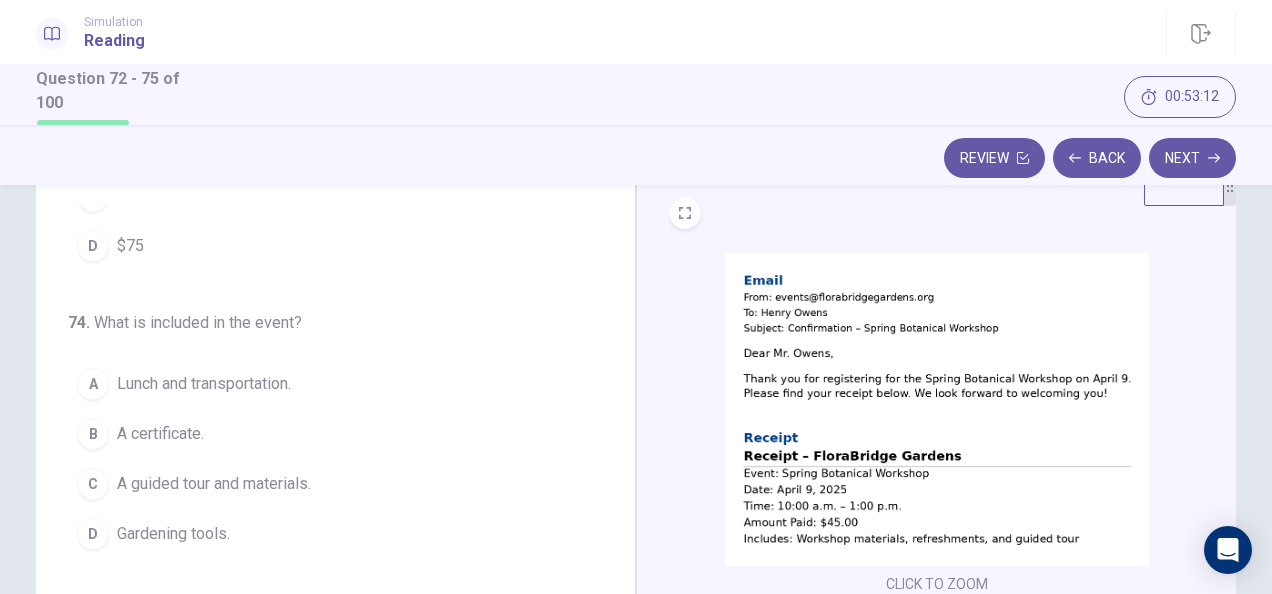 scroll, scrollTop: 486, scrollLeft: 0, axis: vertical 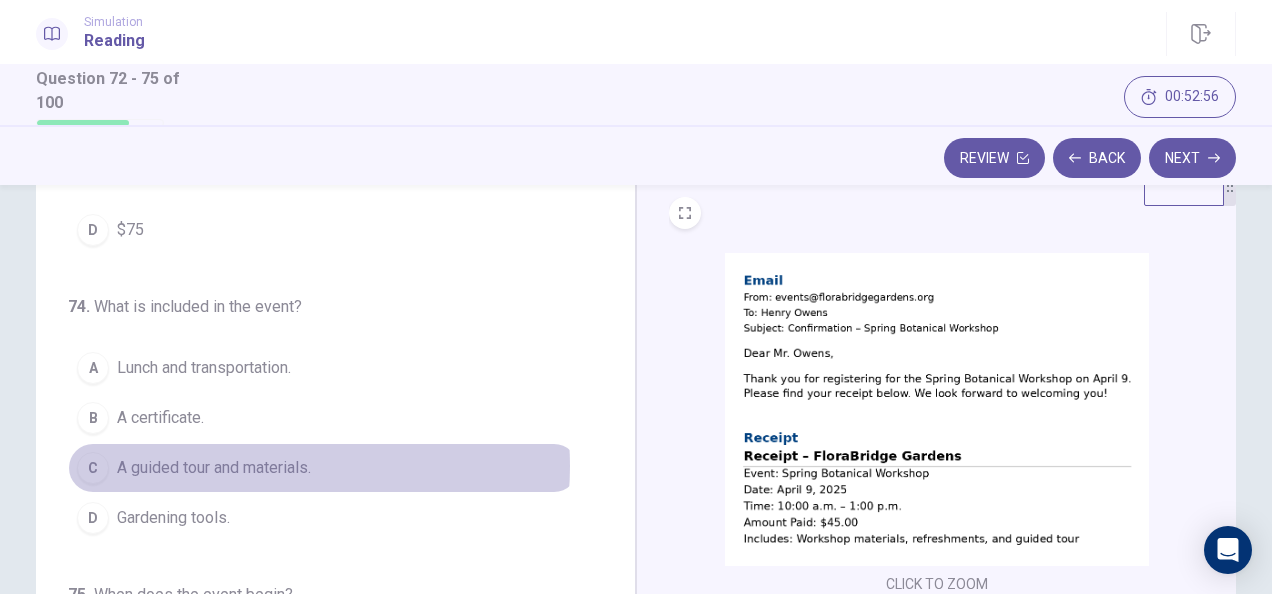 click on "A guided tour and materials." at bounding box center (214, 468) 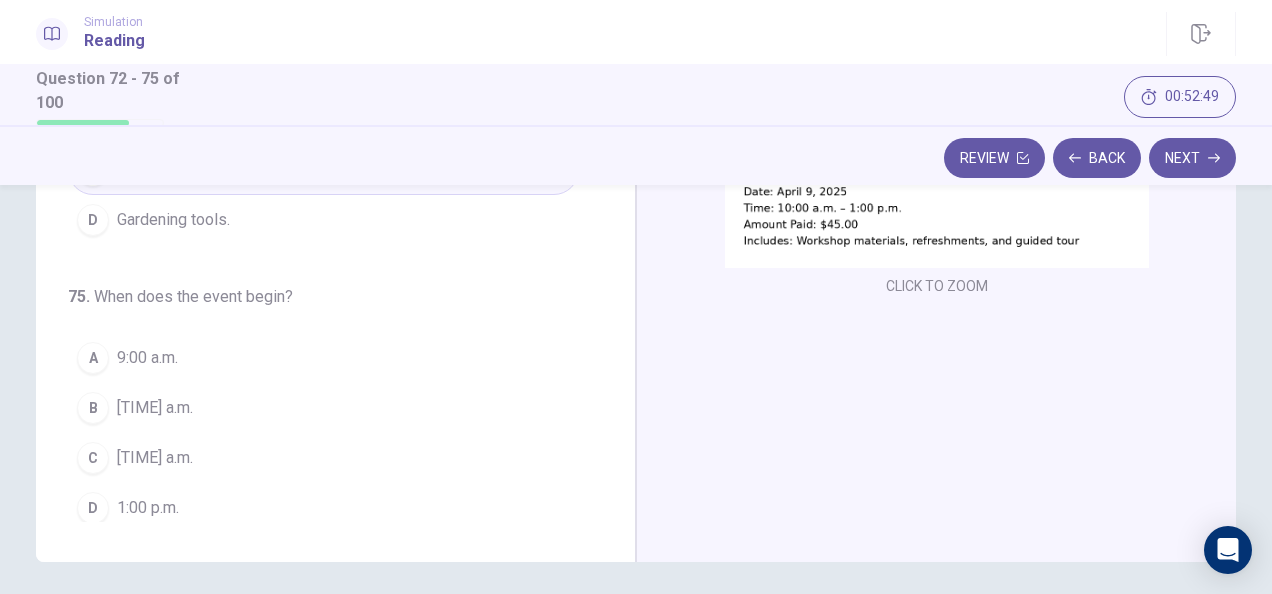 scroll, scrollTop: 359, scrollLeft: 0, axis: vertical 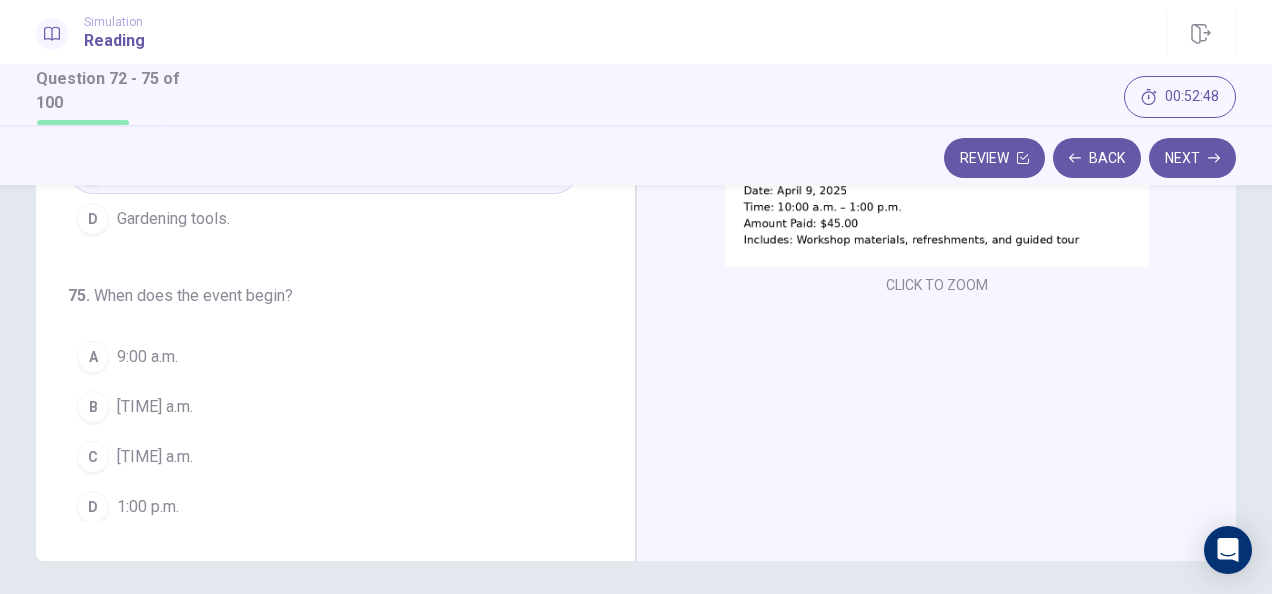 click on "[TIME] a.m." at bounding box center (155, 407) 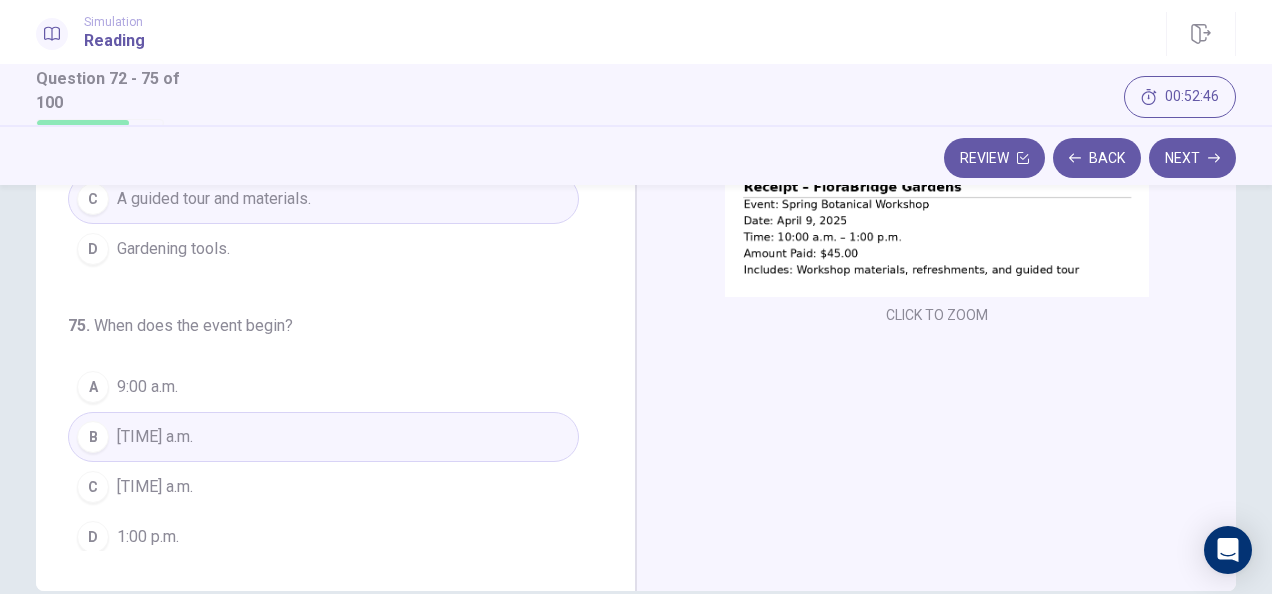 scroll, scrollTop: 328, scrollLeft: 0, axis: vertical 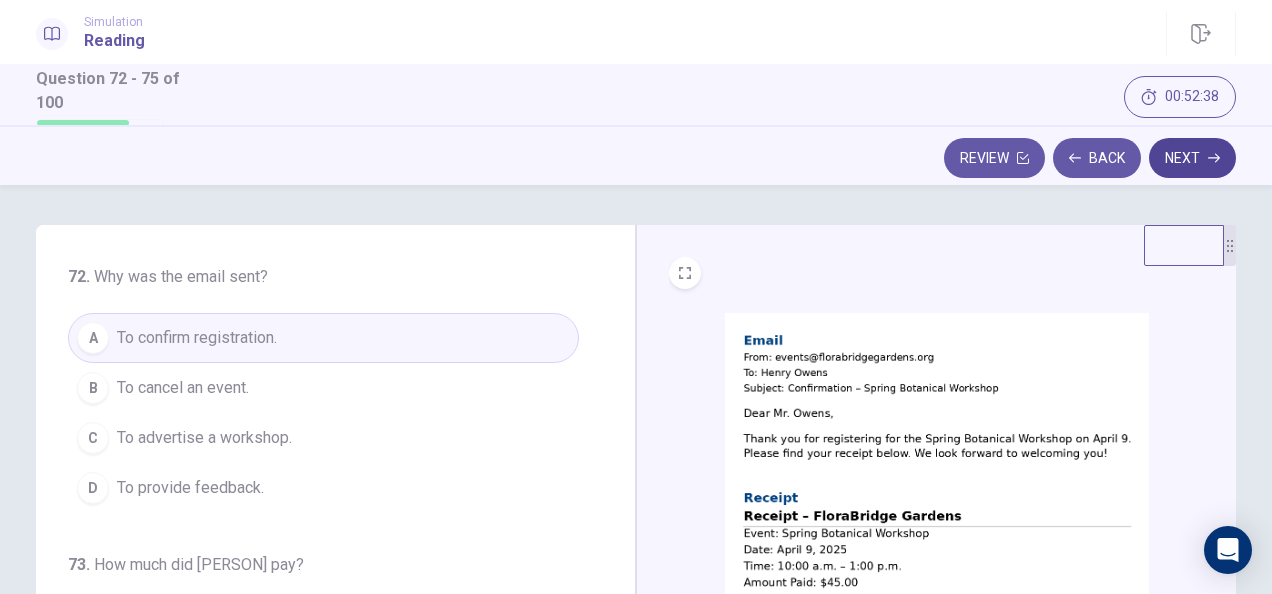 click 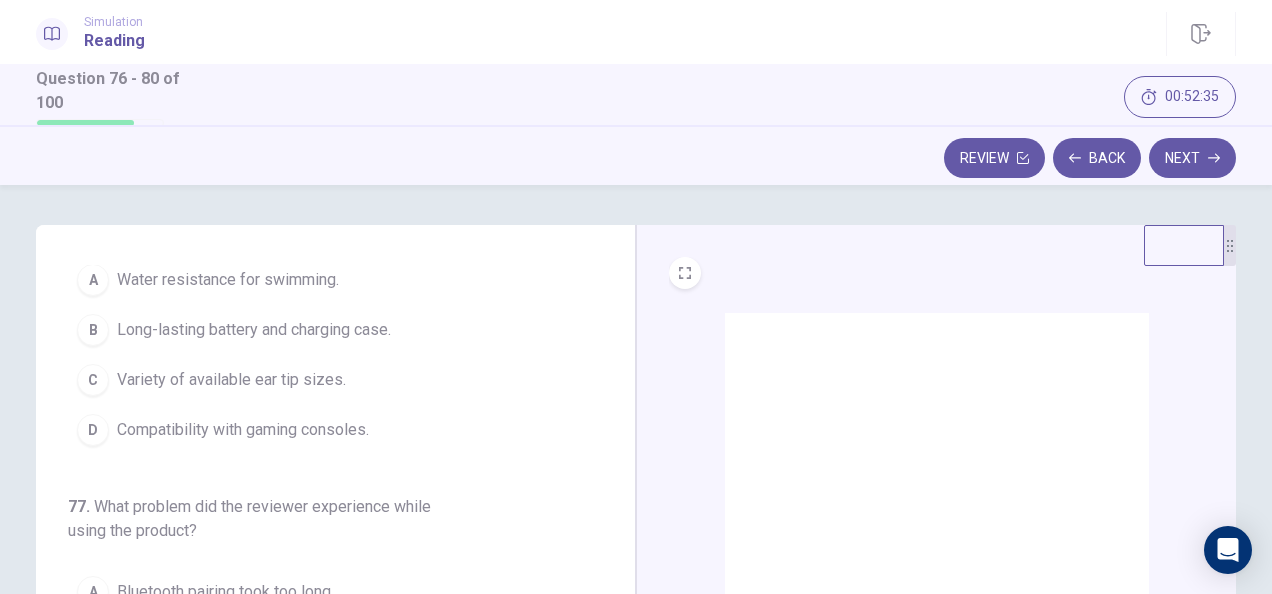 scroll, scrollTop: 0, scrollLeft: 0, axis: both 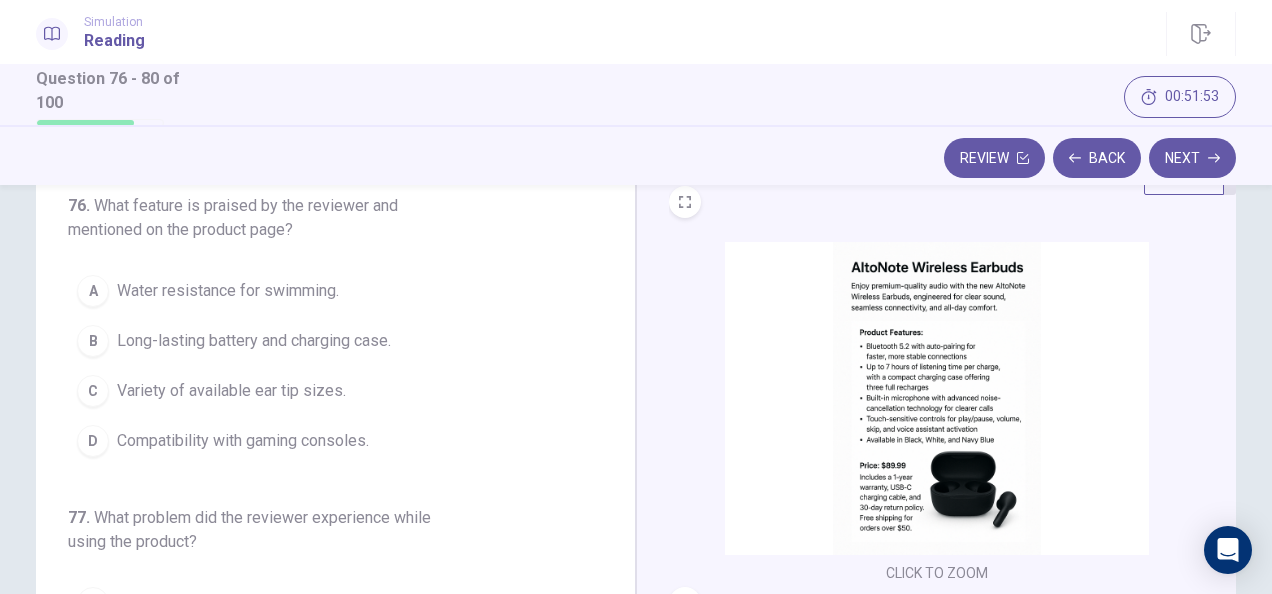 click at bounding box center (937, 398) 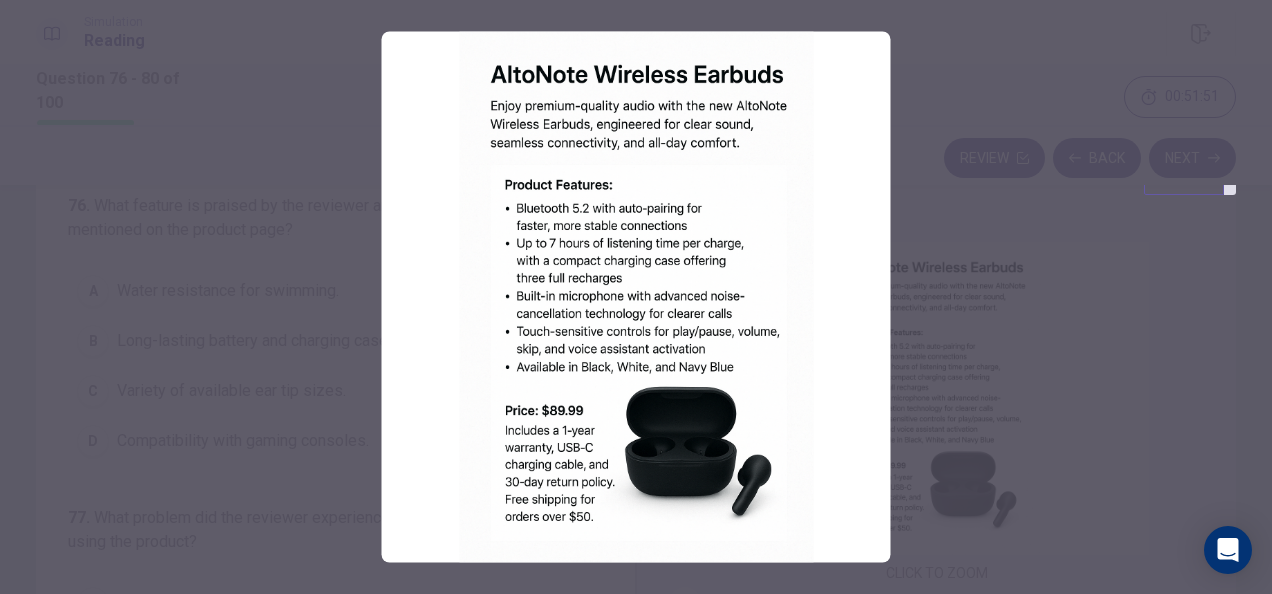 click at bounding box center [636, 297] 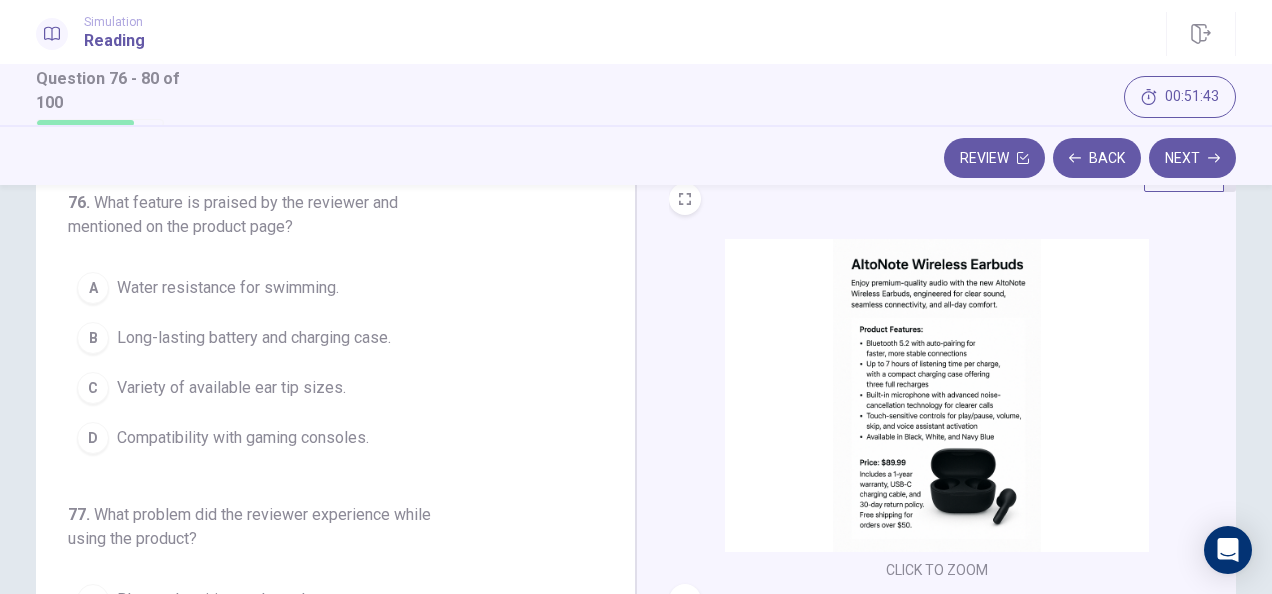 scroll, scrollTop: 73, scrollLeft: 0, axis: vertical 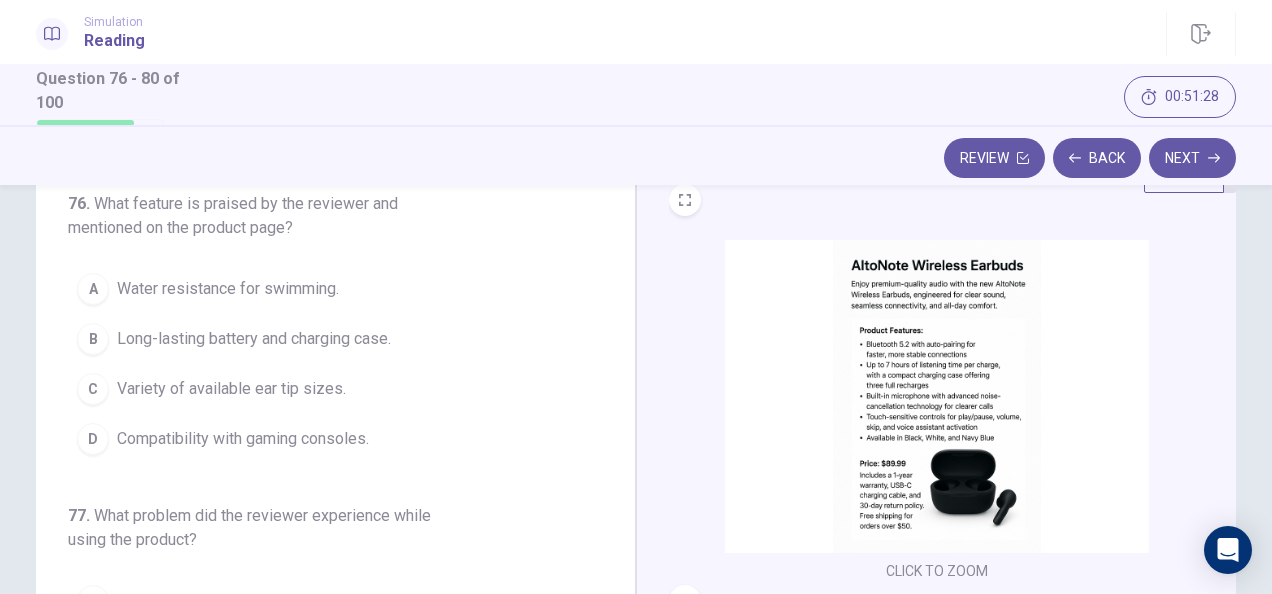 click on "Long-lasting battery and charging case." at bounding box center [254, 339] 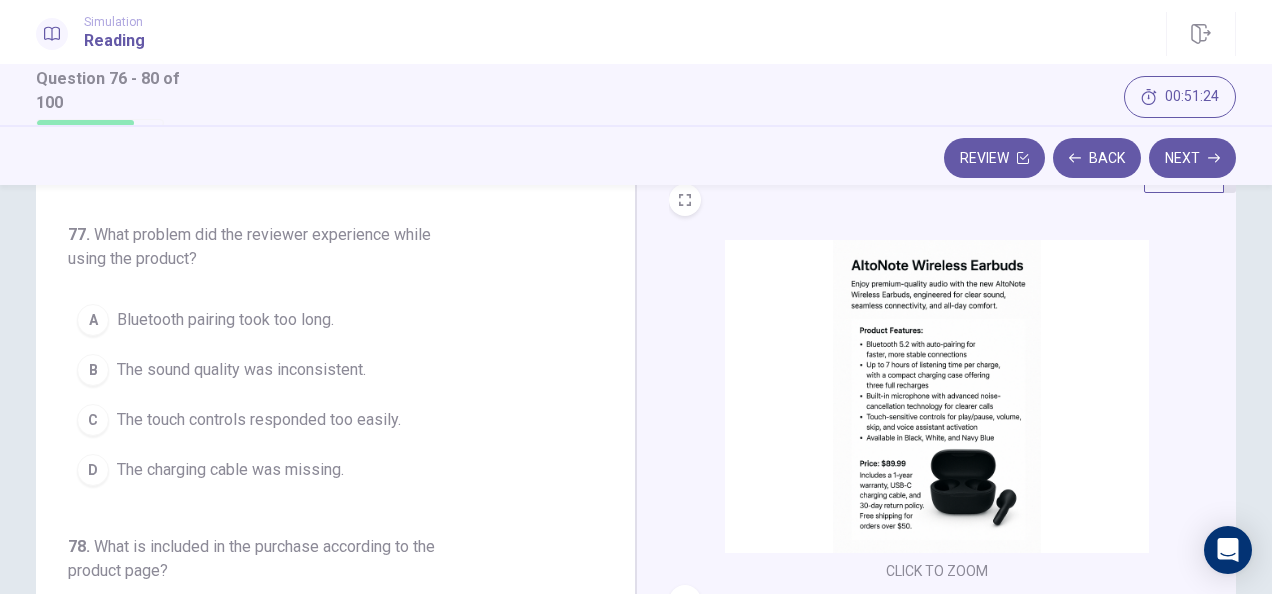scroll, scrollTop: 280, scrollLeft: 0, axis: vertical 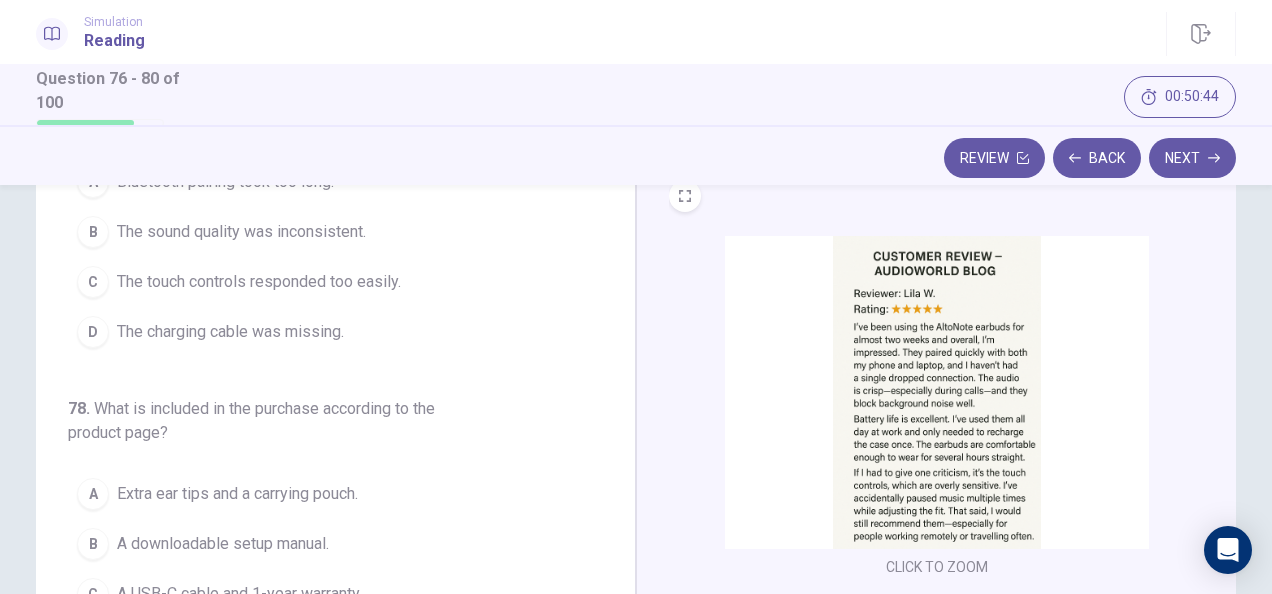 click on "The touch controls responded too easily." at bounding box center (259, 282) 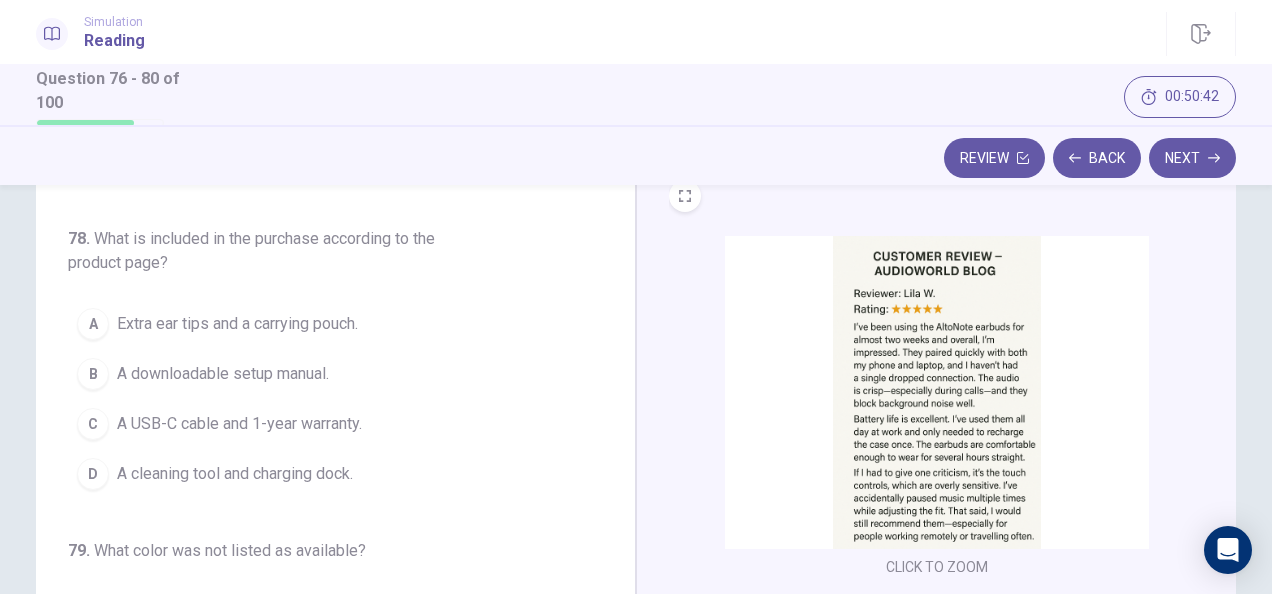 scroll, scrollTop: 411, scrollLeft: 0, axis: vertical 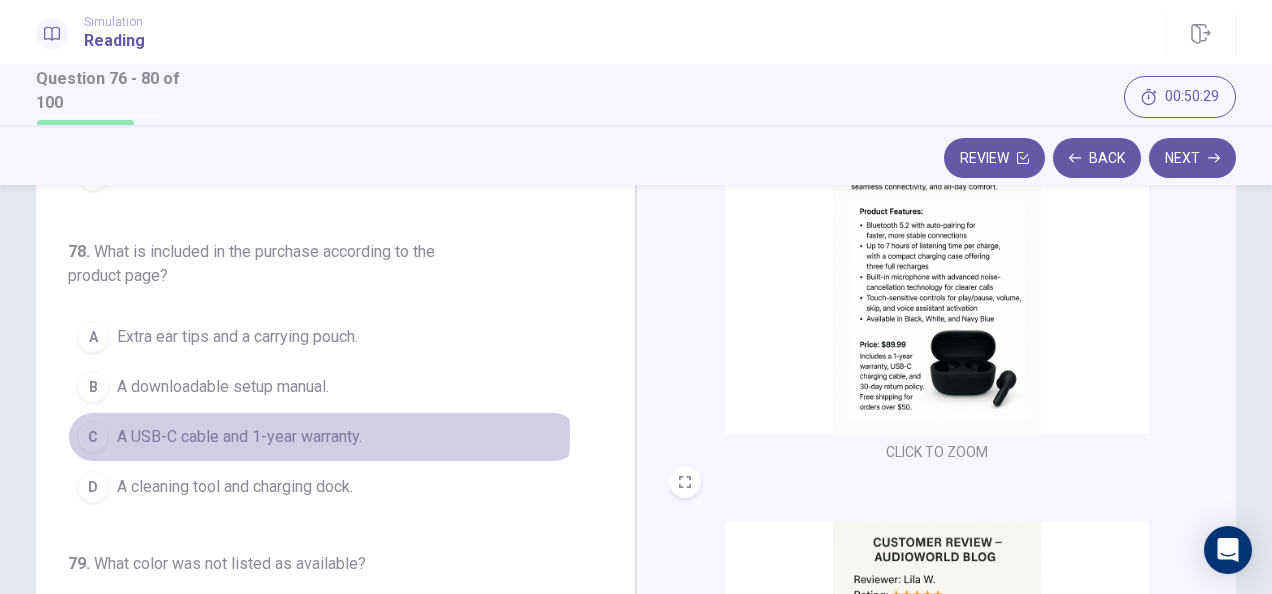 click on "A USB-C cable and 1-year warranty." at bounding box center [239, 437] 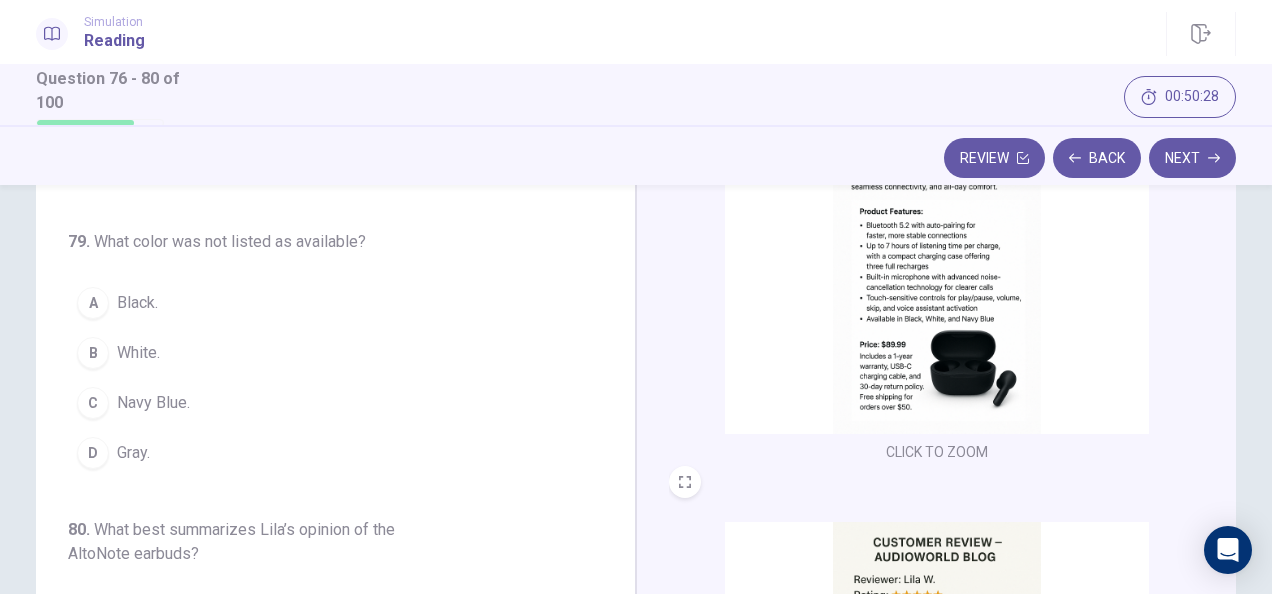 scroll, scrollTop: 783, scrollLeft: 0, axis: vertical 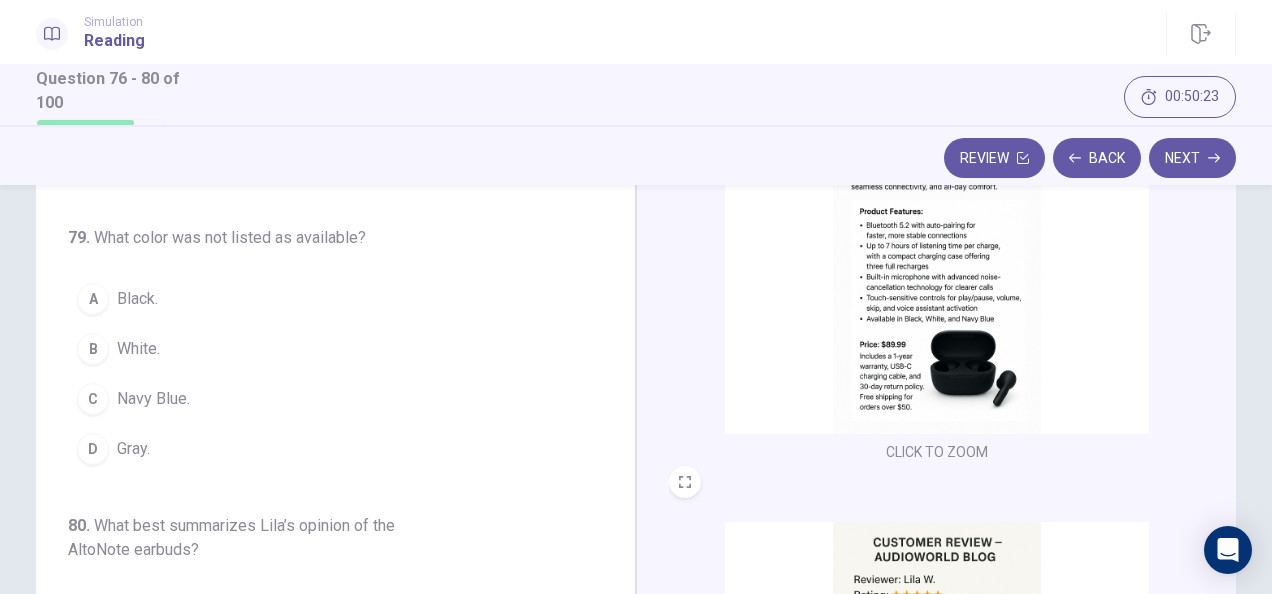 click on "Gray." at bounding box center [133, 449] 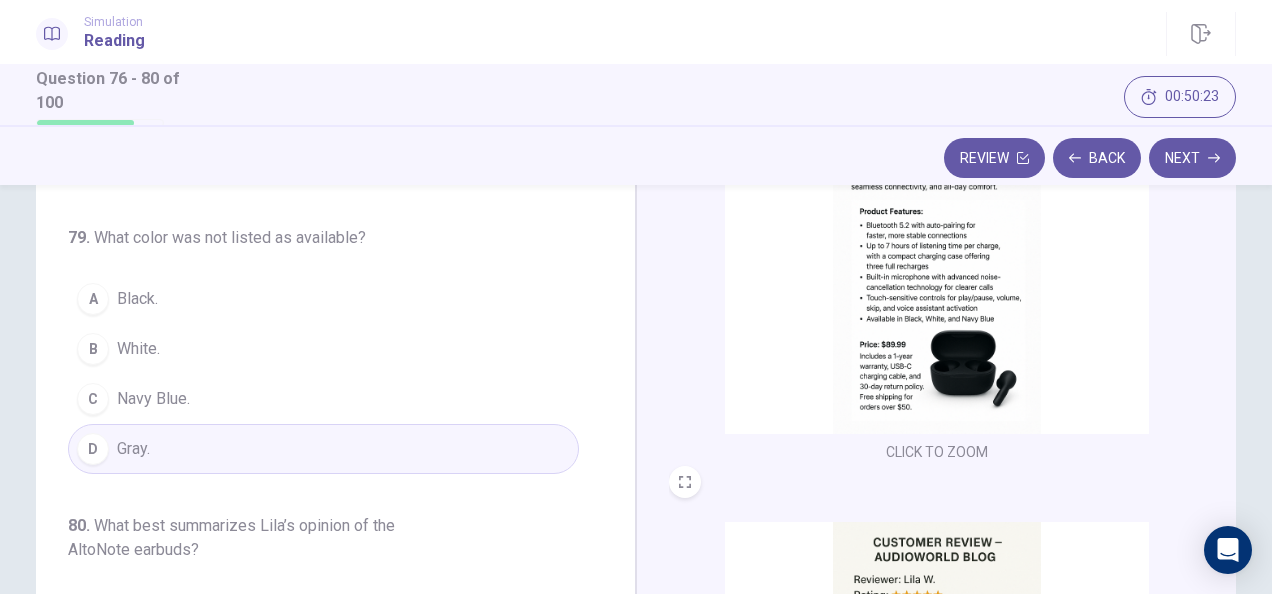 scroll, scrollTop: 867, scrollLeft: 0, axis: vertical 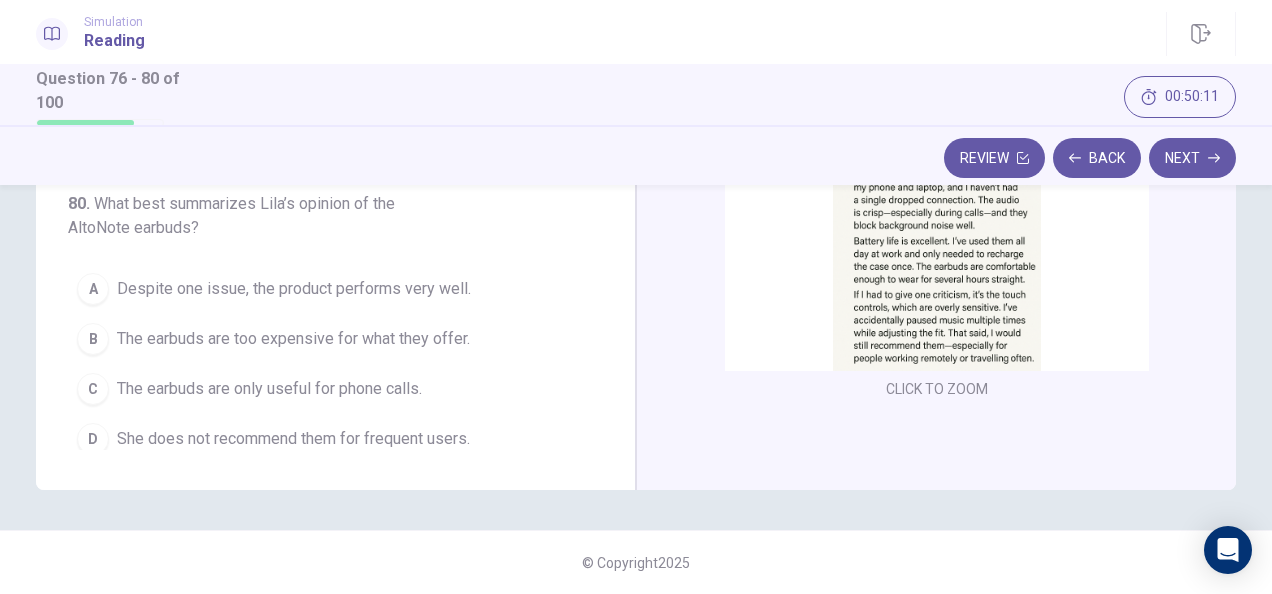 click on "Despite one issue, the product performs very well." at bounding box center (294, 289) 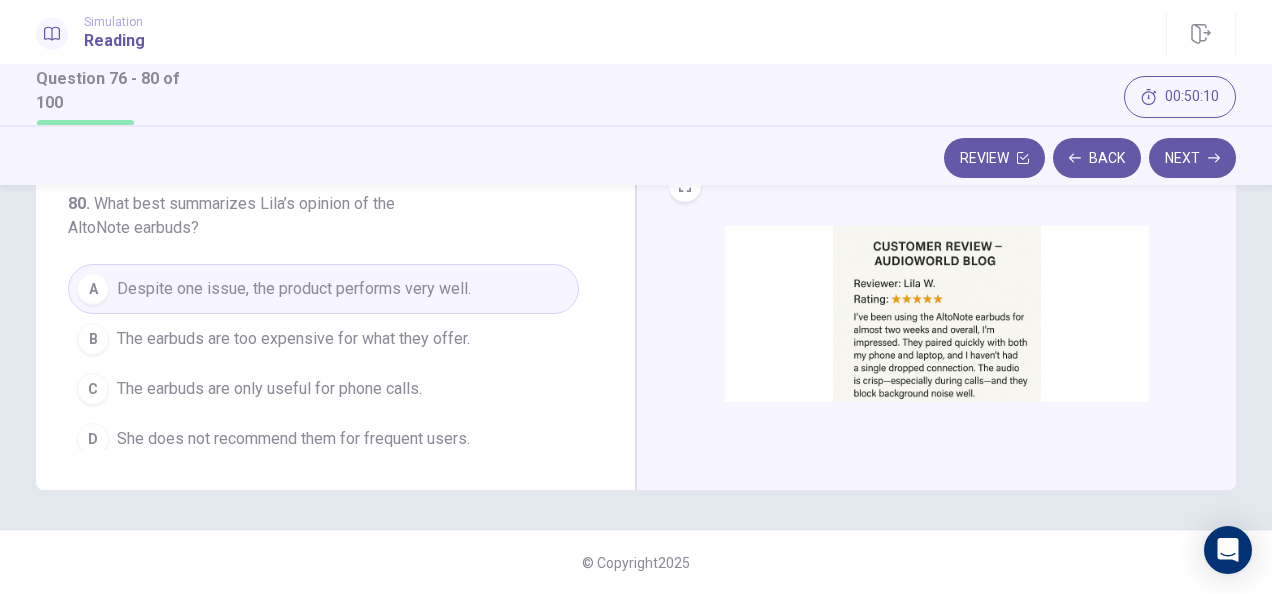 scroll, scrollTop: 0, scrollLeft: 0, axis: both 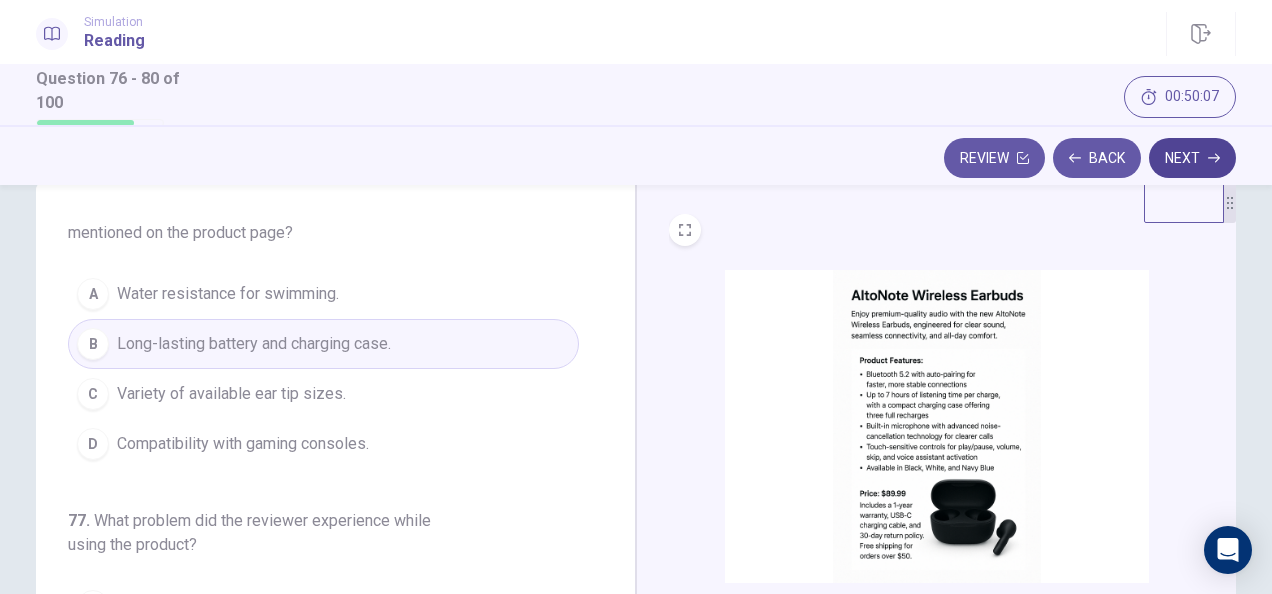 click on "Next" at bounding box center (1192, 158) 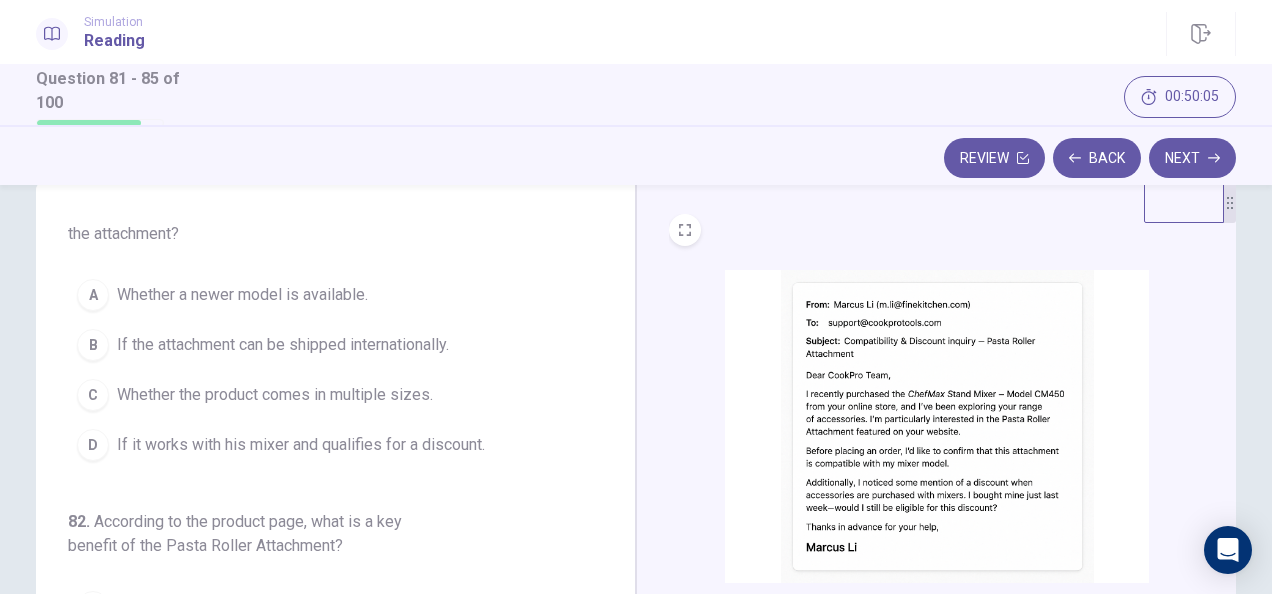 scroll, scrollTop: 0, scrollLeft: 0, axis: both 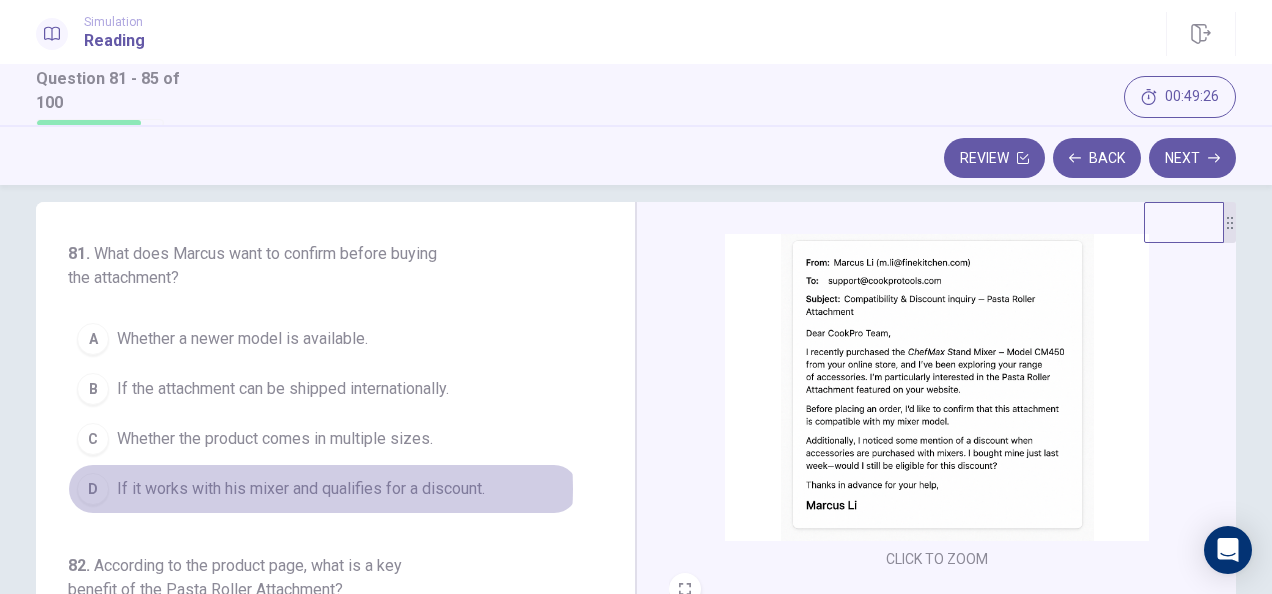 click on "If it works with his mixer and qualifies for a discount." at bounding box center [301, 489] 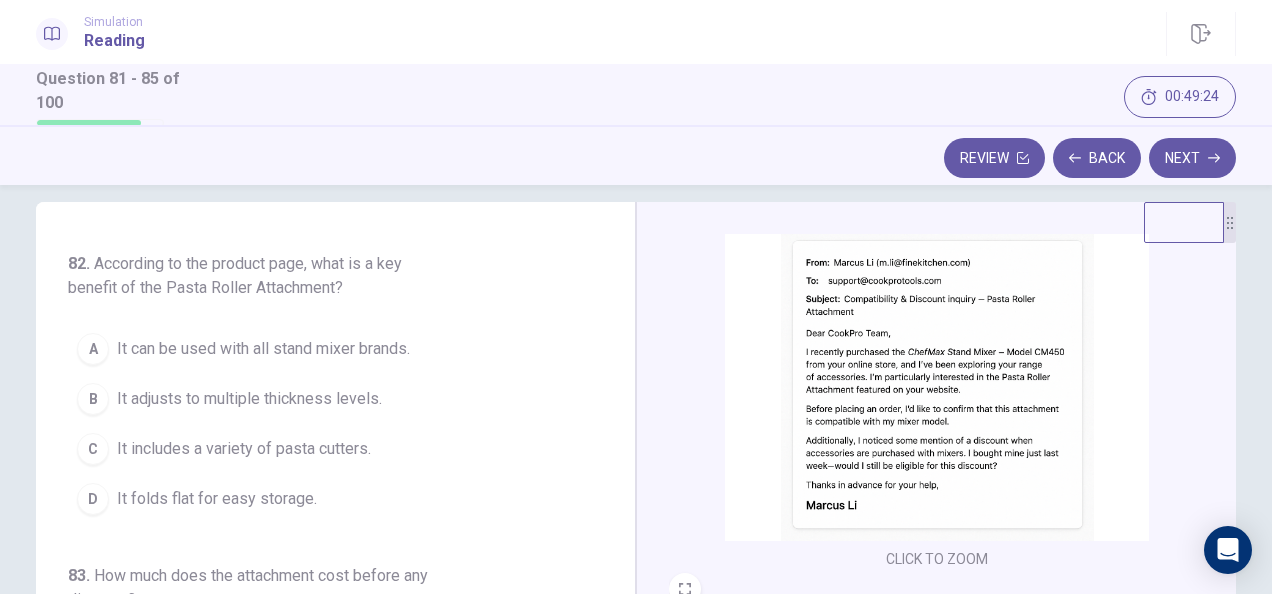 scroll, scrollTop: 304, scrollLeft: 0, axis: vertical 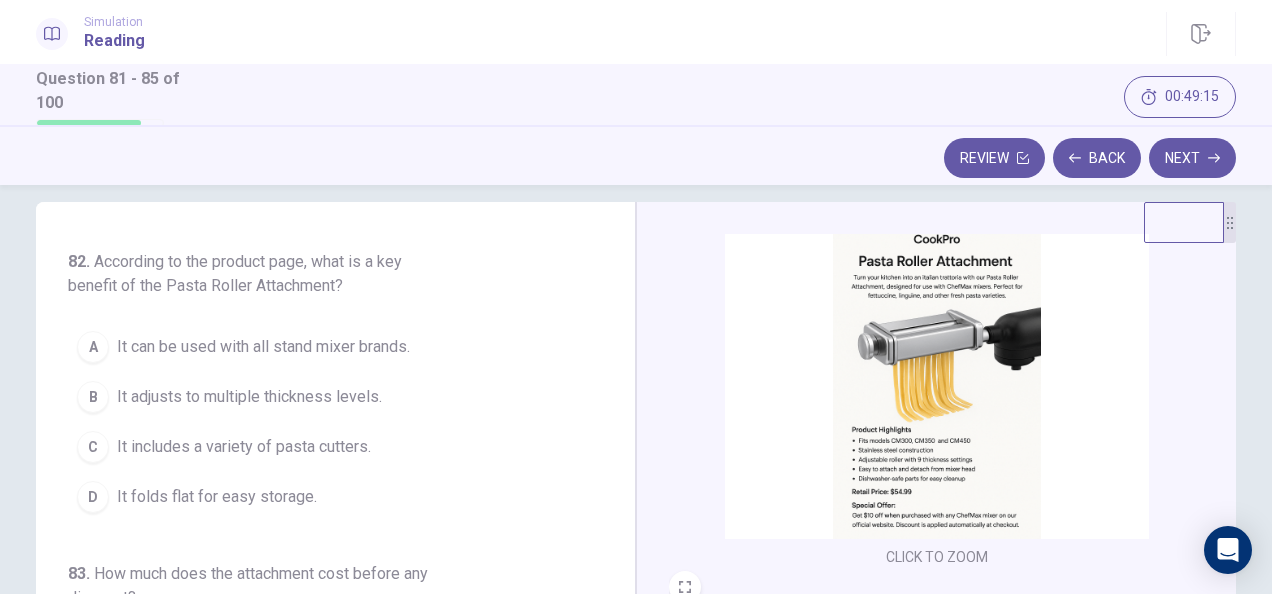 click at bounding box center [937, 382] 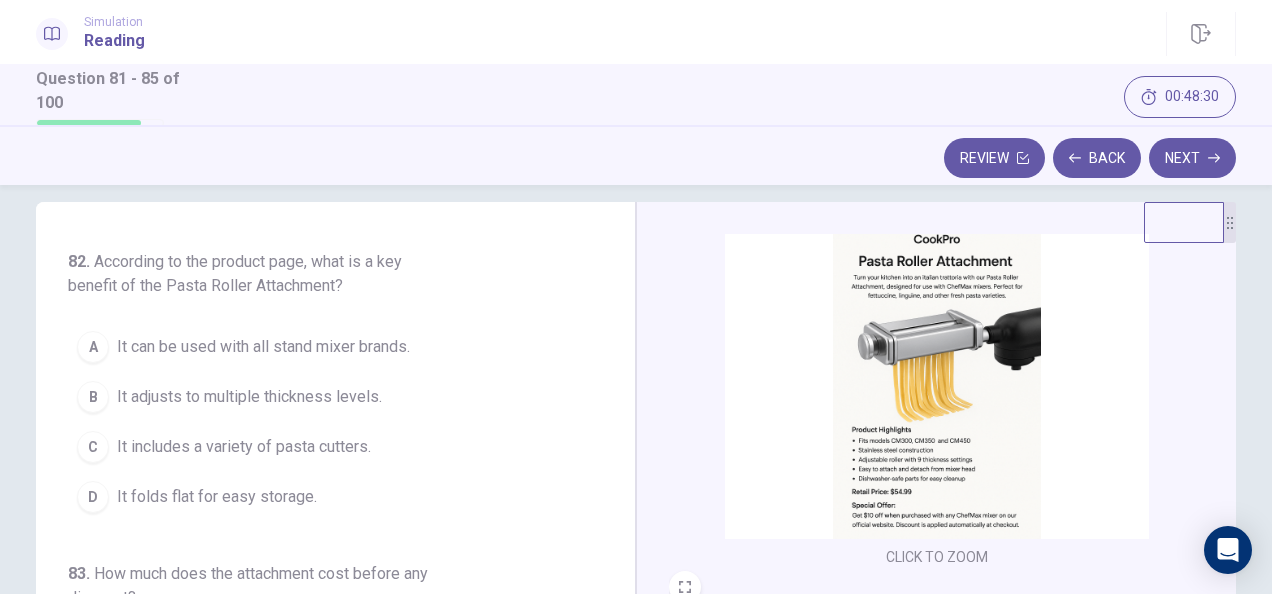 click on "It adjusts to multiple thickness levels." at bounding box center (249, 397) 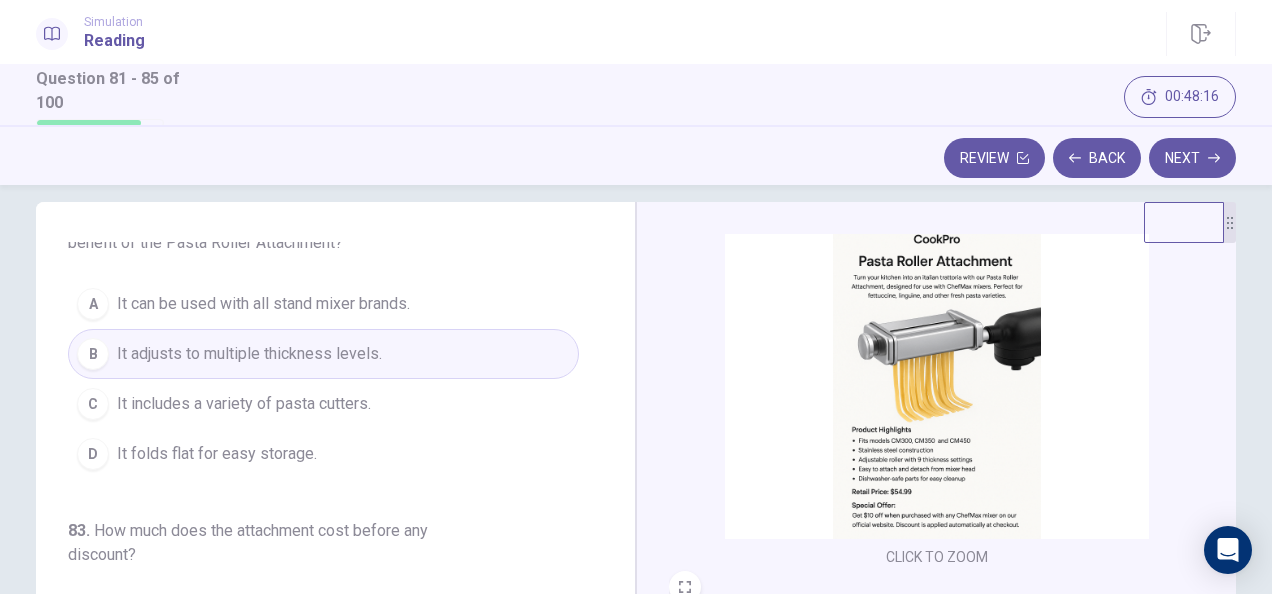 scroll, scrollTop: 317, scrollLeft: 0, axis: vertical 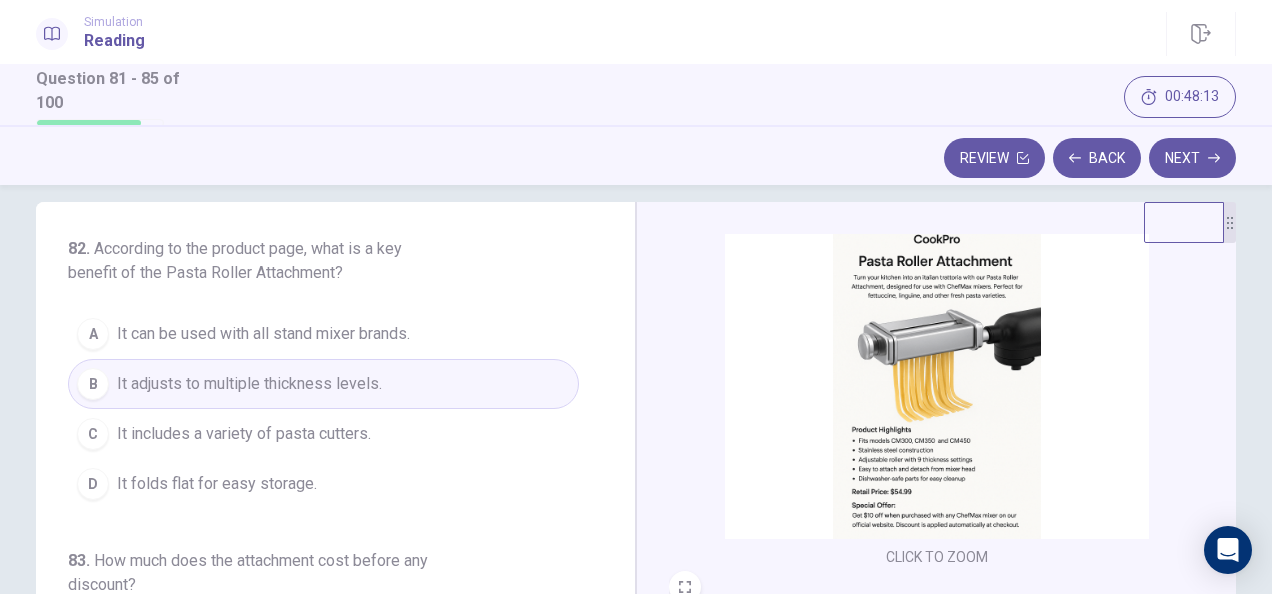 click on "It can be used with all stand mixer brands." at bounding box center (263, 334) 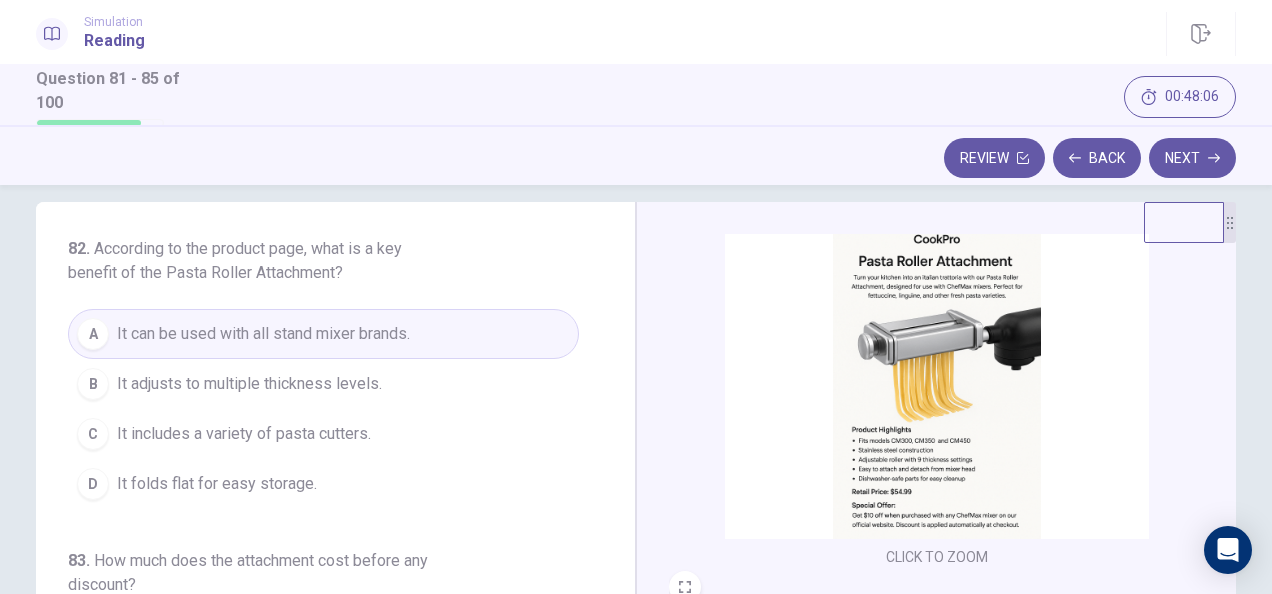 click on "It adjusts to multiple thickness levels." at bounding box center [249, 384] 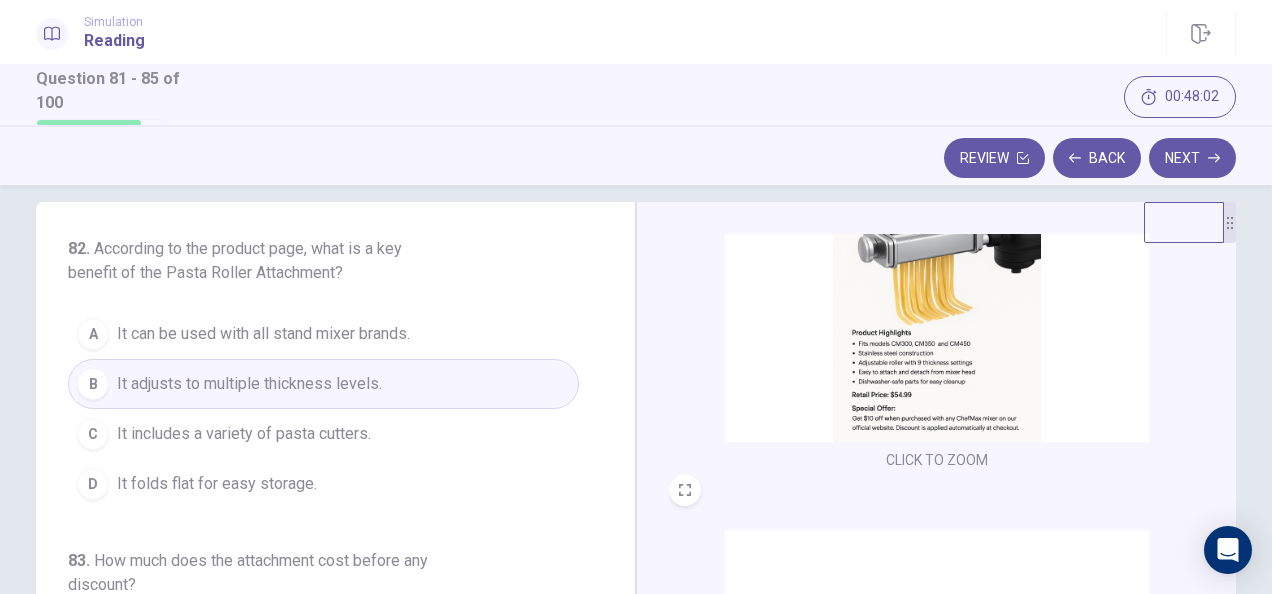 scroll, scrollTop: 565, scrollLeft: 0, axis: vertical 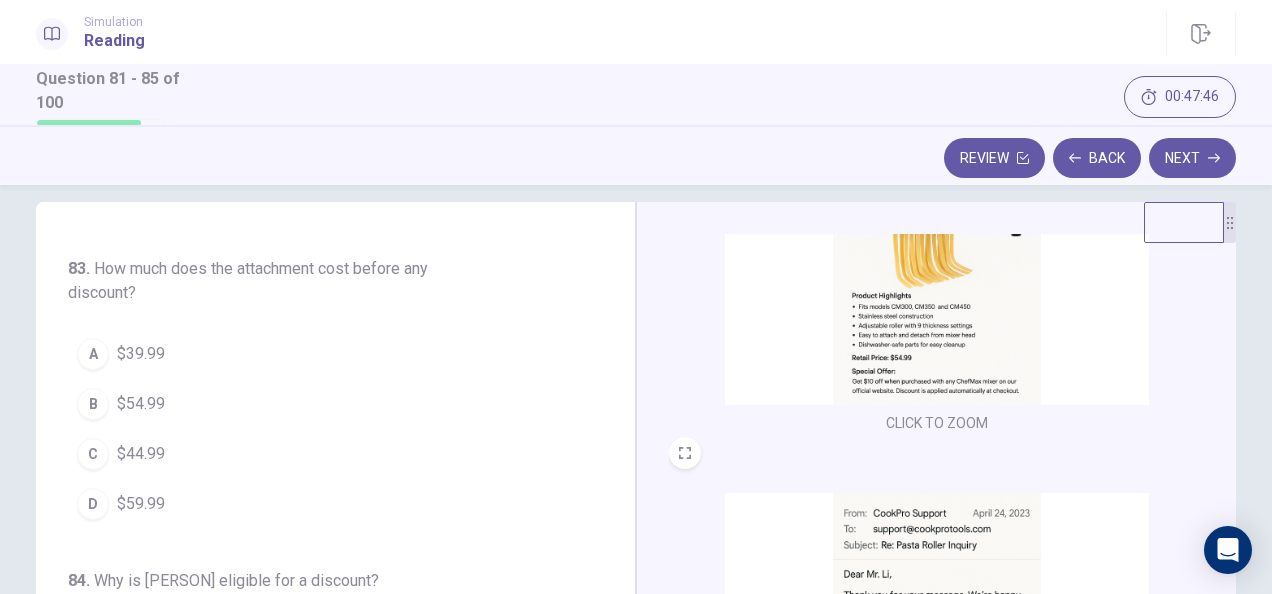 click on "$54.99" at bounding box center [141, 404] 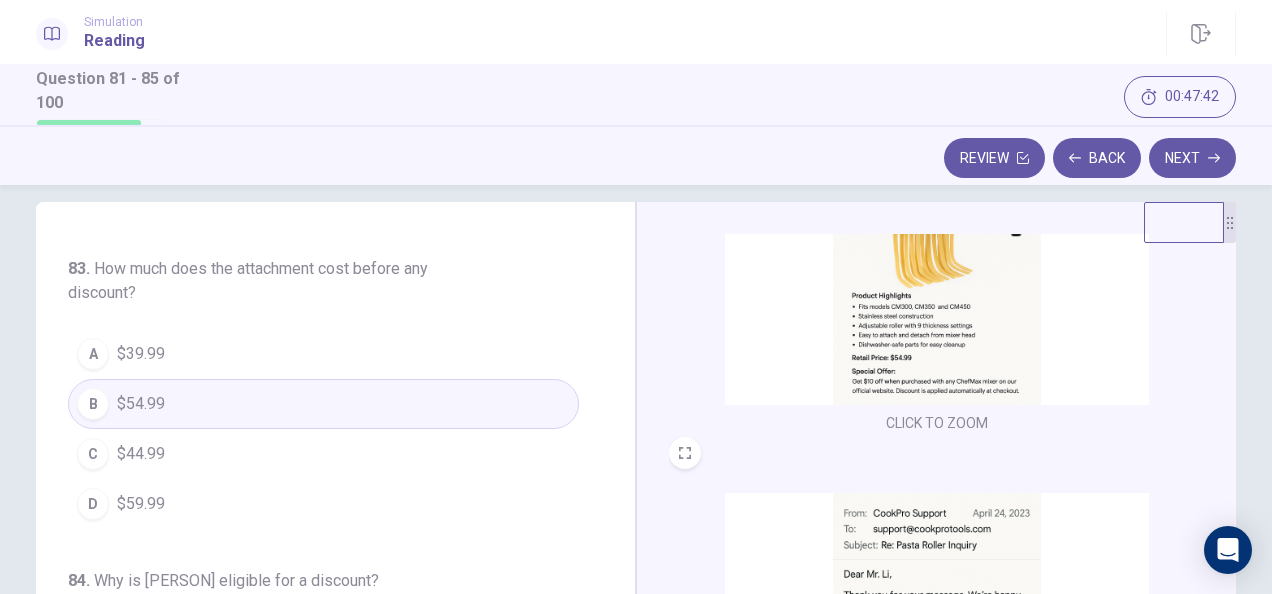 scroll, scrollTop: 628, scrollLeft: 0, axis: vertical 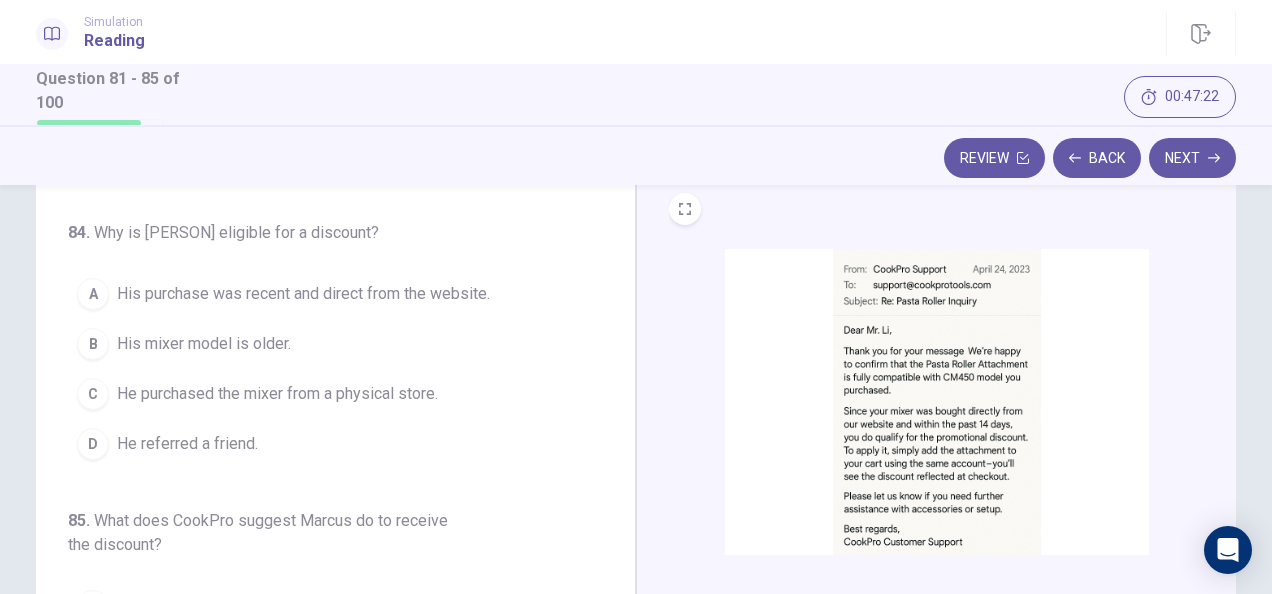 click on "His purchase was recent and direct from the website." at bounding box center [303, 294] 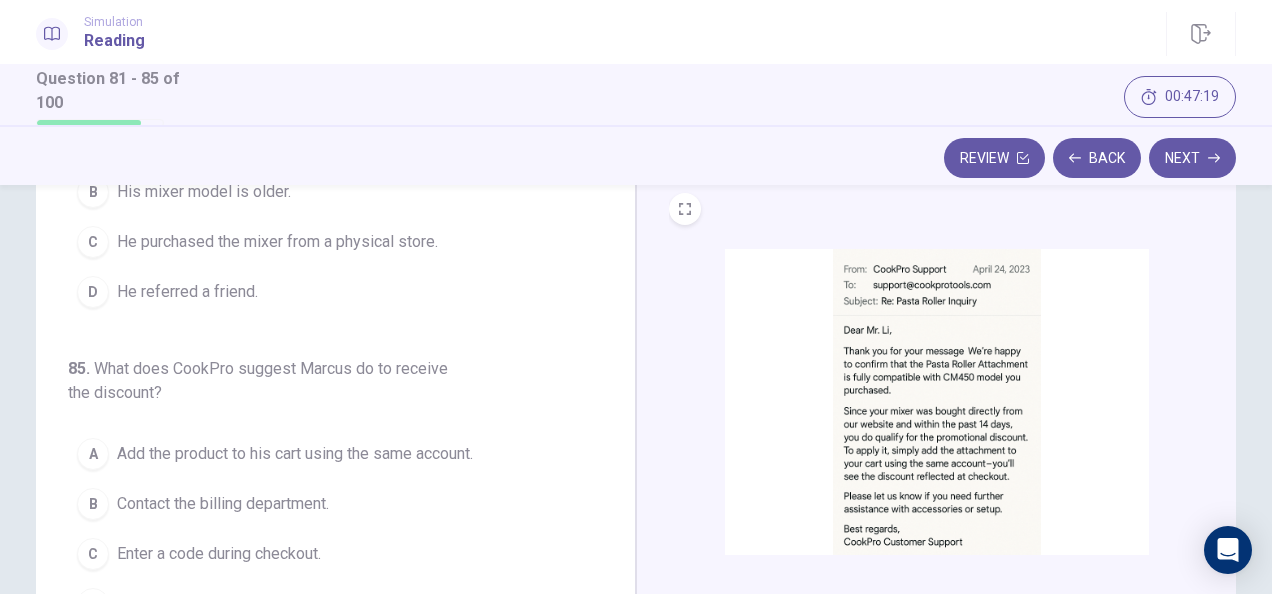 scroll, scrollTop: 867, scrollLeft: 0, axis: vertical 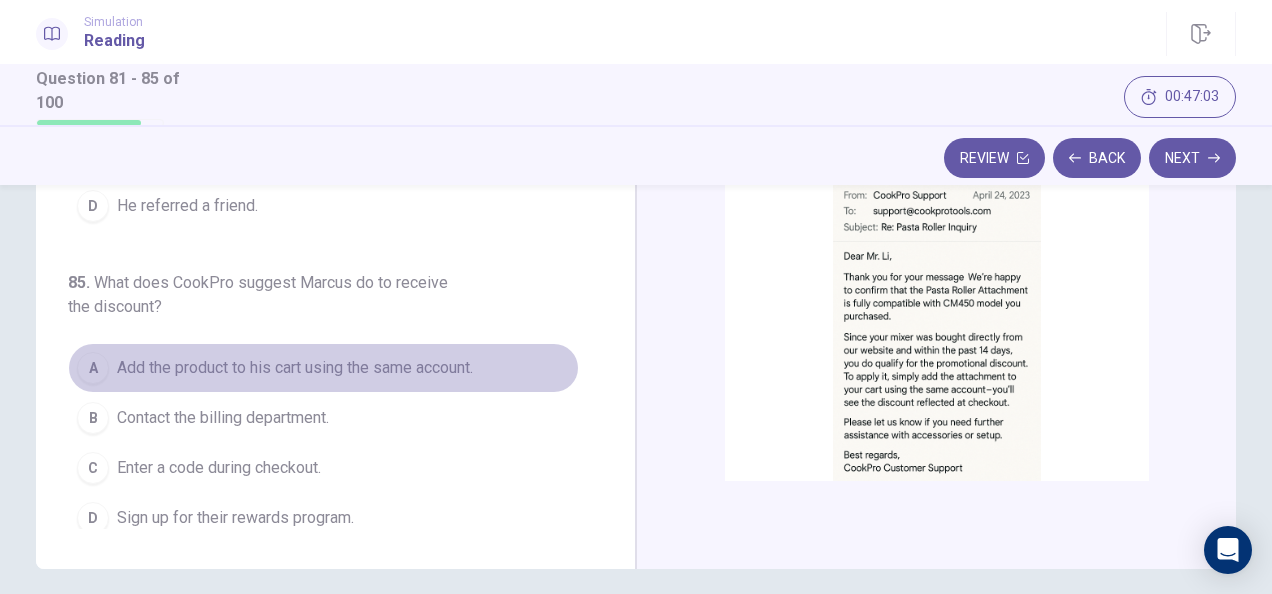 click on "Add the product to his cart using the same account." at bounding box center (295, 368) 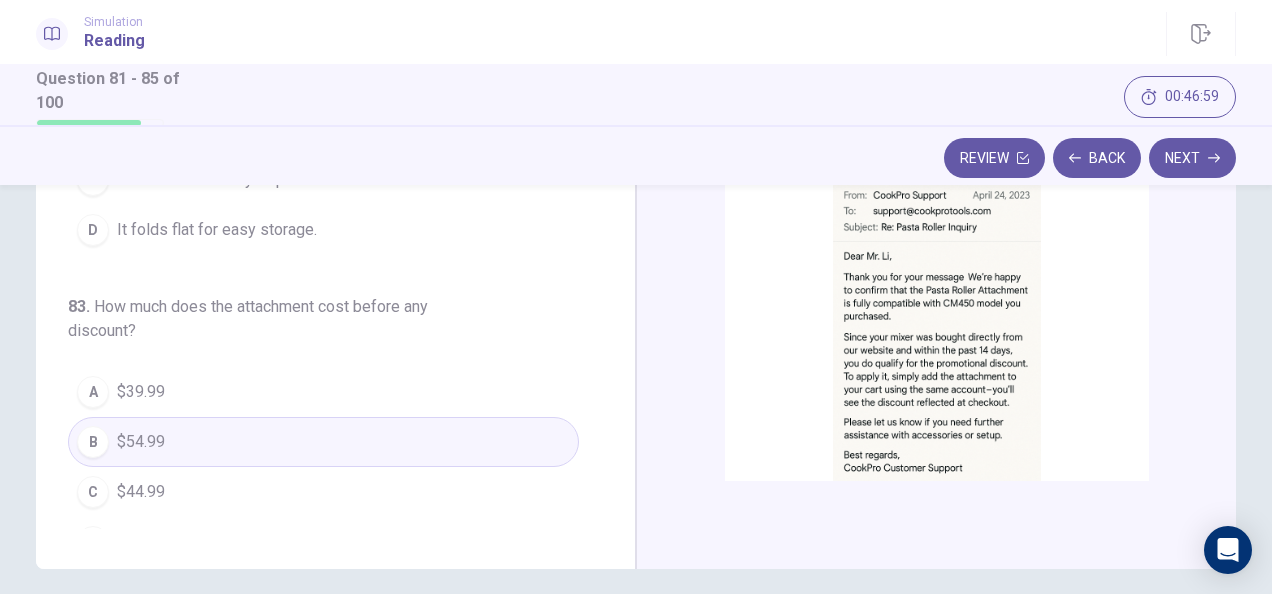 scroll, scrollTop: 0, scrollLeft: 0, axis: both 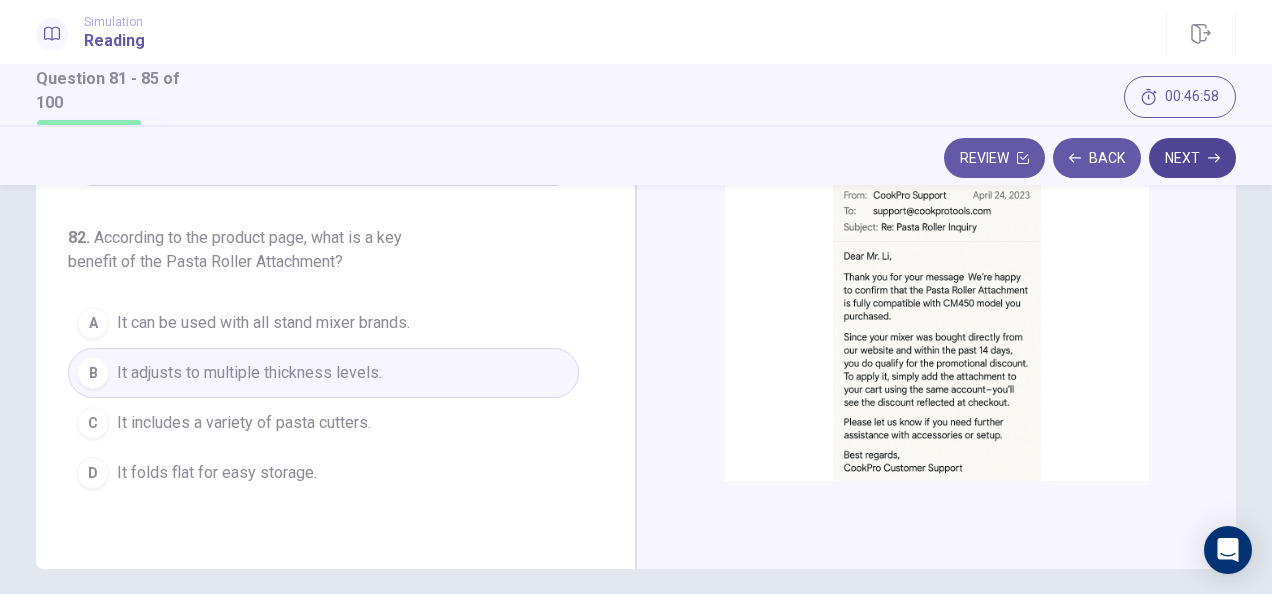 click on "Next" at bounding box center [1192, 158] 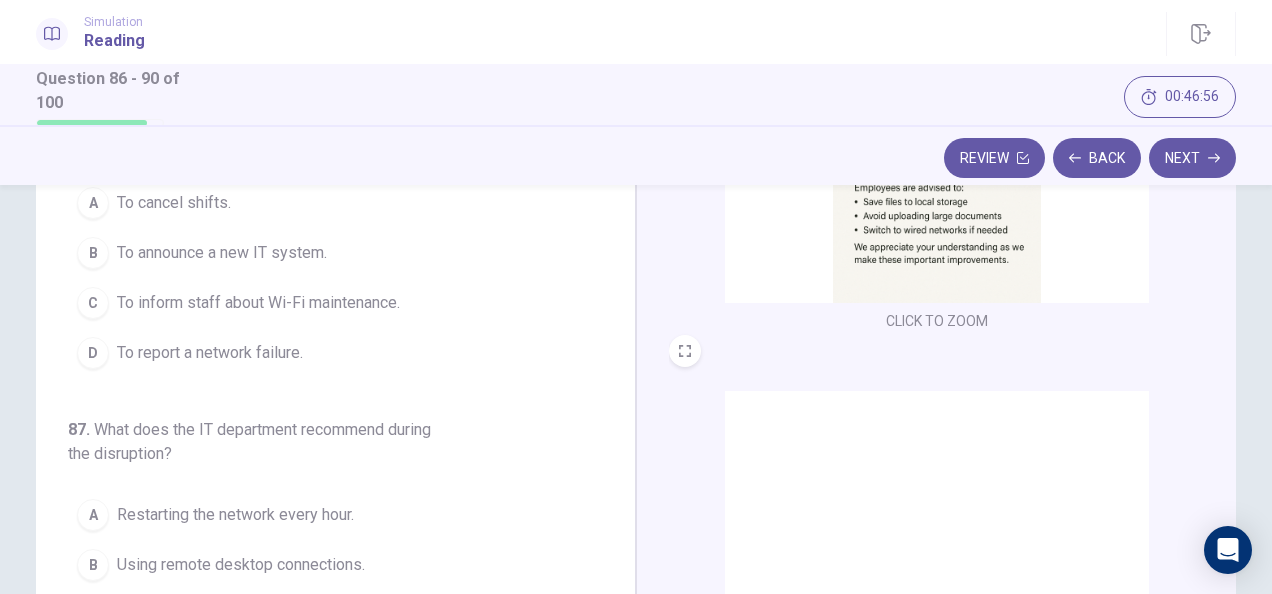 scroll, scrollTop: 0, scrollLeft: 0, axis: both 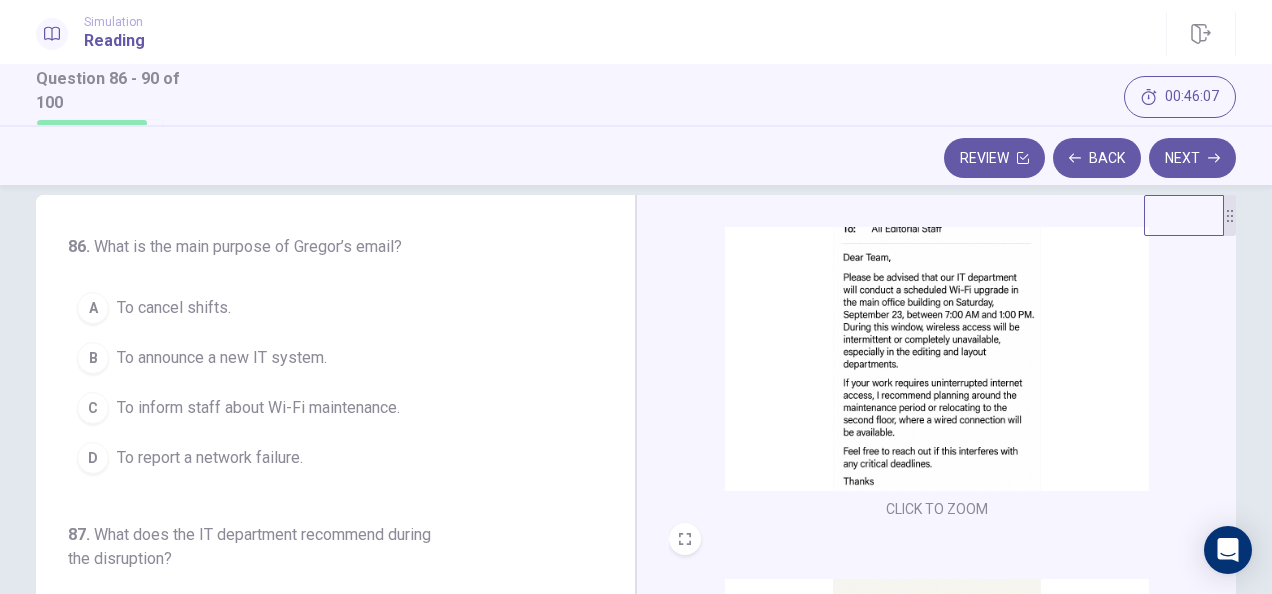 click on "To inform staff about Wi-Fi maintenance." at bounding box center [258, 408] 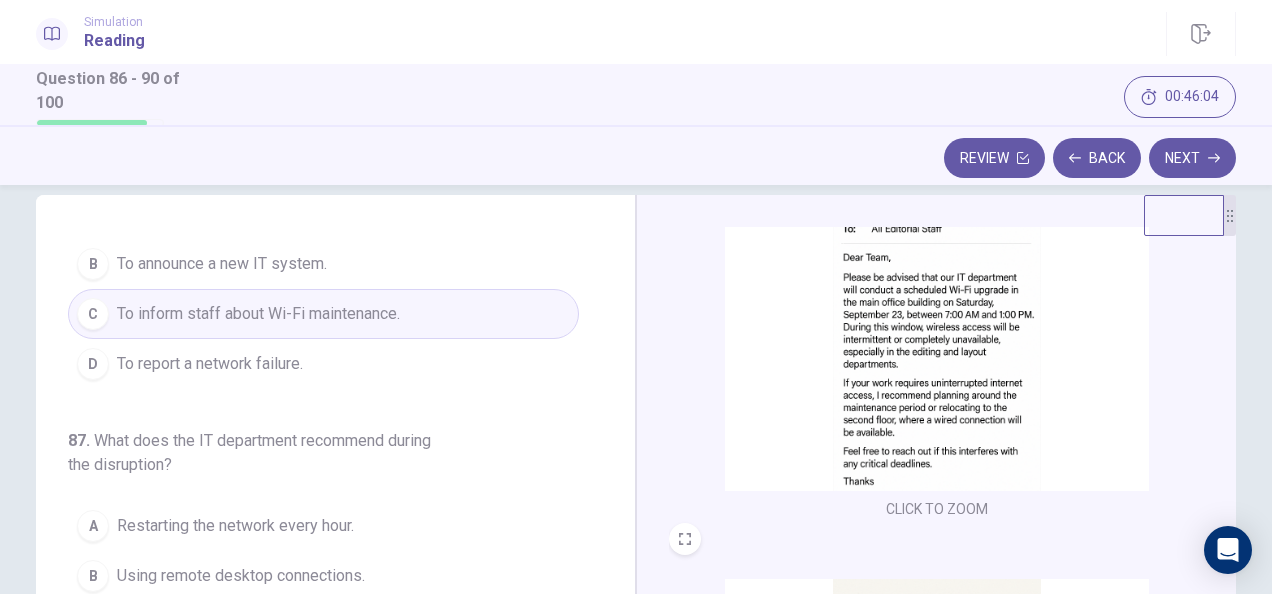 scroll, scrollTop: 101, scrollLeft: 0, axis: vertical 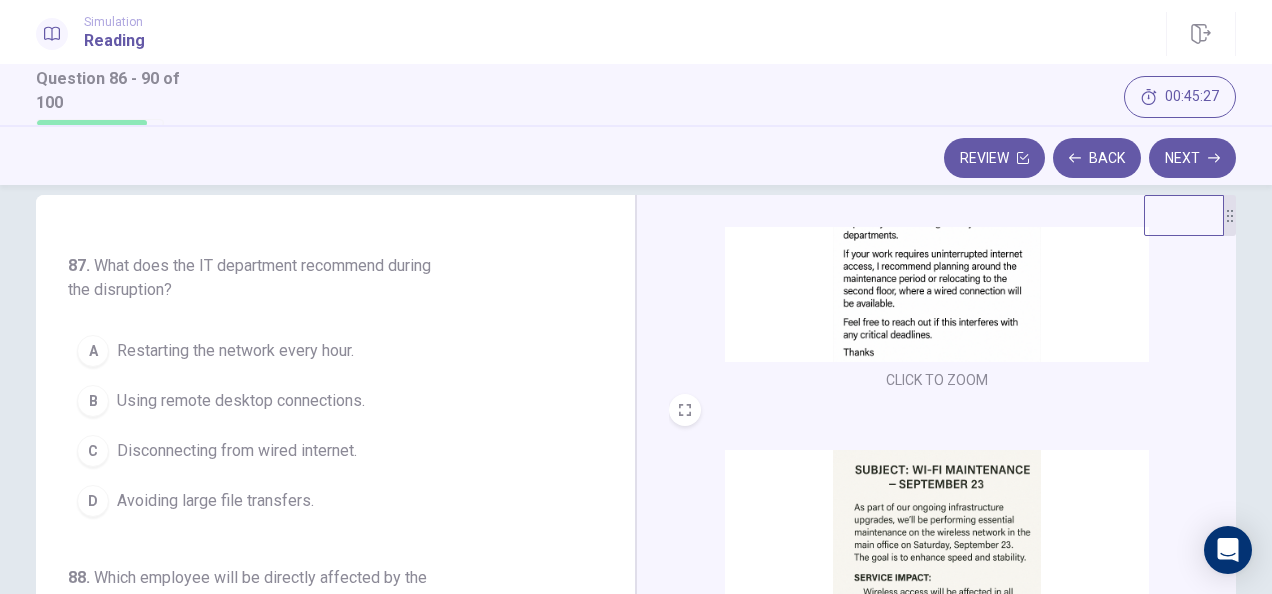 click on "Using remote desktop connections." at bounding box center [241, 401] 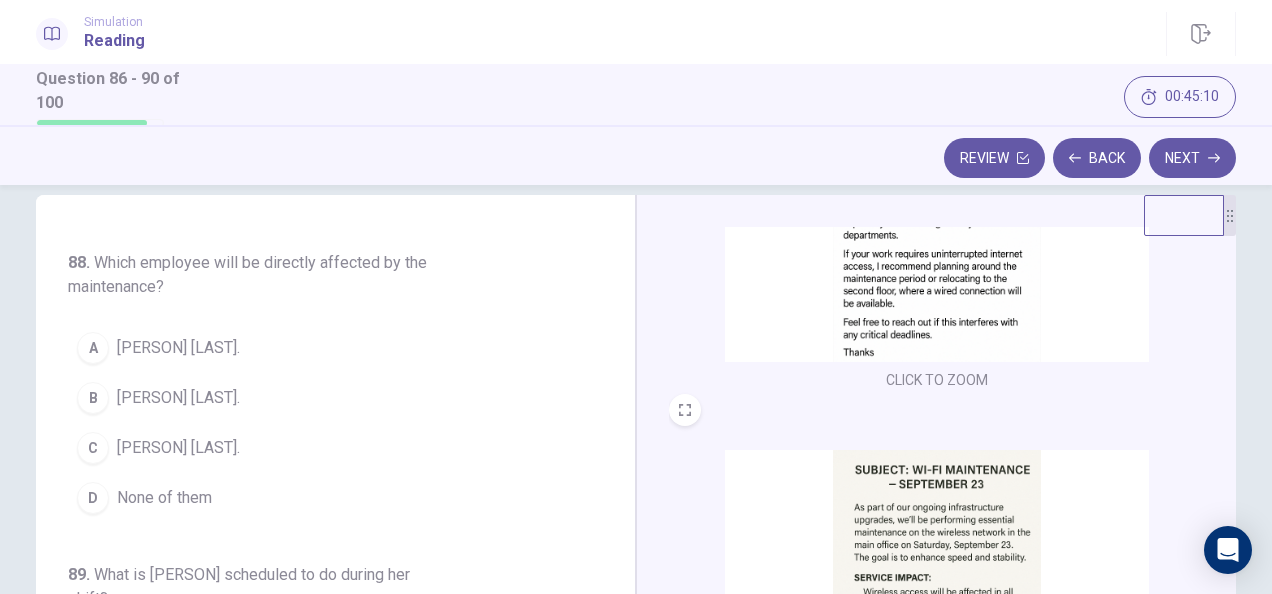 scroll, scrollTop: 582, scrollLeft: 0, axis: vertical 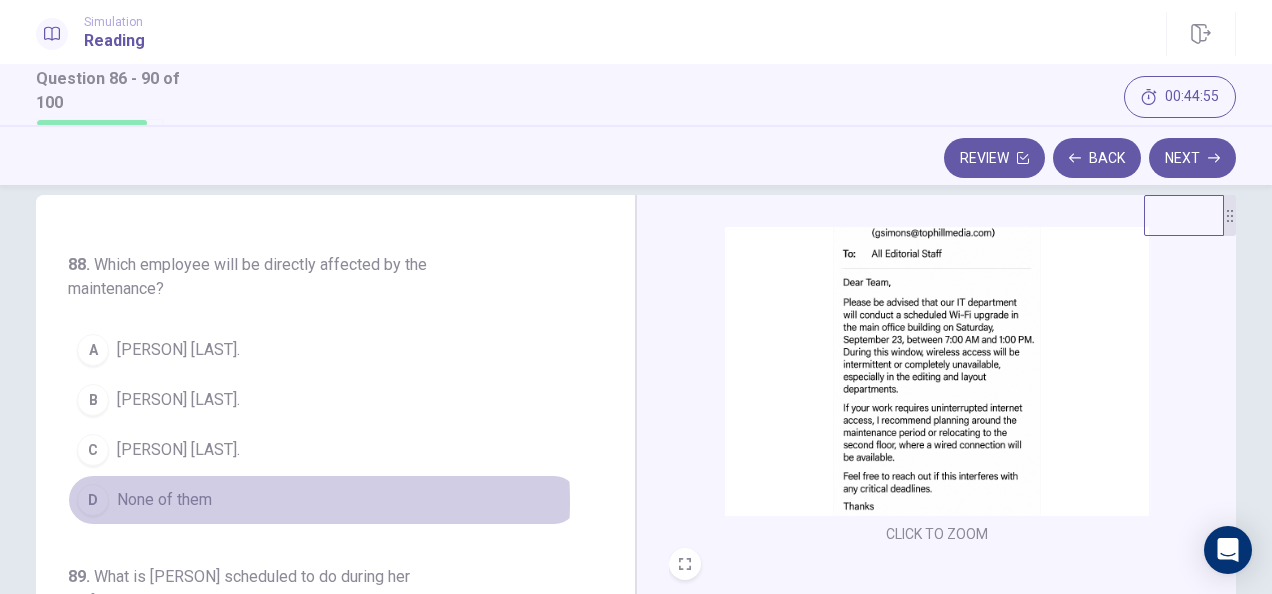 click on "None of them" at bounding box center [164, 500] 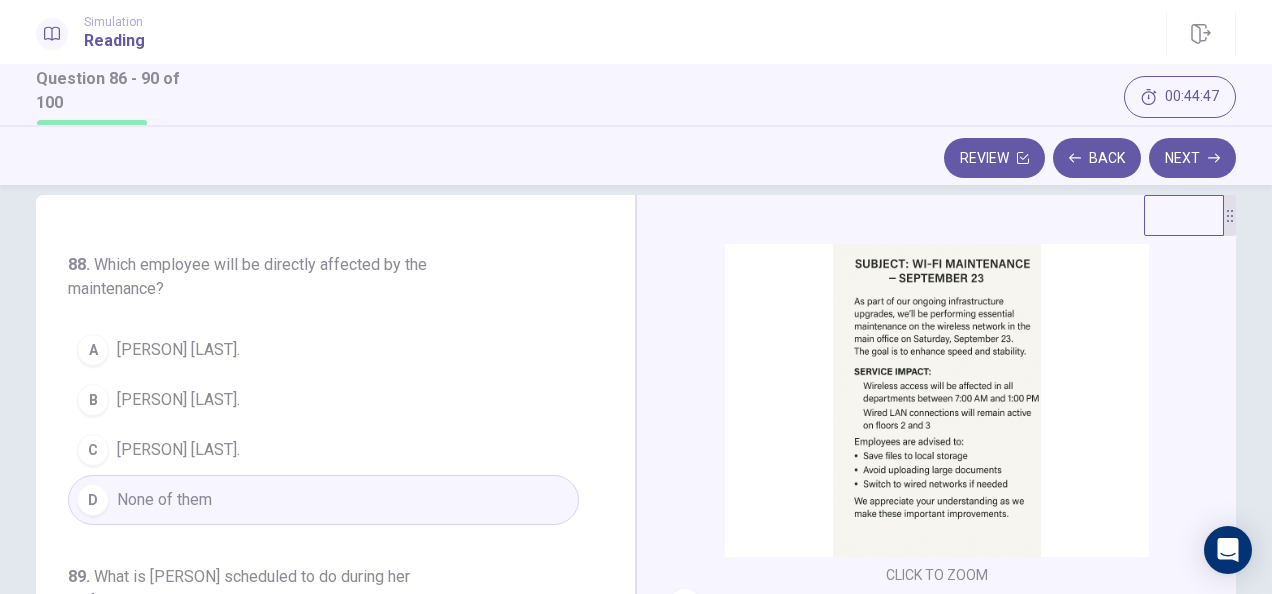 scroll, scrollTop: 463, scrollLeft: 0, axis: vertical 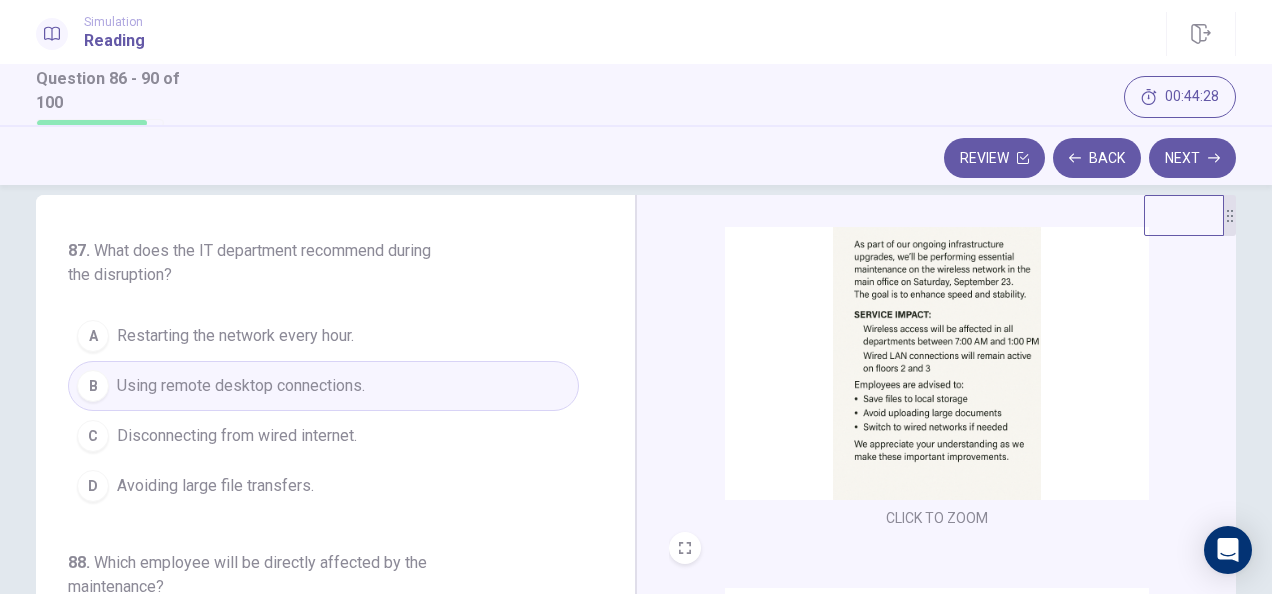 click on "Avoiding large file transfers." at bounding box center [215, 486] 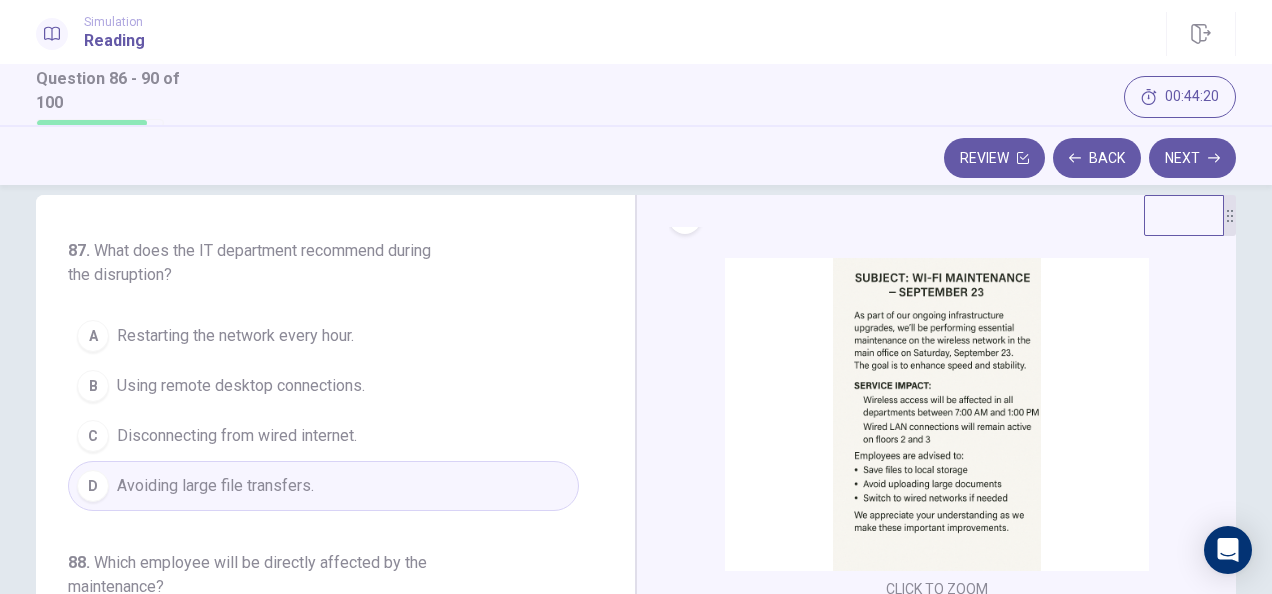scroll, scrollTop: 424, scrollLeft: 0, axis: vertical 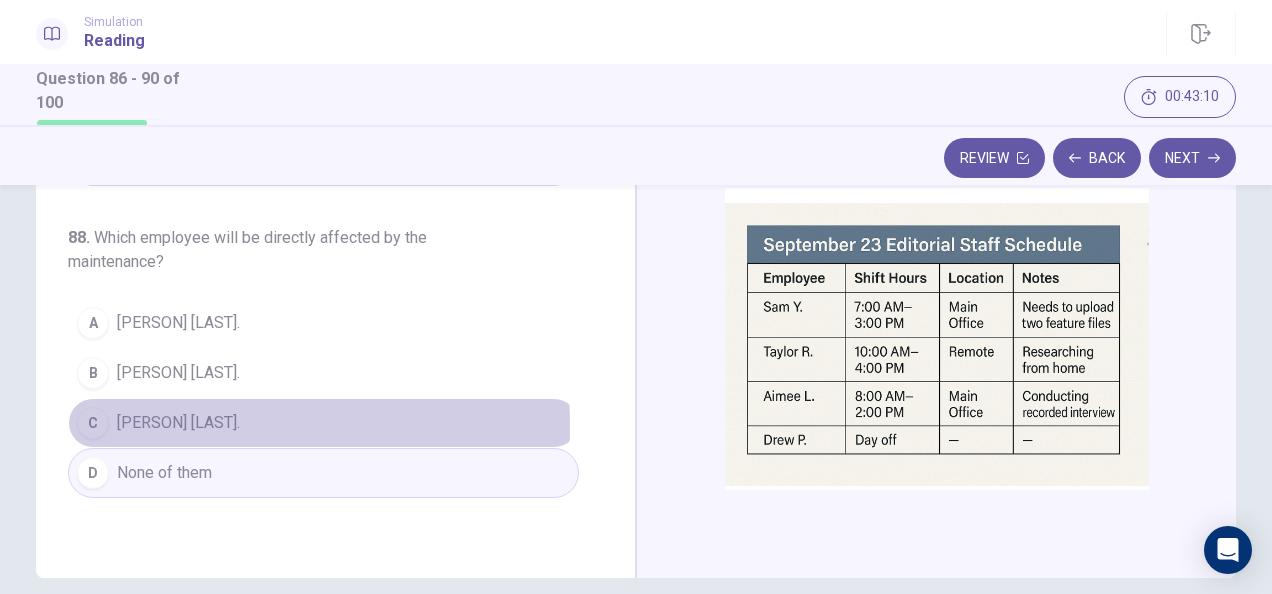 click on "[PERSON] [LAST]." at bounding box center [178, 423] 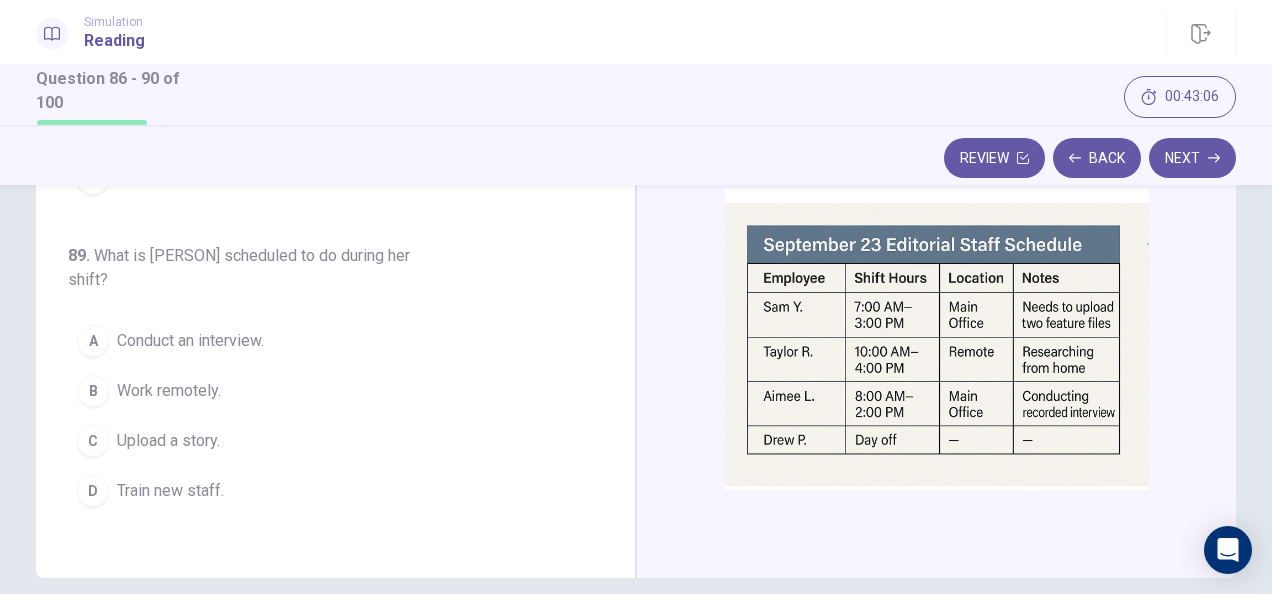 scroll, scrollTop: 614, scrollLeft: 0, axis: vertical 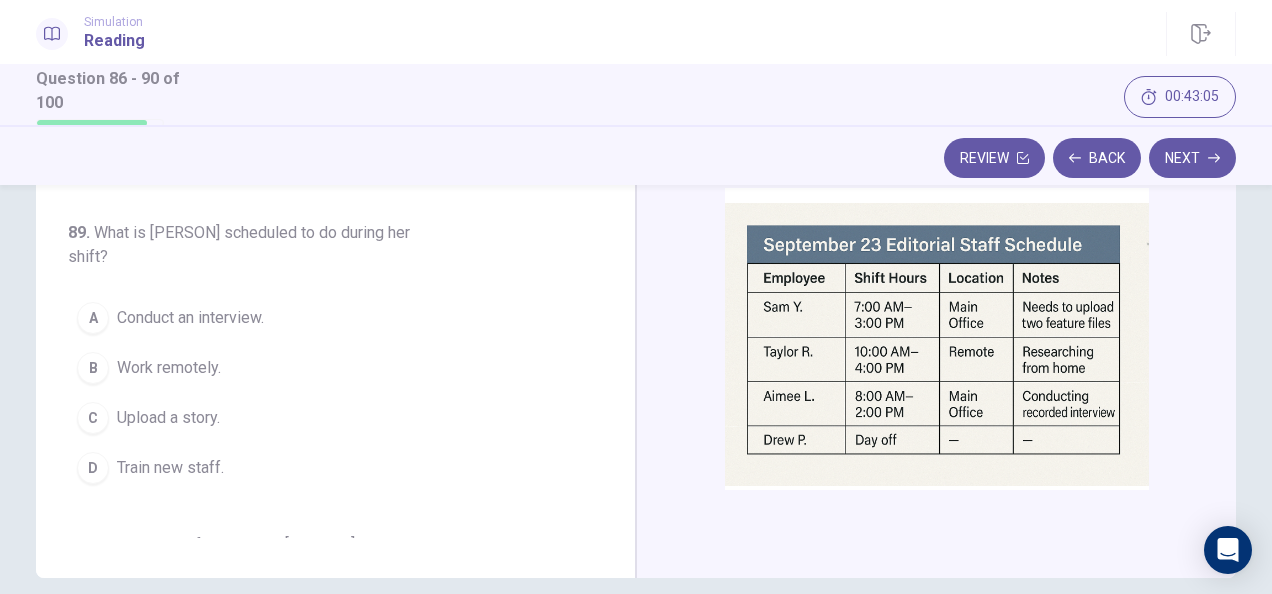 click on "Conduct an interview." at bounding box center [190, 318] 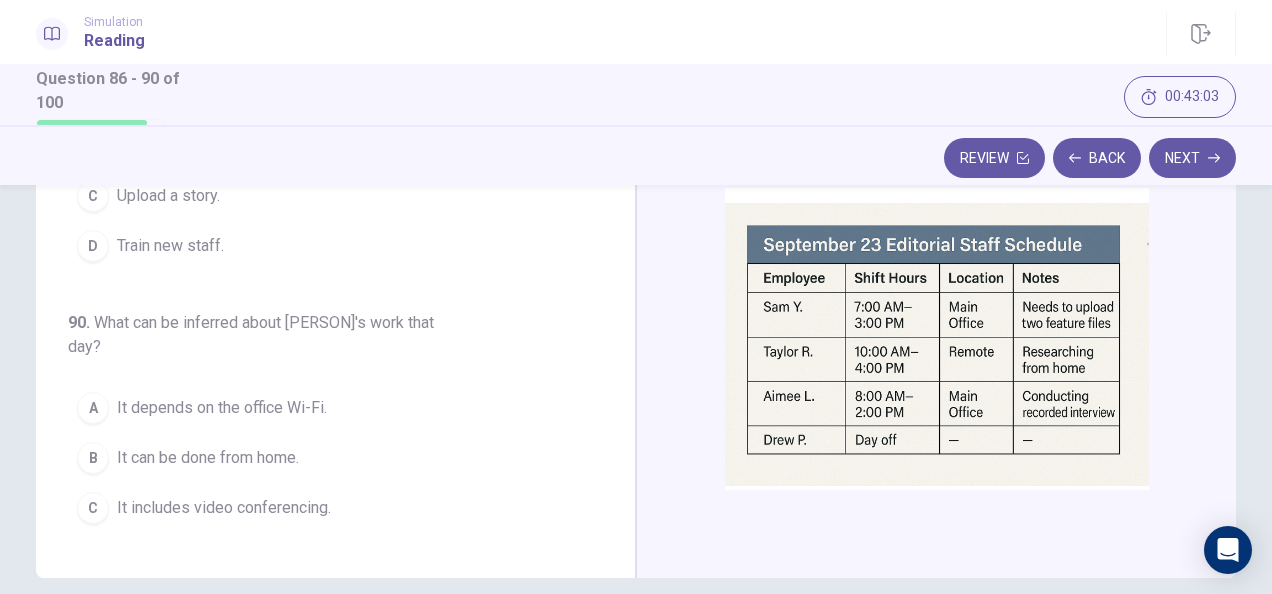 scroll, scrollTop: 843, scrollLeft: 0, axis: vertical 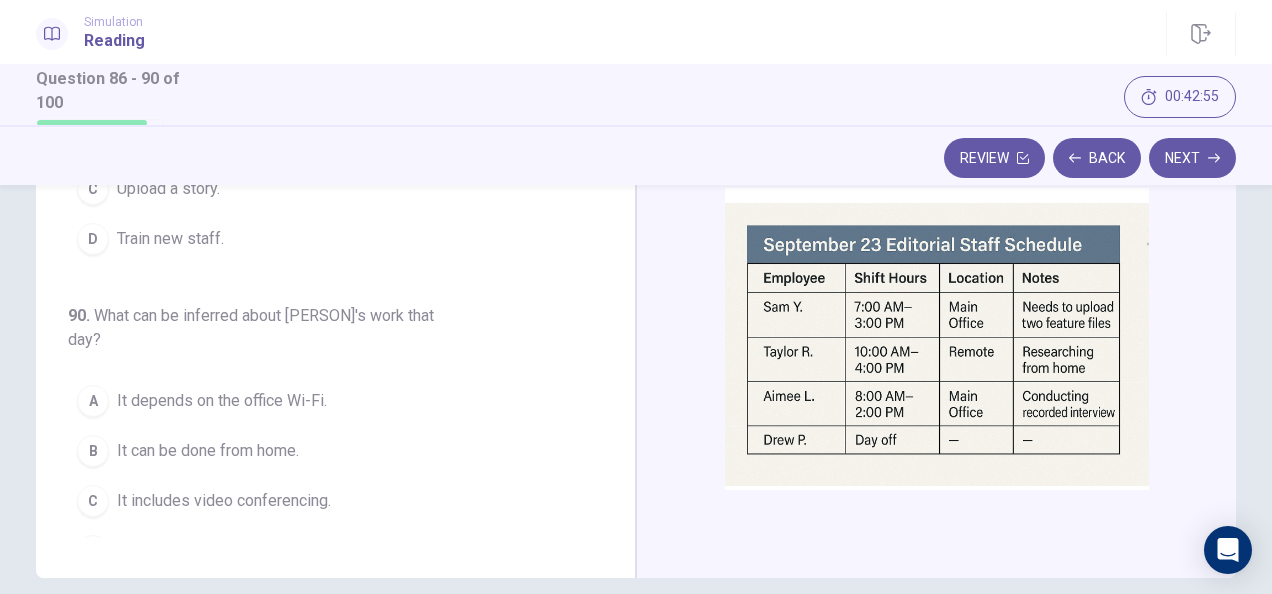 click on "It can be done from home." at bounding box center (208, 451) 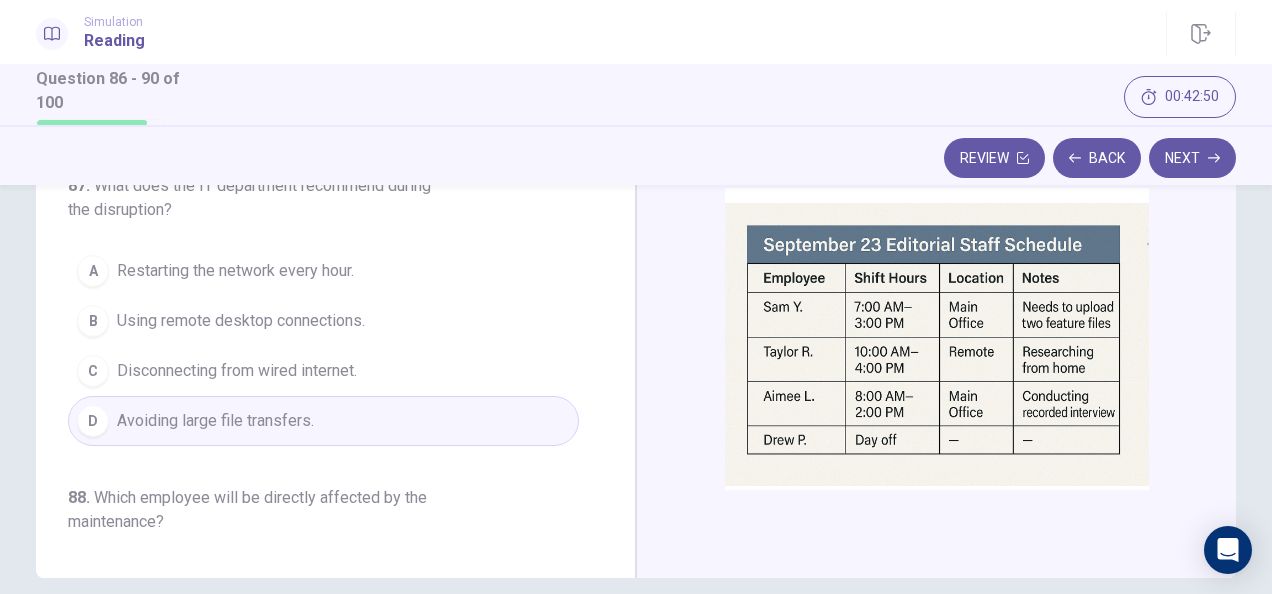 scroll, scrollTop: 0, scrollLeft: 0, axis: both 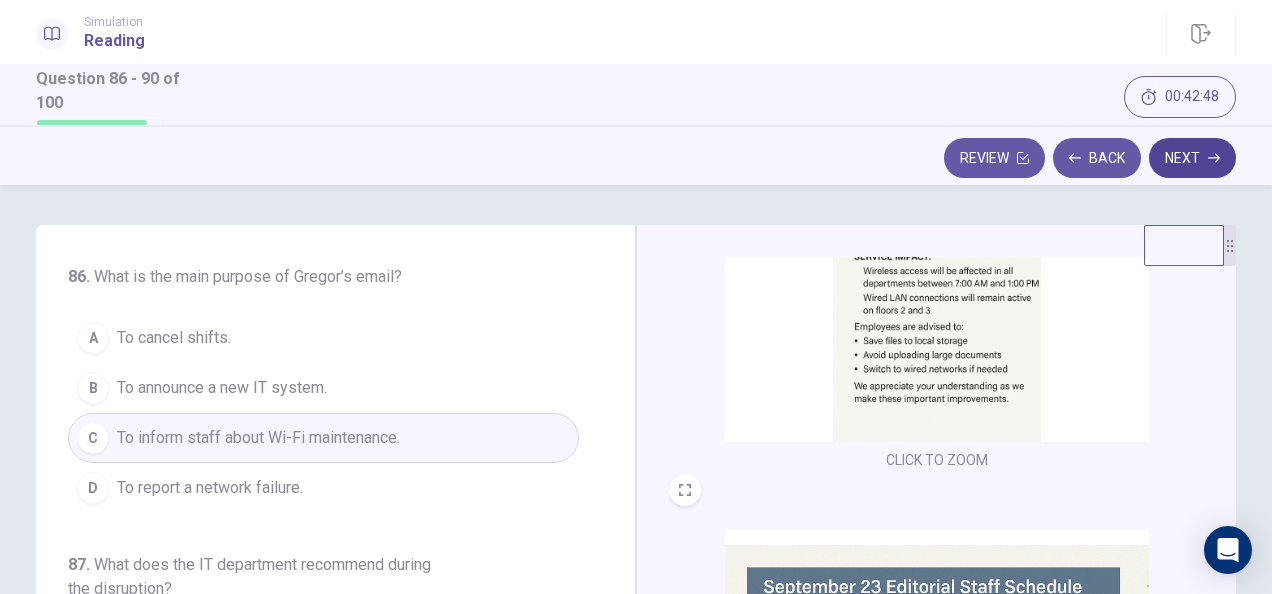 click on "Next" at bounding box center (1192, 158) 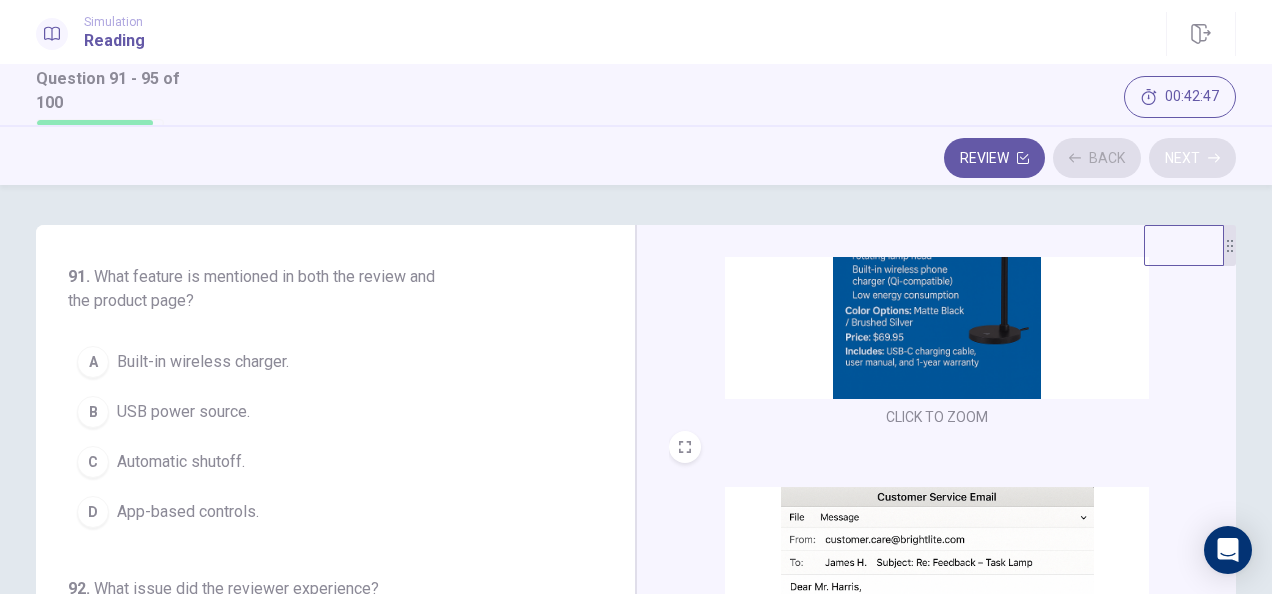 scroll, scrollTop: 226, scrollLeft: 0, axis: vertical 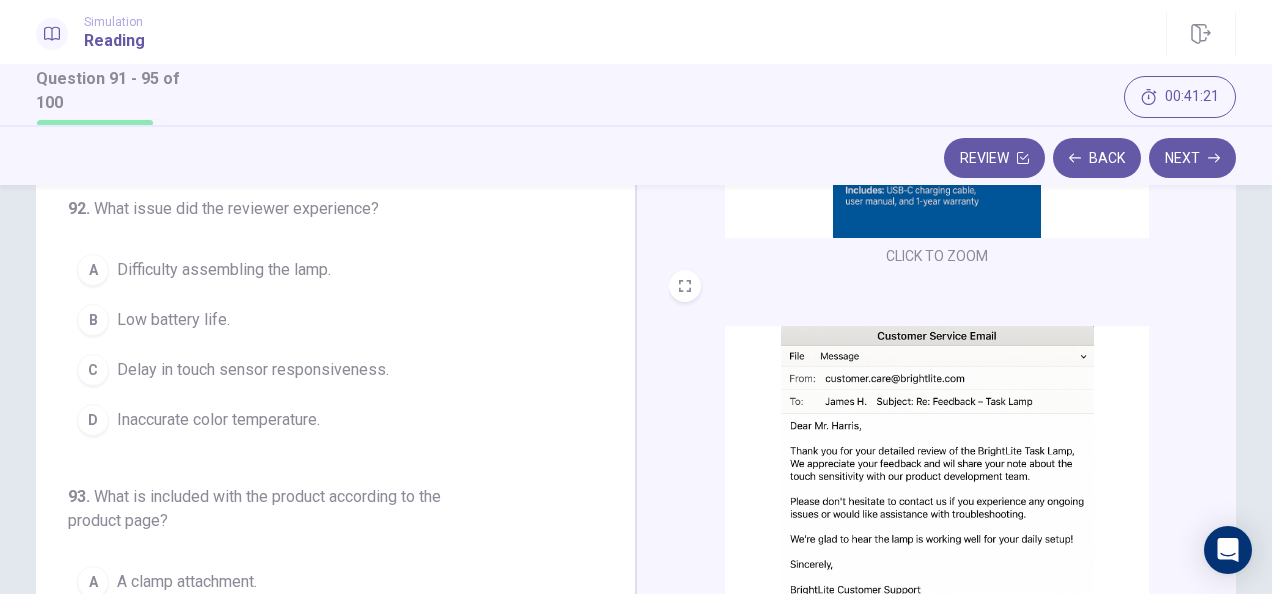 click on "Delay in touch sensor responsiveness." at bounding box center (253, 370) 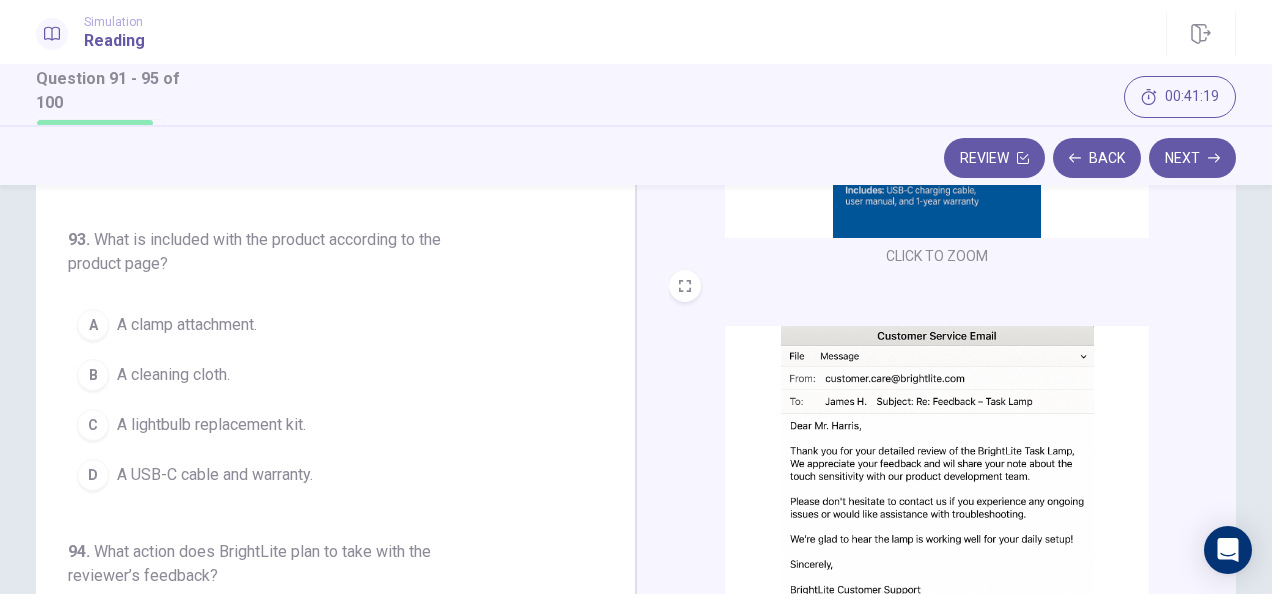 scroll, scrollTop: 435, scrollLeft: 0, axis: vertical 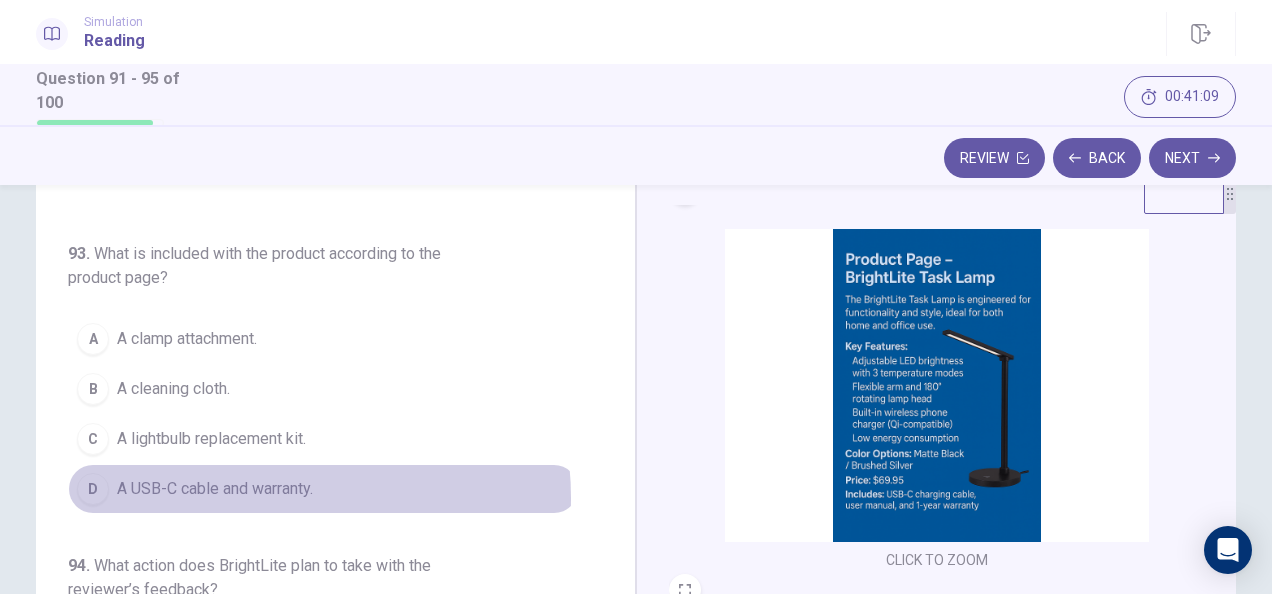click on "A USB-C cable and warranty." at bounding box center (215, 489) 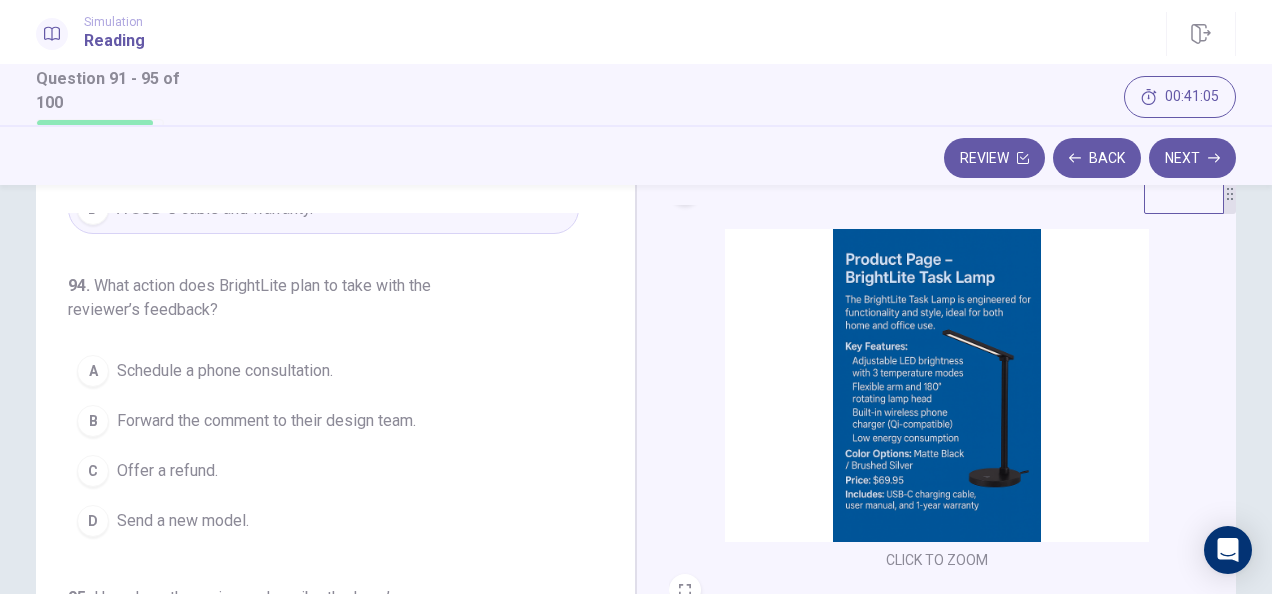 scroll, scrollTop: 867, scrollLeft: 0, axis: vertical 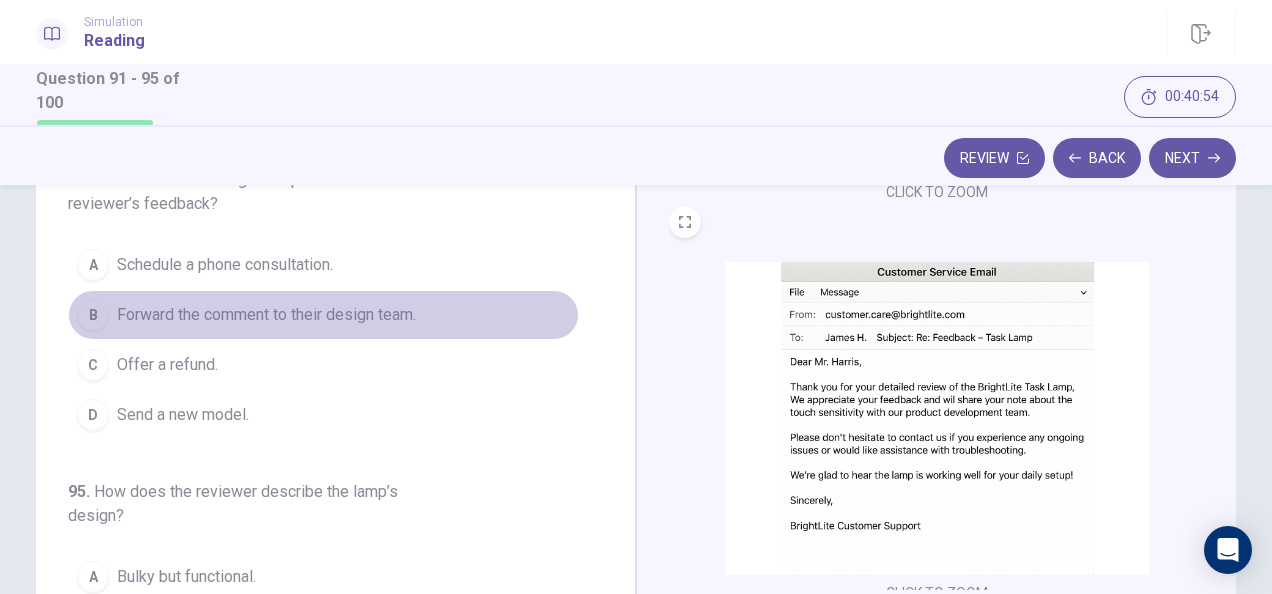 click on "Forward the comment to their design team." at bounding box center [266, 315] 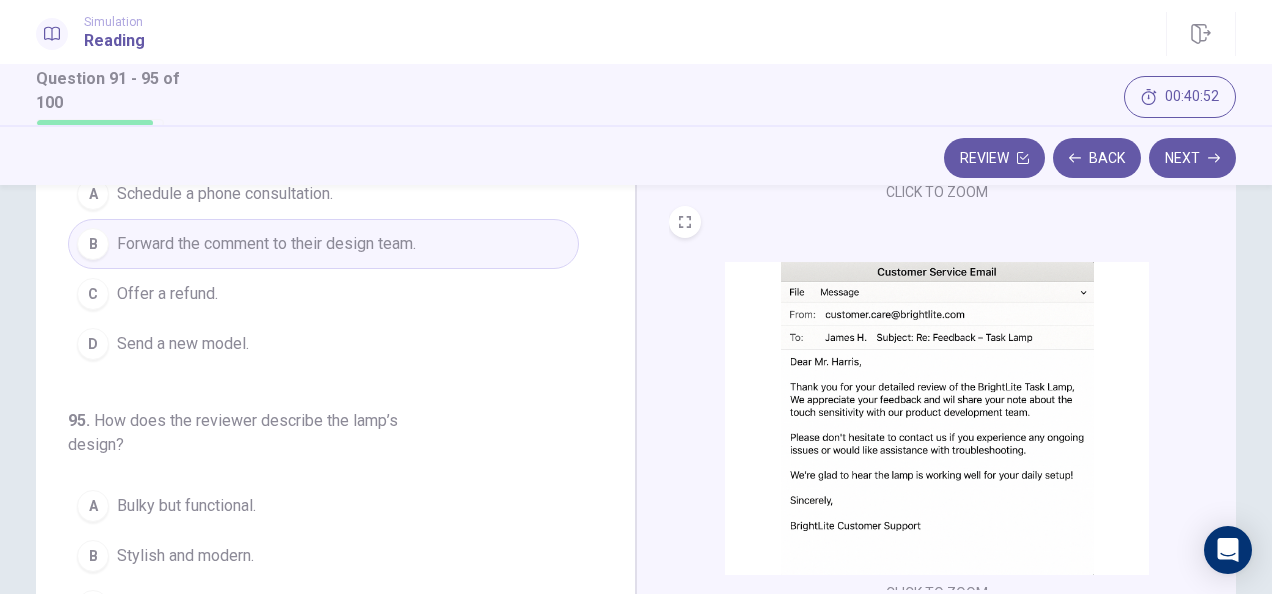 scroll, scrollTop: 867, scrollLeft: 0, axis: vertical 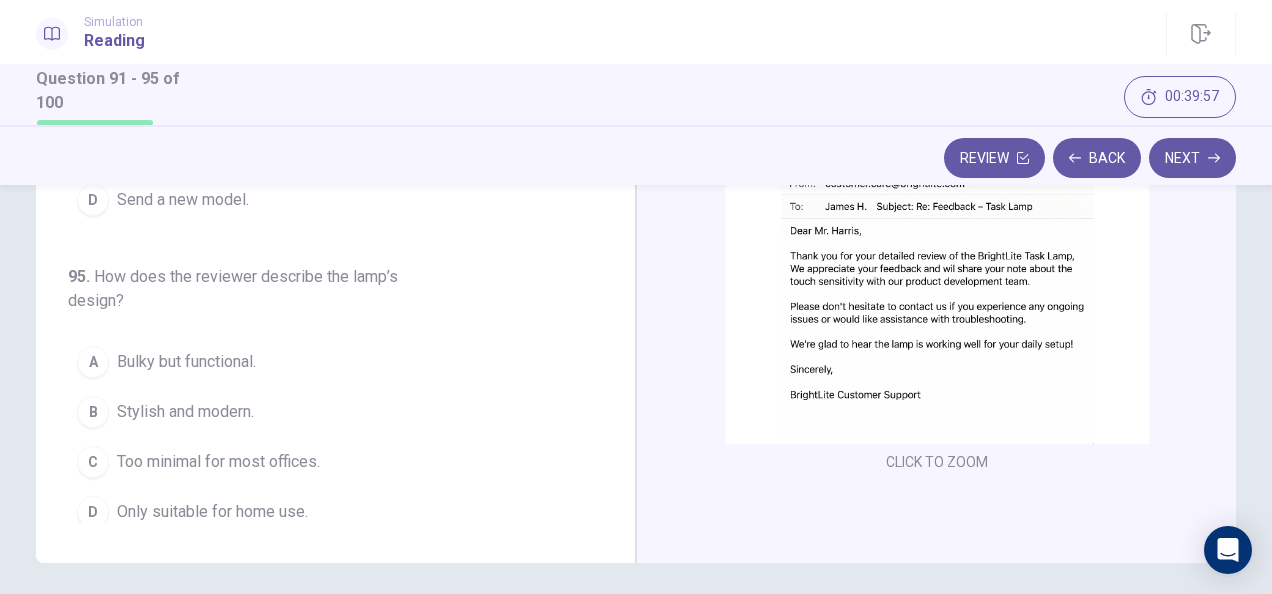 click at bounding box center (937, 287) 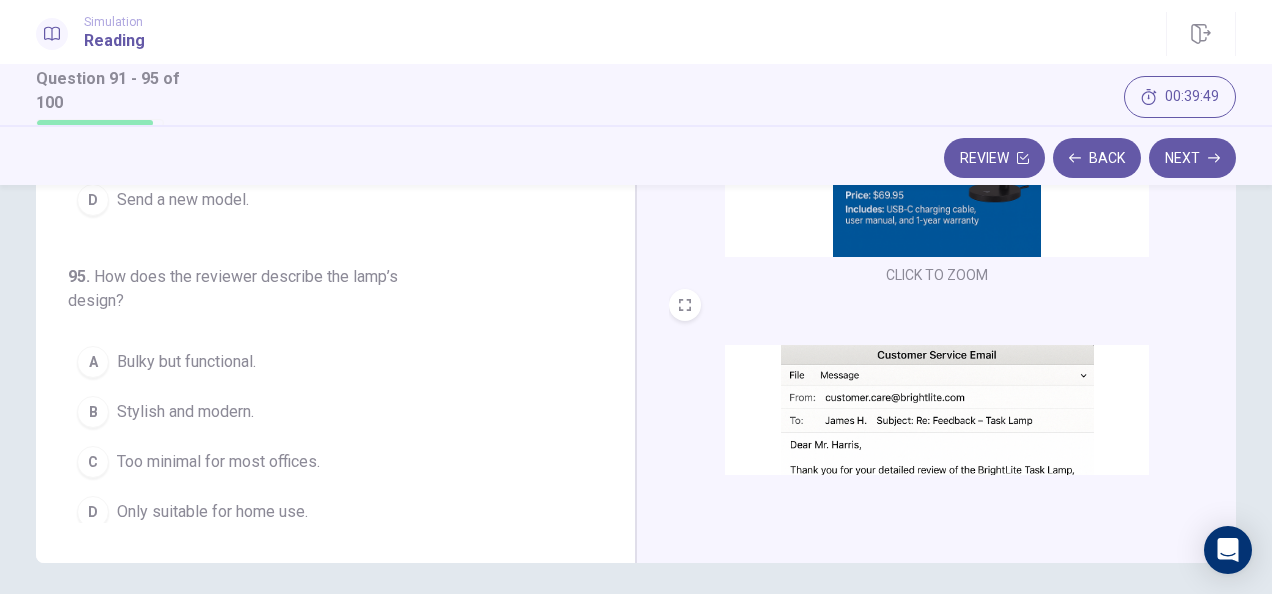scroll, scrollTop: 0, scrollLeft: 0, axis: both 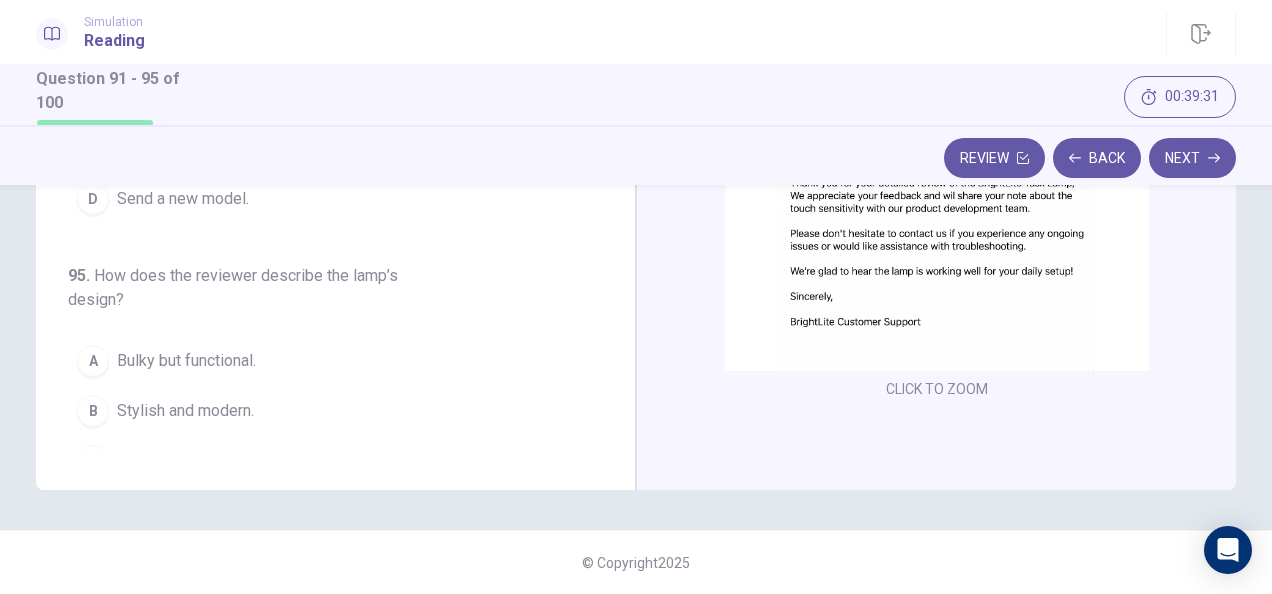 click on "Stylish and modern." at bounding box center [185, 411] 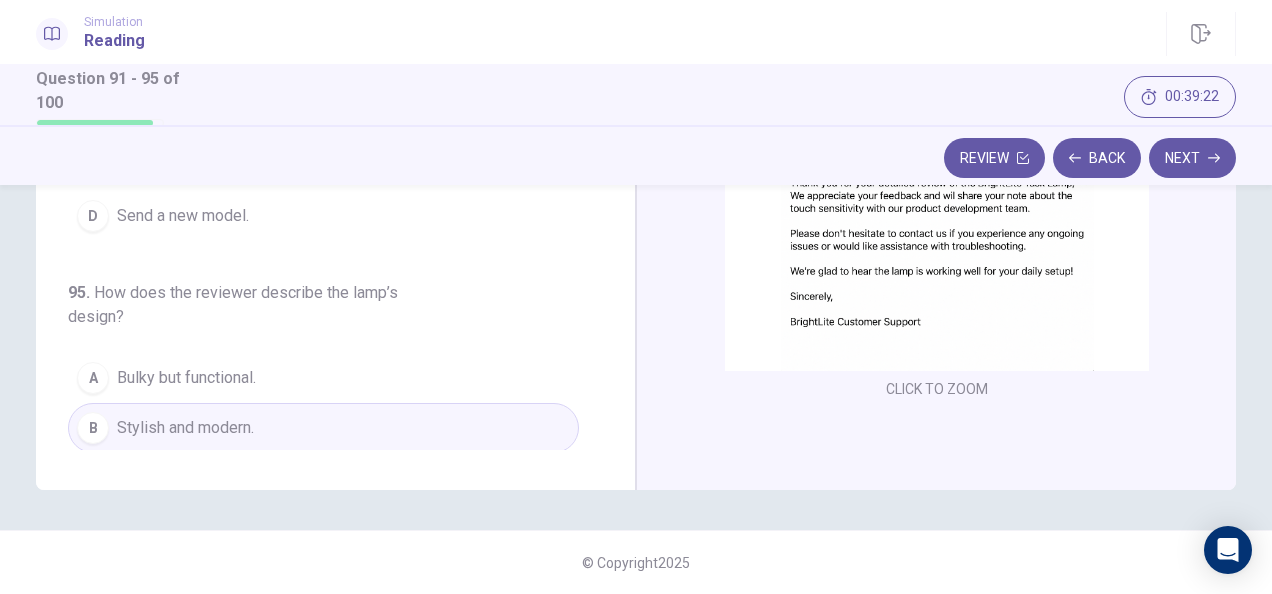 scroll, scrollTop: 867, scrollLeft: 0, axis: vertical 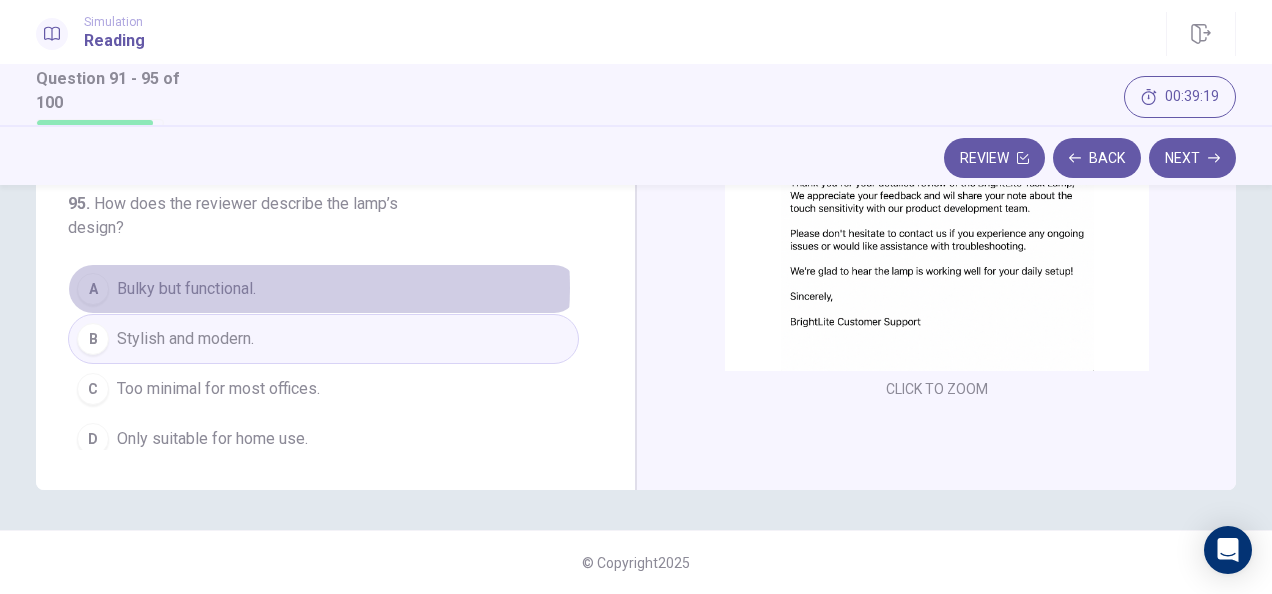 click on "A Bulky but functional." at bounding box center (323, 289) 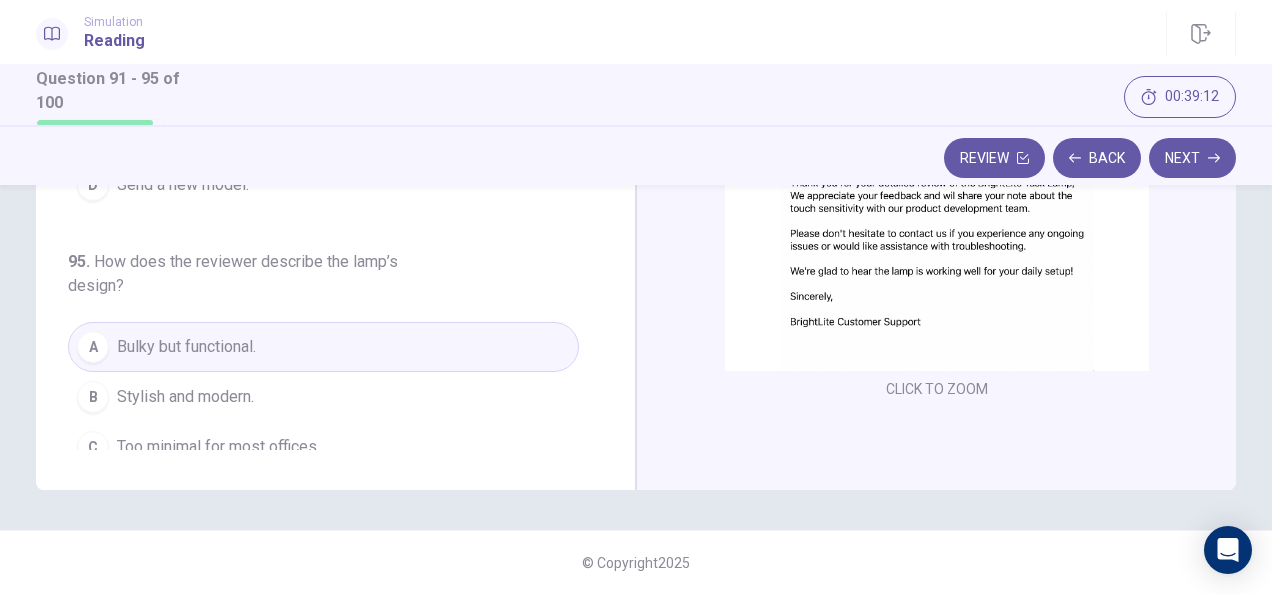 scroll, scrollTop: 811, scrollLeft: 0, axis: vertical 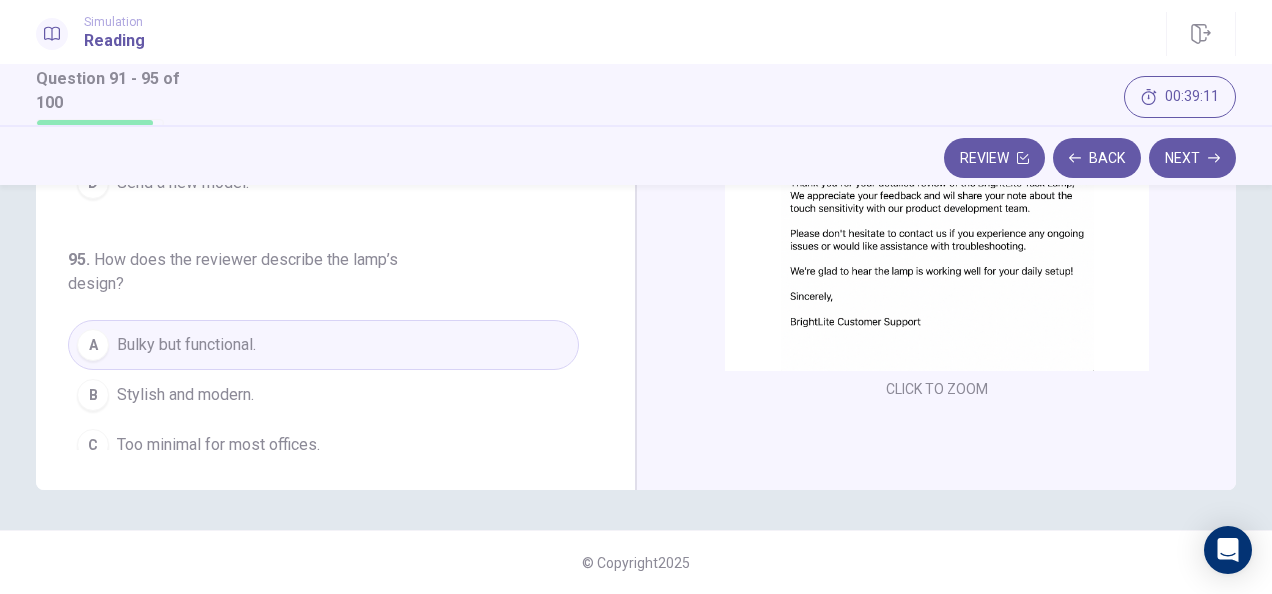 drag, startPoint x: 278, startPoint y: 394, endPoint x: 386, endPoint y: 324, distance: 128.7012 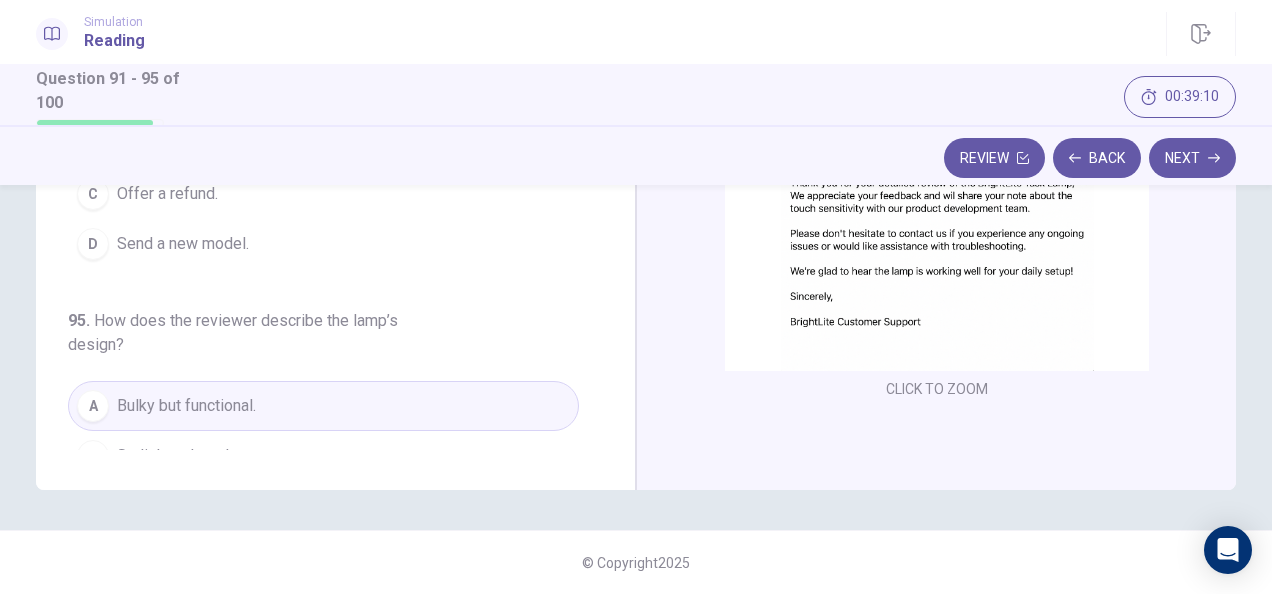 scroll, scrollTop: 772, scrollLeft: 0, axis: vertical 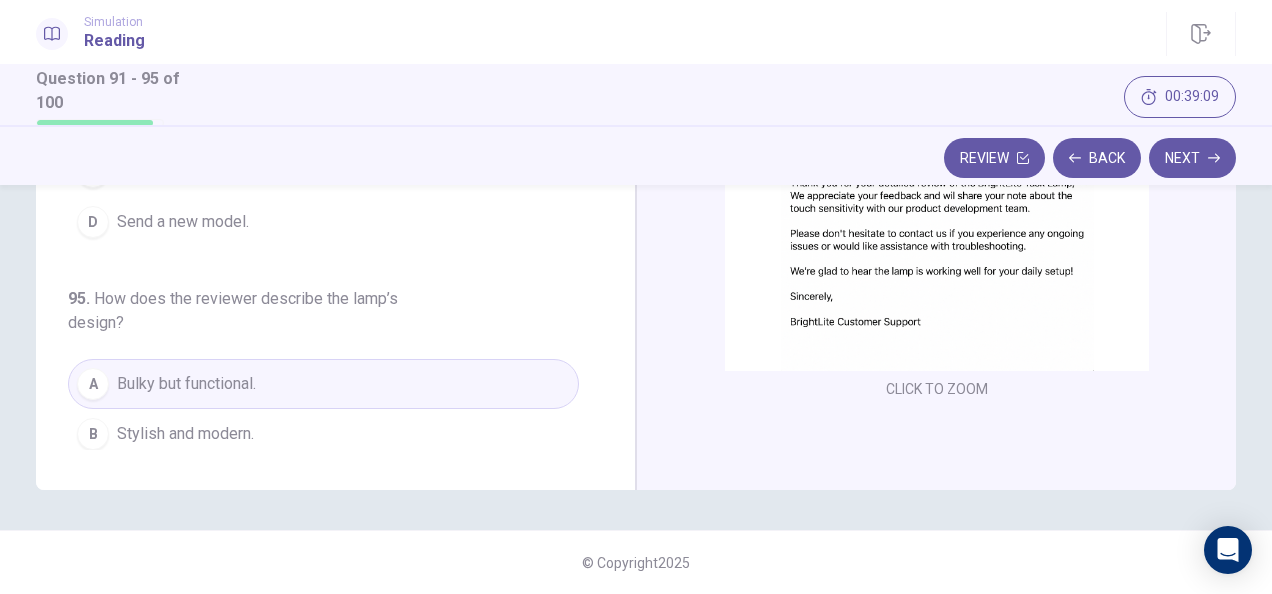 click on "A Bulky but functional." at bounding box center [323, 384] 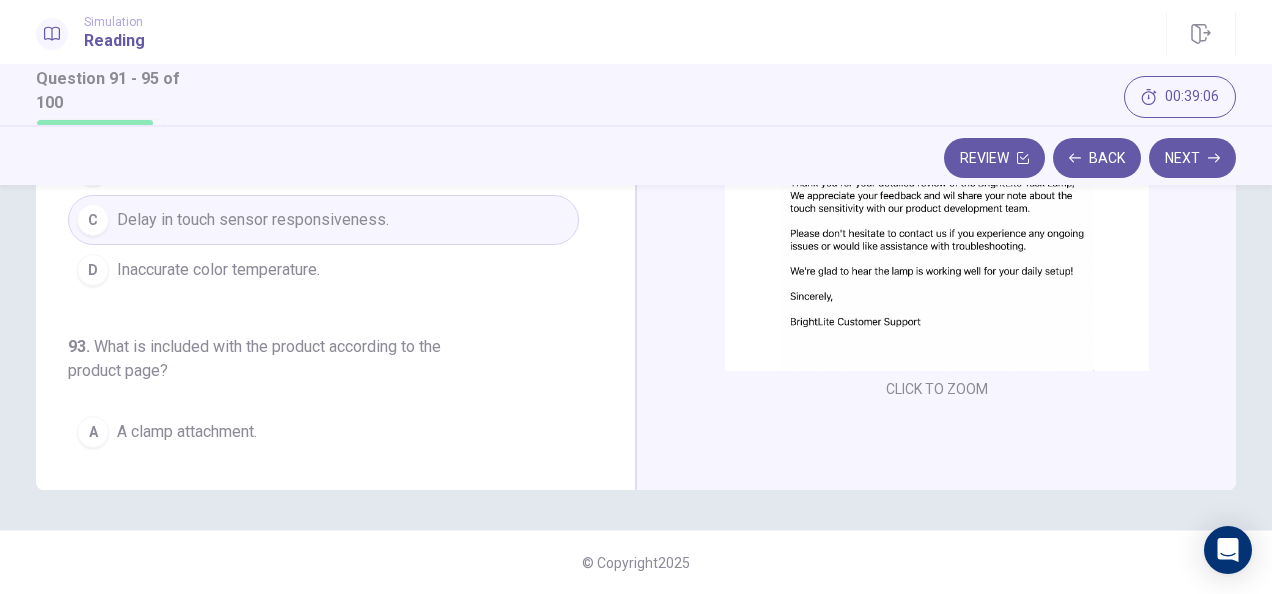 scroll, scrollTop: 0, scrollLeft: 0, axis: both 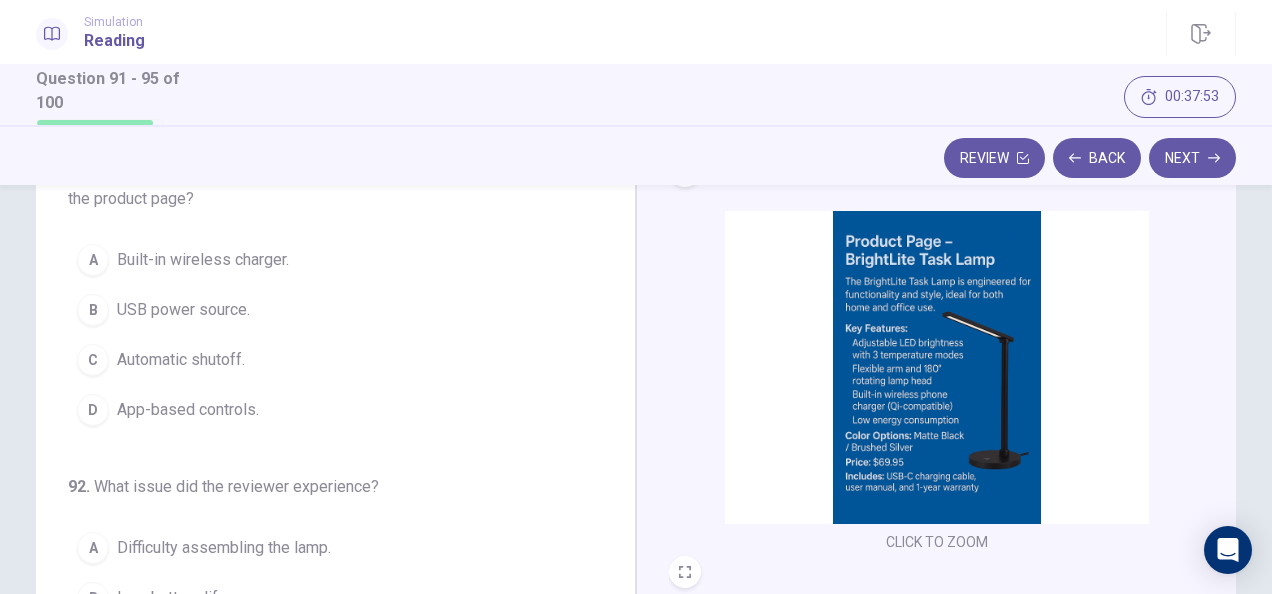 click on "USB power source." at bounding box center [183, 310] 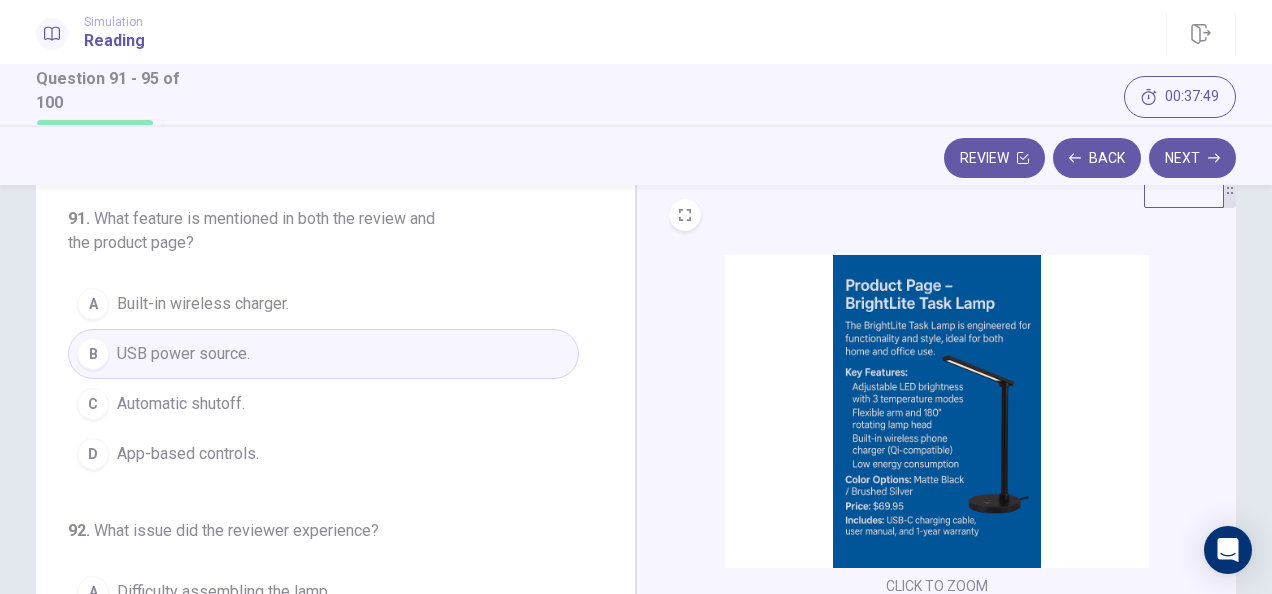 scroll, scrollTop: 0, scrollLeft: 0, axis: both 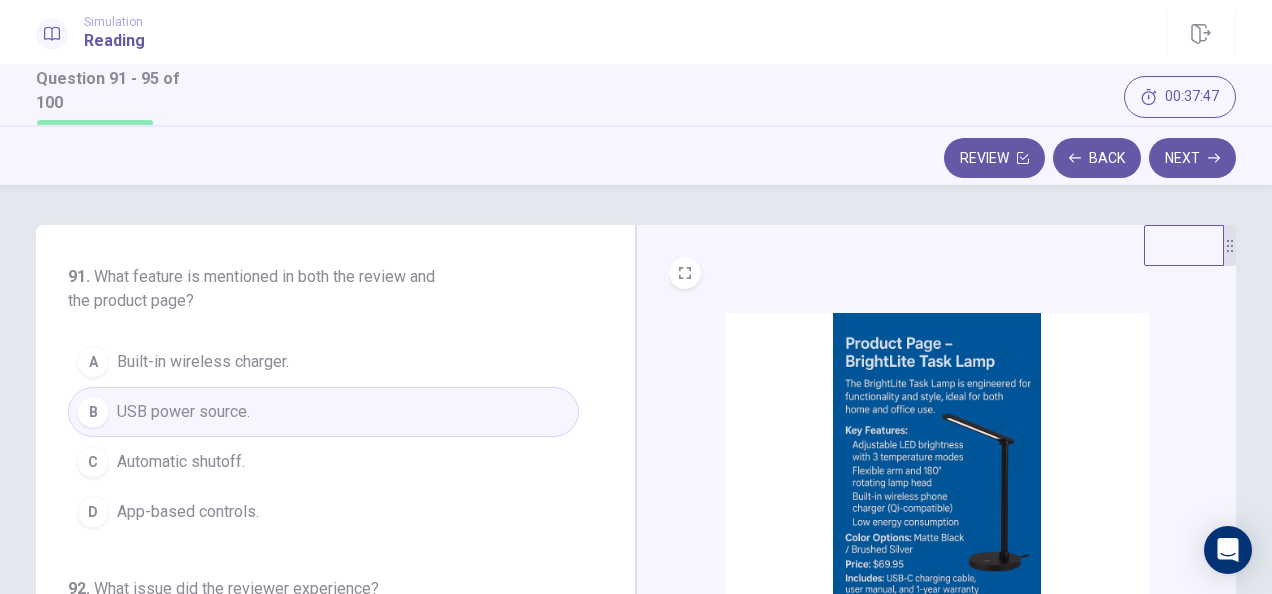 click at bounding box center [937, 469] 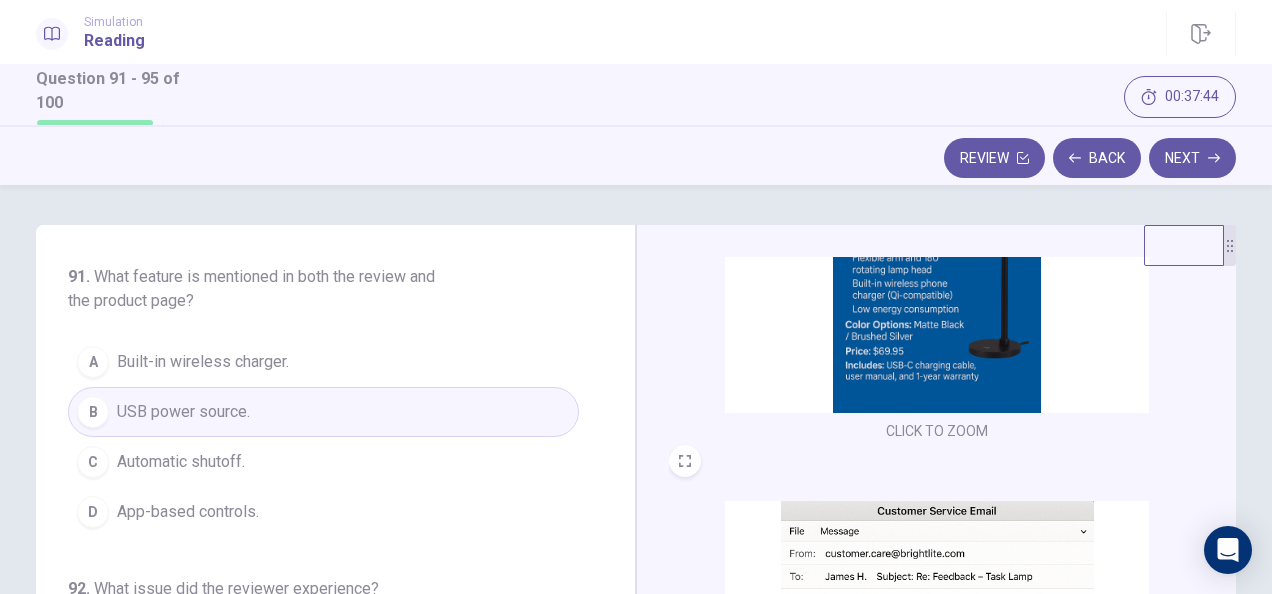 scroll, scrollTop: 226, scrollLeft: 0, axis: vertical 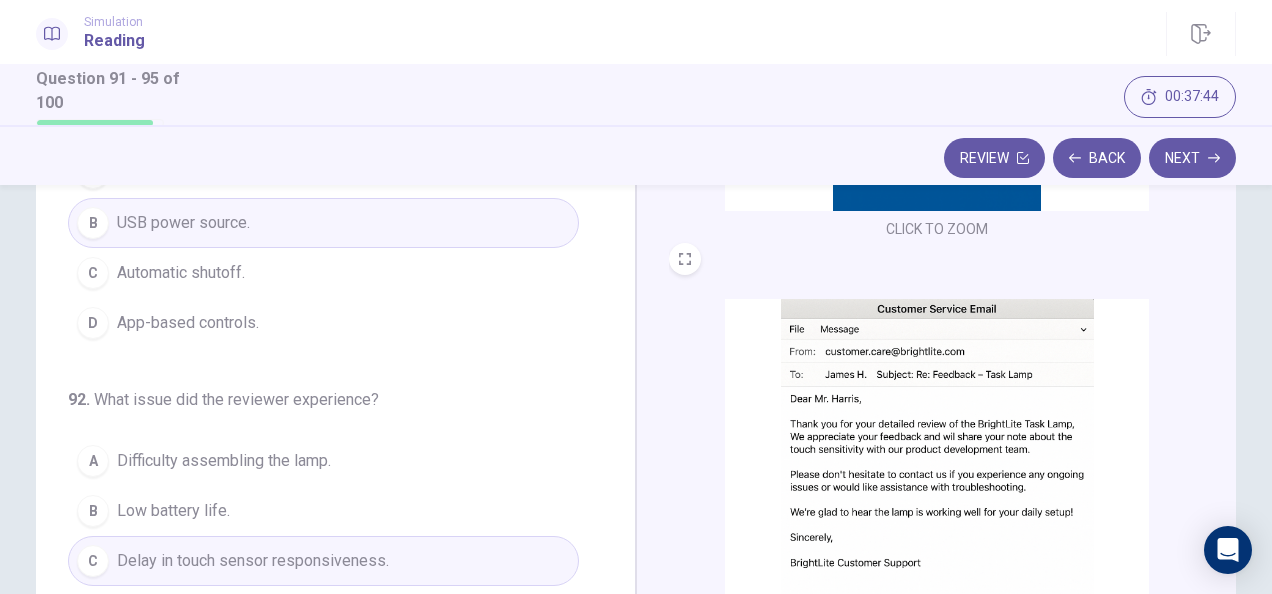 click at bounding box center [937, 455] 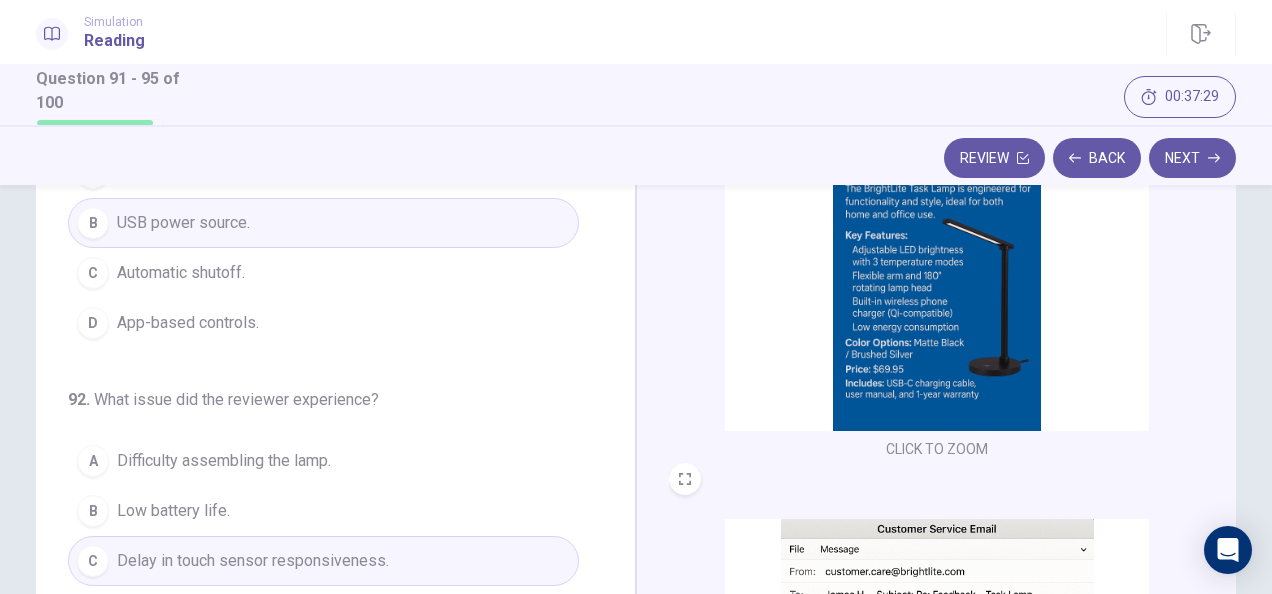 scroll, scrollTop: 0, scrollLeft: 0, axis: both 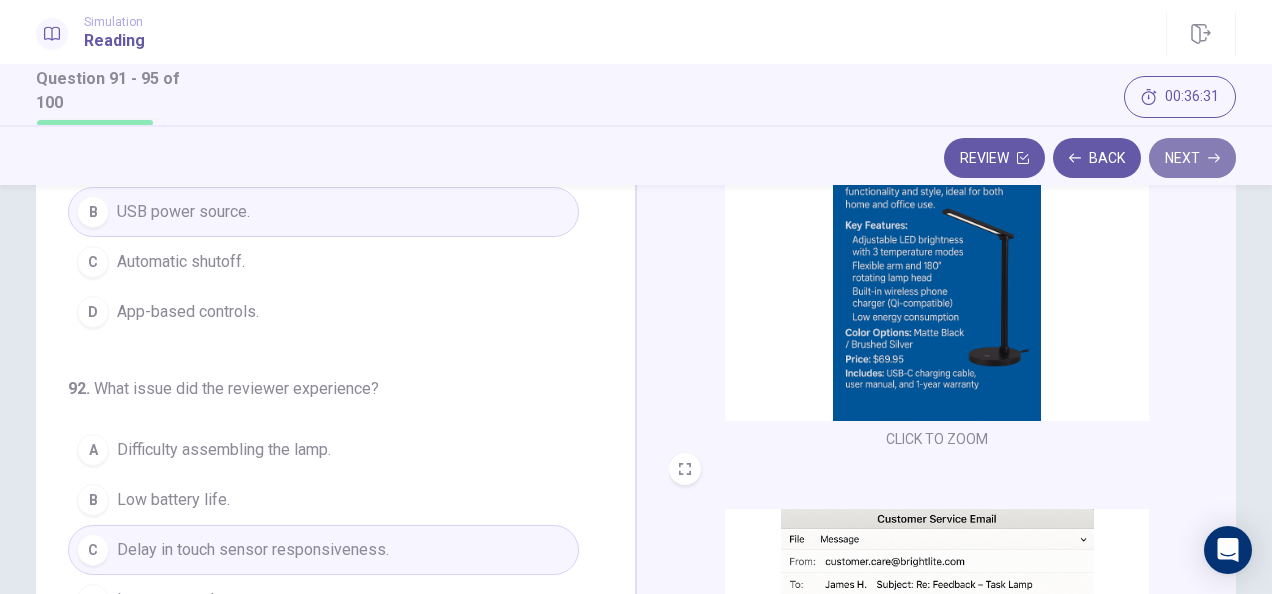 click on "Next" at bounding box center [1192, 158] 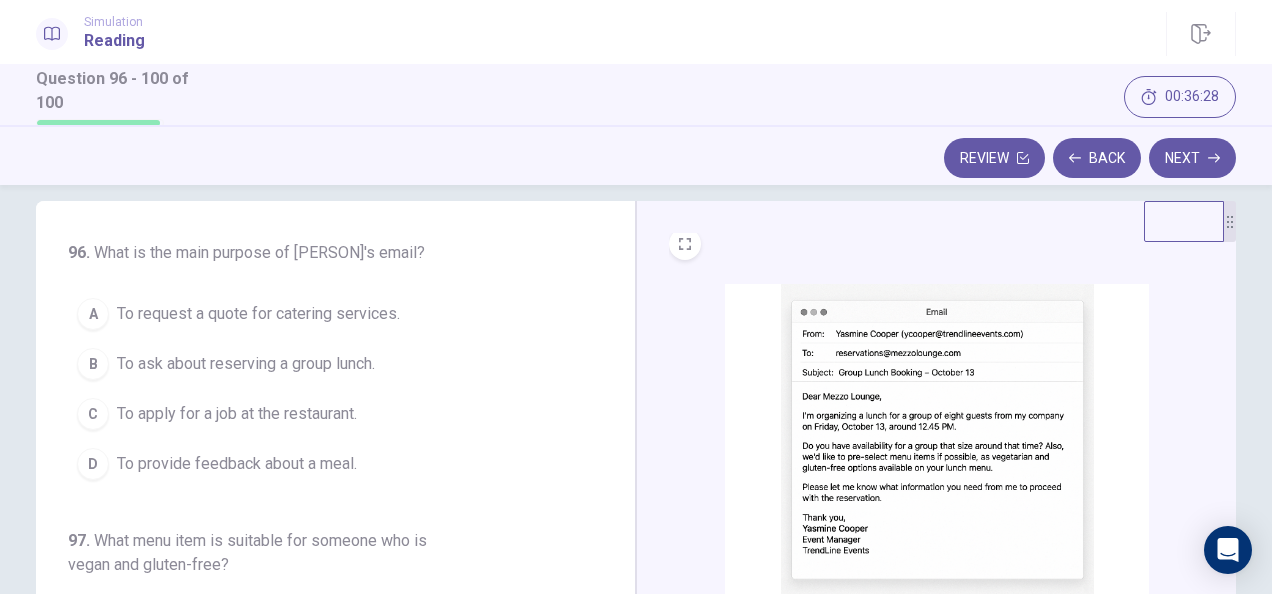 scroll, scrollTop: 0, scrollLeft: 0, axis: both 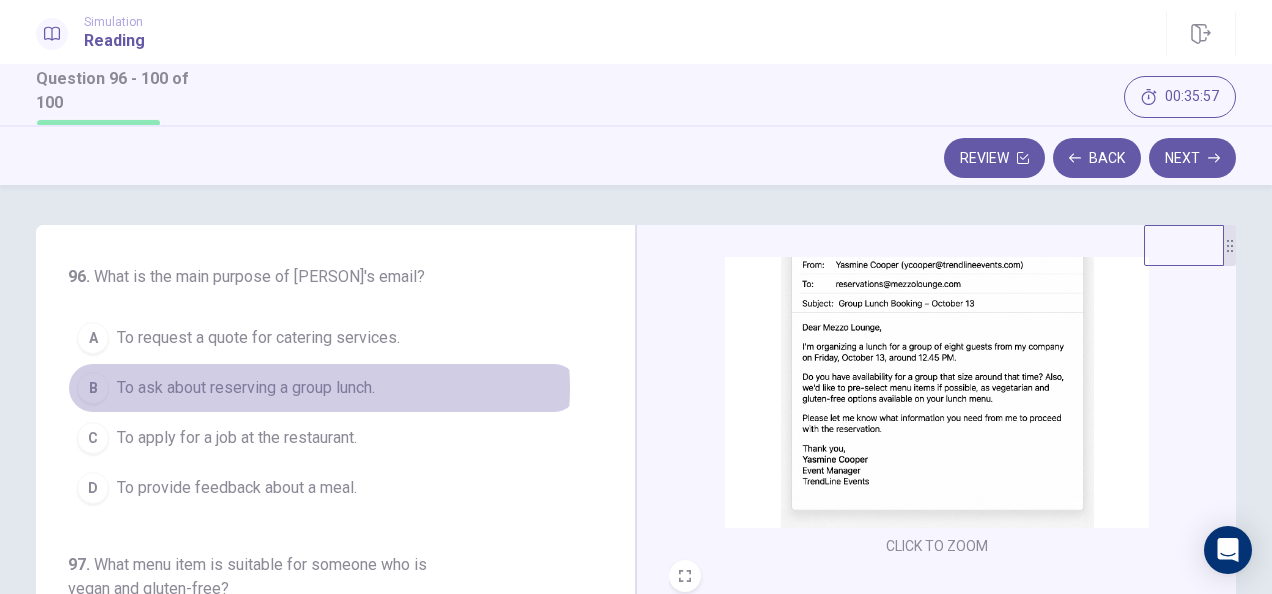 click on "To ask about reserving a group lunch." at bounding box center [246, 388] 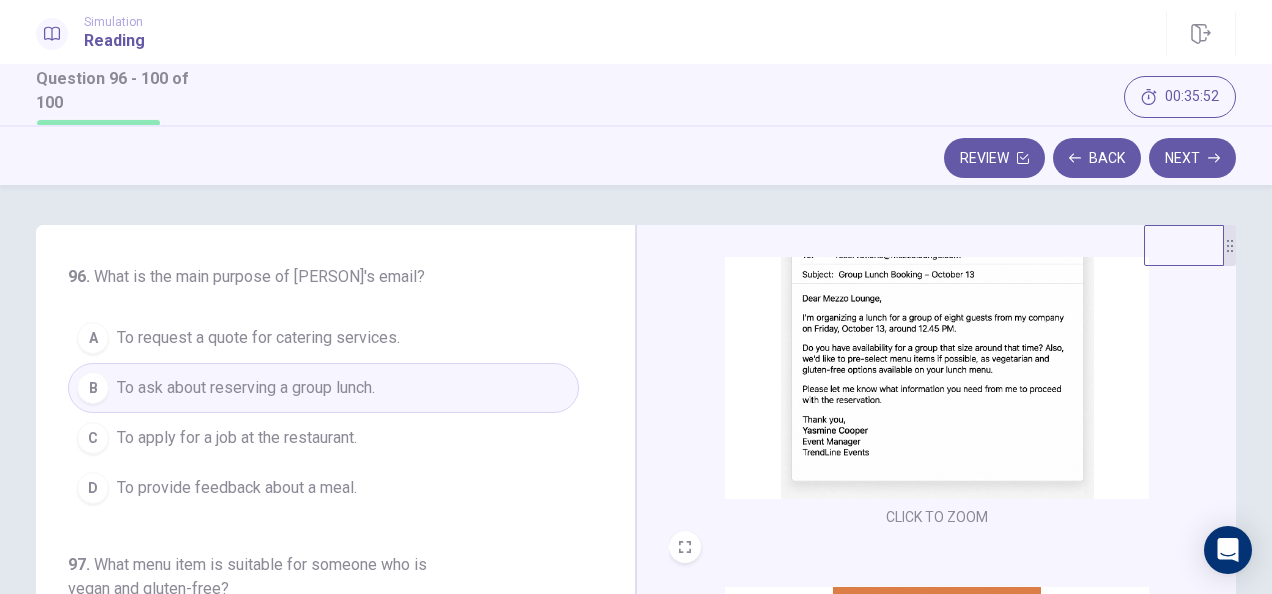 scroll, scrollTop: 157, scrollLeft: 0, axis: vertical 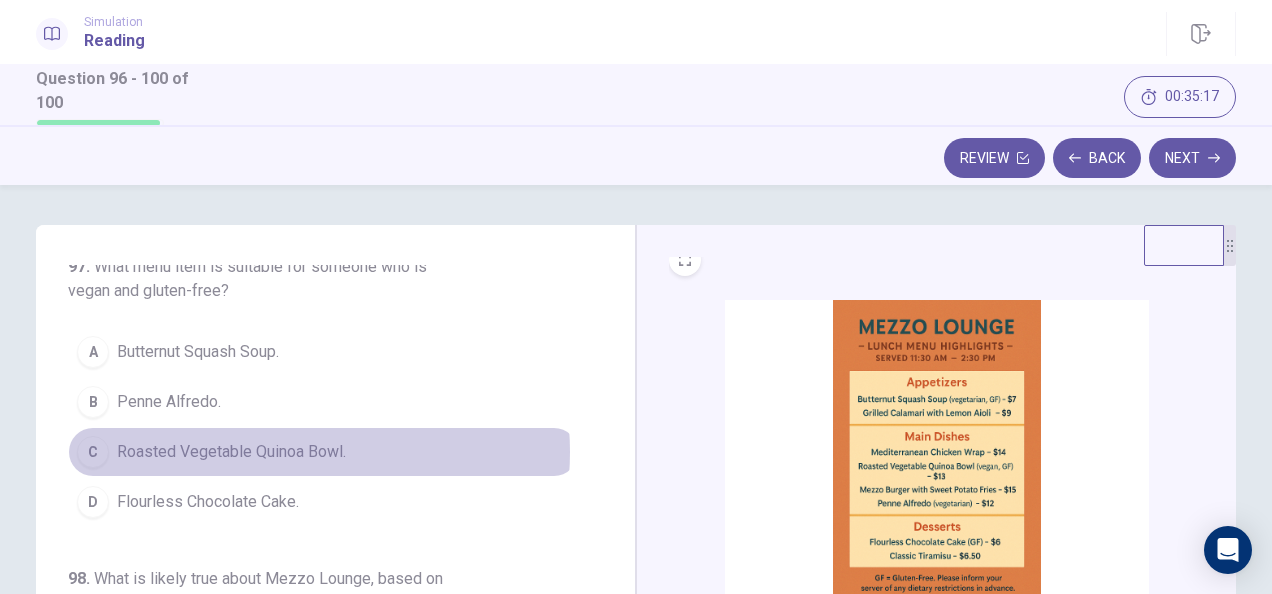 click on "Roasted Vegetable Quinoa Bowl." at bounding box center (231, 452) 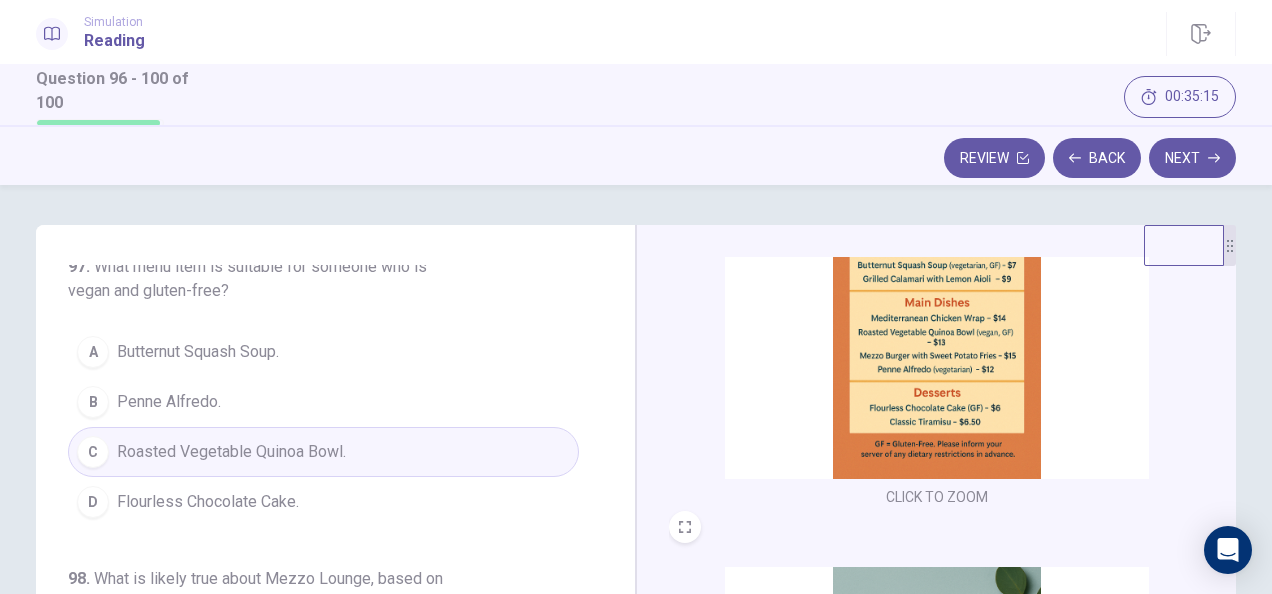 scroll, scrollTop: 552, scrollLeft: 0, axis: vertical 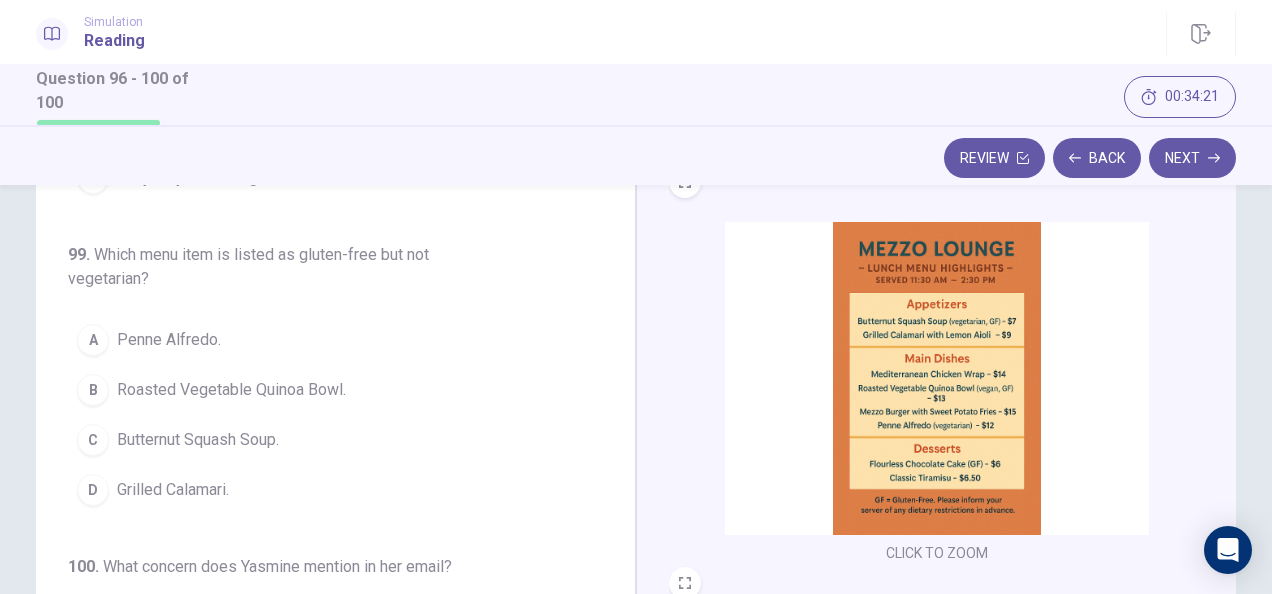 drag, startPoint x: 994, startPoint y: 387, endPoint x: 984, endPoint y: 389, distance: 10.198039 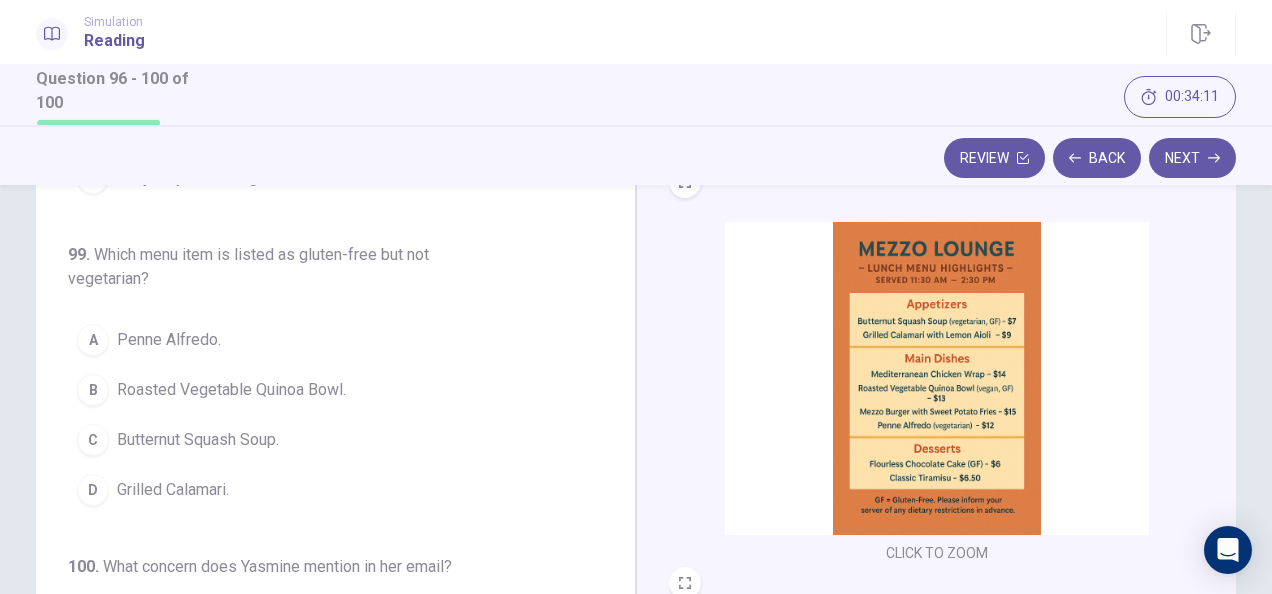 click on "B Roasted Vegetable Quinoa Bowl." at bounding box center [323, 390] 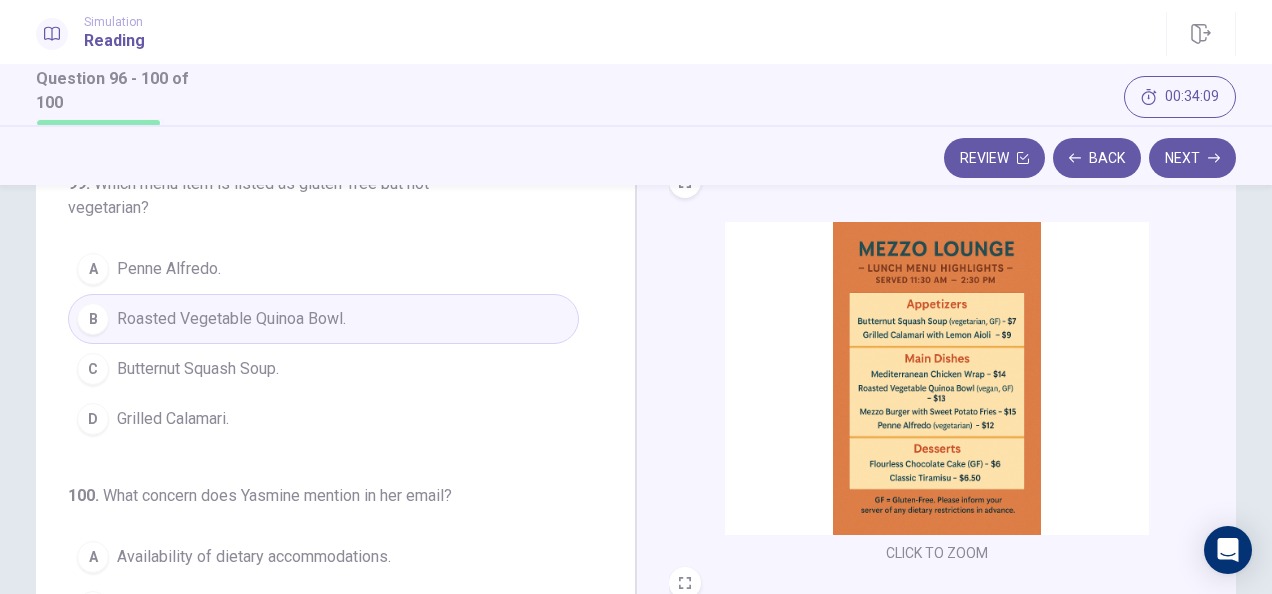scroll, scrollTop: 867, scrollLeft: 0, axis: vertical 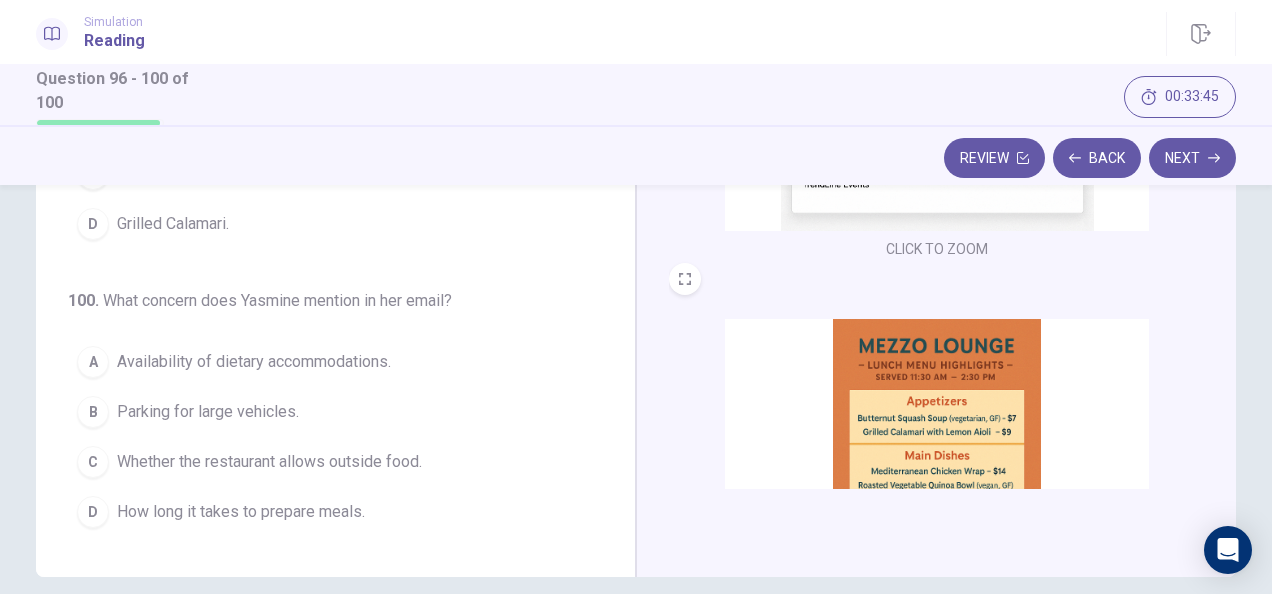click on "Availability of dietary accommodations." at bounding box center (254, 362) 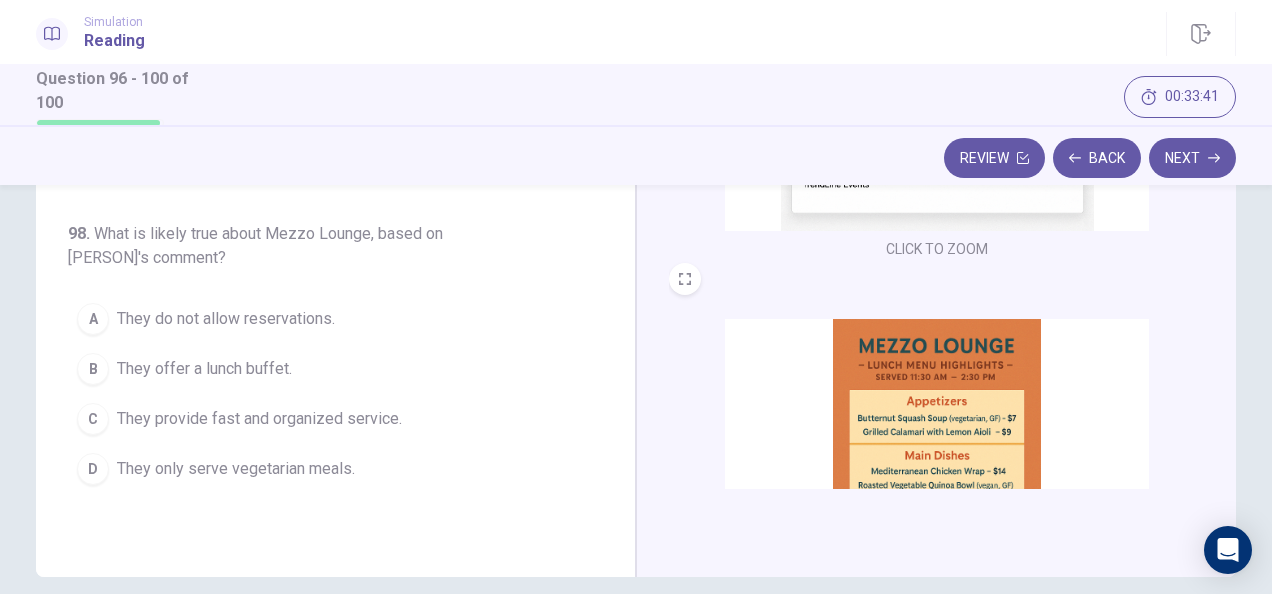 scroll, scrollTop: 311, scrollLeft: 0, axis: vertical 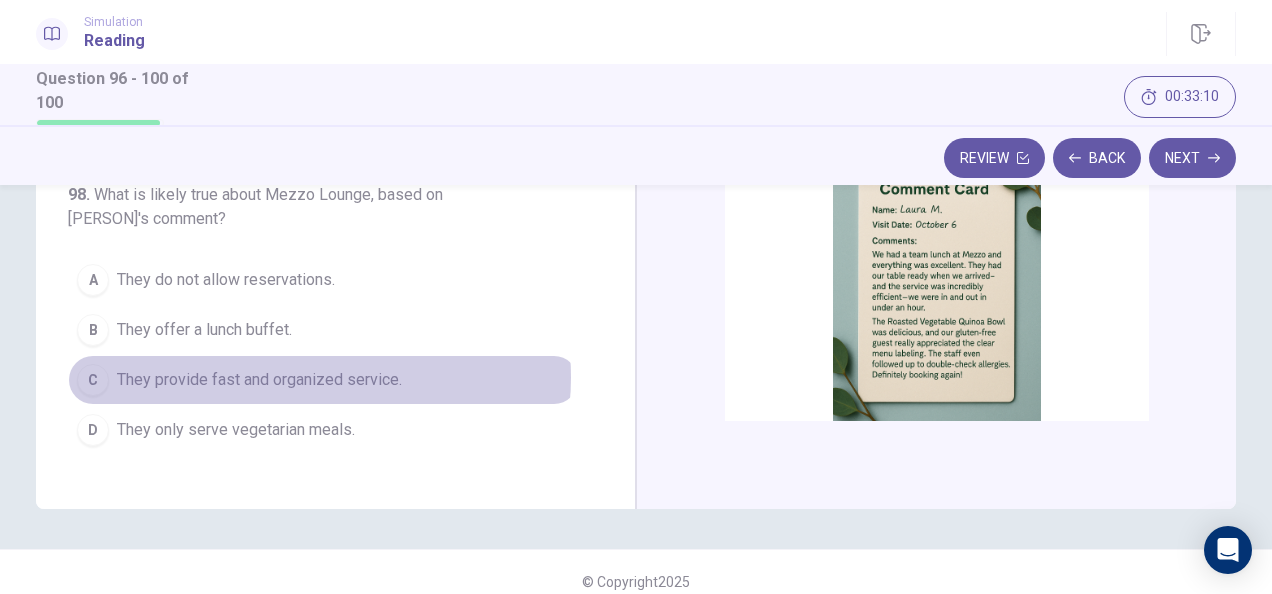 click on "They provide fast and organized service." at bounding box center (259, 380) 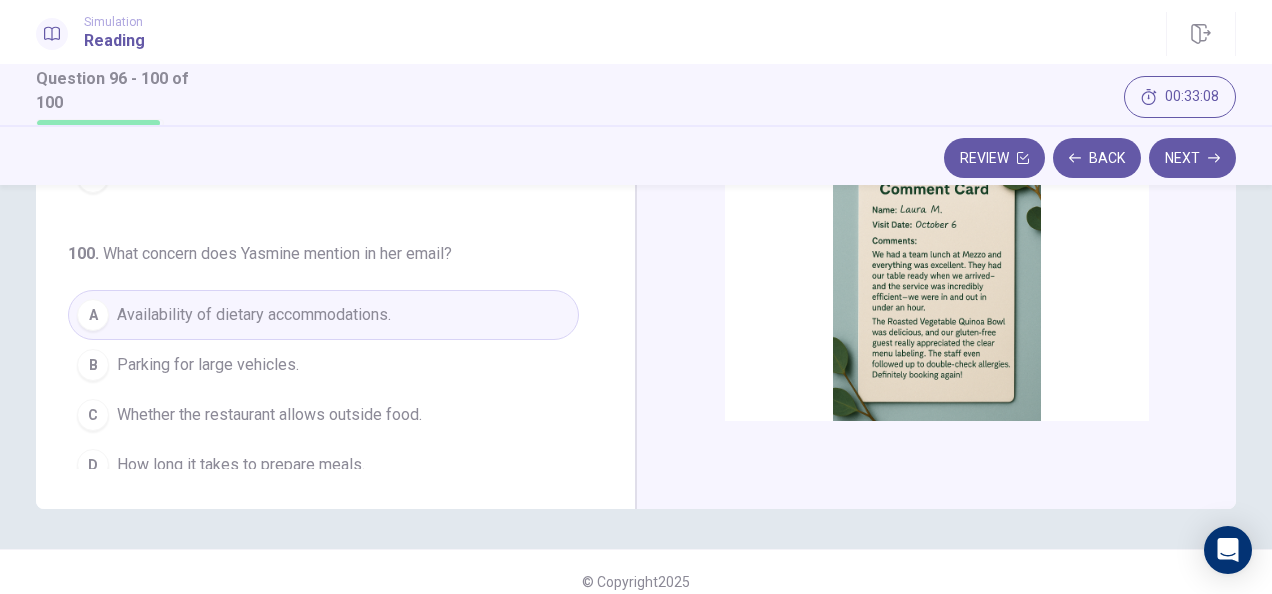 scroll, scrollTop: 867, scrollLeft: 0, axis: vertical 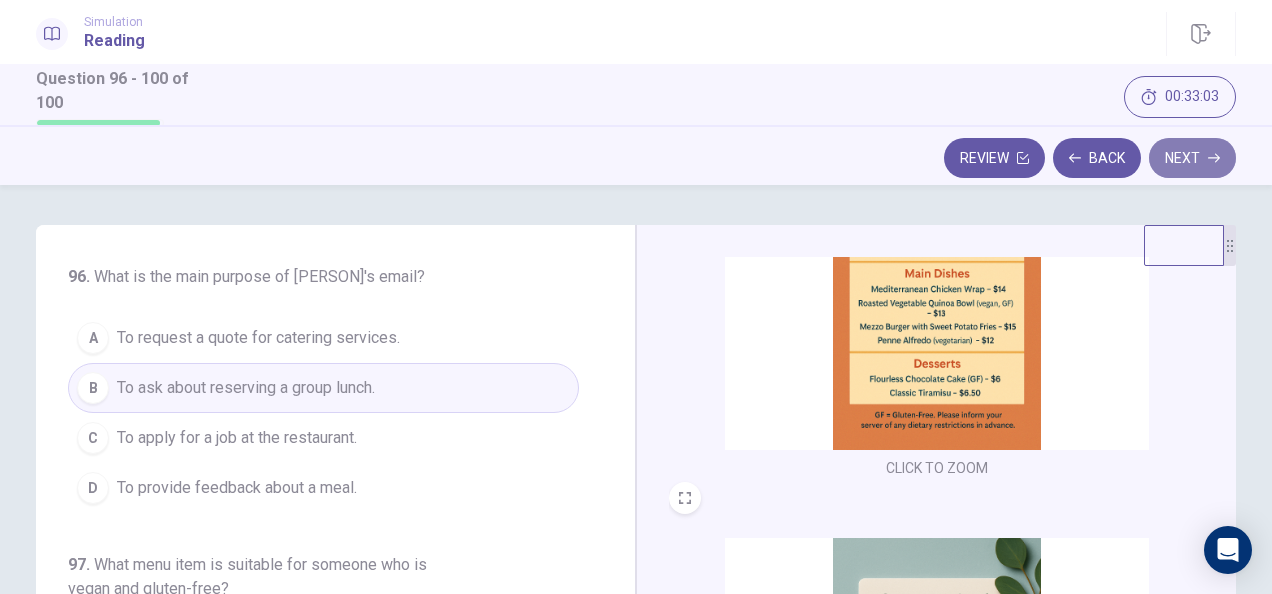 click on "Next" at bounding box center (1192, 158) 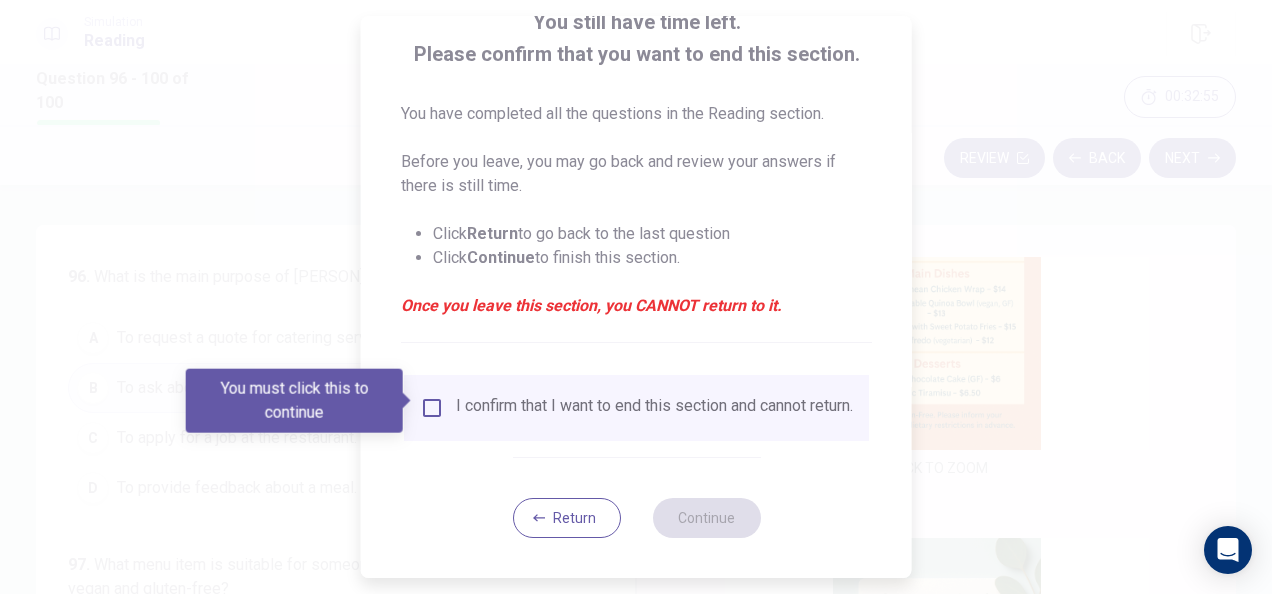 scroll, scrollTop: 152, scrollLeft: 0, axis: vertical 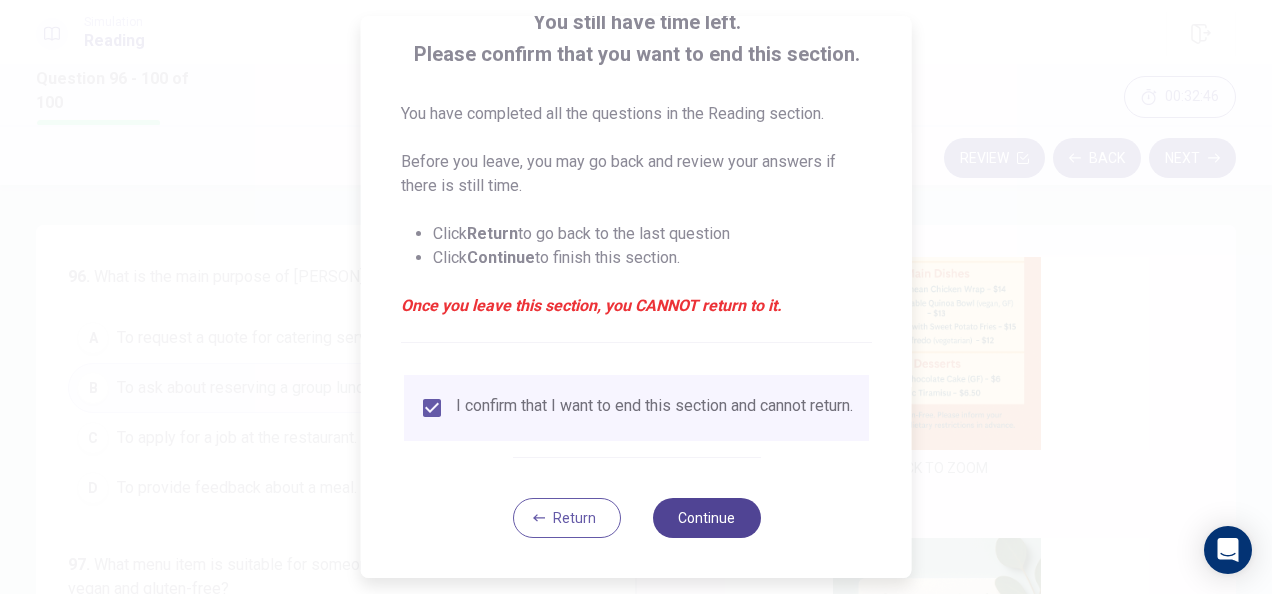 click on "Continue" at bounding box center [706, 518] 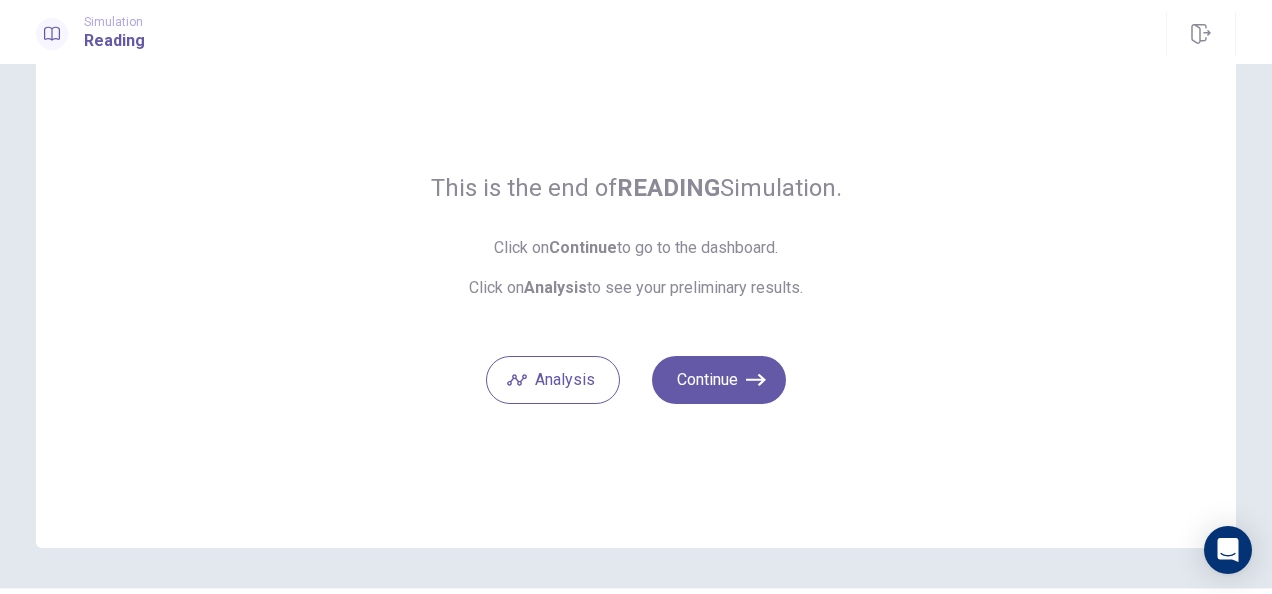 scroll, scrollTop: 86, scrollLeft: 0, axis: vertical 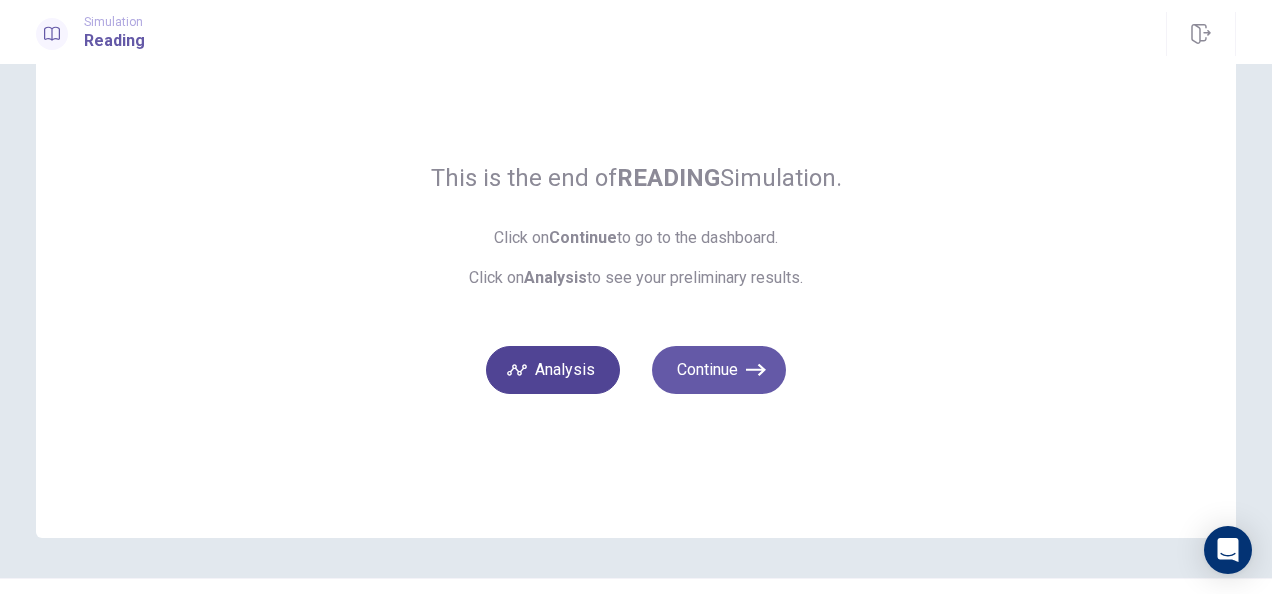 click on "Analysis" at bounding box center [553, 370] 